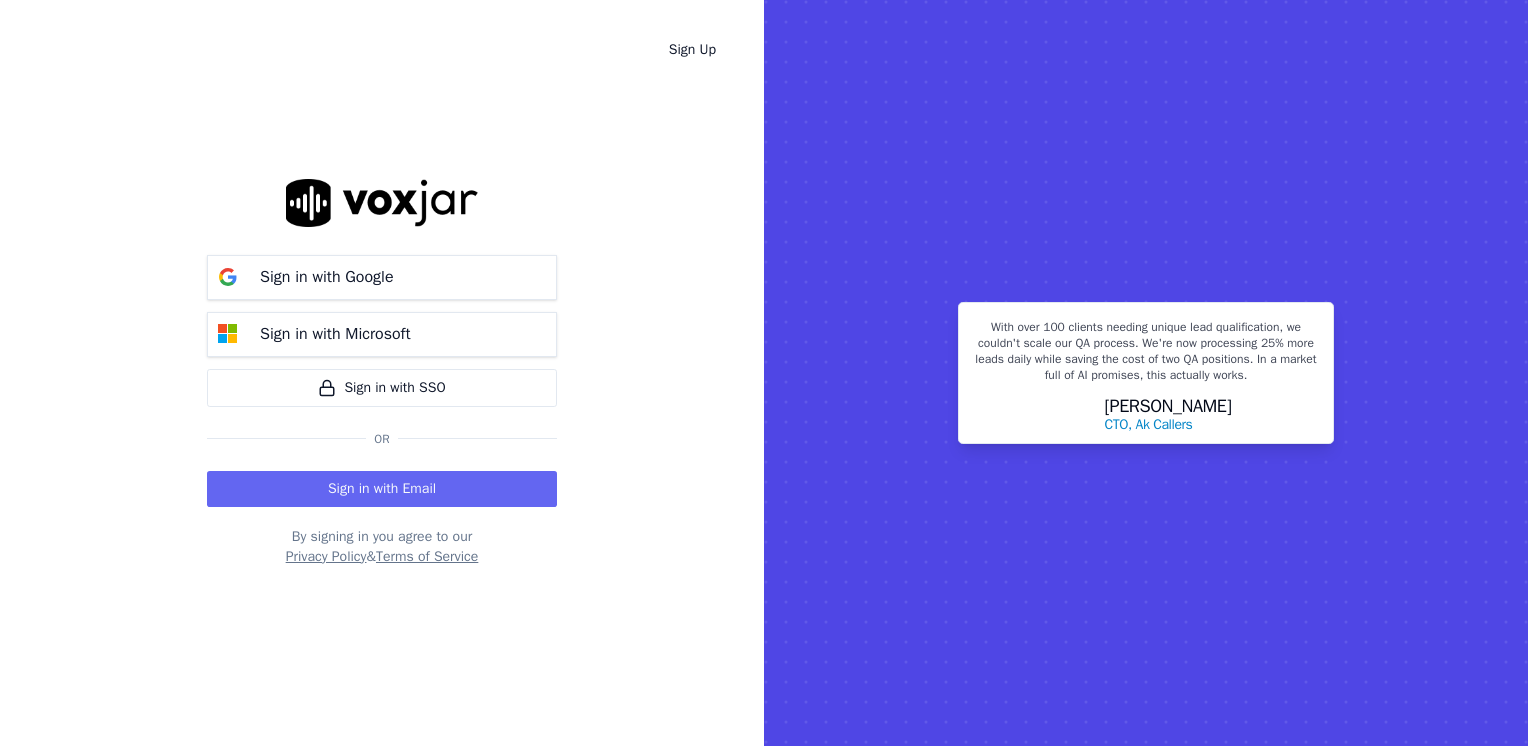 scroll, scrollTop: 0, scrollLeft: 0, axis: both 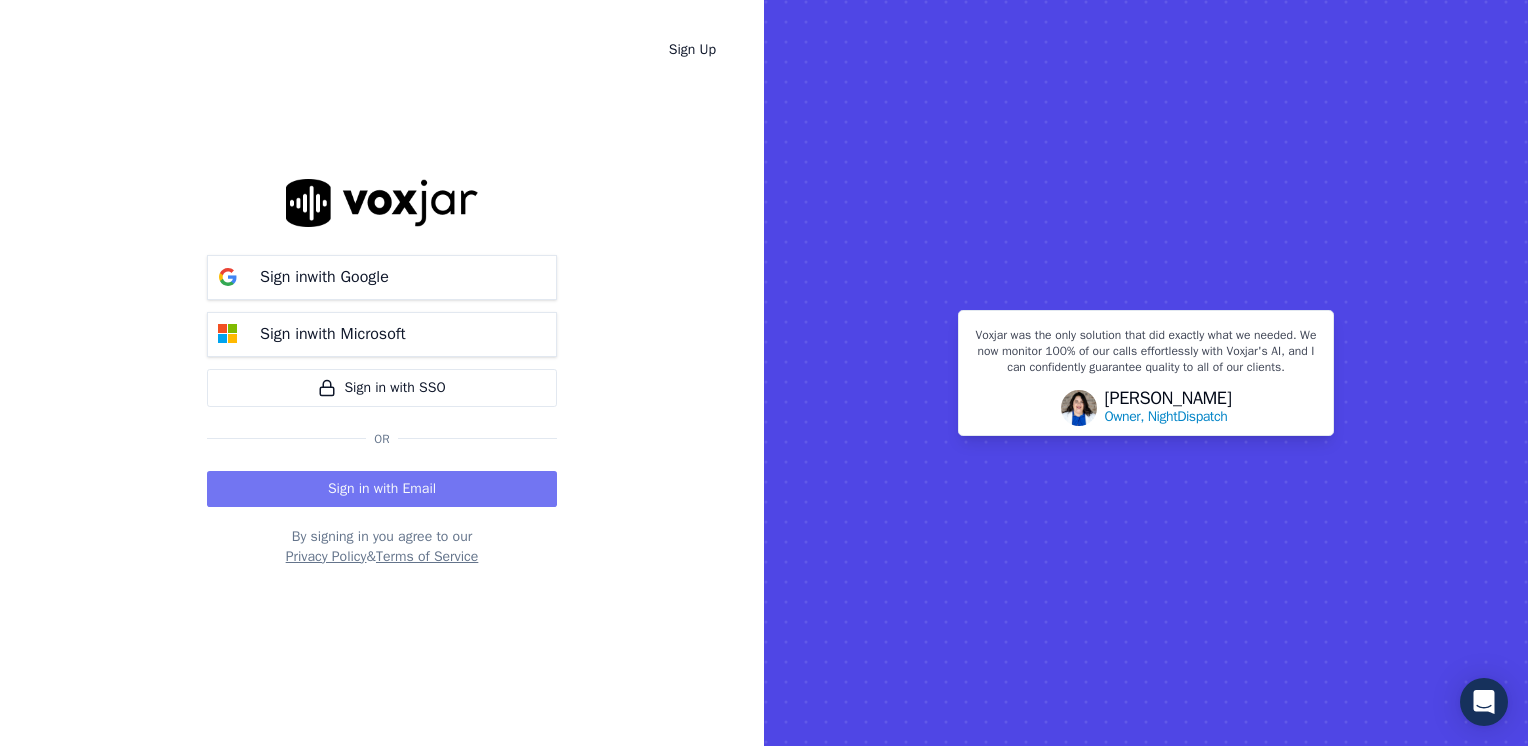 click on "Sign in with Email" at bounding box center [382, 489] 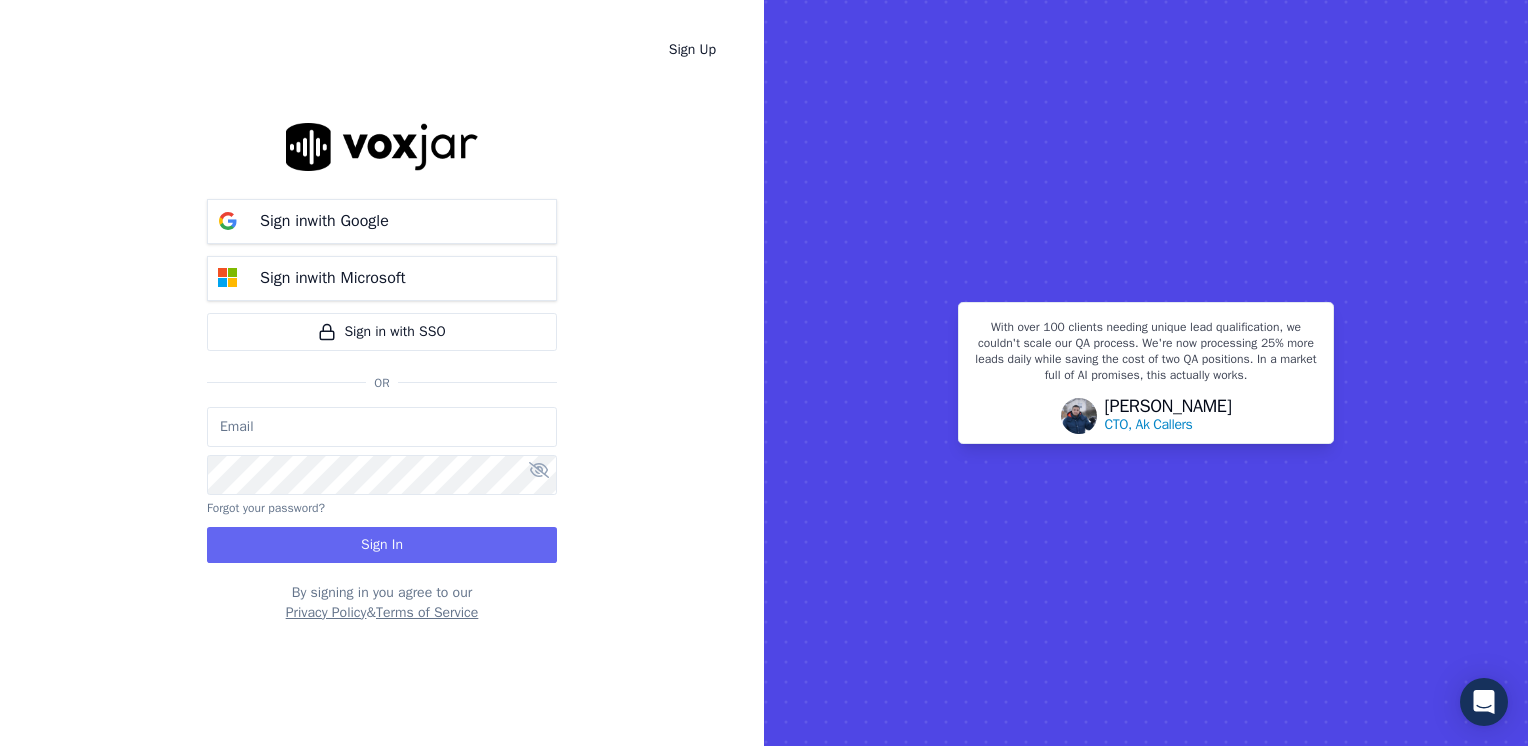 drag, startPoint x: 354, startPoint y: 430, endPoint x: 408, endPoint y: 437, distance: 54.451813 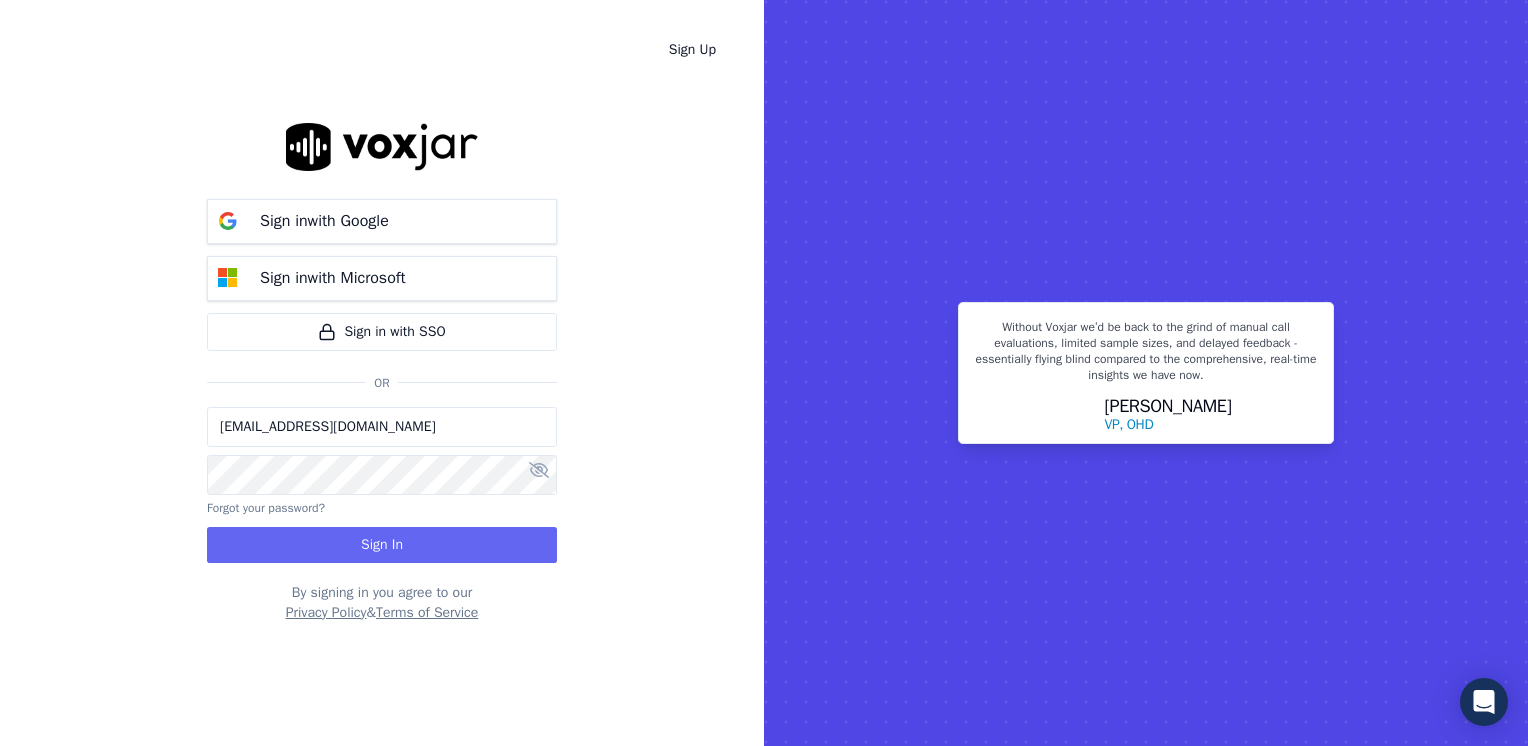 type on "maleman@newwavepower.net" 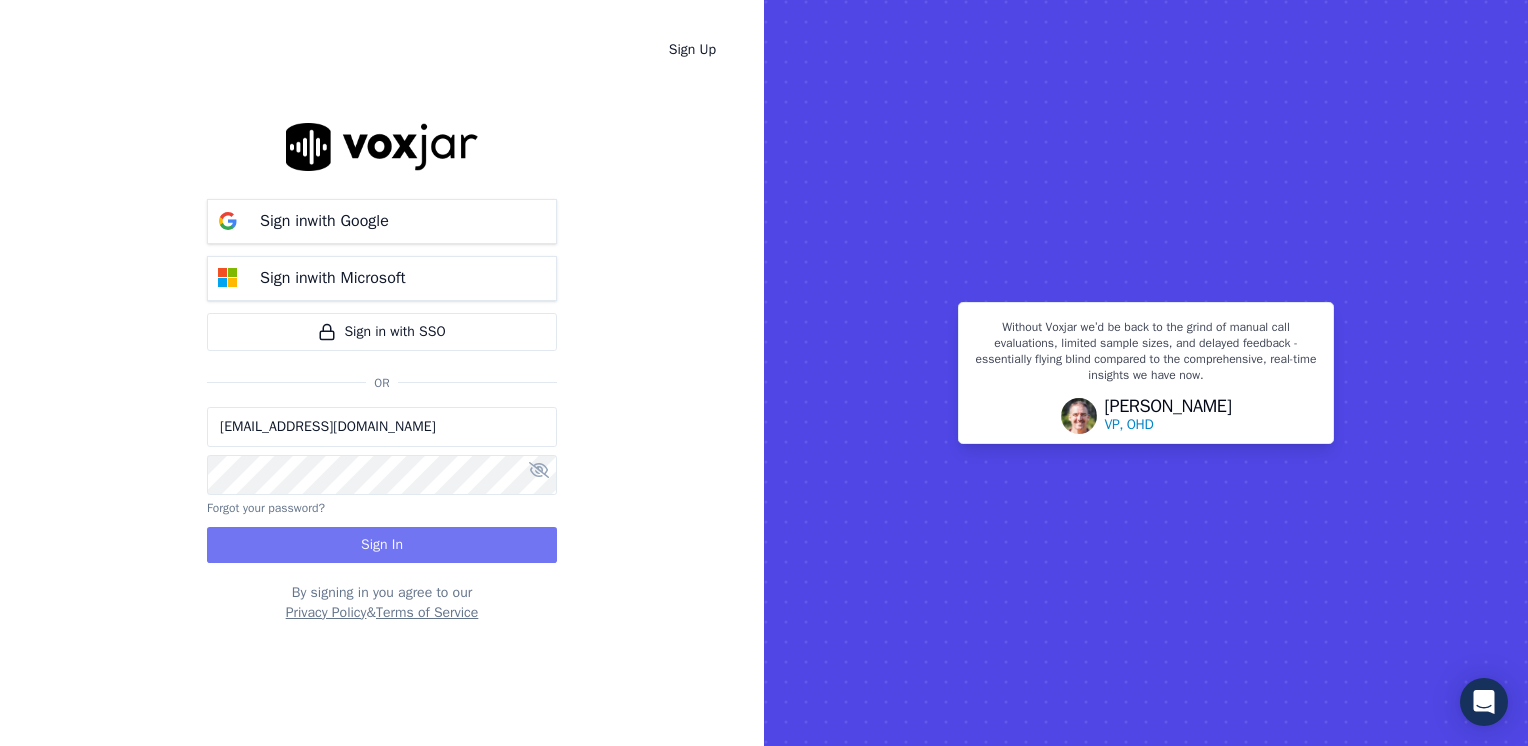 click on "Sign In" at bounding box center [382, 545] 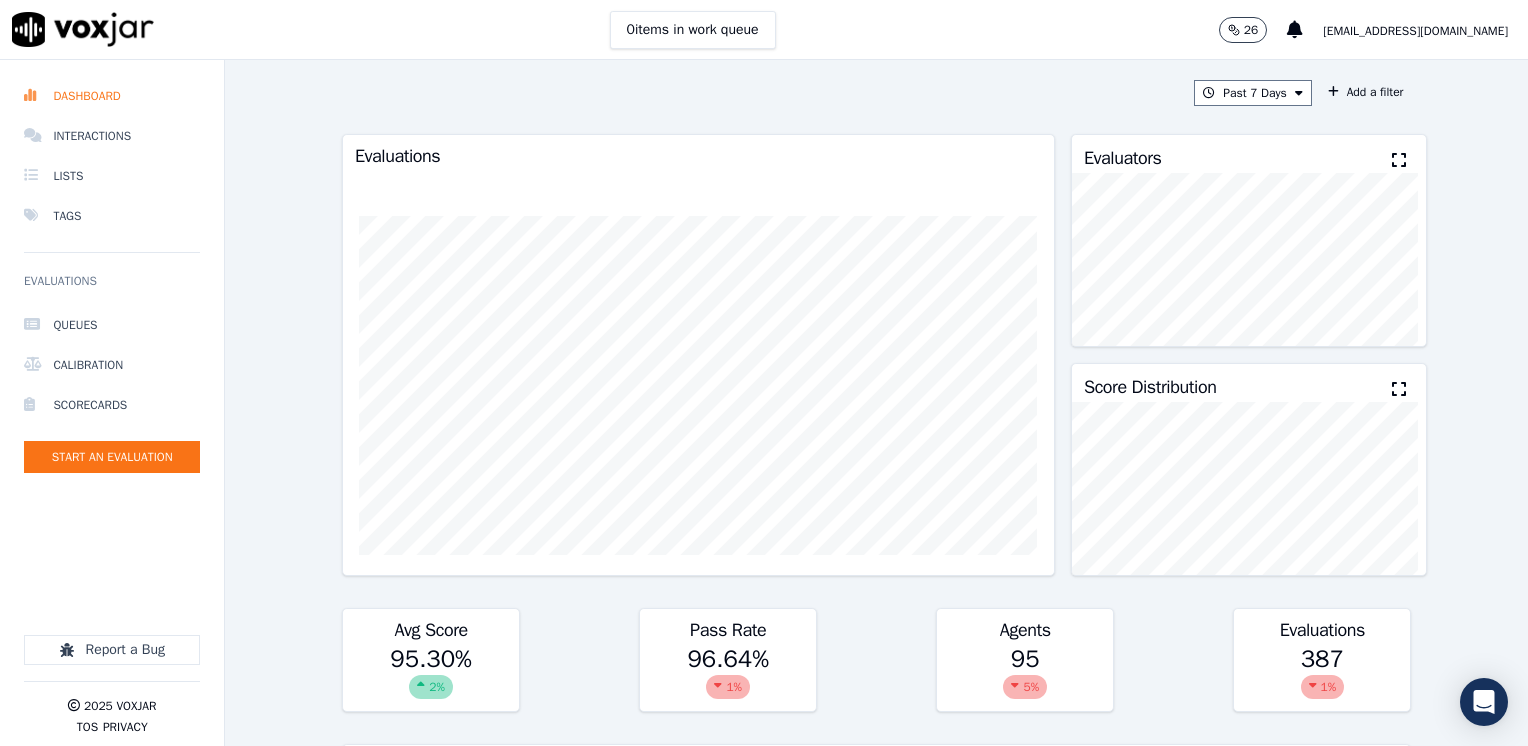 scroll, scrollTop: 0, scrollLeft: 0, axis: both 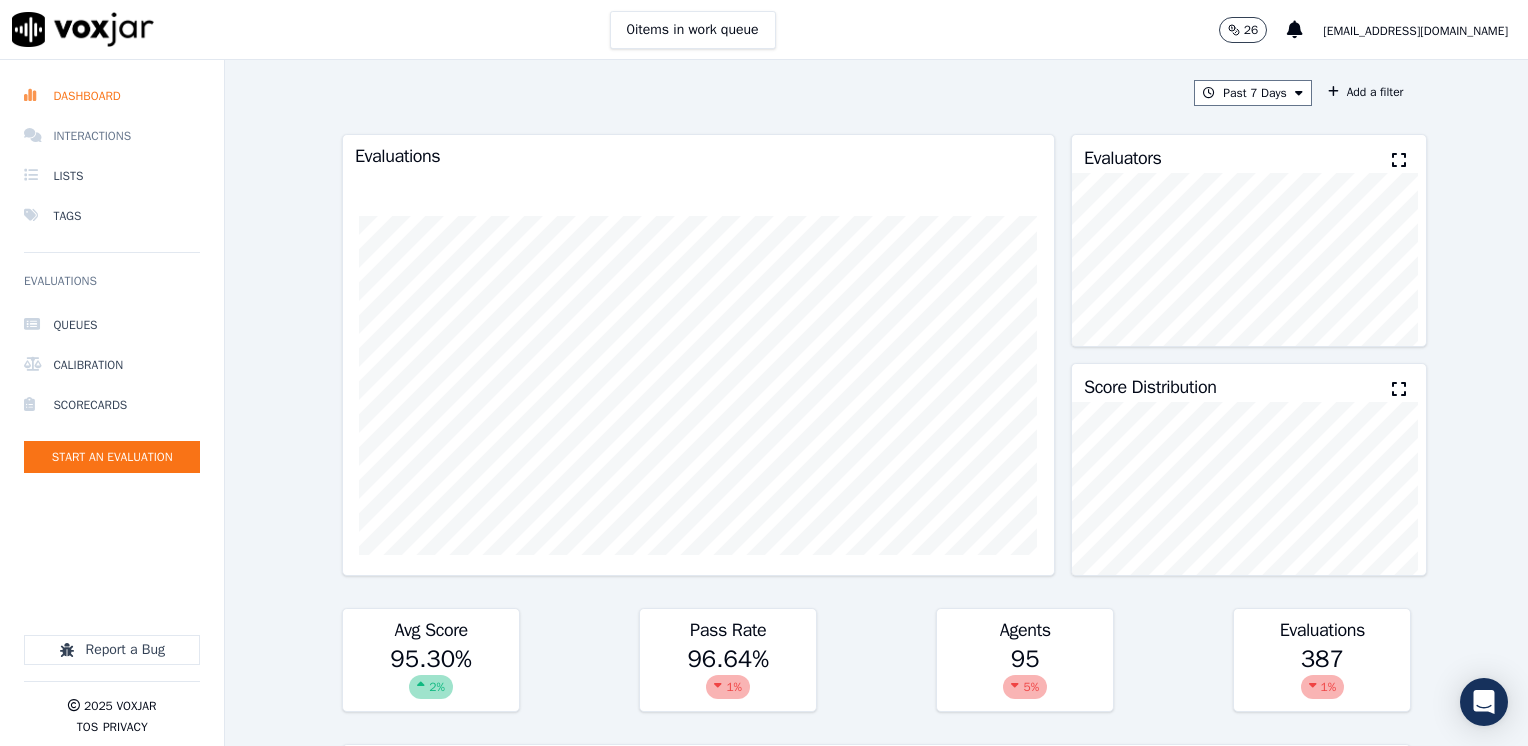 click on "Interactions" at bounding box center [112, 136] 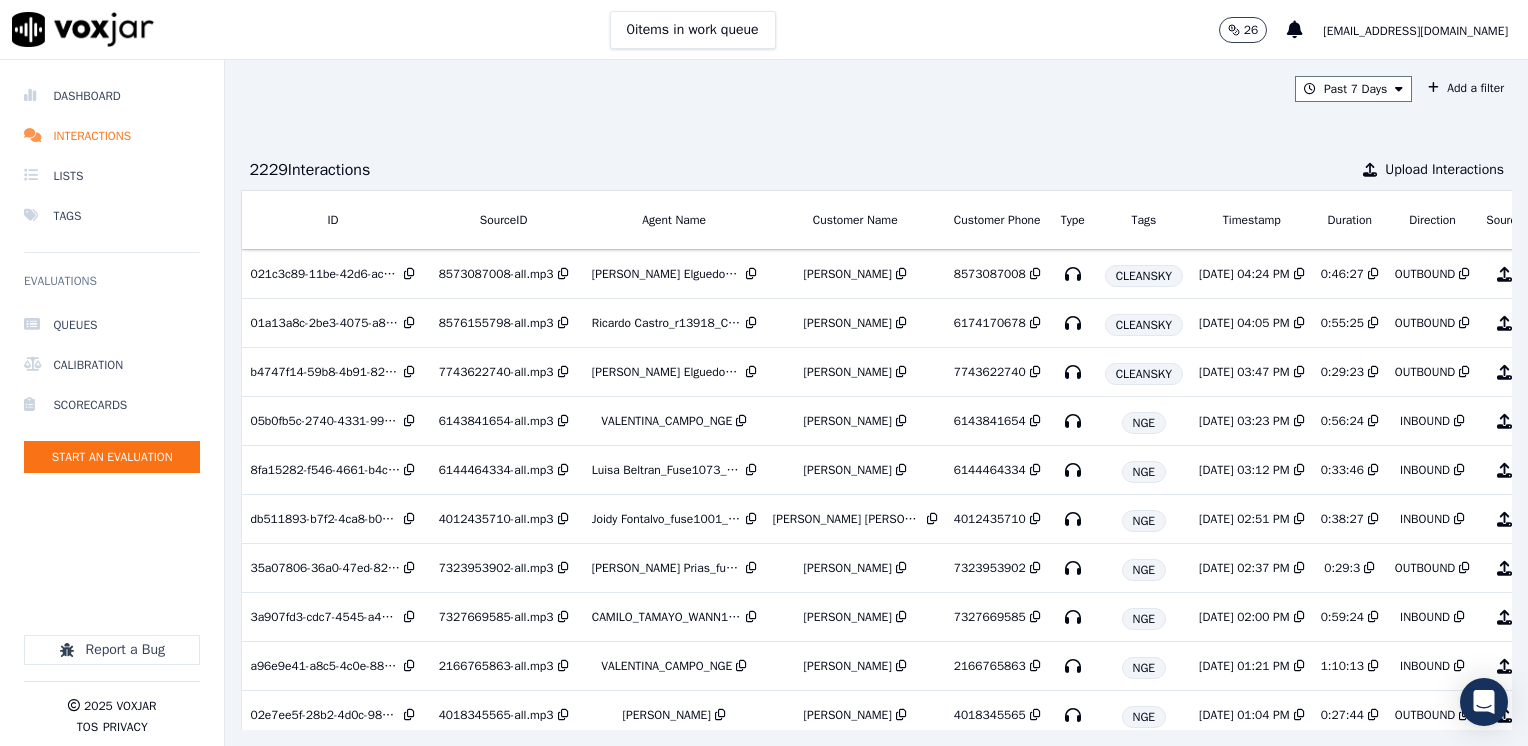 scroll, scrollTop: 0, scrollLeft: 156, axis: horizontal 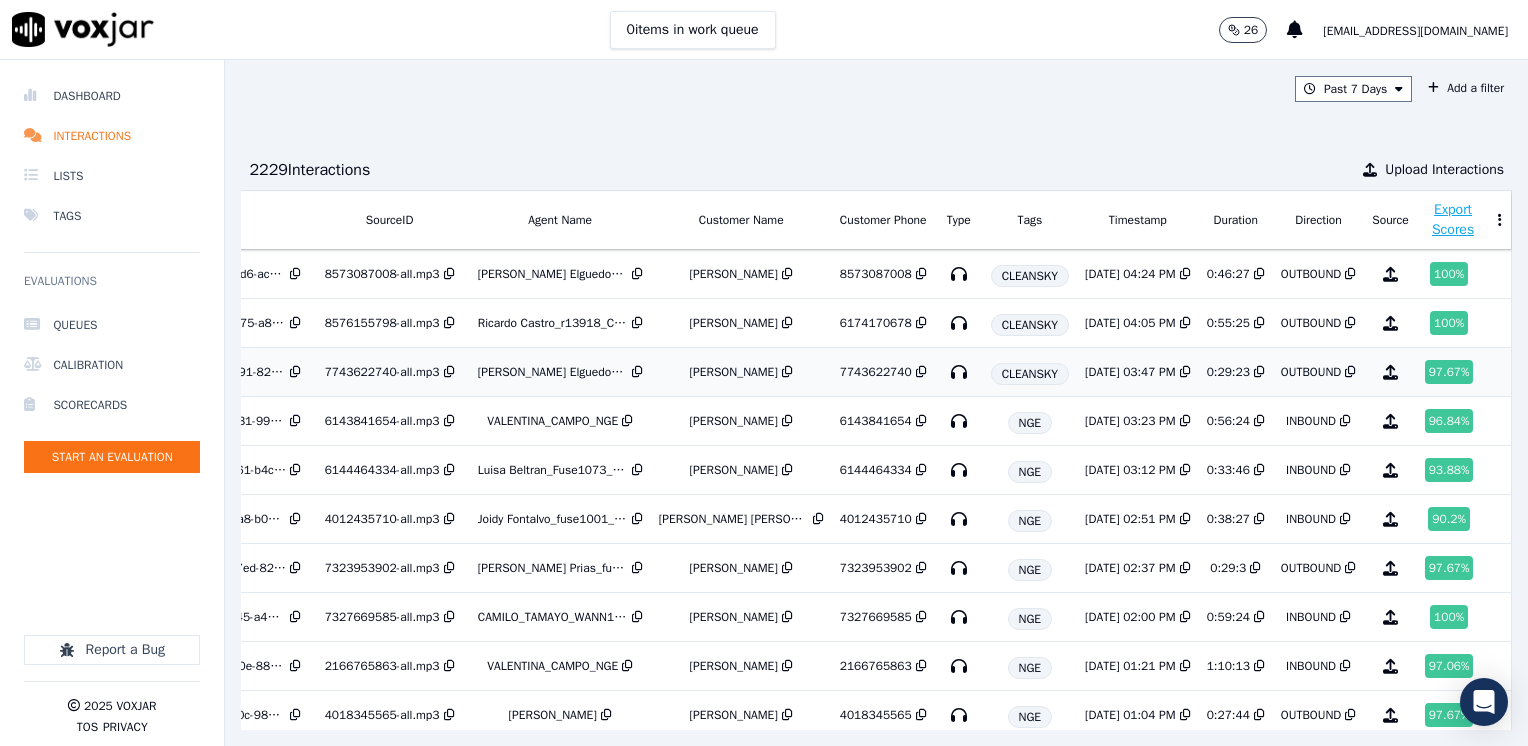 click on "97.67 %" at bounding box center (1449, 372) 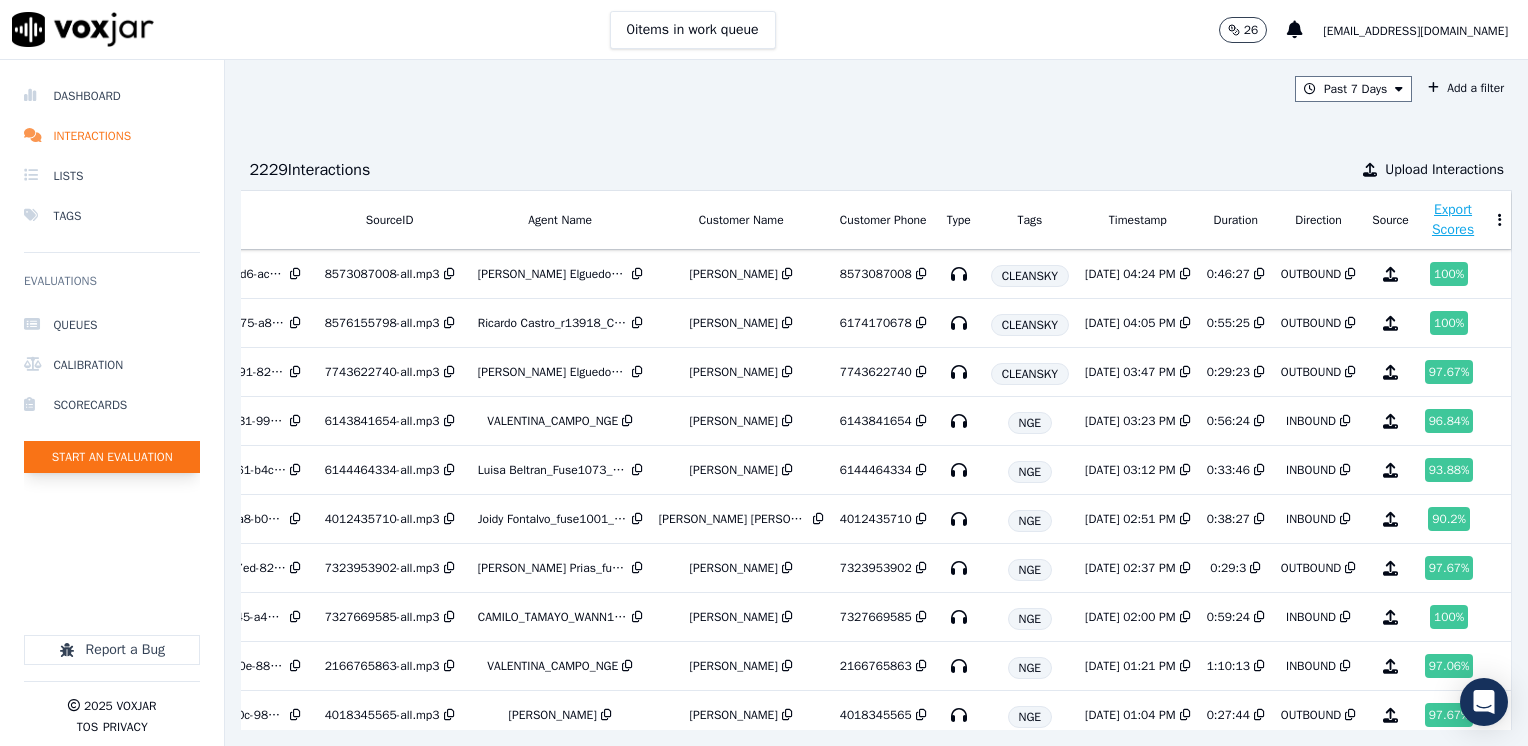 click on "Start an Evaluation" 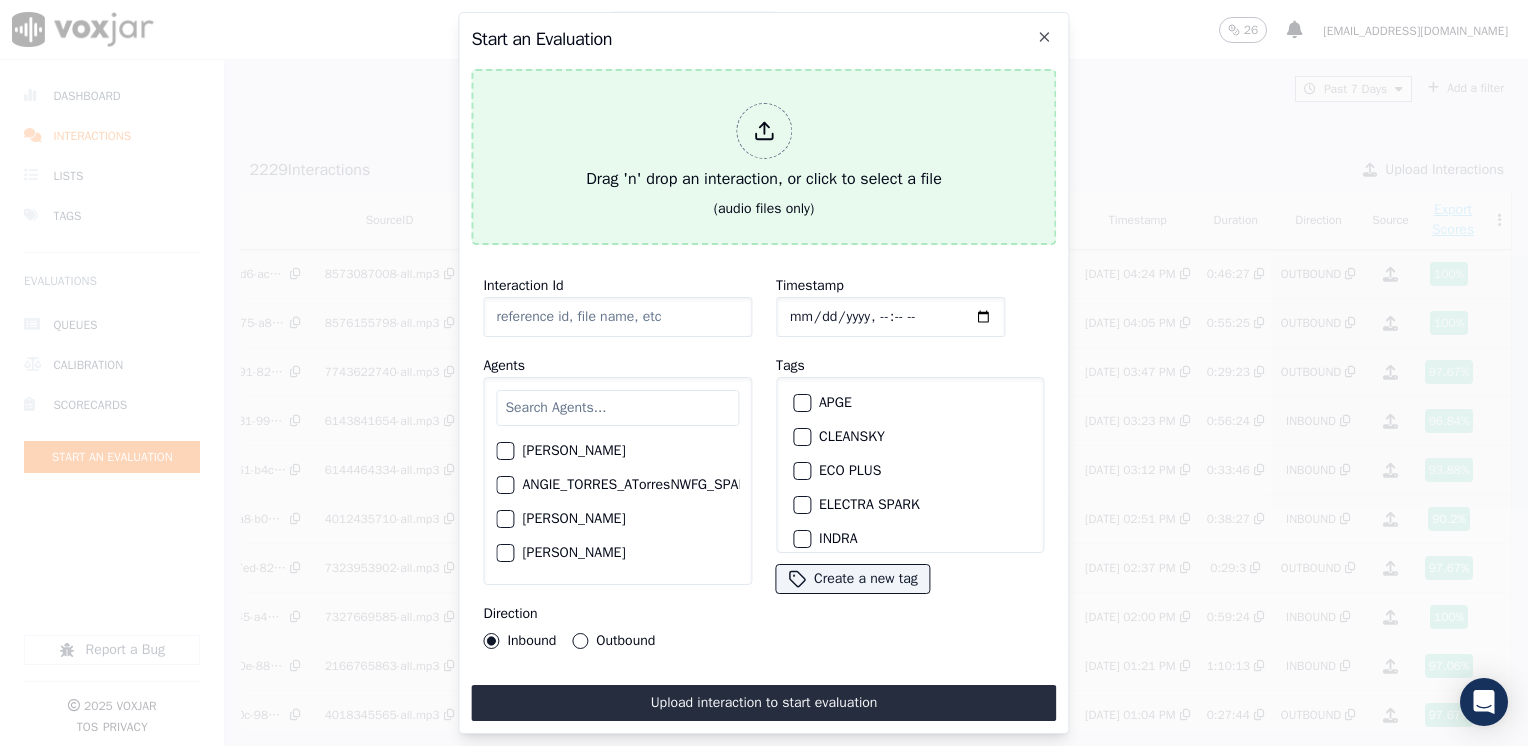 click at bounding box center (764, 131) 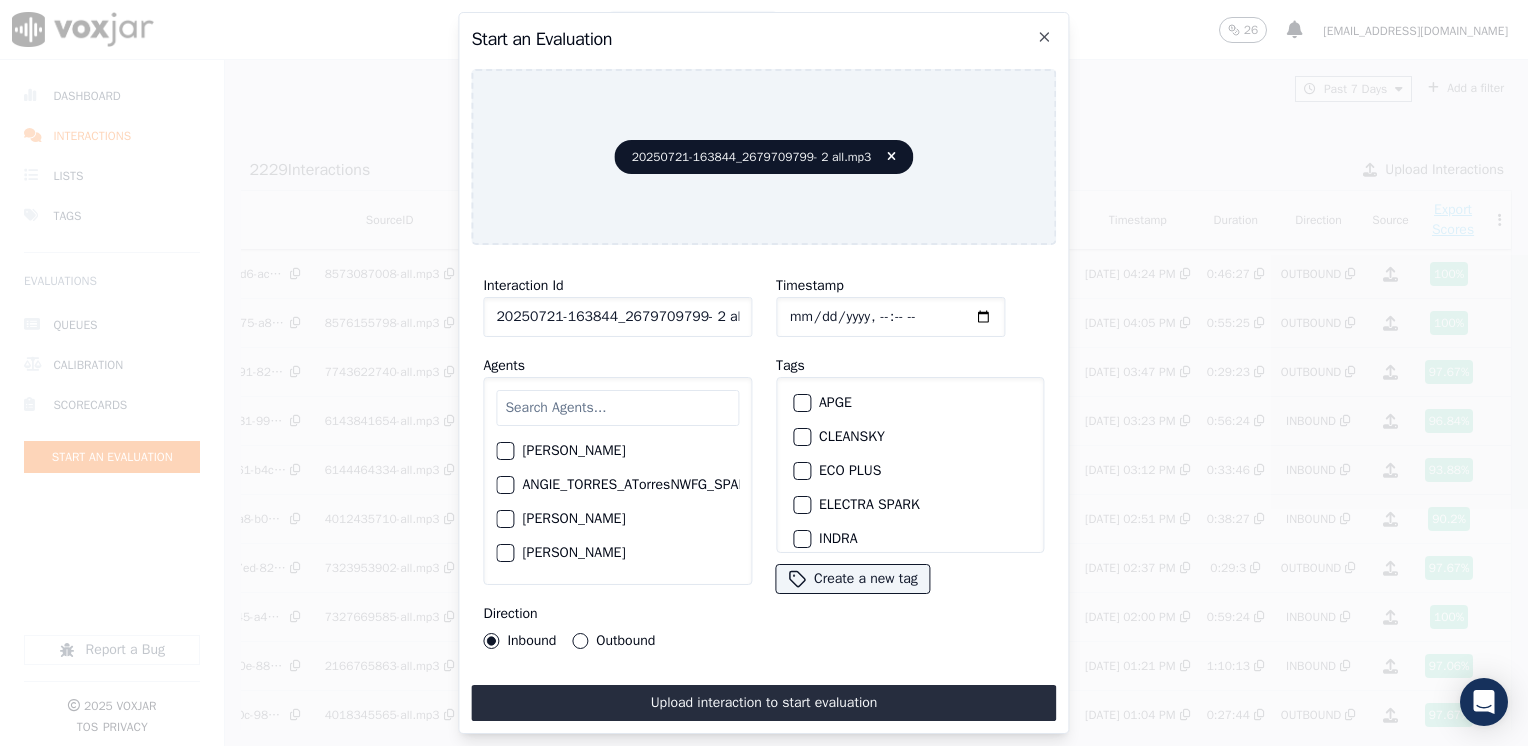 click at bounding box center [617, 408] 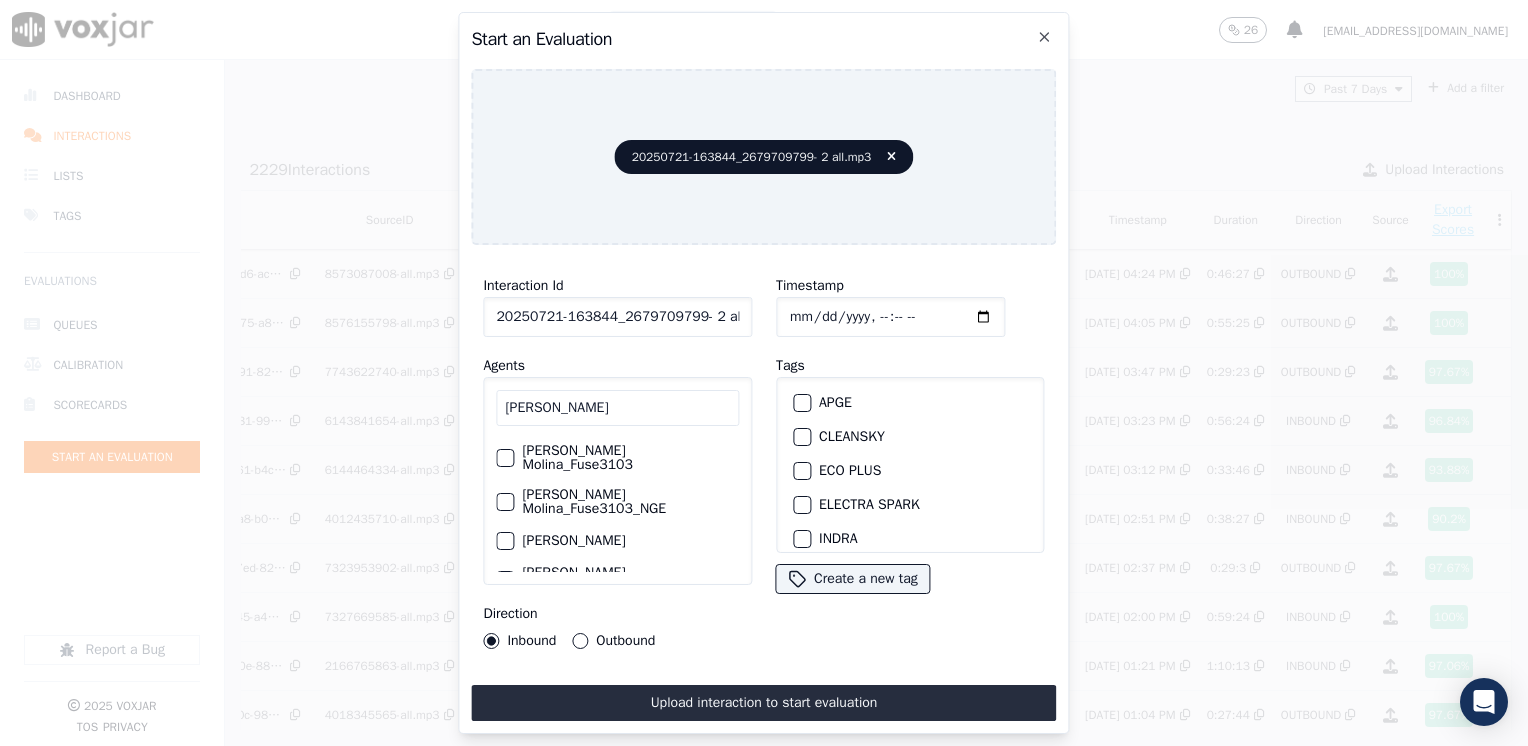 scroll, scrollTop: 100, scrollLeft: 0, axis: vertical 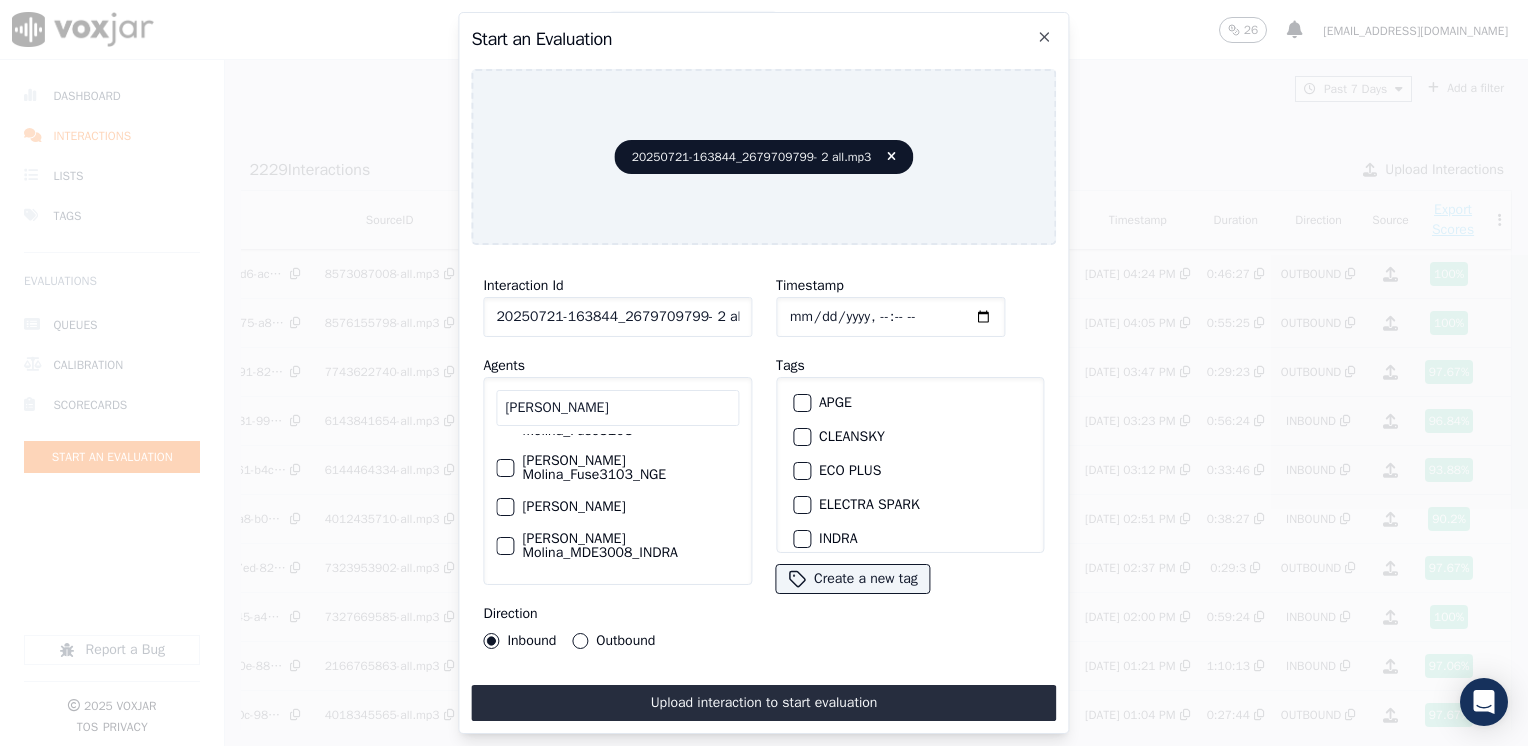 type on "[PERSON_NAME]" 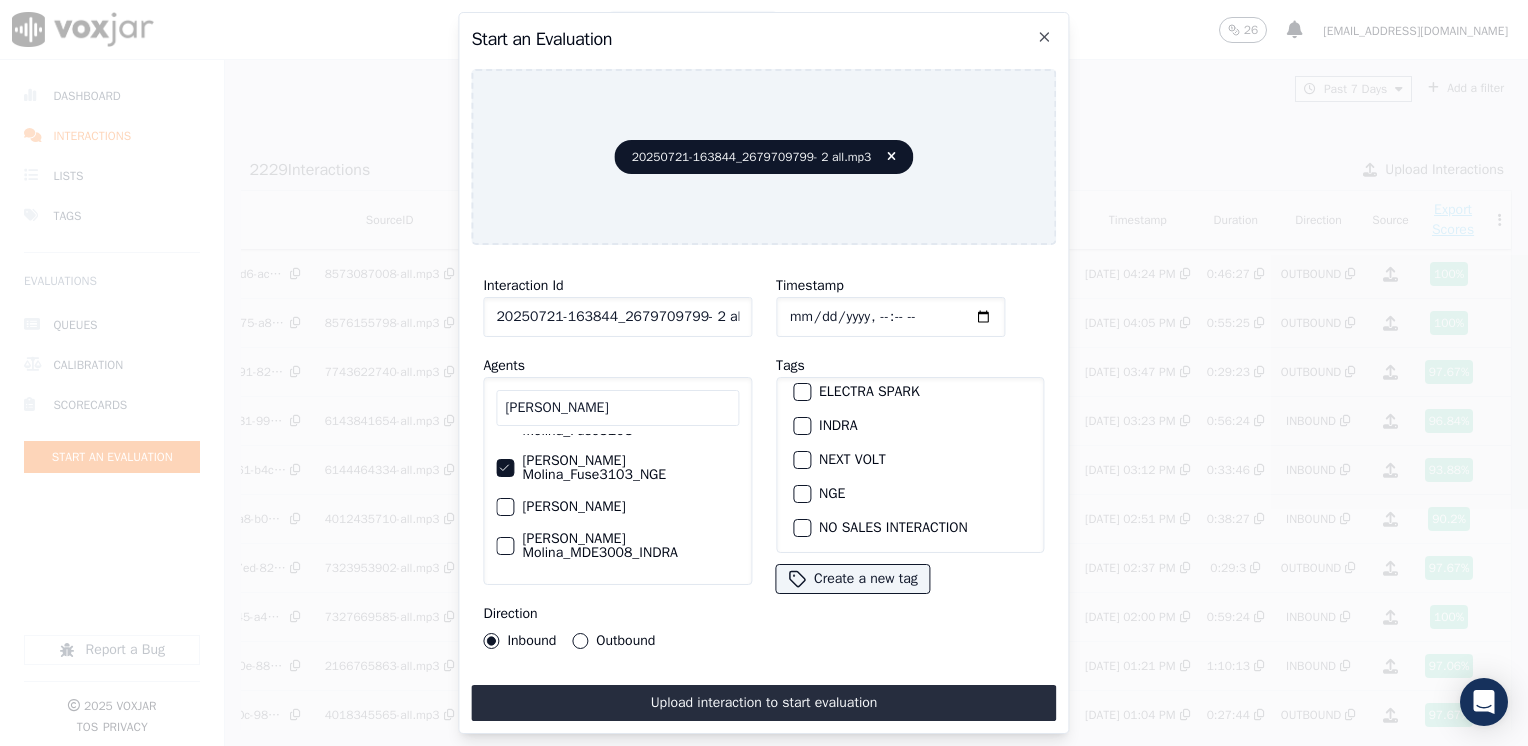 scroll, scrollTop: 200, scrollLeft: 0, axis: vertical 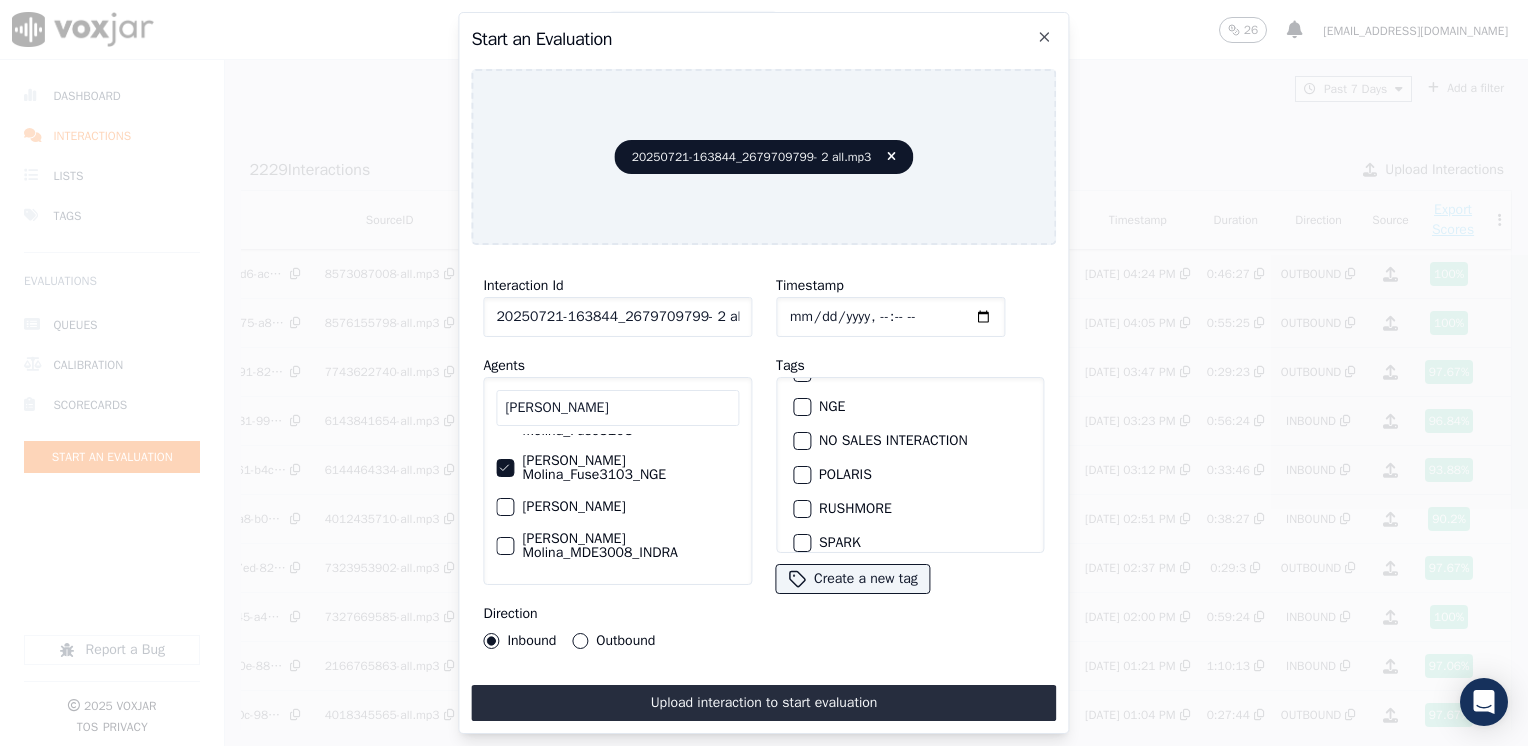 click at bounding box center [801, 407] 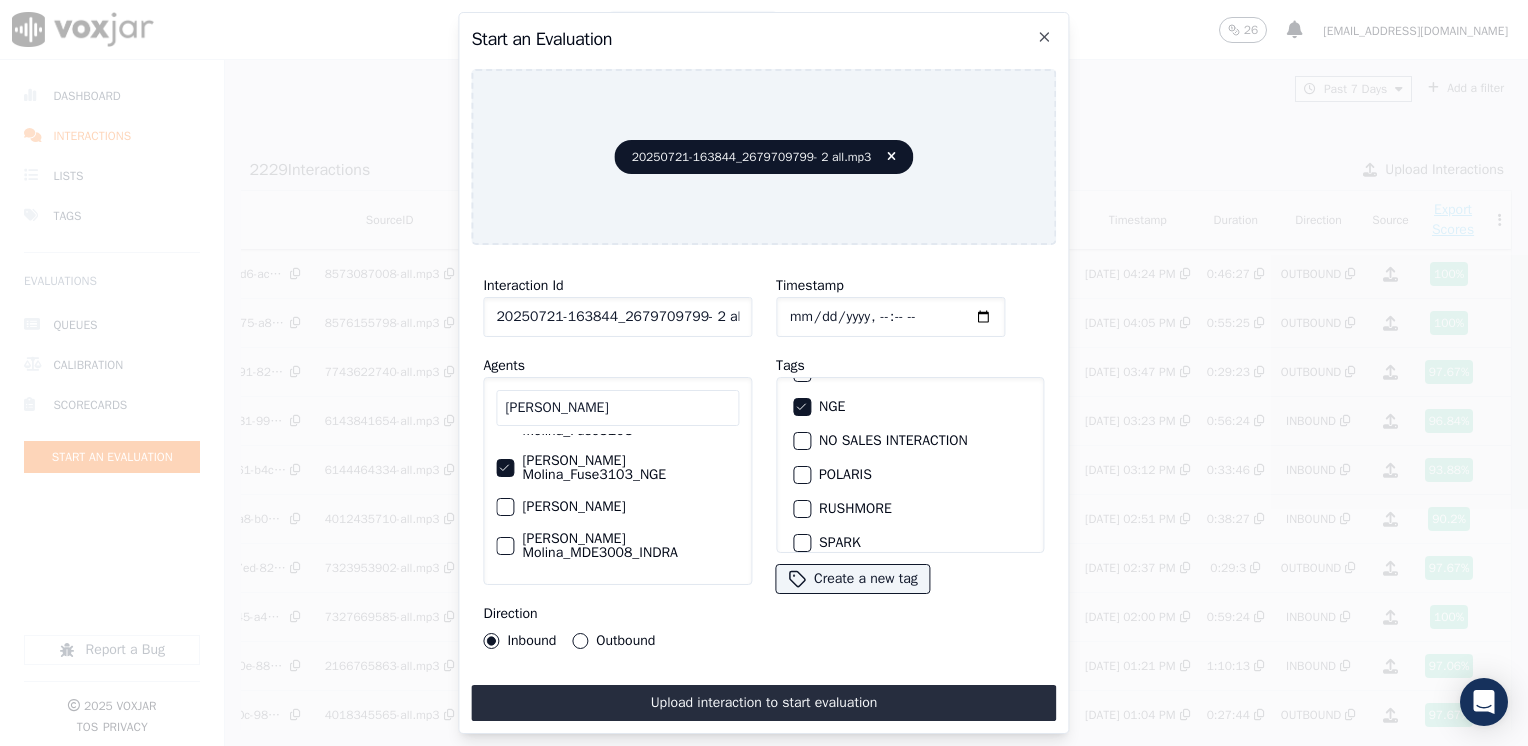 click on "Outbound" at bounding box center [580, 641] 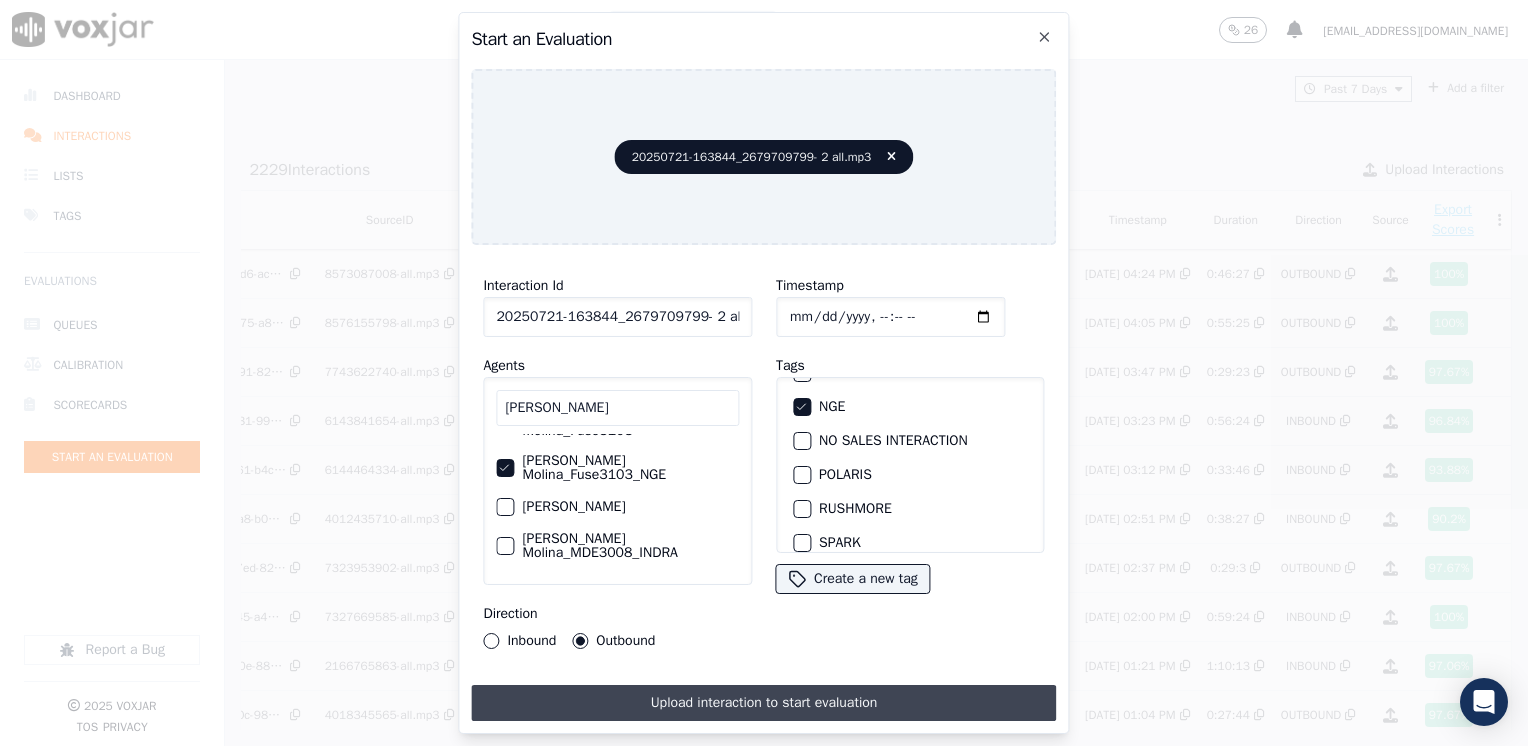 click on "Upload interaction to start evaluation" at bounding box center (763, 703) 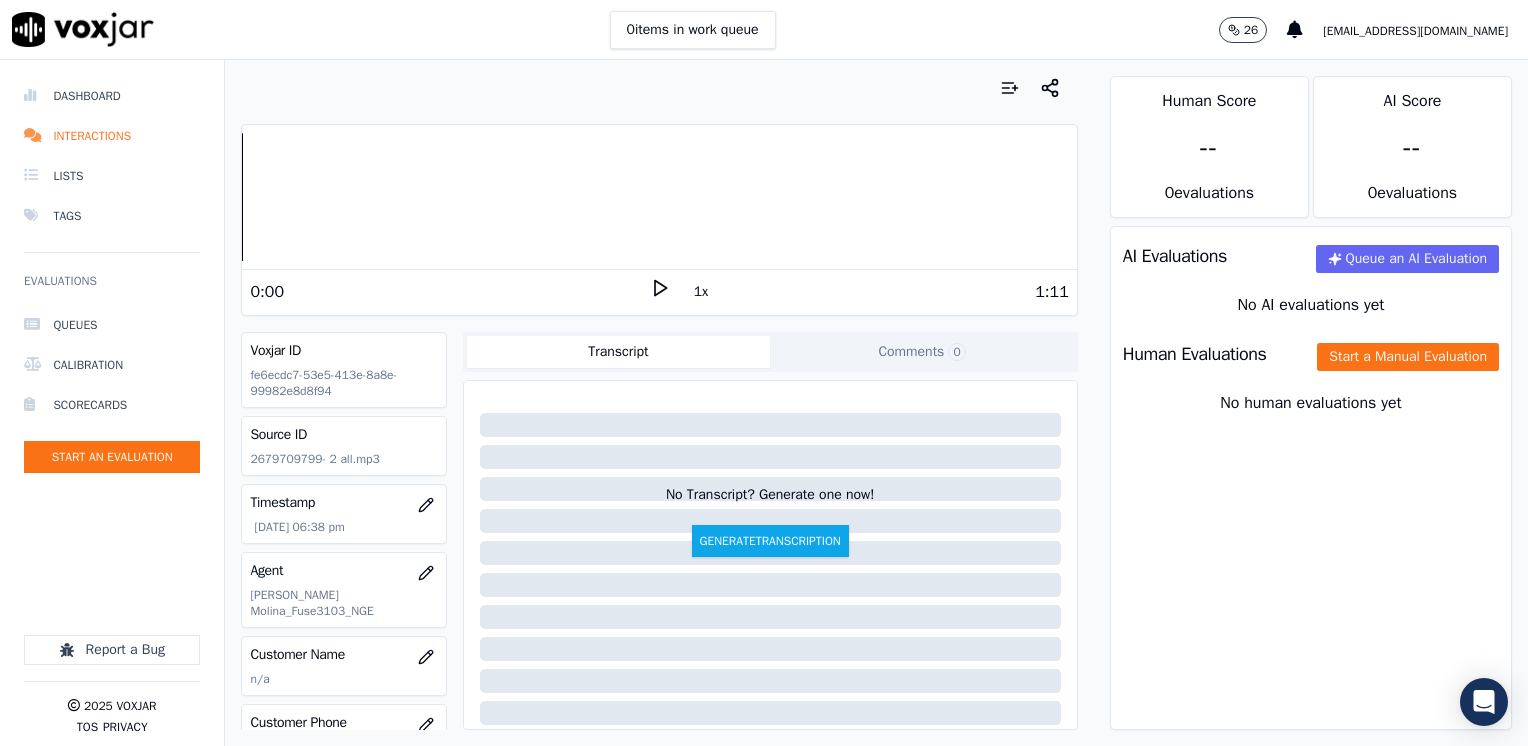 click 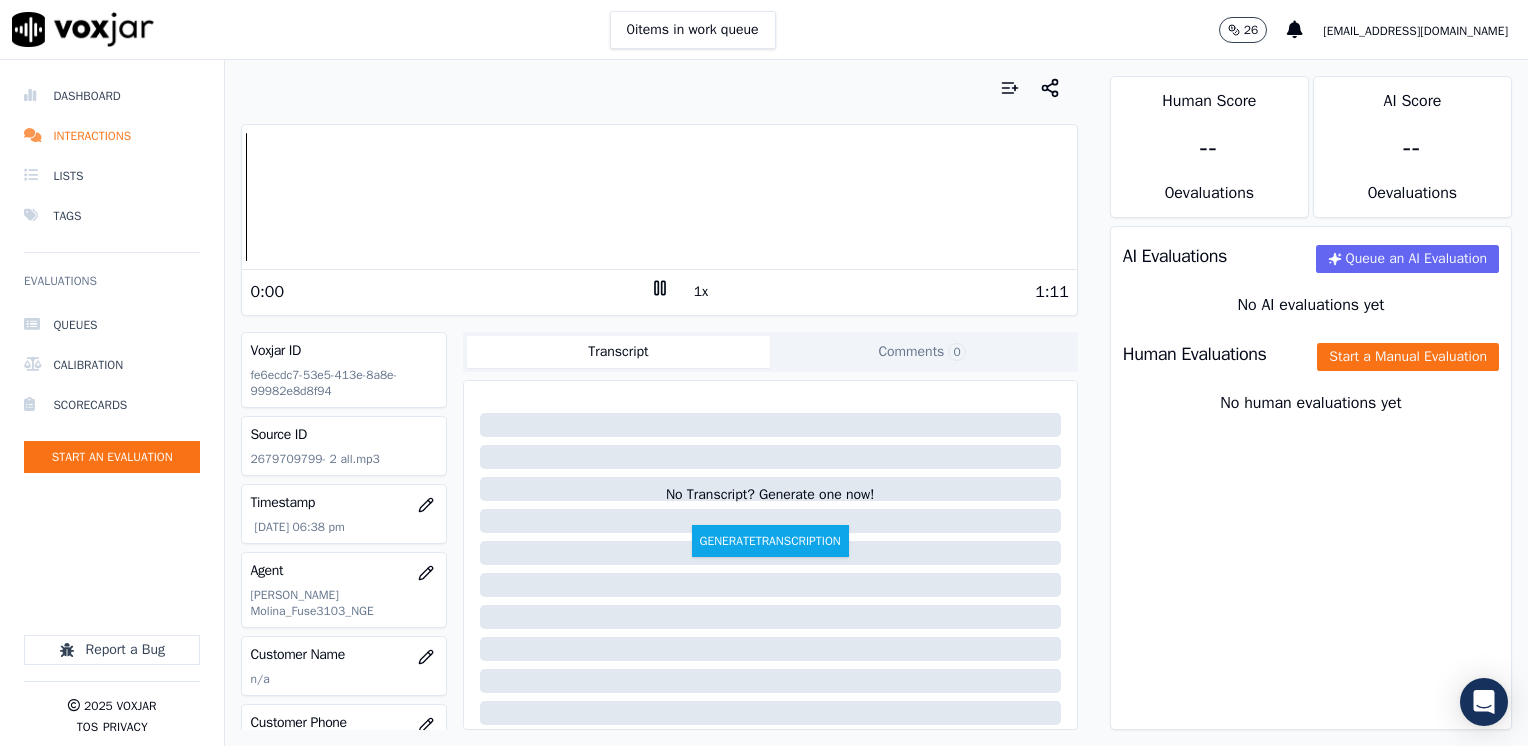click 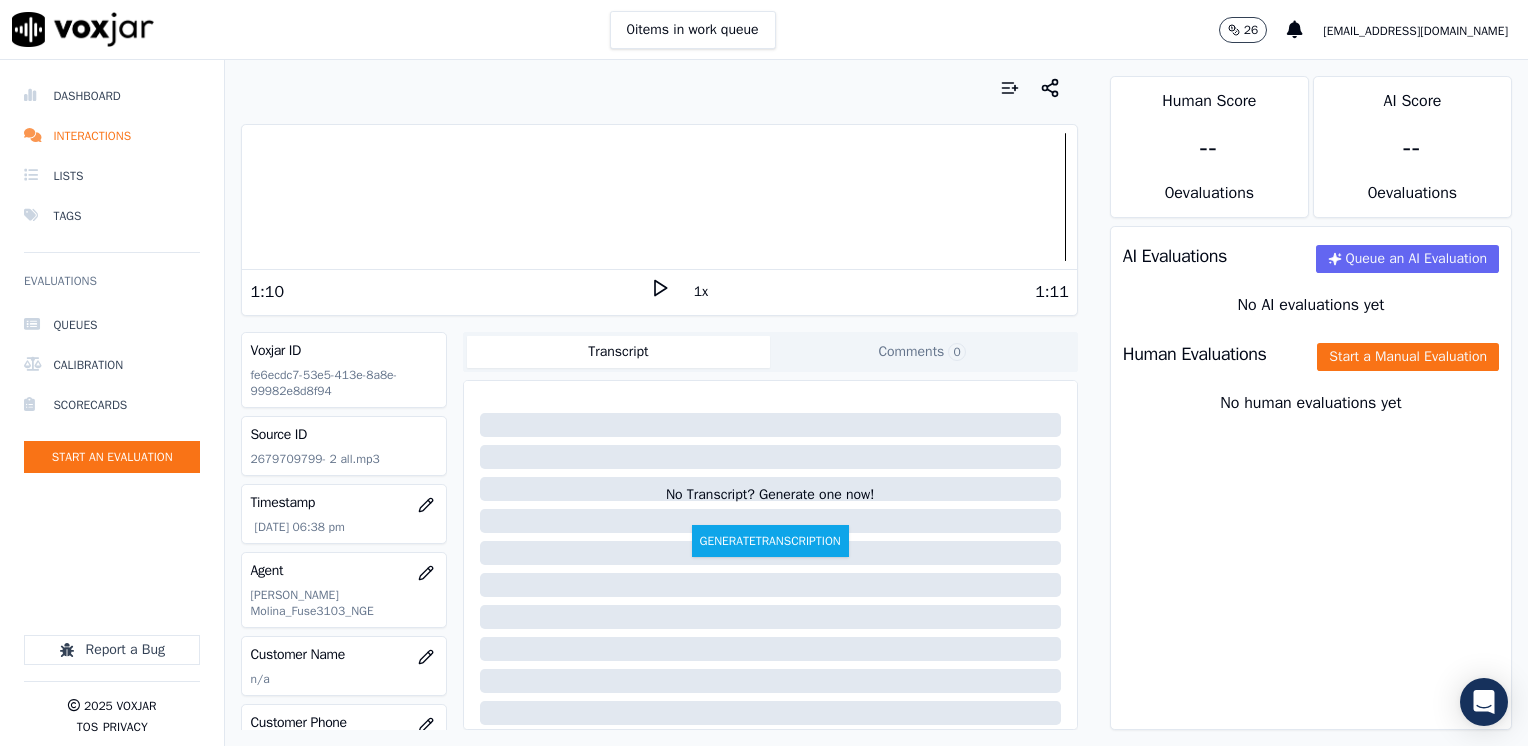 click 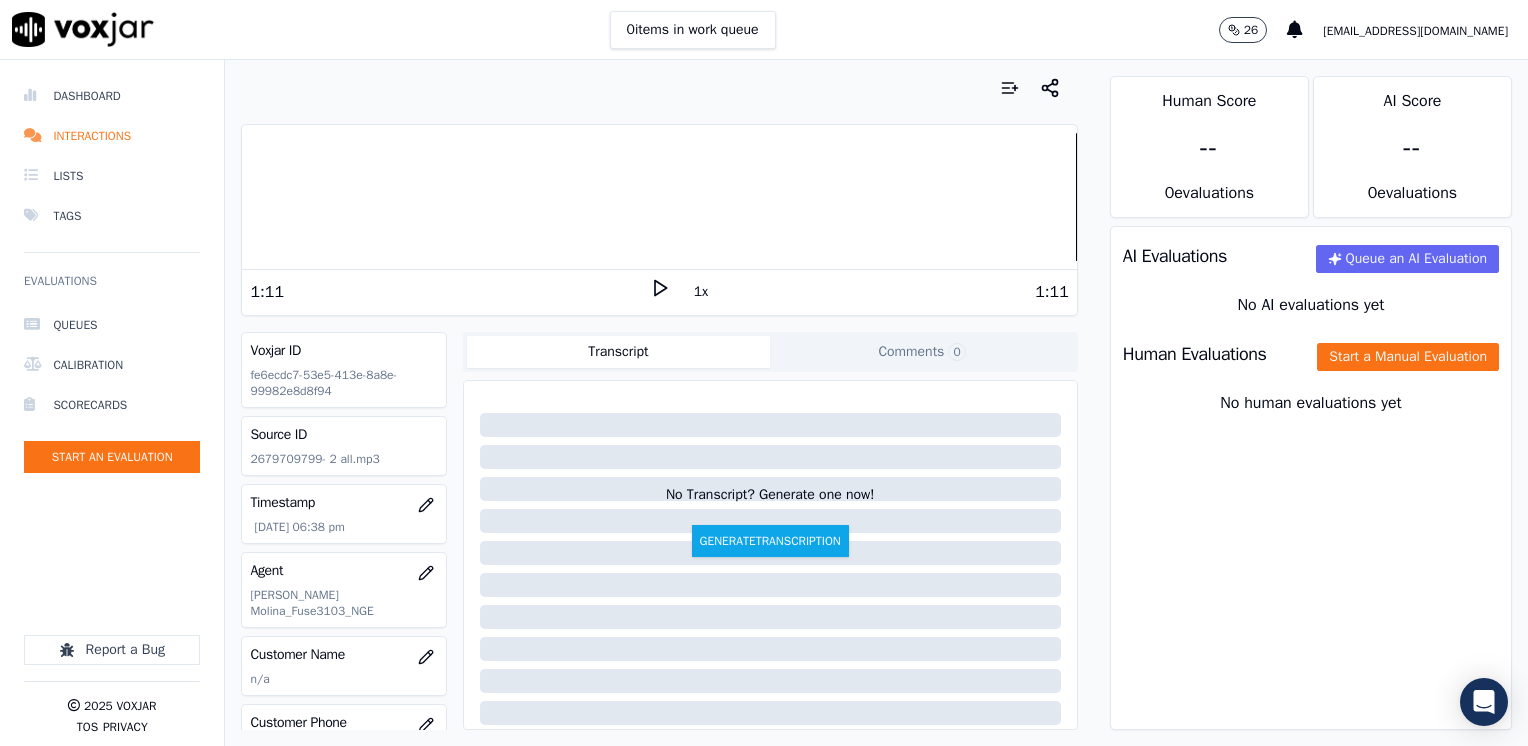 click 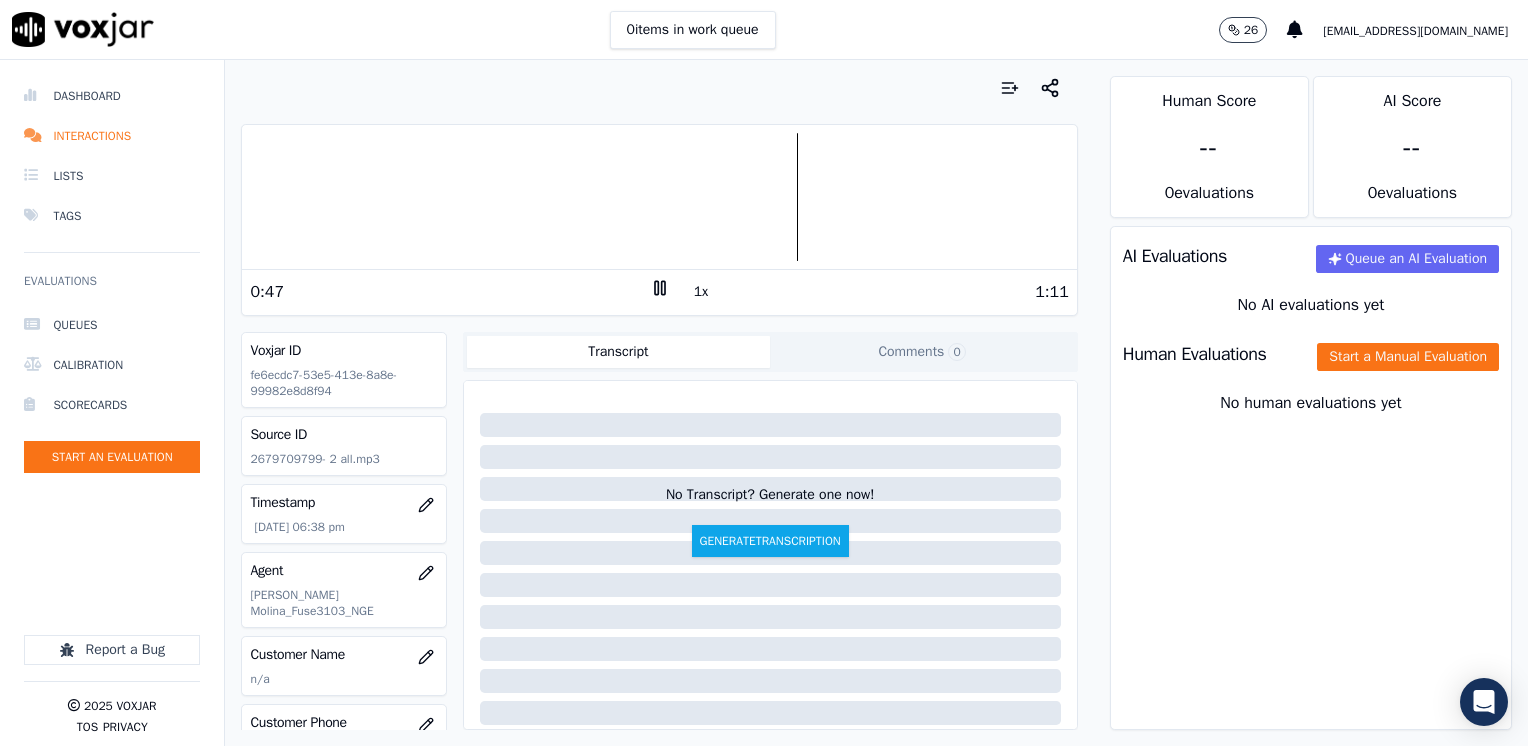 click 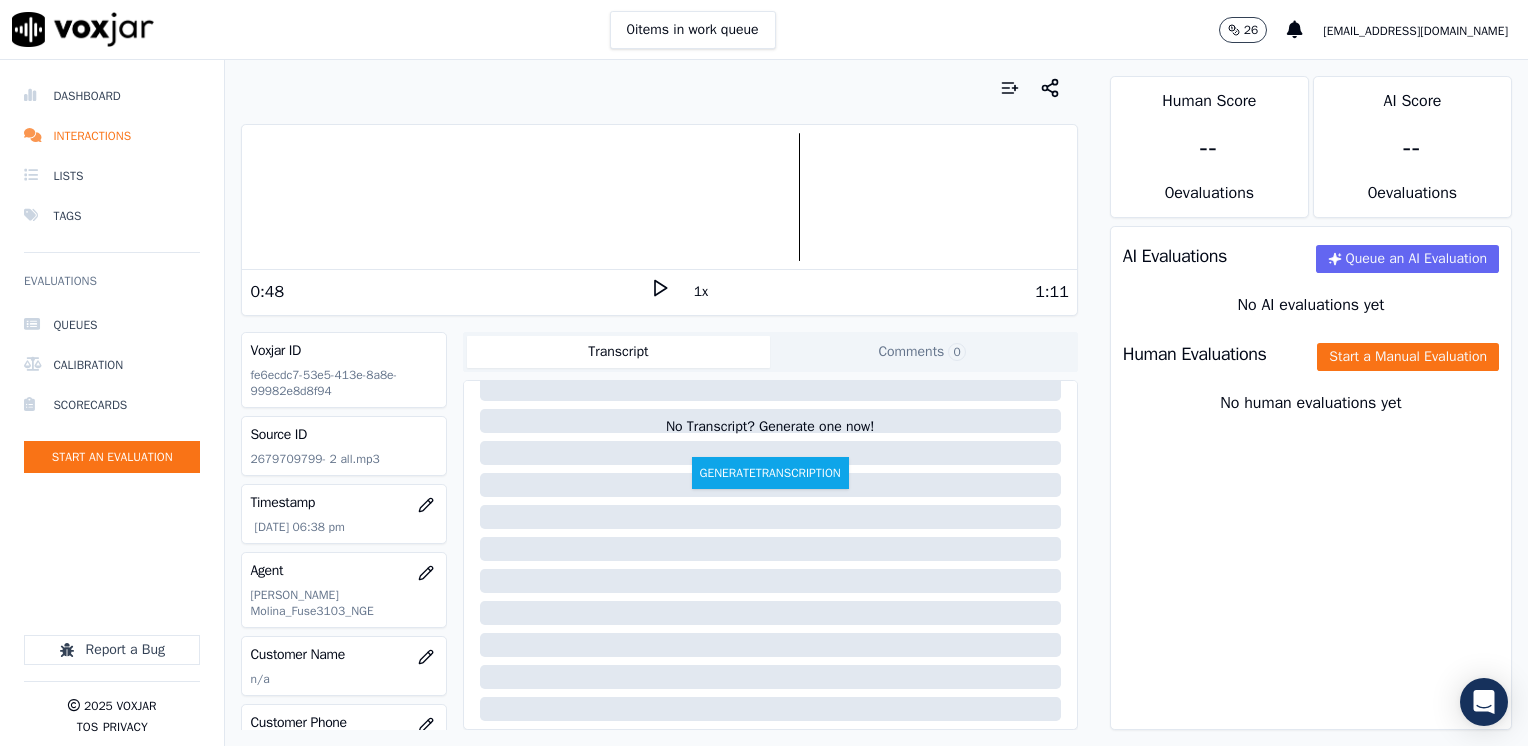 scroll, scrollTop: 100, scrollLeft: 0, axis: vertical 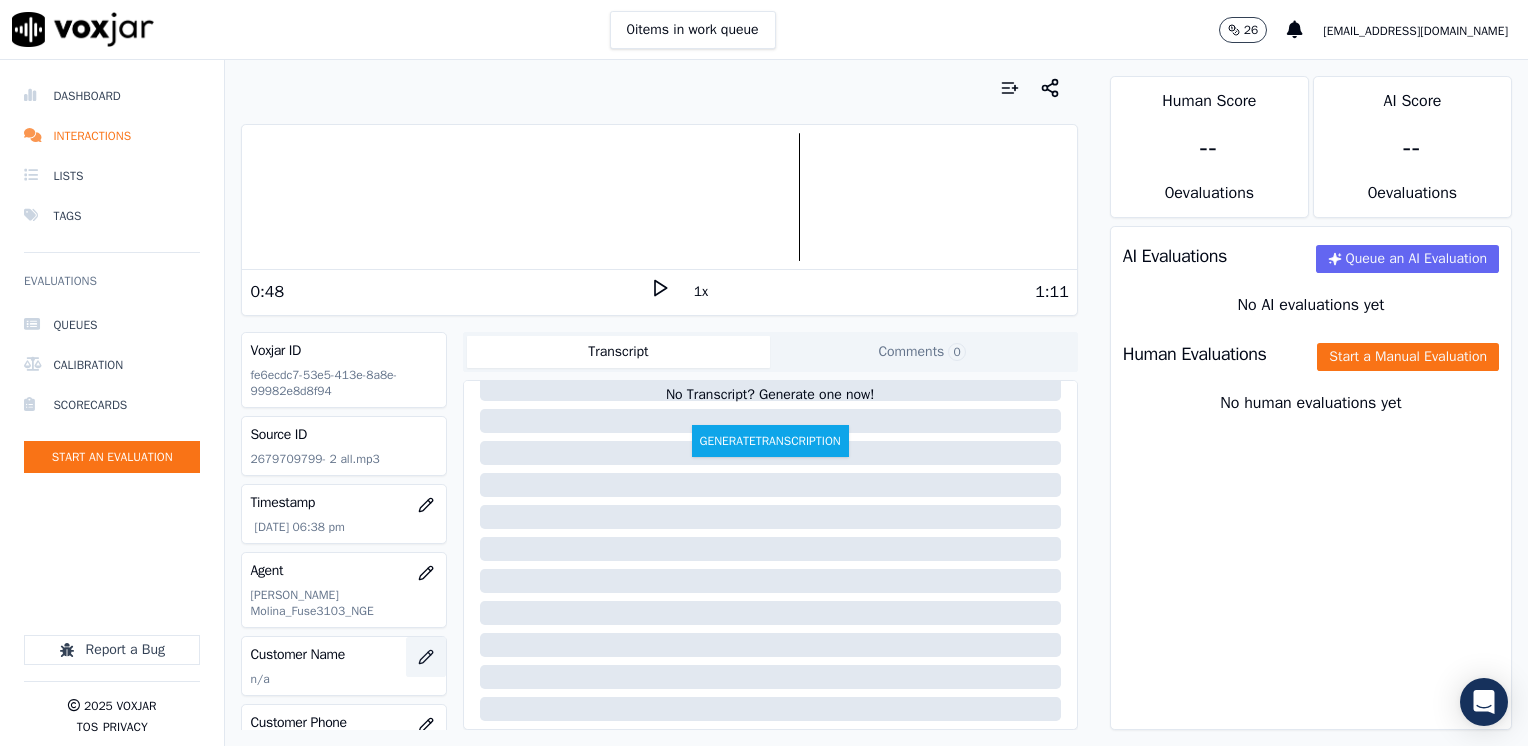 click 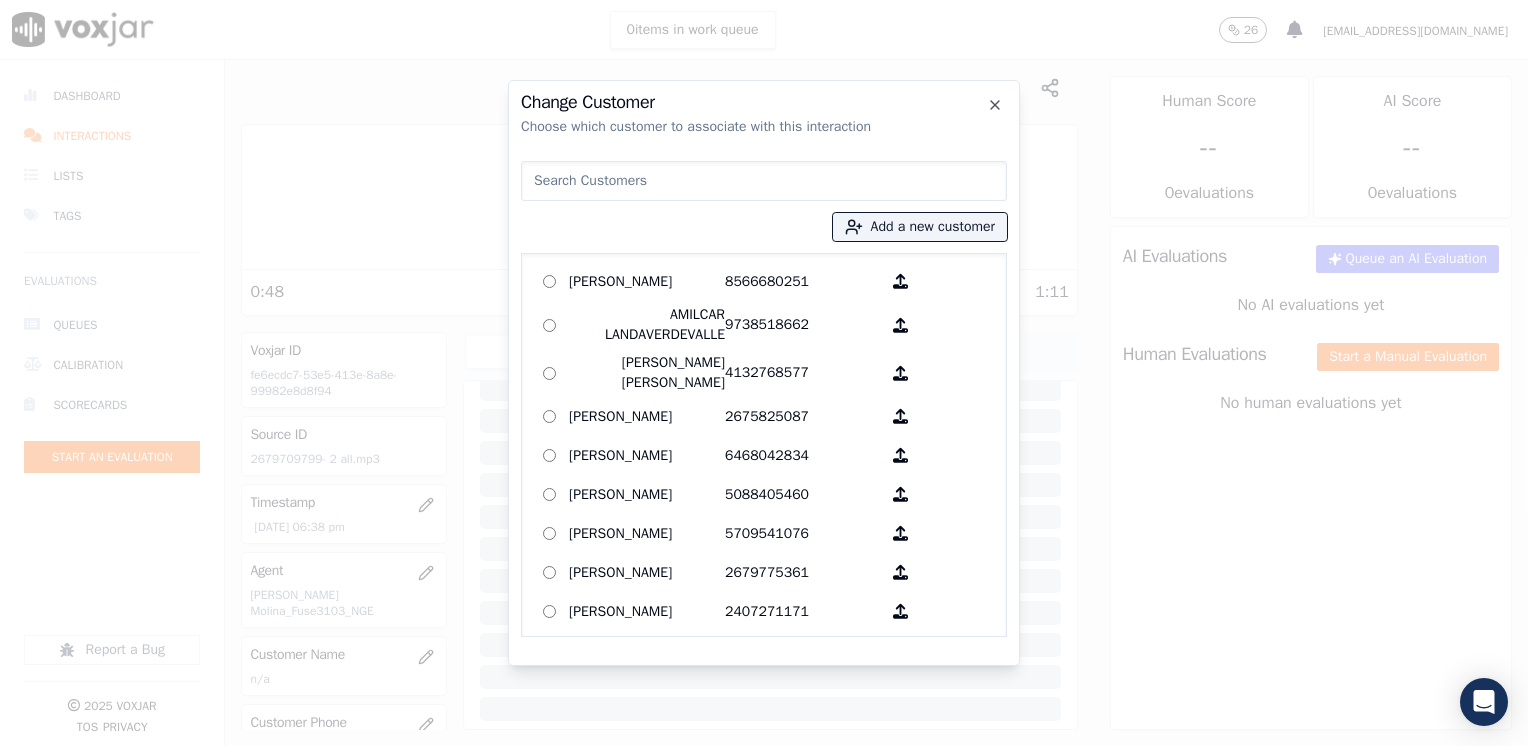 click at bounding box center (764, 181) 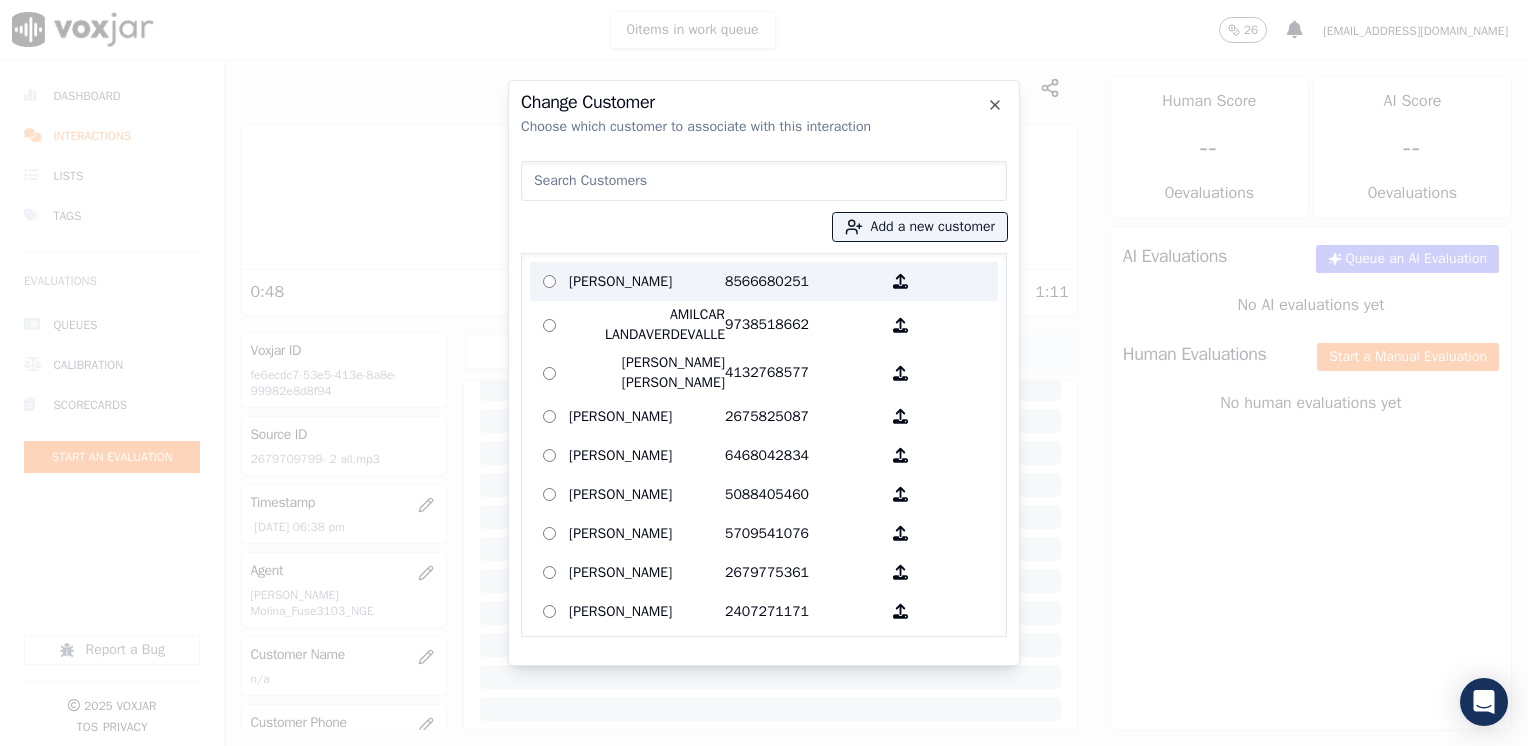 paste on "2679709799" 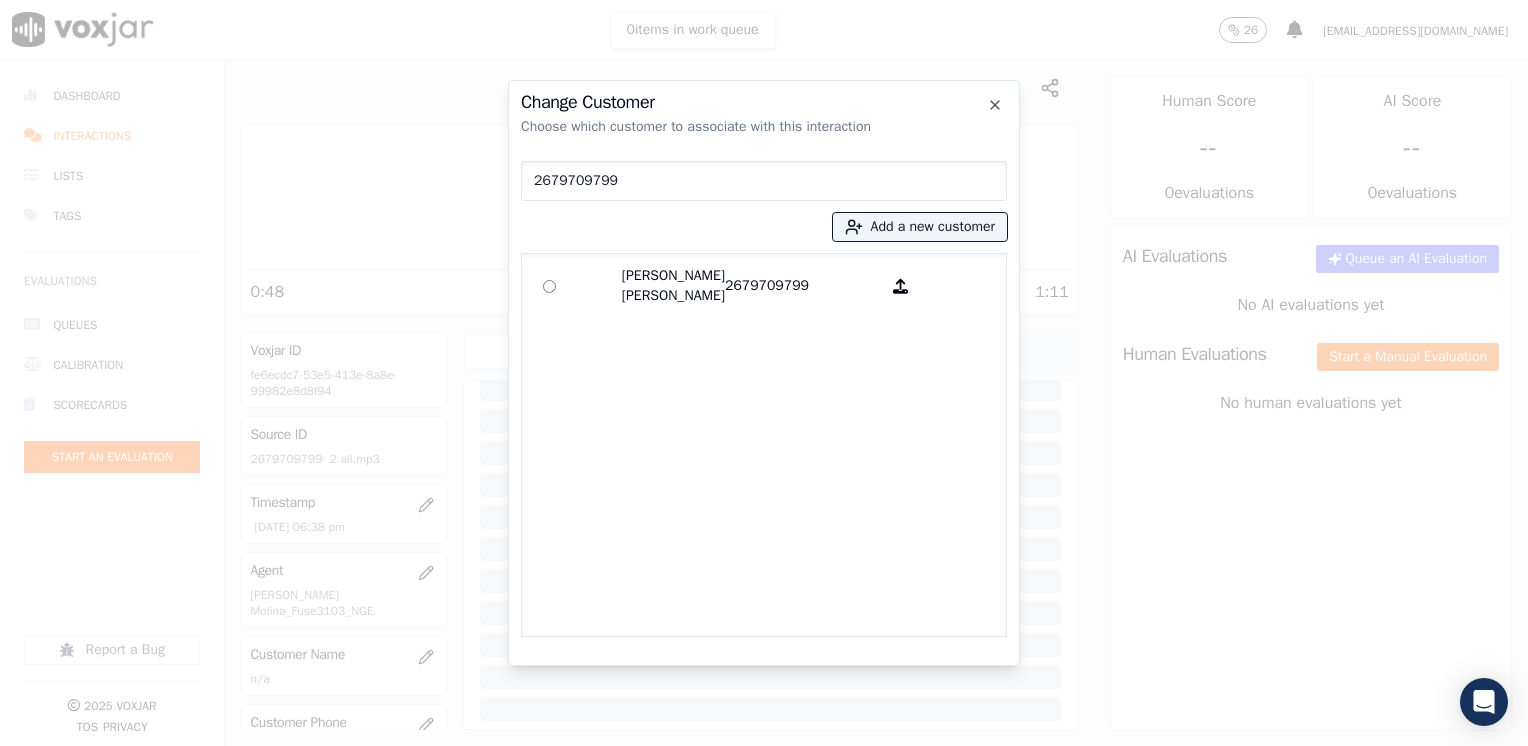 type on "2679709799" 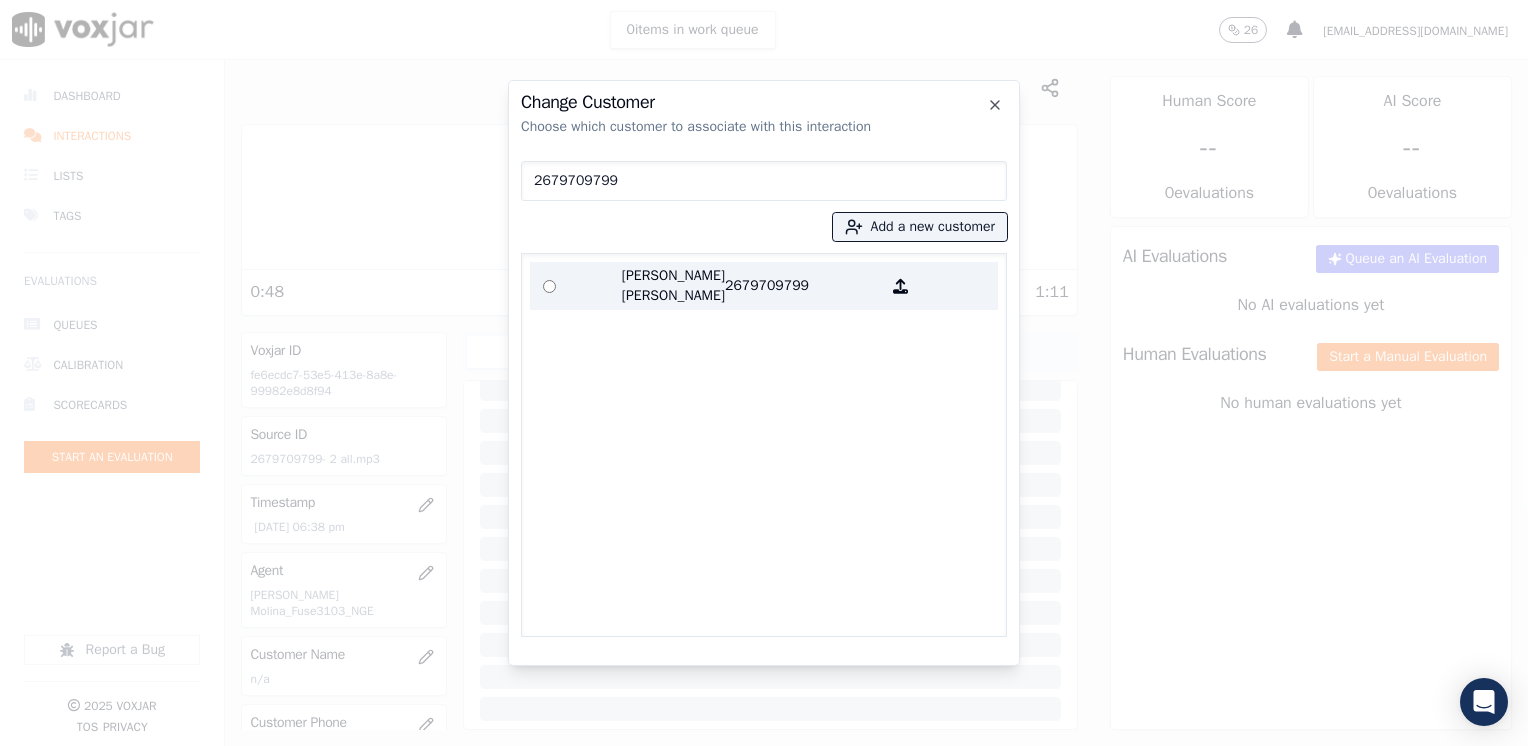 click on "[PERSON_NAME] [PERSON_NAME]" at bounding box center (647, 286) 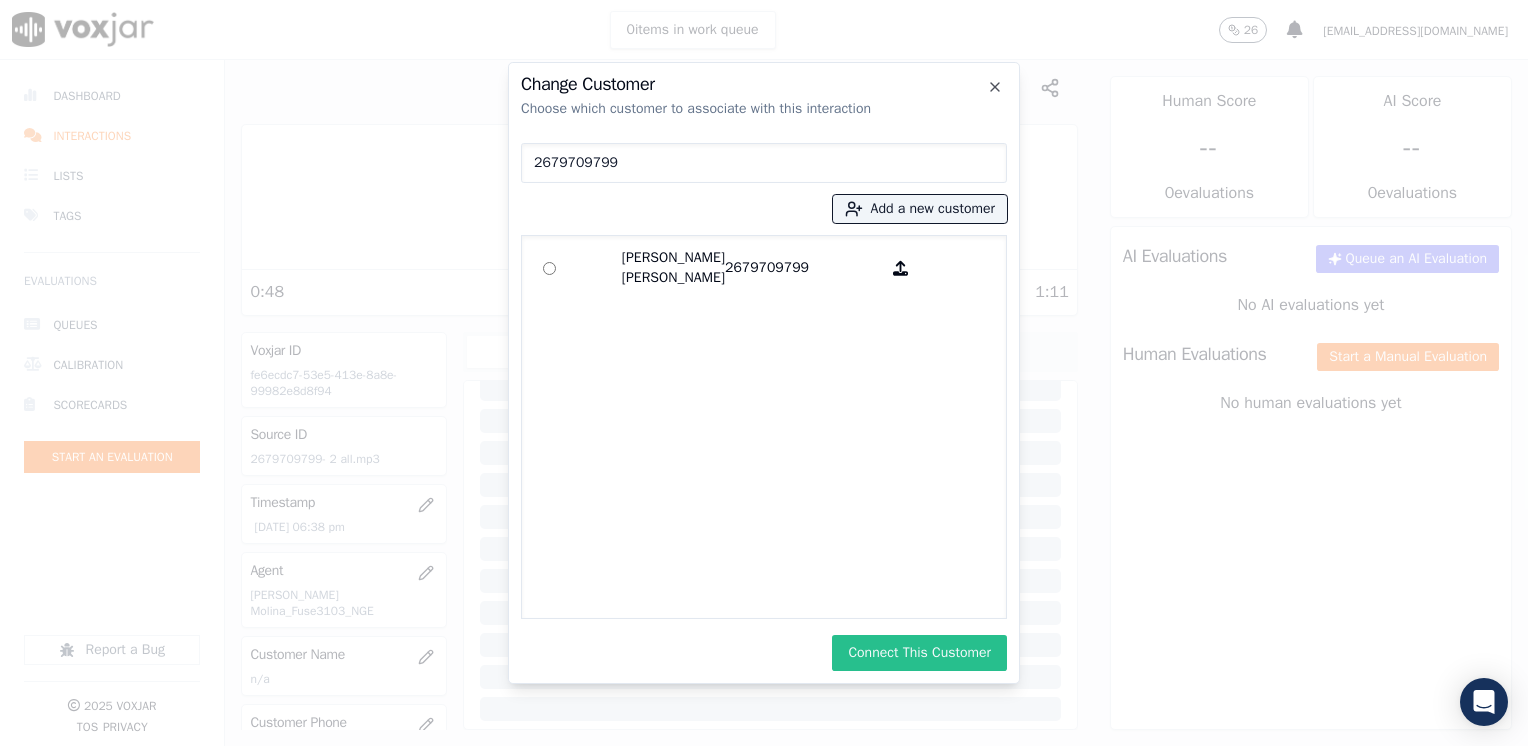 click on "Connect This Customer" at bounding box center (919, 653) 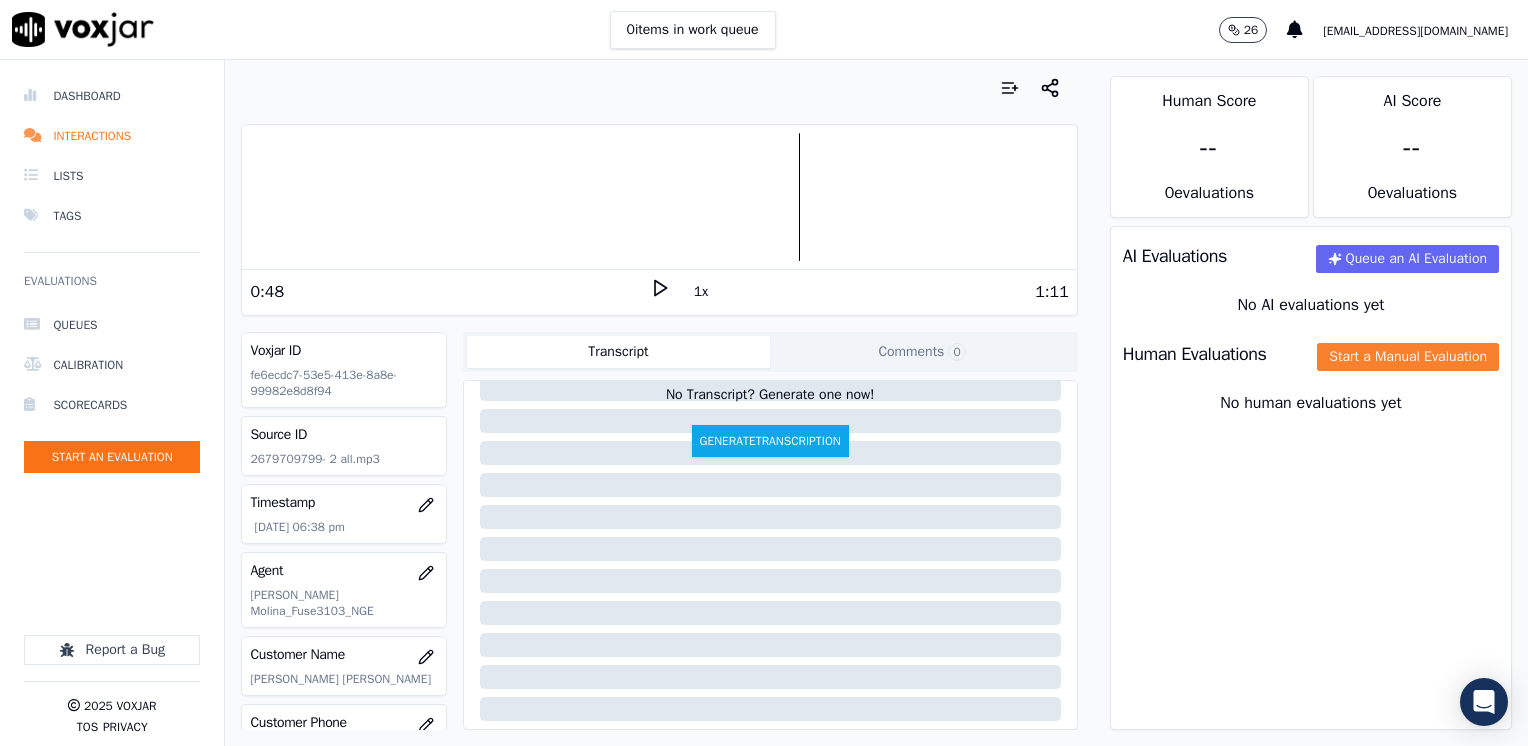 click on "Start a Manual Evaluation" 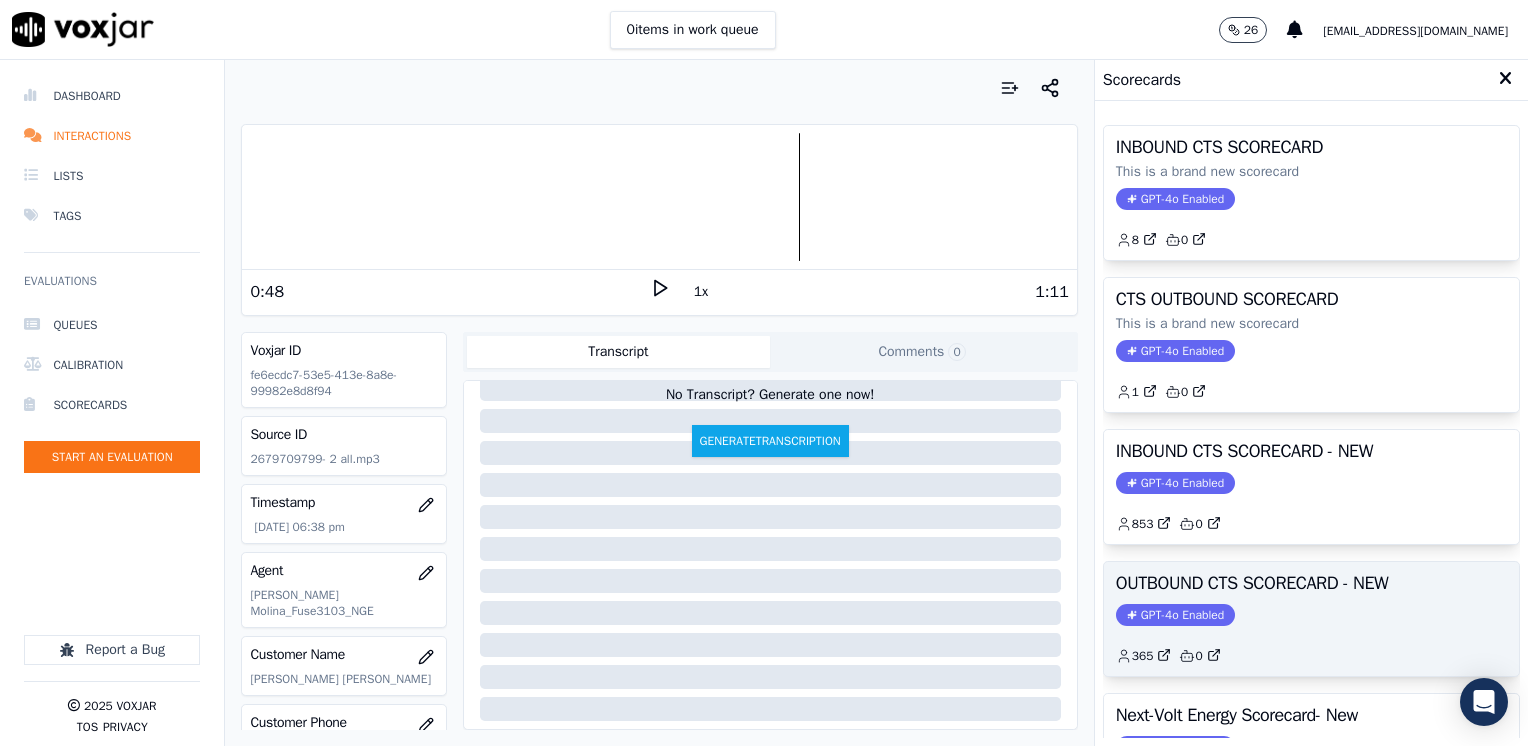 click on "GPT-4o Enabled" at bounding box center [1175, 615] 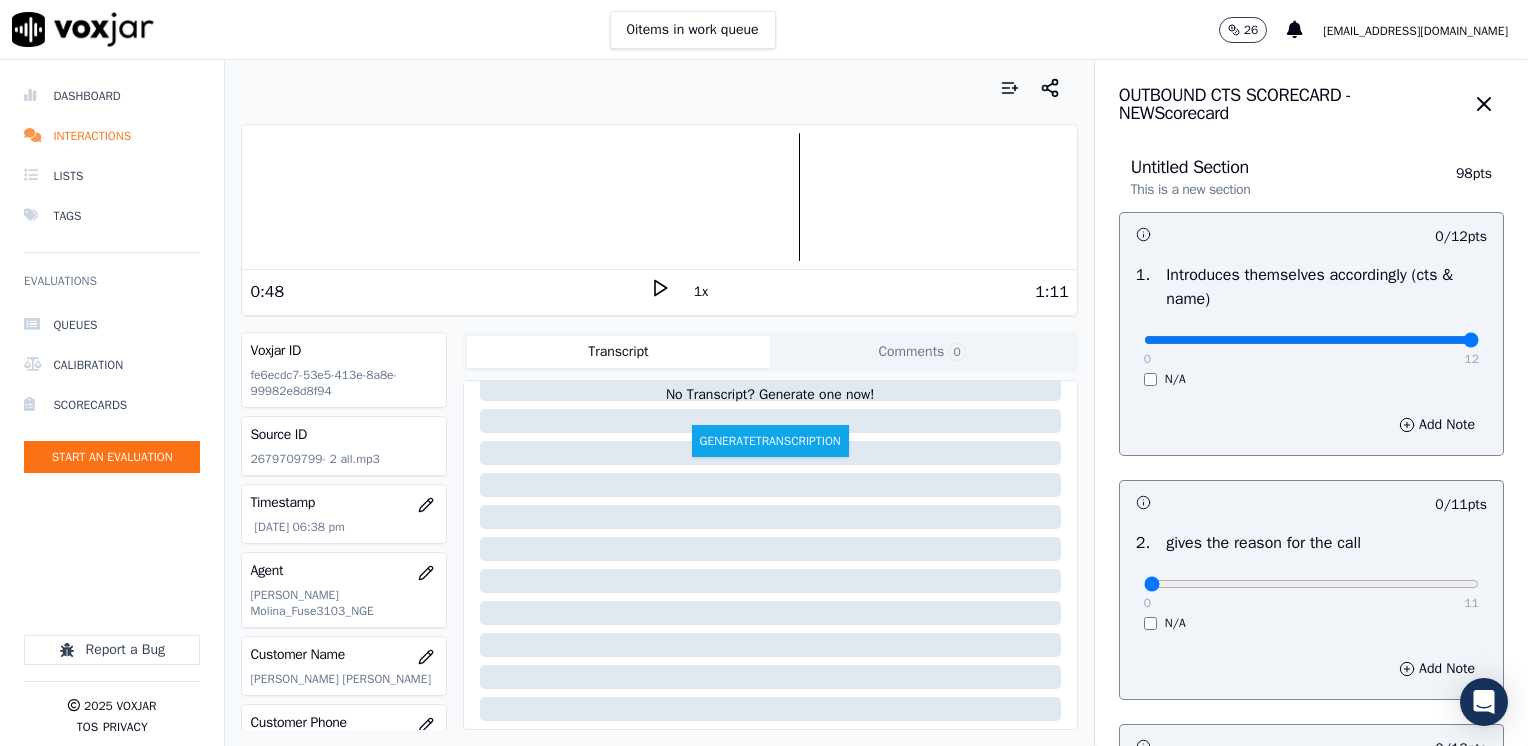 drag, startPoint x: 1133, startPoint y: 337, endPoint x: 1531, endPoint y: 317, distance: 398.5022 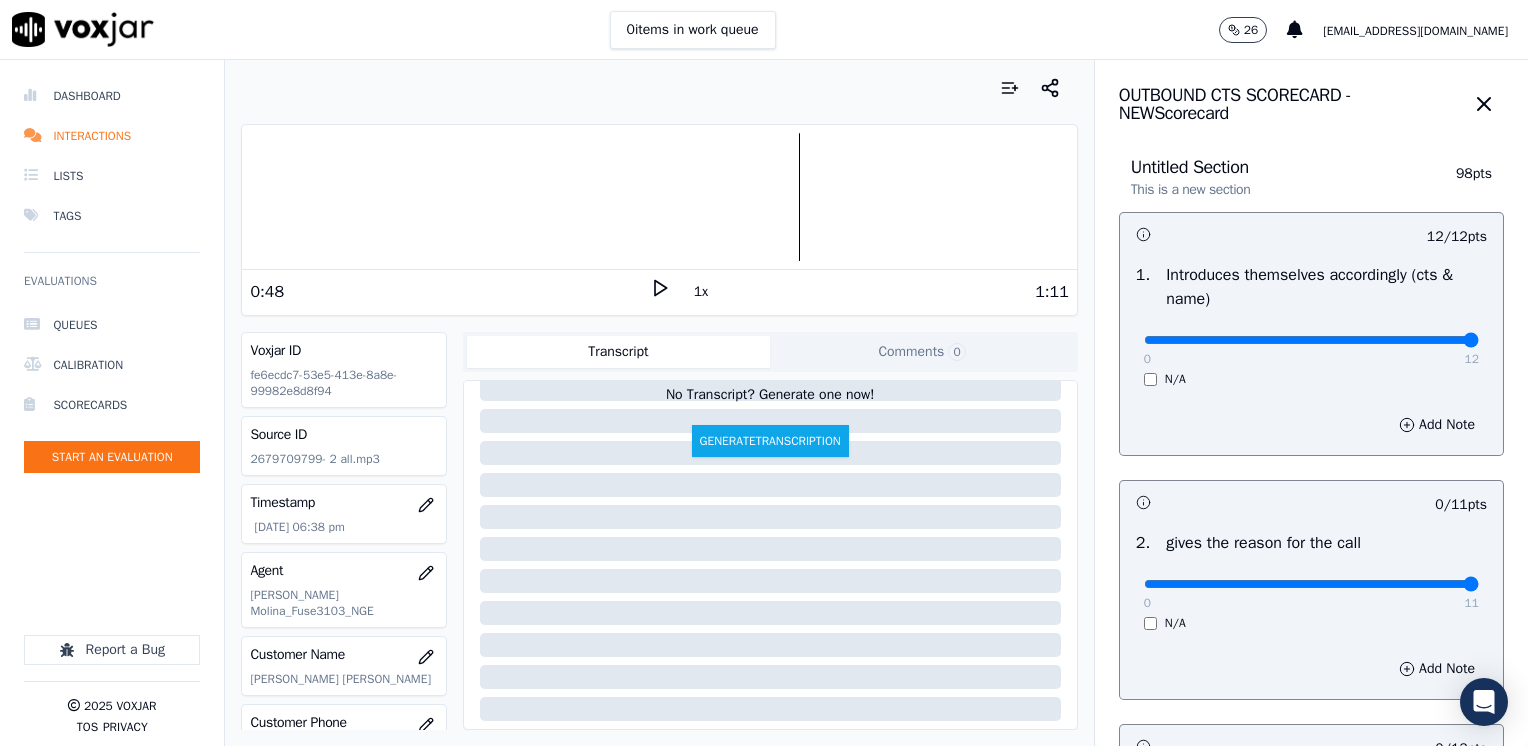 drag, startPoint x: 1136, startPoint y: 586, endPoint x: 1531, endPoint y: 546, distance: 397.02014 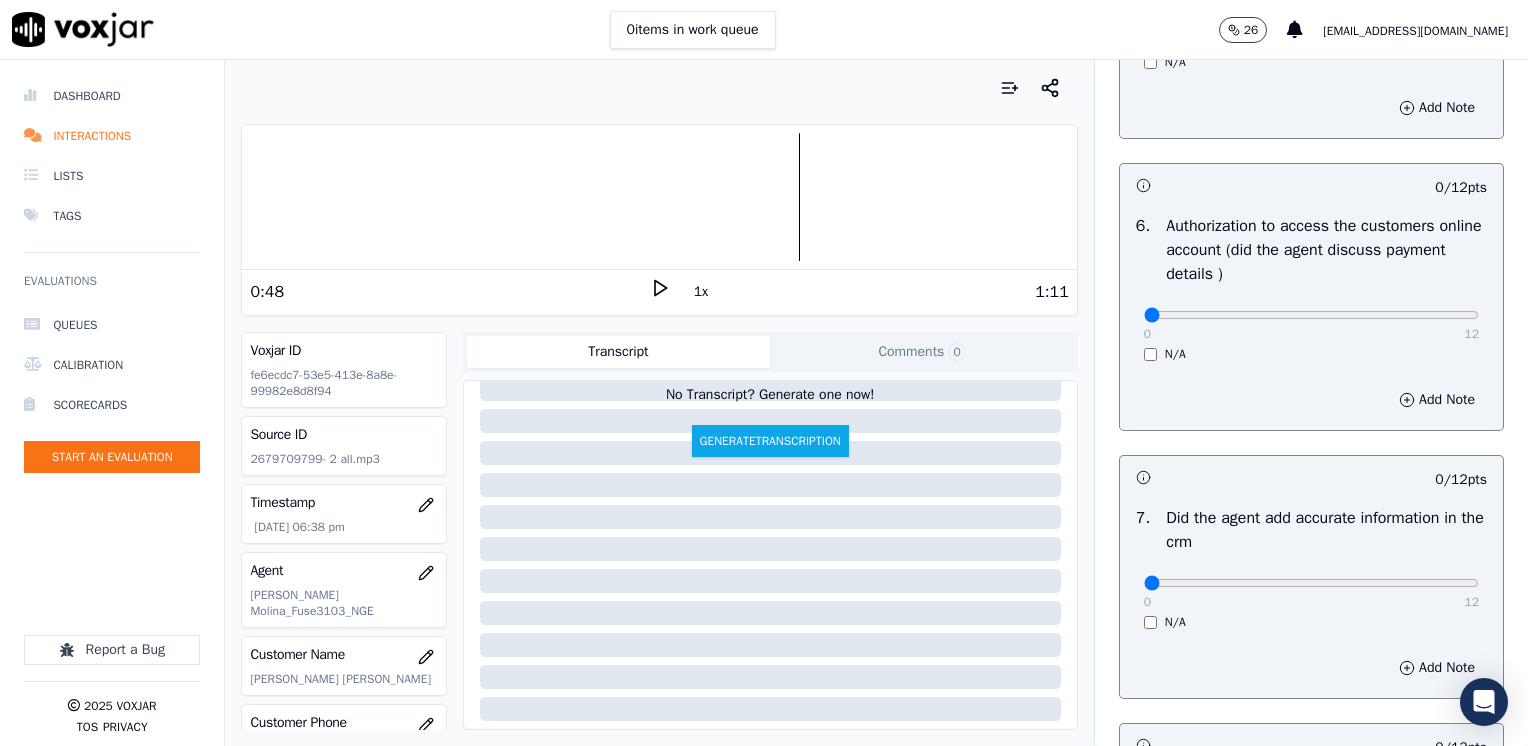 scroll, scrollTop: 1400, scrollLeft: 0, axis: vertical 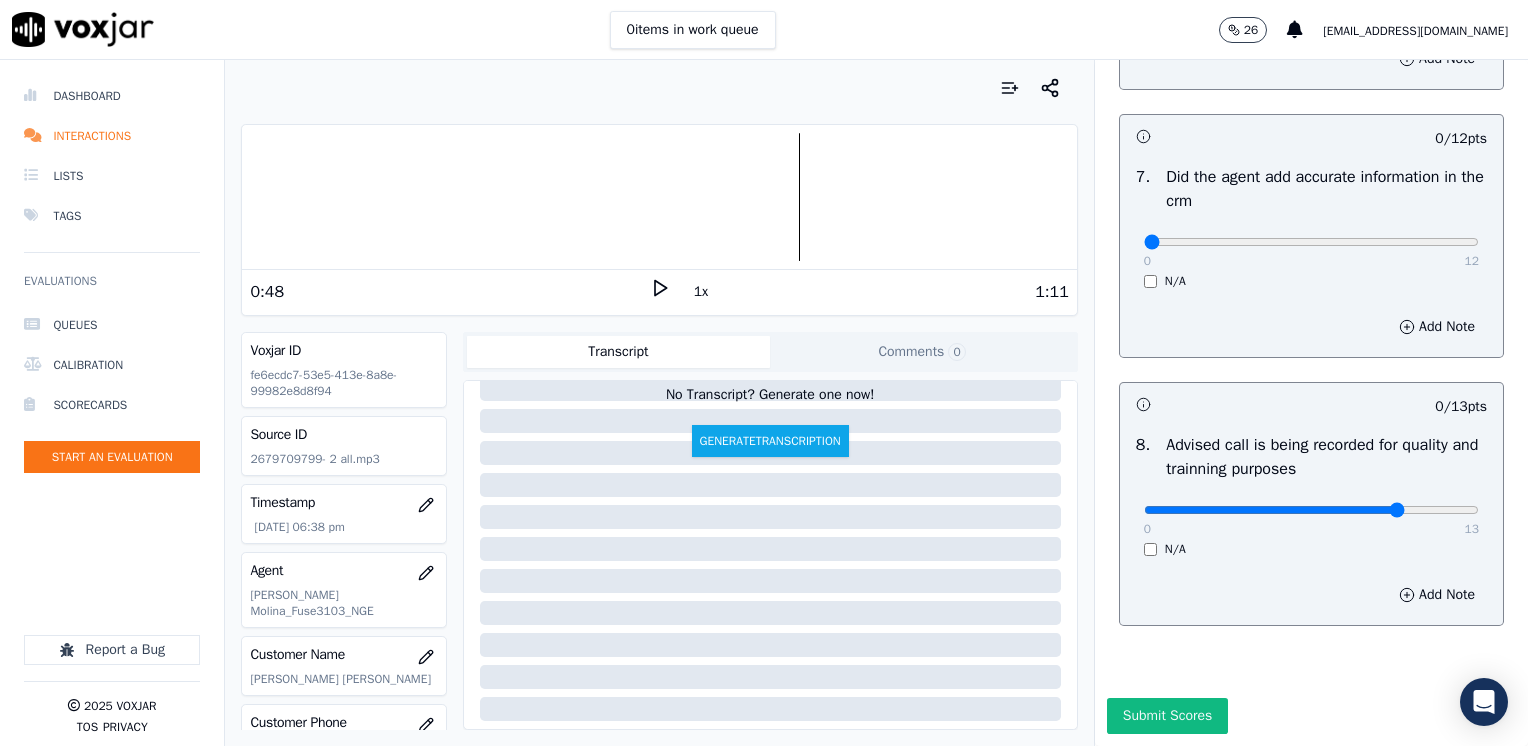 type on "10" 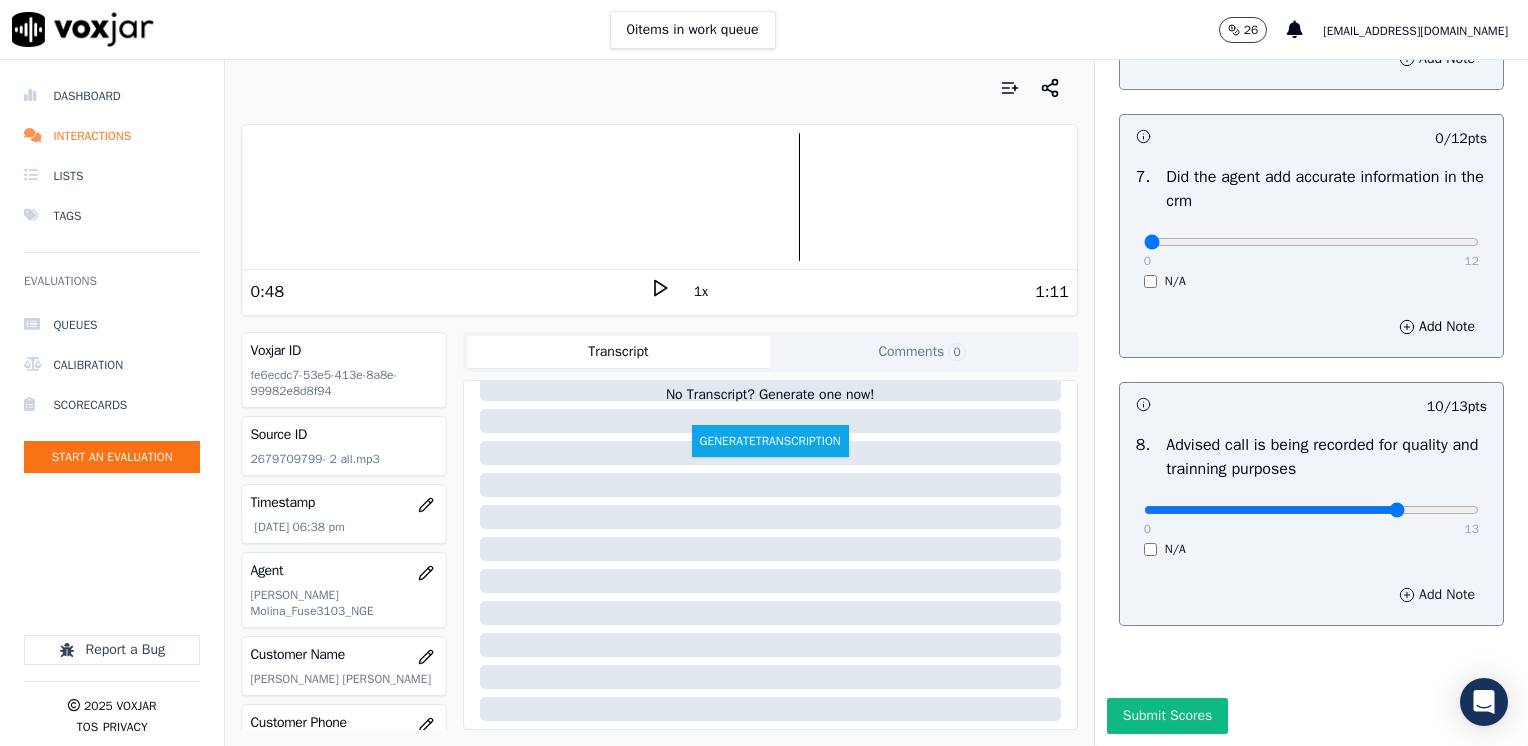 click on "Add Note" at bounding box center [1437, 595] 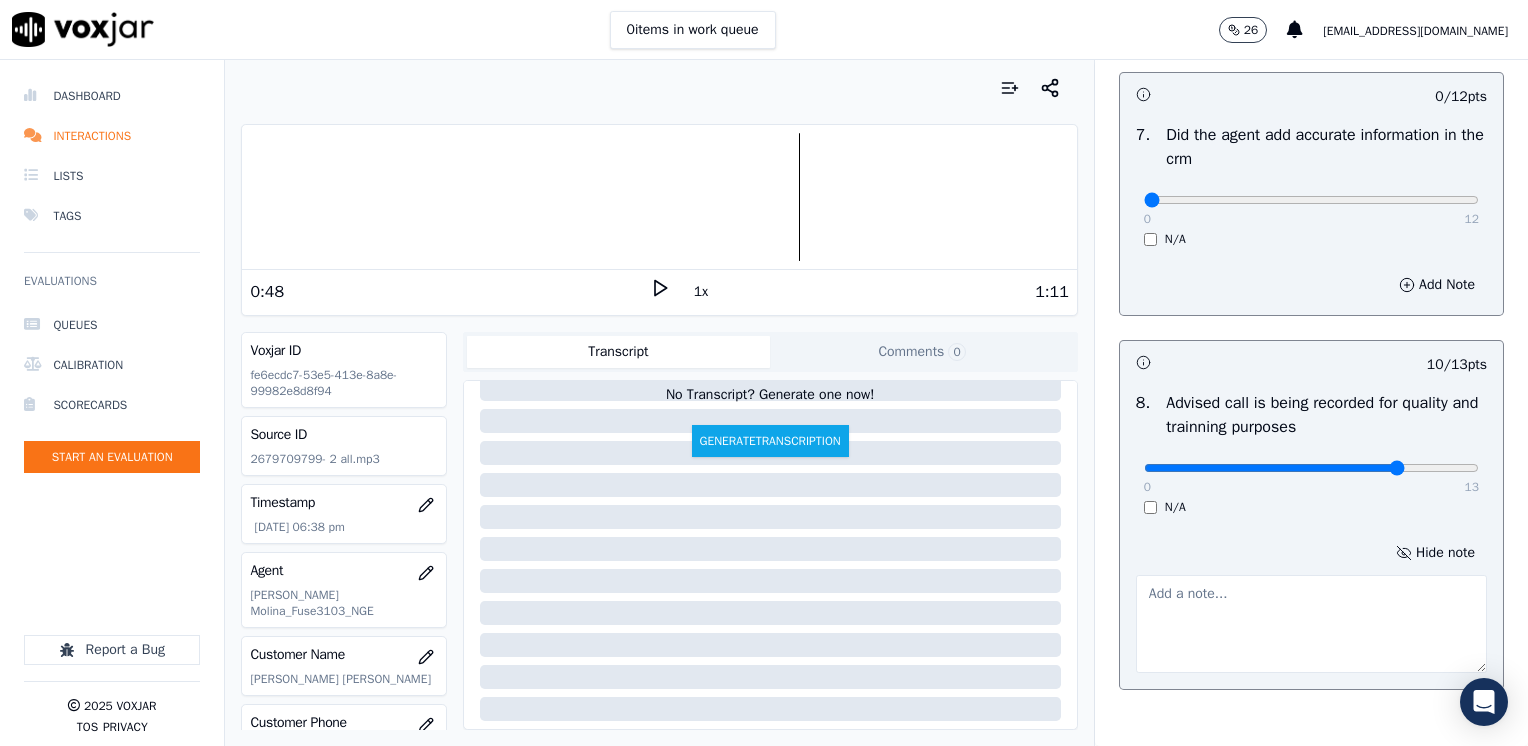 click at bounding box center [1311, 624] 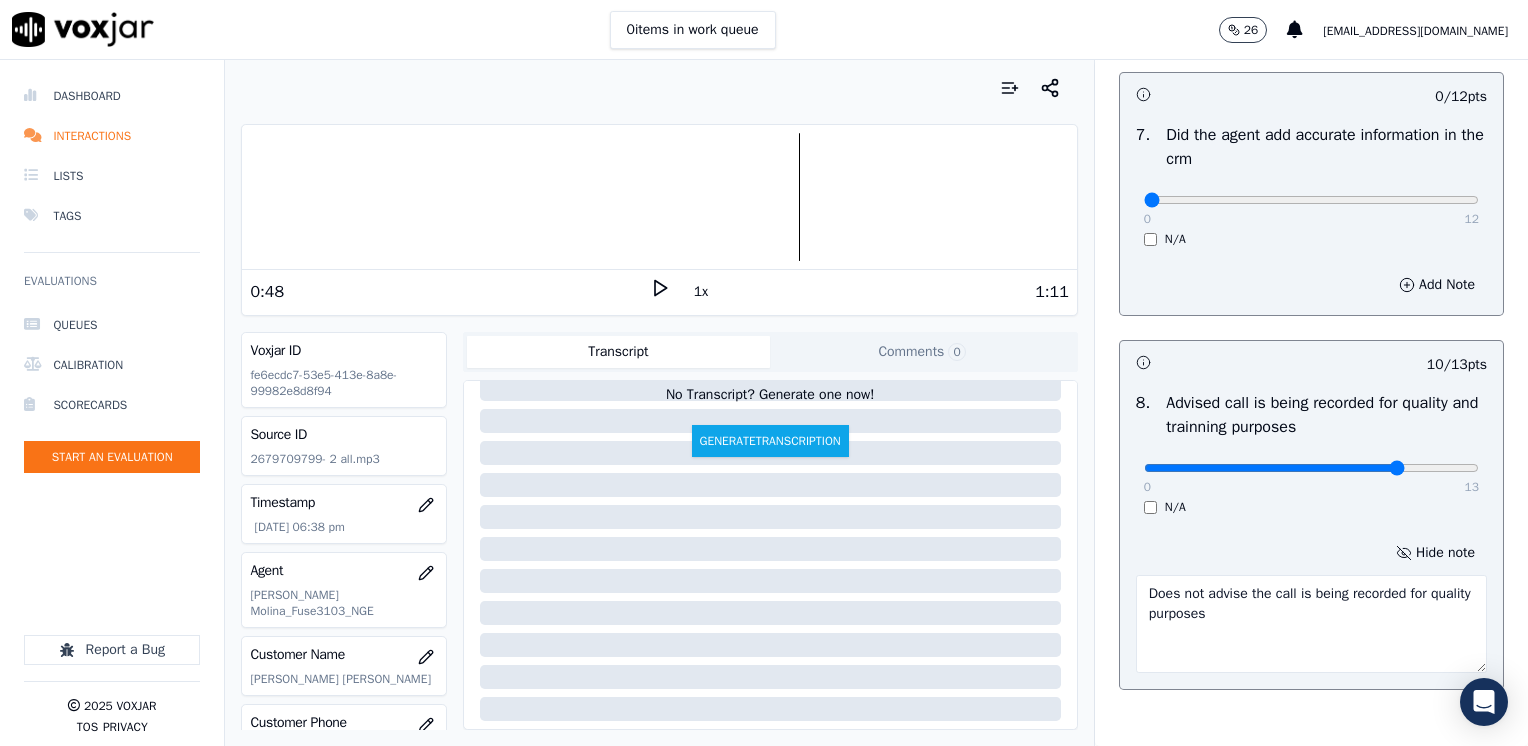 type on "Does not advise the call is being recorded for quality purposes" 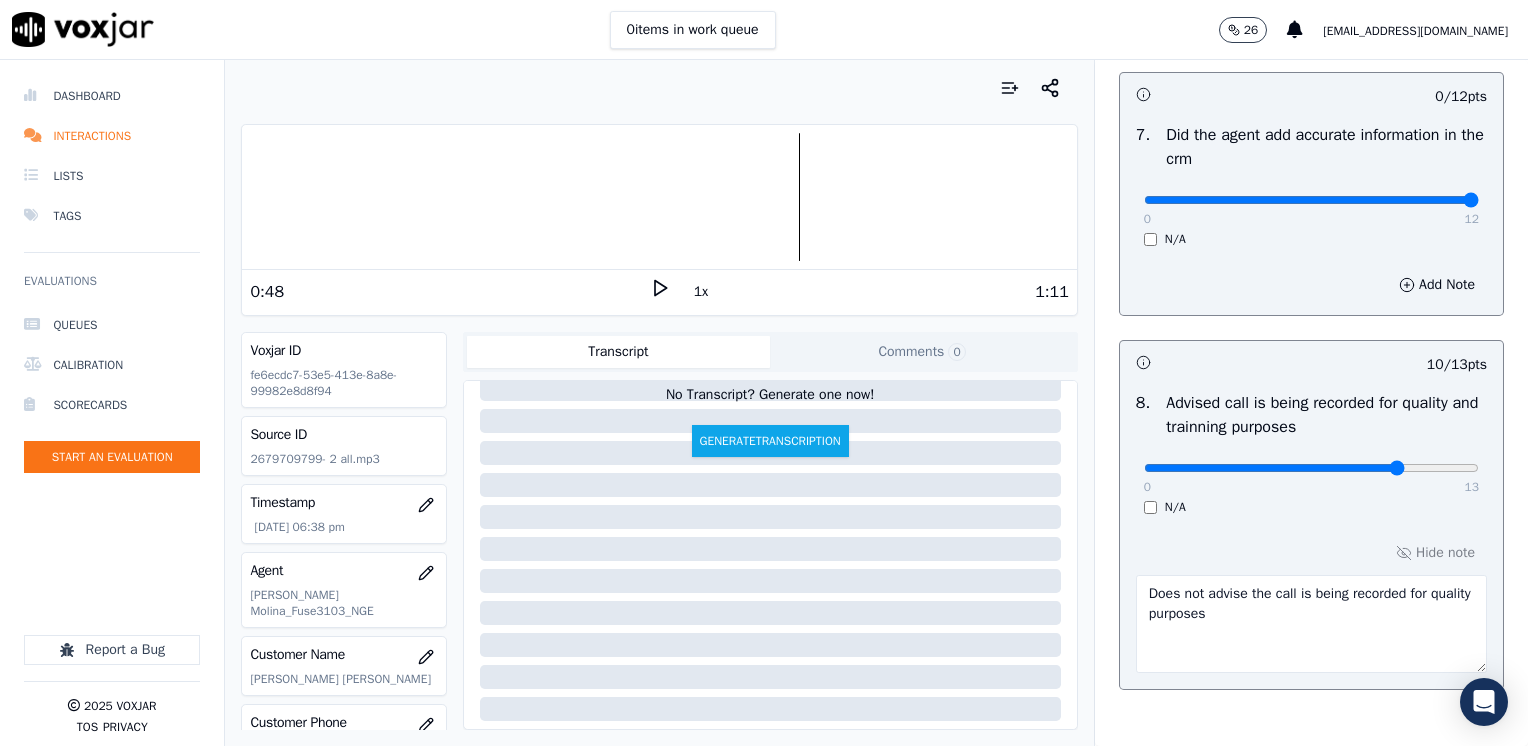 drag, startPoint x: 1134, startPoint y: 202, endPoint x: 1428, endPoint y: 212, distance: 294.17 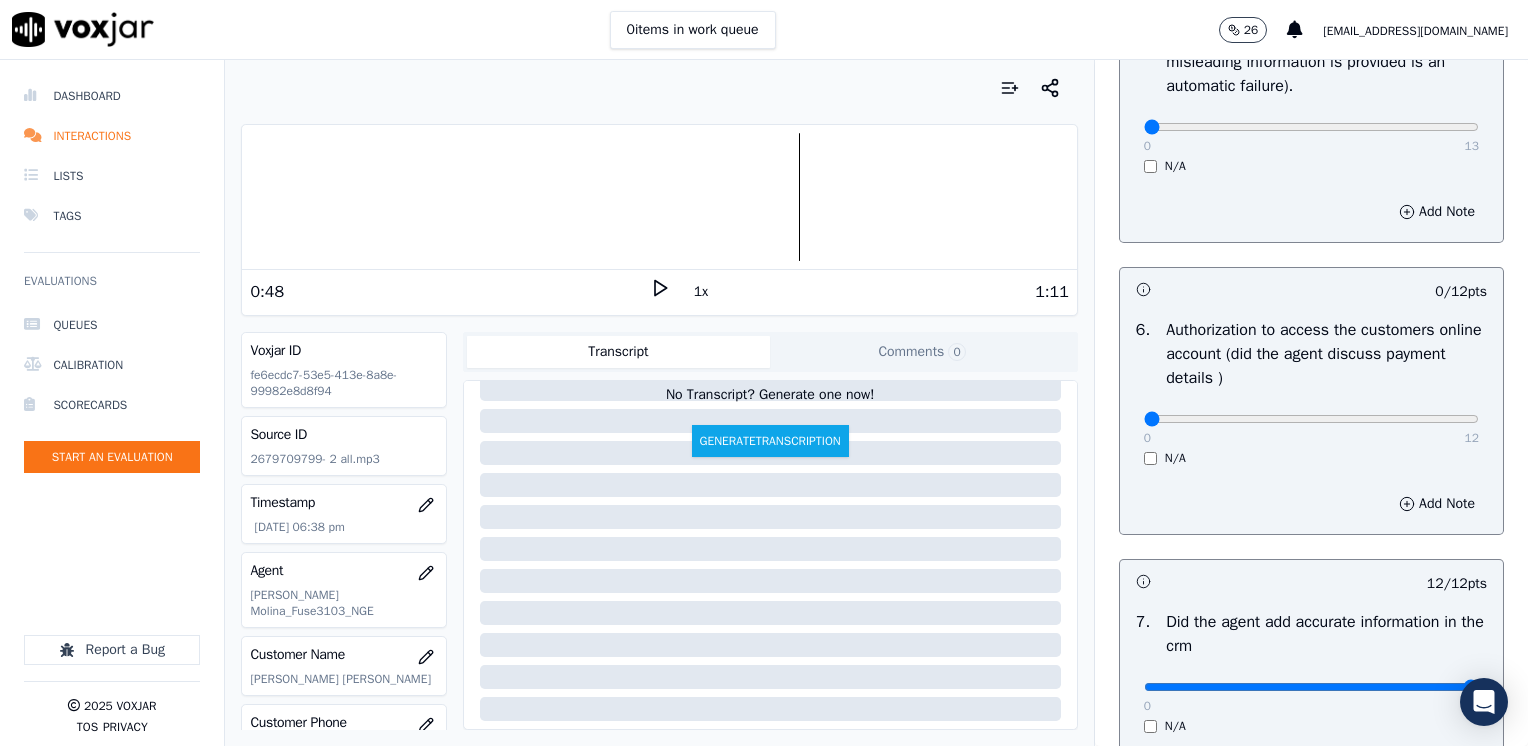 scroll, scrollTop: 1148, scrollLeft: 0, axis: vertical 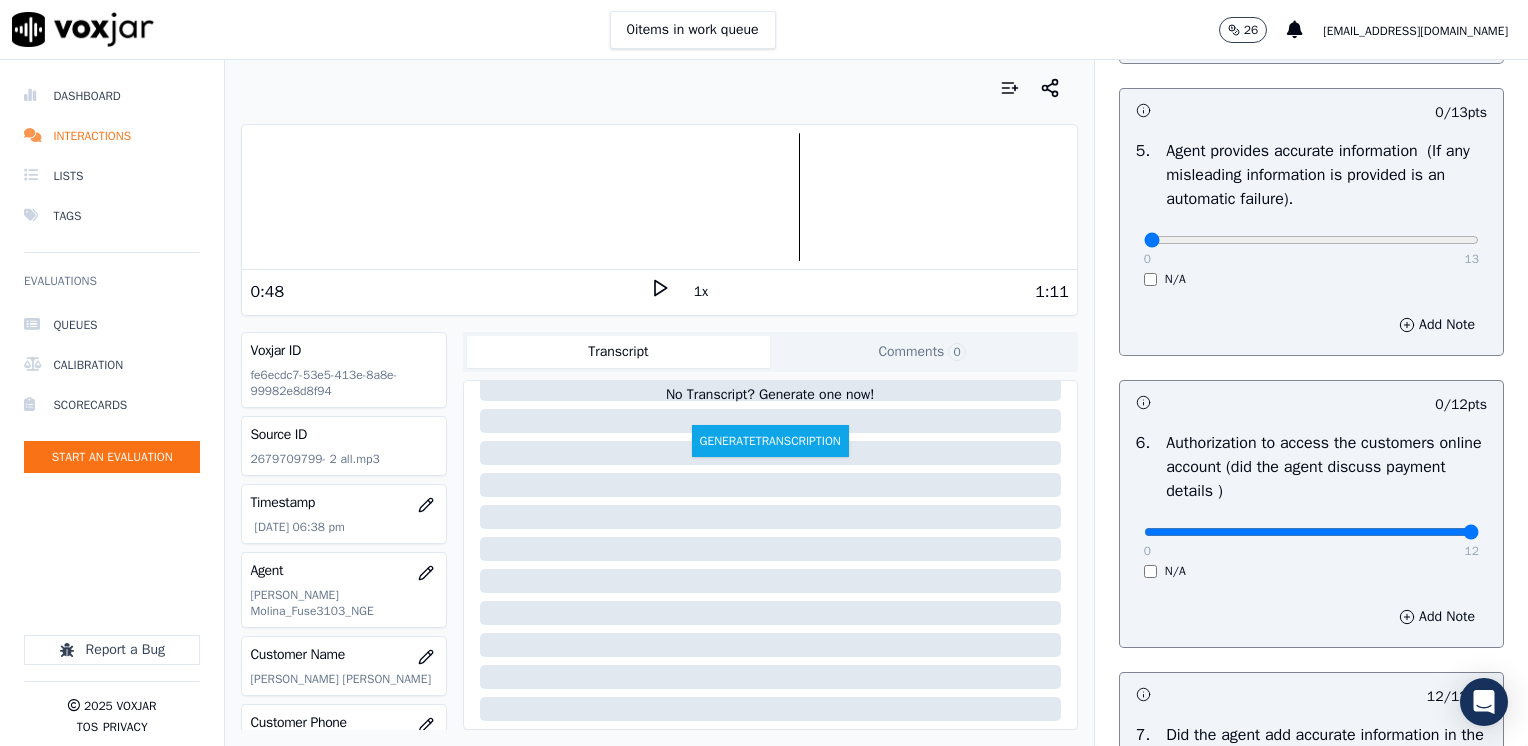 drag, startPoint x: 1184, startPoint y: 531, endPoint x: 1531, endPoint y: 521, distance: 347.14407 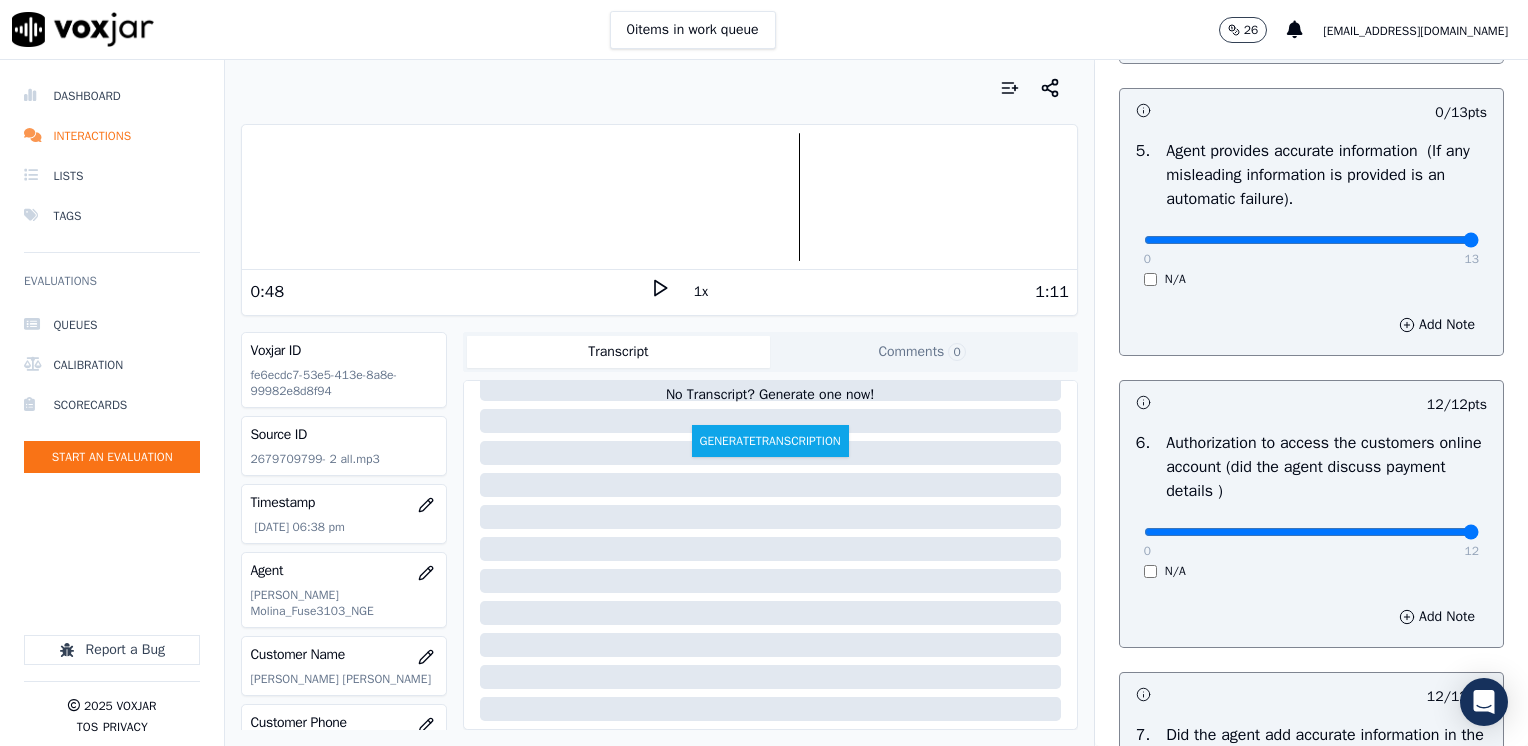 drag, startPoint x: 1131, startPoint y: 238, endPoint x: 1531, endPoint y: 276, distance: 401.80093 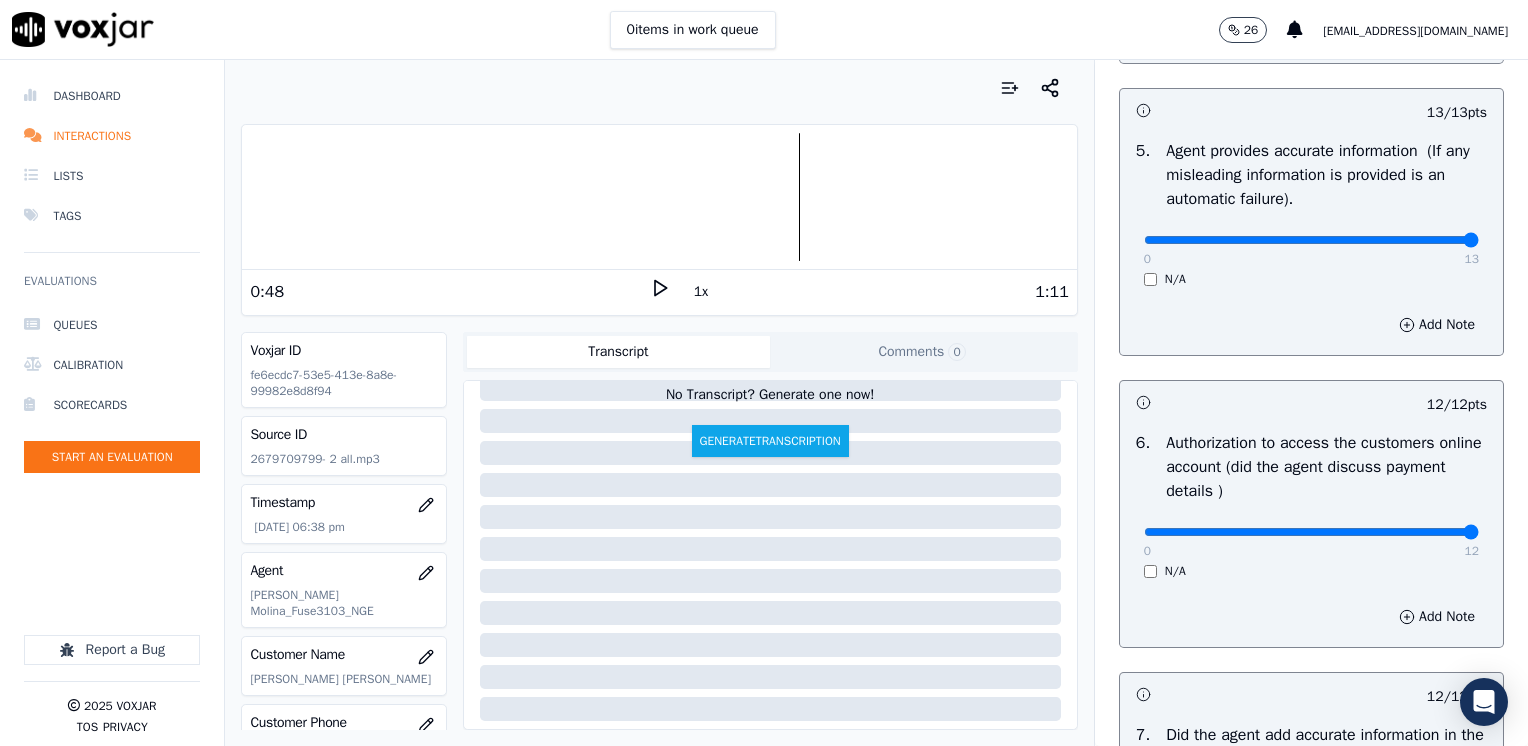 scroll, scrollTop: 748, scrollLeft: 0, axis: vertical 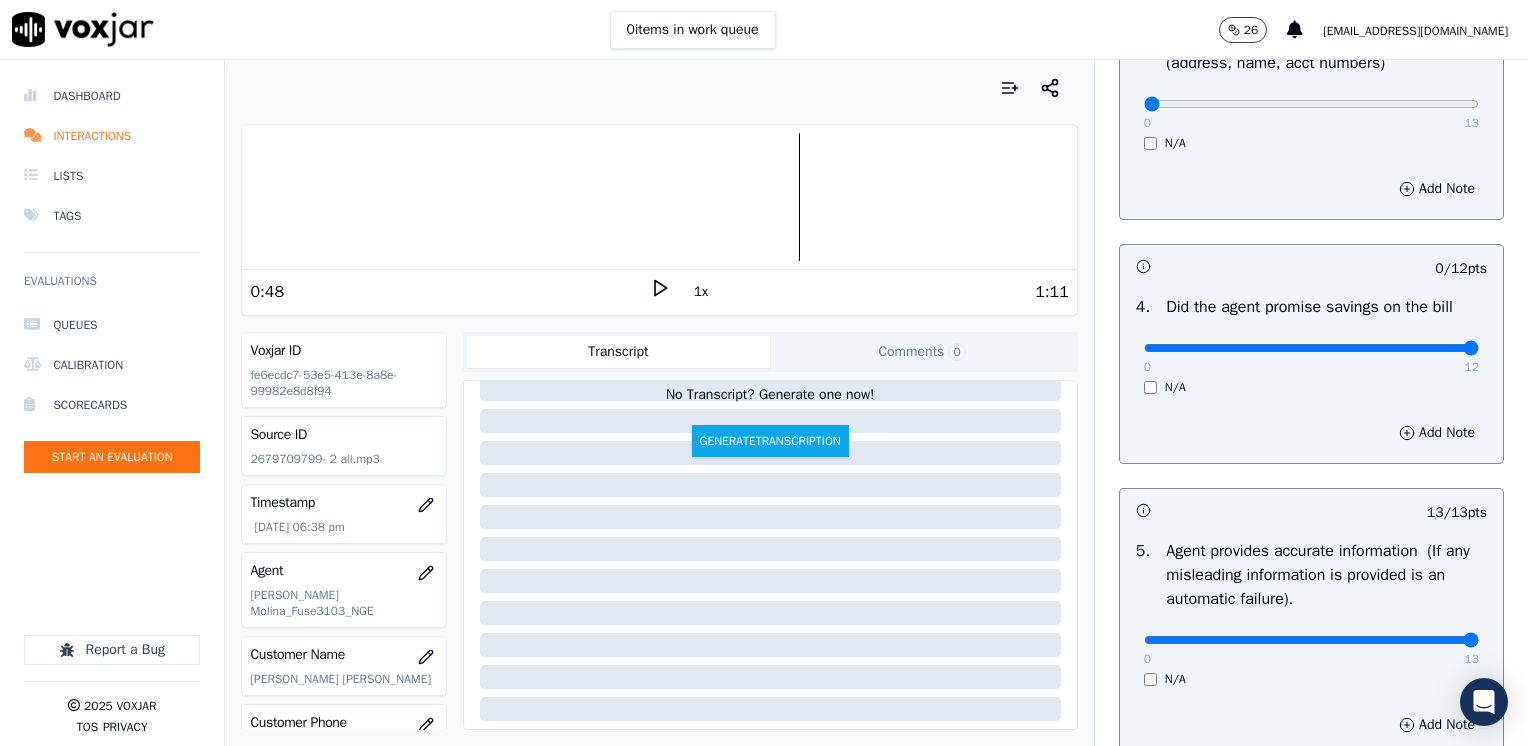 drag, startPoint x: 1131, startPoint y: 348, endPoint x: 1531, endPoint y: 348, distance: 400 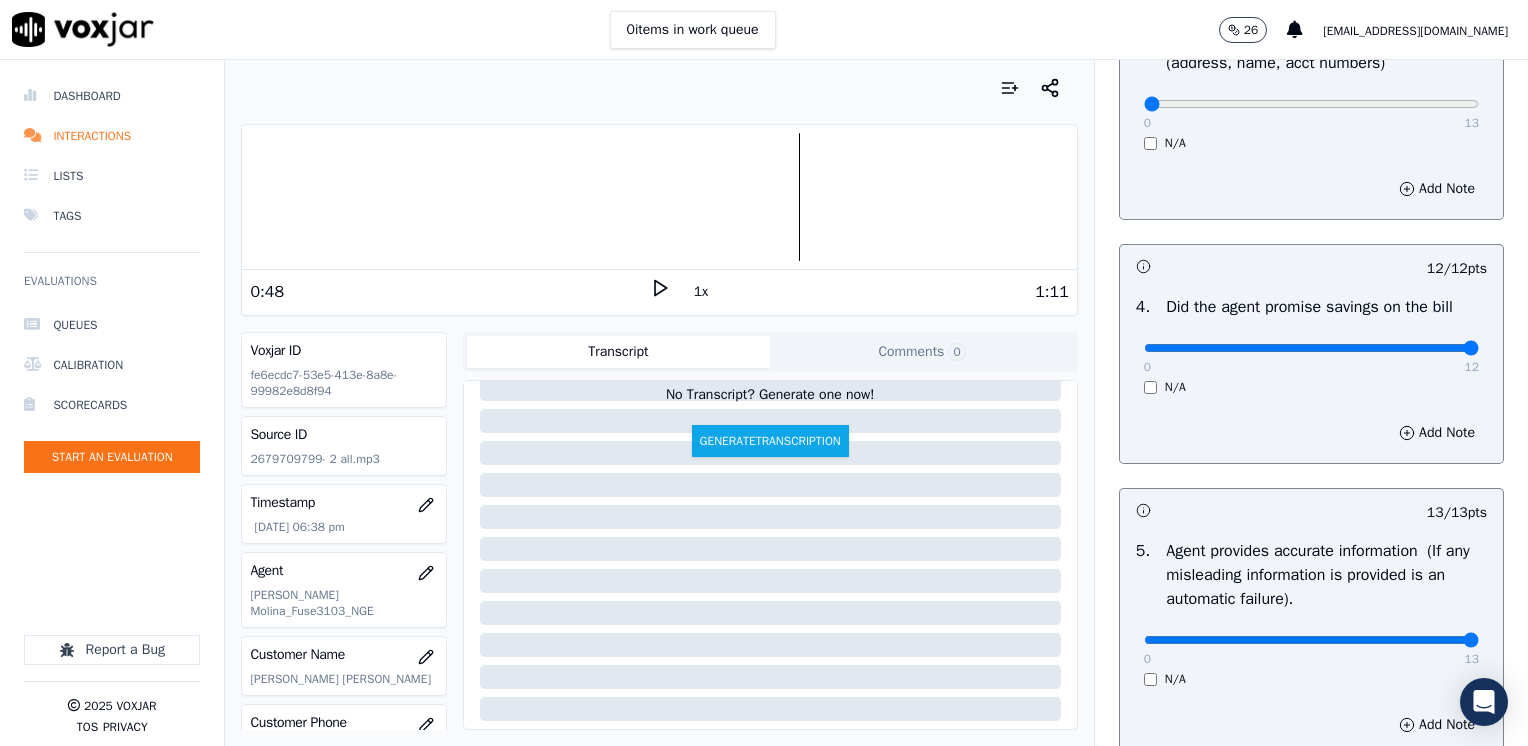 scroll, scrollTop: 1048, scrollLeft: 0, axis: vertical 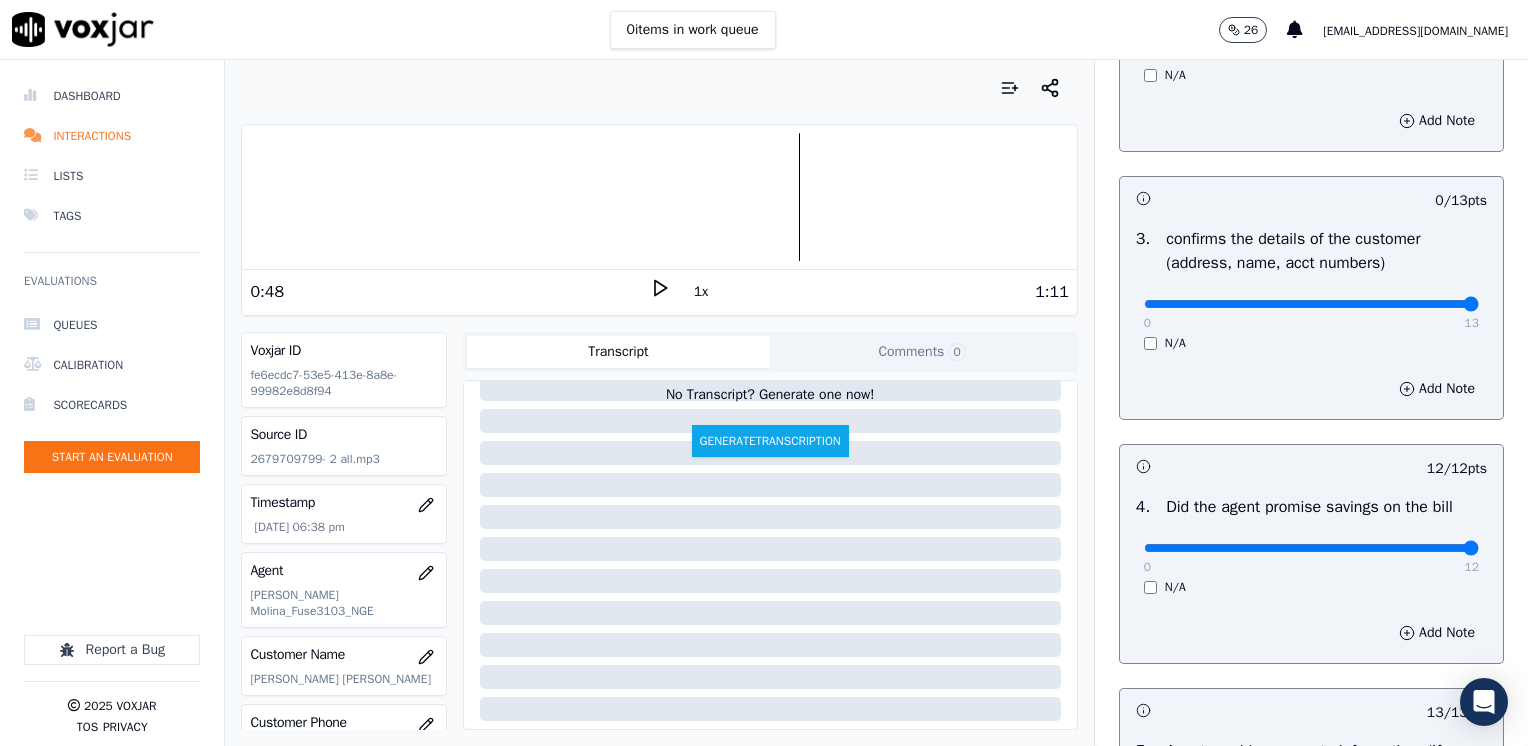 drag, startPoint x: 1130, startPoint y: 306, endPoint x: 1531, endPoint y: 359, distance: 404.48734 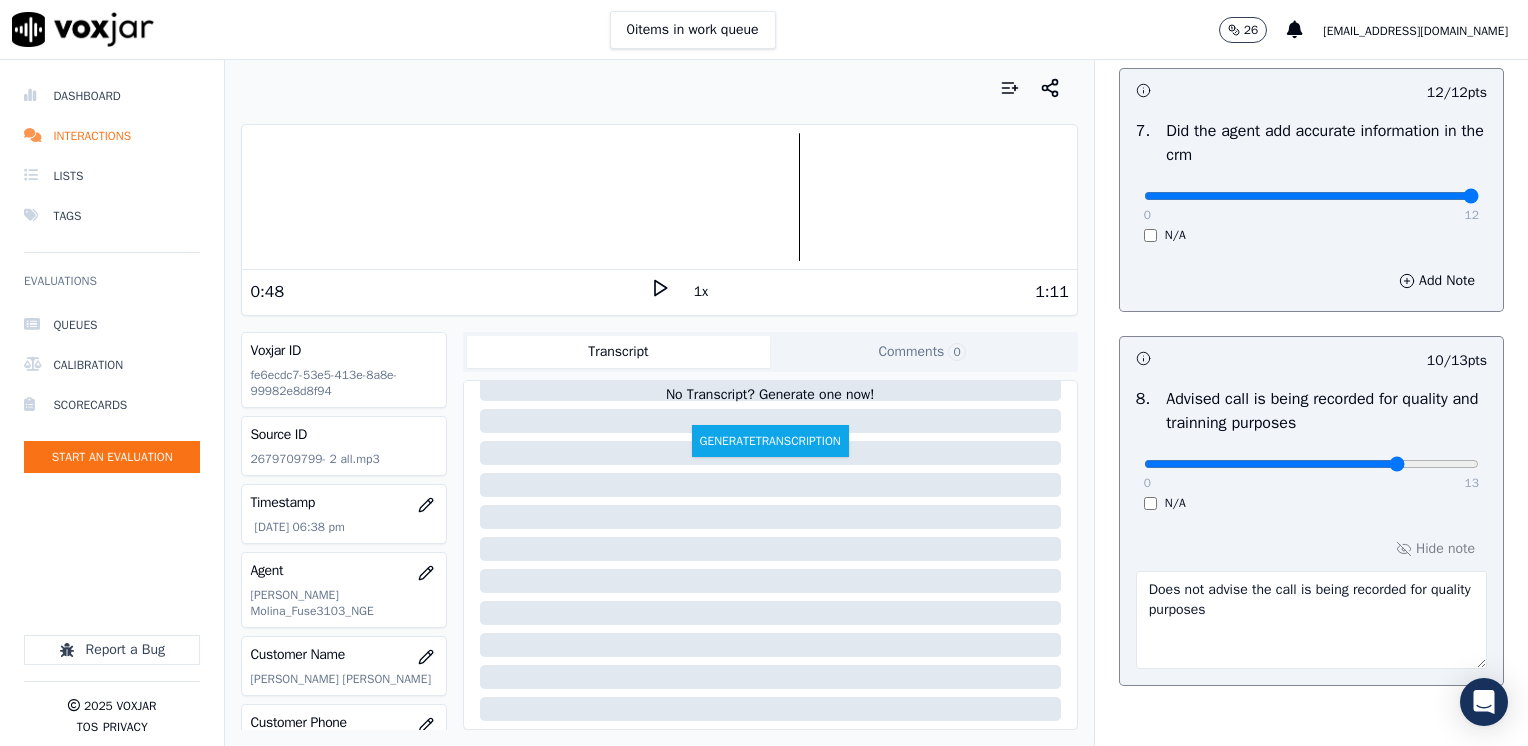 scroll, scrollTop: 1853, scrollLeft: 0, axis: vertical 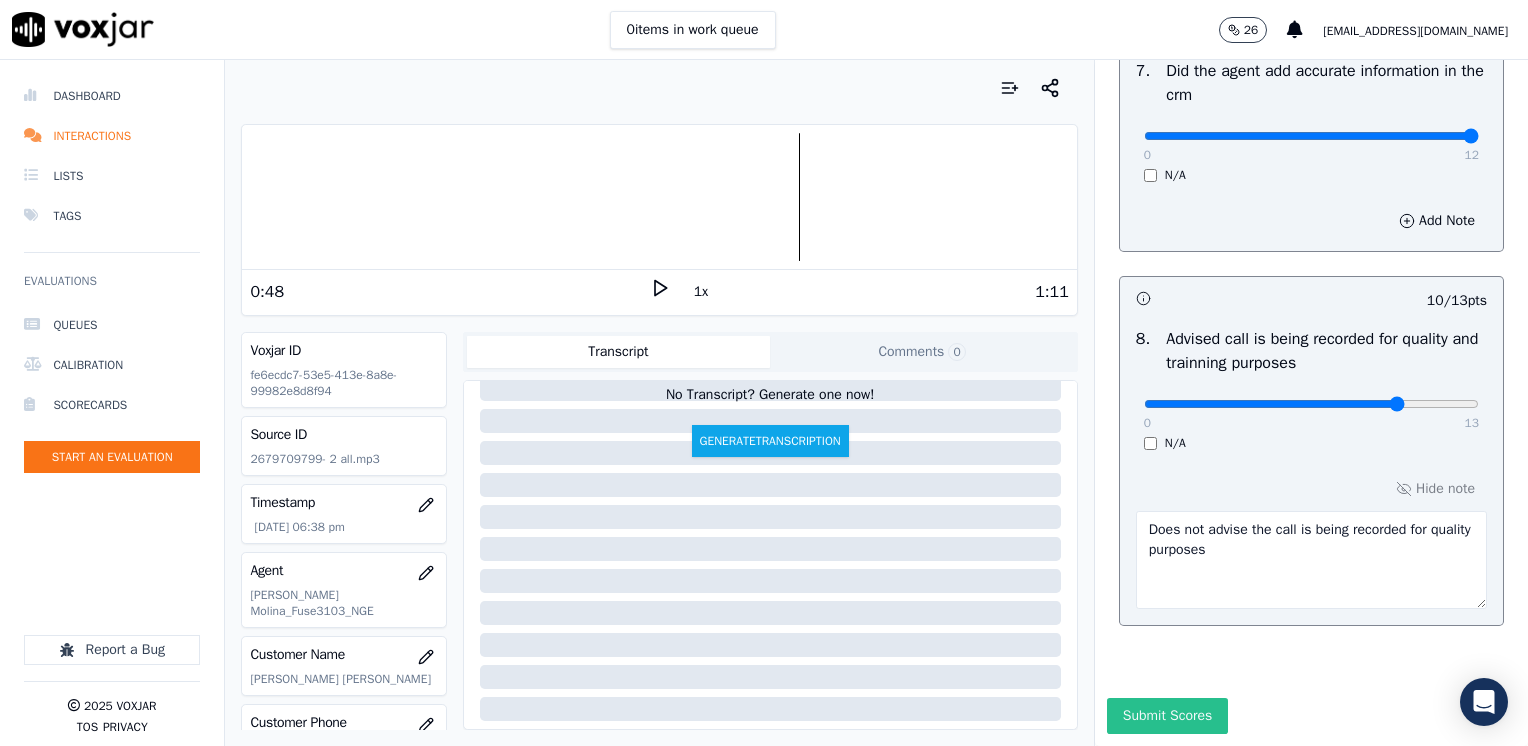 click on "Submit Scores" at bounding box center (1167, 716) 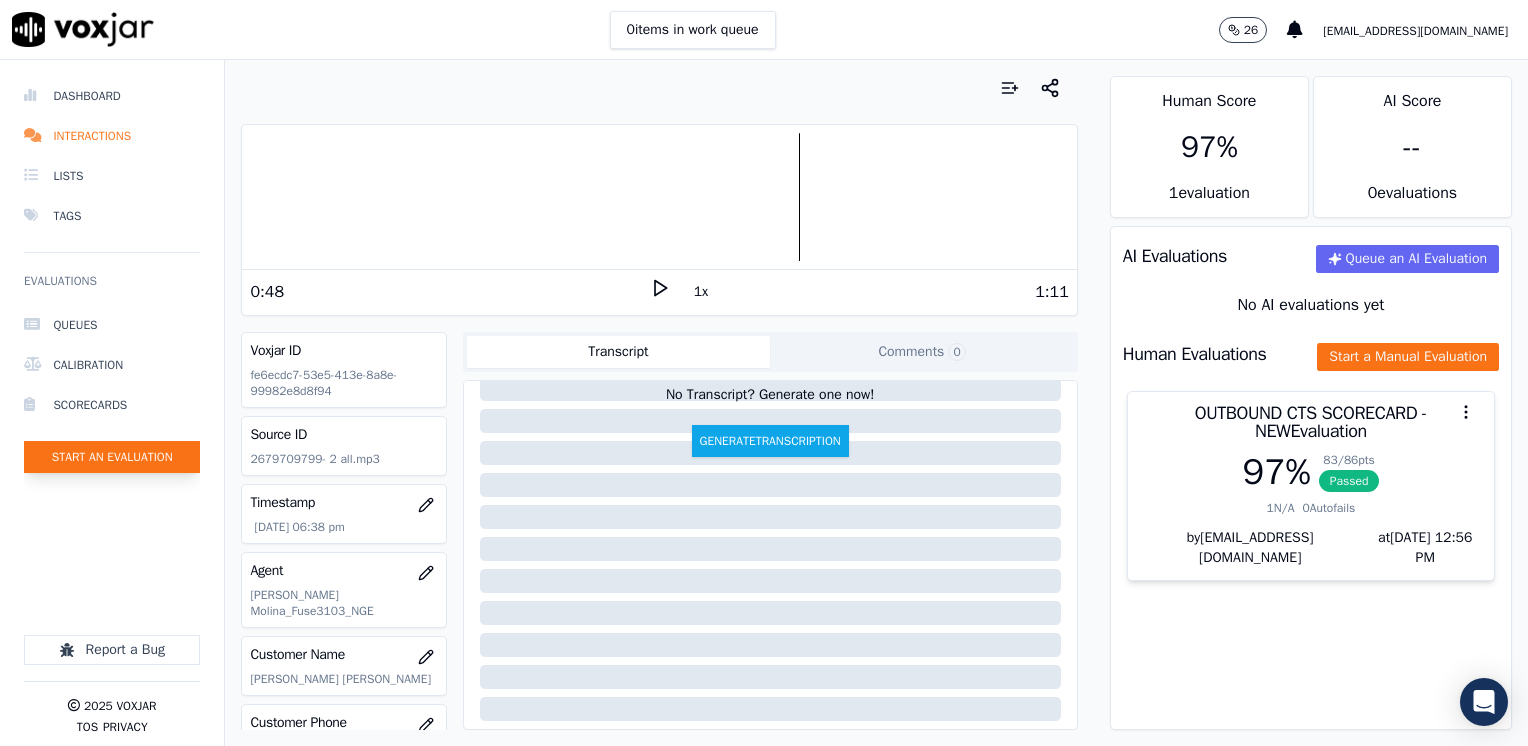 click on "Start an Evaluation" 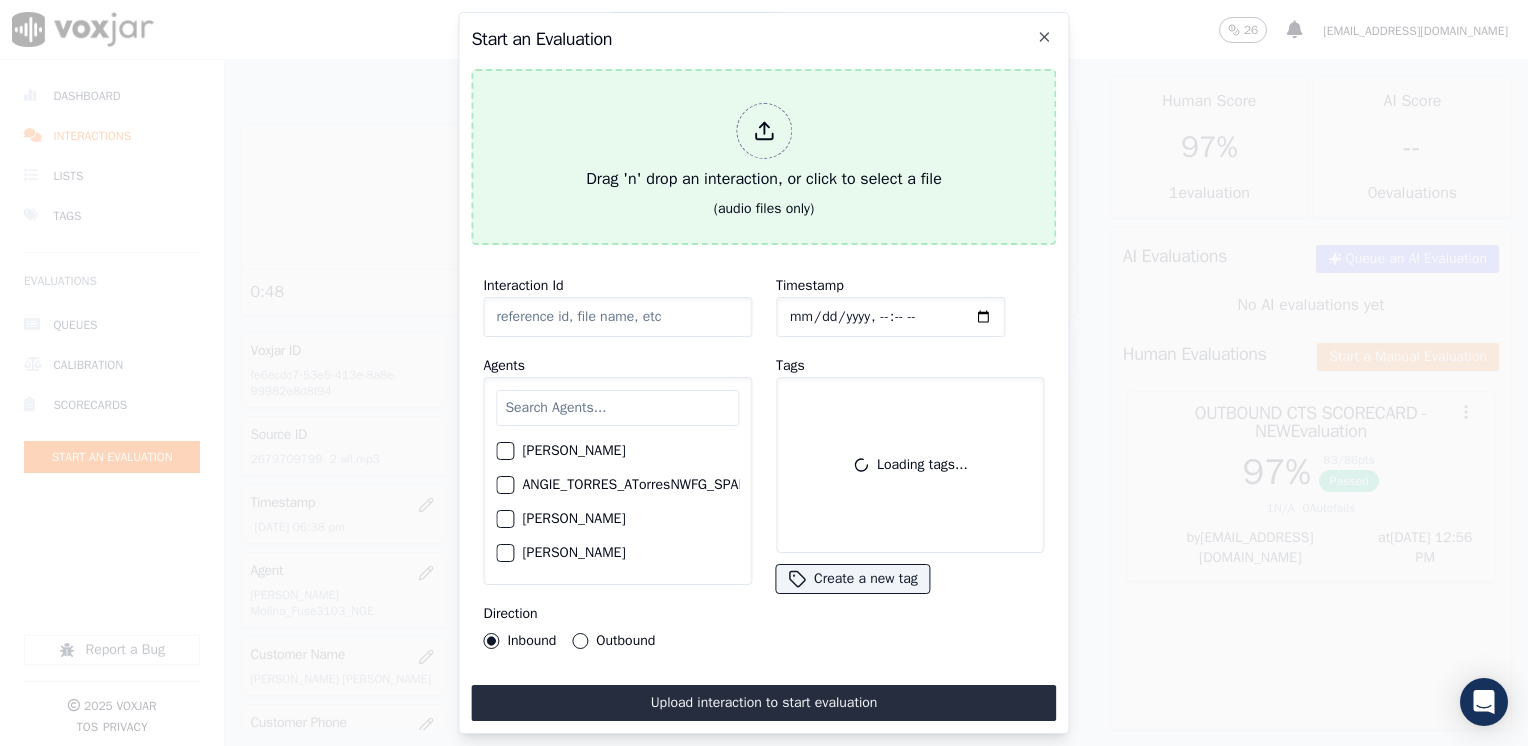 click 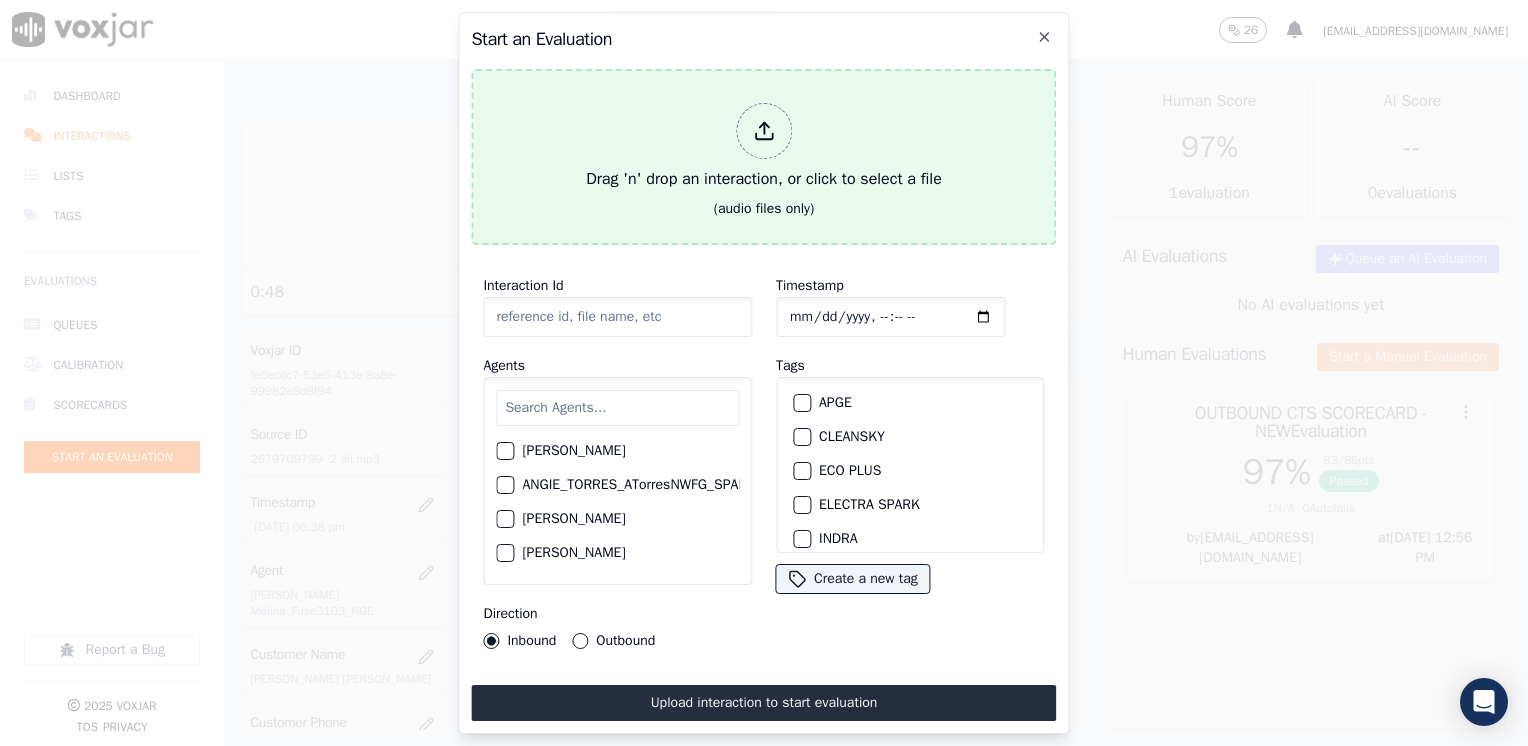 type on "20250721-132236_6173198483-all.mp3" 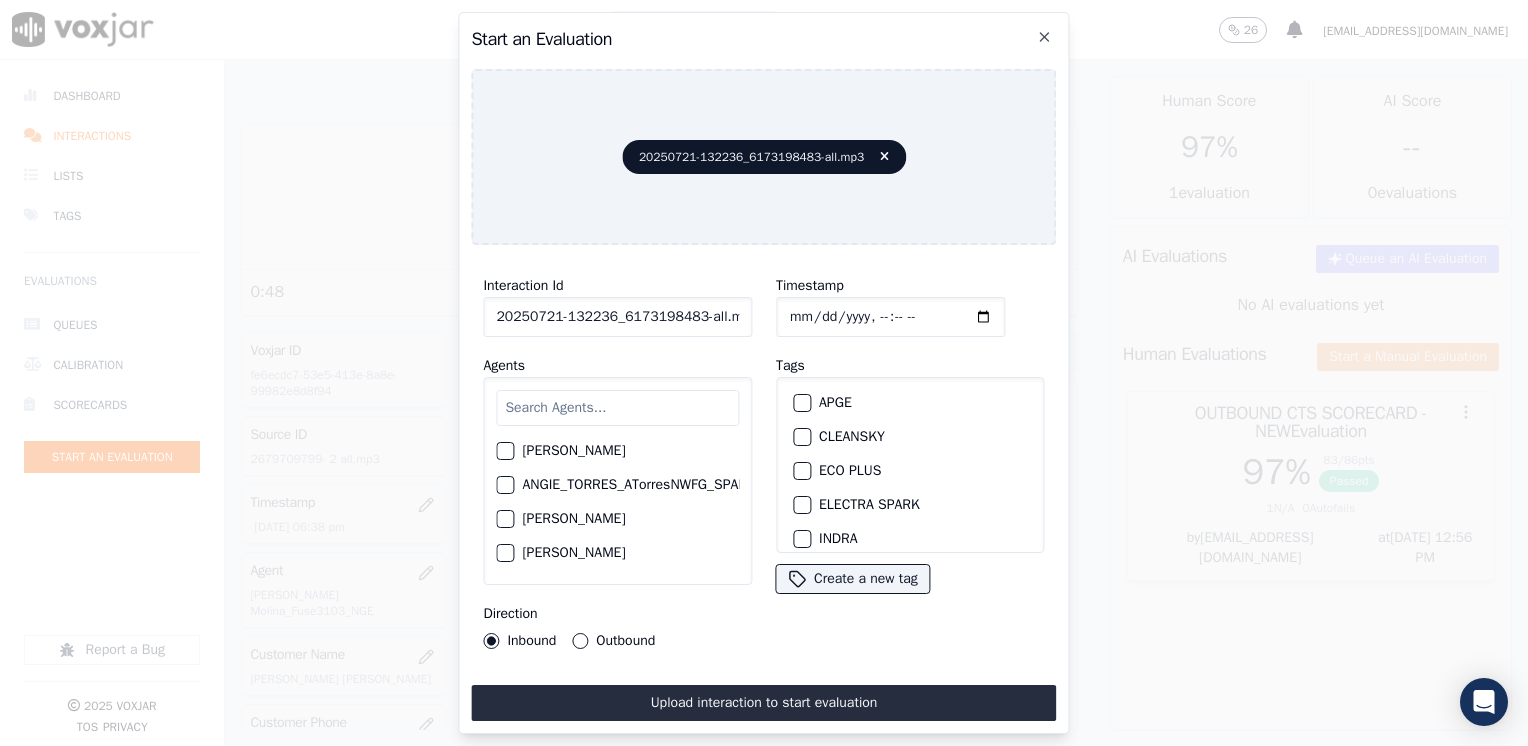 click on "[PERSON_NAME]     ANGIE_TORRES_ATorresNWFG_SPARK     [PERSON_NAME]     [PERSON_NAME]     [PERSON_NAME] Viloria_a25003_CLEANSKY     [PERSON_NAME] Viloria_a25016_WGL     [PERSON_NAME] Viloria_a25046_INDRA     [PERSON_NAME] Viloria_fuse1164_NGE     [PERSON_NAME] Marruaga_a26181_WGL     [PERSON_NAME]     [PERSON_NAME] Chavarro_a26184_WGL     [PERSON_NAME] Vizcaino_a13916_CLEANSKY     [PERSON_NAME] Vizcaino­_NW2906_CLEANSKY     [PERSON_NAME]     [PERSON_NAME] Higuita_Fuse3185_NGE     [PERSON_NAME] Sales      [PERSON_NAME] Higuita_a27435_CLEANSKY     [PERSON_NAME] Higuita_a27490_INDRA     [PERSON_NAME]     [PERSON_NAME]     [PERSON_NAME] Prias_a27400_CLEANSKY     [PERSON_NAME] Prias_a27447_INDRA     [PERSON_NAME] Prias_fuse1184_NGE     [PERSON_NAME]     [PERSON_NAME]     [PERSON_NAME] Torres_WANN1185_NGE     [PERSON_NAME] Torres_a27399_CLEANSKY     [PERSON_NAME] Torres_a27445_INDRA     [PERSON_NAME] Camacho_BAQ2083_INDRA     [PERSON_NAME]     [PERSON_NAME]     [PERSON_NAME] Camacho_b27395_CLEANSKY" 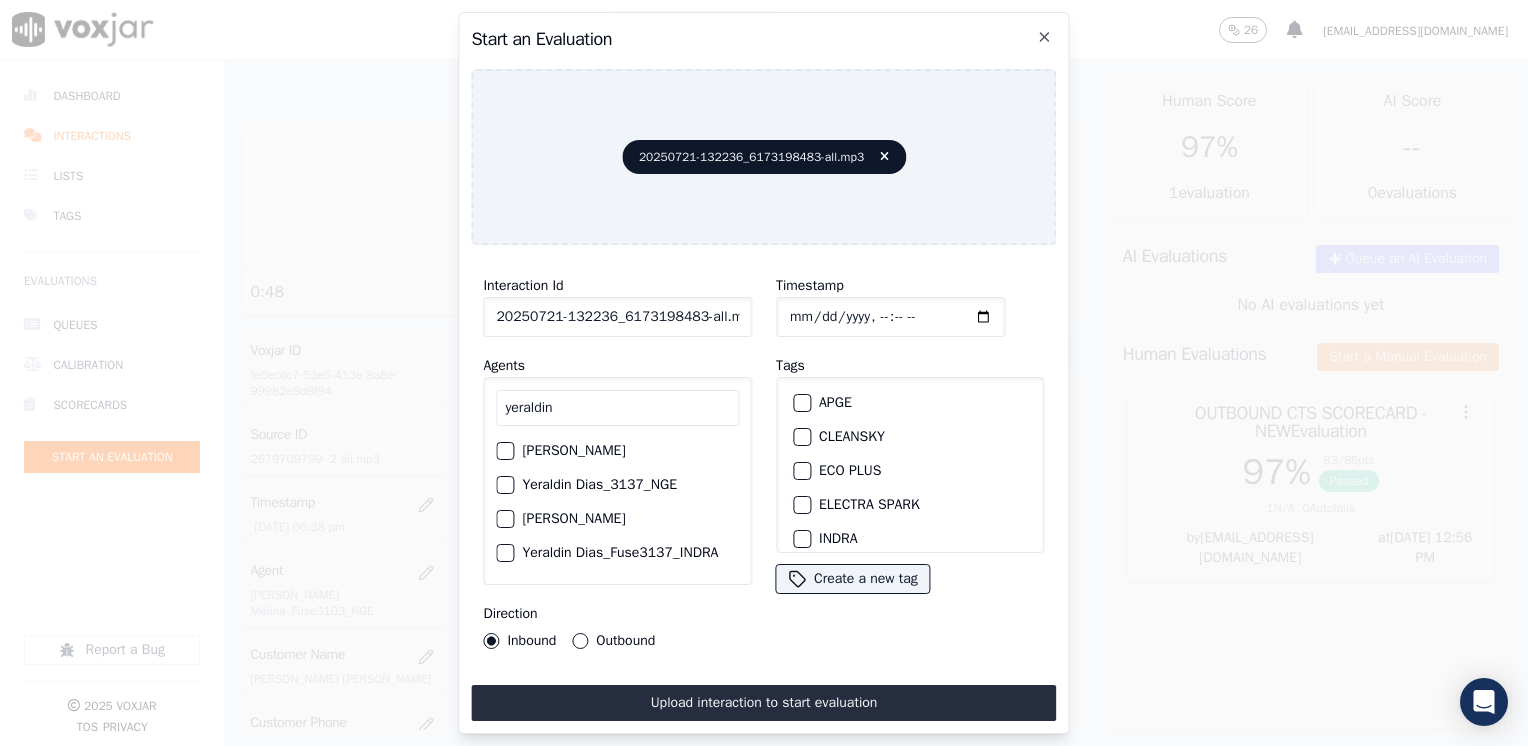 type on "yeraldin" 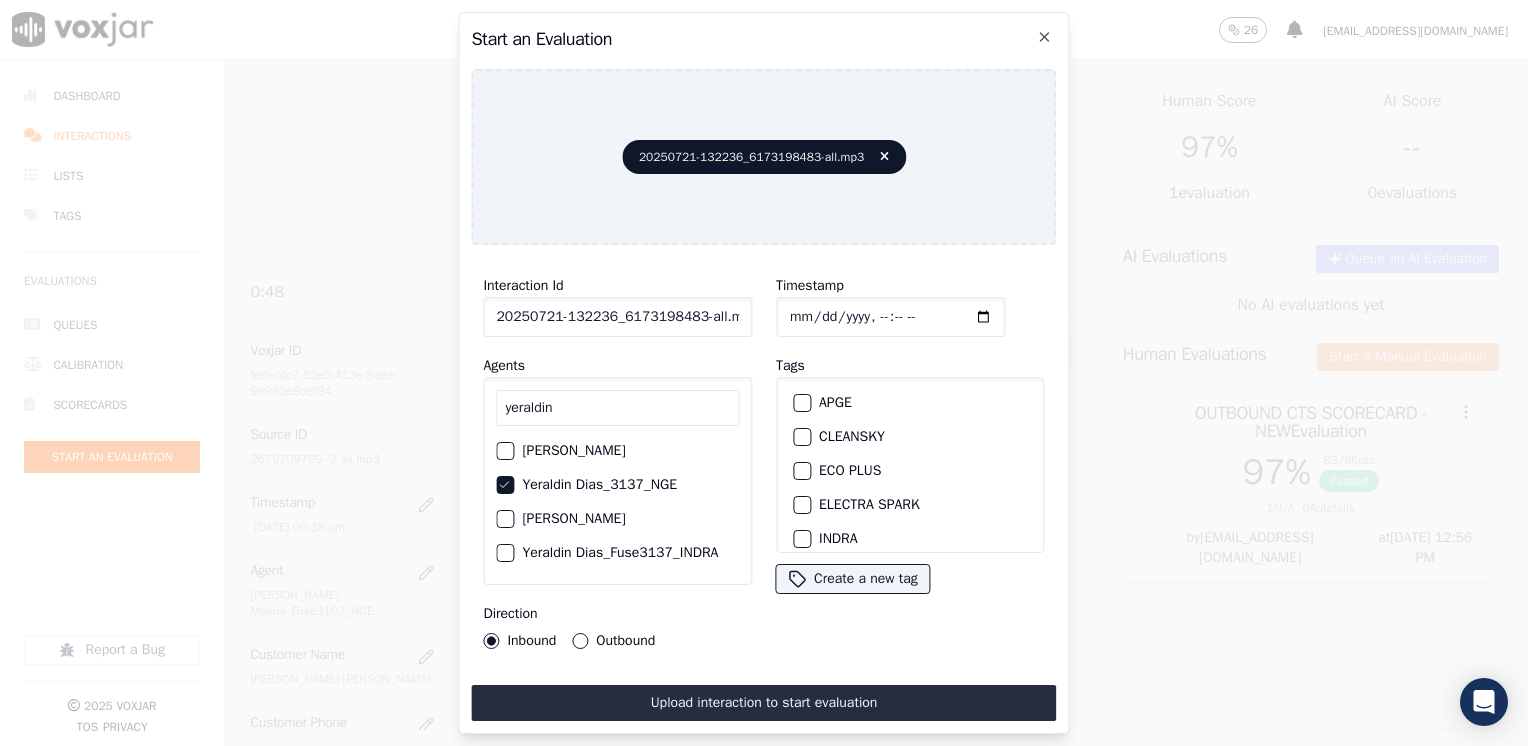 scroll, scrollTop: 100, scrollLeft: 0, axis: vertical 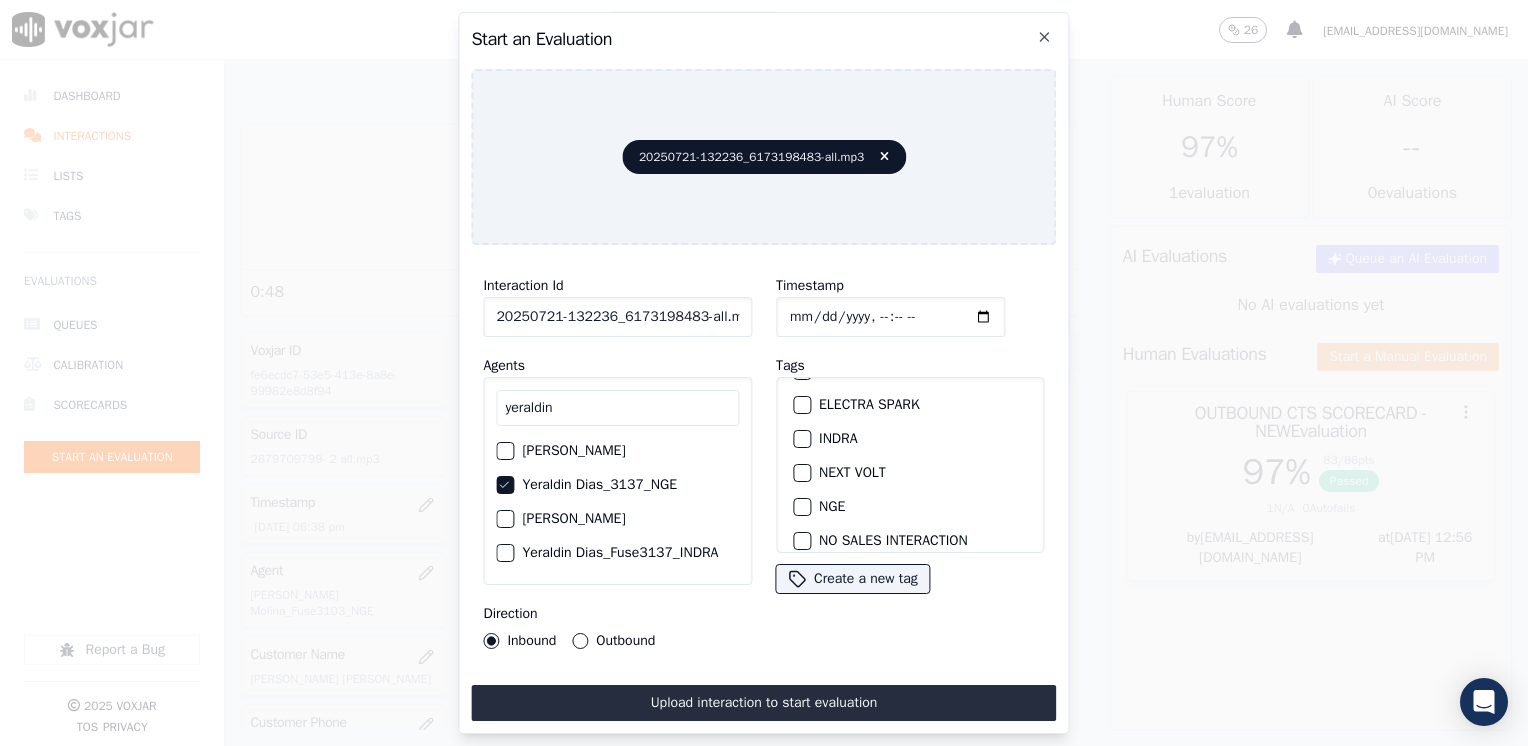 click at bounding box center (801, 507) 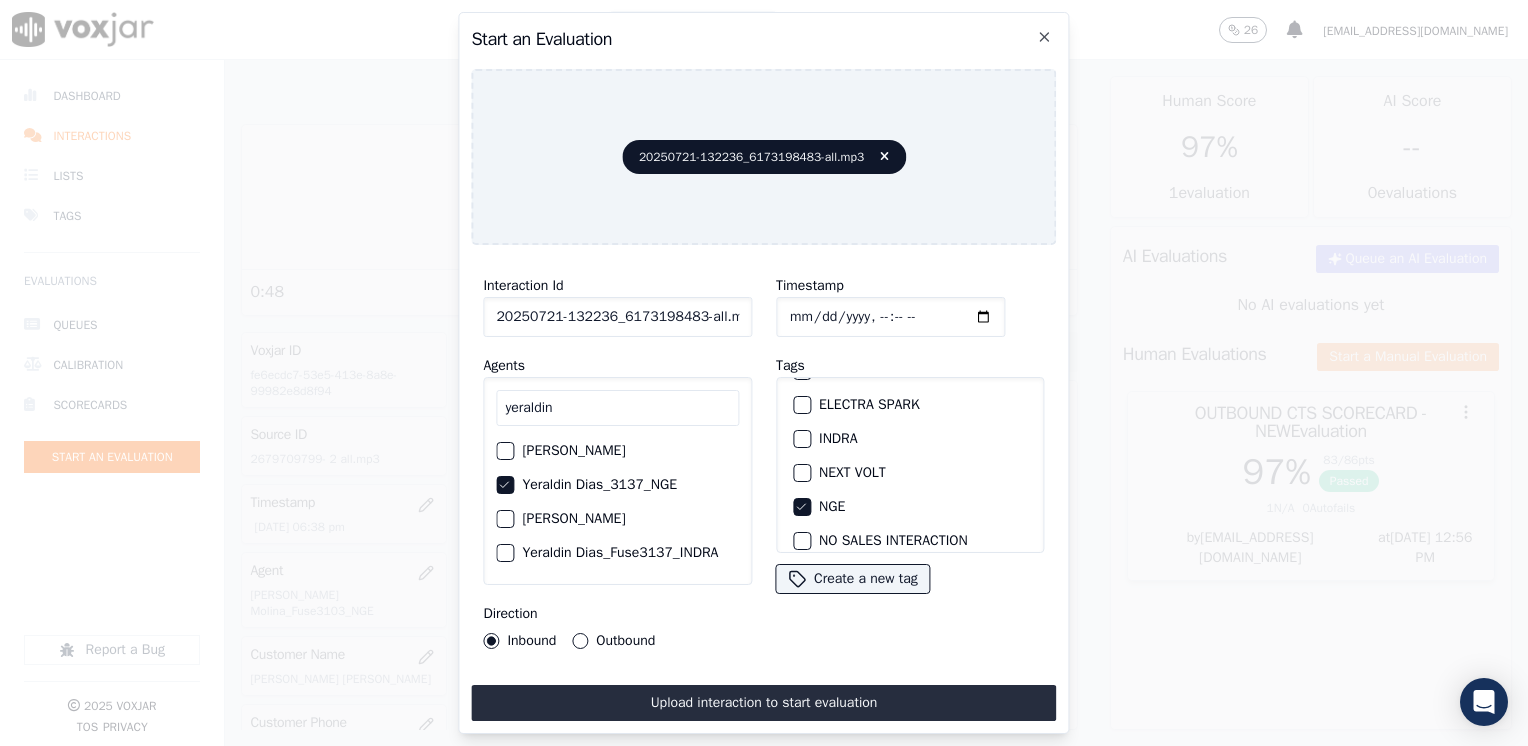 click on "Outbound" at bounding box center [580, 641] 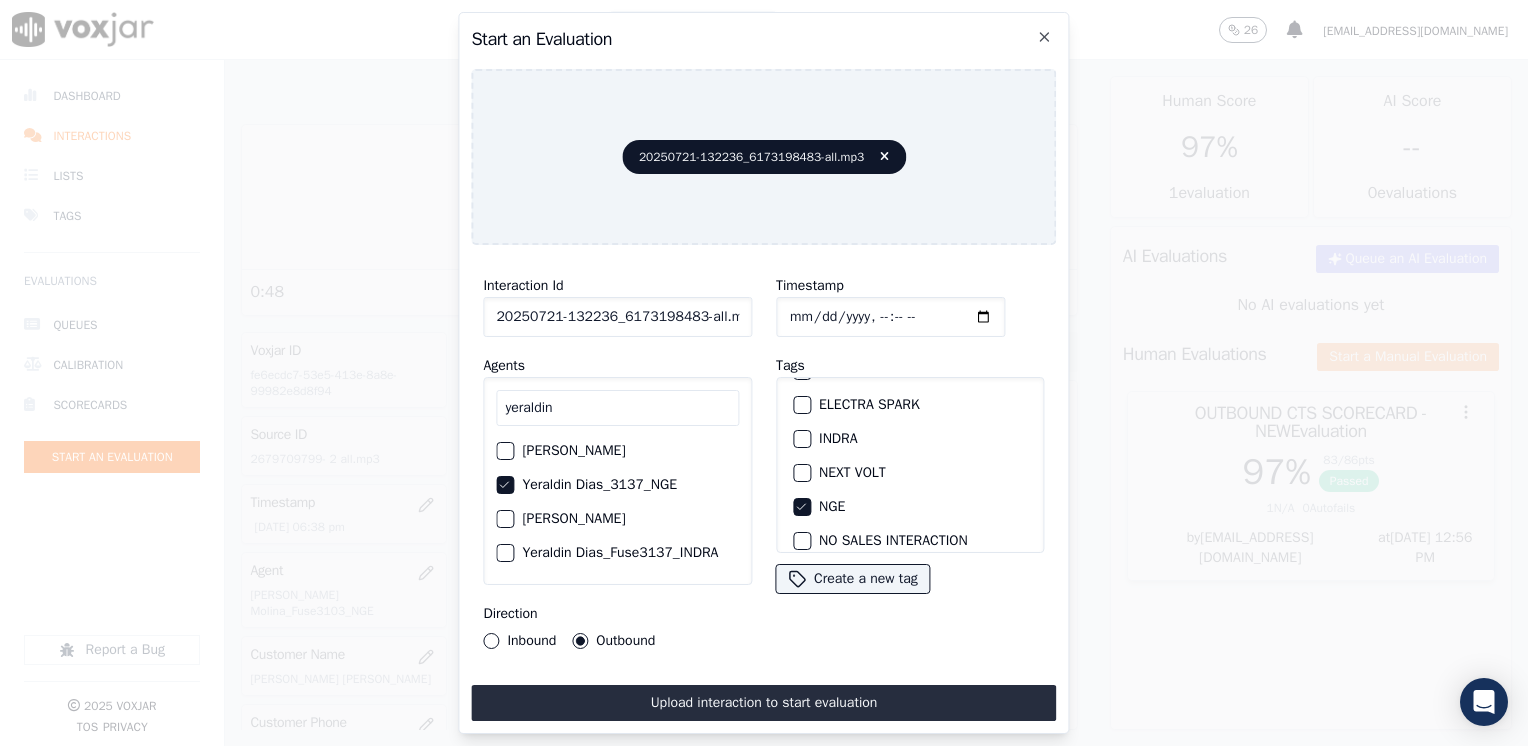 click on "Inbound" at bounding box center [491, 641] 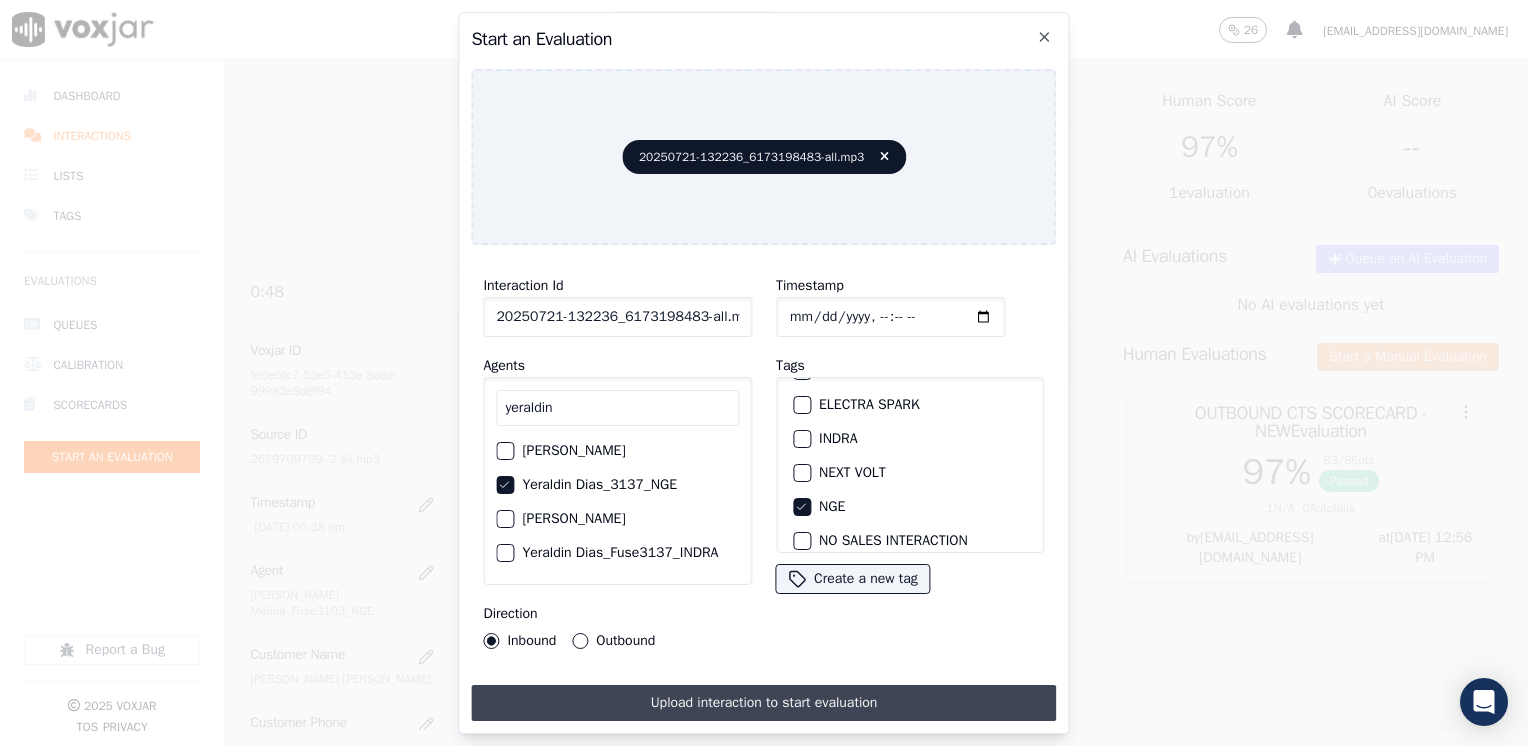 click on "Upload interaction to start evaluation" at bounding box center (763, 703) 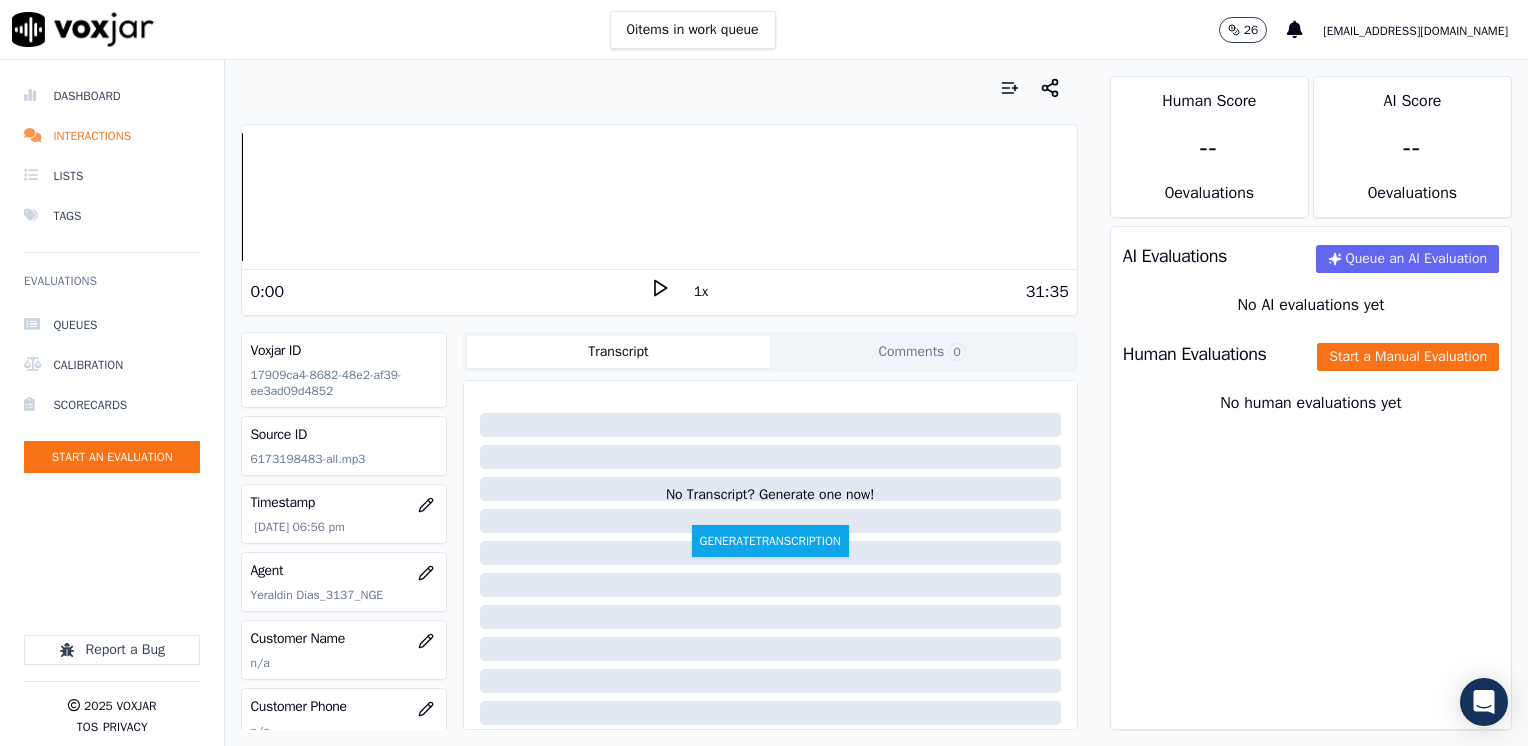 click 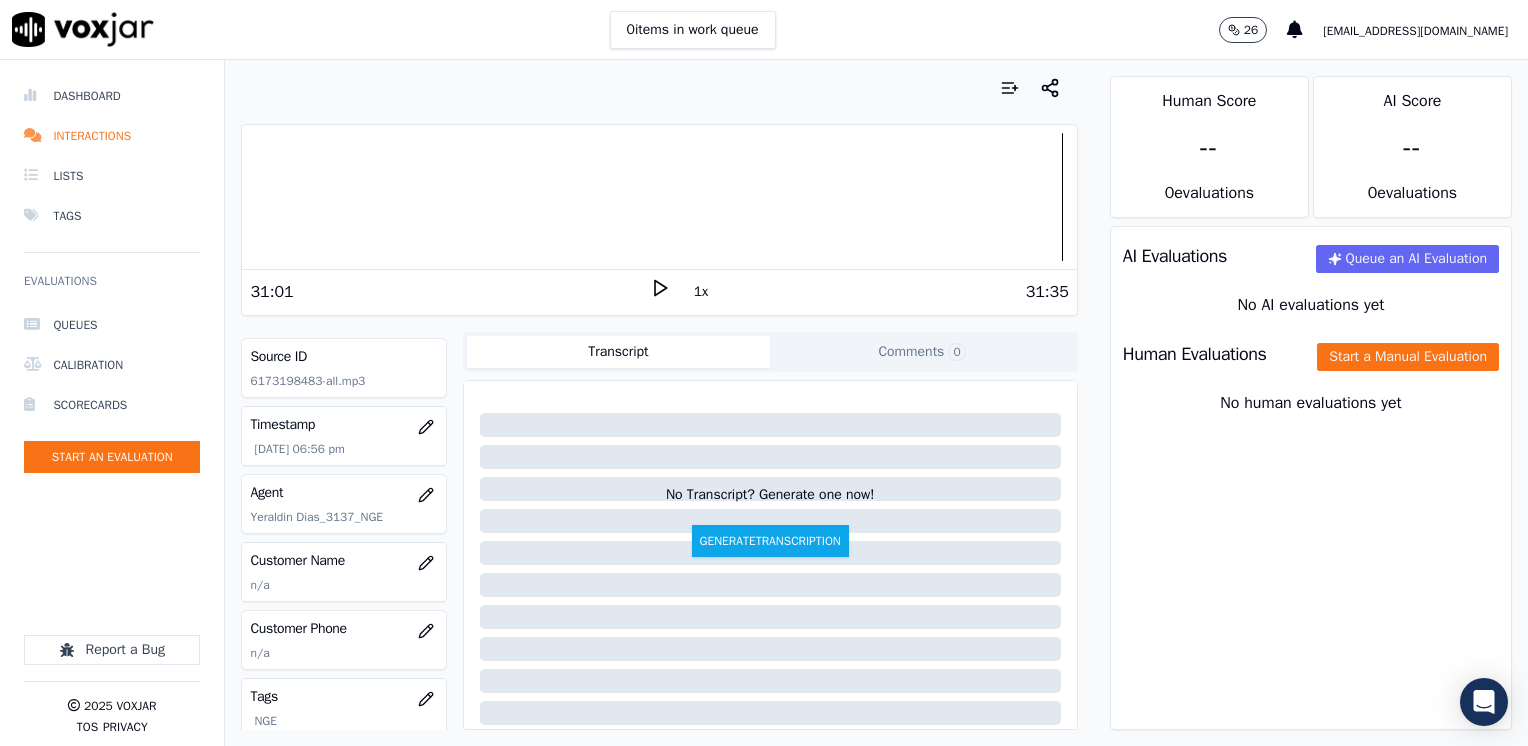 scroll, scrollTop: 200, scrollLeft: 0, axis: vertical 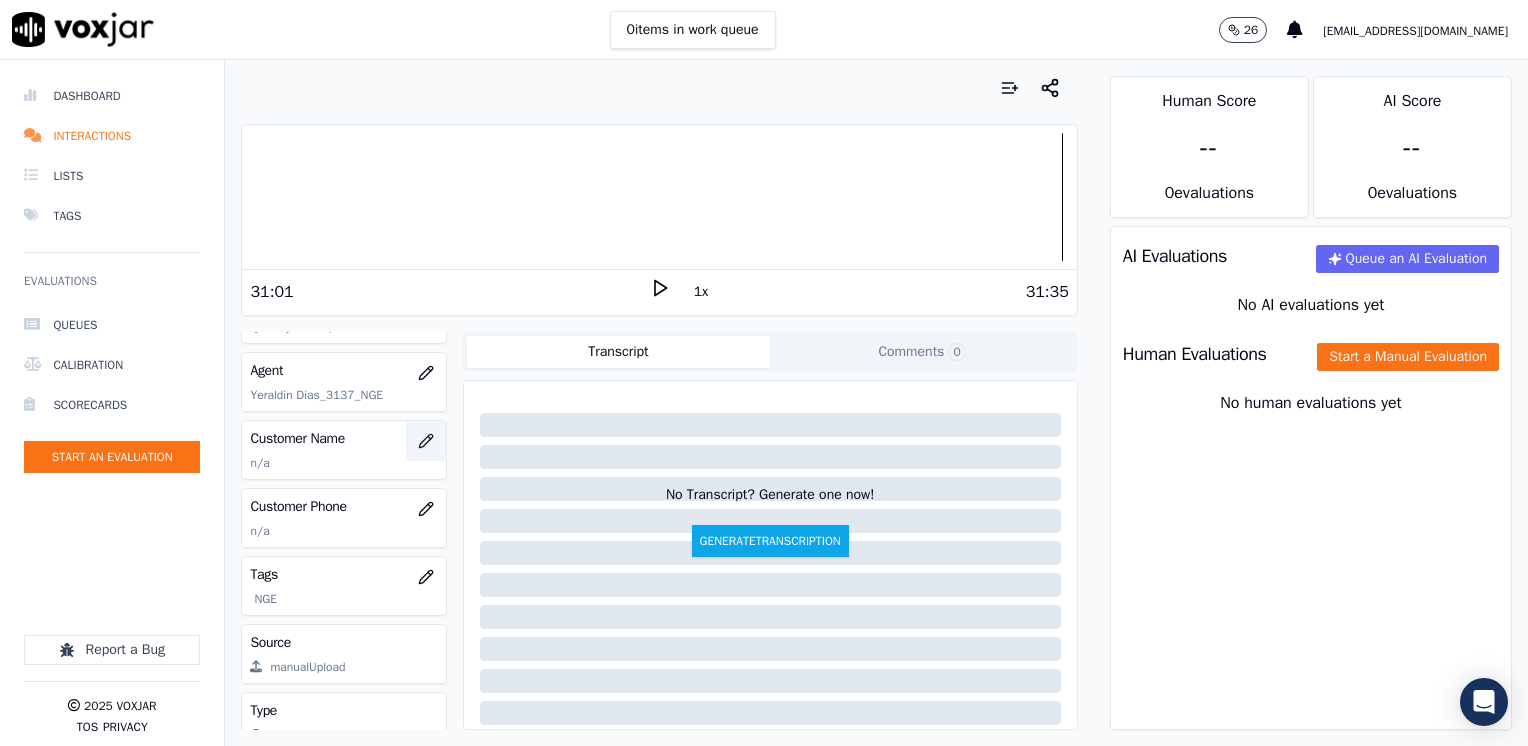 click 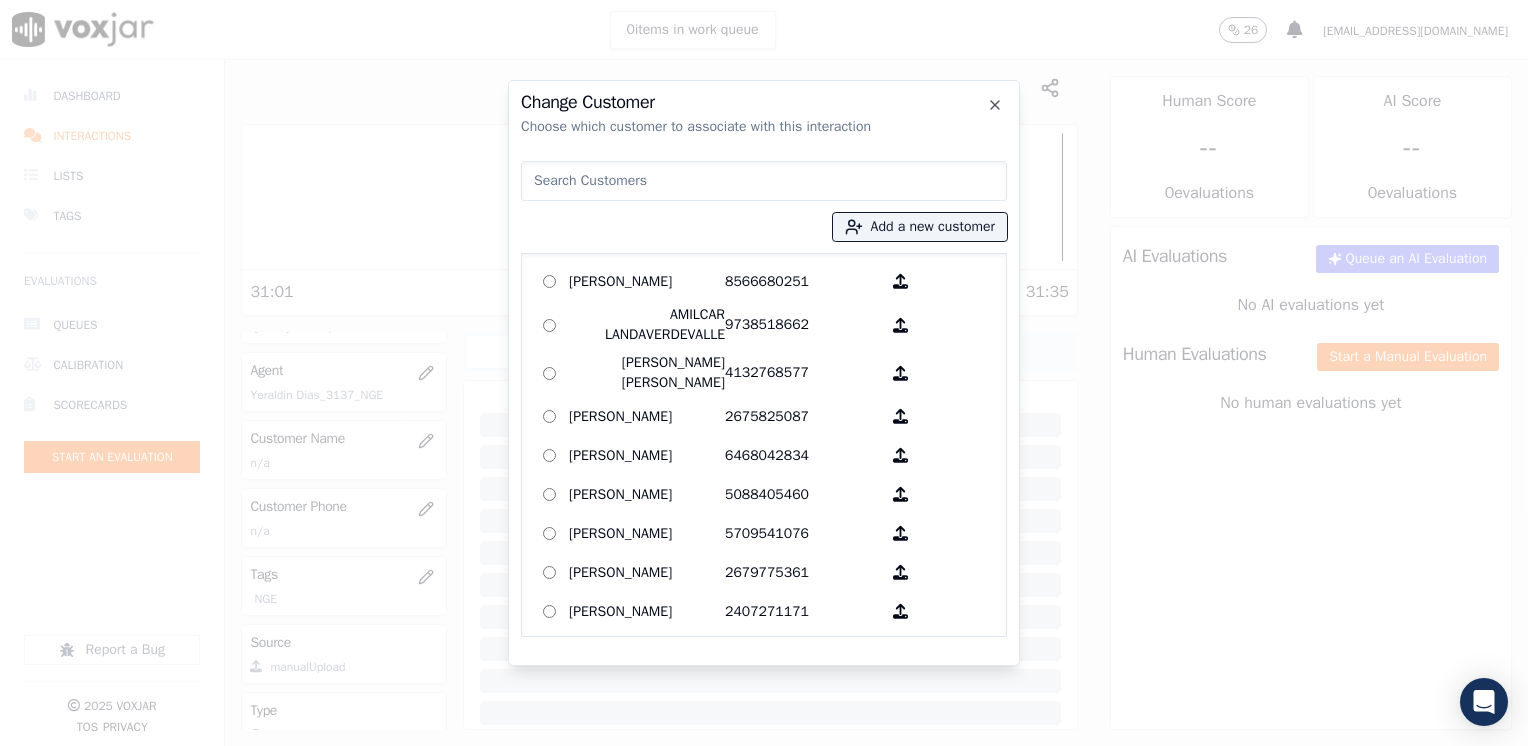click at bounding box center [764, 181] 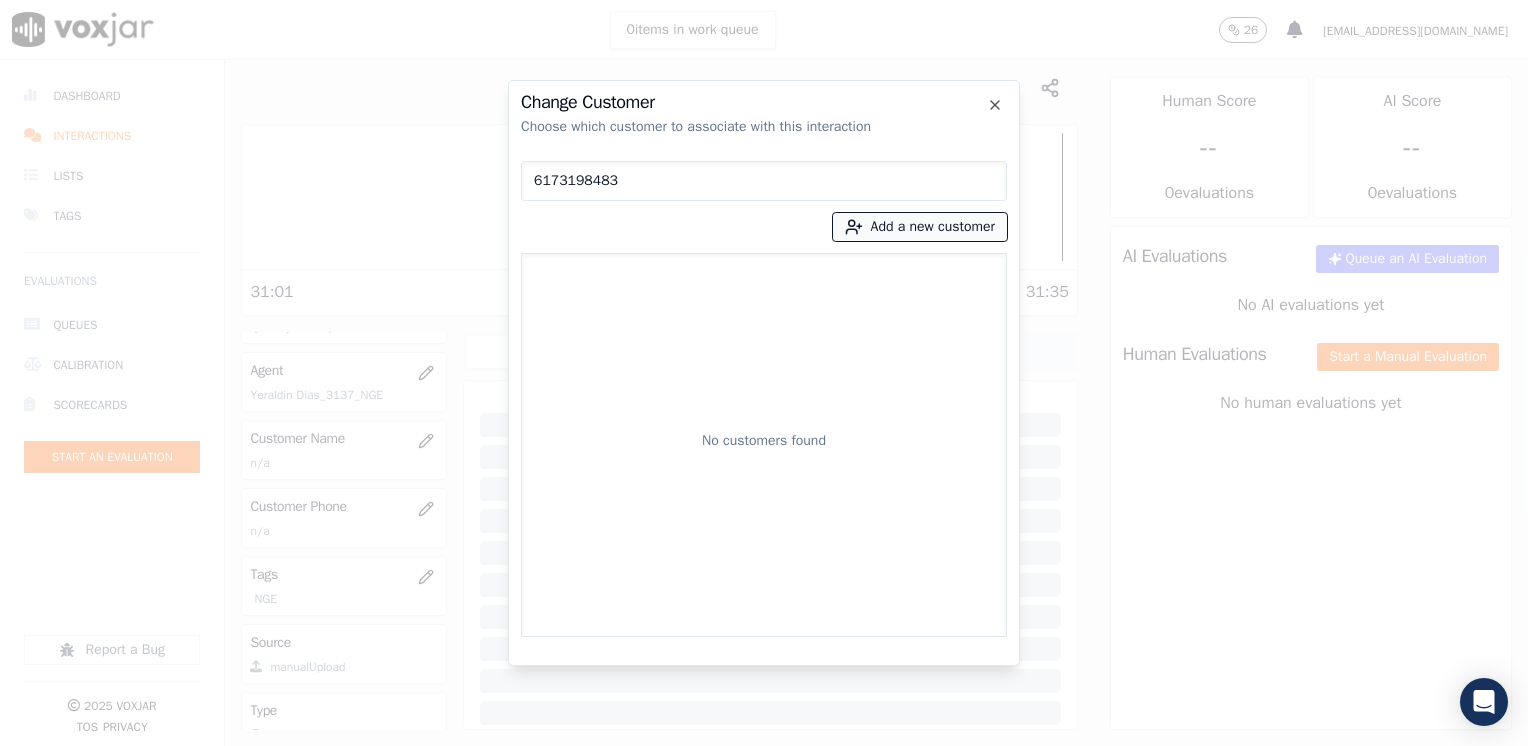 type on "6173198483" 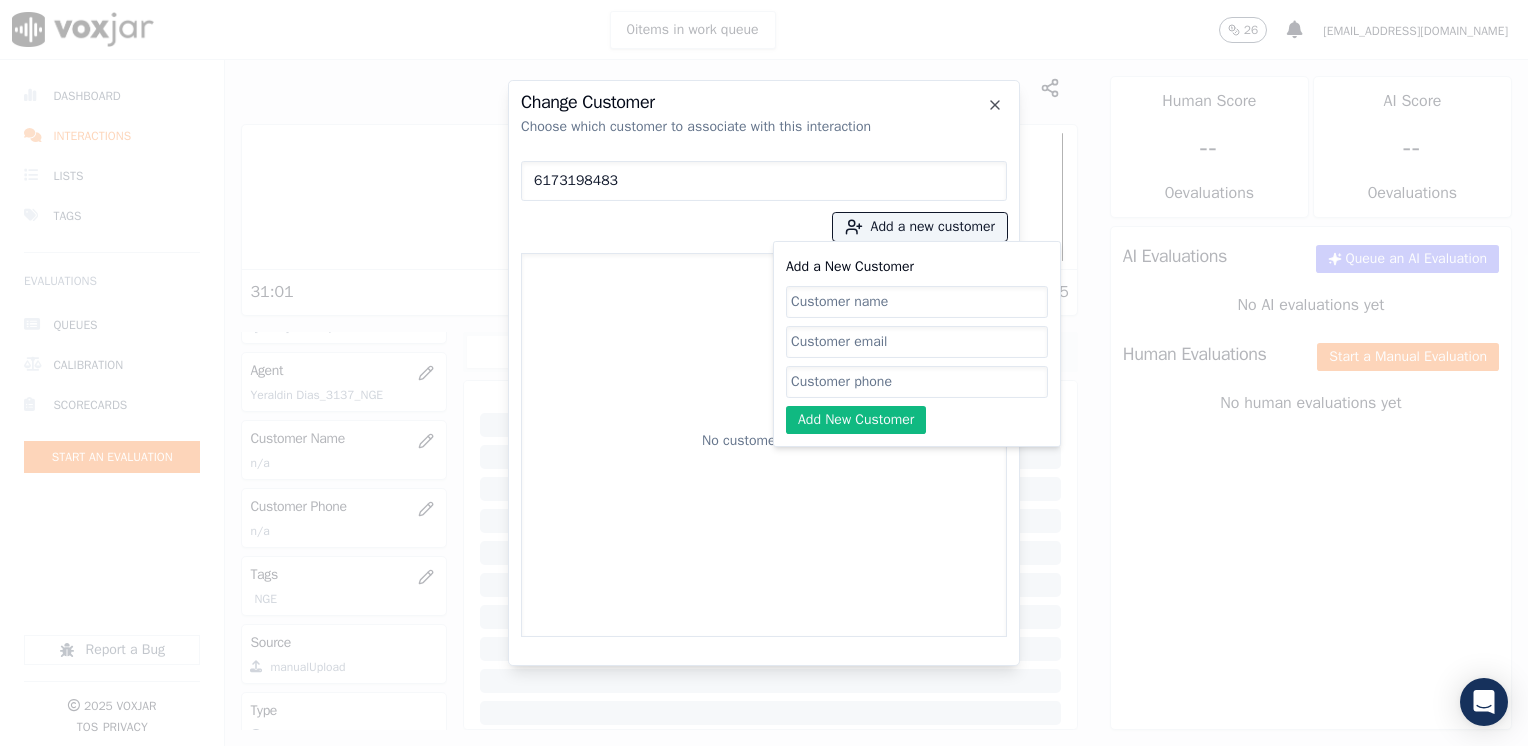 click on "Add a New Customer" 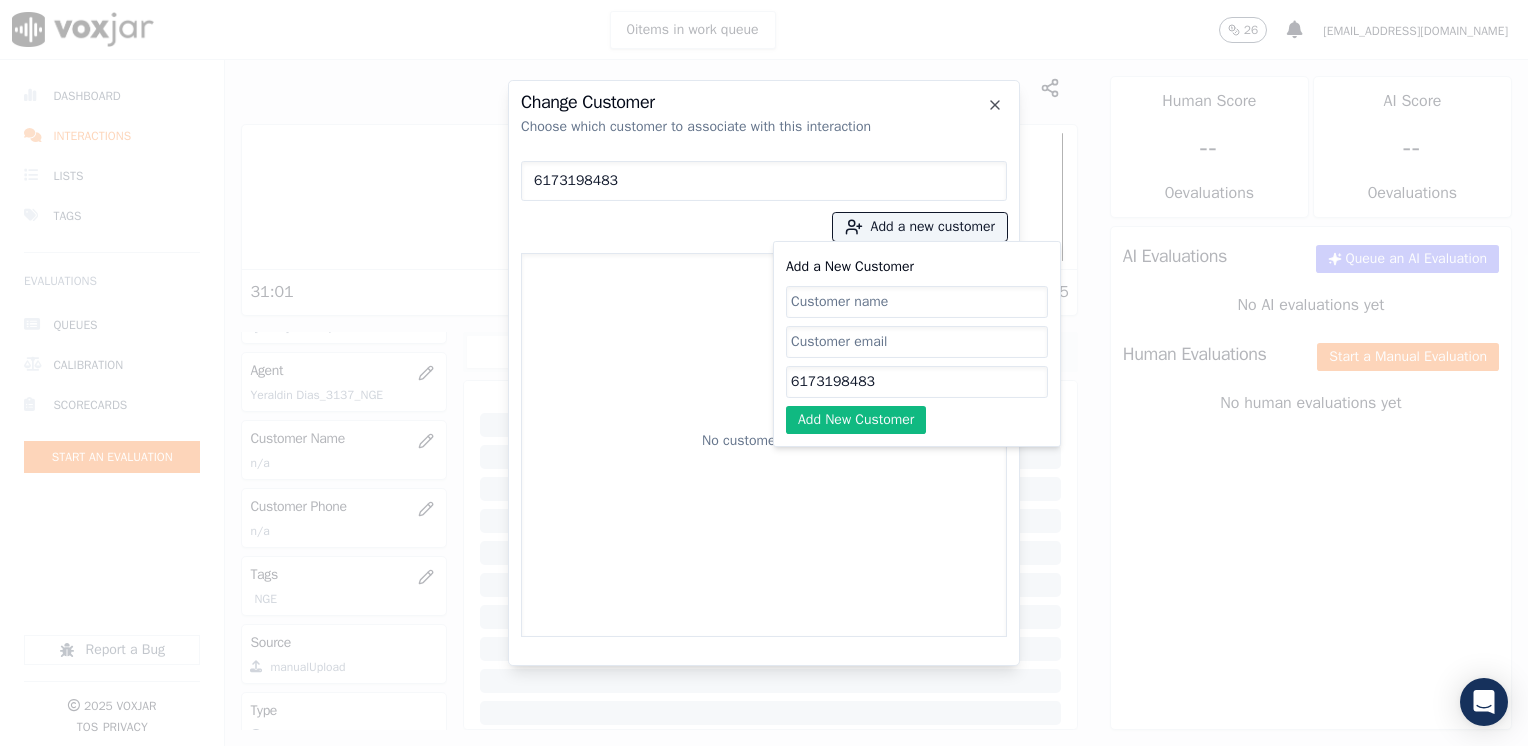 type on "6173198483" 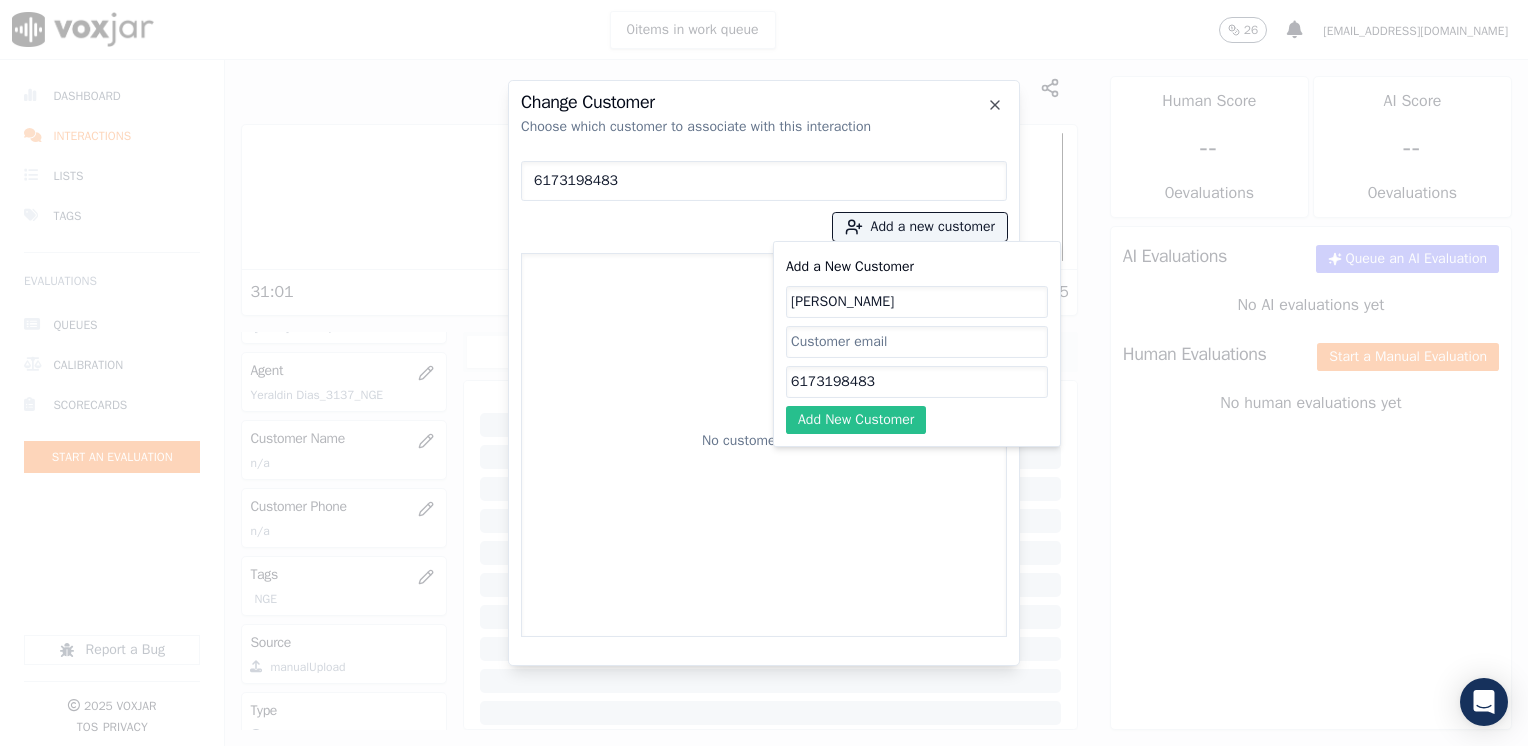 type on "[PERSON_NAME]" 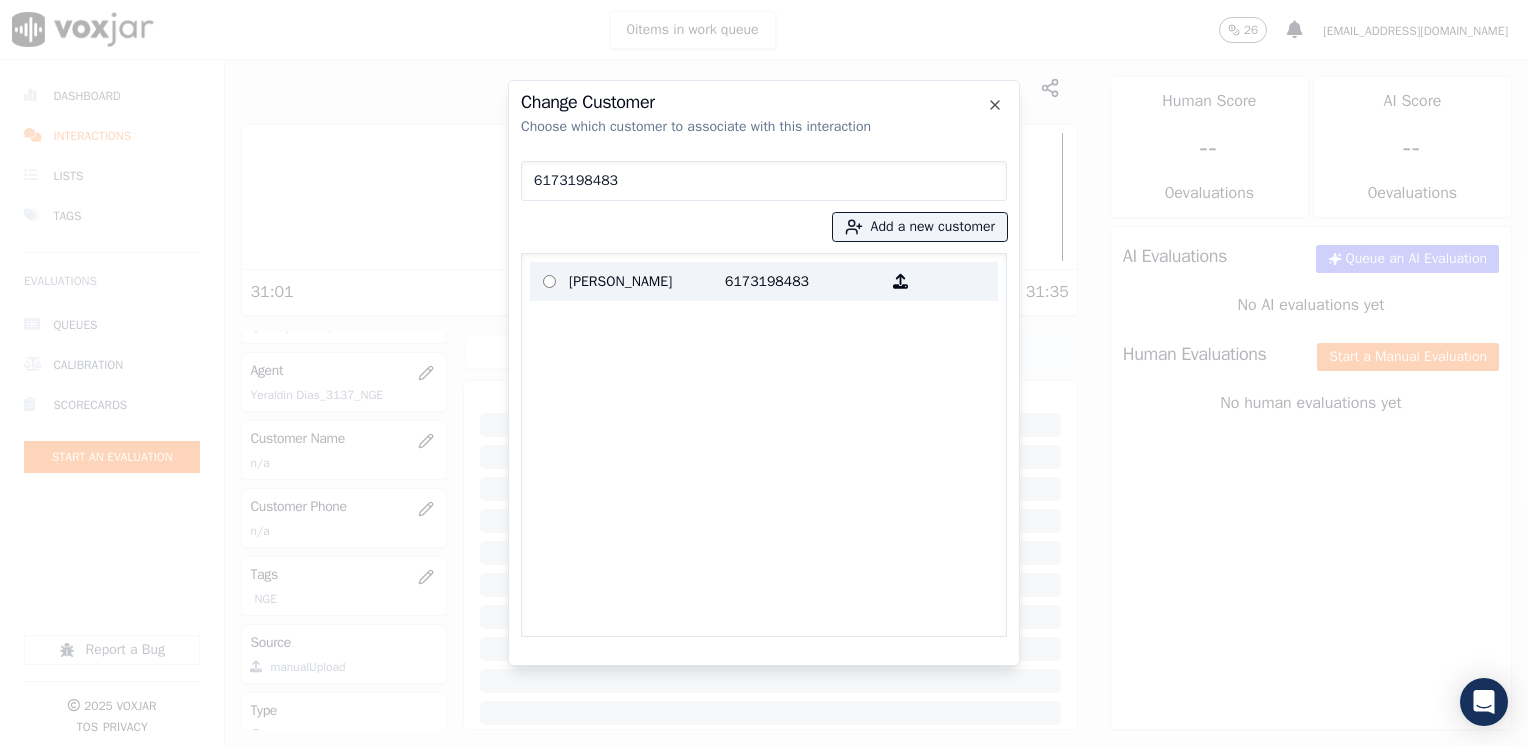 click on "6173198483" at bounding box center [803, 281] 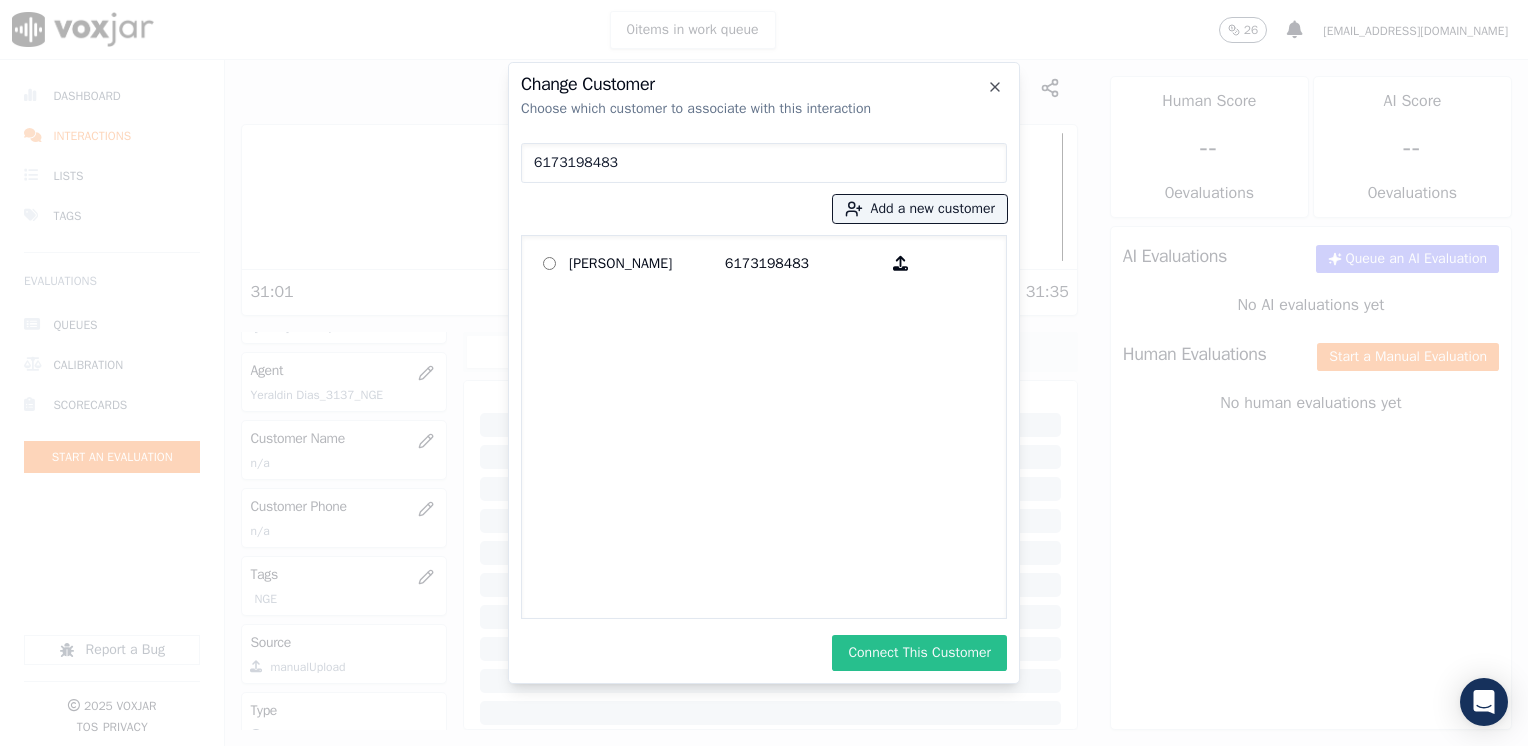 click on "Connect This Customer" at bounding box center [919, 653] 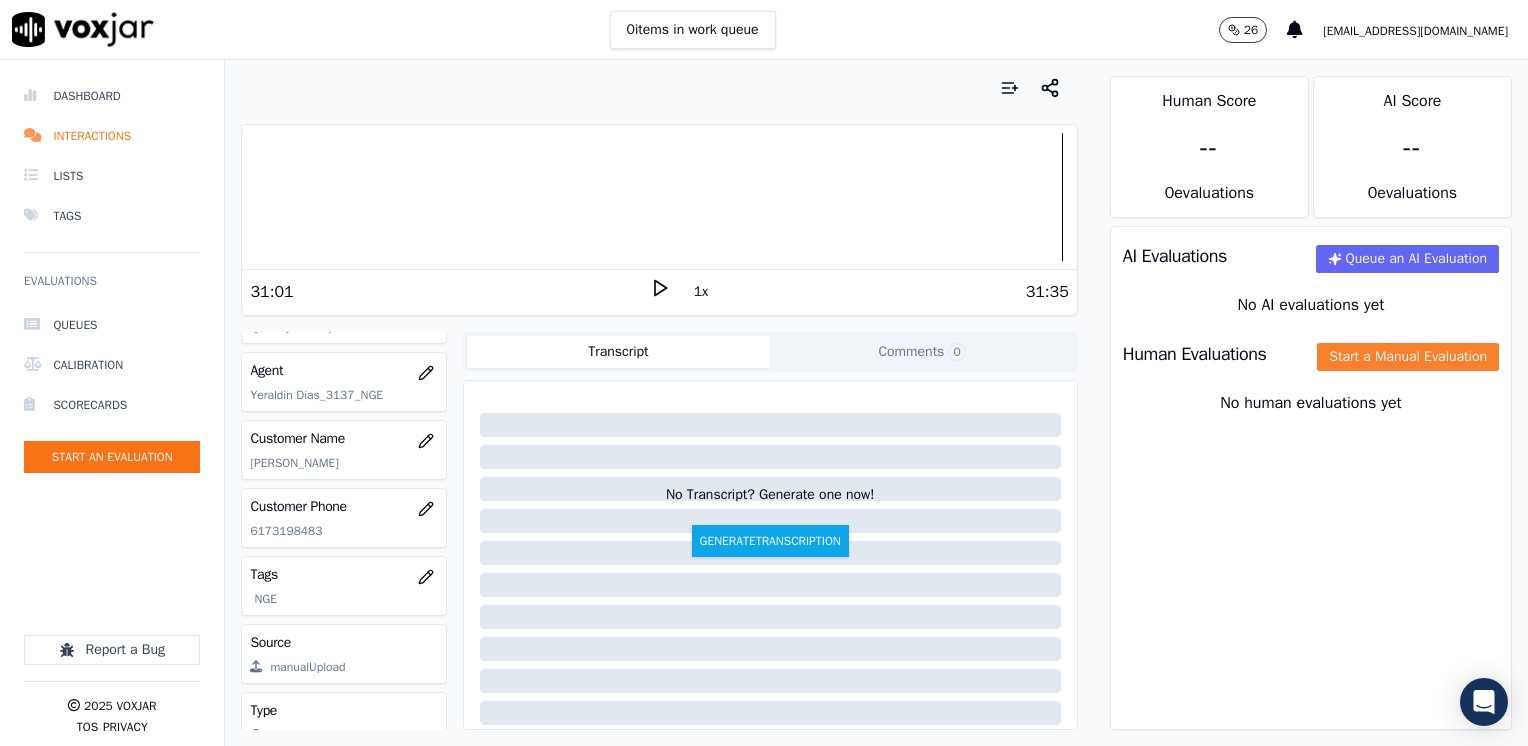 click on "Start a Manual Evaluation" 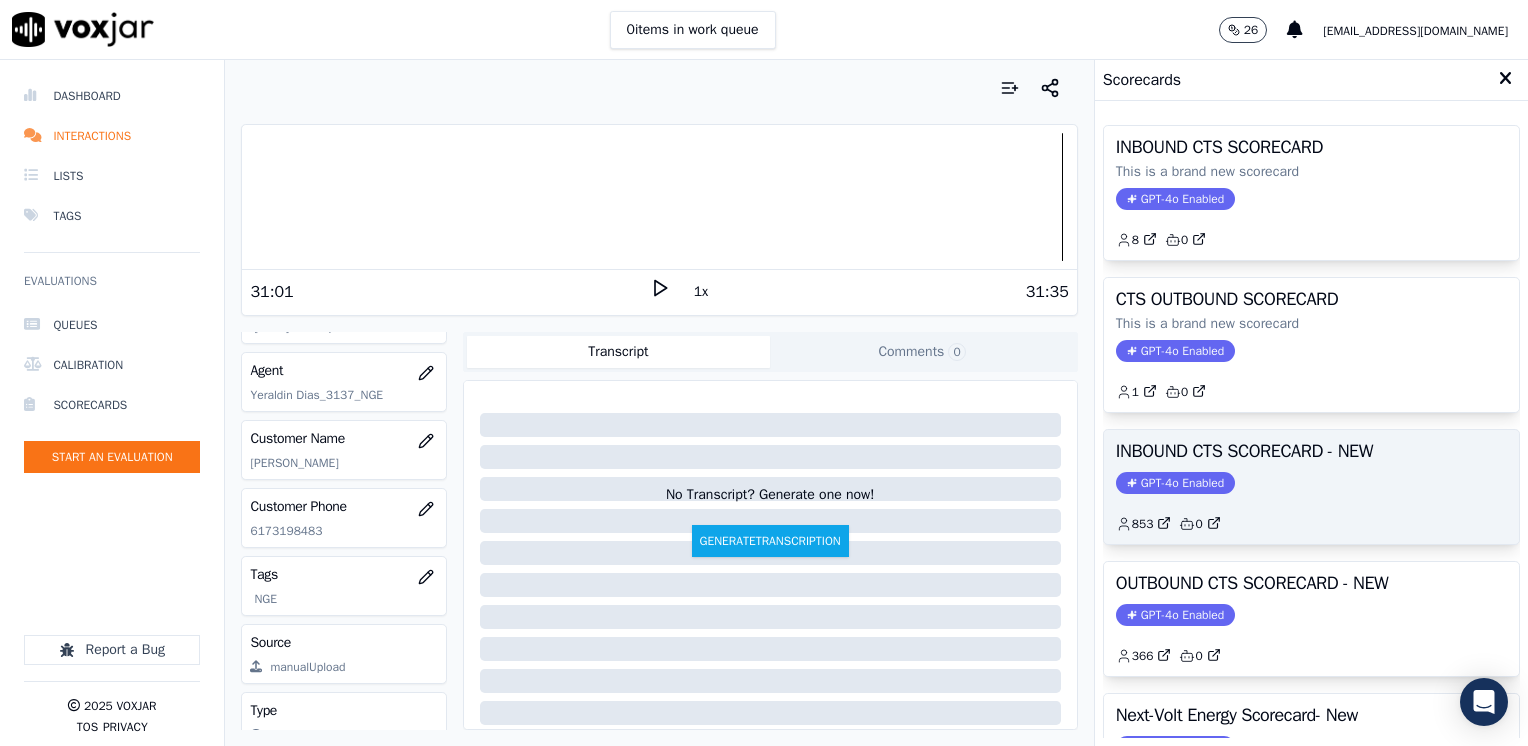 click on "INBOUND CTS SCORECARD - NEW        GPT-4o Enabled       853         0" at bounding box center (1311, 487) 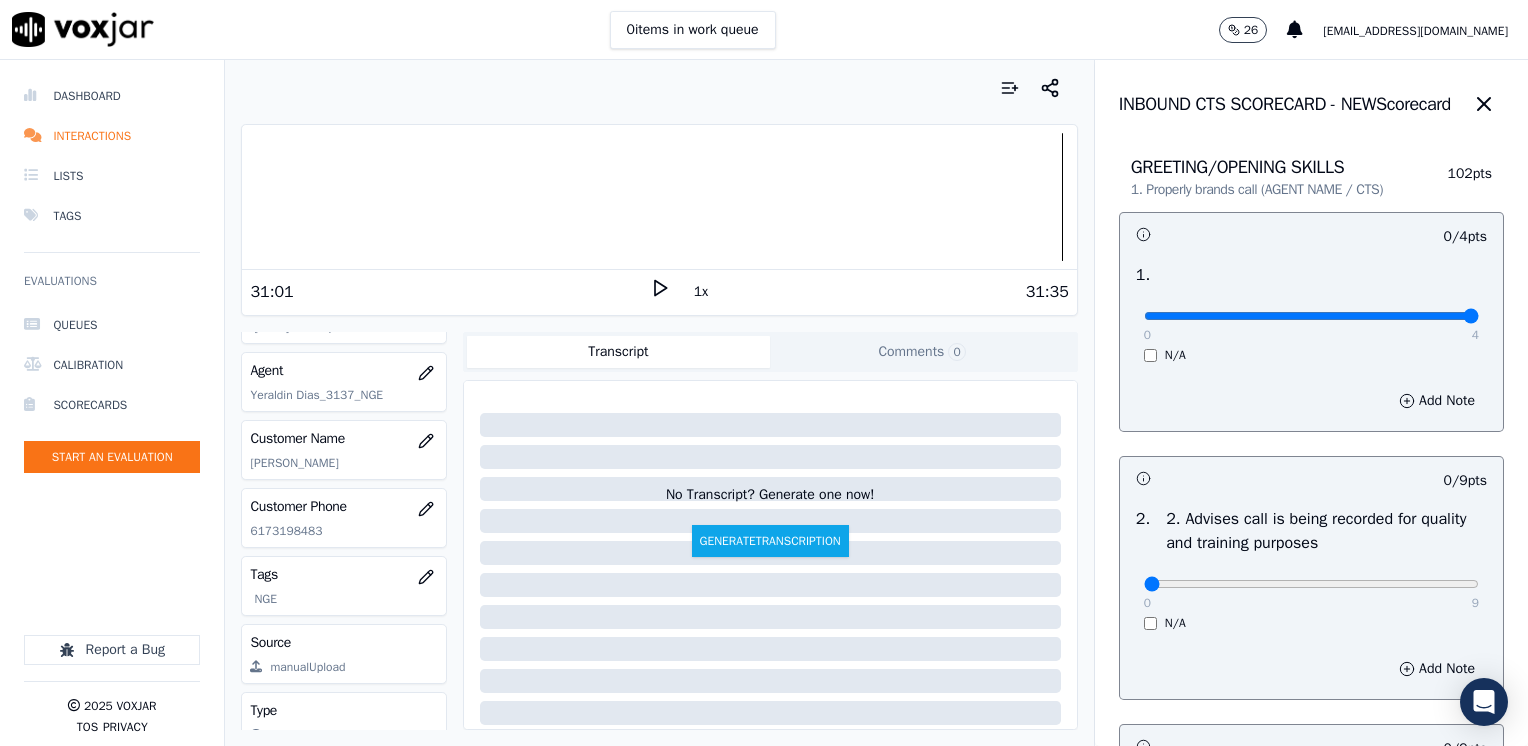 drag, startPoint x: 1128, startPoint y: 321, endPoint x: 1531, endPoint y: 314, distance: 403.0608 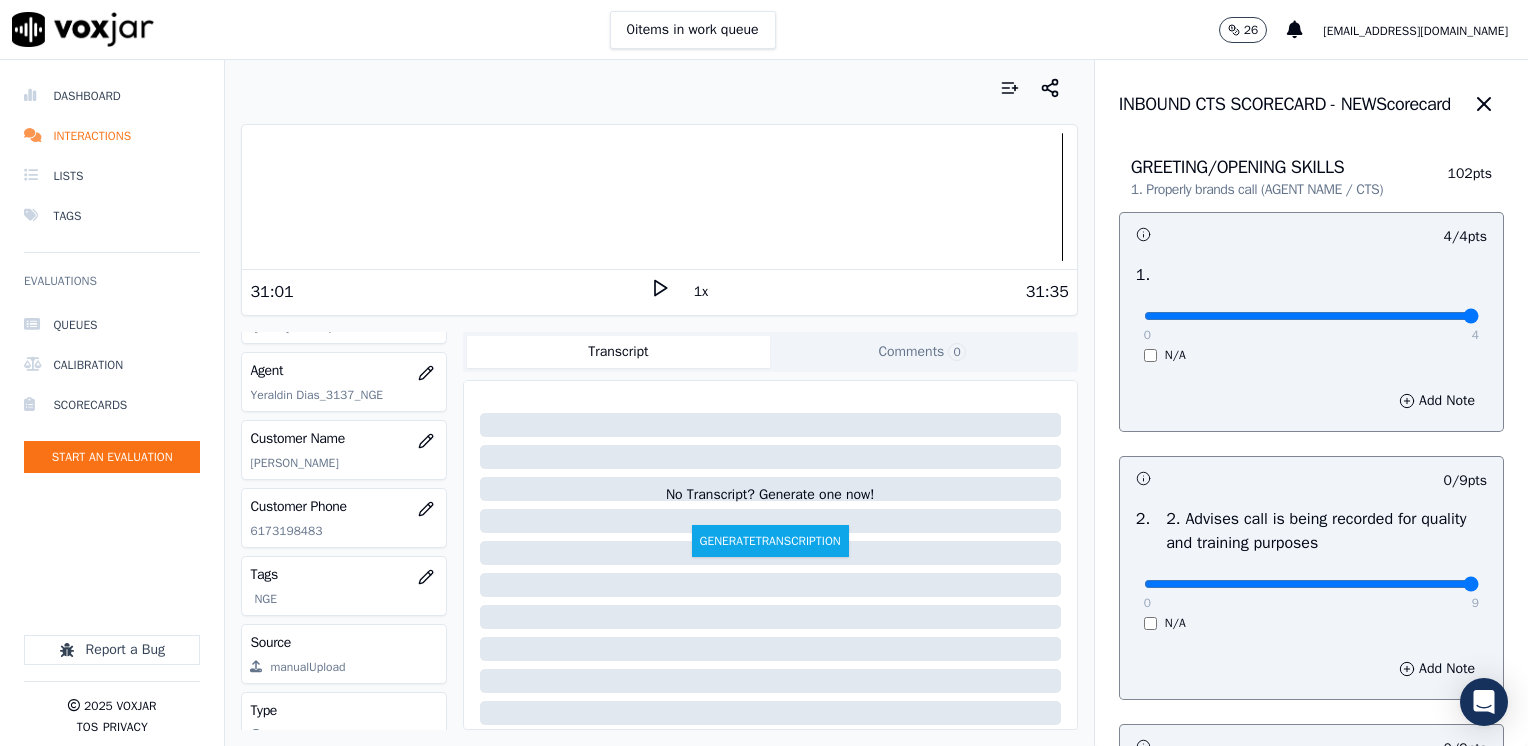 drag, startPoint x: 1129, startPoint y: 582, endPoint x: 1531, endPoint y: 578, distance: 402.0199 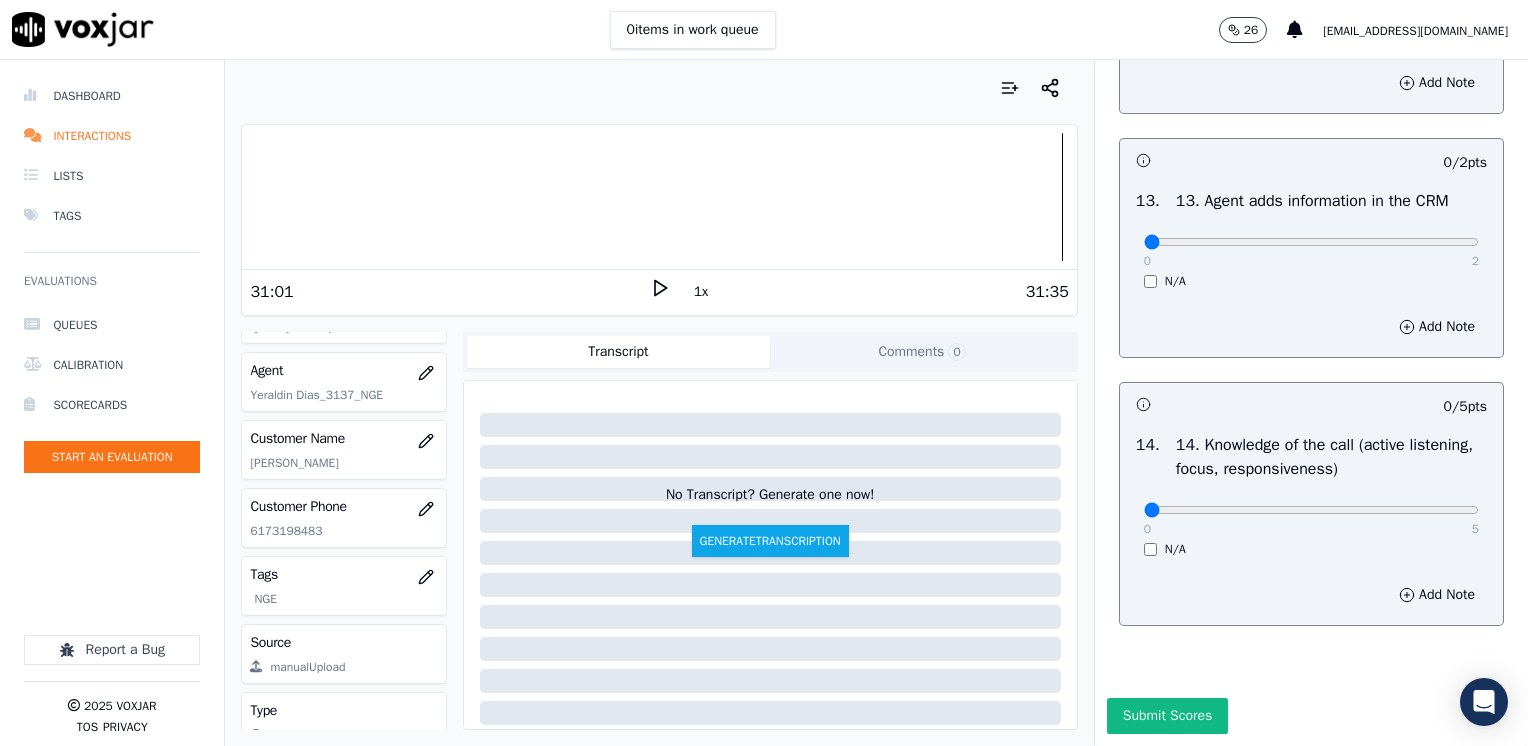 scroll, scrollTop: 3353, scrollLeft: 0, axis: vertical 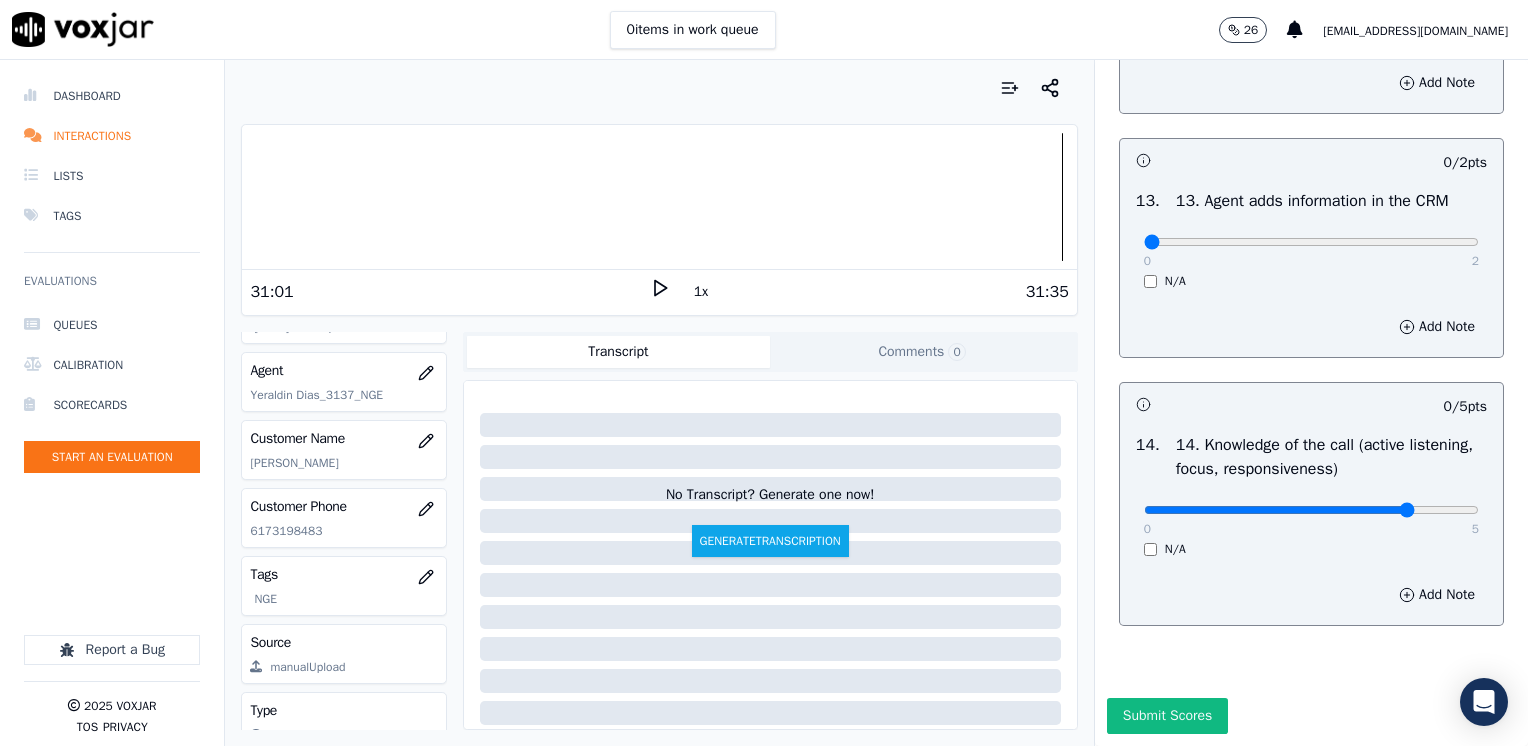 click at bounding box center (1311, -2950) 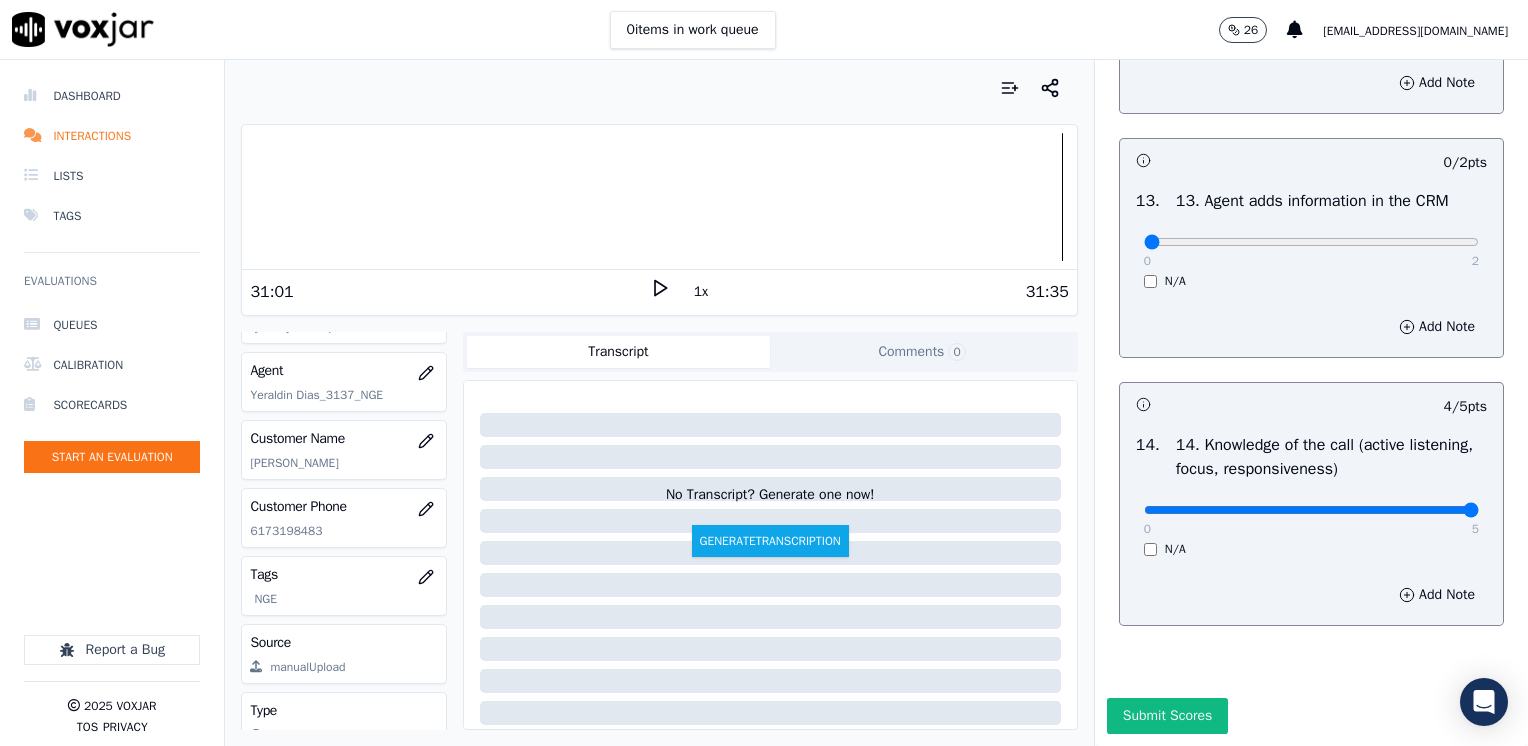 drag, startPoint x: 1365, startPoint y: 466, endPoint x: 1531, endPoint y: 466, distance: 166 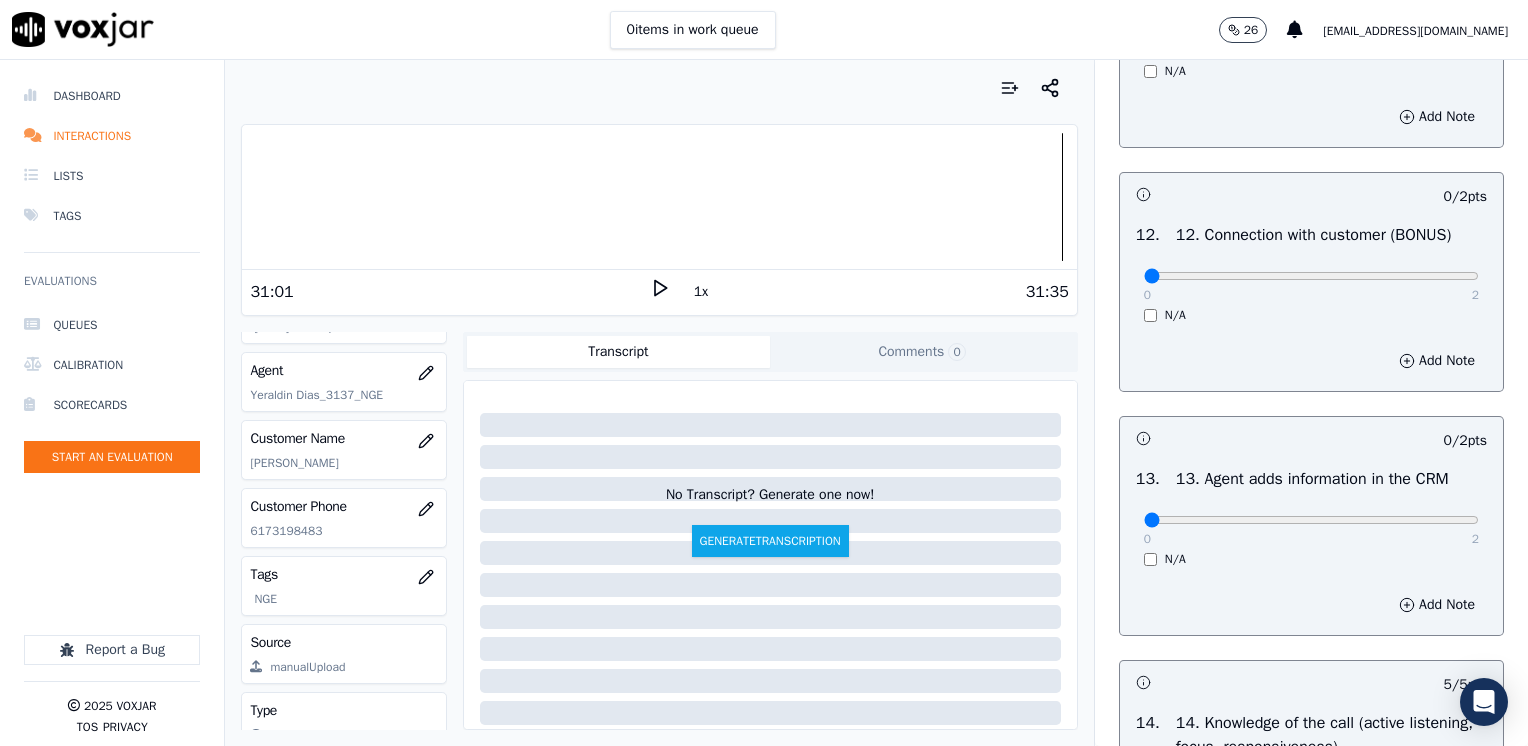 scroll, scrollTop: 2953, scrollLeft: 0, axis: vertical 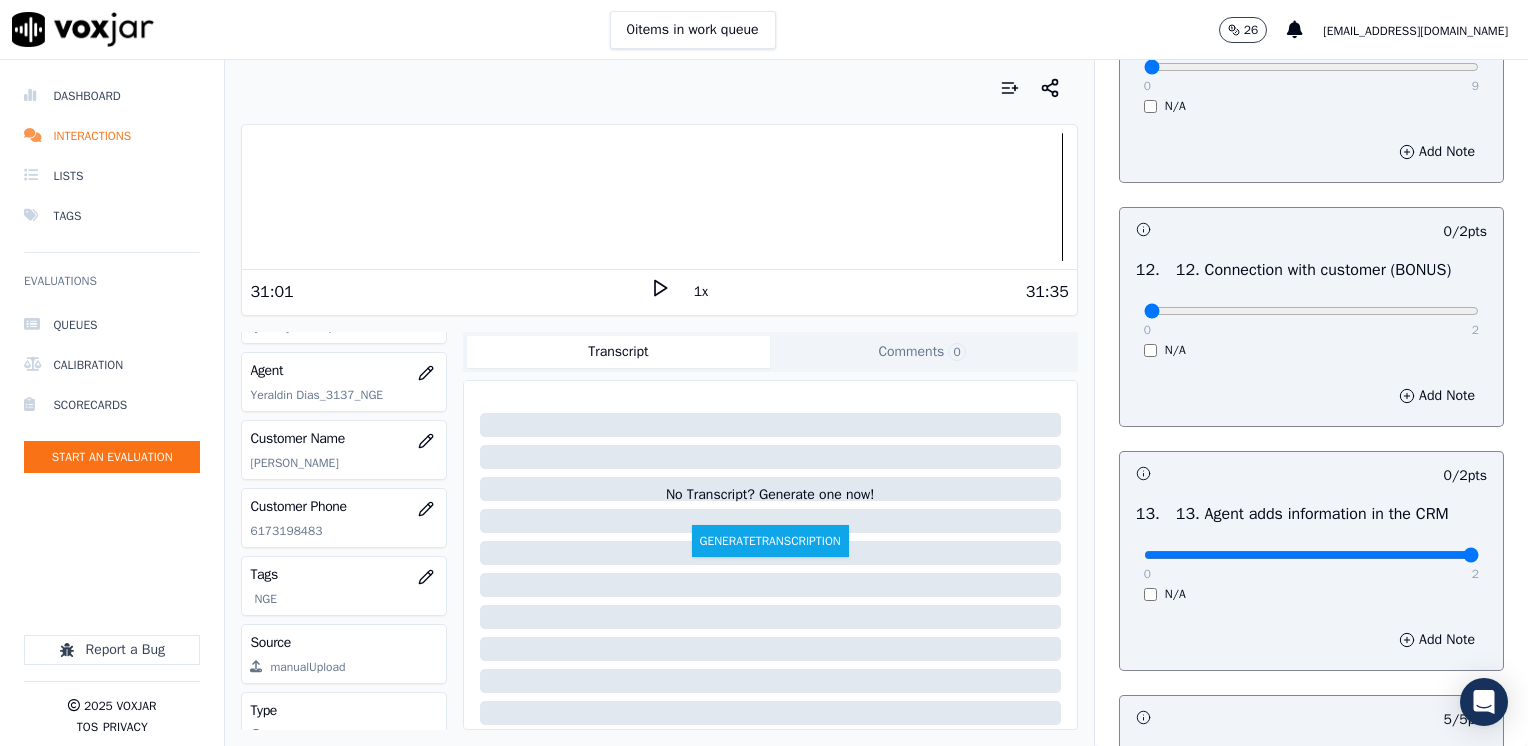 drag, startPoint x: 1136, startPoint y: 598, endPoint x: 1520, endPoint y: 598, distance: 384 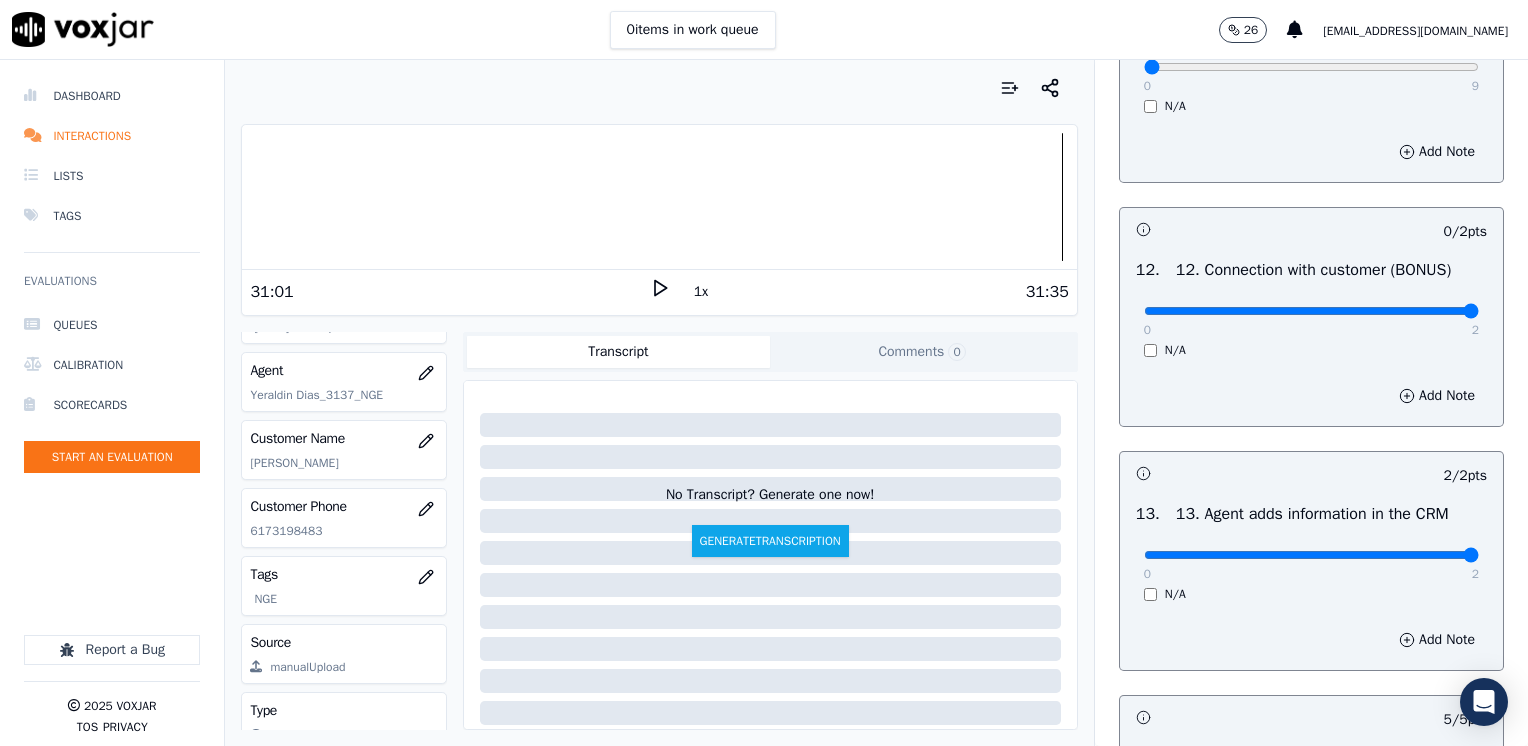 drag, startPoint x: 1130, startPoint y: 348, endPoint x: 1531, endPoint y: 350, distance: 401.00497 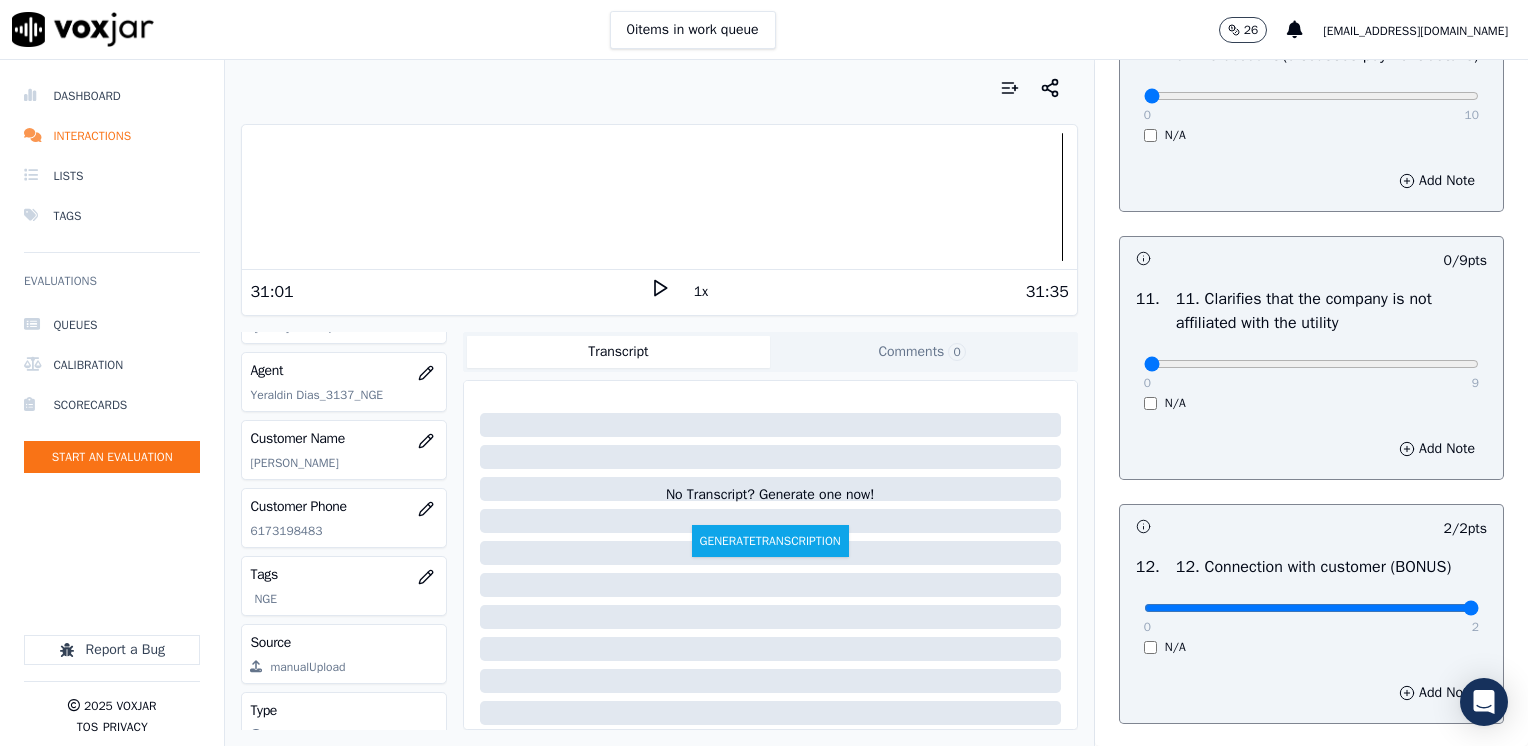 scroll, scrollTop: 2653, scrollLeft: 0, axis: vertical 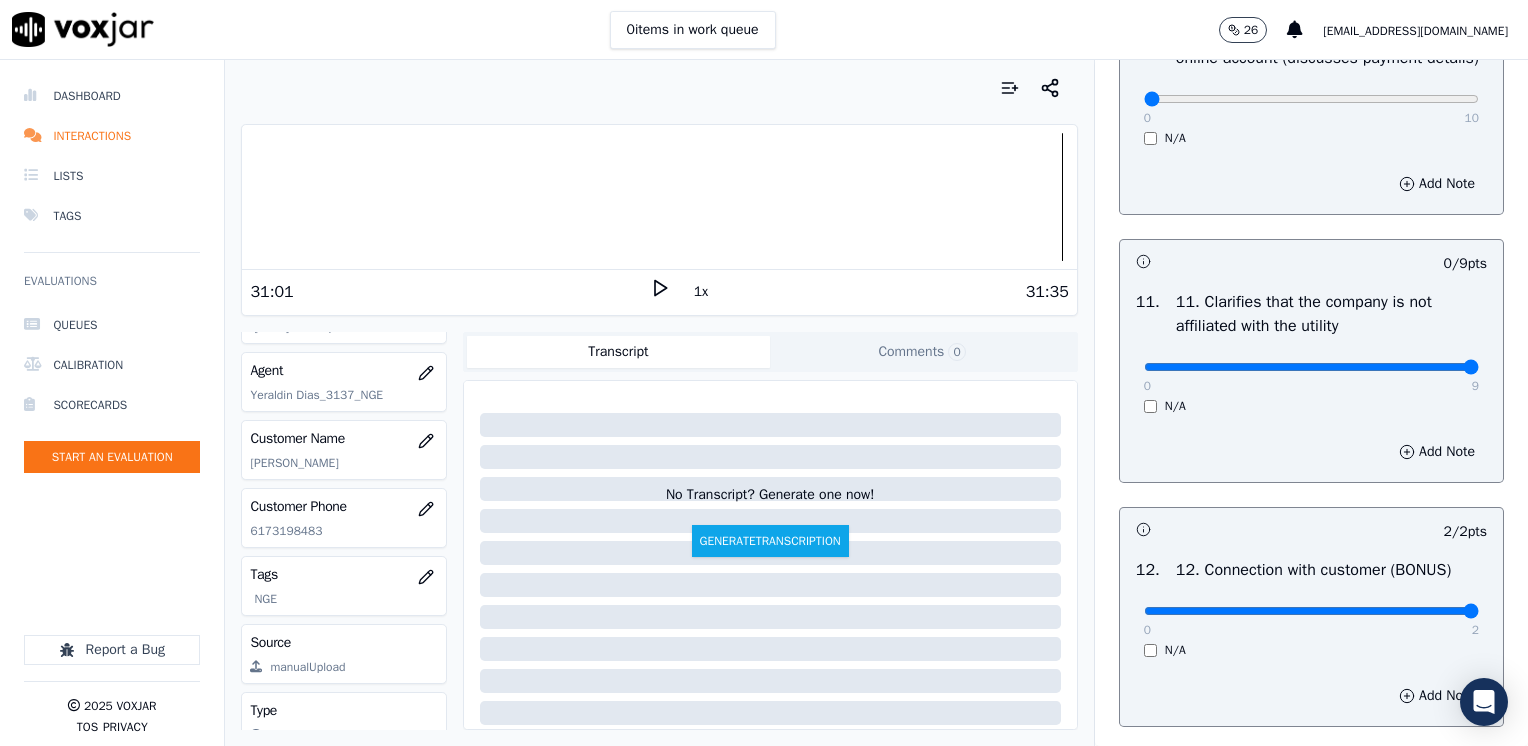 drag, startPoint x: 1132, startPoint y: 409, endPoint x: 1531, endPoint y: 410, distance: 399.00125 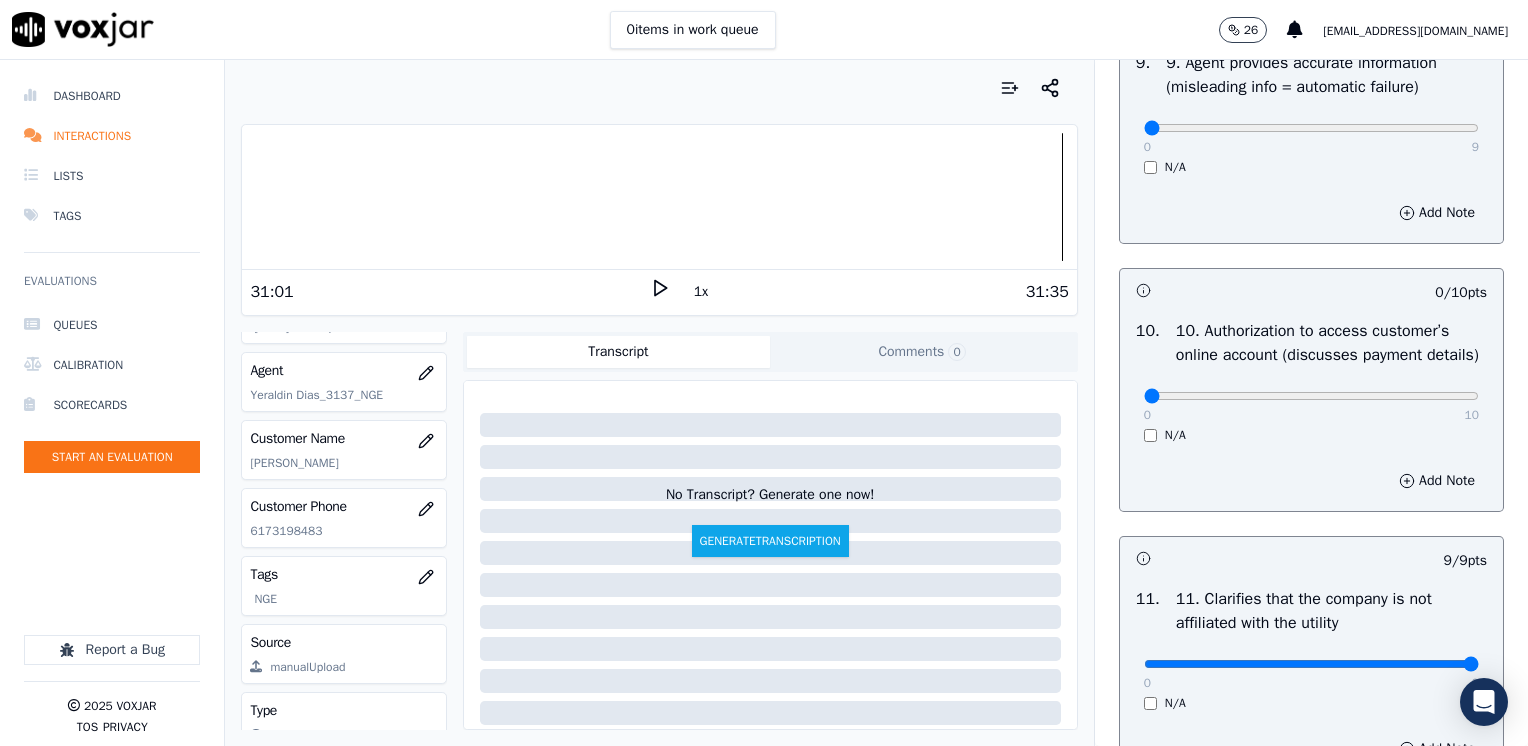 scroll, scrollTop: 2353, scrollLeft: 0, axis: vertical 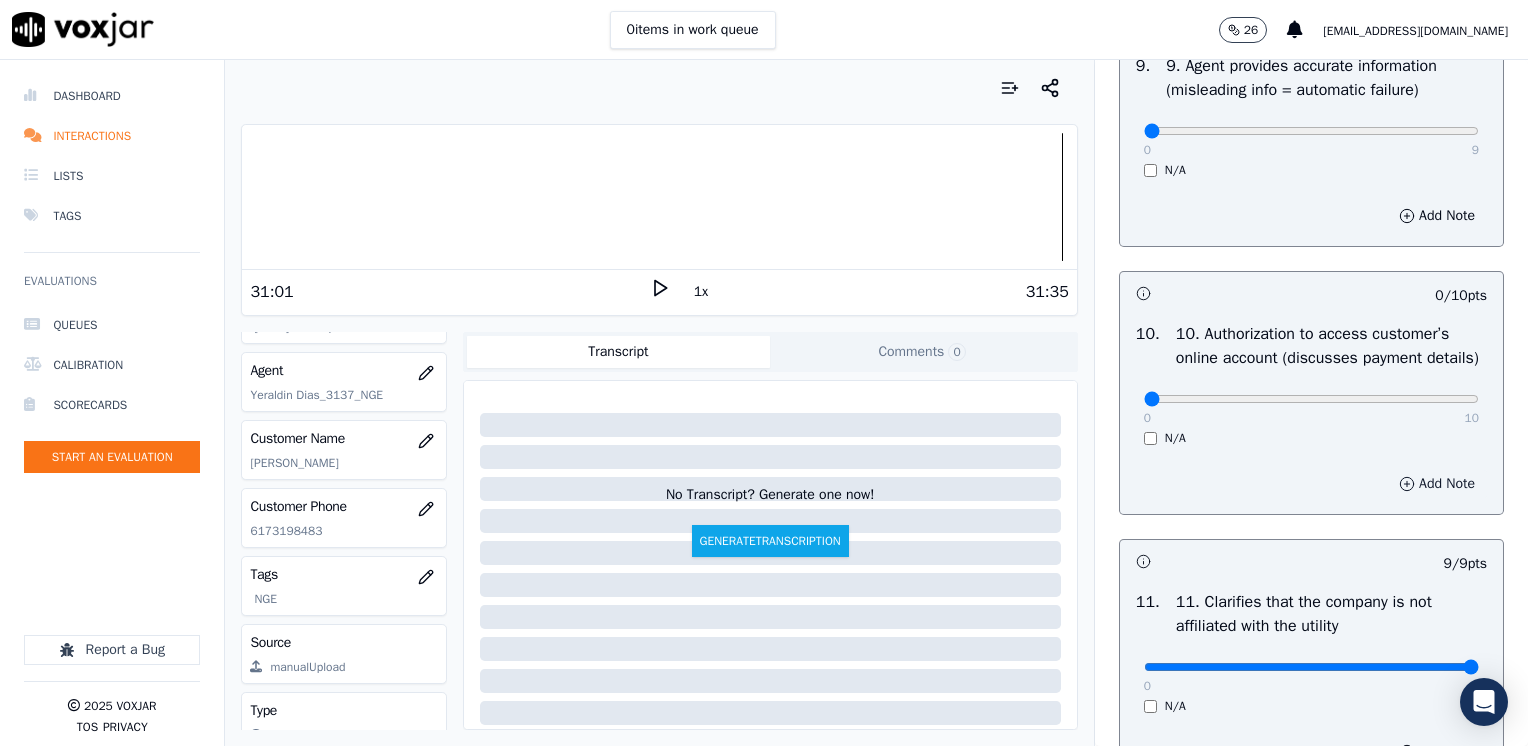 click on "Add Note" at bounding box center (1437, 484) 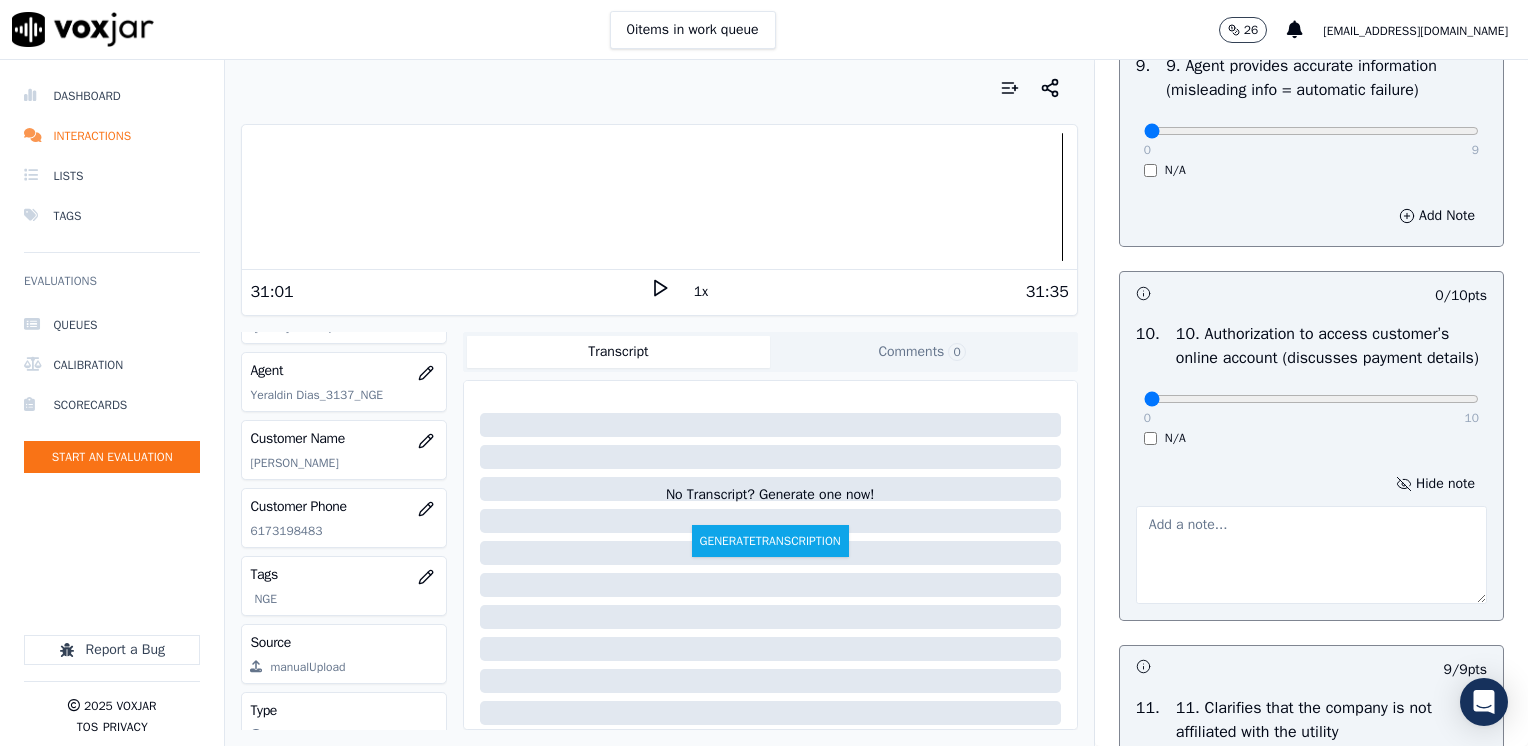 click at bounding box center (1311, 555) 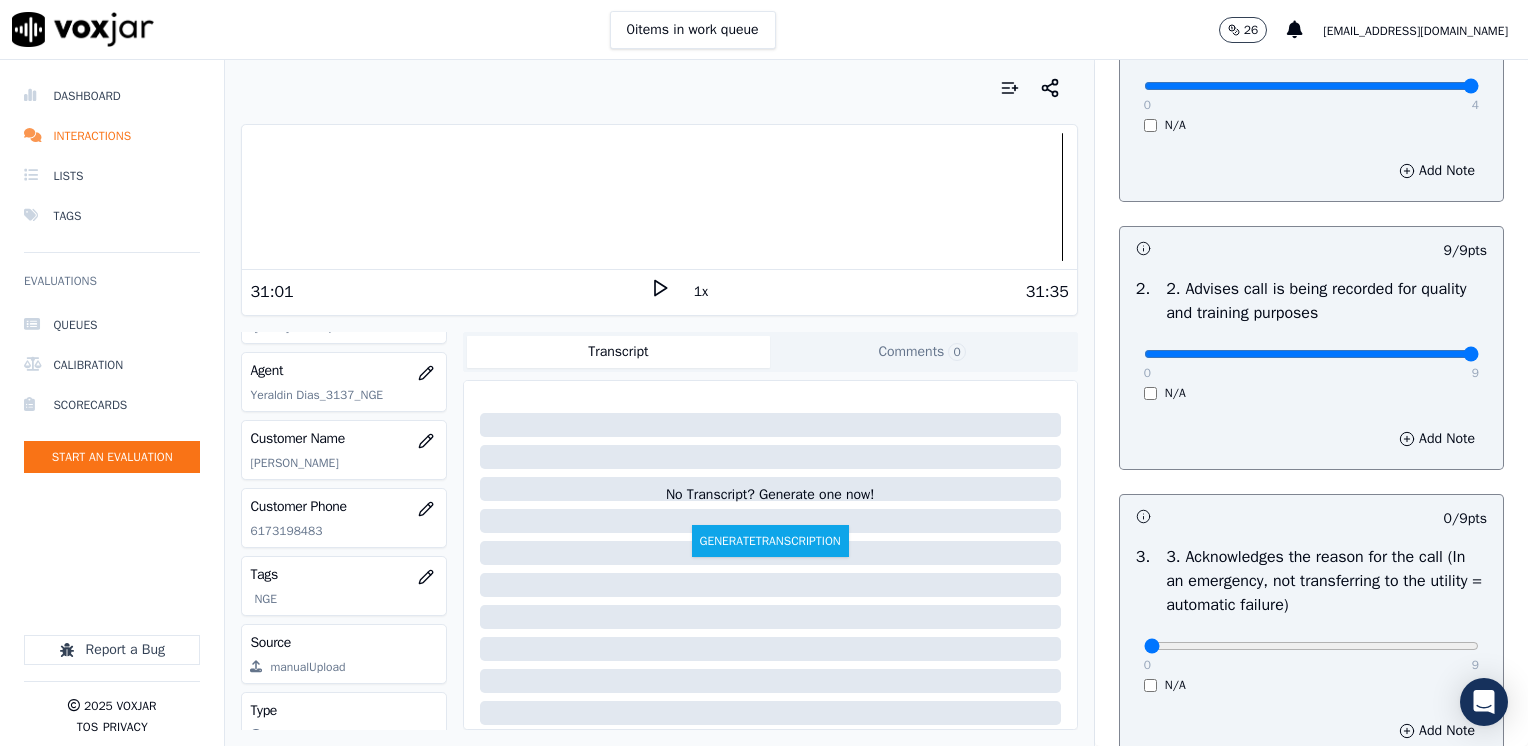 scroll, scrollTop: 500, scrollLeft: 0, axis: vertical 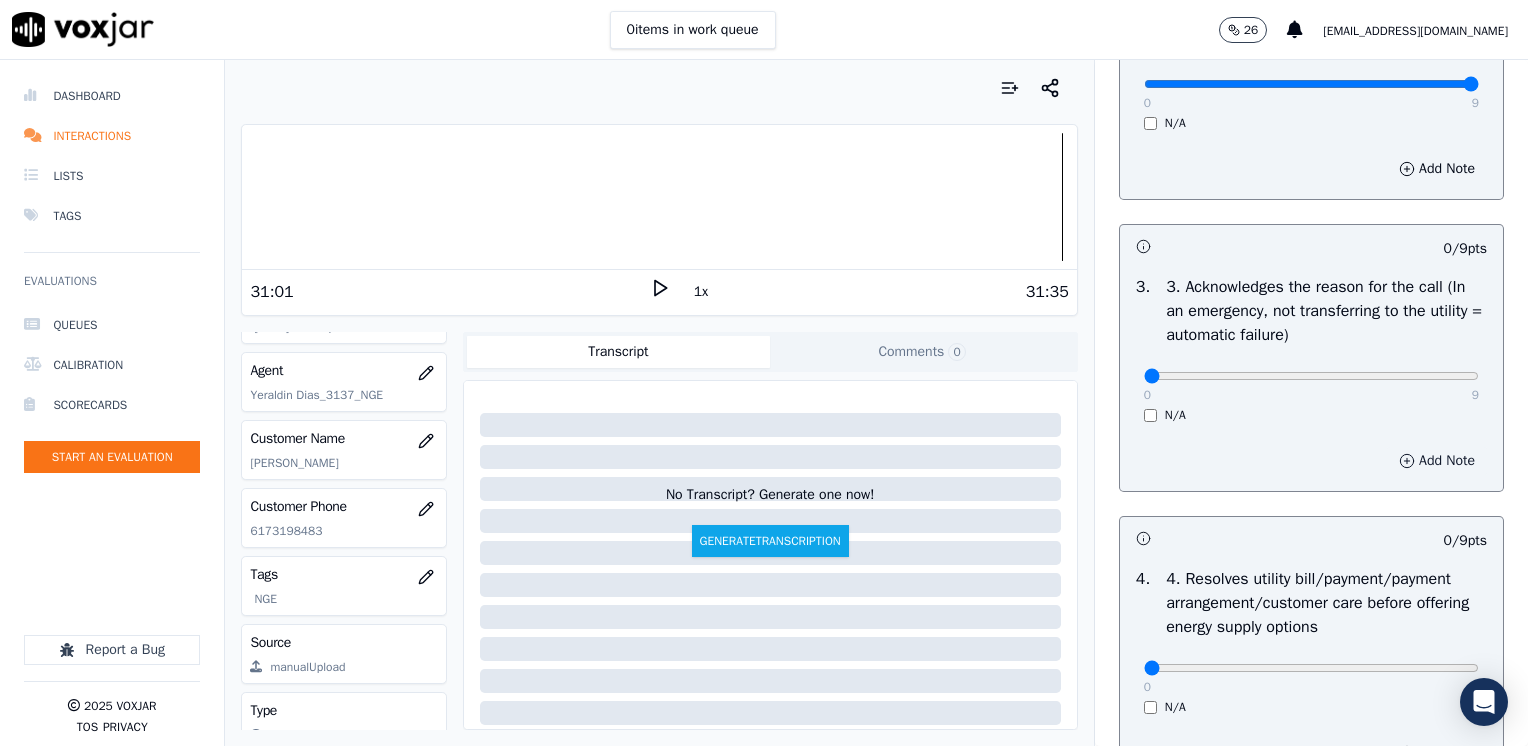 type on "Does not request authorization to access cx online account" 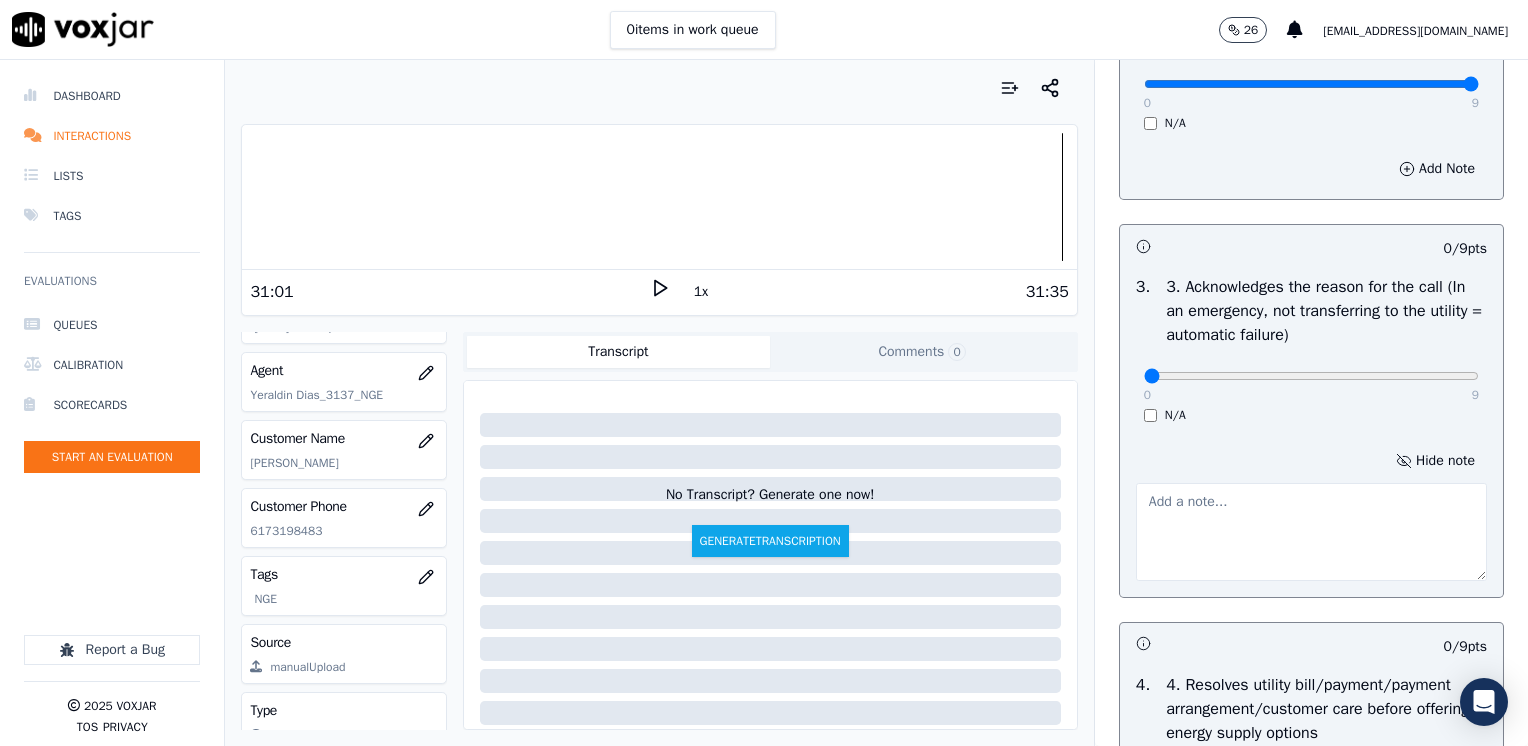 click at bounding box center [1311, 532] 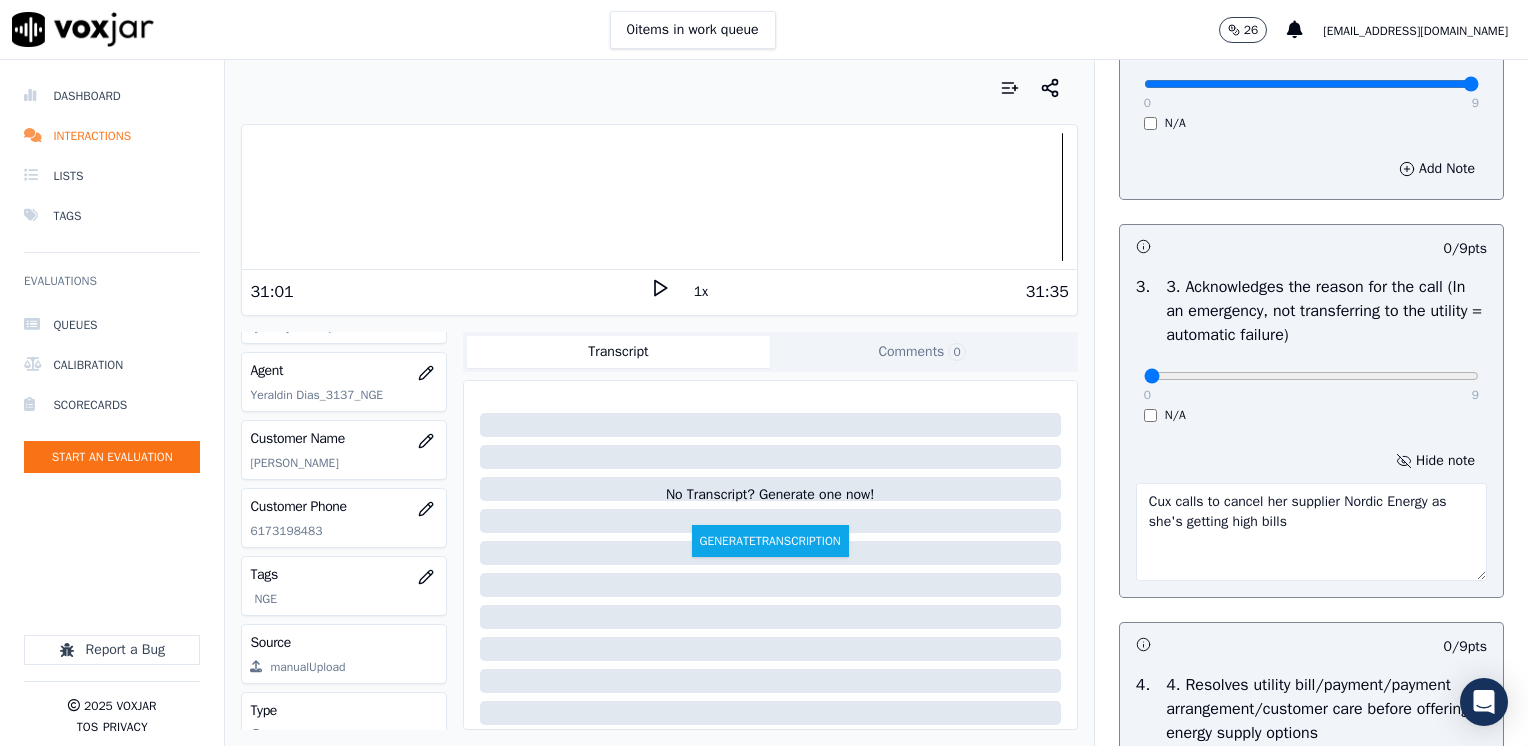 scroll, scrollTop: 800, scrollLeft: 0, axis: vertical 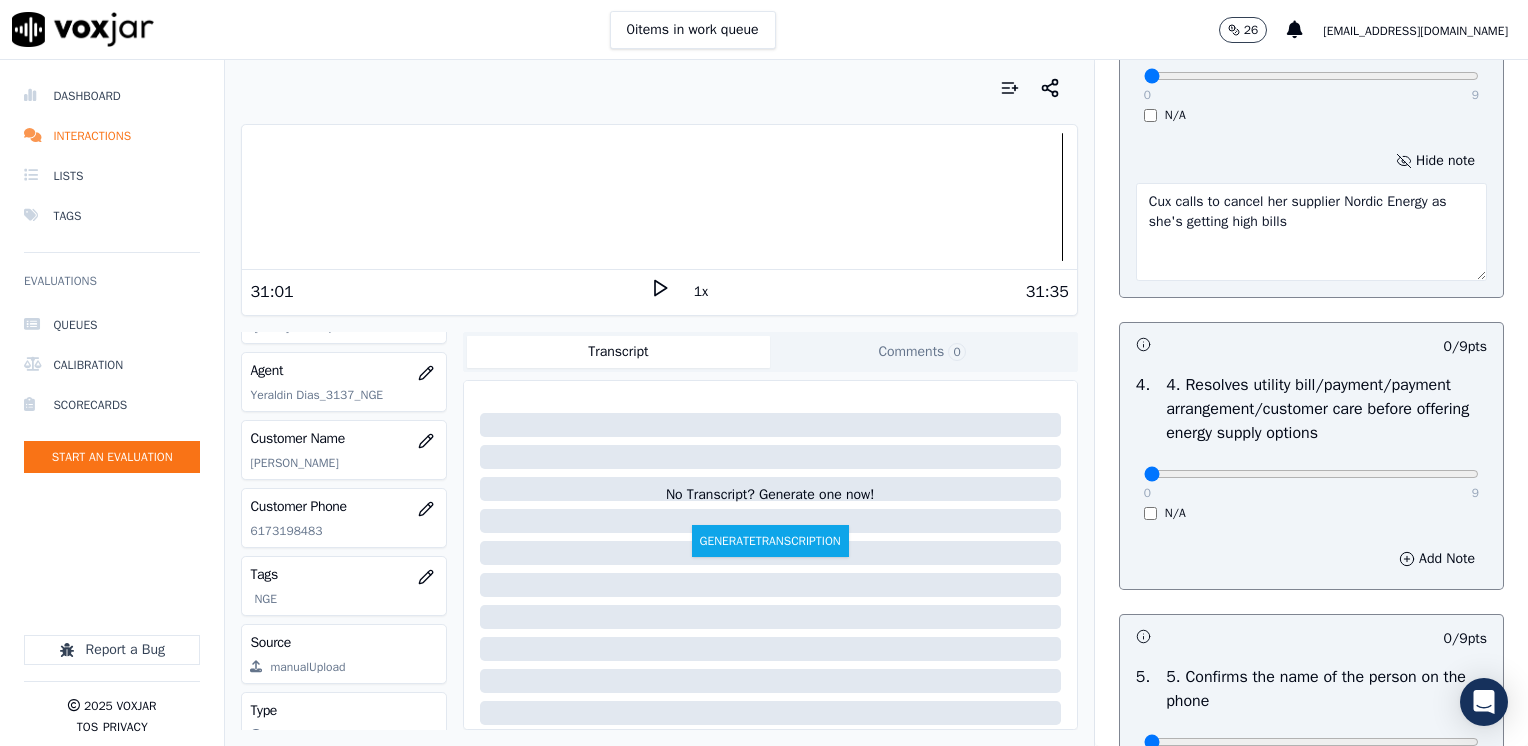 type on "Cux calls to cancel her supplier Nordic Energy as she's getting high bills" 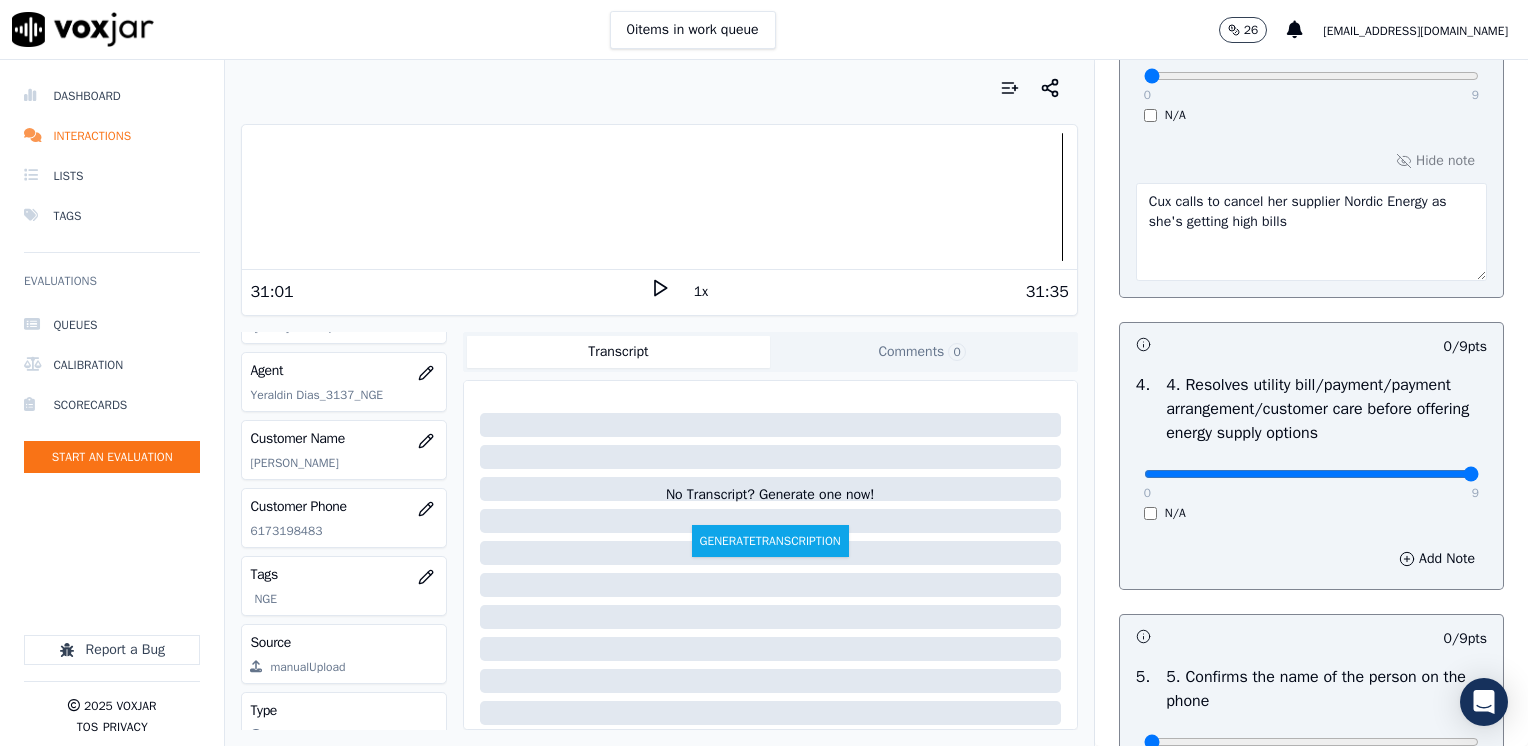 drag, startPoint x: 1125, startPoint y: 478, endPoint x: 1531, endPoint y: 496, distance: 406.3988 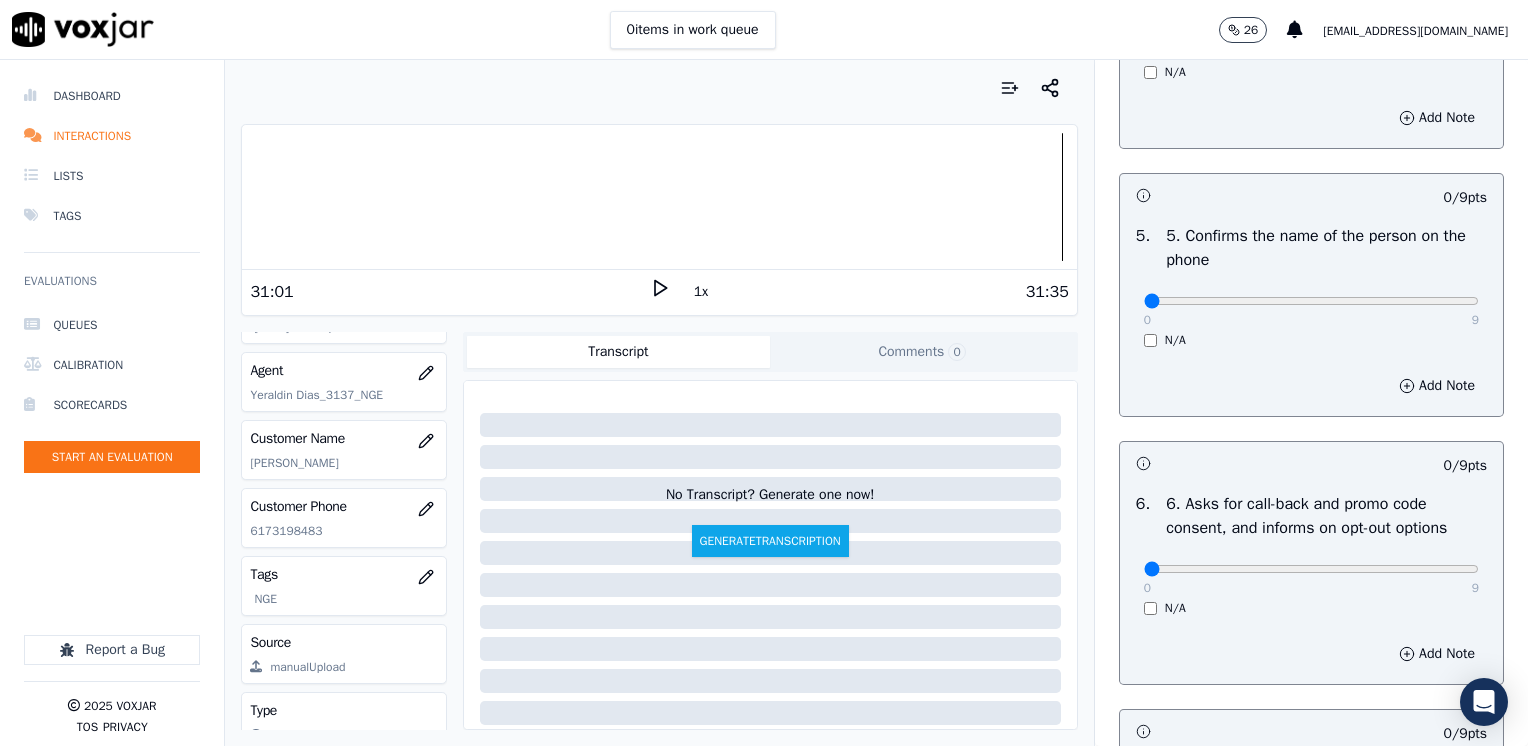 scroll, scrollTop: 1300, scrollLeft: 0, axis: vertical 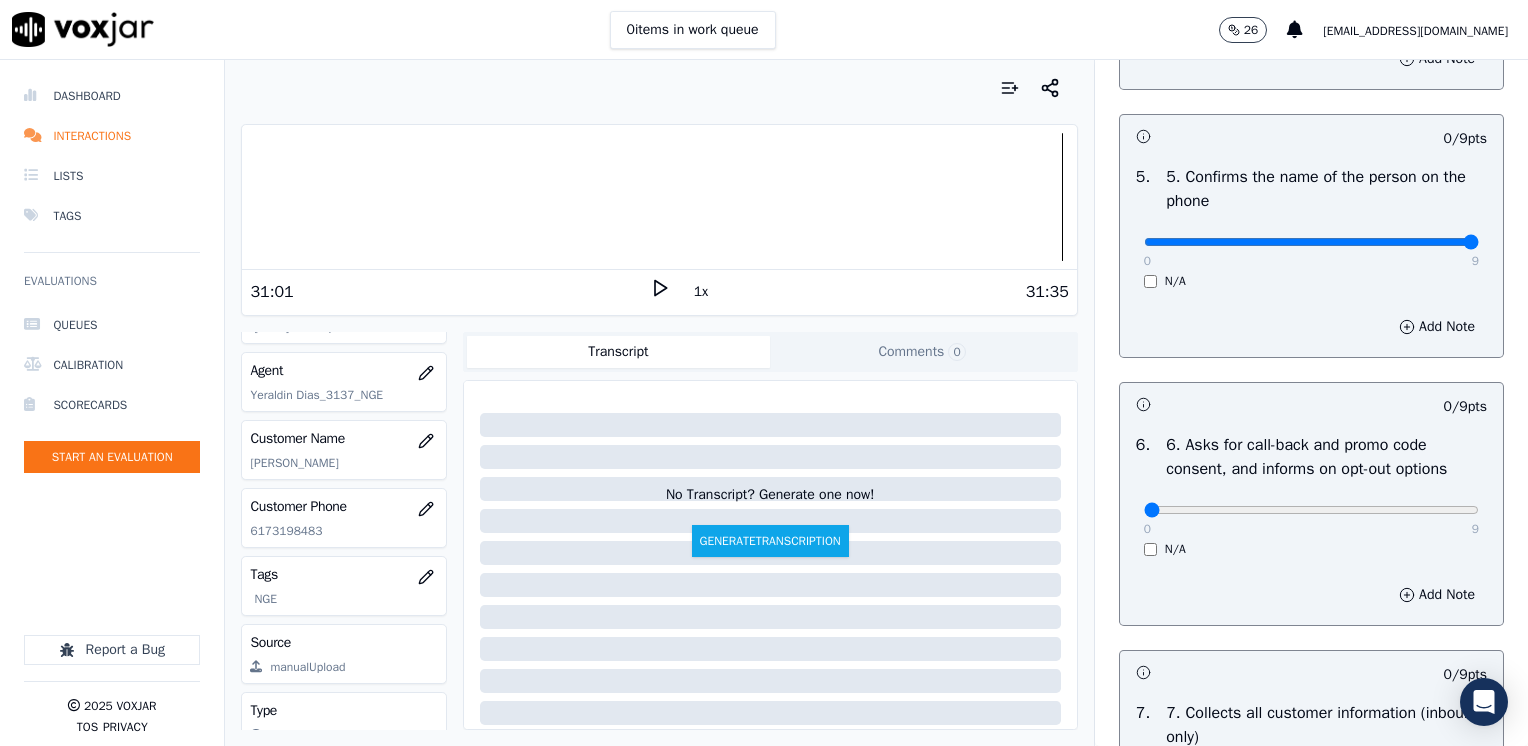 drag, startPoint x: 1136, startPoint y: 239, endPoint x: 1531, endPoint y: 238, distance: 395.00125 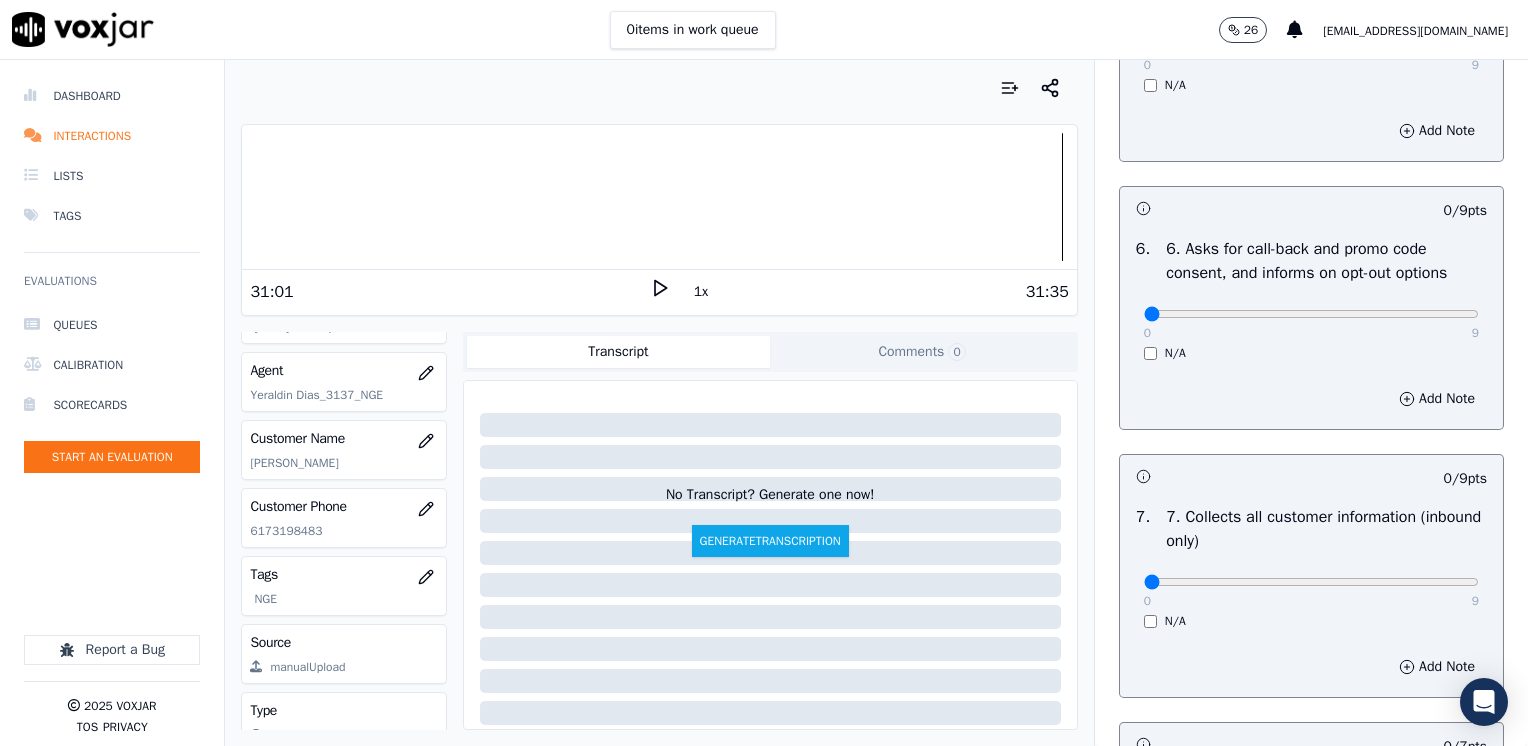 scroll, scrollTop: 1500, scrollLeft: 0, axis: vertical 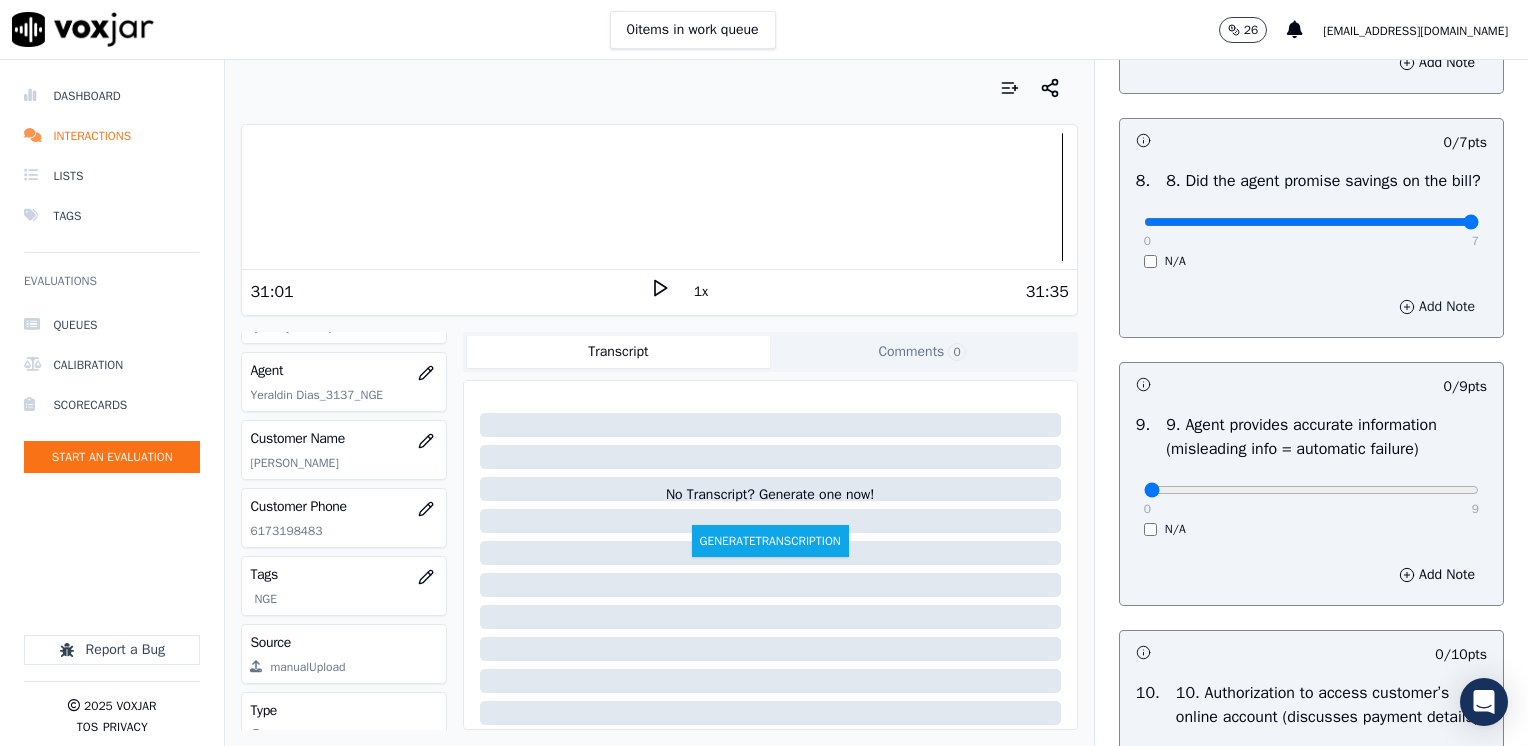 drag, startPoint x: 1128, startPoint y: 245, endPoint x: 1416, endPoint y: 325, distance: 298.90466 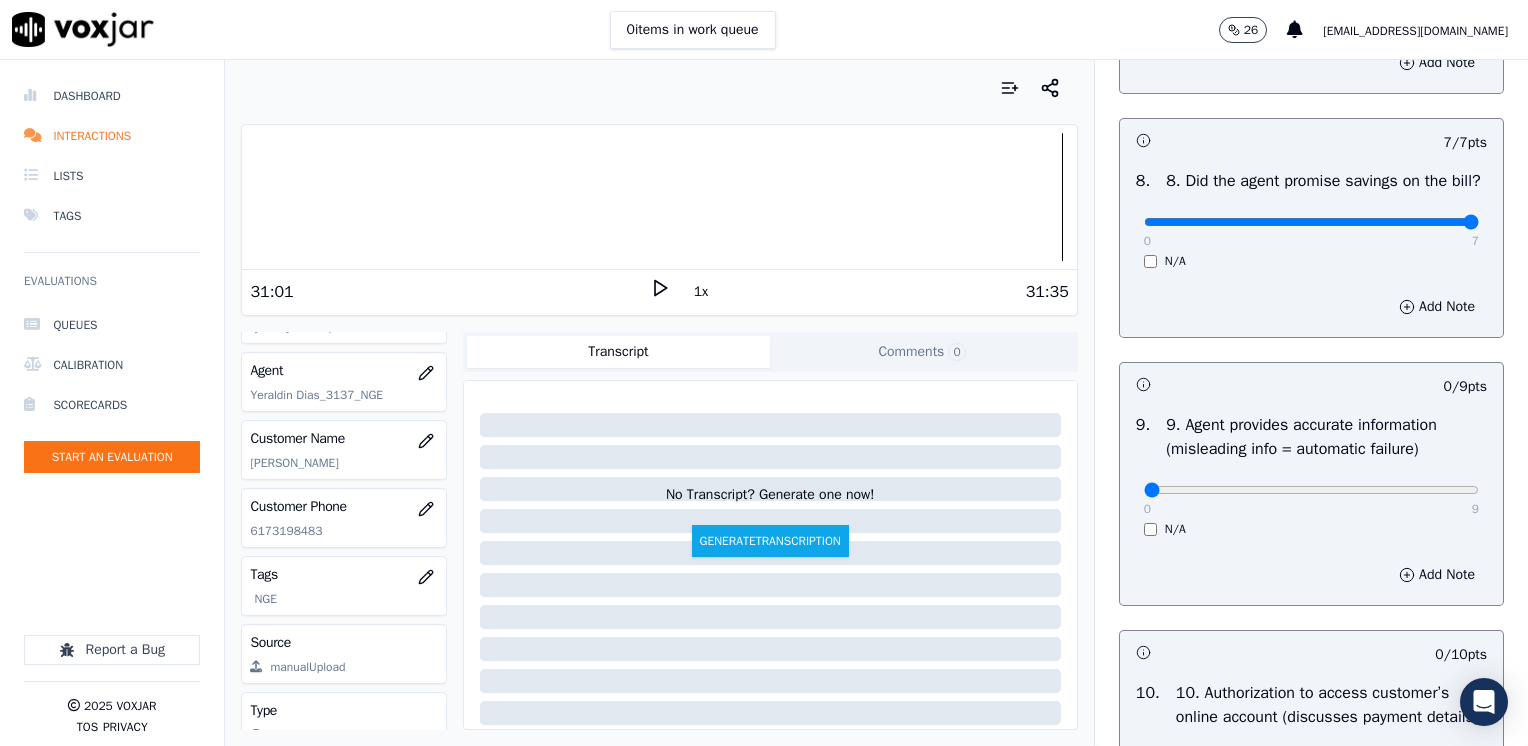 scroll, scrollTop: 2300, scrollLeft: 0, axis: vertical 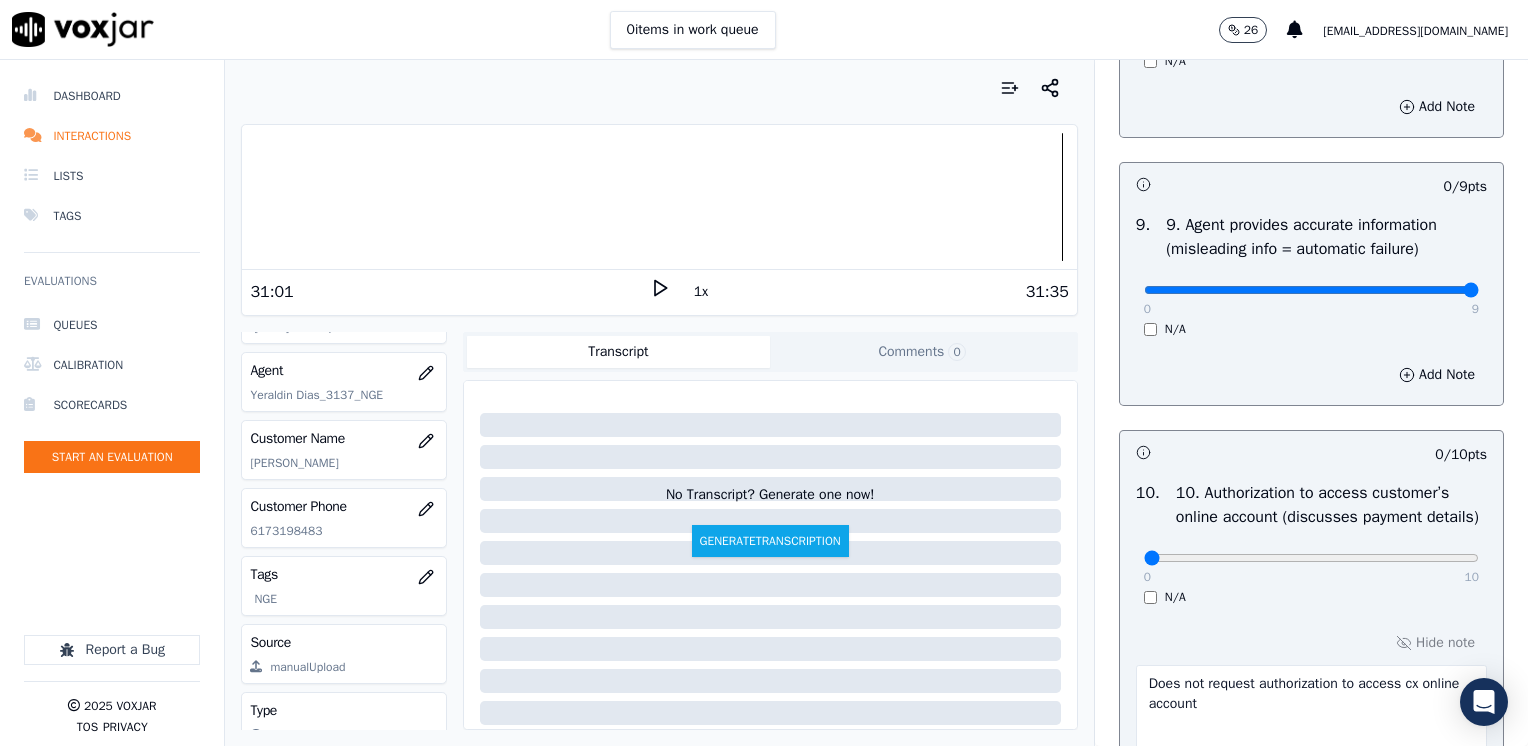 drag, startPoint x: 1137, startPoint y: 317, endPoint x: 1531, endPoint y: 327, distance: 394.1269 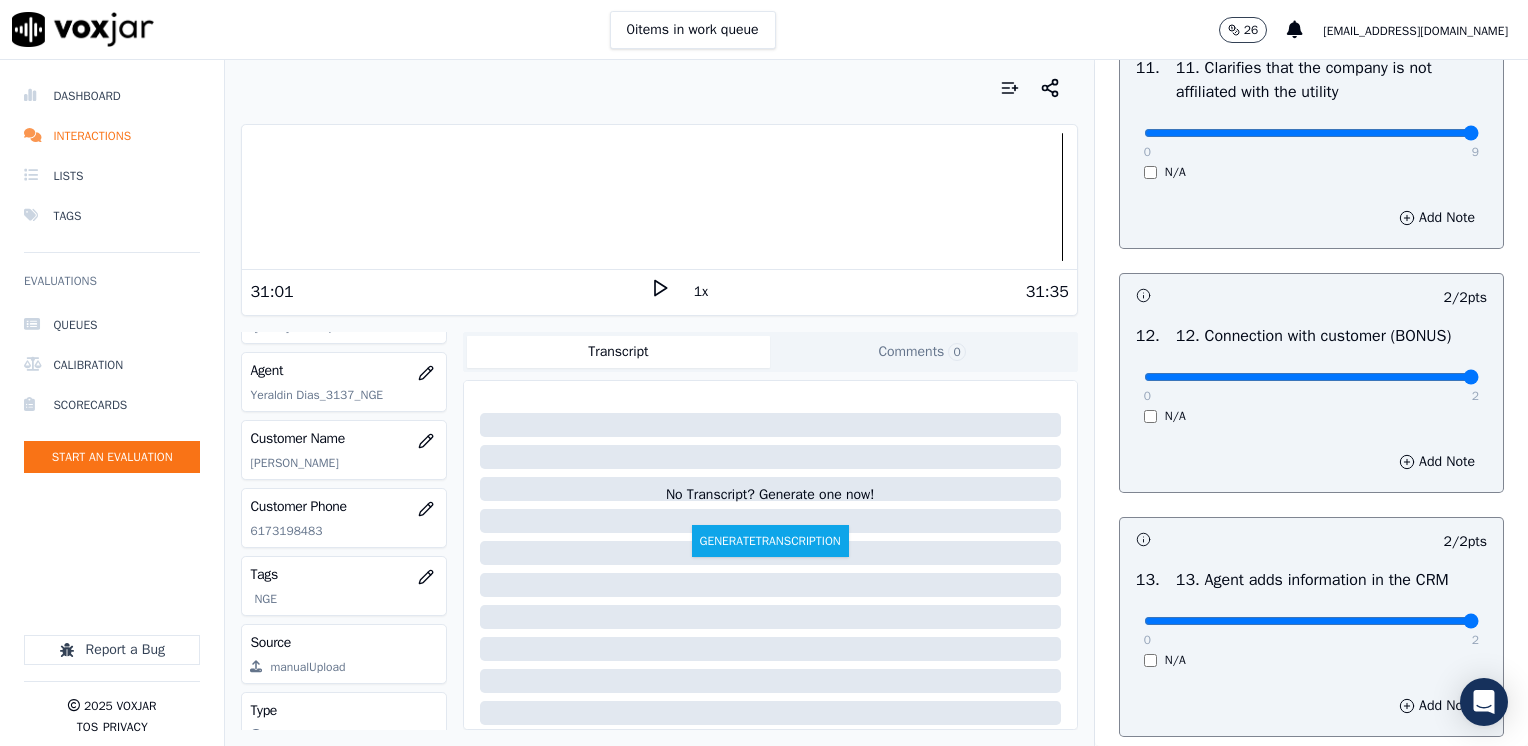scroll, scrollTop: 3100, scrollLeft: 0, axis: vertical 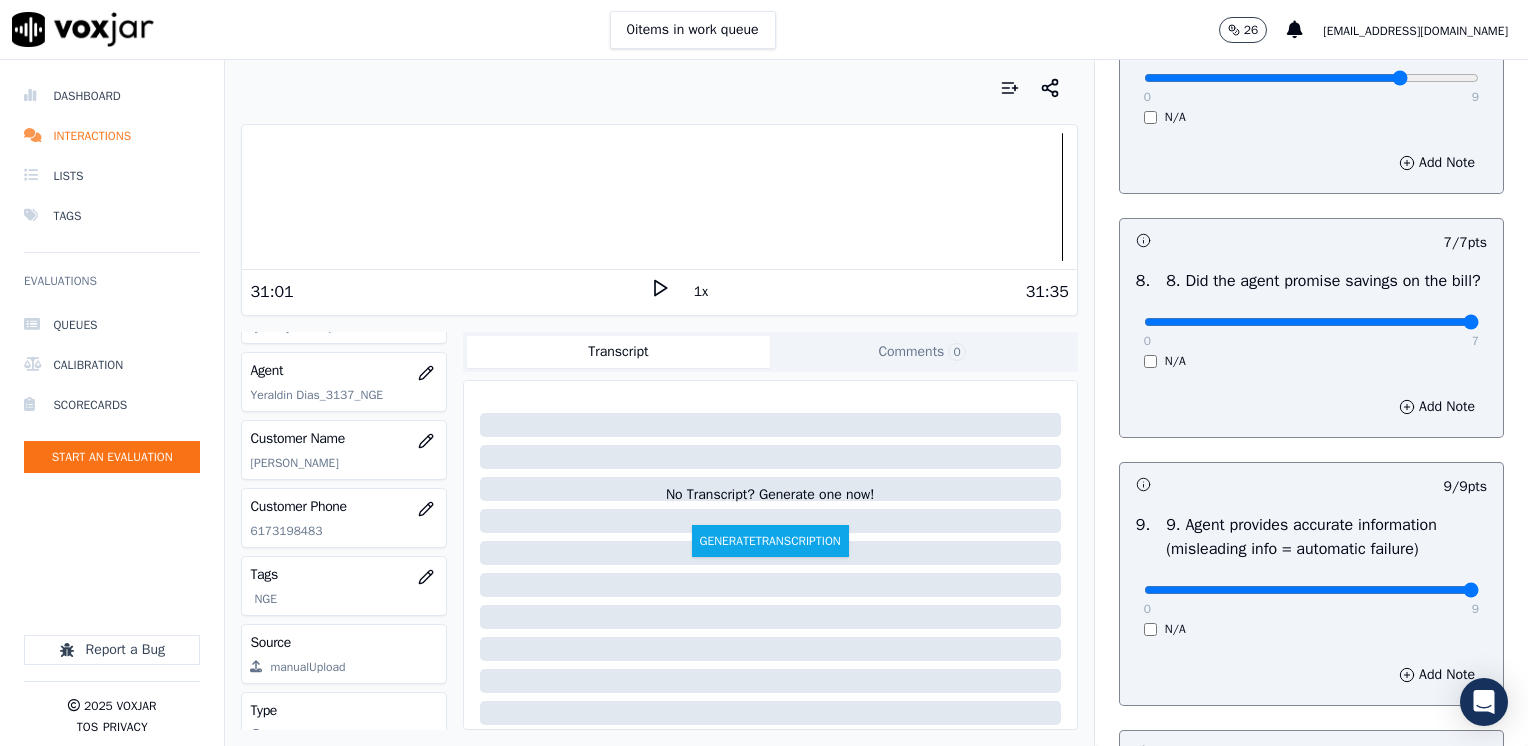 type on "7" 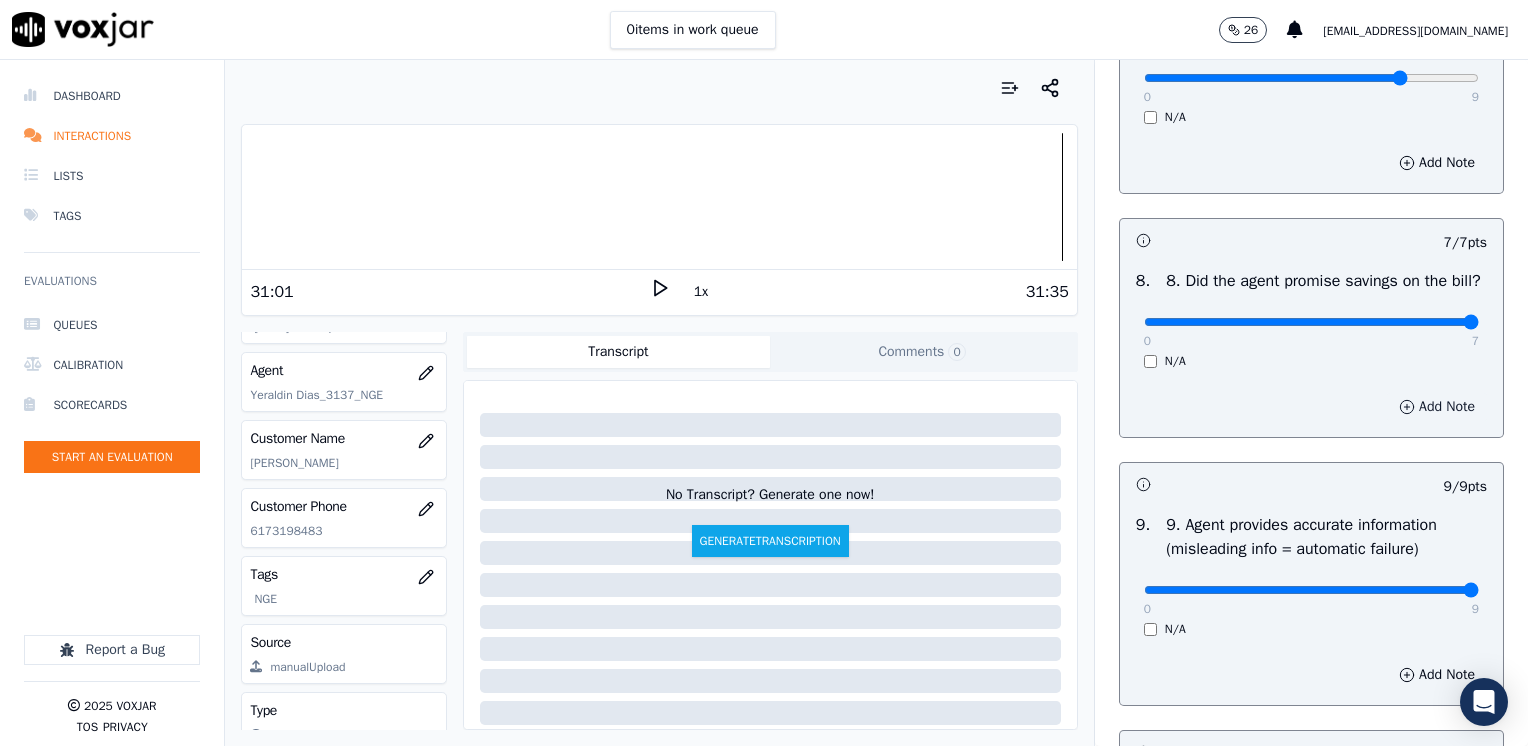 click on "Add Note" at bounding box center (1437, 407) 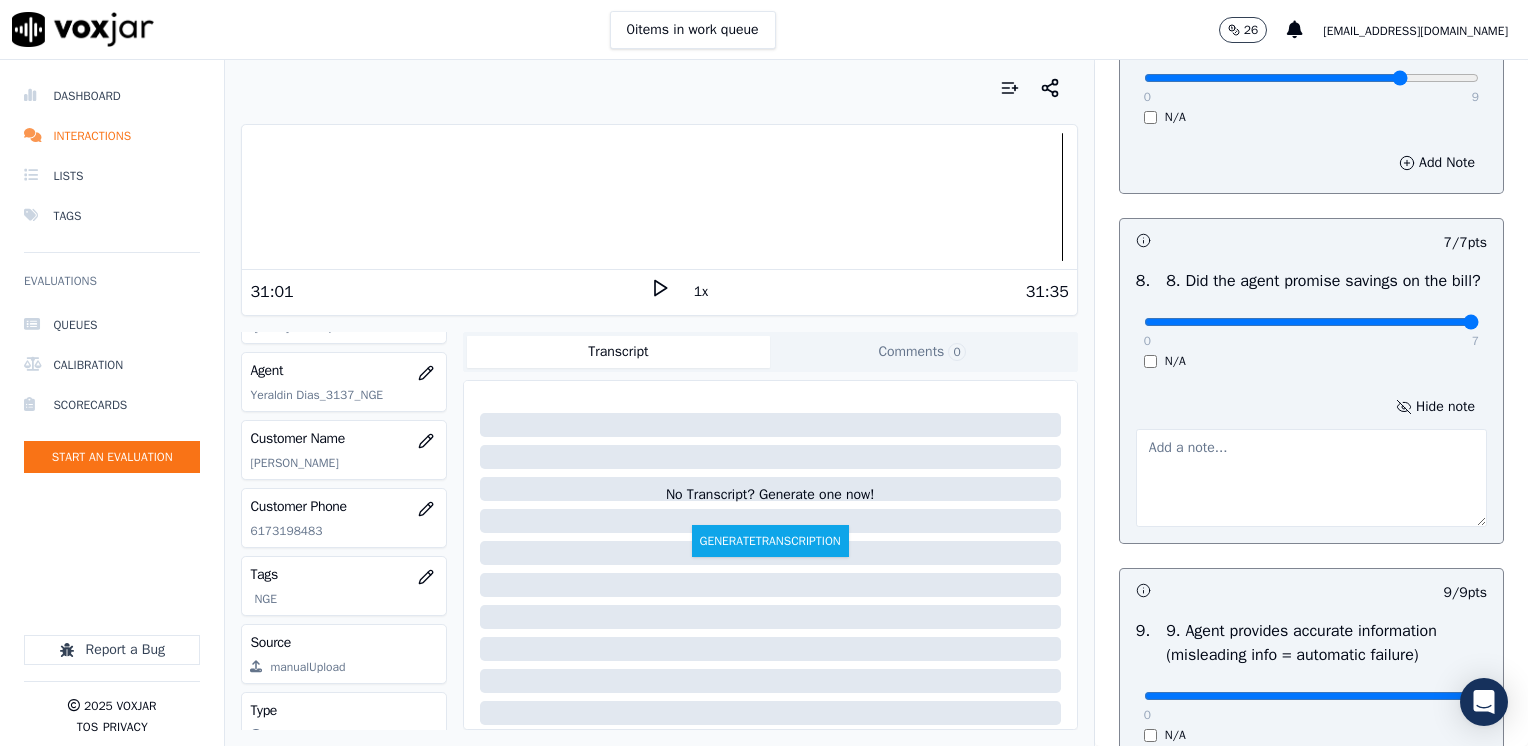 click at bounding box center (1311, 478) 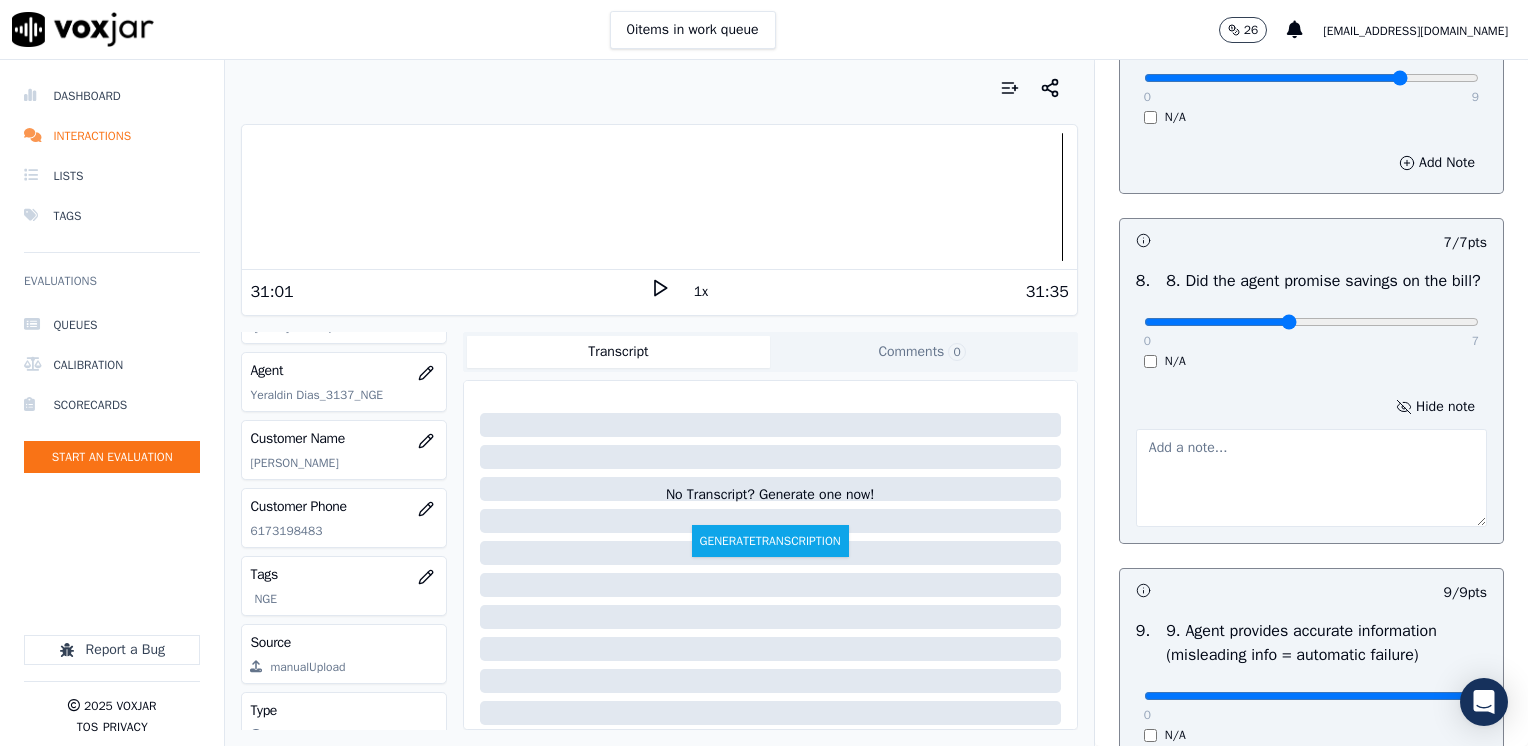 type on "3" 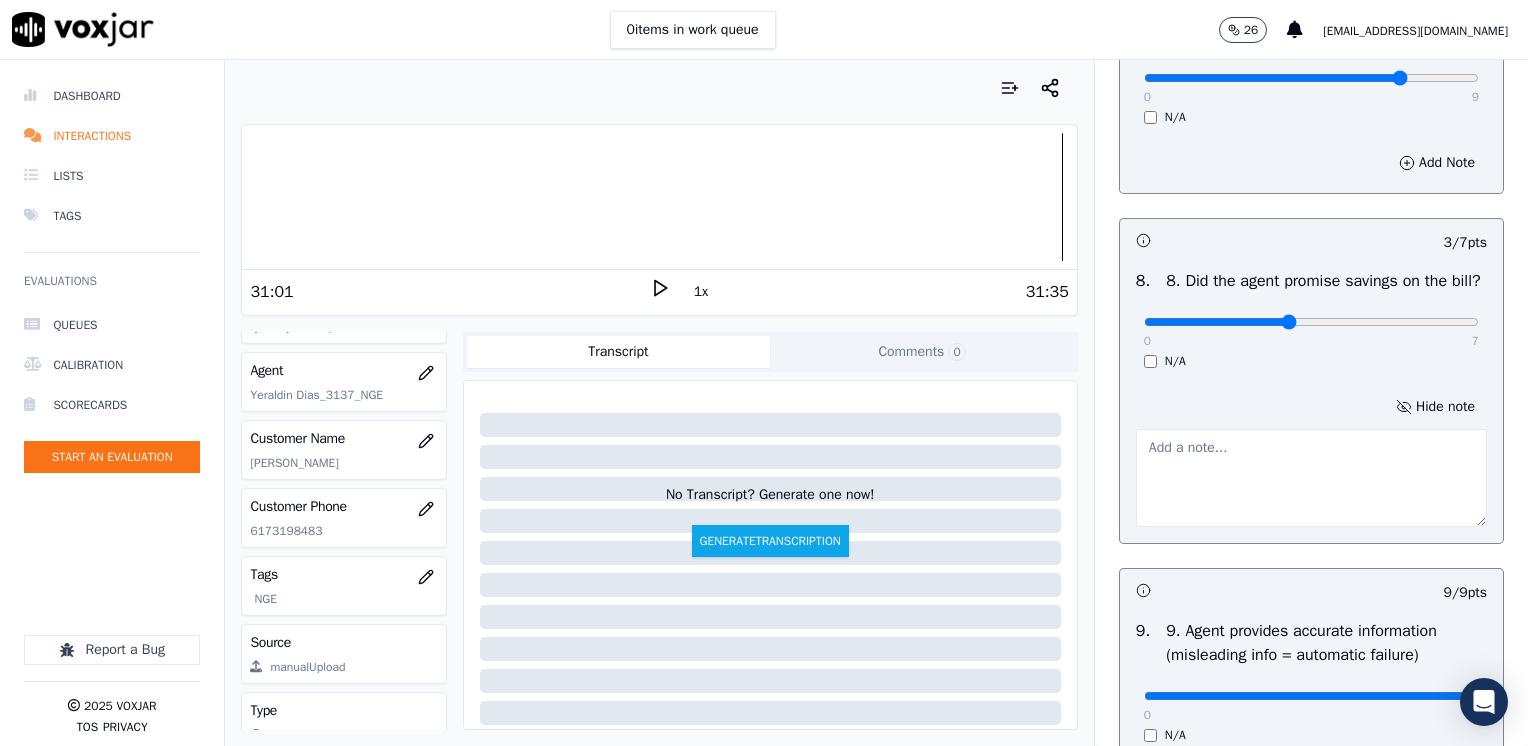 click at bounding box center [1311, 478] 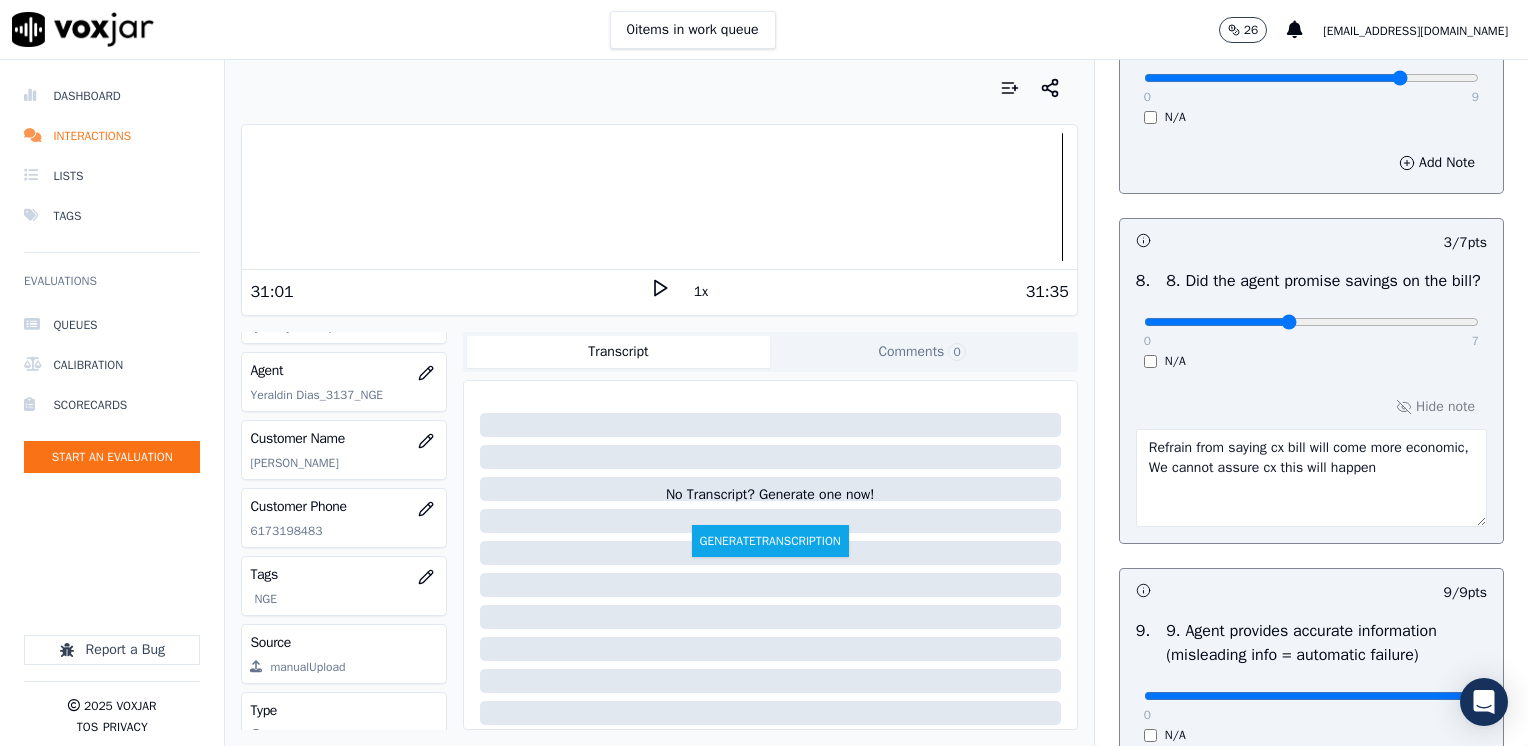scroll, scrollTop: 1900, scrollLeft: 0, axis: vertical 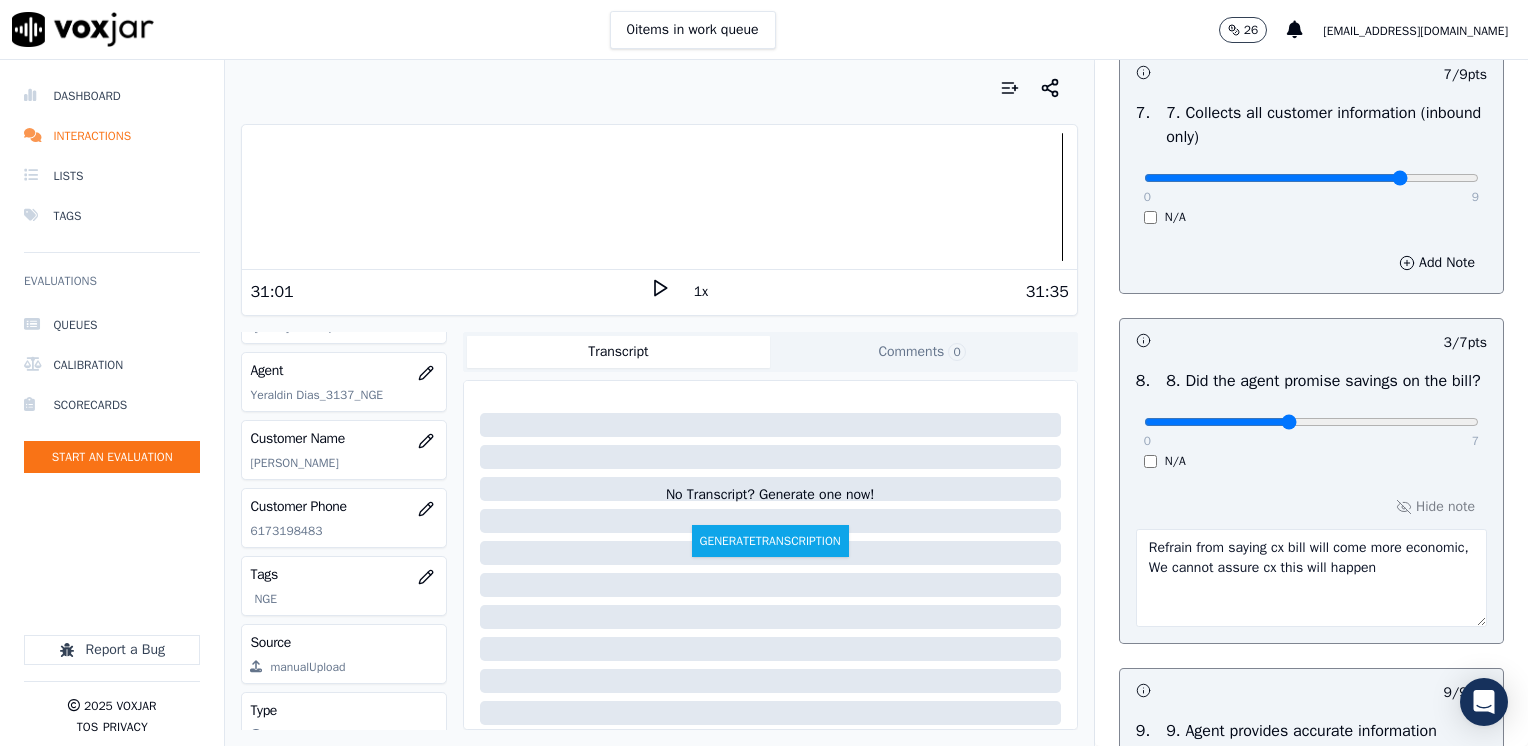 type on "Refrain from saying cx bill will come more economic, We cannot assure cx this will happen" 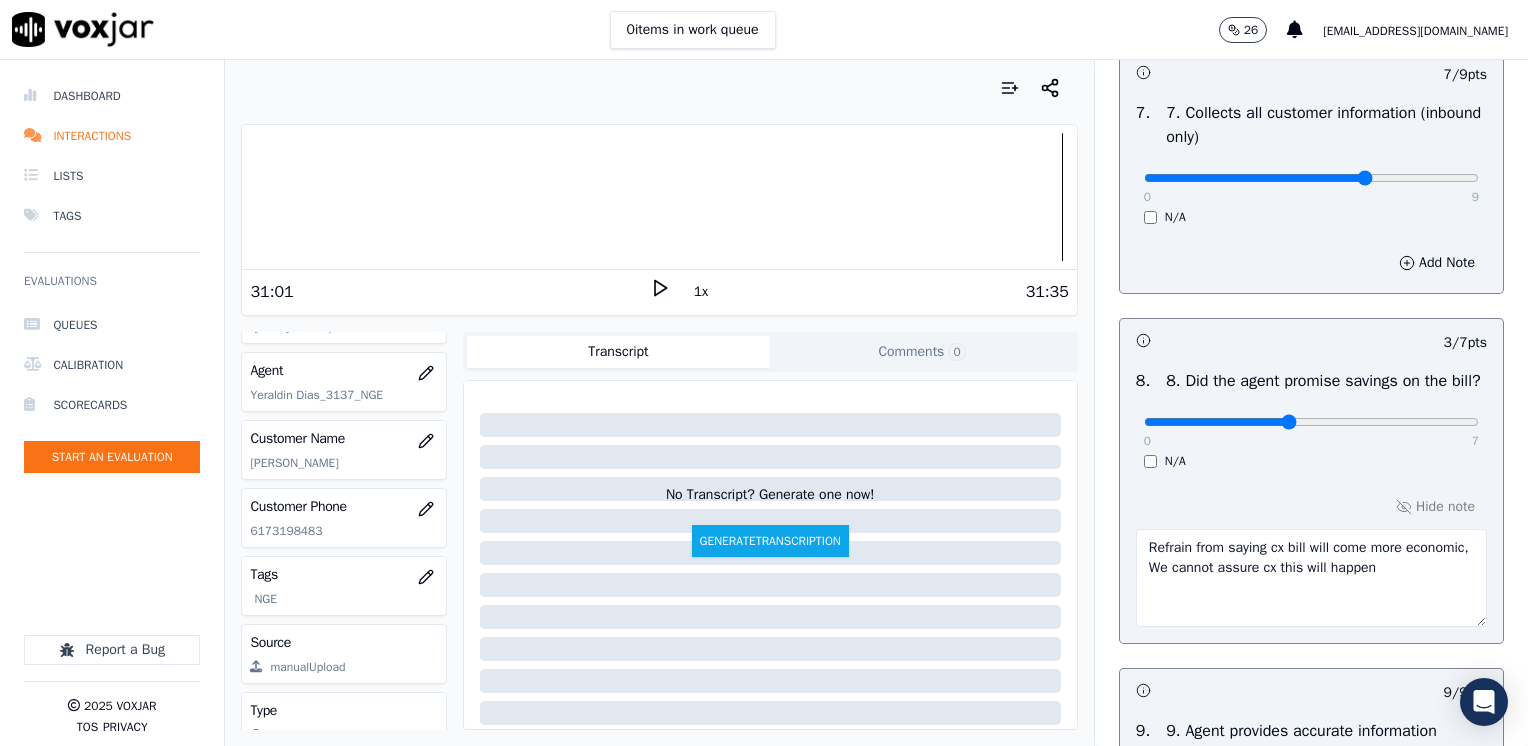 type on "6" 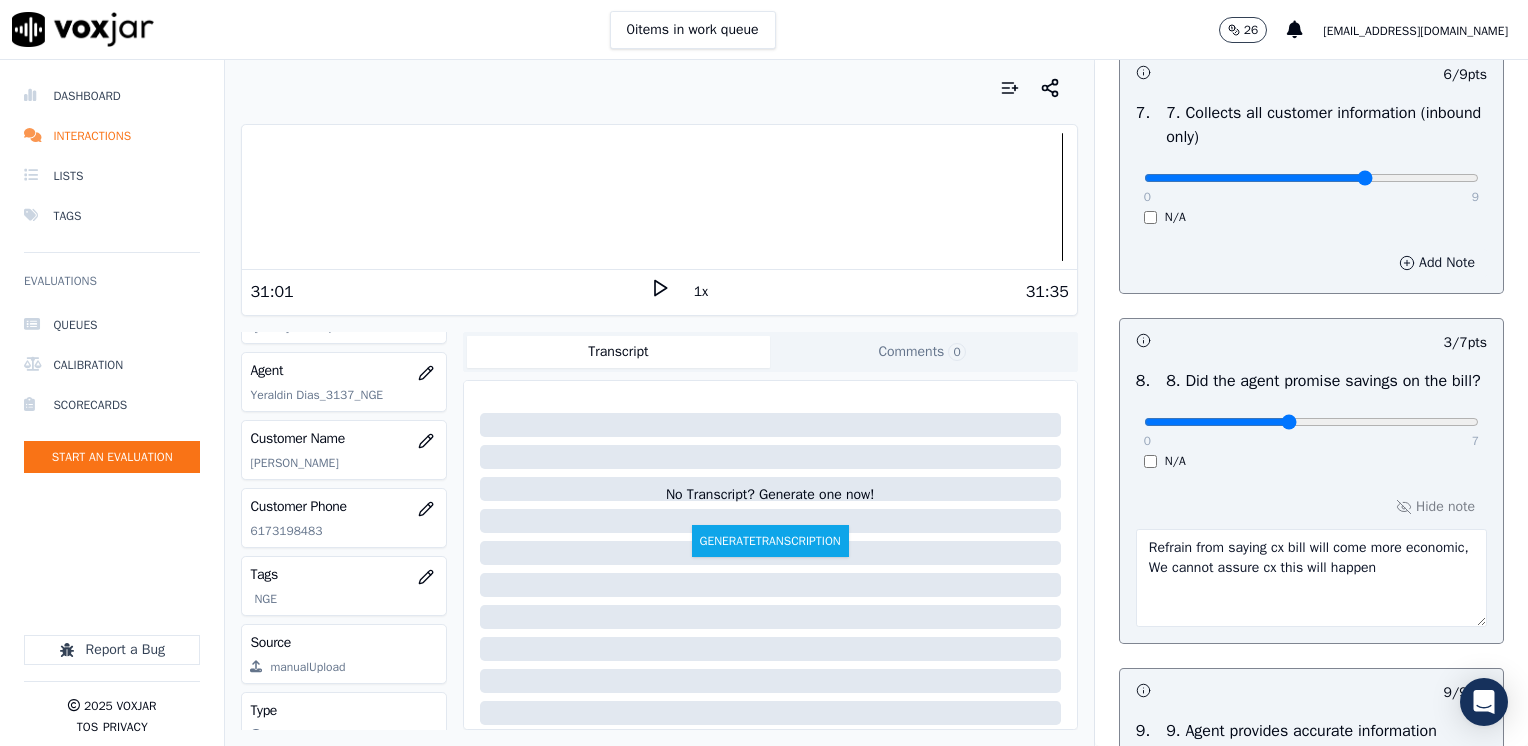click on "Add Note" at bounding box center (1437, 263) 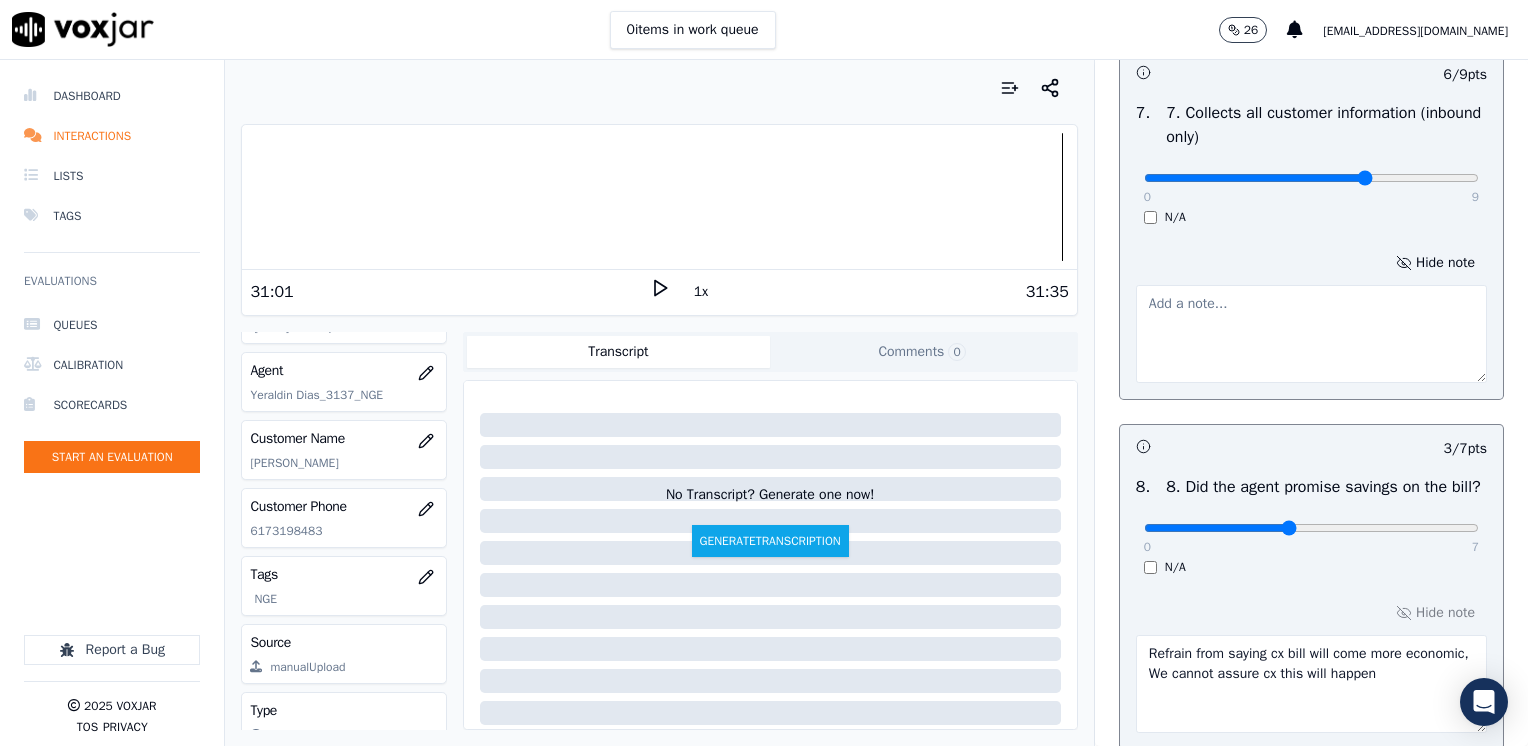 click at bounding box center [1311, 334] 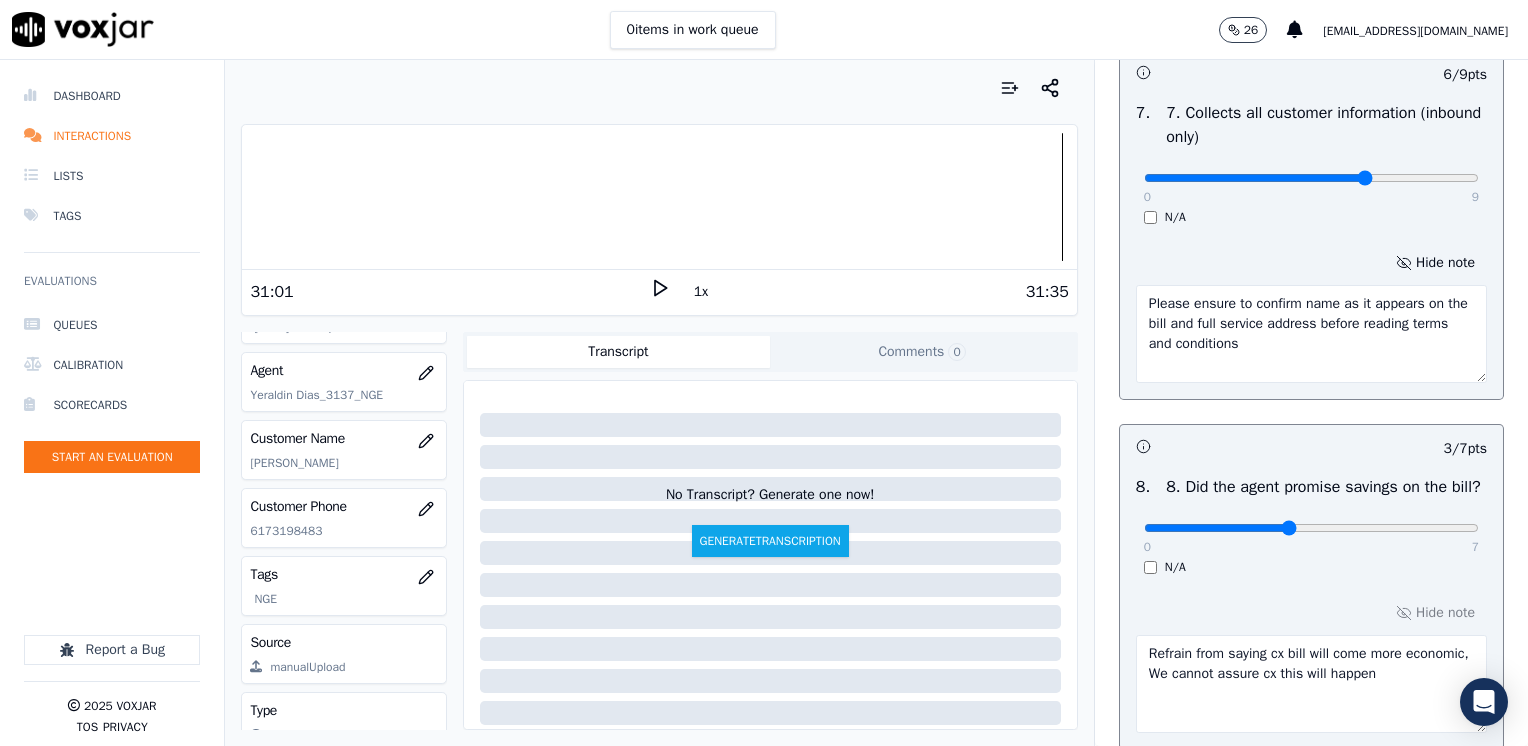 type on "Please ensure to confirm name as it appears on the bill and full service address before reading terms and conditions" 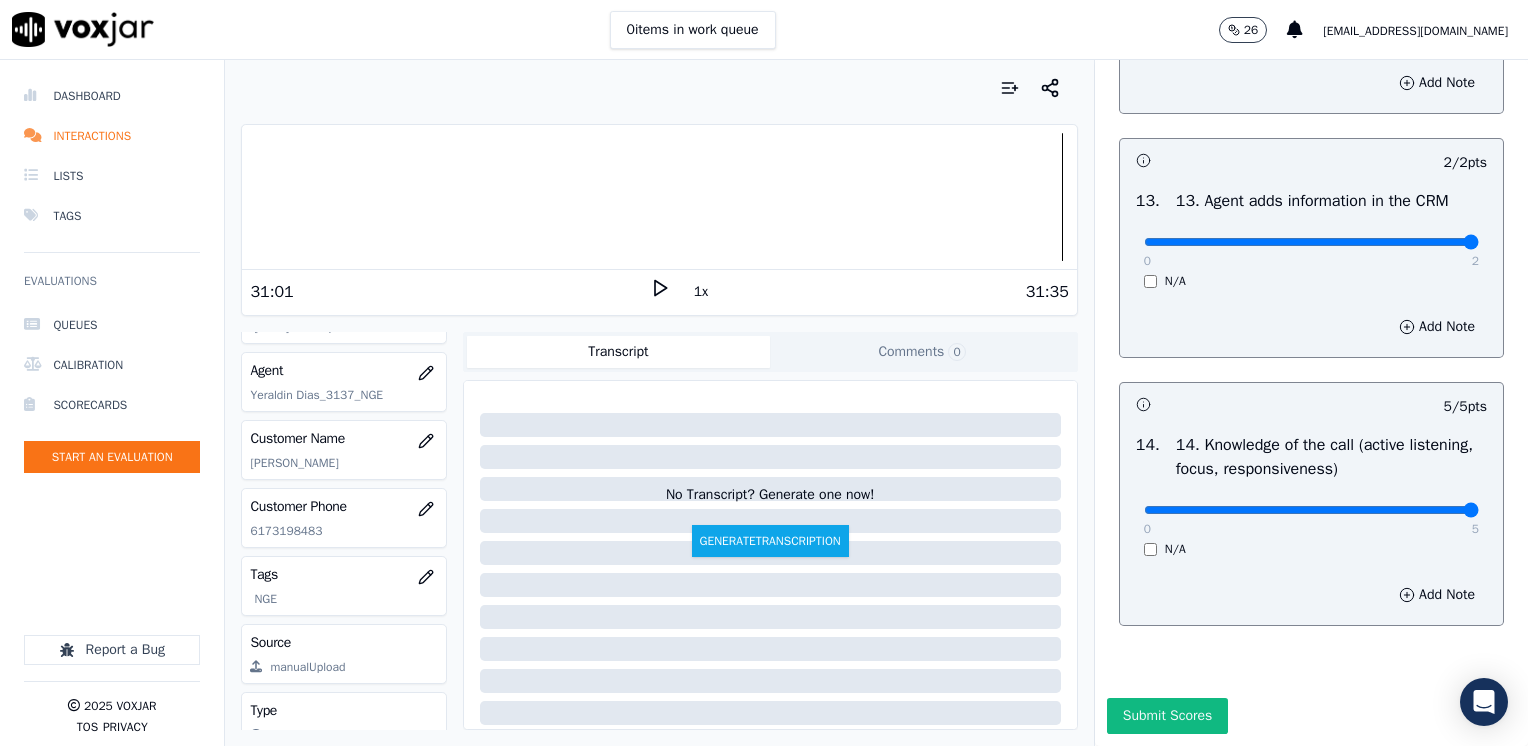 scroll, scrollTop: 3776, scrollLeft: 0, axis: vertical 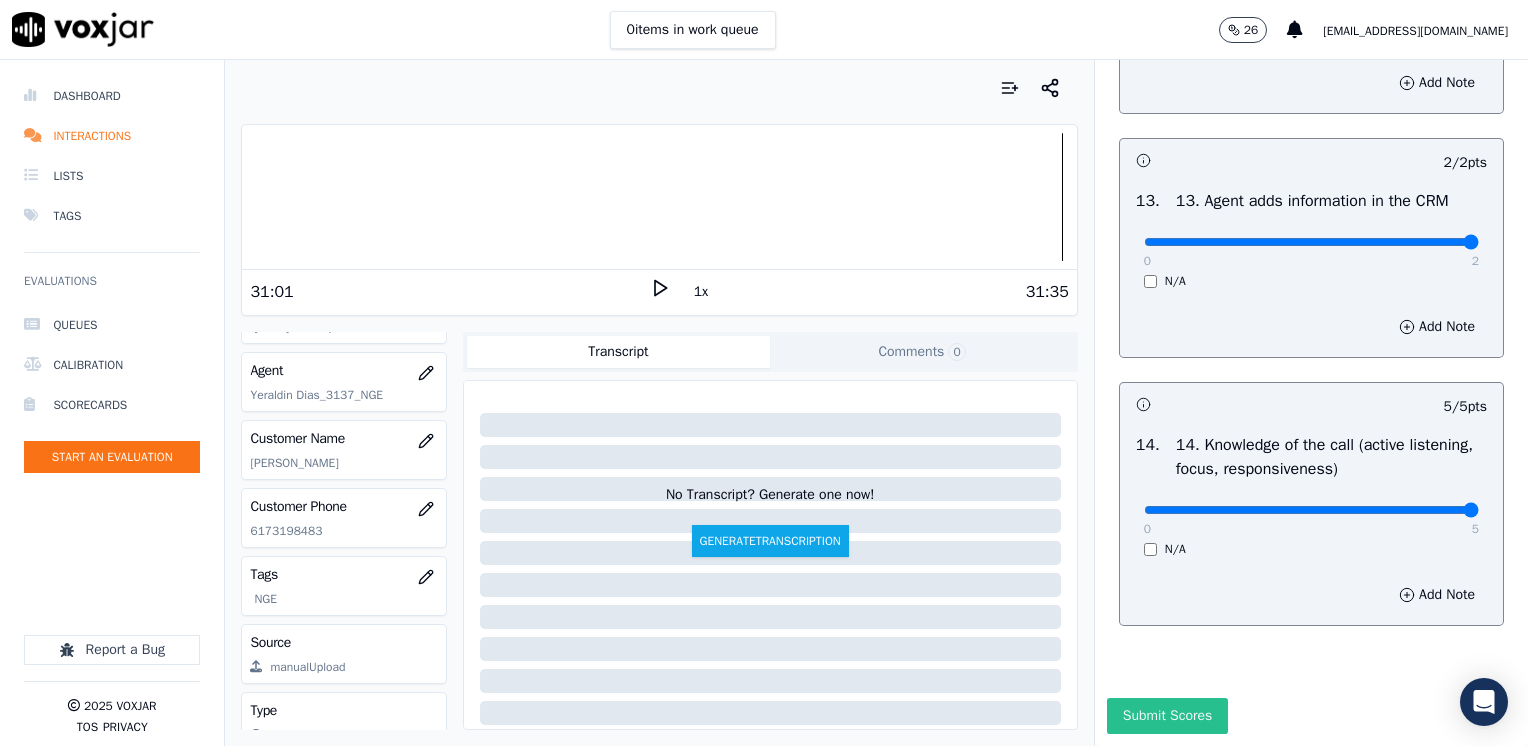 click on "Submit Scores" at bounding box center [1167, 716] 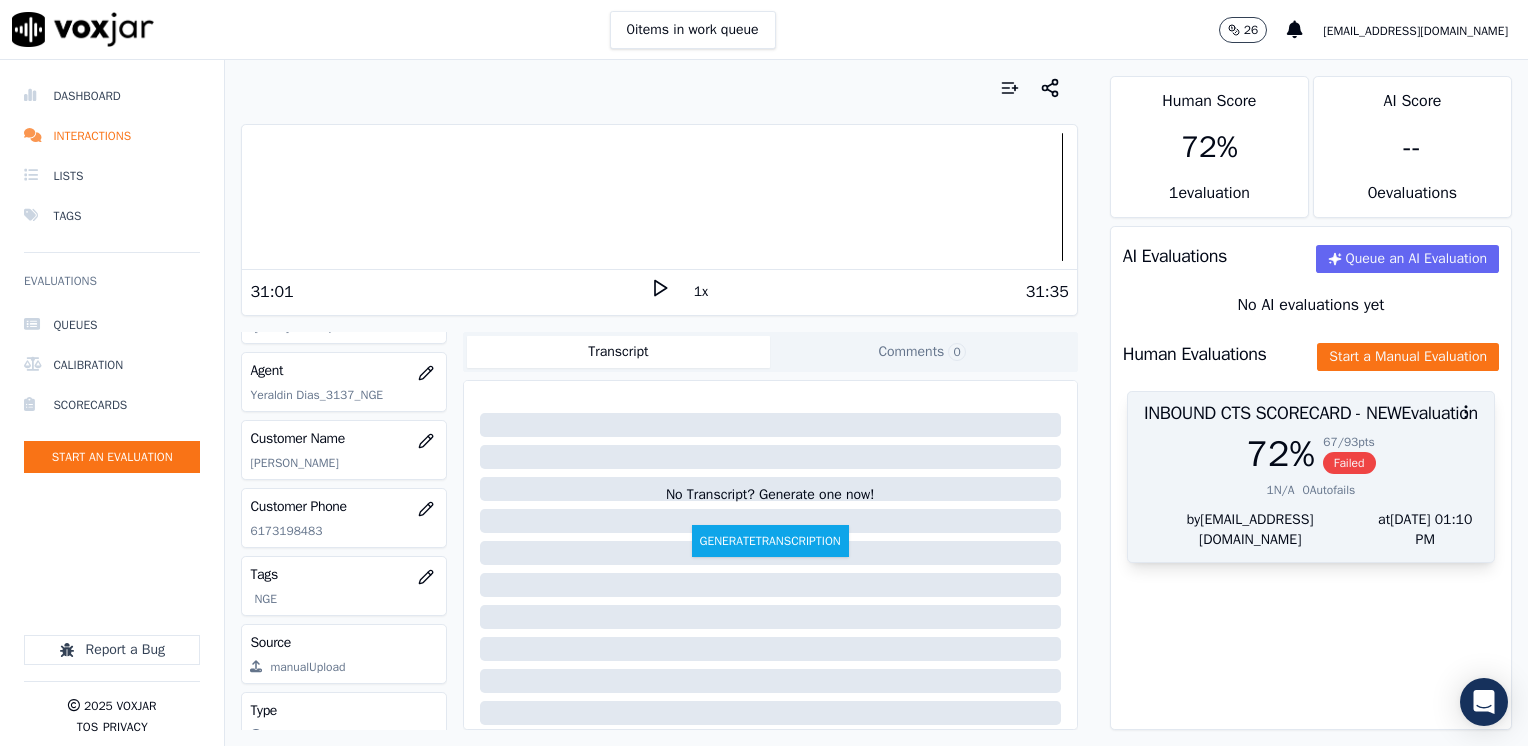 click on "72 %" at bounding box center [1280, 454] 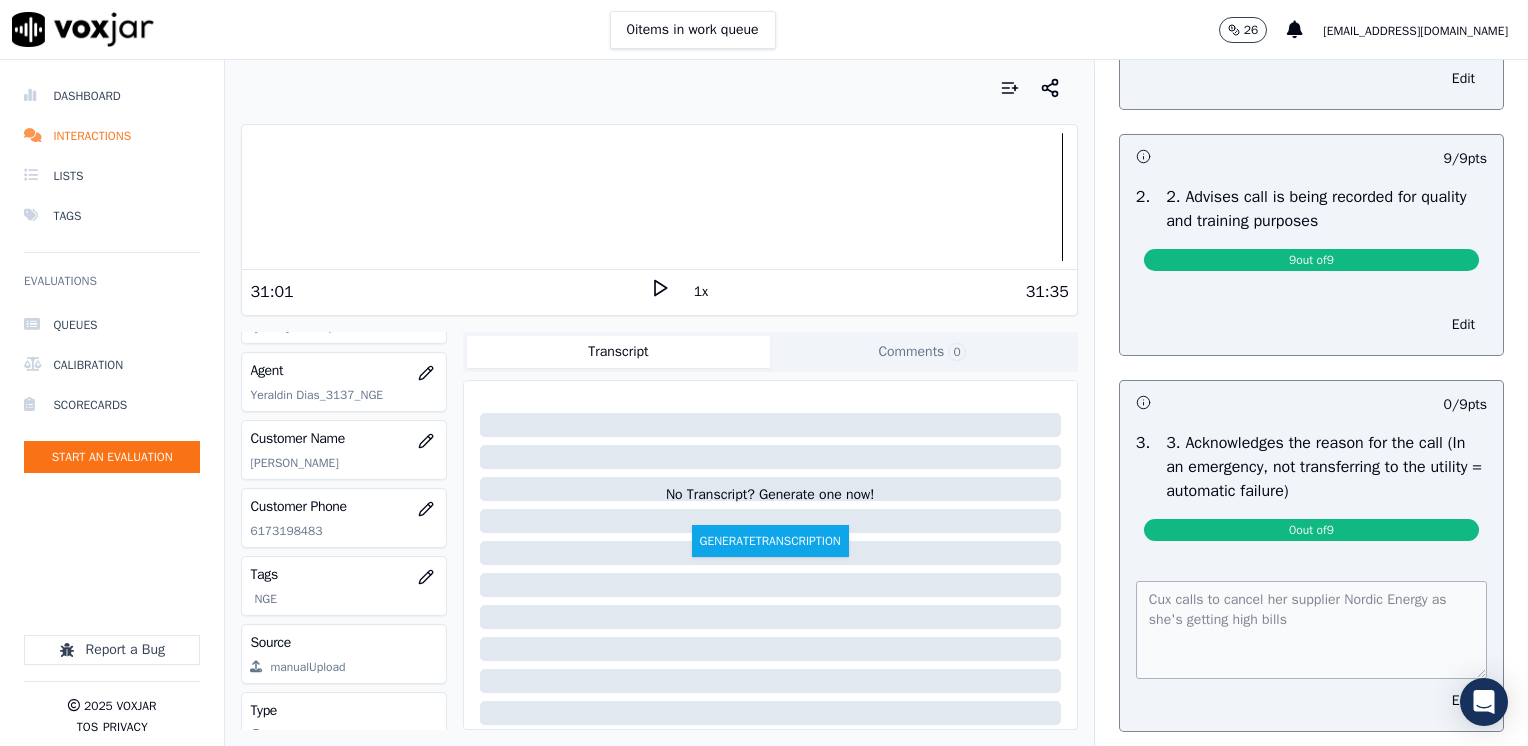 scroll, scrollTop: 500, scrollLeft: 0, axis: vertical 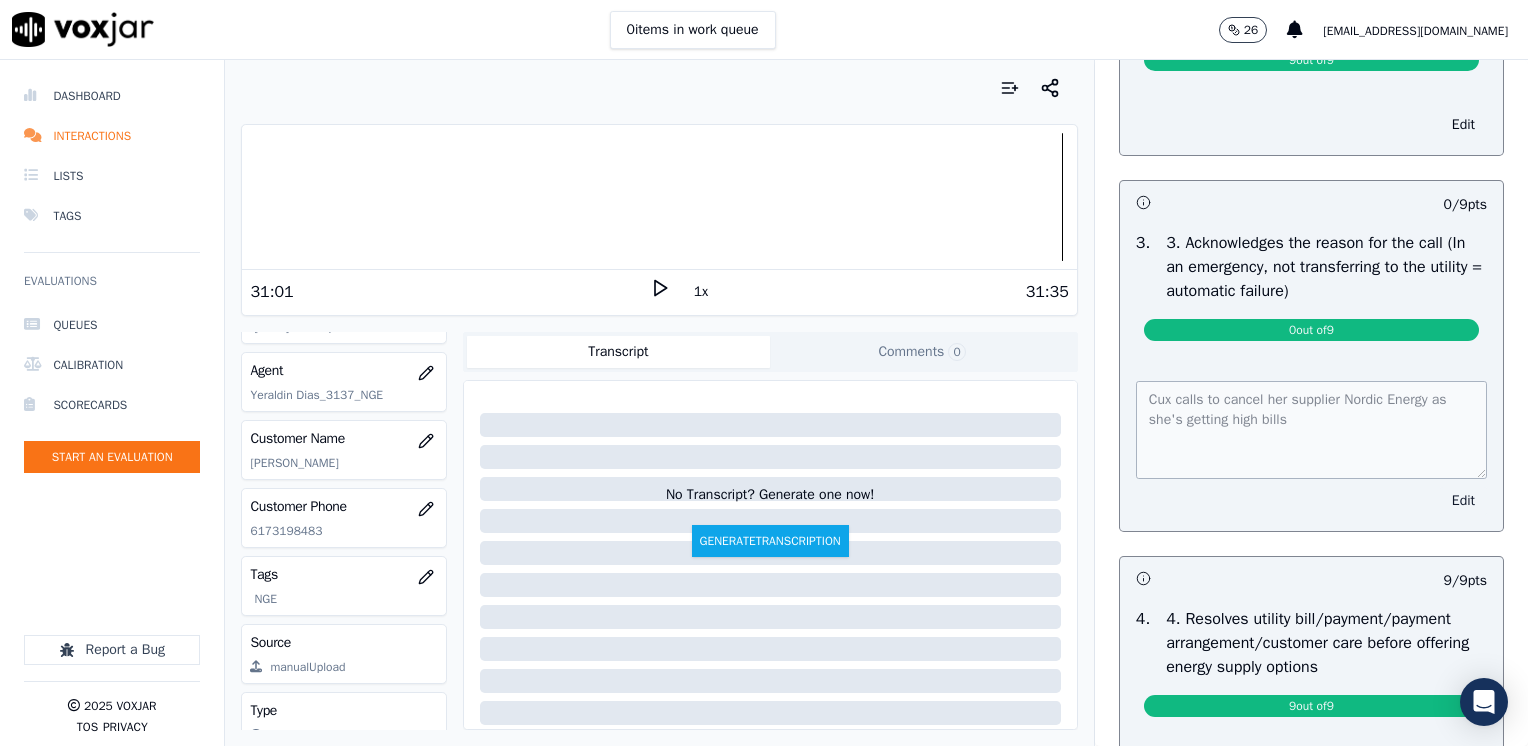 click on "Edit" at bounding box center (1463, 501) 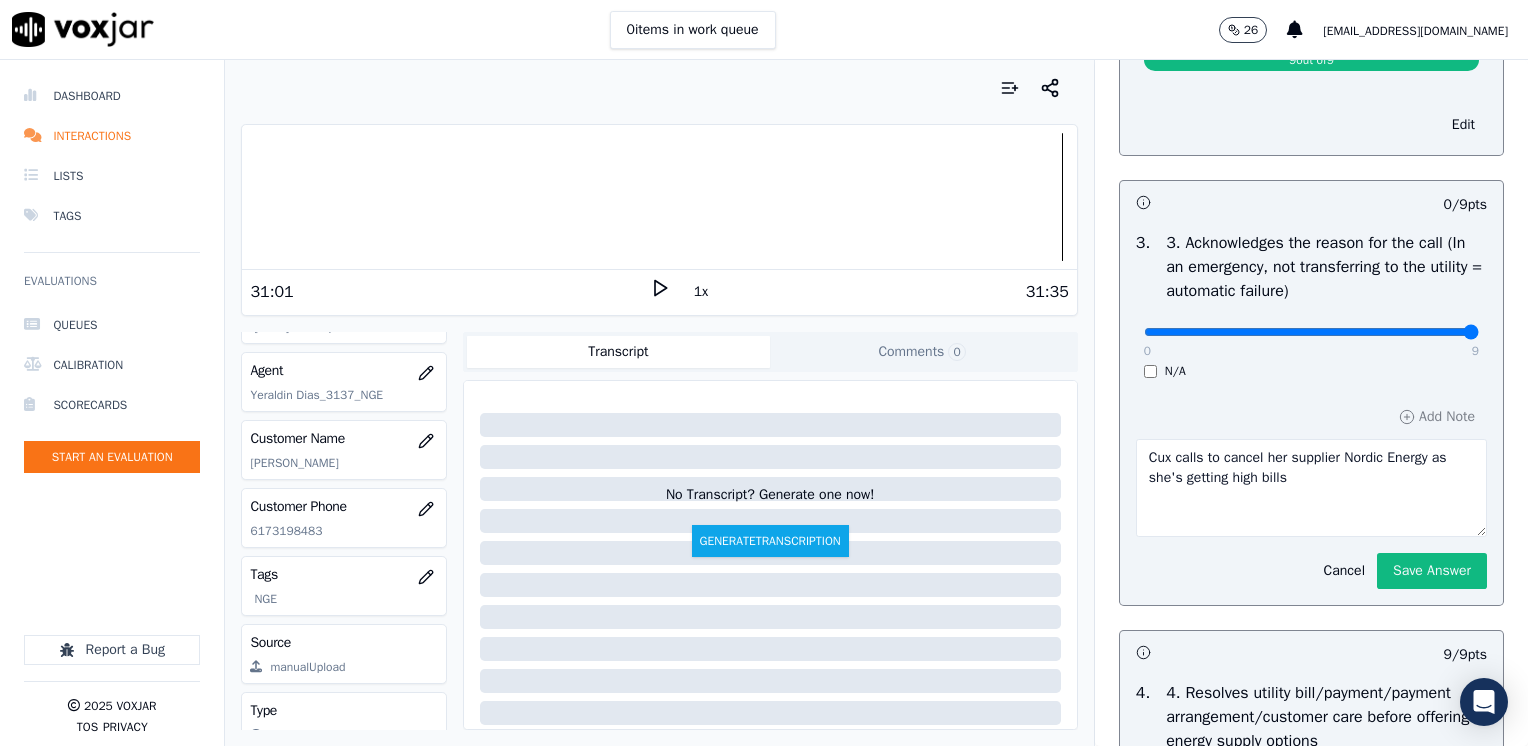 drag, startPoint x: 1135, startPoint y: 334, endPoint x: 1531, endPoint y: 341, distance: 396.06186 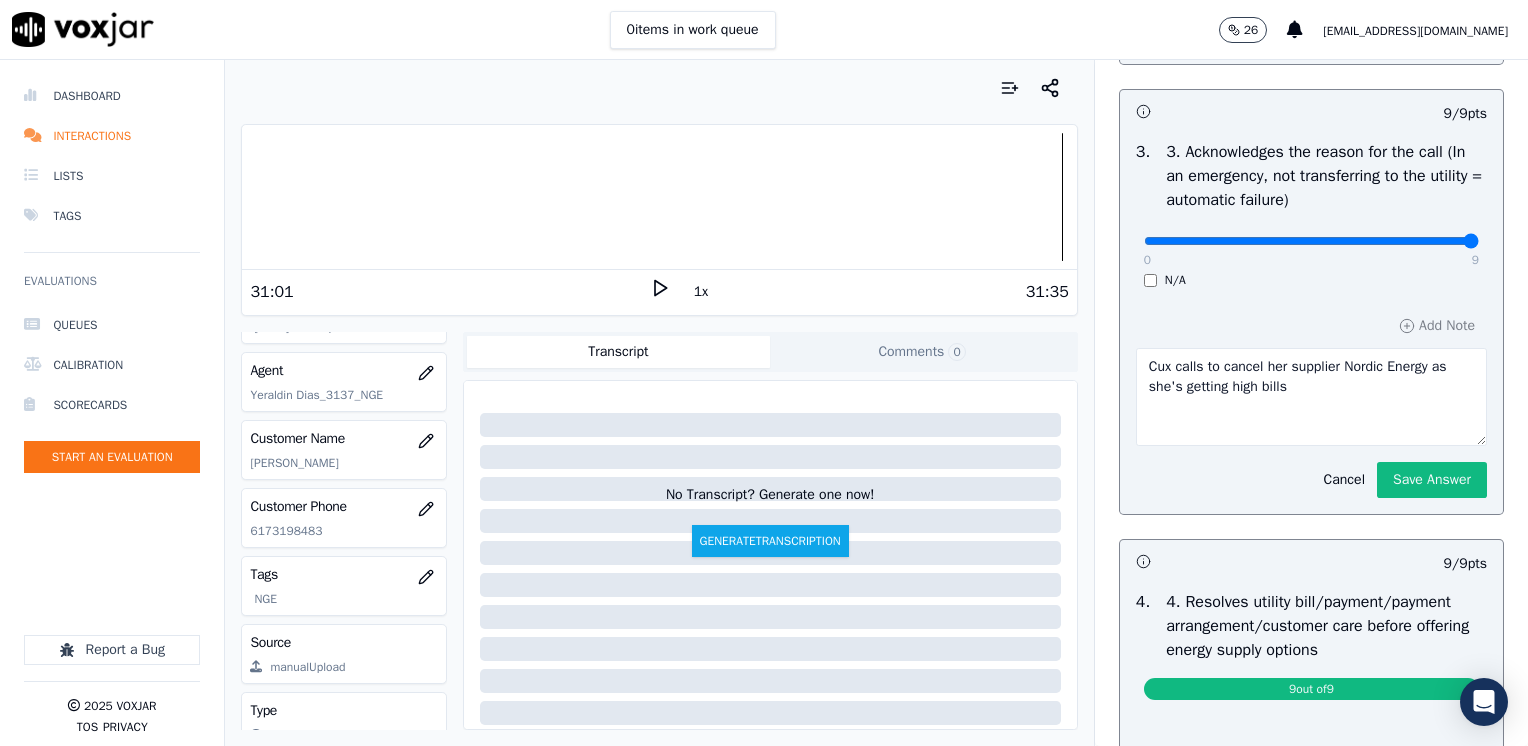 scroll, scrollTop: 588, scrollLeft: 0, axis: vertical 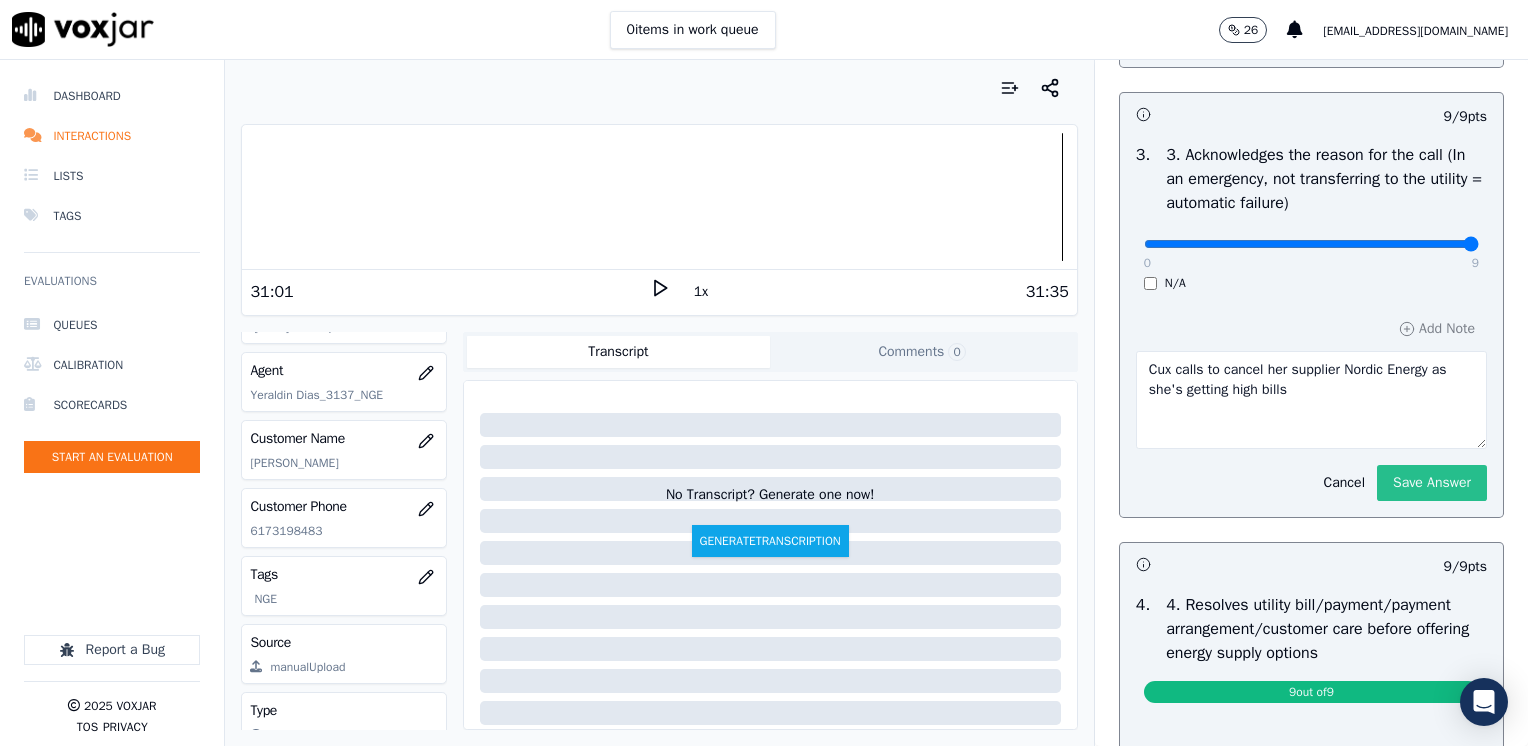 click on "Save Answer" 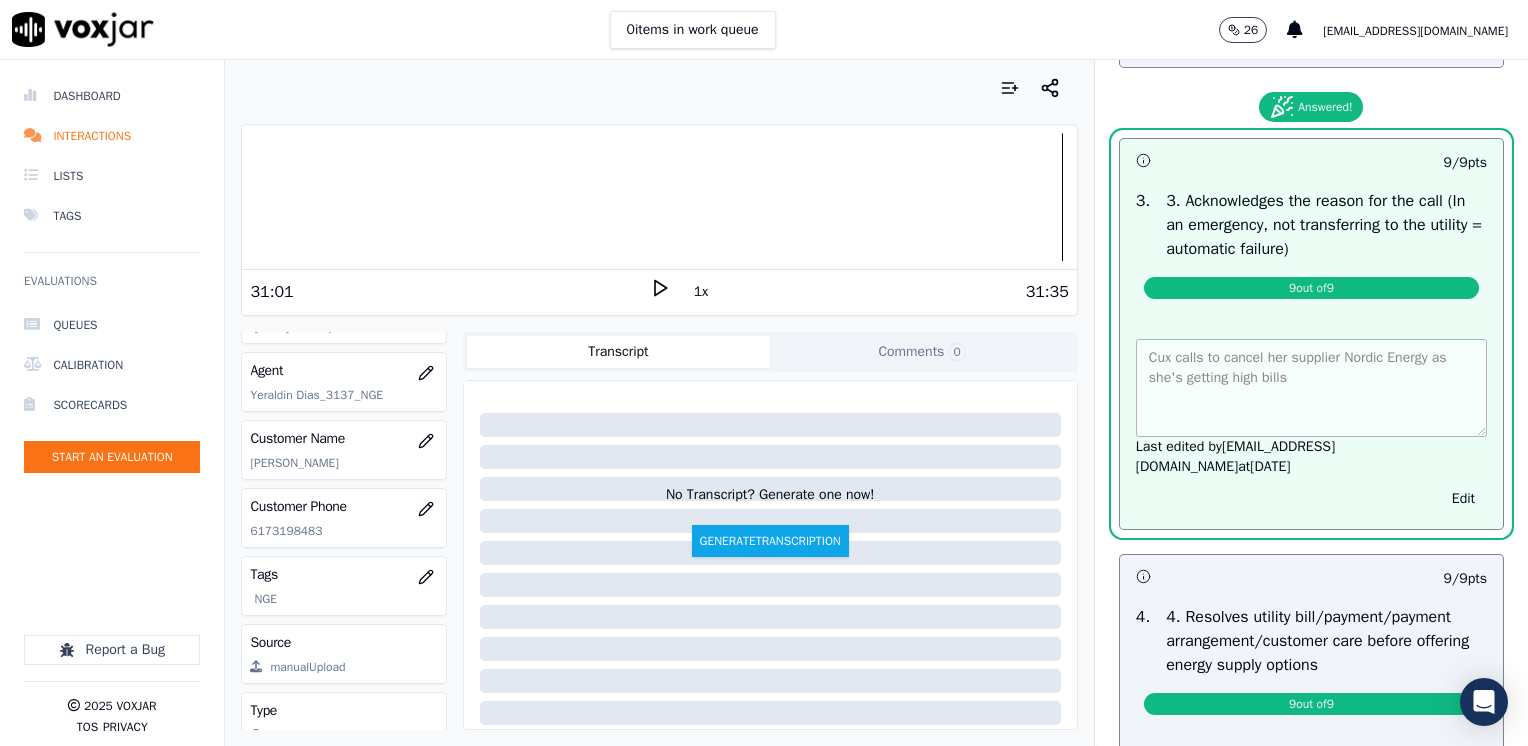 scroll, scrollTop: 0, scrollLeft: 0, axis: both 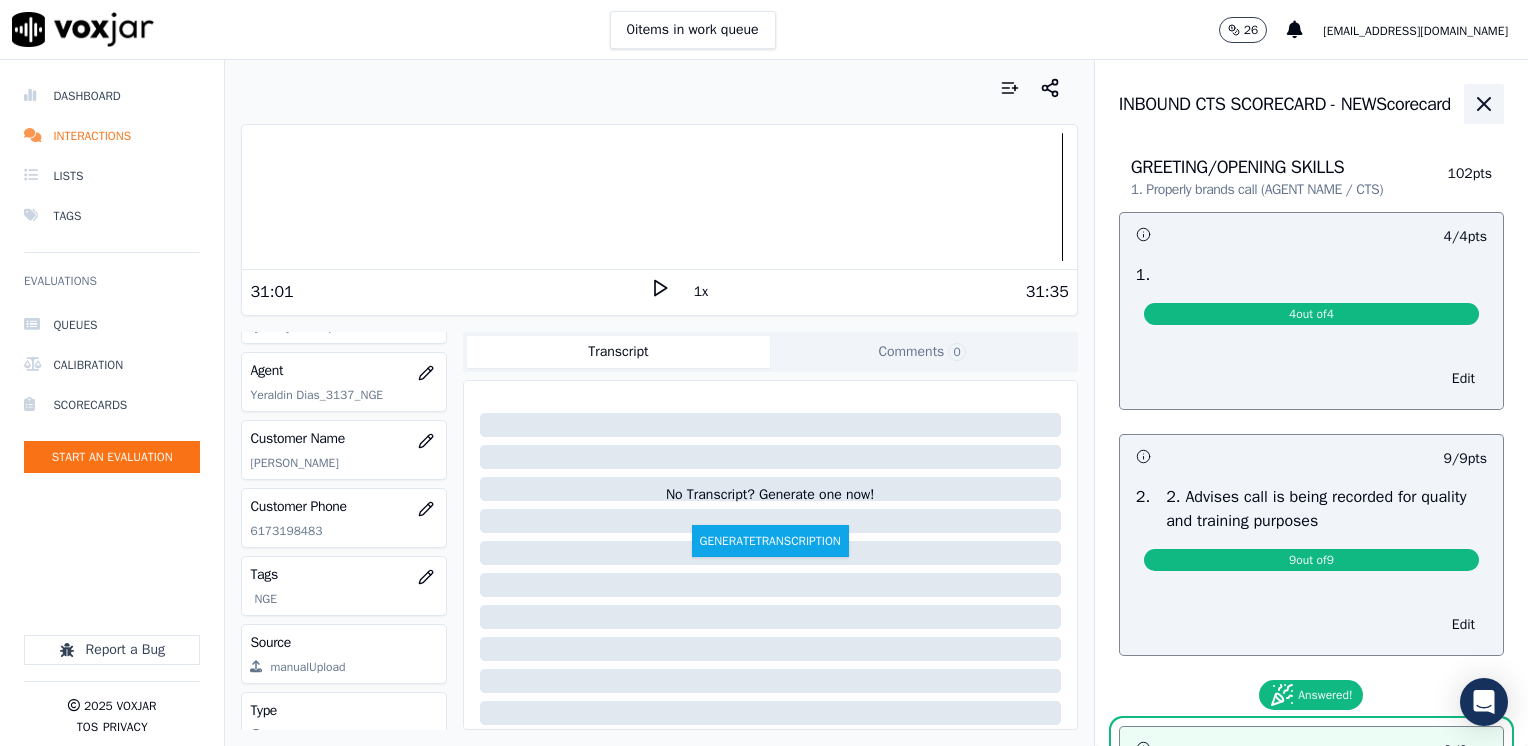 click 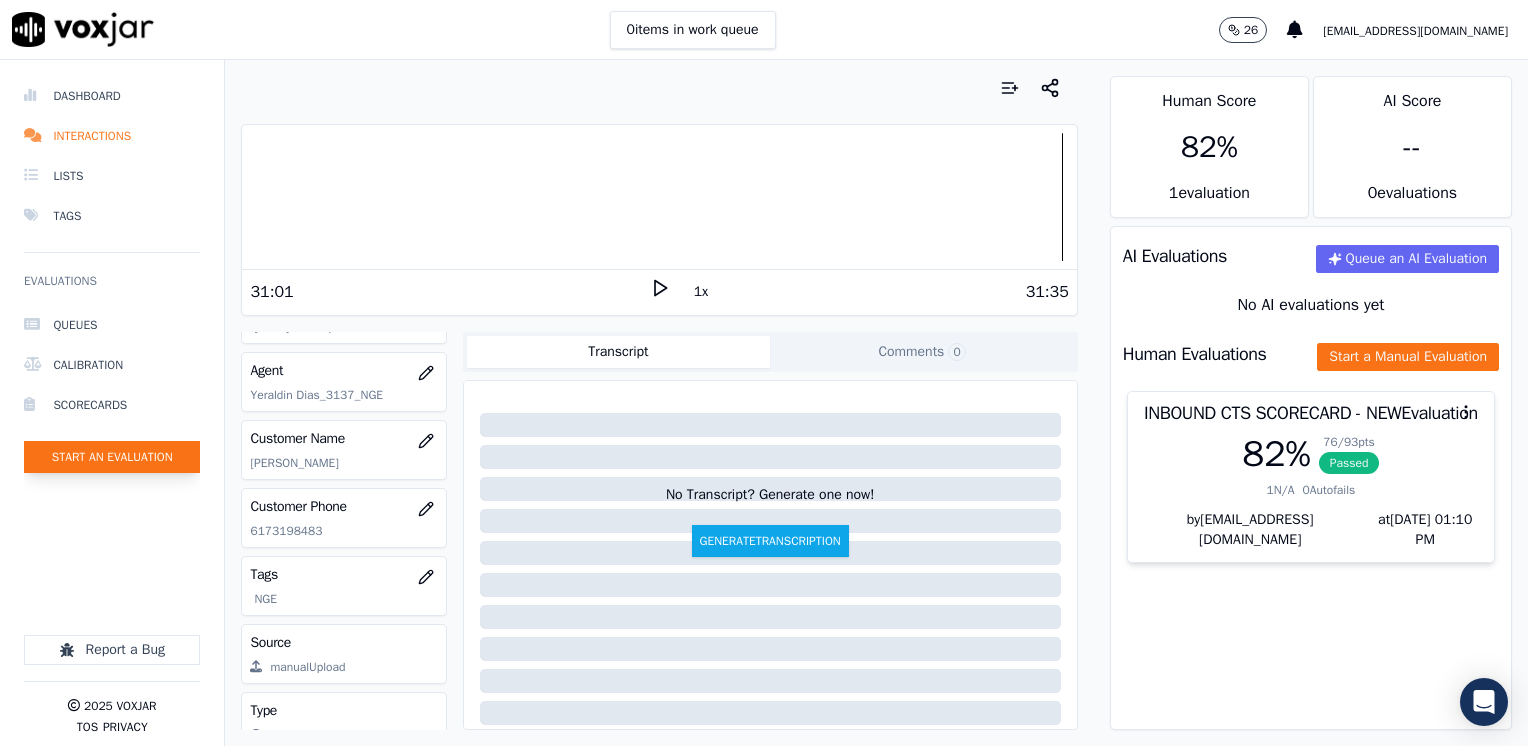 click on "Start an Evaluation" 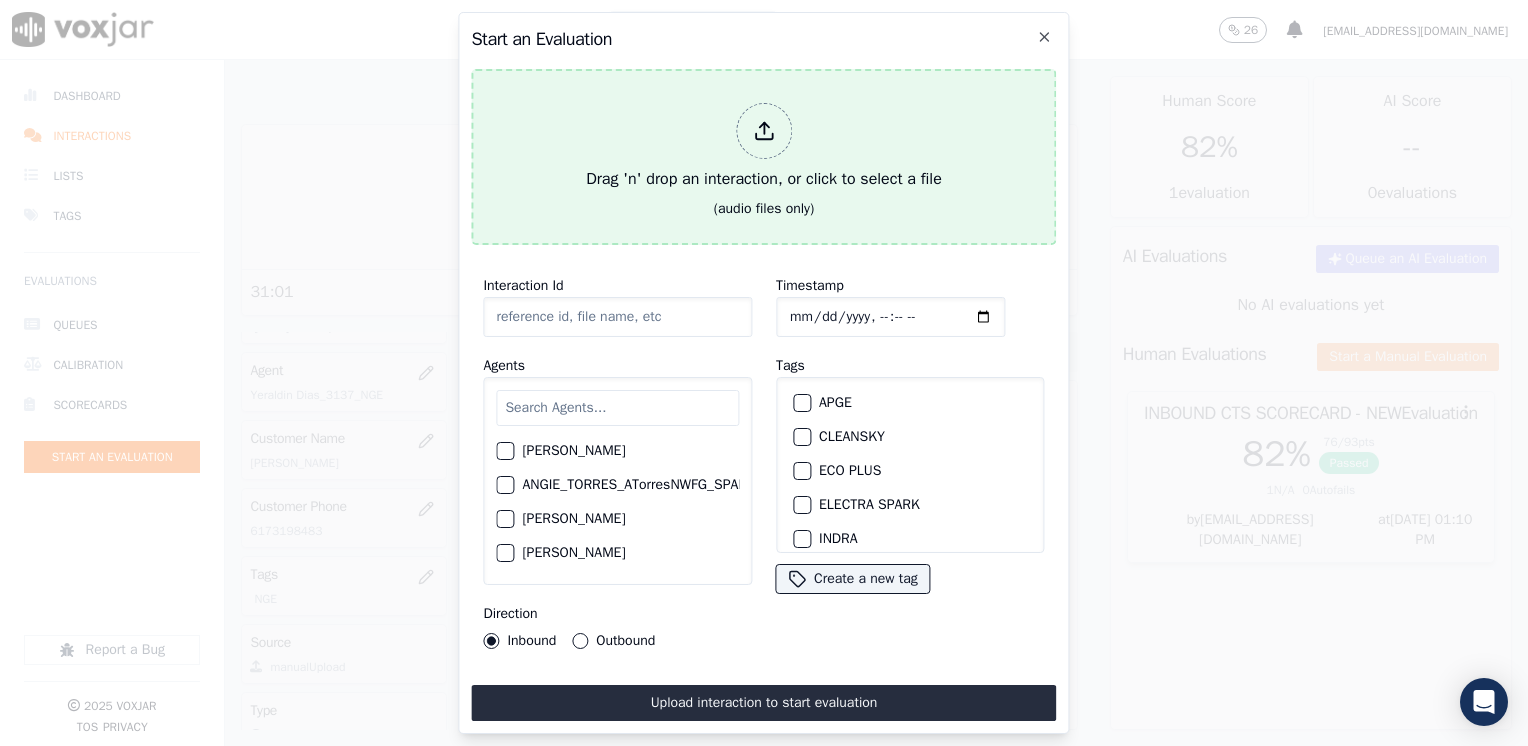 click at bounding box center (764, 131) 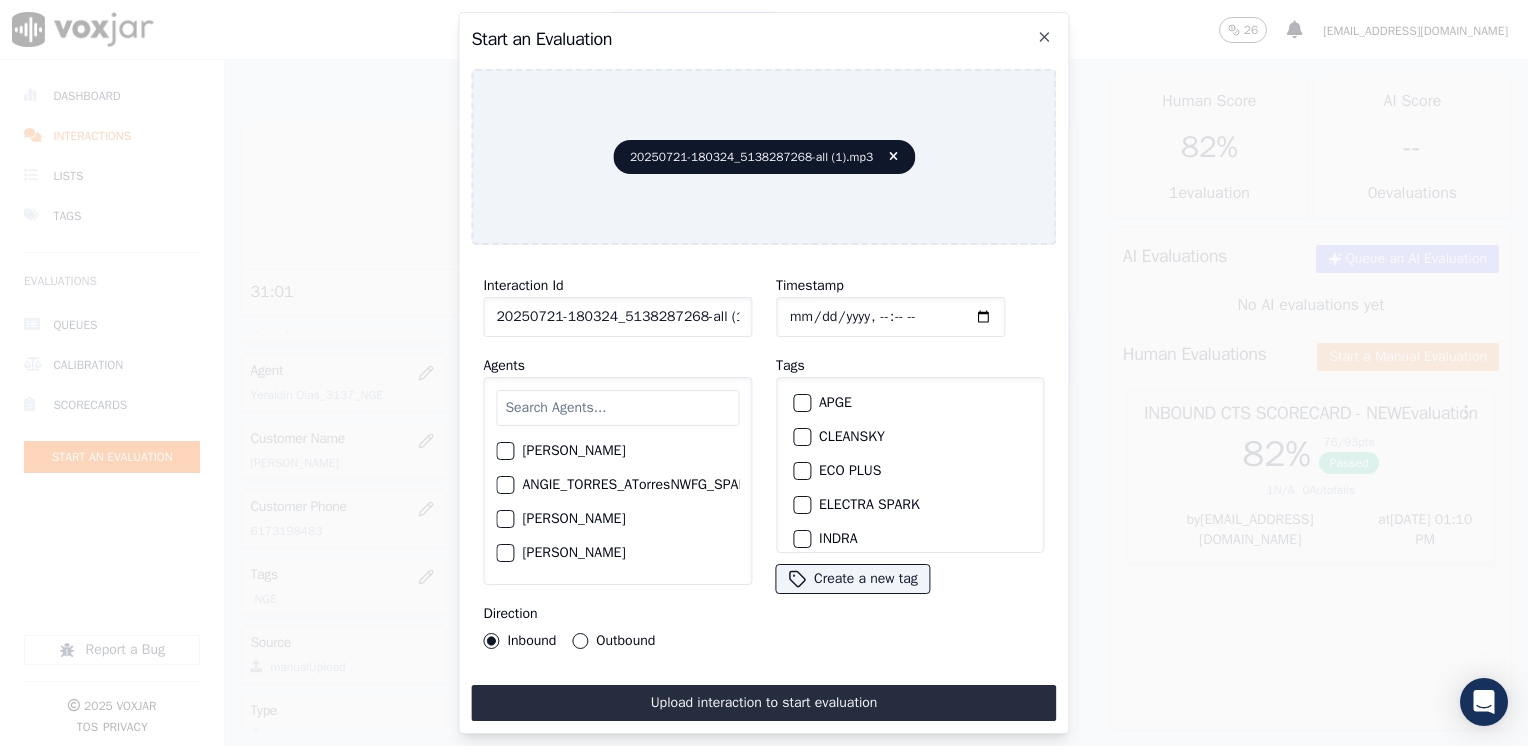 click at bounding box center (617, 408) 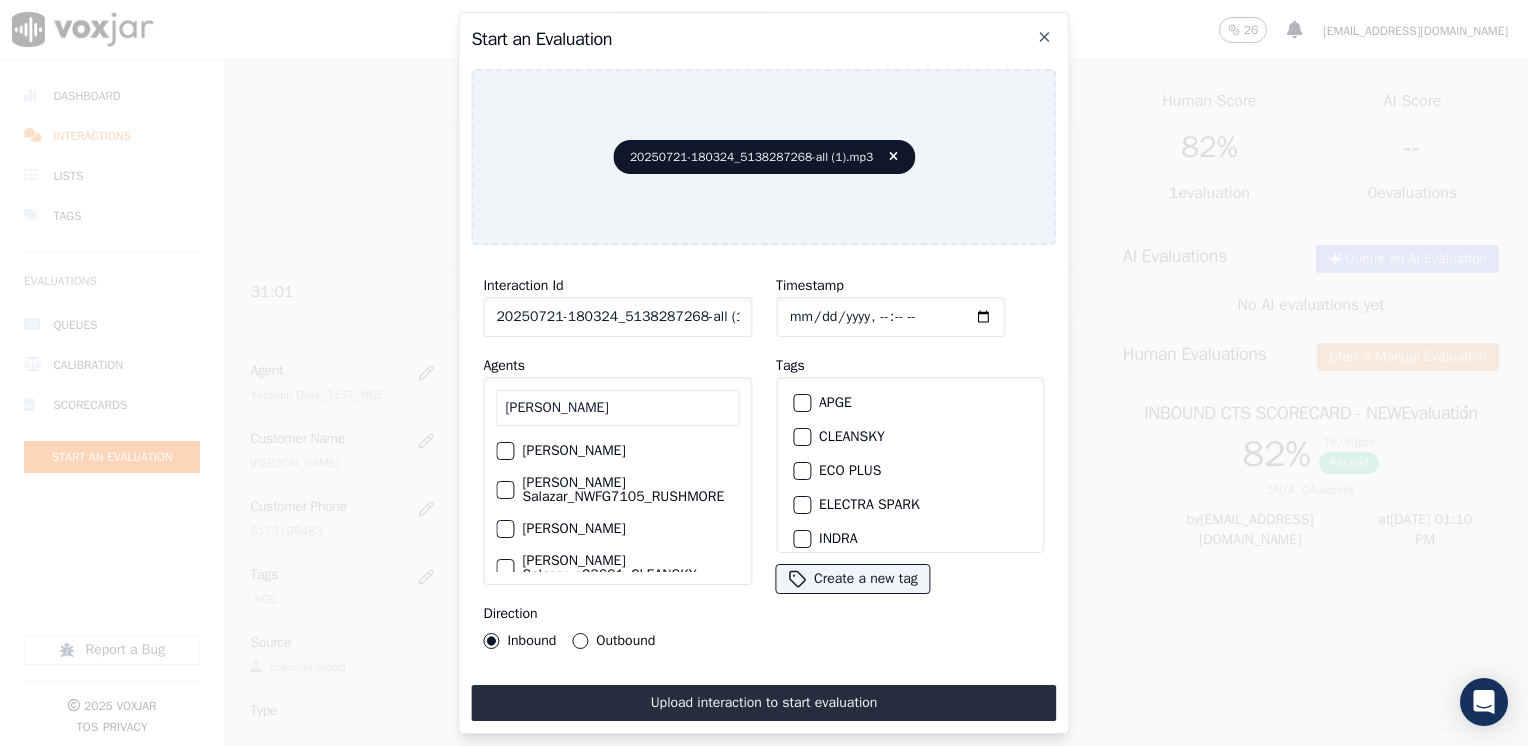 scroll, scrollTop: 99, scrollLeft: 0, axis: vertical 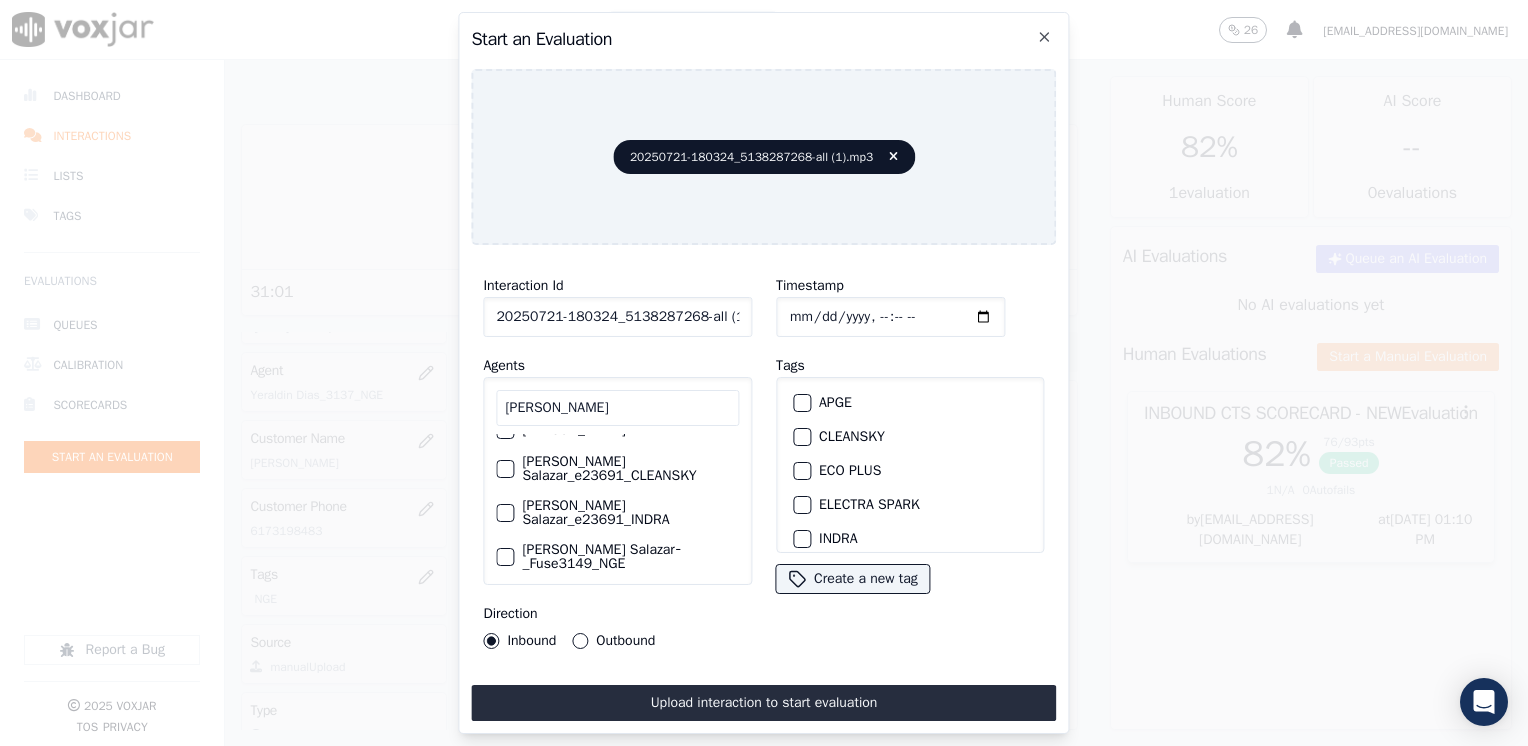 type on "[PERSON_NAME]" 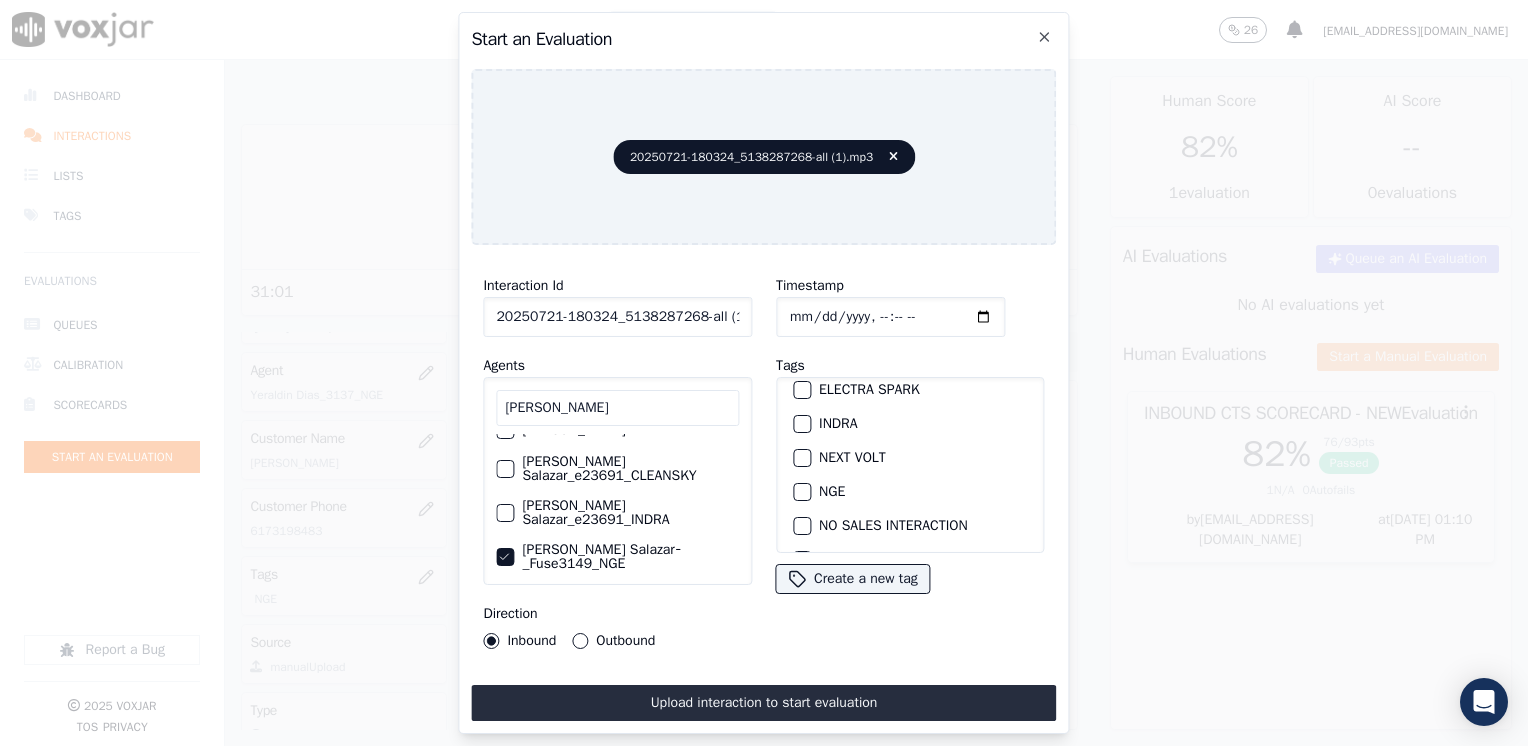 scroll, scrollTop: 200, scrollLeft: 0, axis: vertical 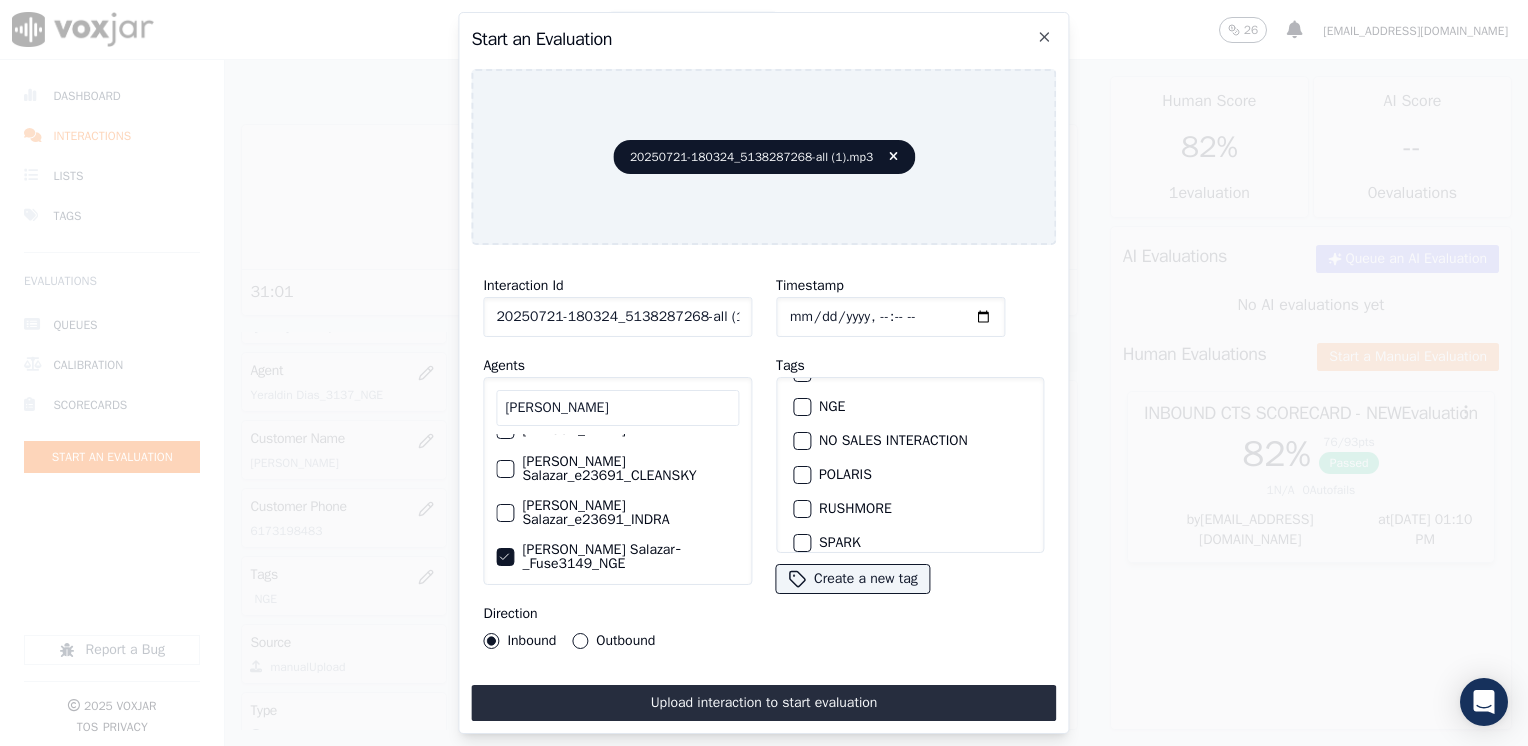 click on "NGE" at bounding box center (802, 407) 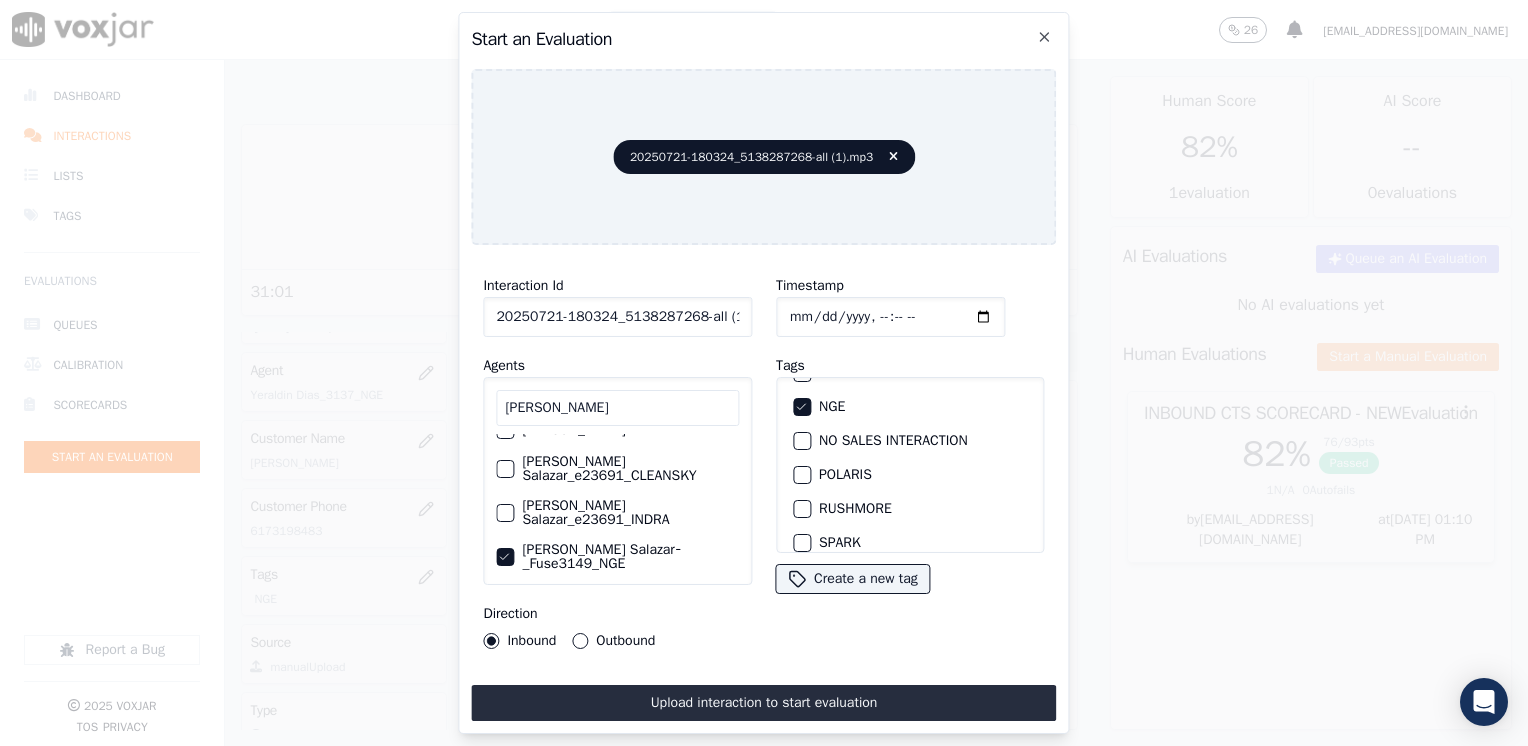 click on "Outbound" at bounding box center [580, 641] 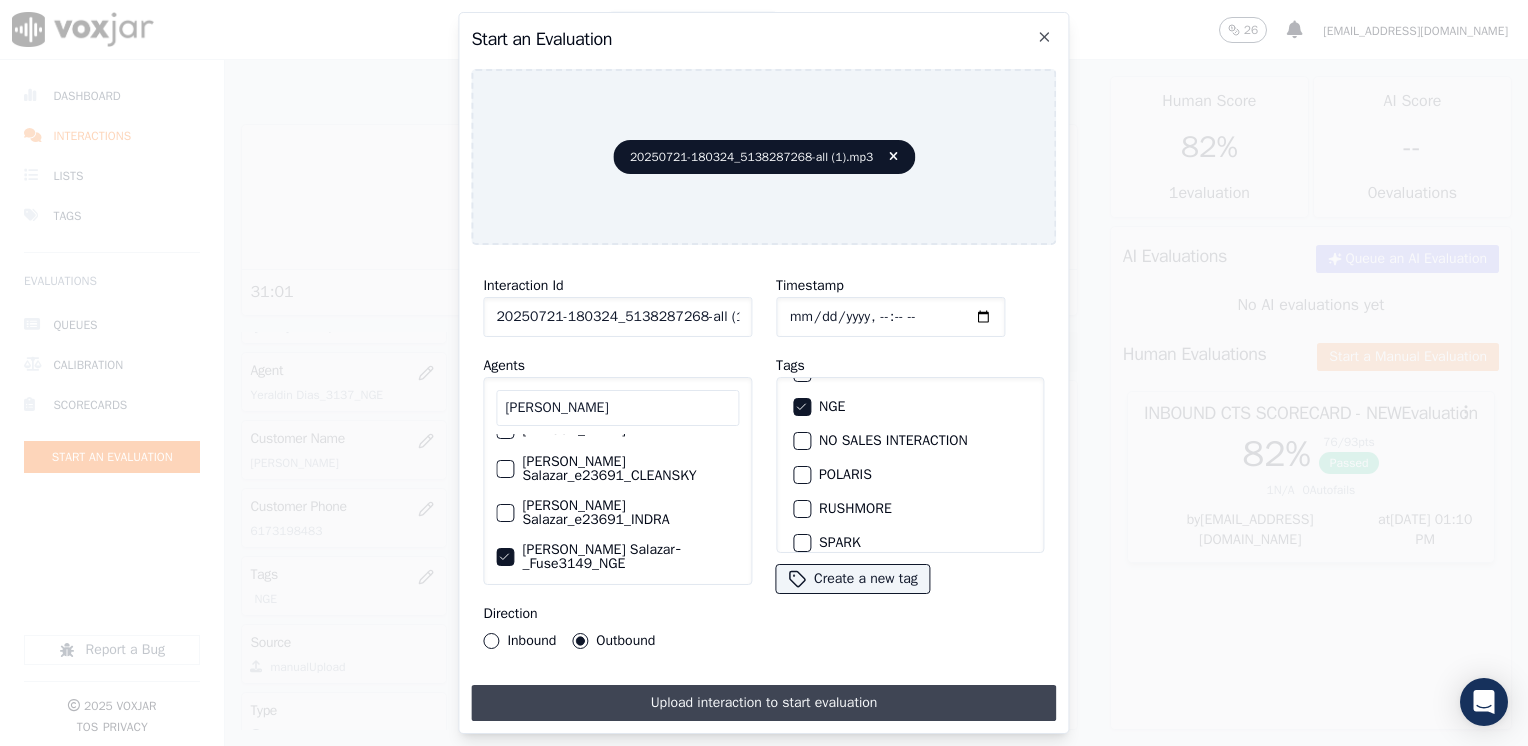 click on "Upload interaction to start evaluation" at bounding box center [763, 703] 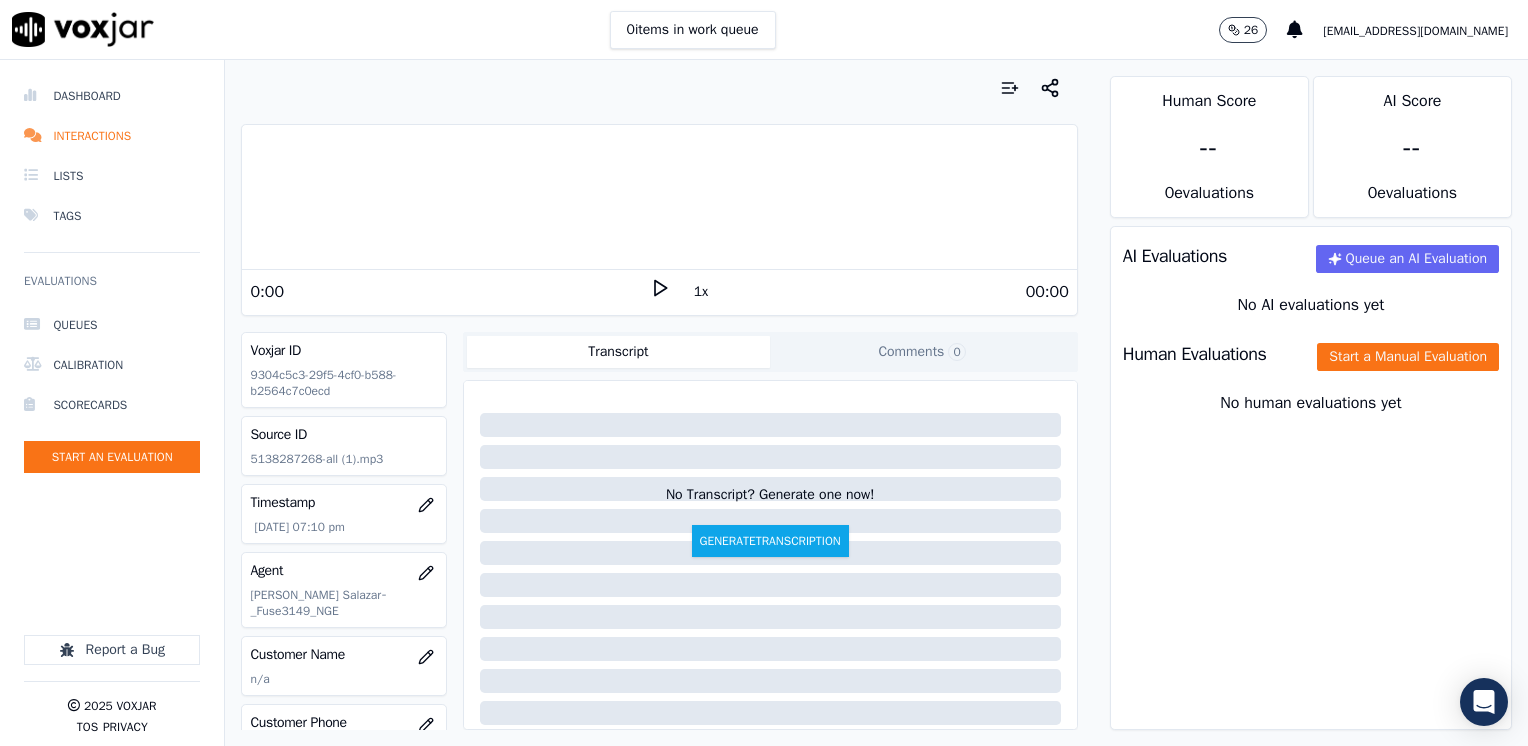 click 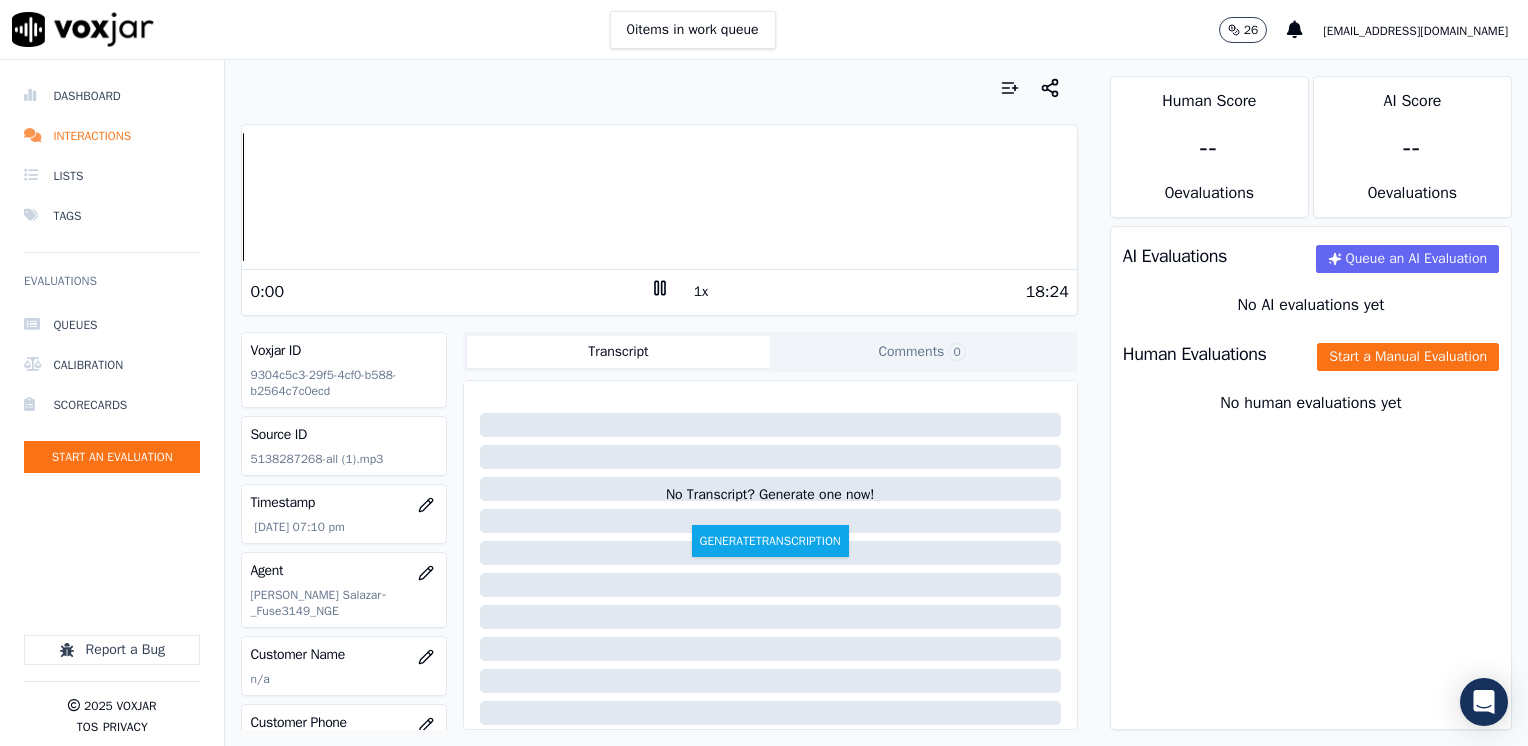 click 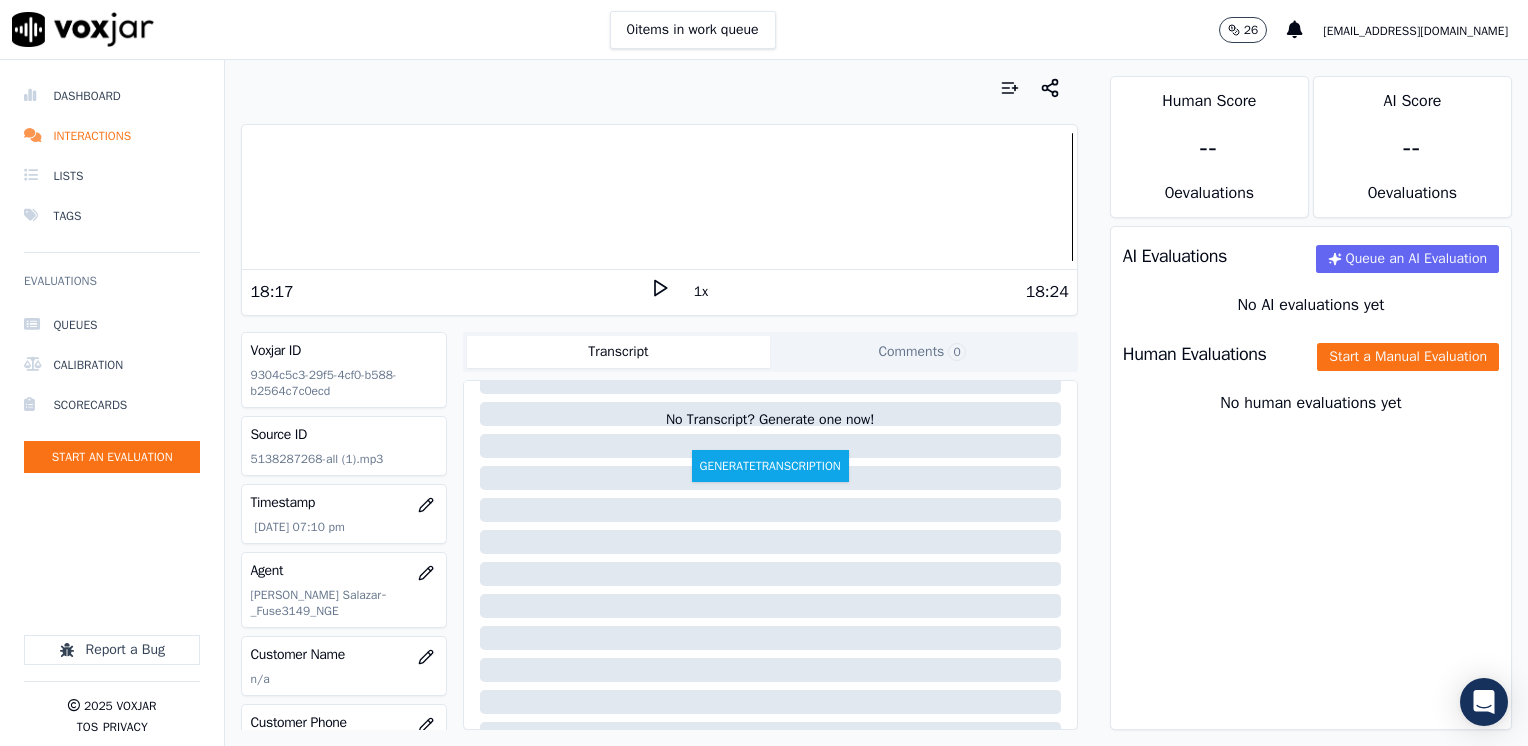 scroll, scrollTop: 200, scrollLeft: 0, axis: vertical 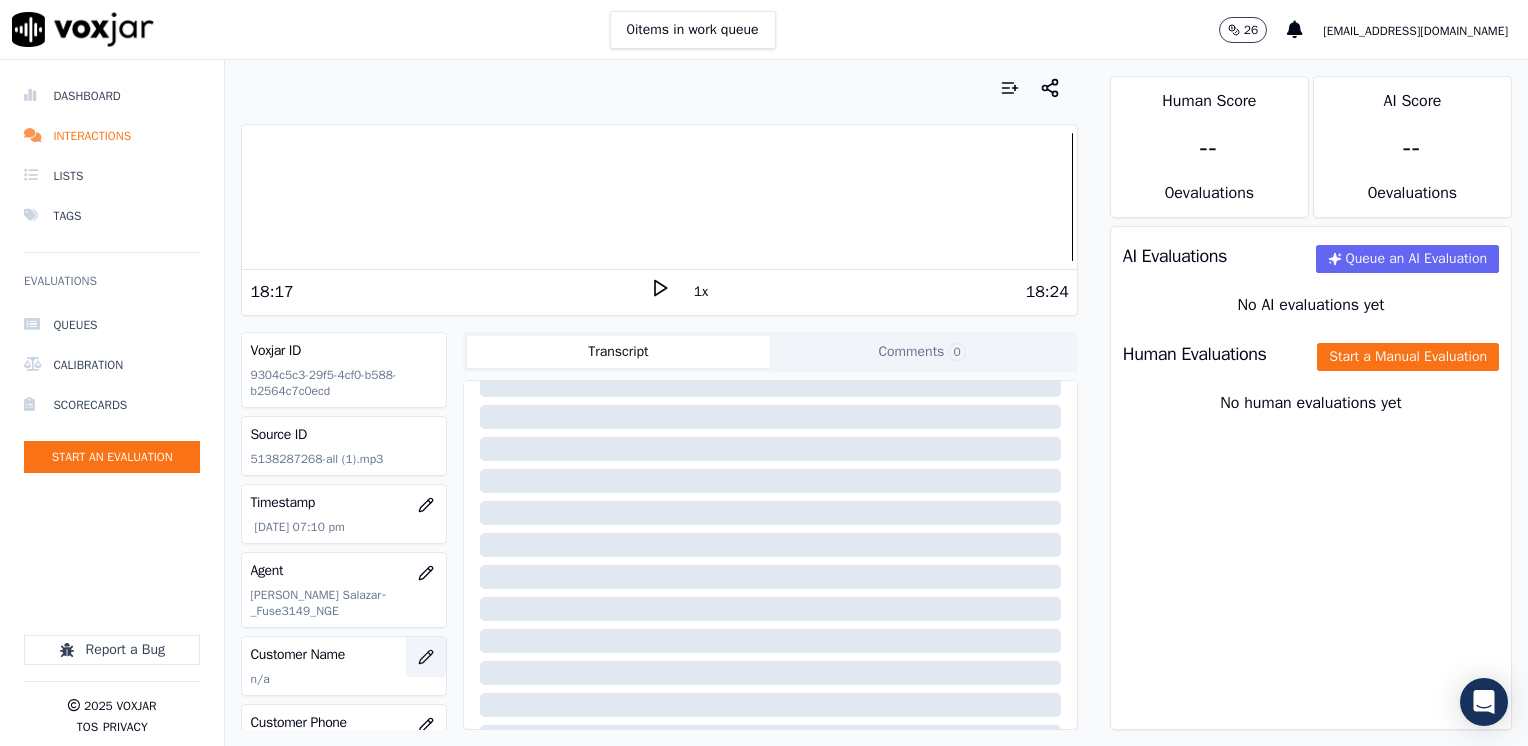 click 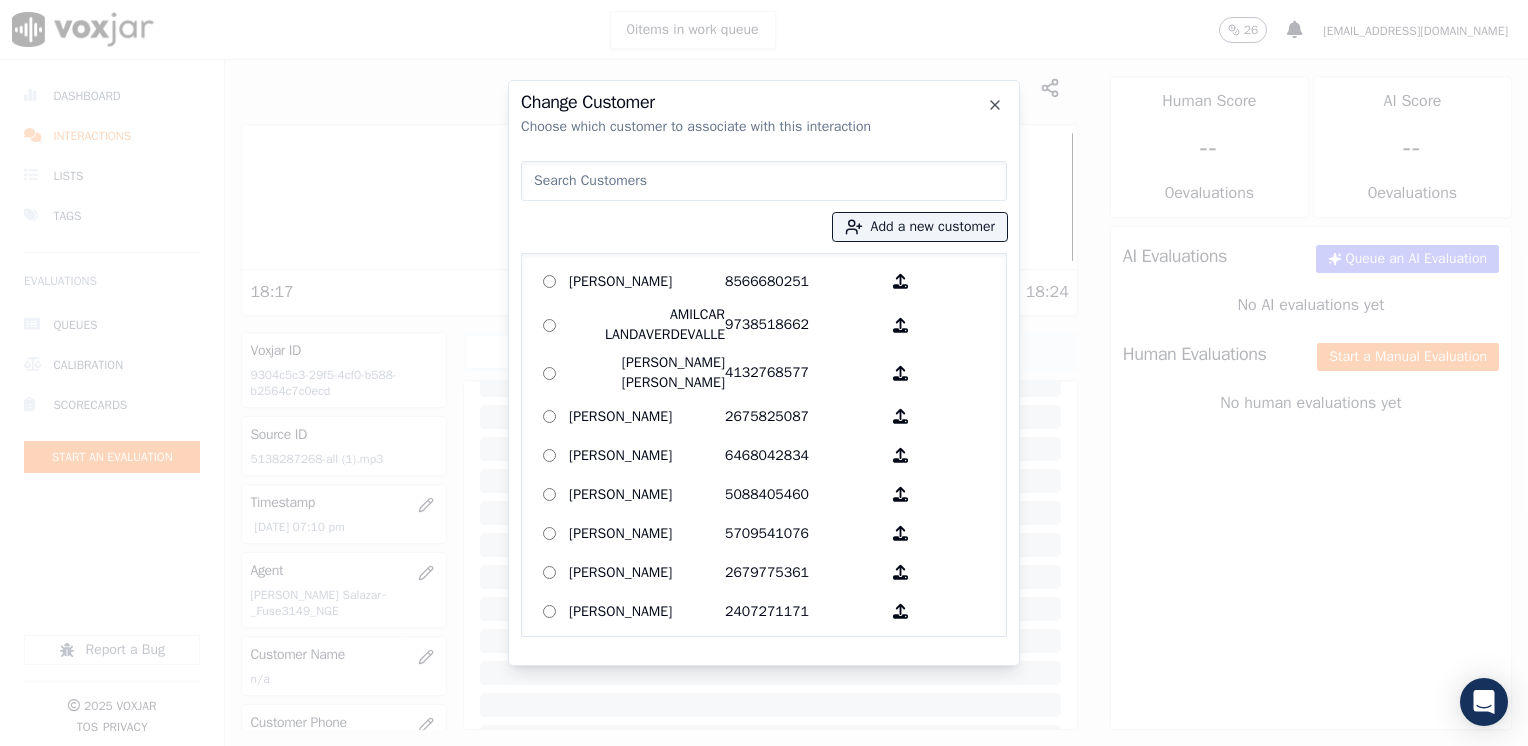 click at bounding box center [764, 181] 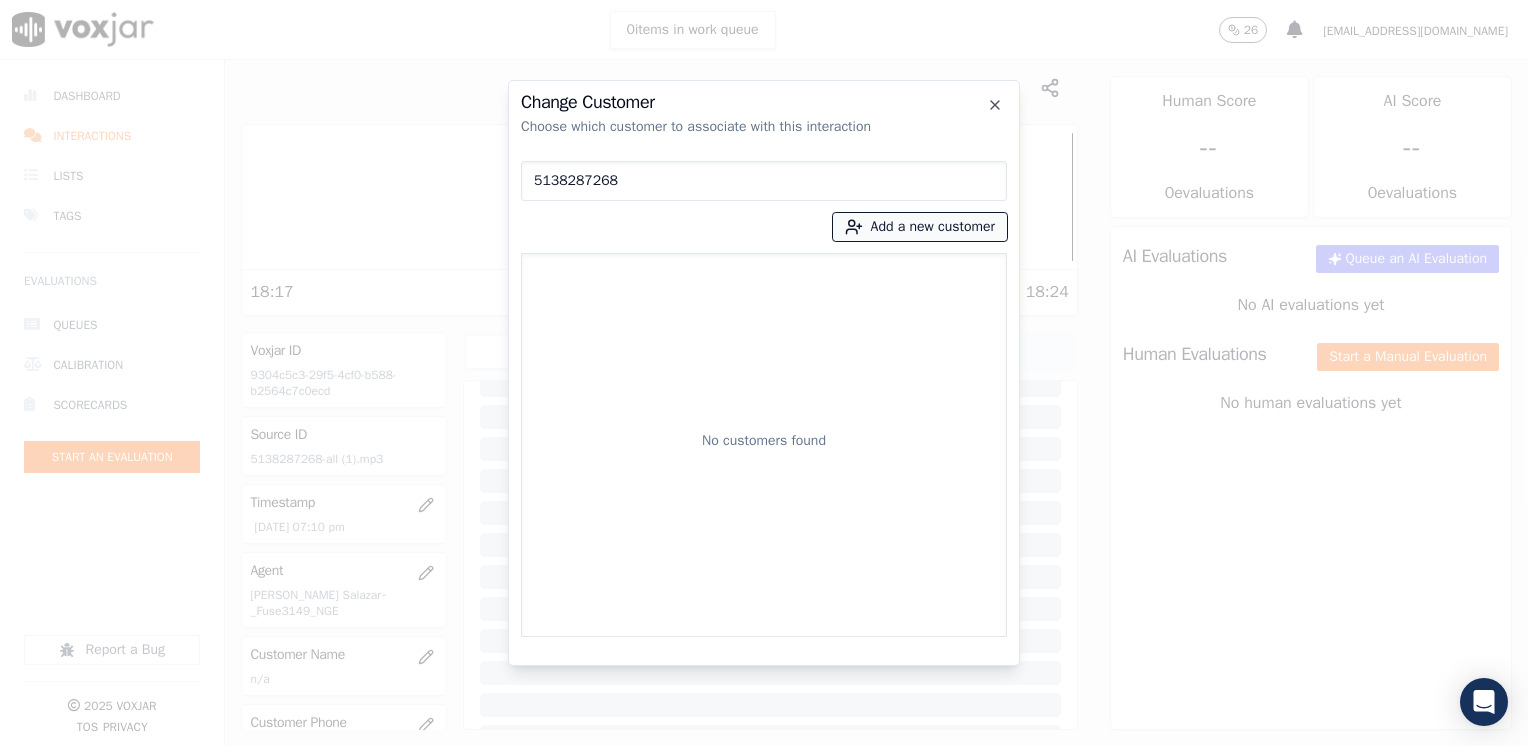 type on "5138287268" 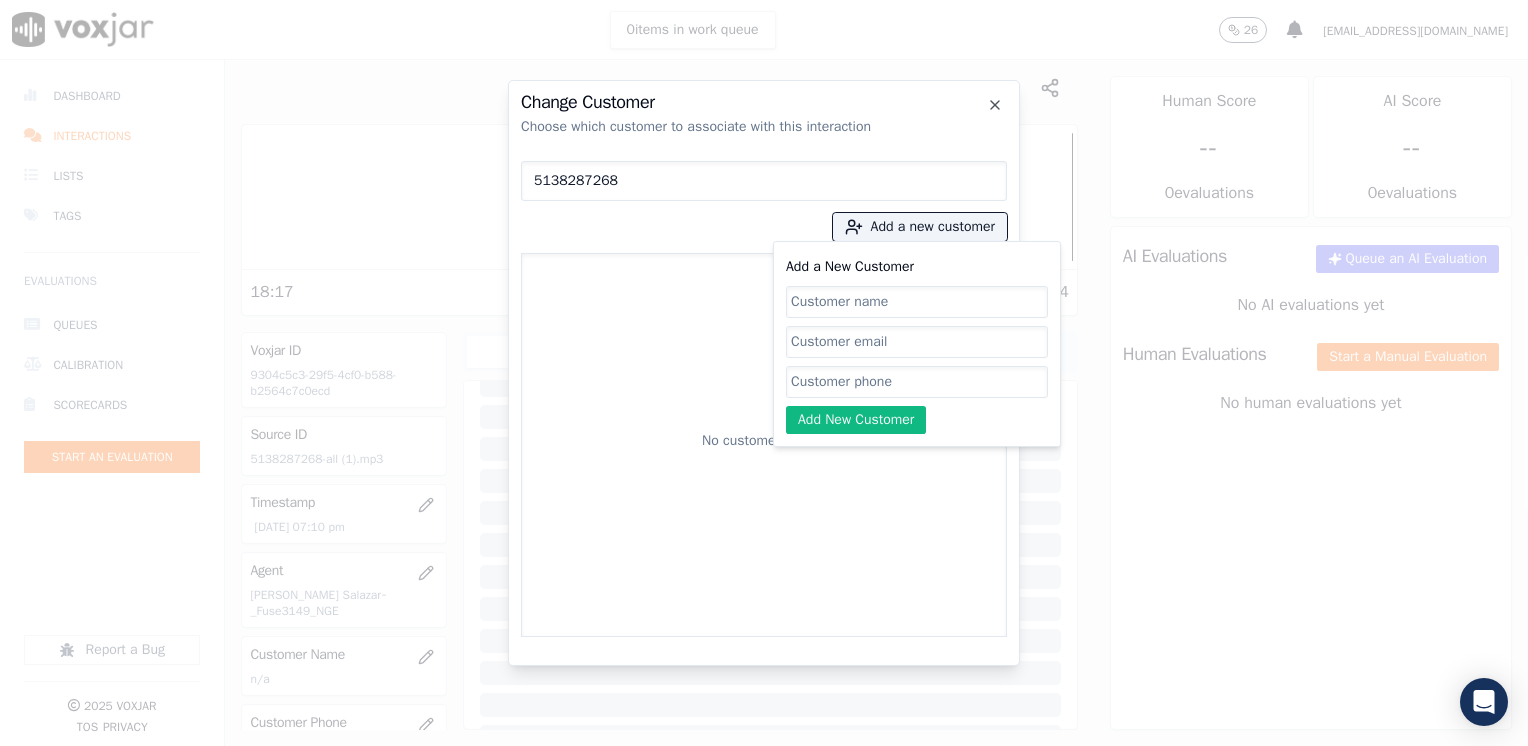 click on "Add a New Customer" 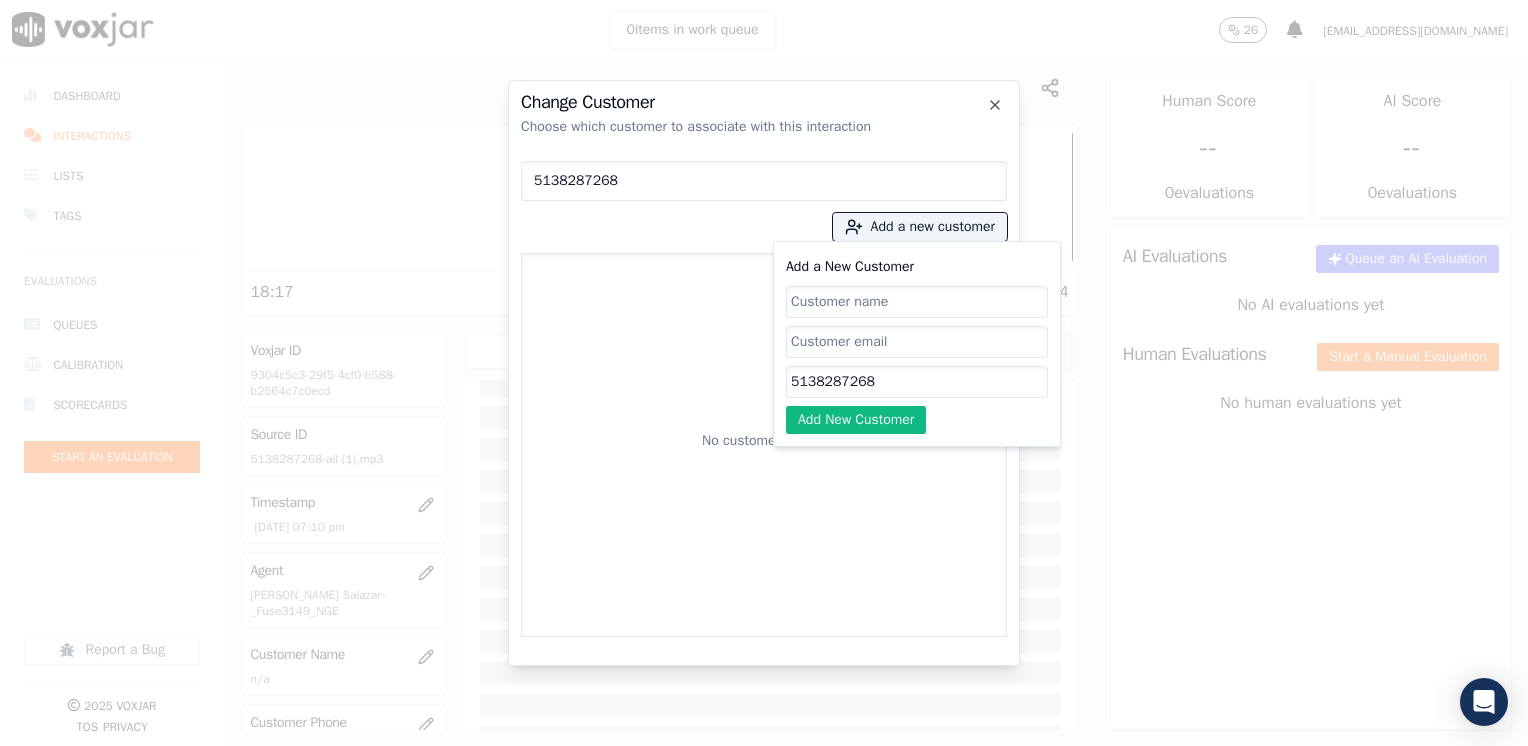 type on "5138287268" 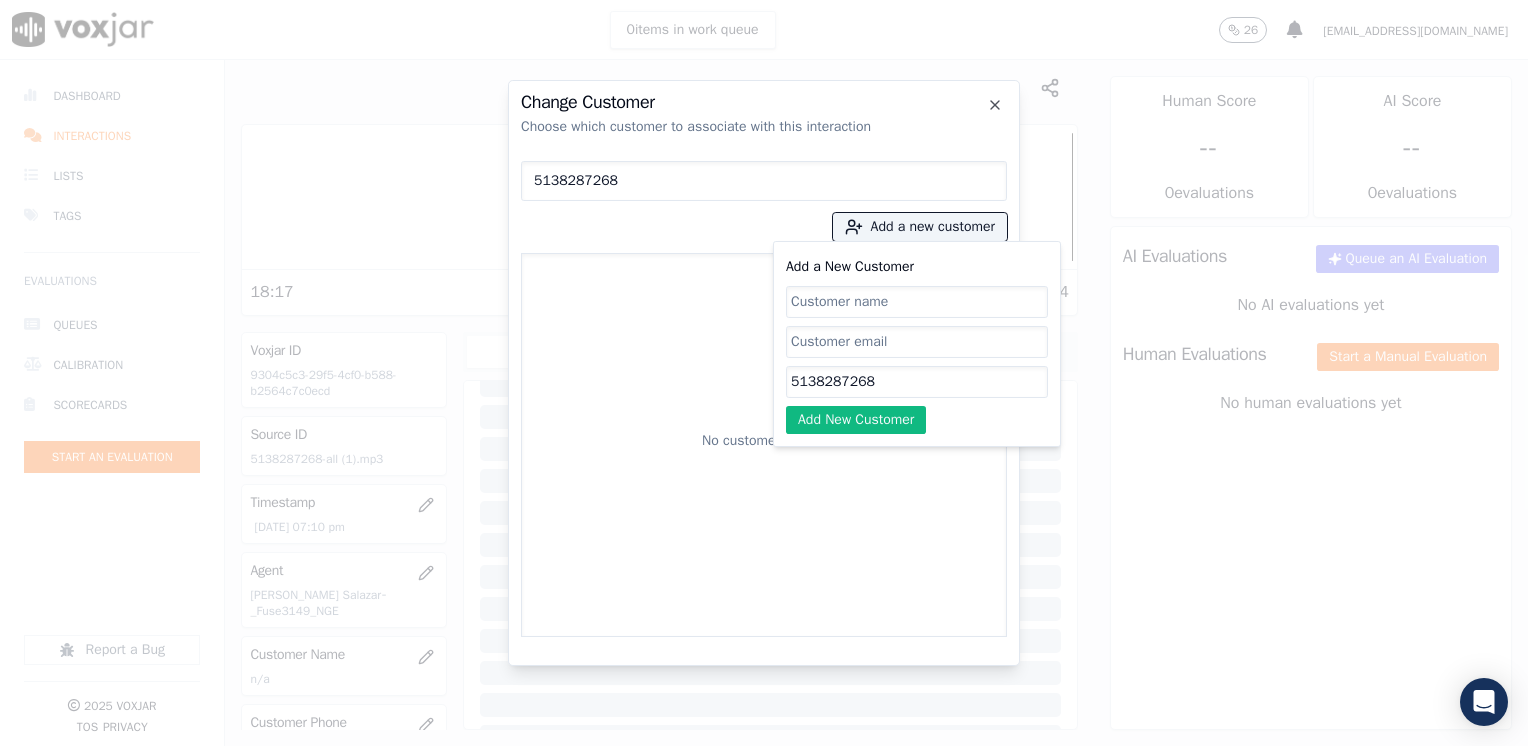 click on "Add a New Customer" 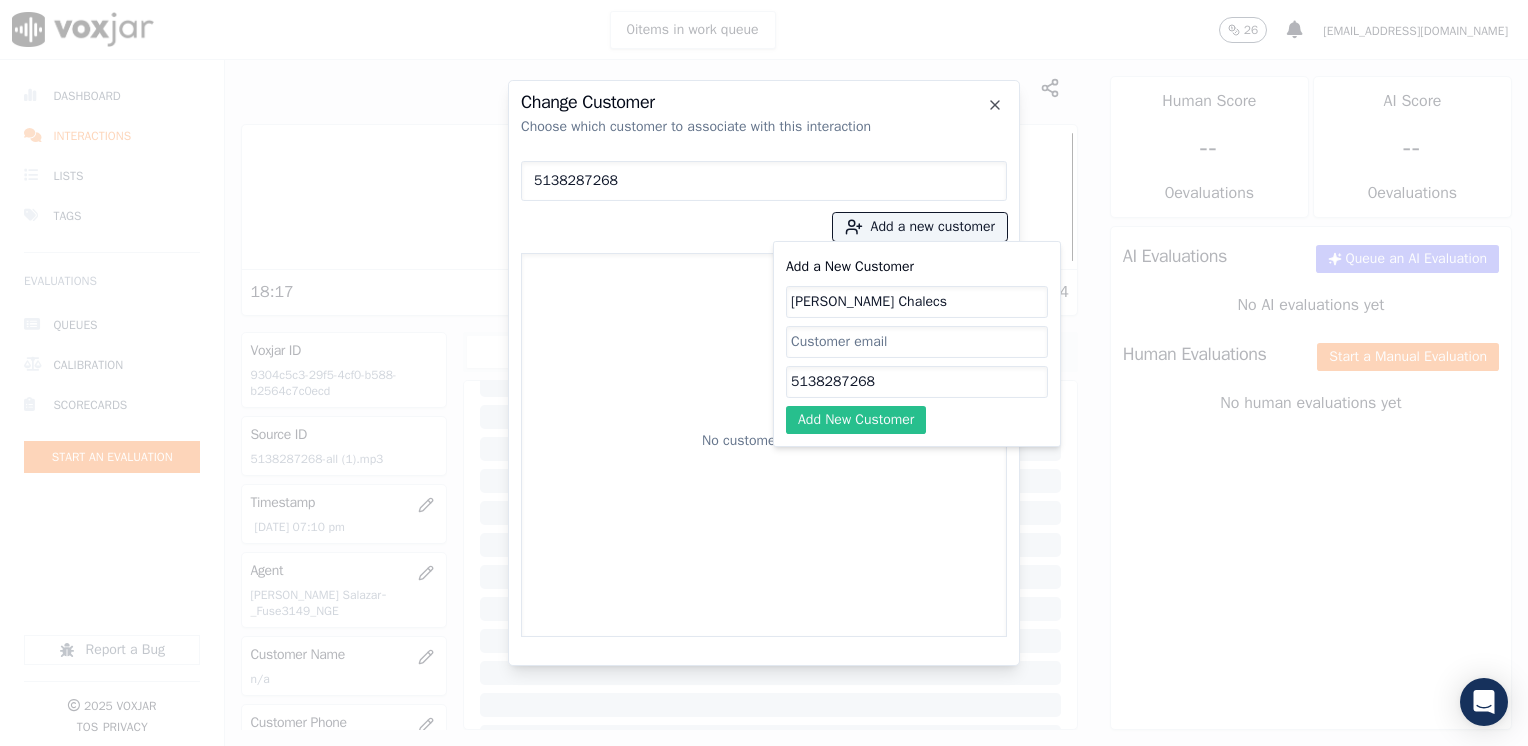 type on "[PERSON_NAME] Chalecs" 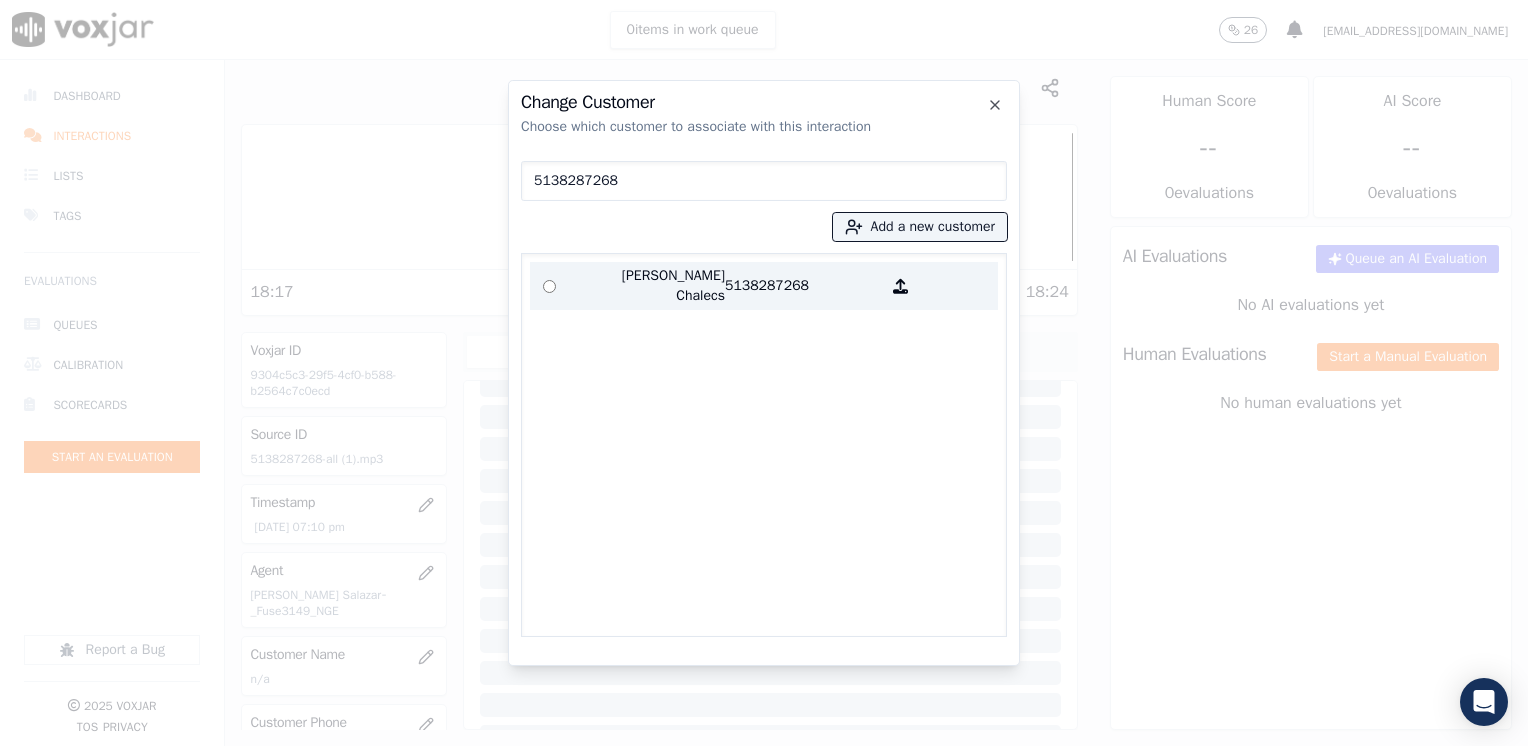 click on "5138287268" at bounding box center (803, 286) 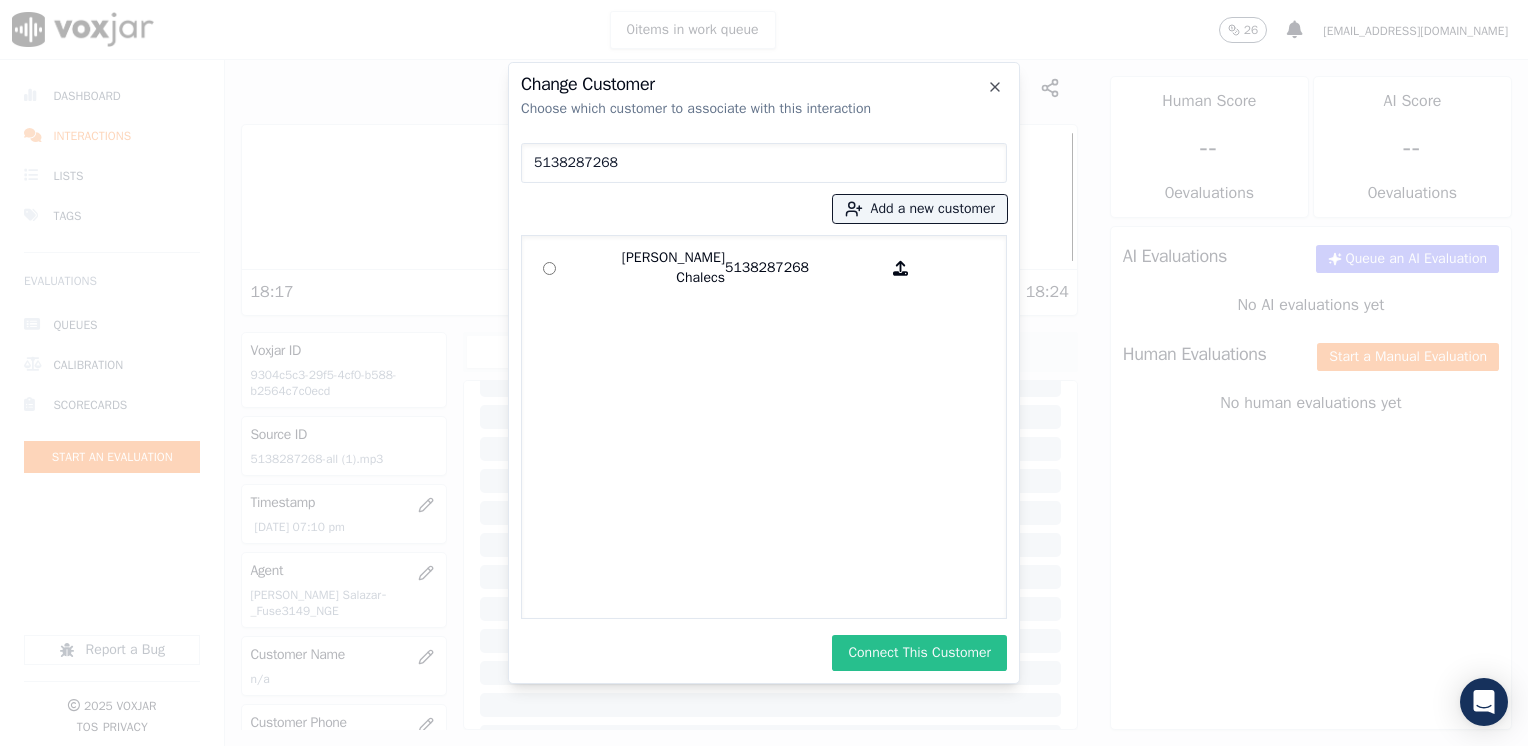 click on "Connect This Customer" at bounding box center [919, 653] 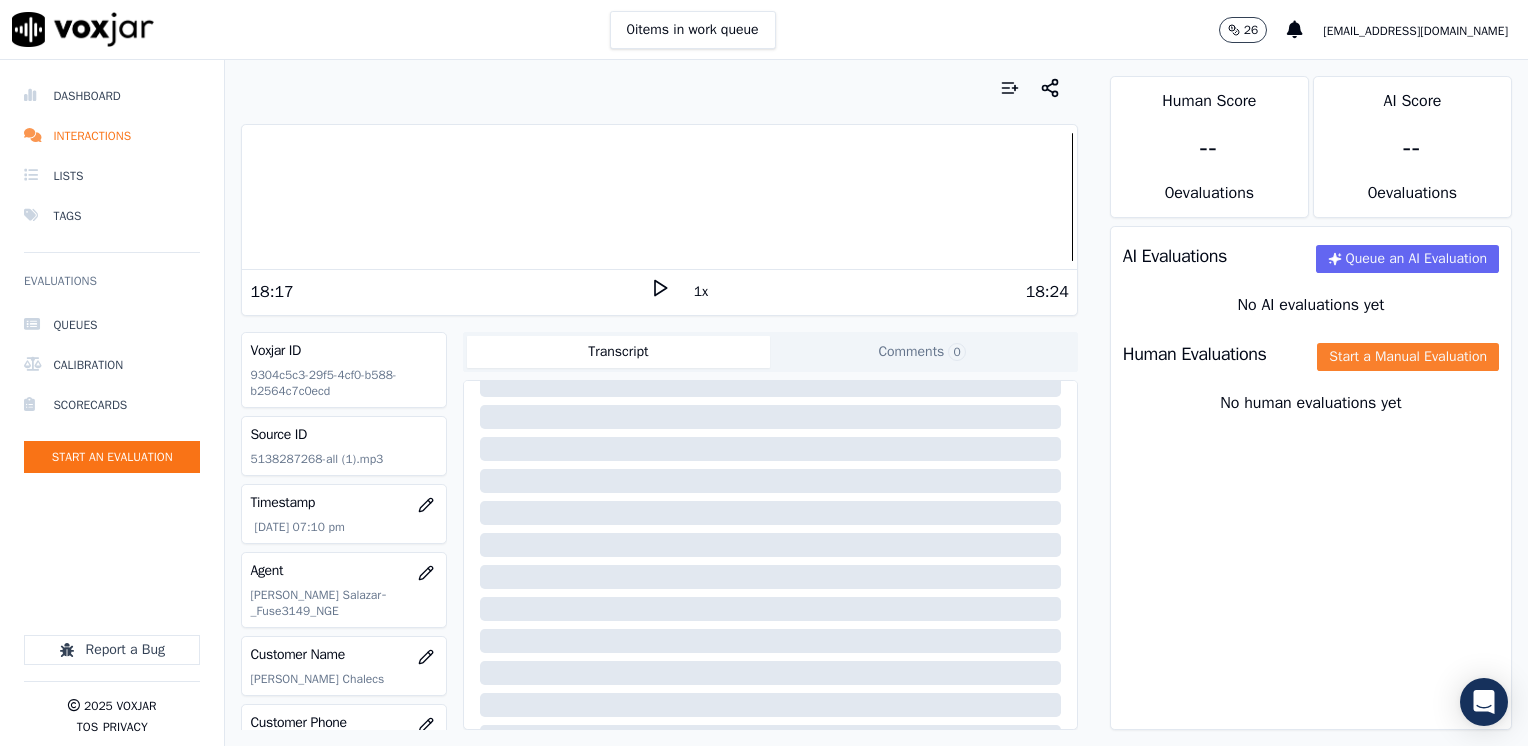 click on "Start a Manual Evaluation" 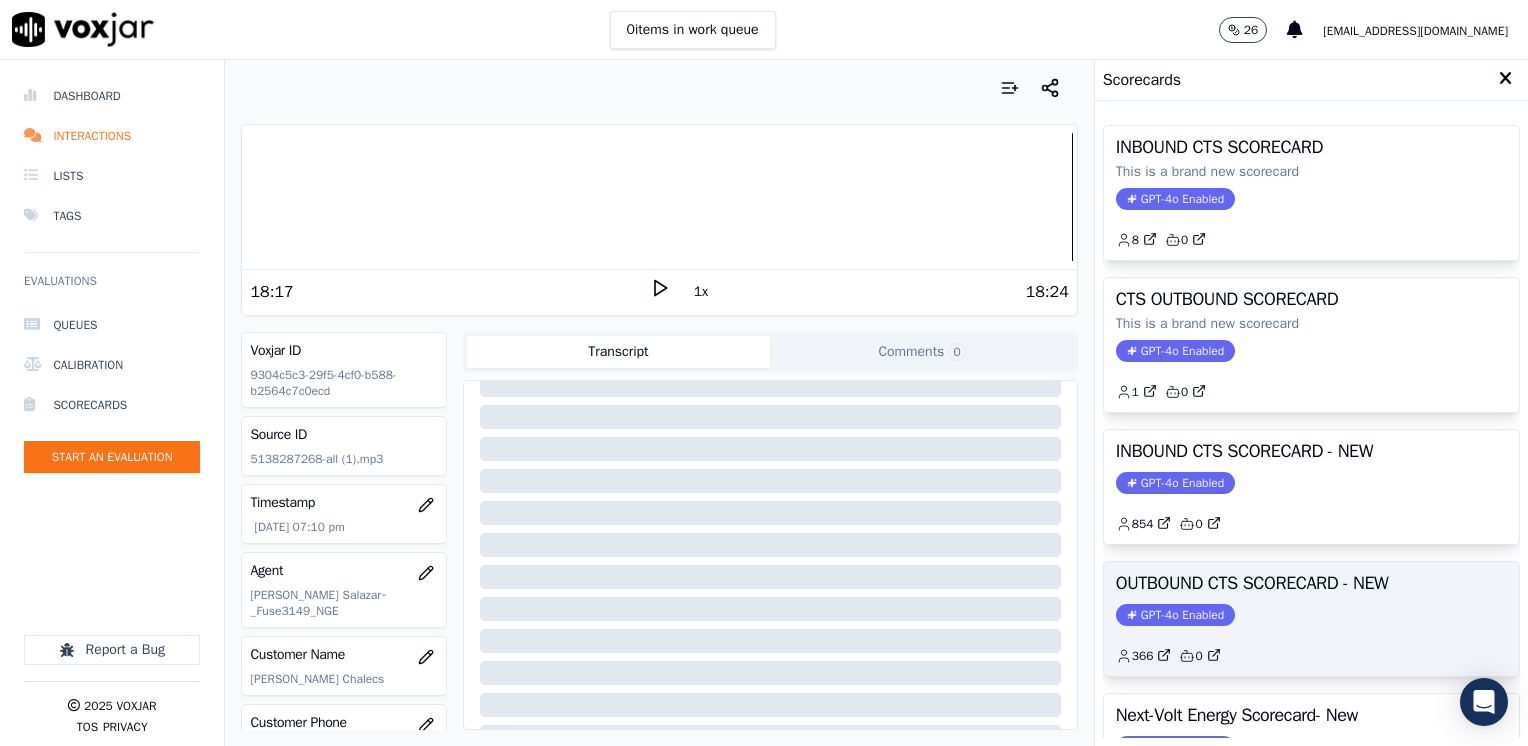 click on "GPT-4o Enabled" at bounding box center (1175, 615) 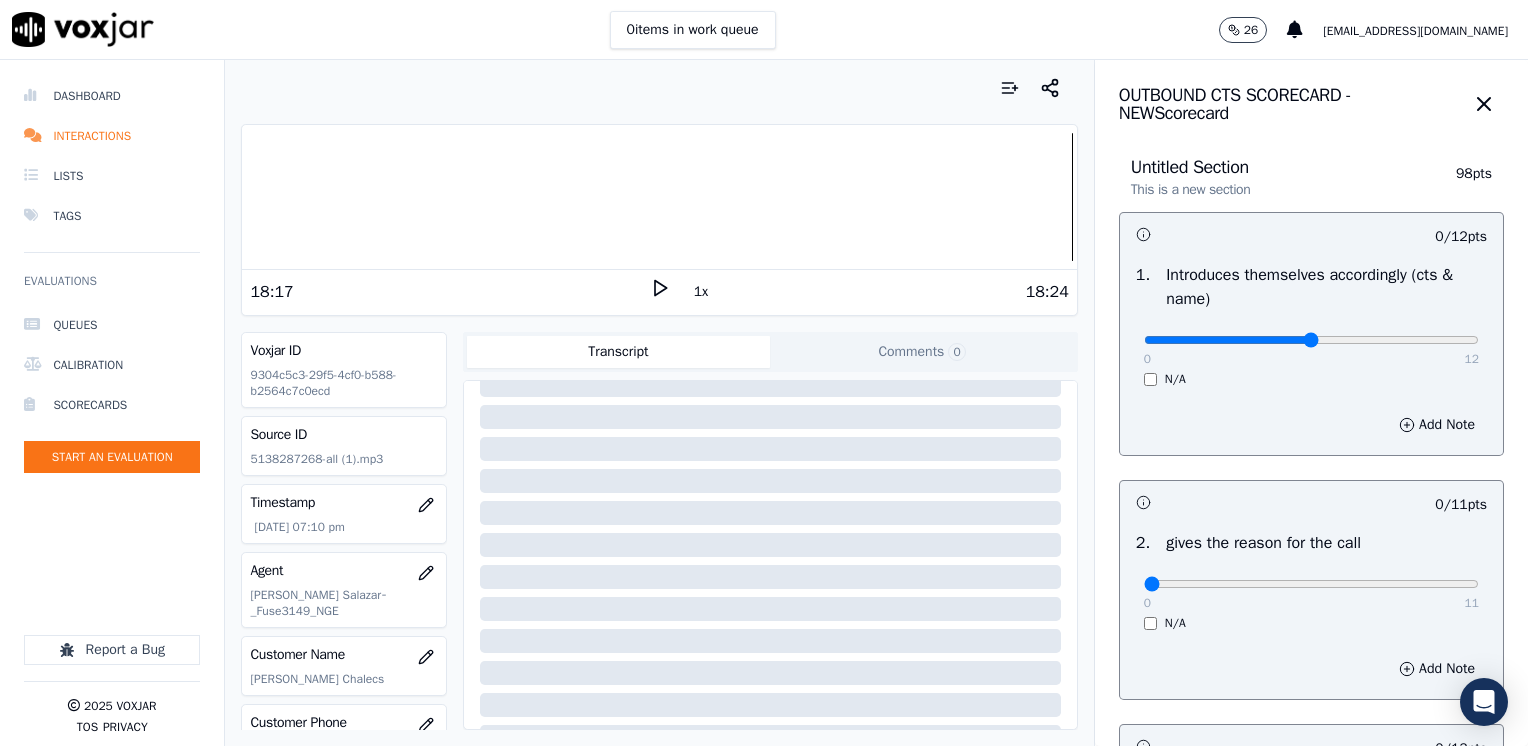 type on "6" 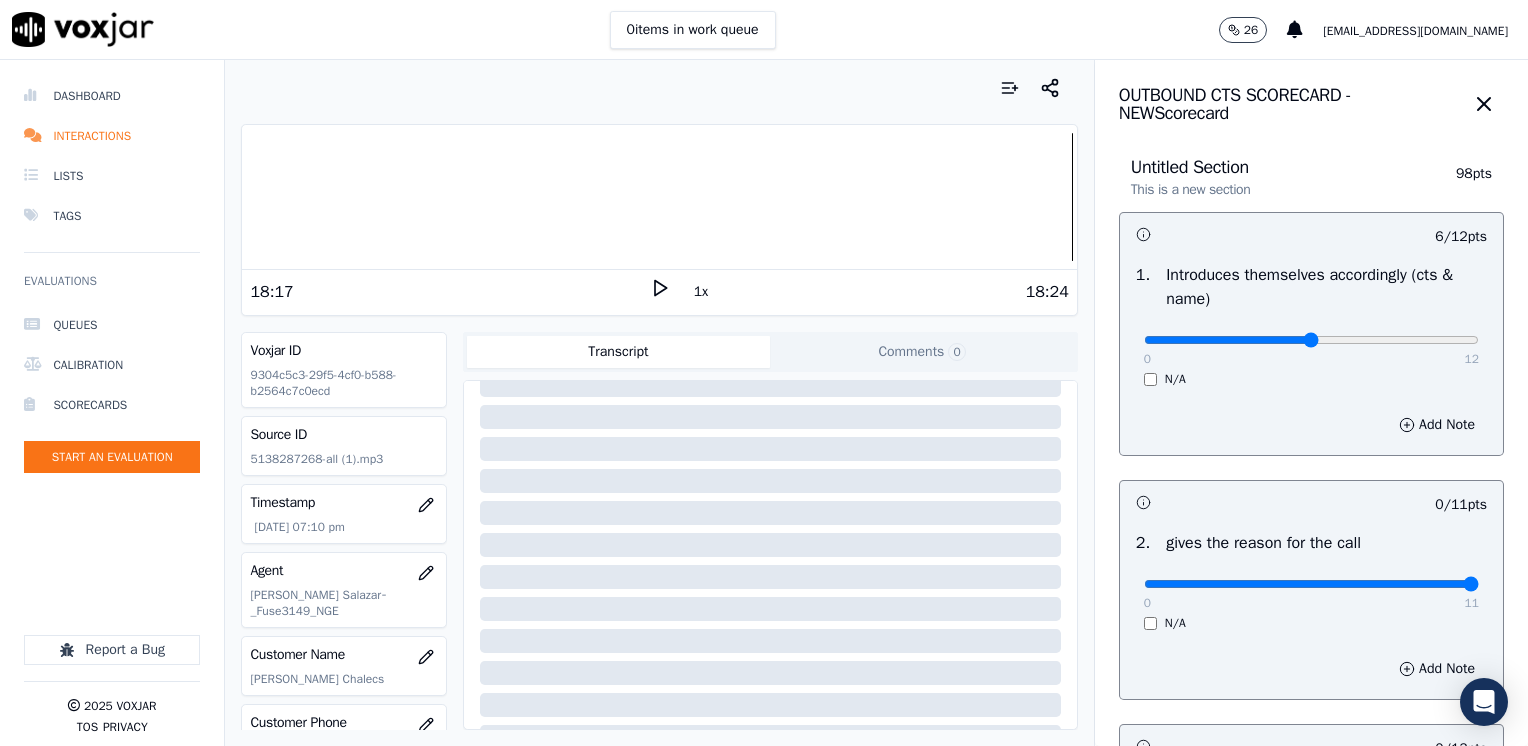 drag, startPoint x: 1131, startPoint y: 583, endPoint x: 1531, endPoint y: 554, distance: 401.04987 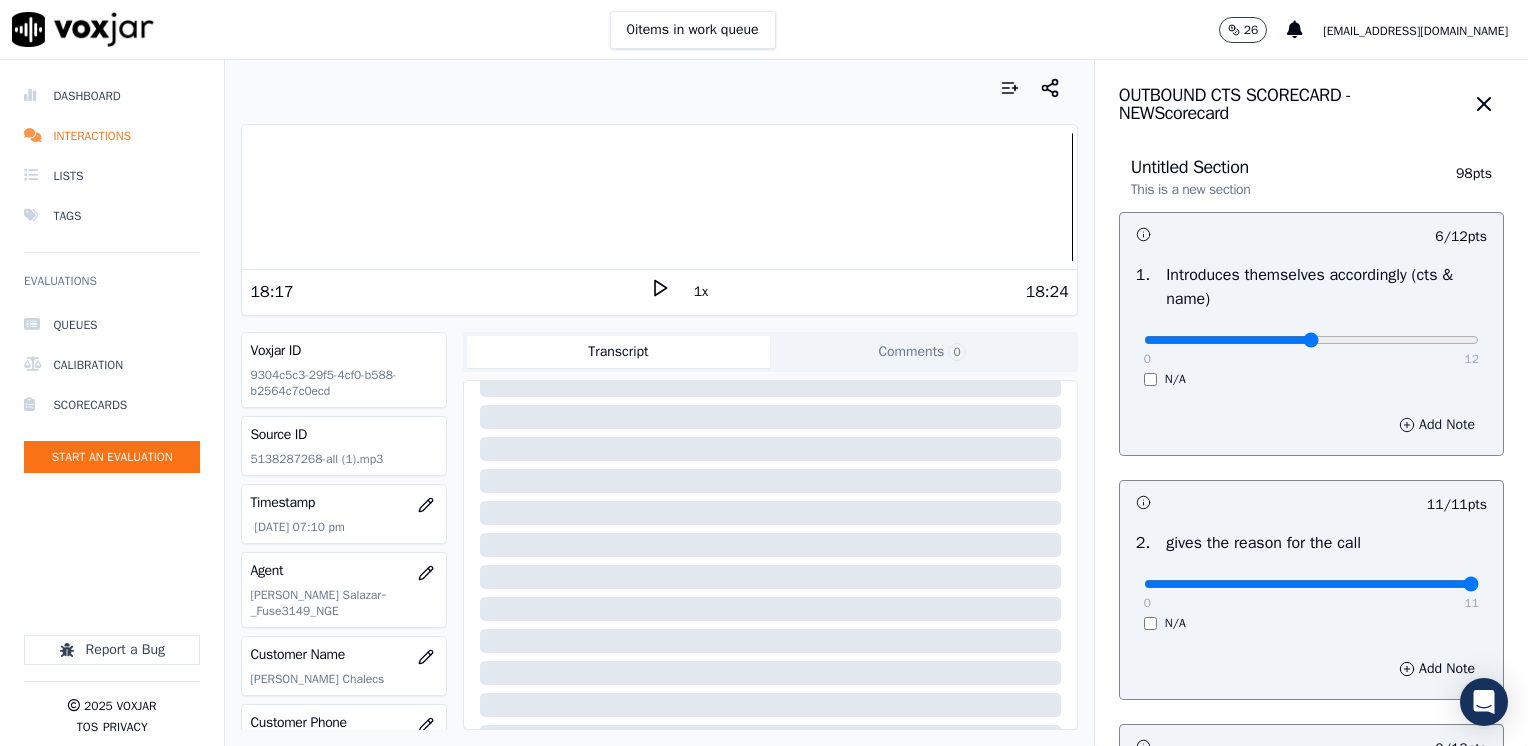 click on "Add Note" at bounding box center [1437, 425] 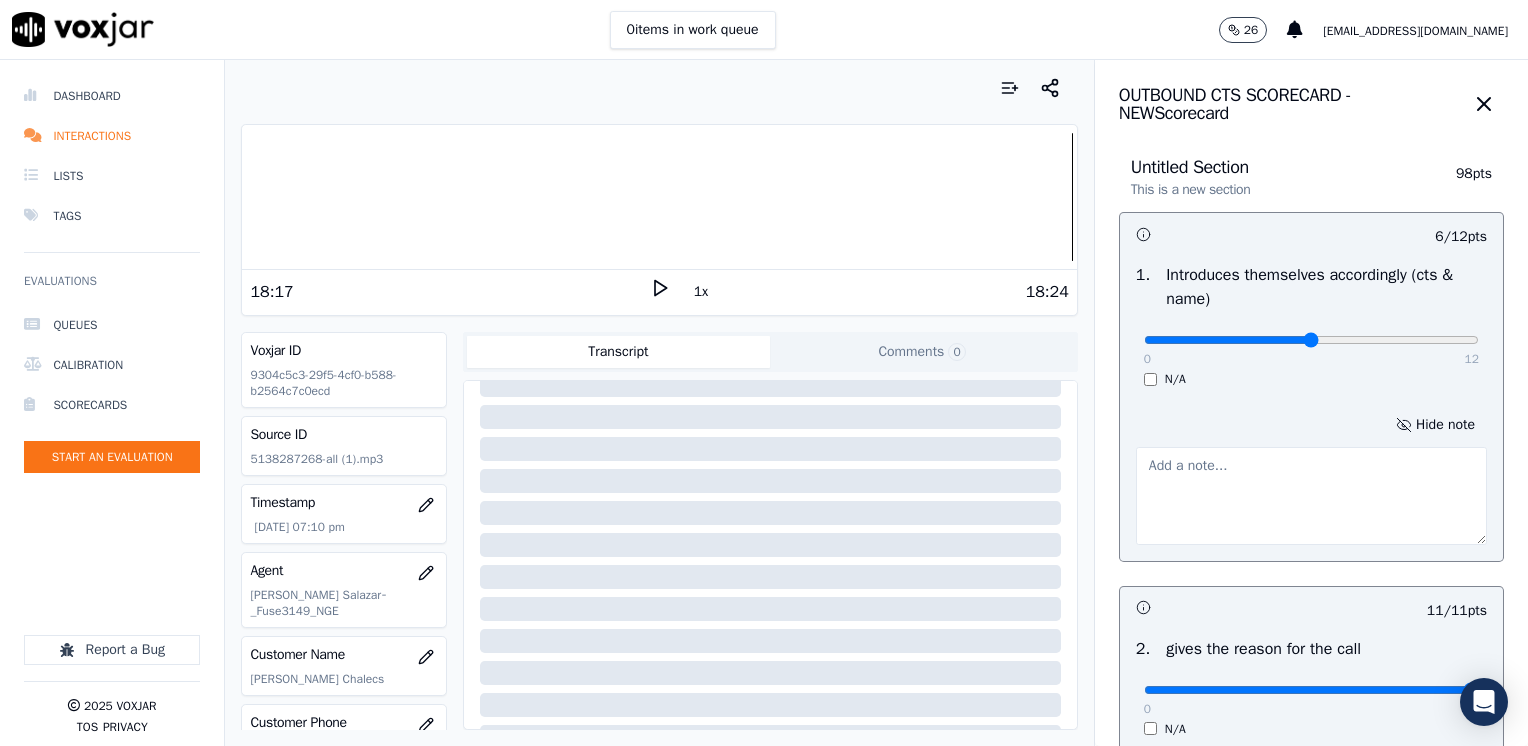 click at bounding box center (1311, 496) 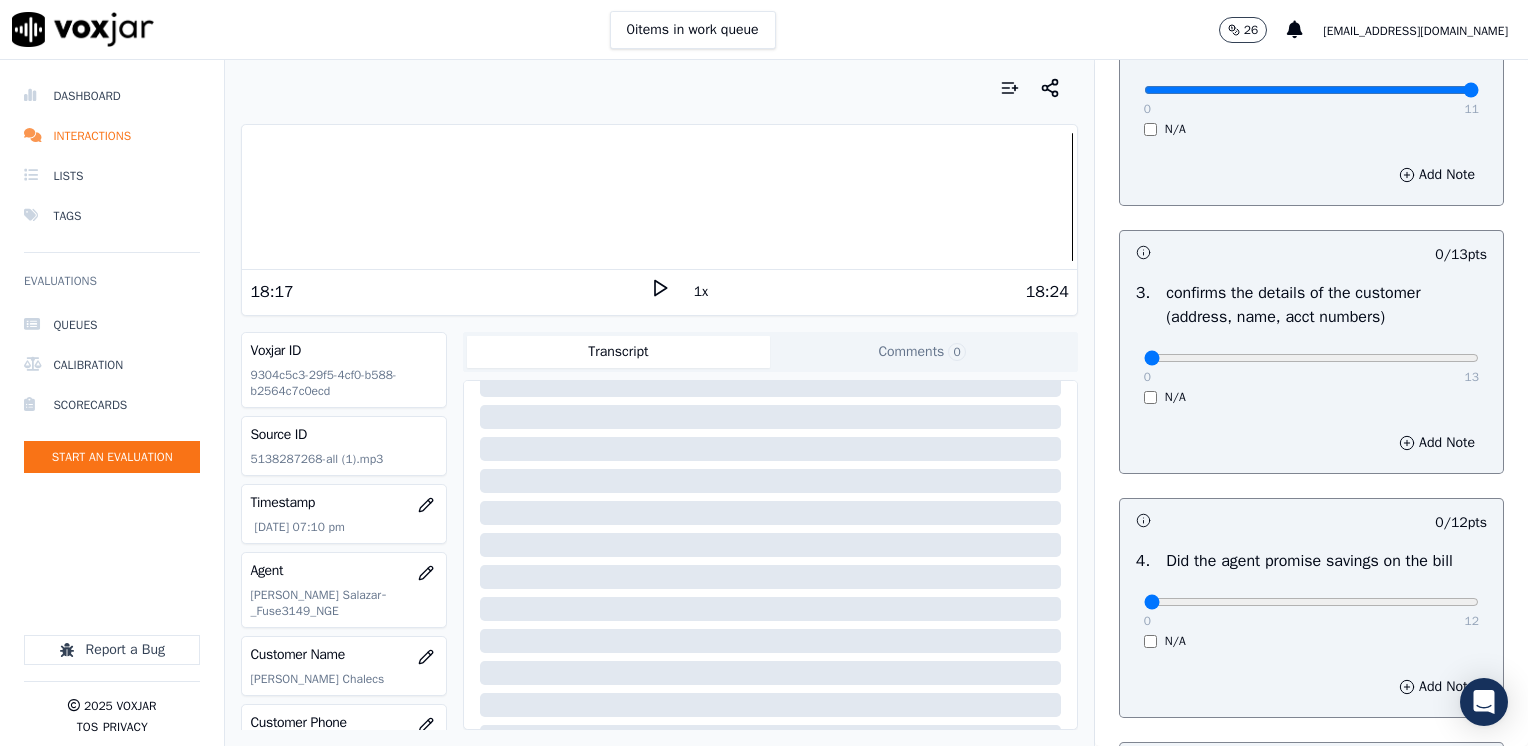 scroll, scrollTop: 700, scrollLeft: 0, axis: vertical 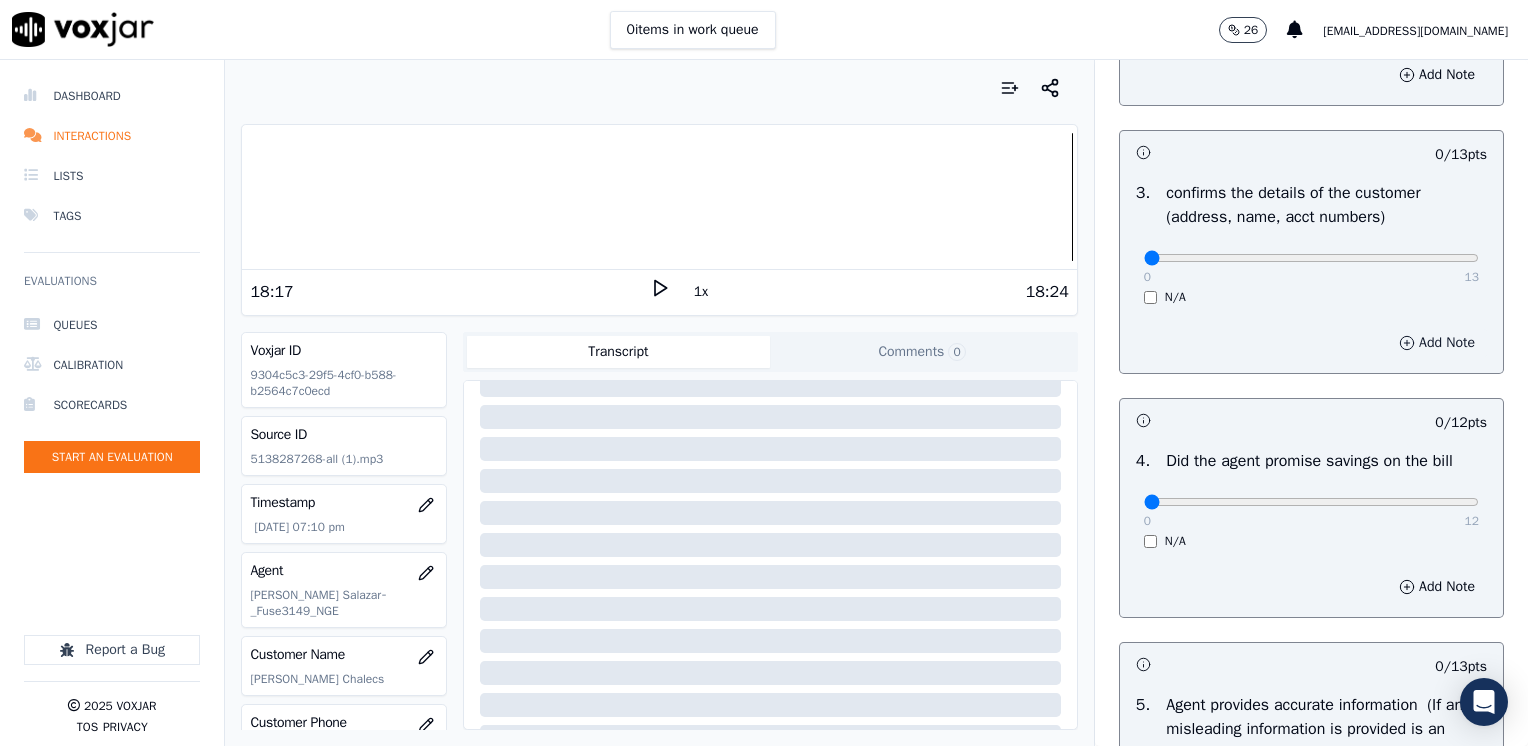 type on "Does not brand CTS at the beginning of the call" 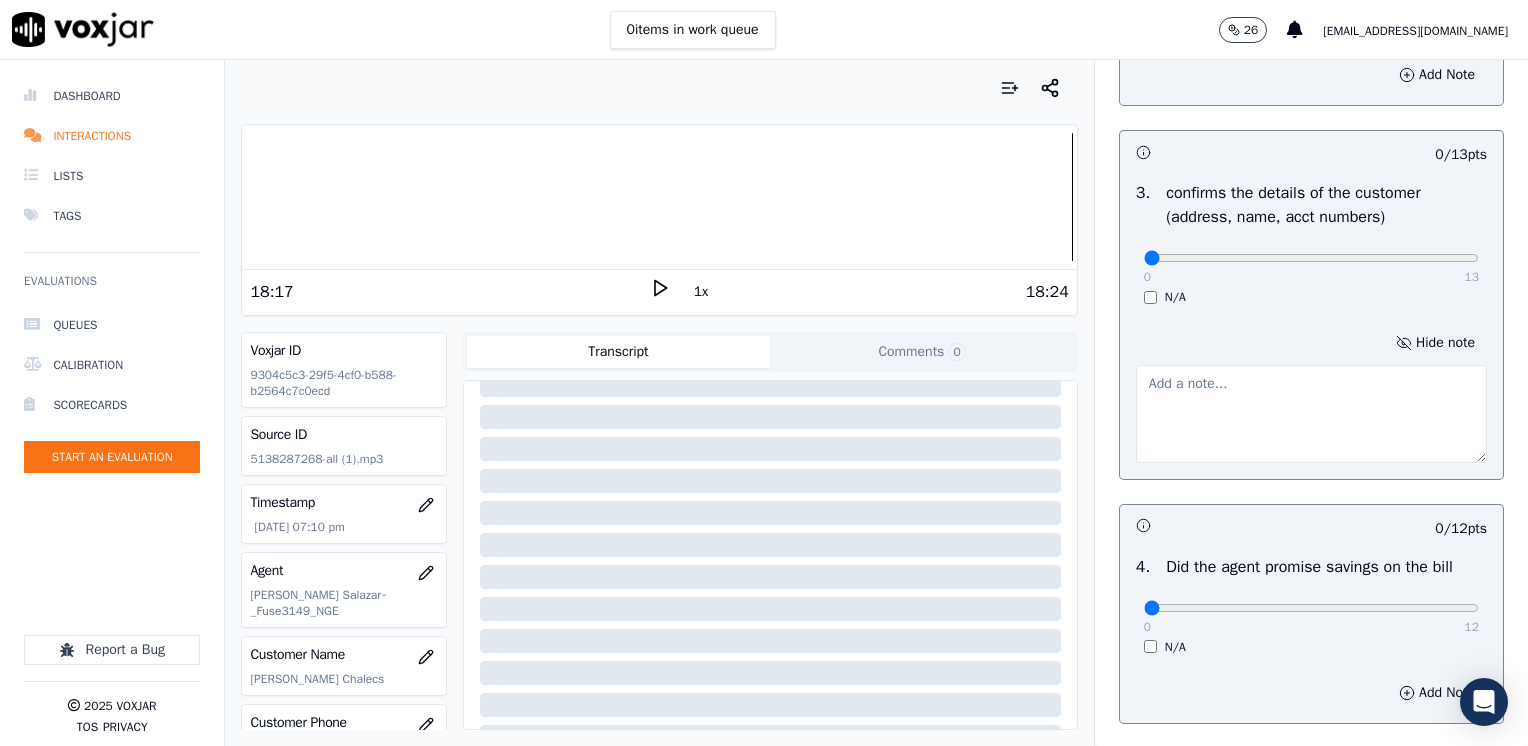click on "6 / 12  pts     1 .   Introduces themselves accordingly (cts & name)     0   12     N/A      Hide note   Does not brand CTS at the beginning of the call                         11 / 11  pts     2 .   gives the reason for the call      0   11     N/A      Add Note                           0 / 13  pts     3 .   confirms the details of the customer (address, name, acct numbers)     0   13     N/A      Hide note                           0 / 12  pts     4 .   Did the agent promise savings on the bill     0   12     N/A      Add Note                           0 / 13  pts     5 .   Agent provides accurate information  (If any misleading information is provided is an automatic failure).     0   13     N/A      Add Note                           0 / 12  pts     6 .   Authorization to access the customers online account (did the agent discuss payment details )     0   12     N/A      Add Note                           0 / 12  pts     7 .   Did the agent add accurate information in the crm       0   12" at bounding box center (1311, 678) 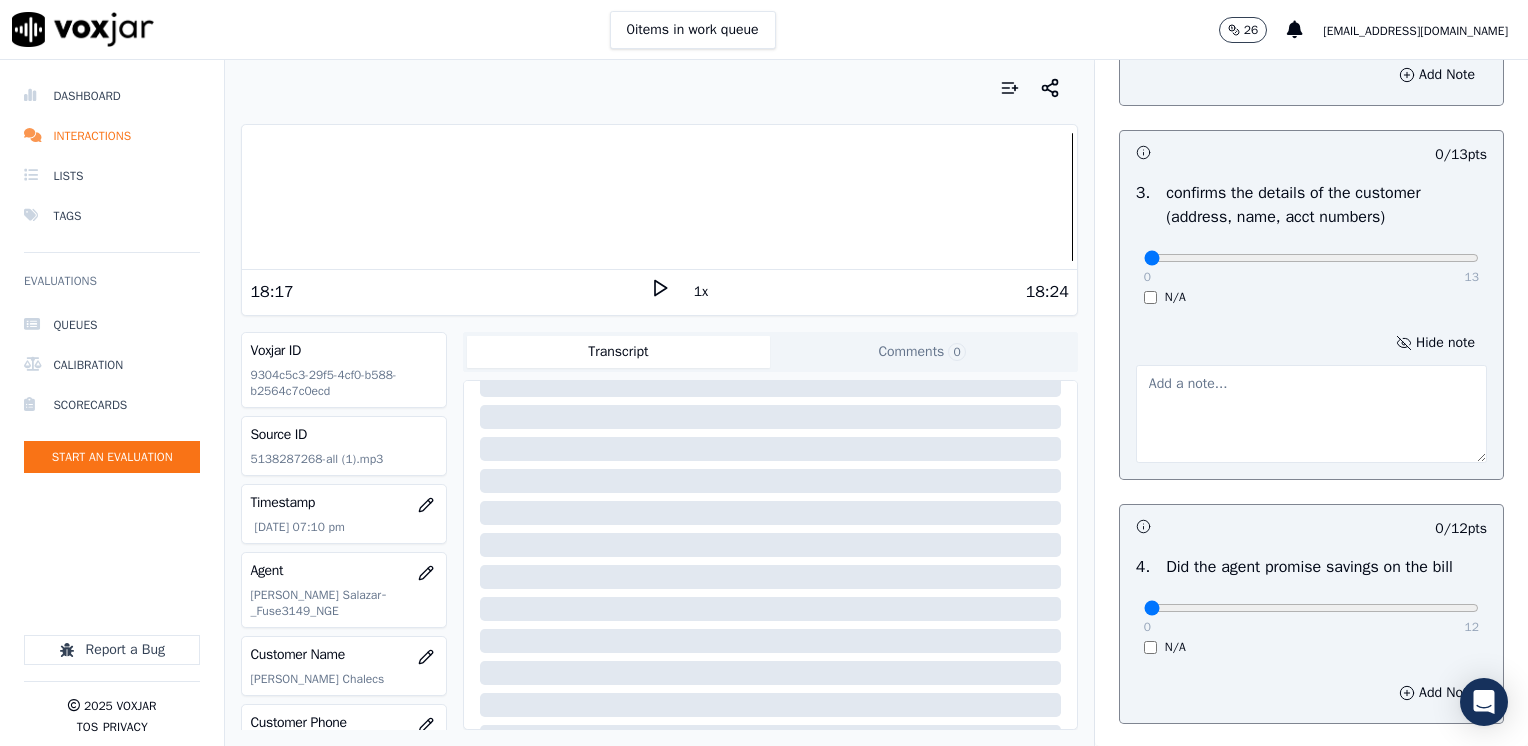 click at bounding box center (1311, 414) 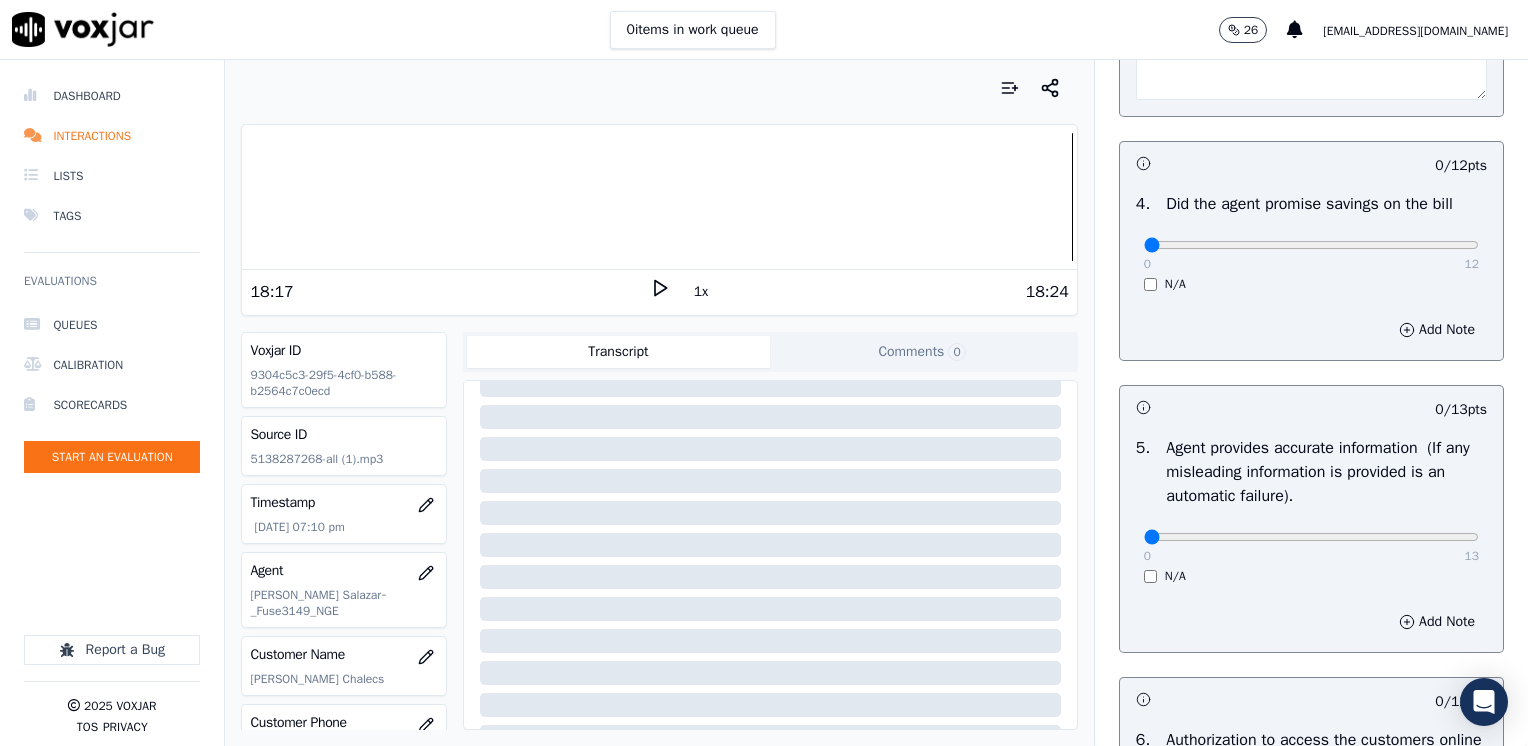 scroll, scrollTop: 1100, scrollLeft: 0, axis: vertical 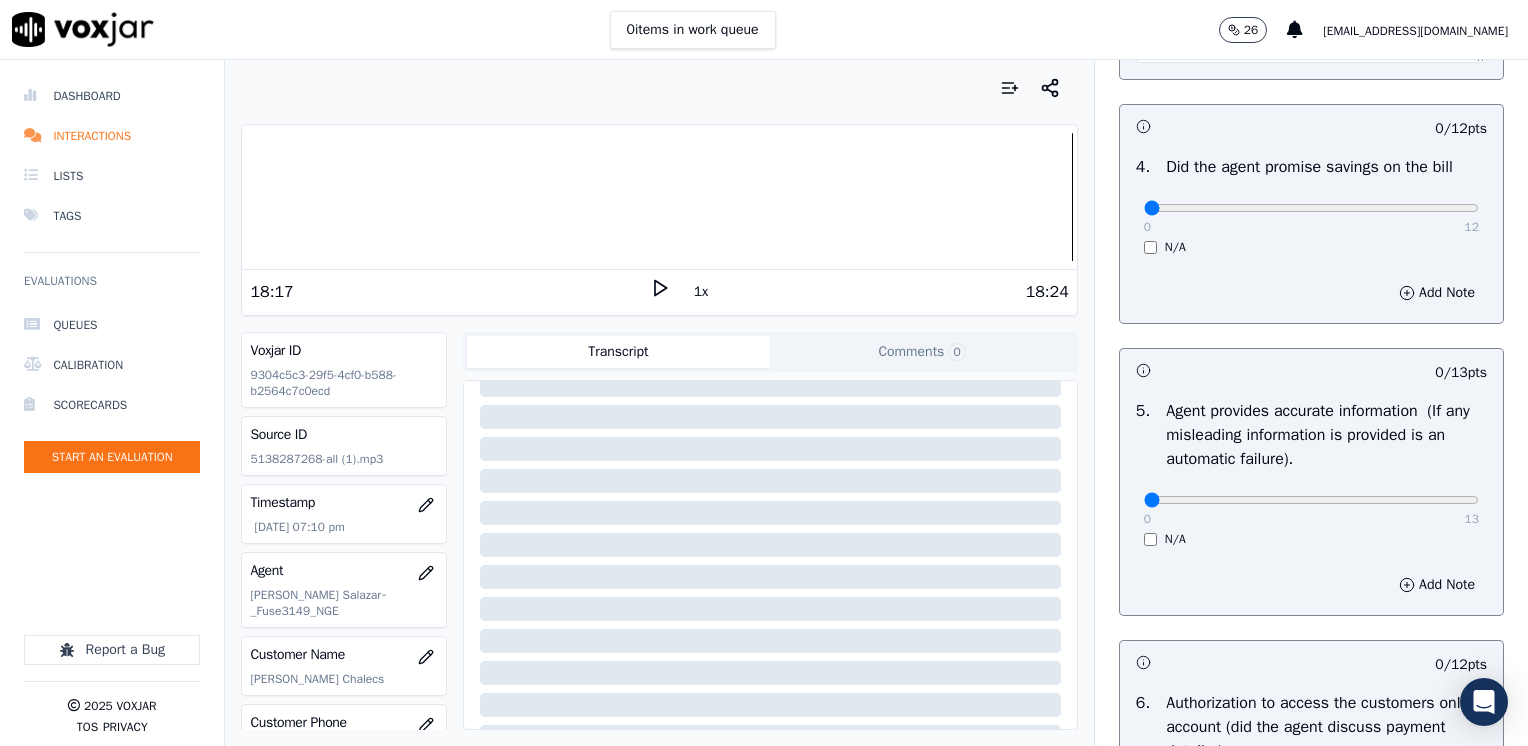 type on "Does not ensure cx writes down his electric choice ID" 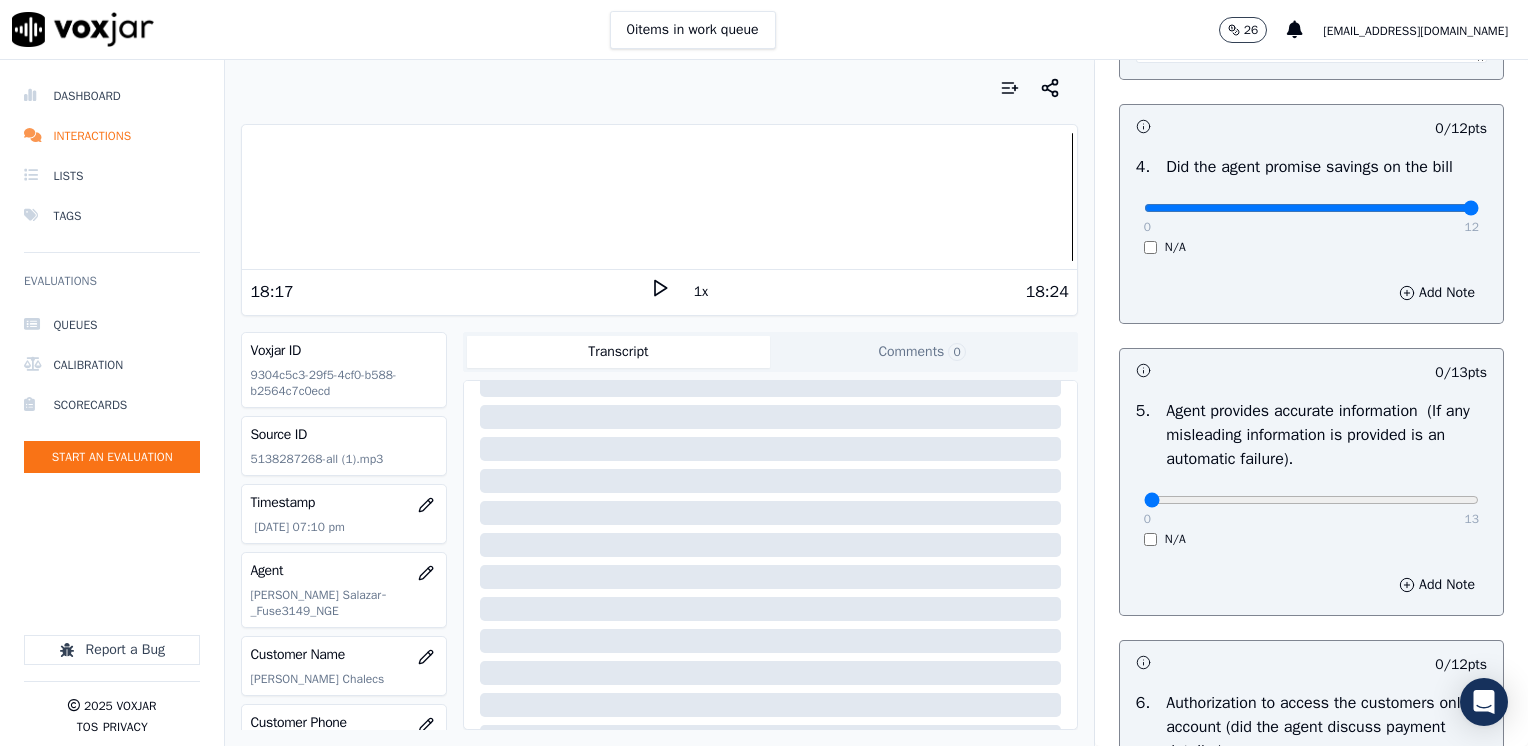 drag, startPoint x: 1136, startPoint y: 202, endPoint x: 1531, endPoint y: 211, distance: 395.1025 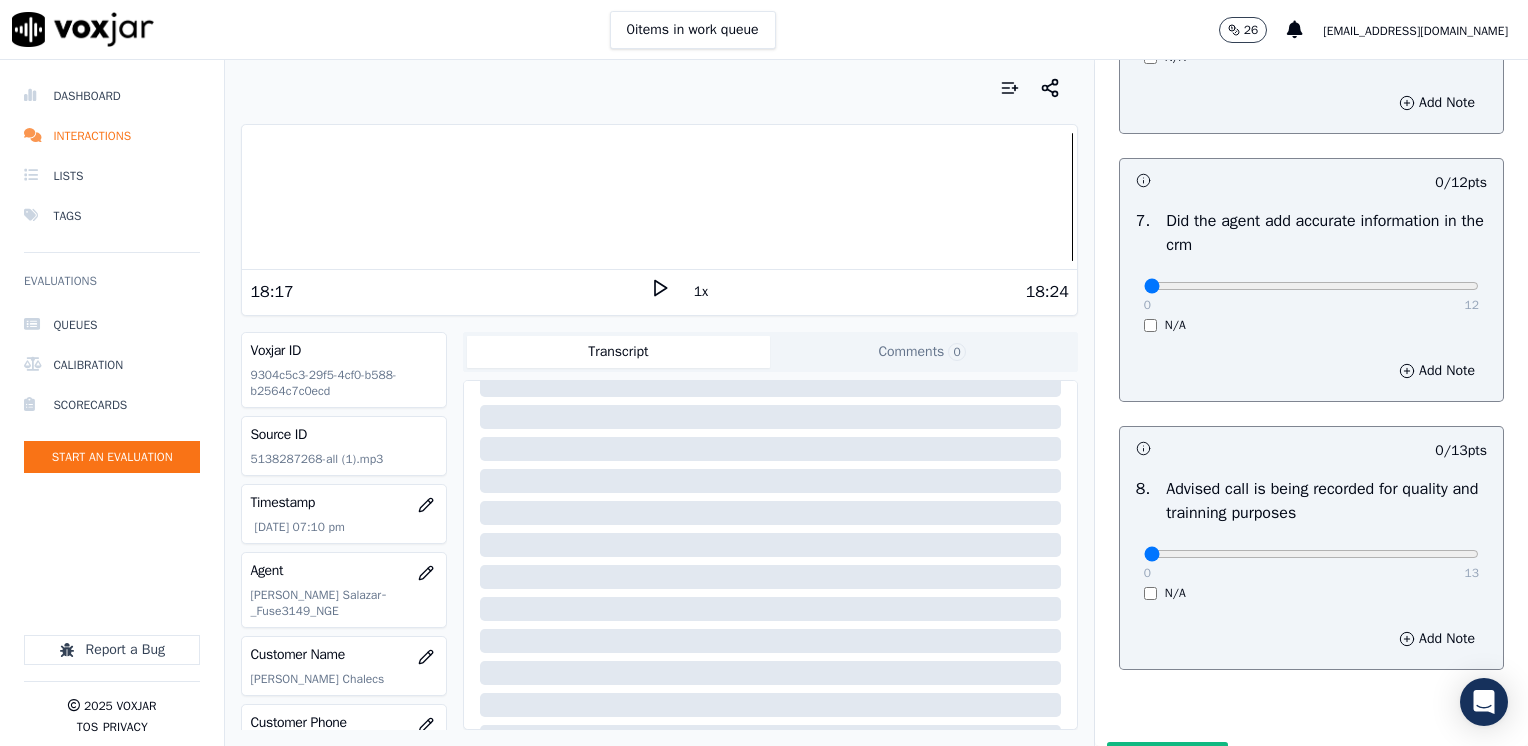 scroll, scrollTop: 1959, scrollLeft: 0, axis: vertical 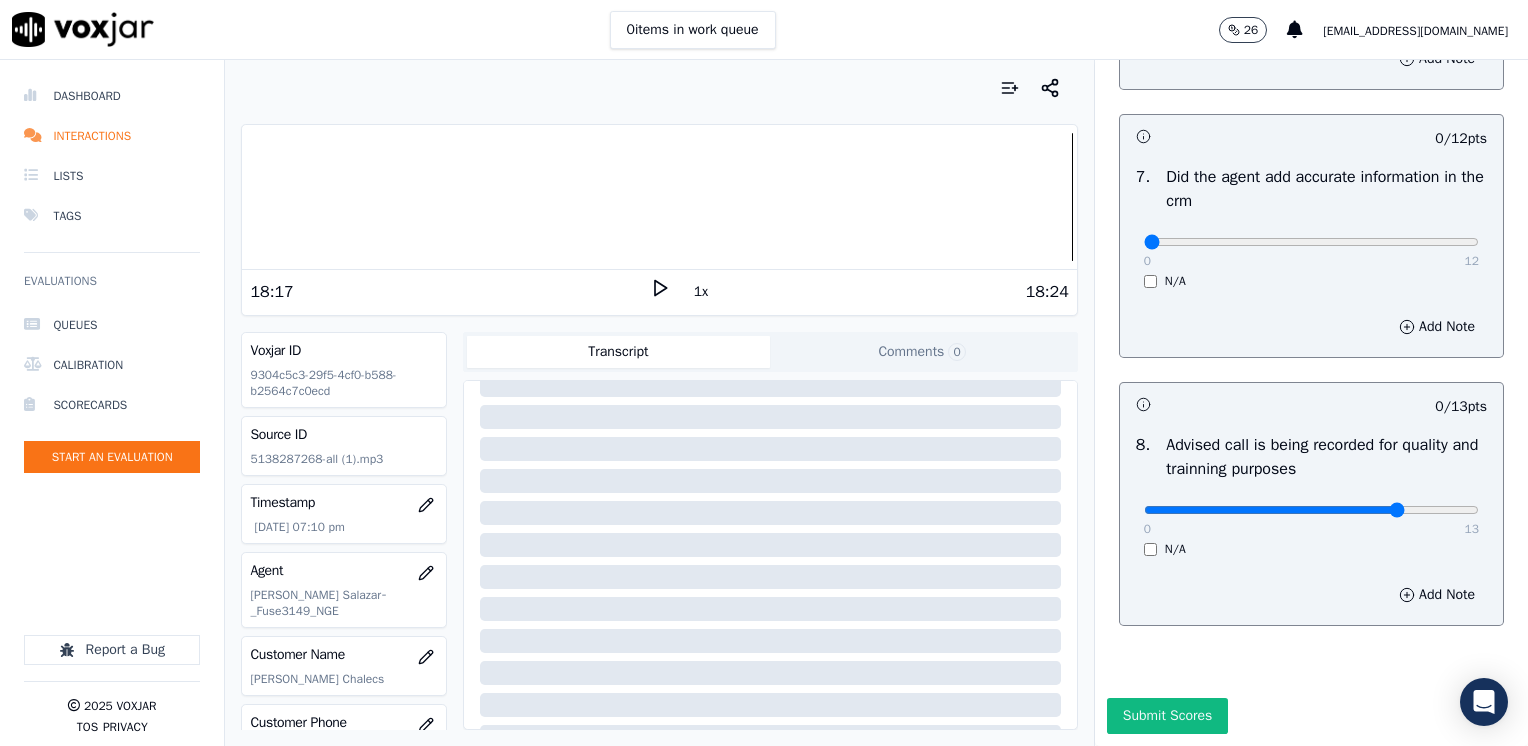 type on "10" 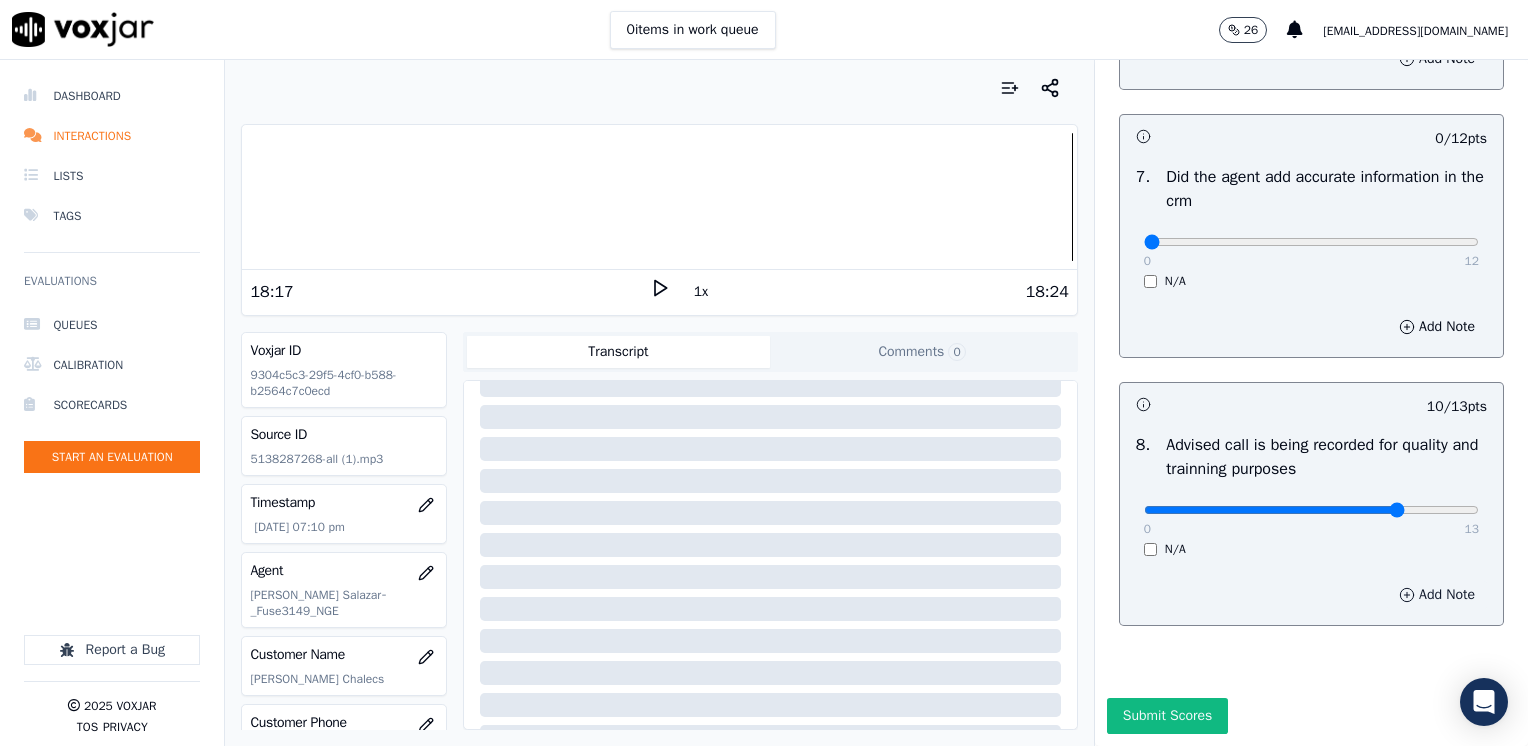 click on "Add Note" at bounding box center [1437, 595] 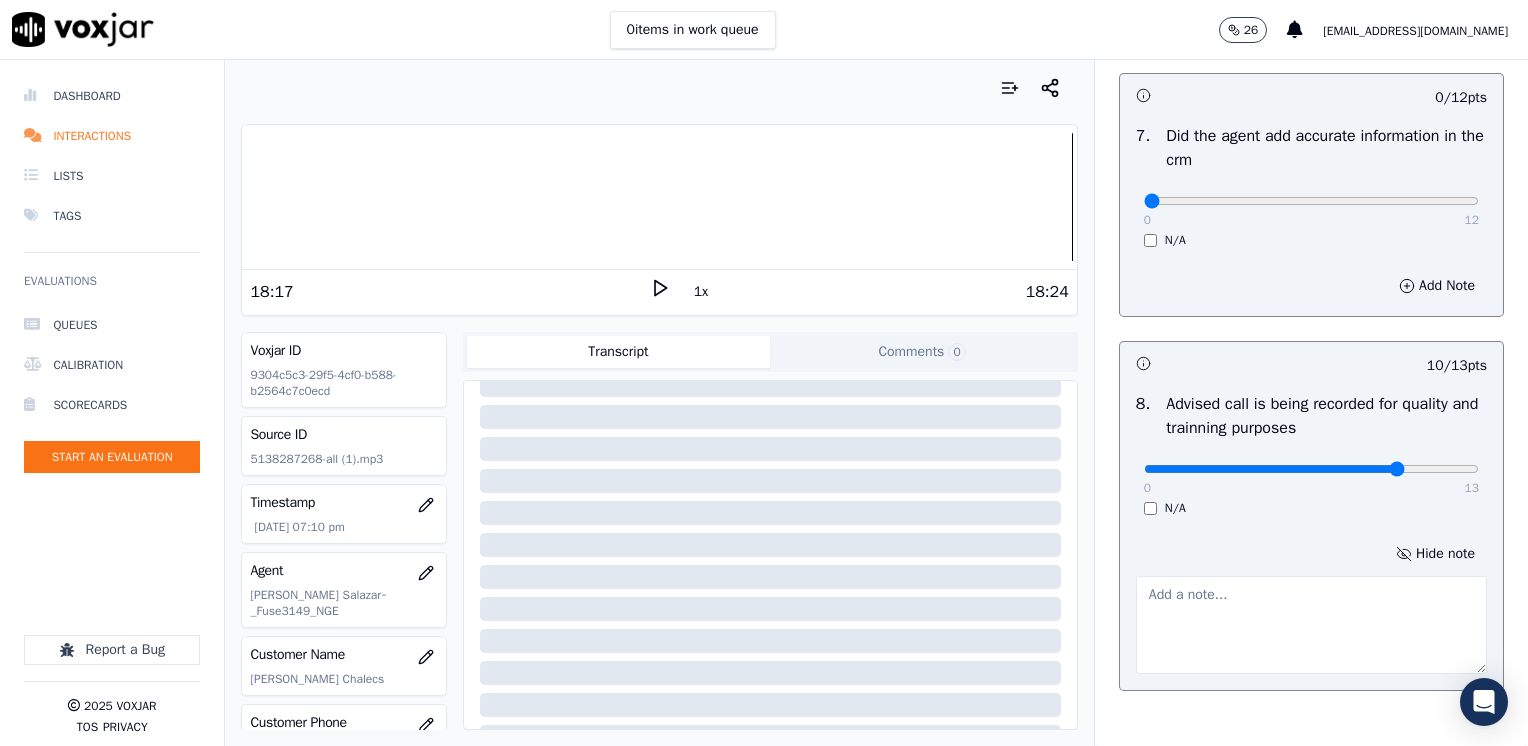 click at bounding box center [1311, 625] 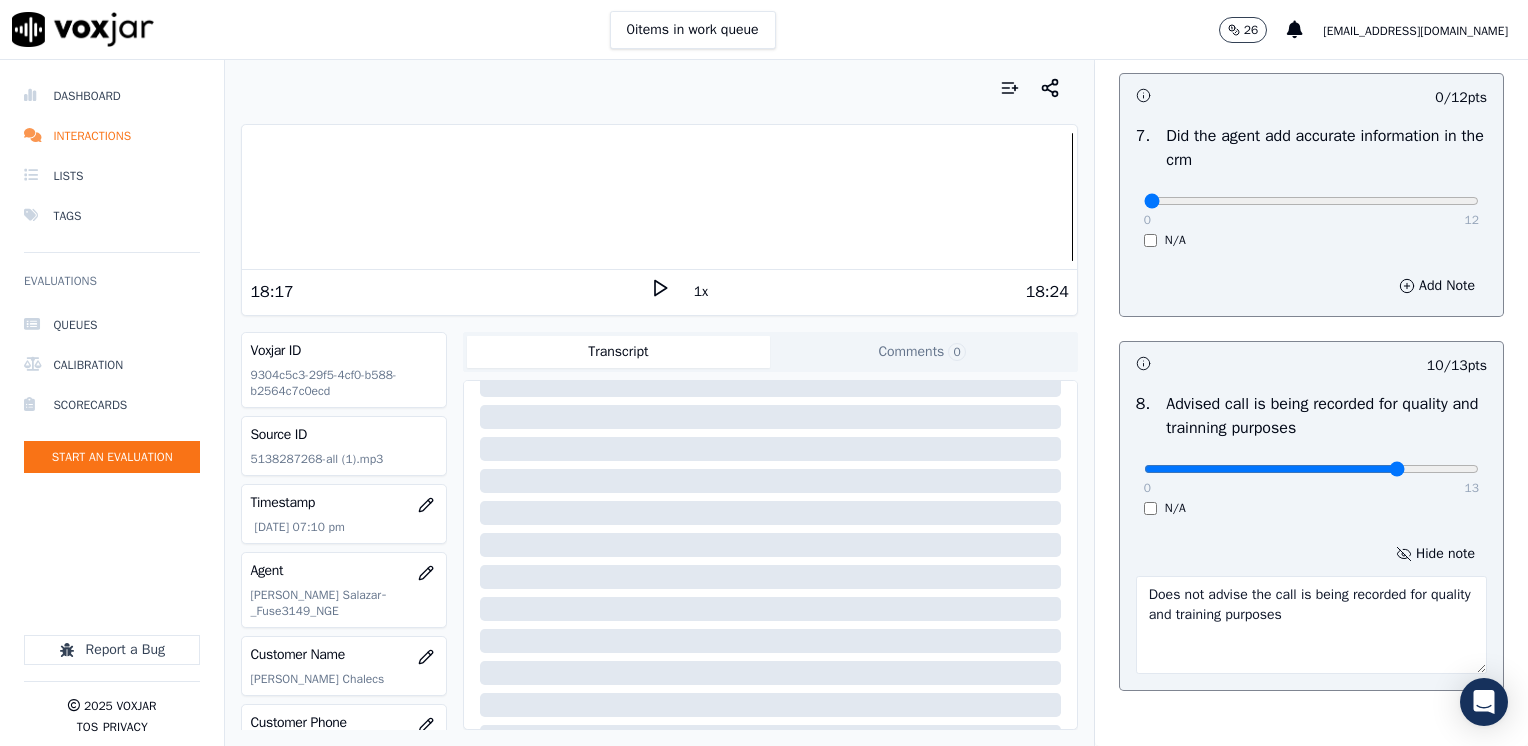 type on "Does not advise the call is being recorded for quality and training purposes" 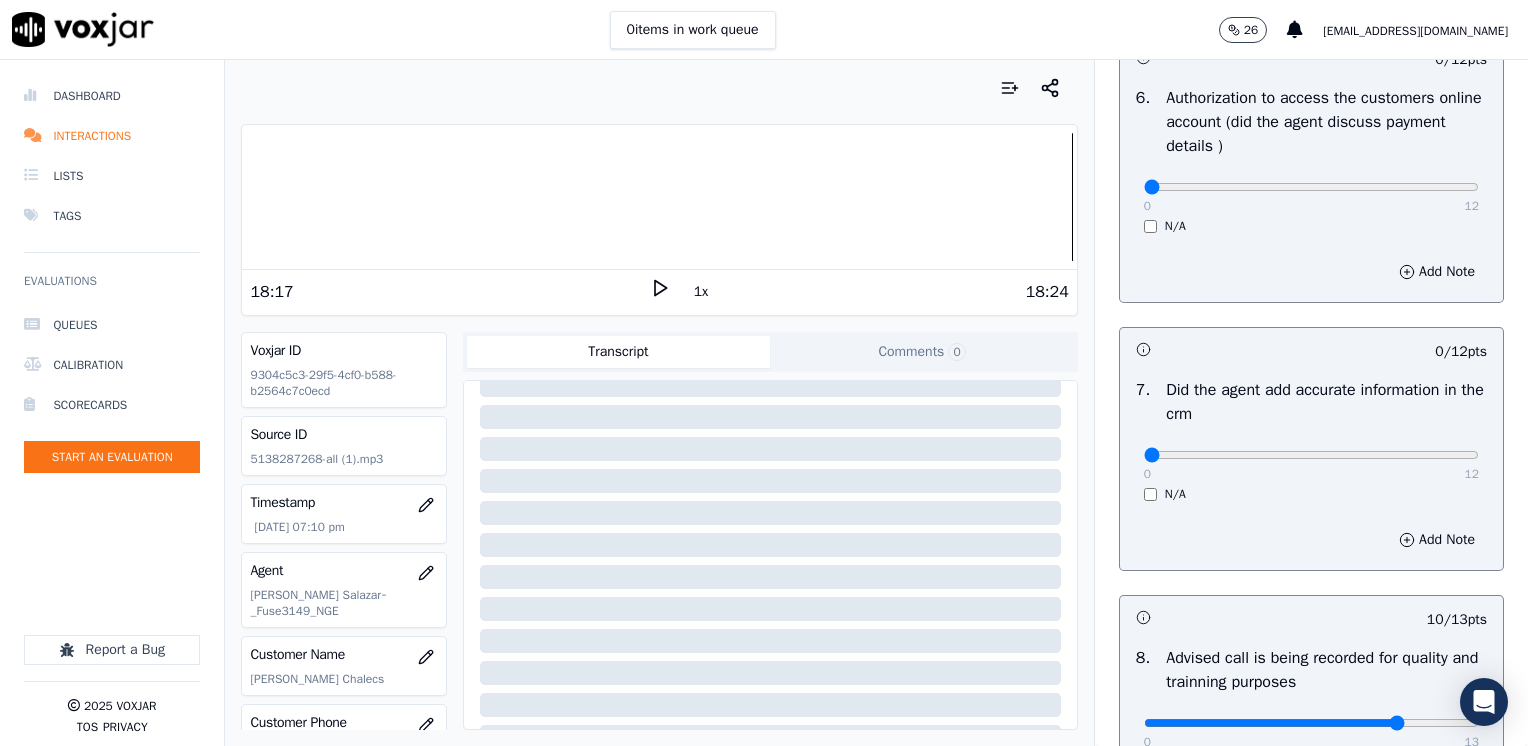 scroll, scrollTop: 1759, scrollLeft: 0, axis: vertical 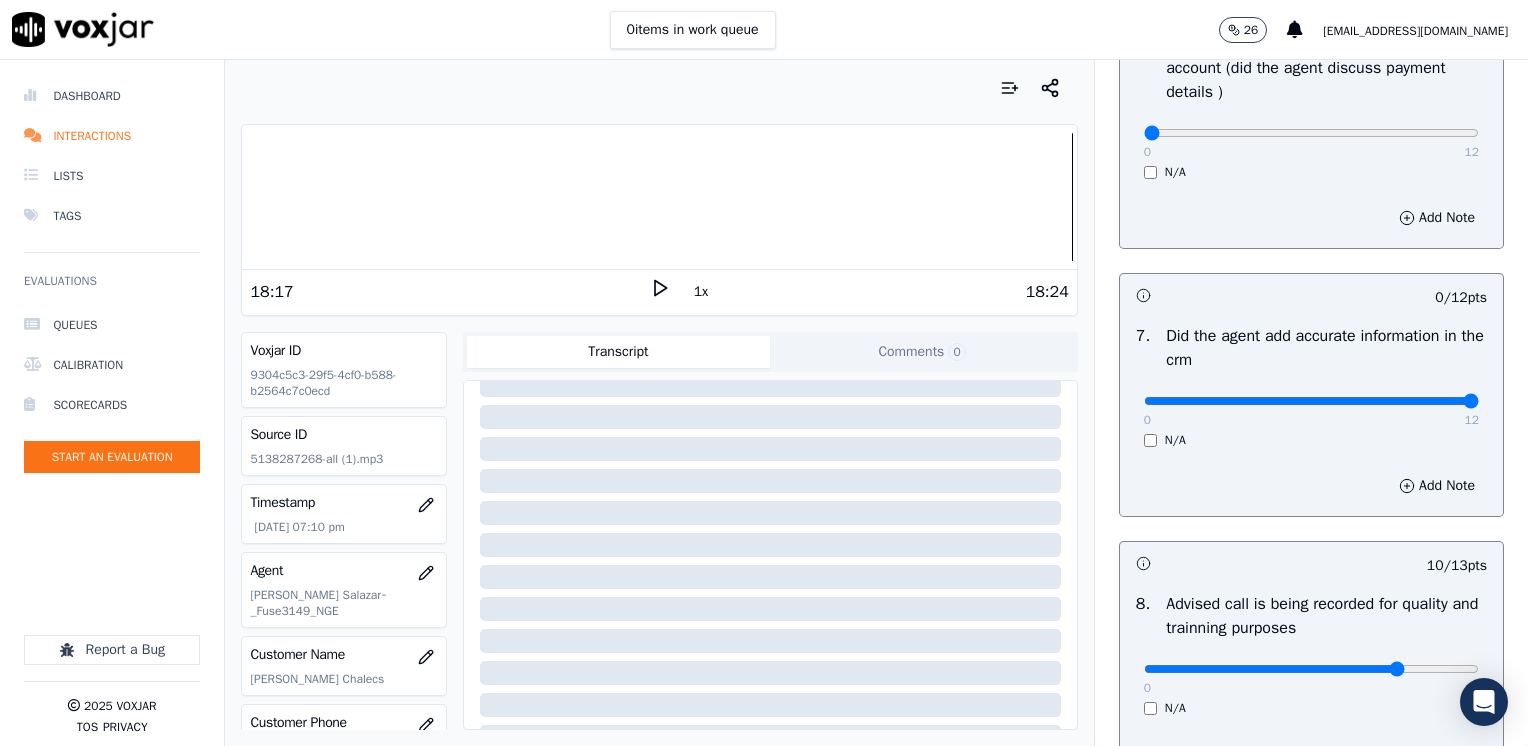 drag, startPoint x: 1128, startPoint y: 402, endPoint x: 1531, endPoint y: 390, distance: 403.17862 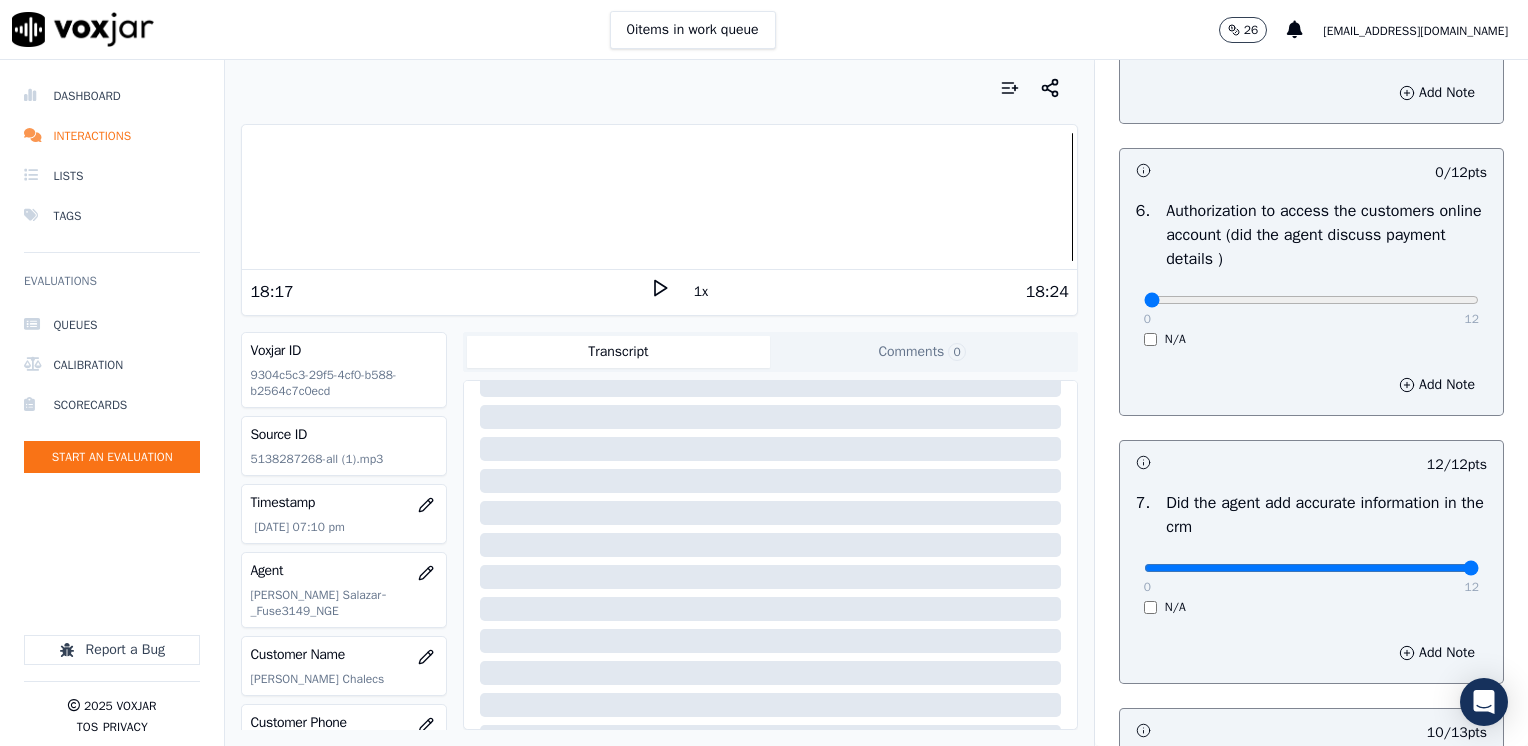 scroll, scrollTop: 1359, scrollLeft: 0, axis: vertical 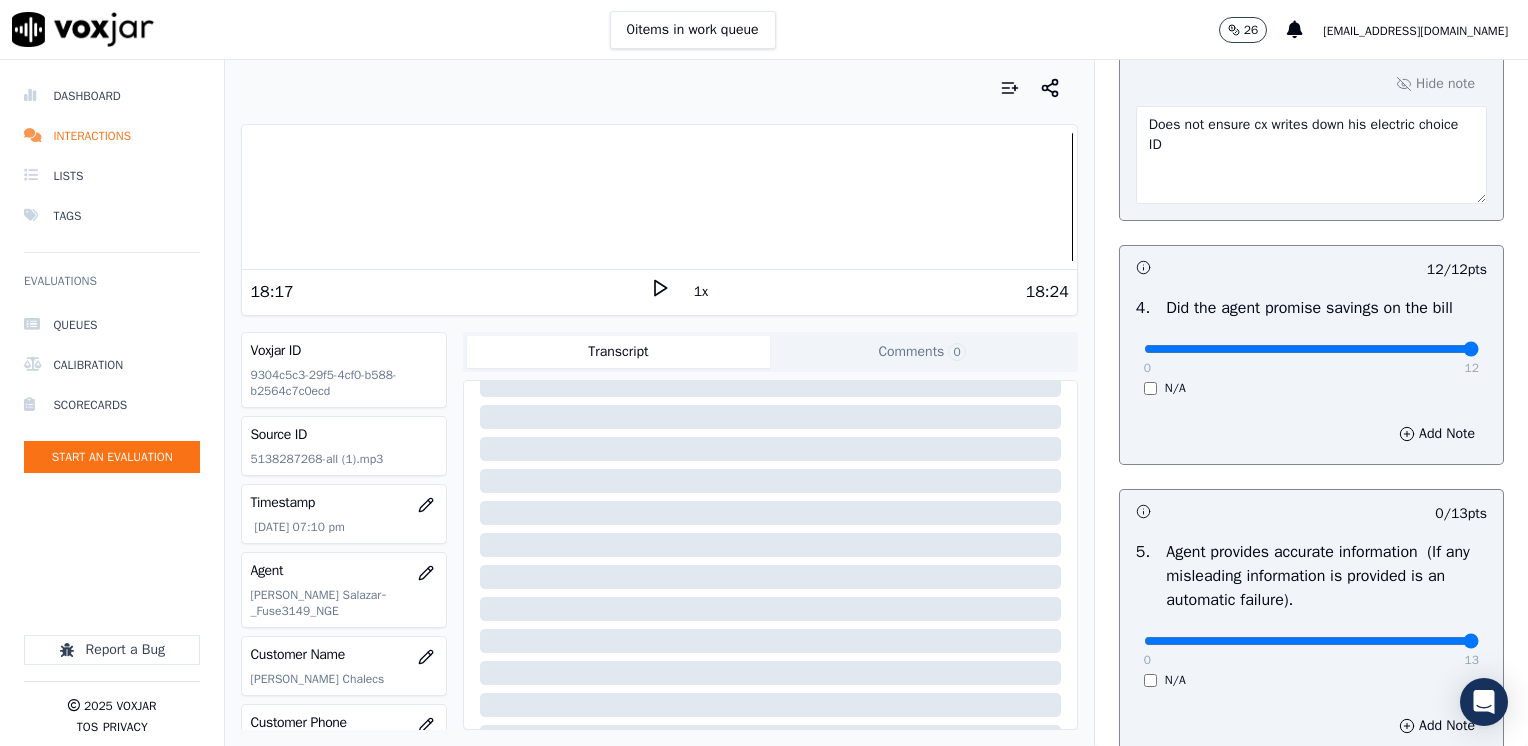 drag, startPoint x: 1128, startPoint y: 634, endPoint x: 1531, endPoint y: 634, distance: 403 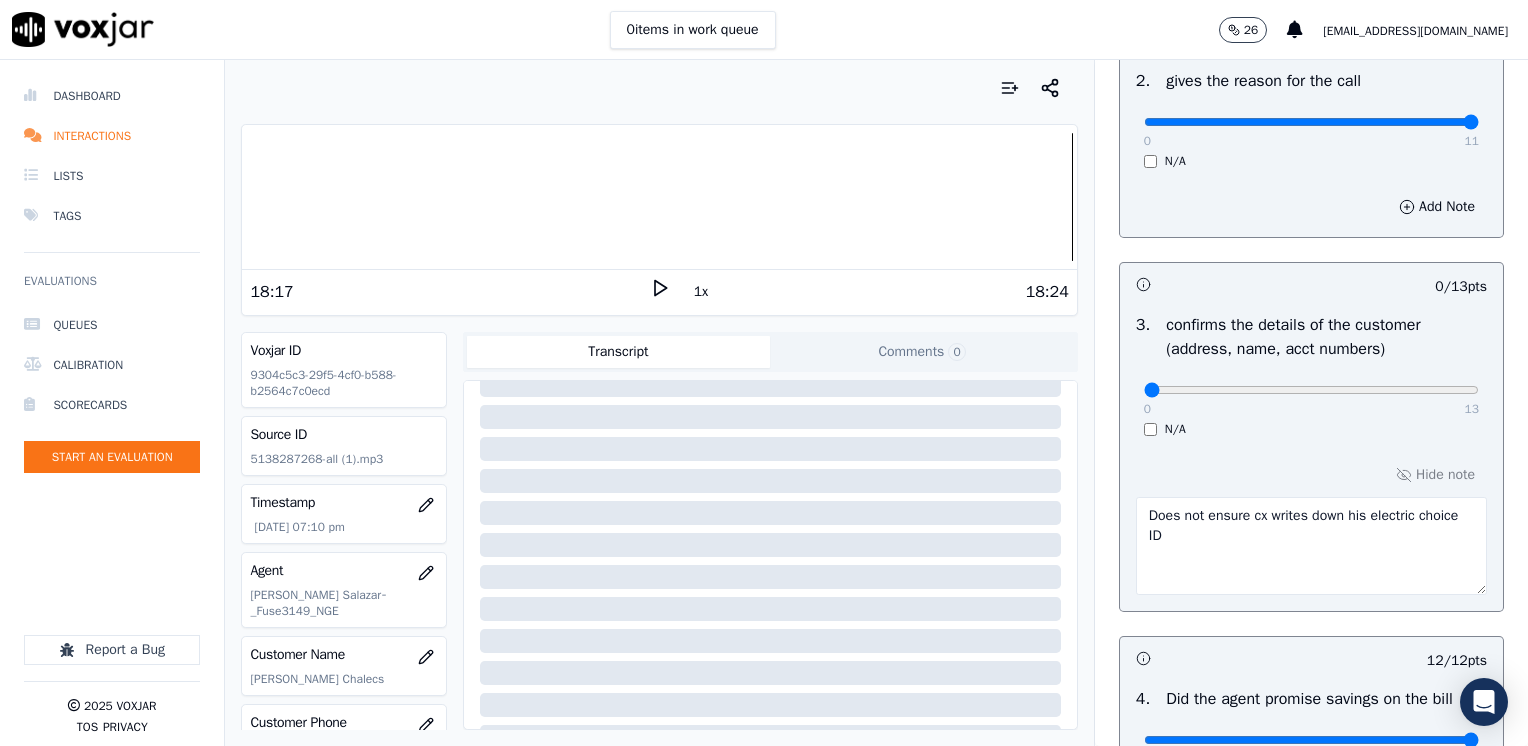 scroll, scrollTop: 559, scrollLeft: 0, axis: vertical 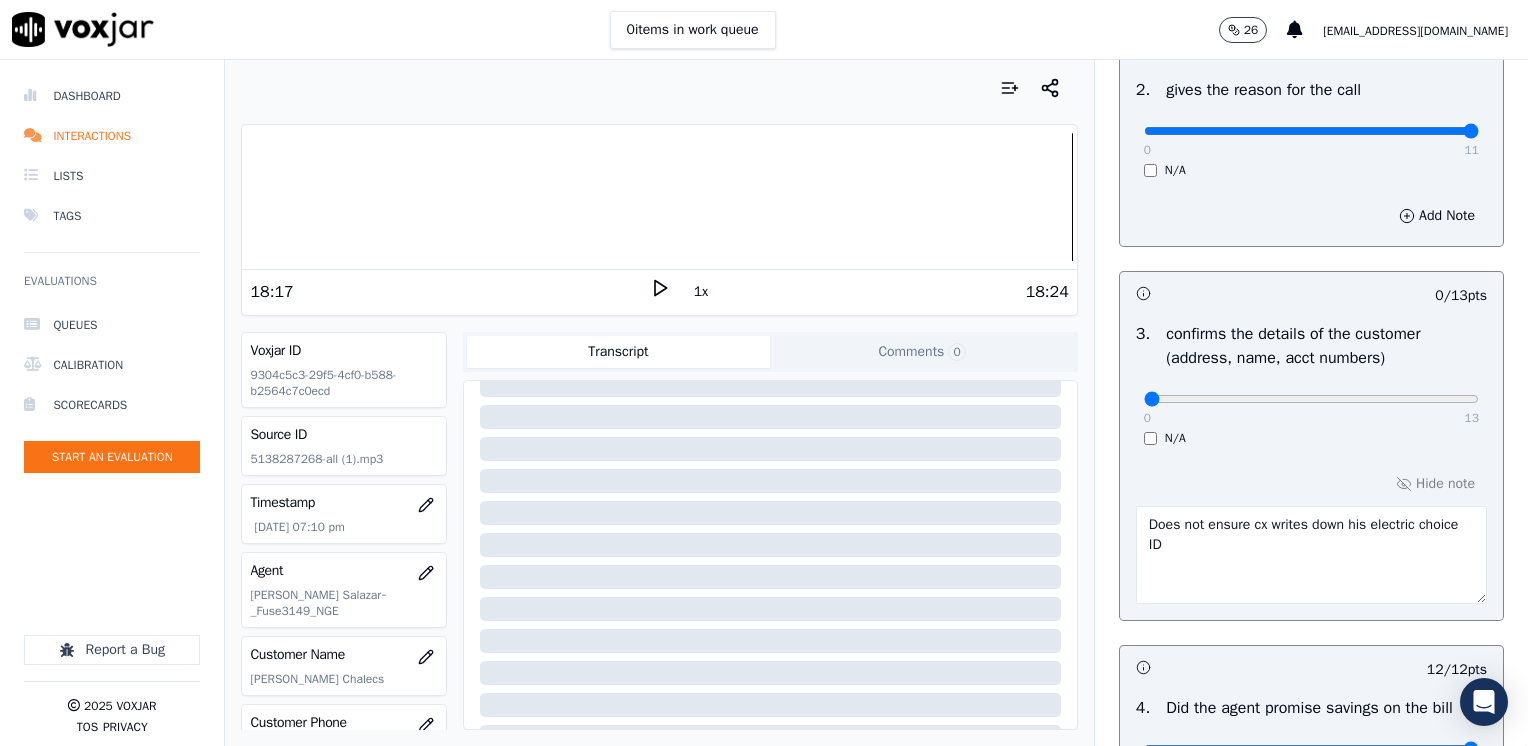 click on "Does not ensure cx writes down his electric choice ID" at bounding box center (1311, 555) 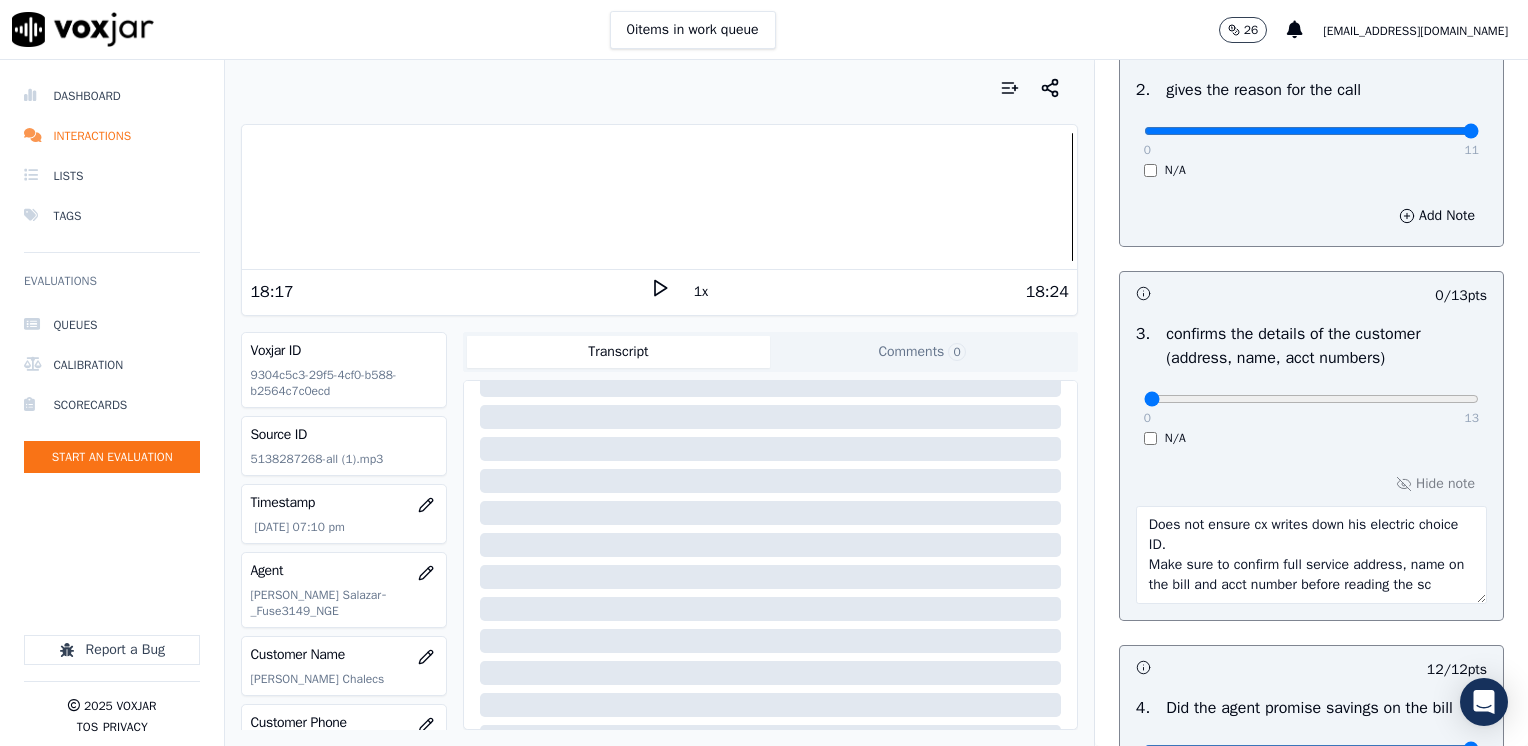 scroll, scrollTop: 12, scrollLeft: 0, axis: vertical 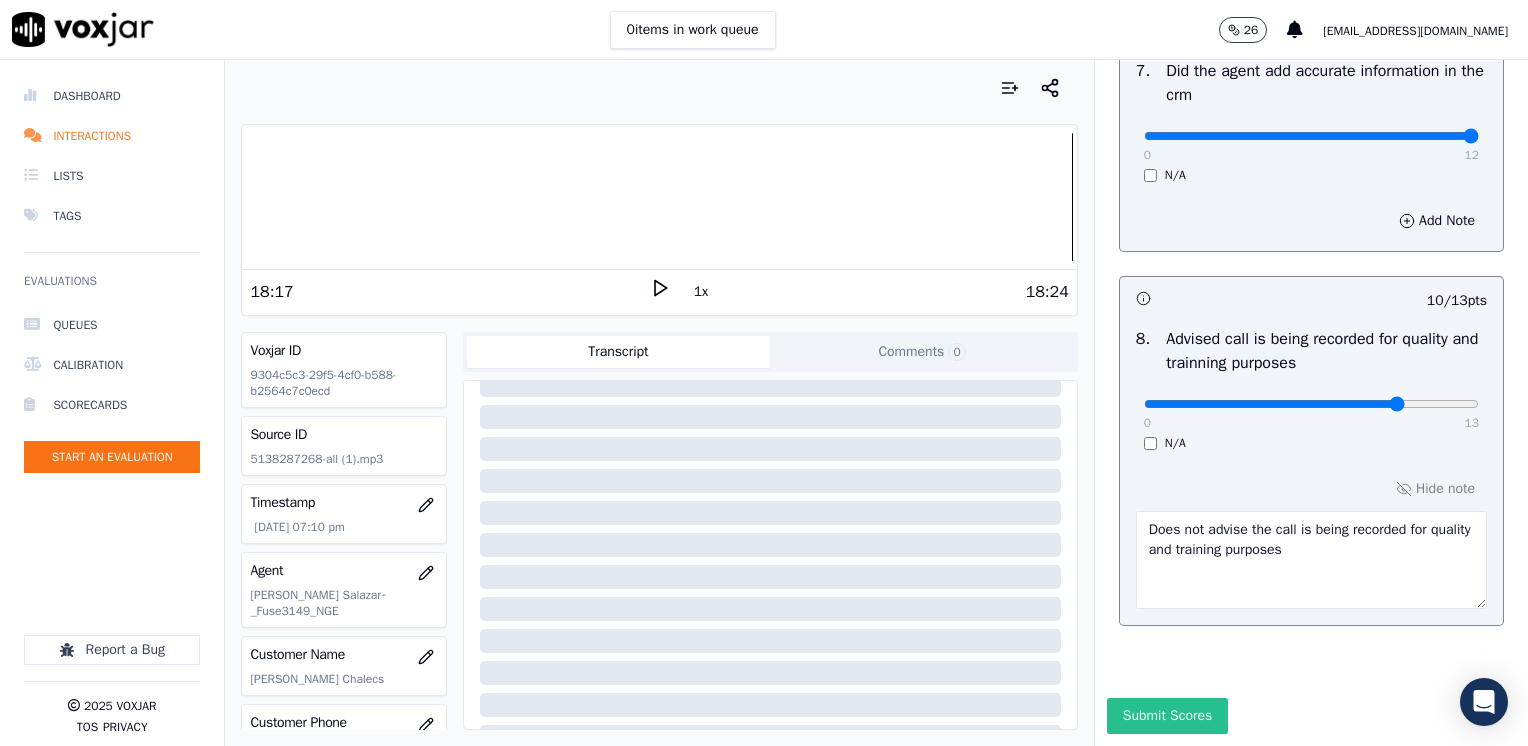 type on "Does not ensure cx writes down his electric choice ID.
Make sure to confirm full service address, name on the bill and acct number before reading the script, He did not do it" 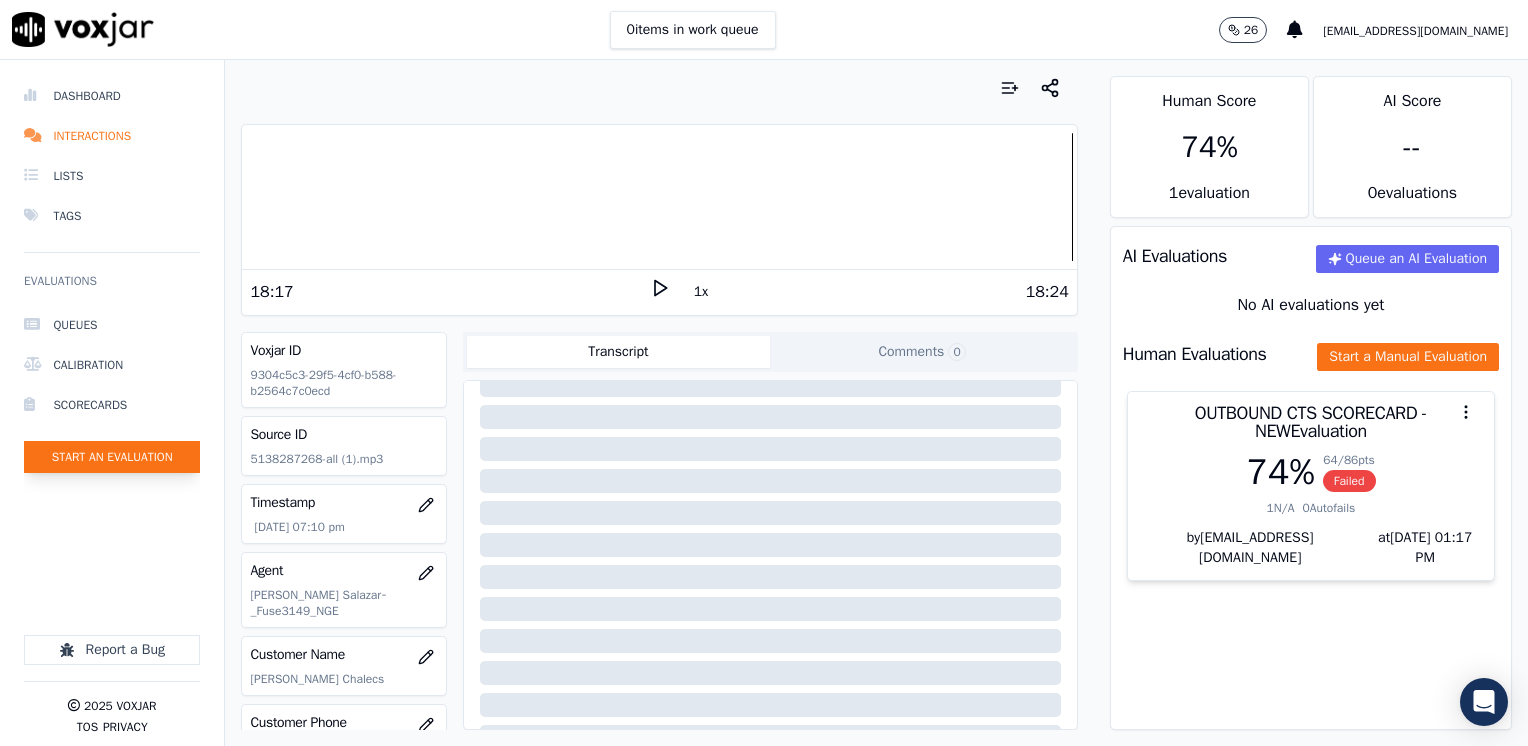click on "Start an Evaluation" 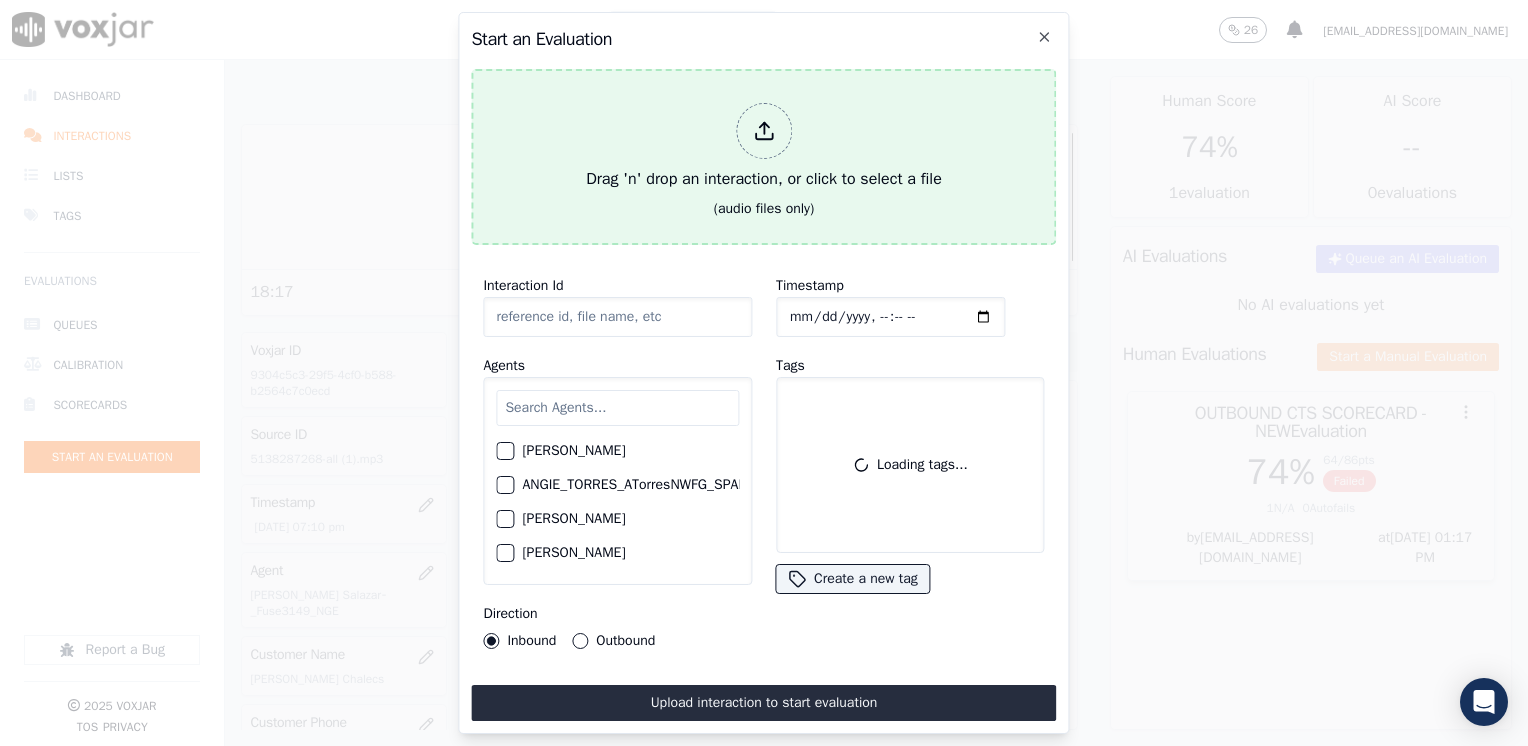 click at bounding box center (764, 131) 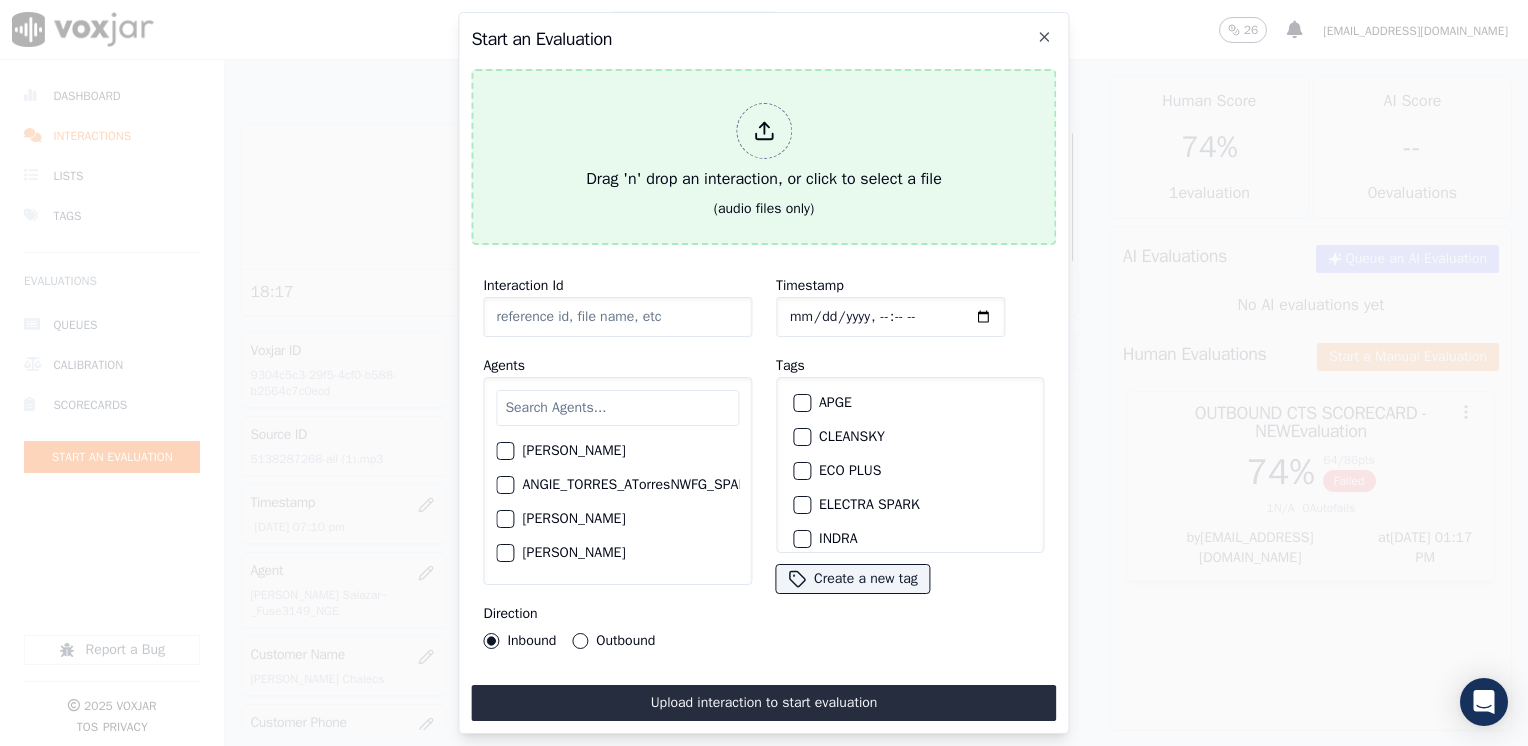 click 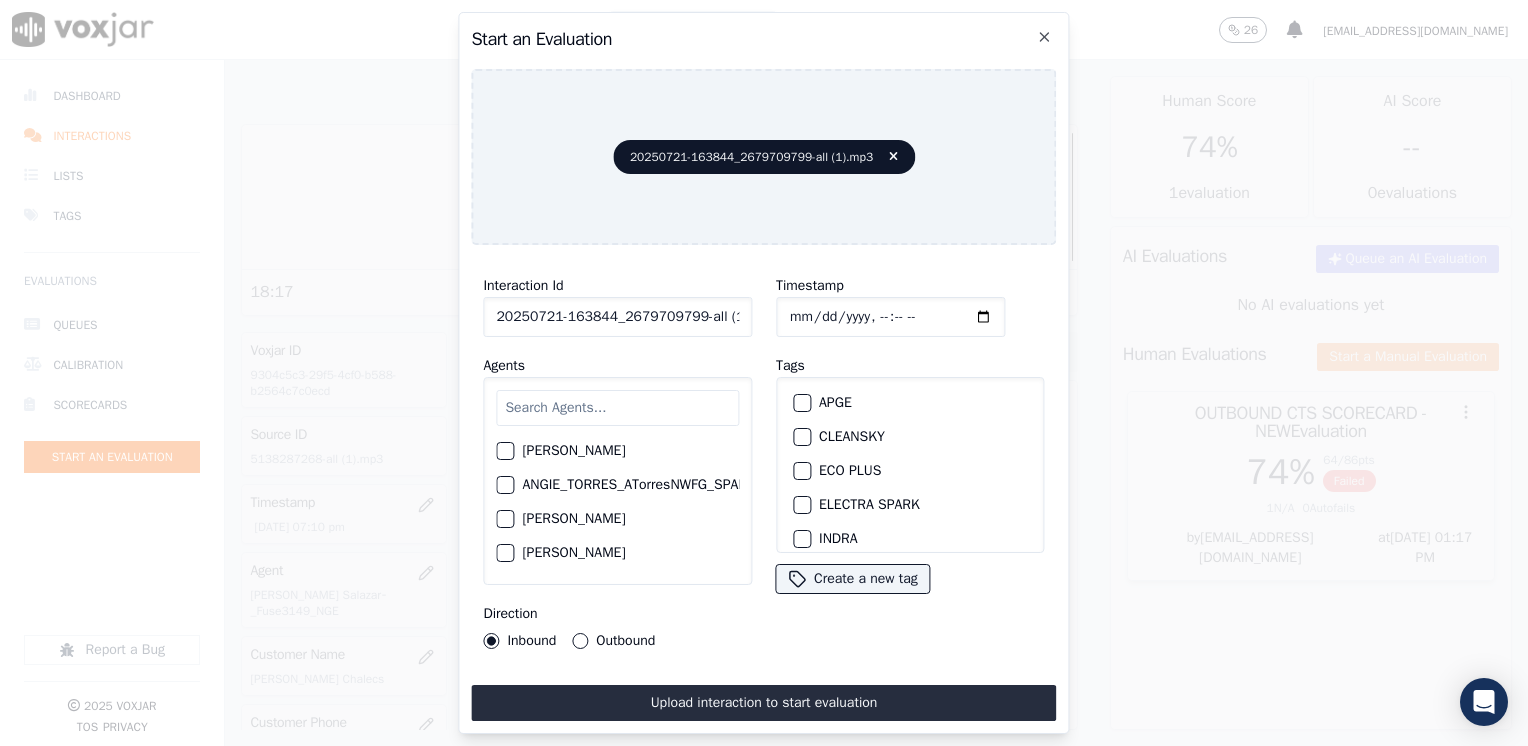 click at bounding box center (617, 408) 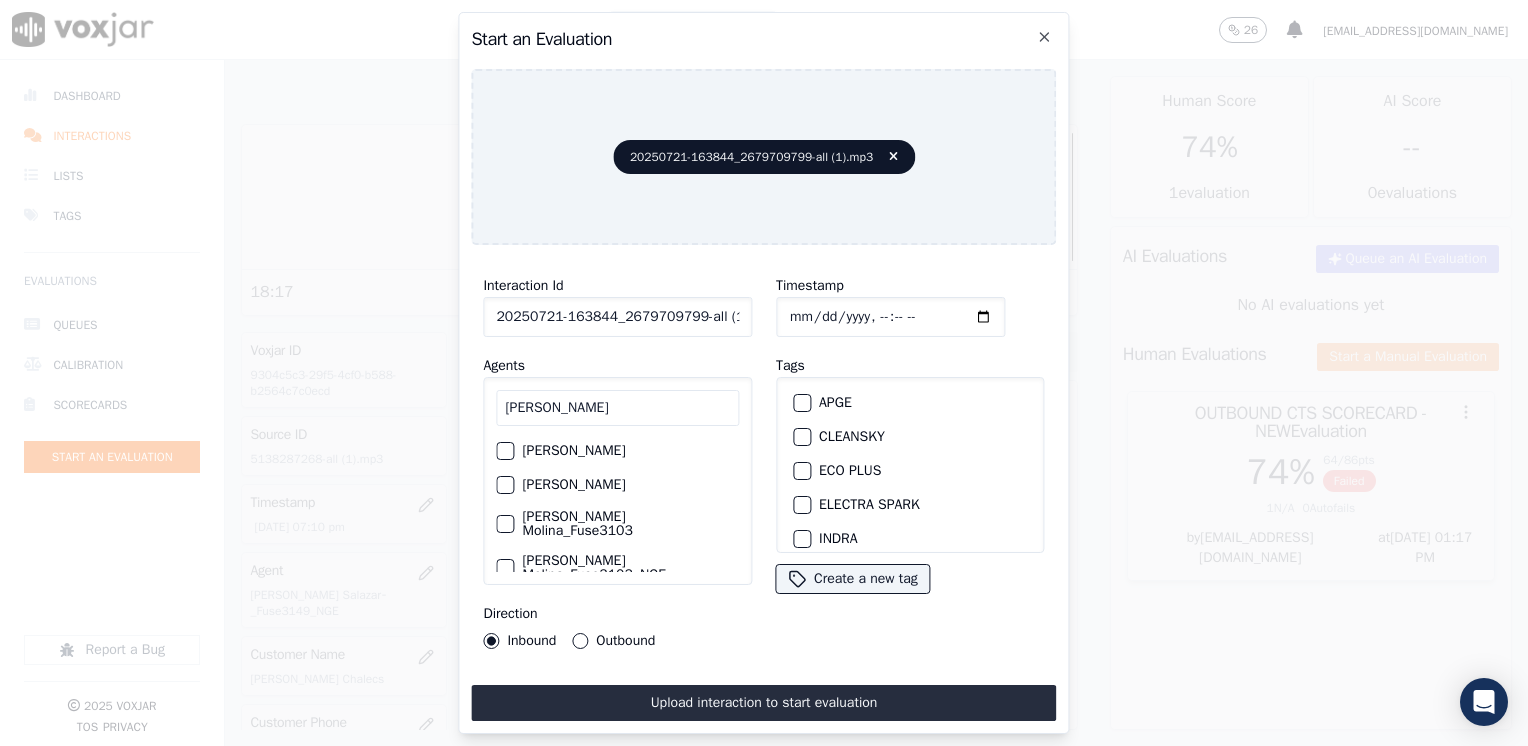 type on "[PERSON_NAME]" 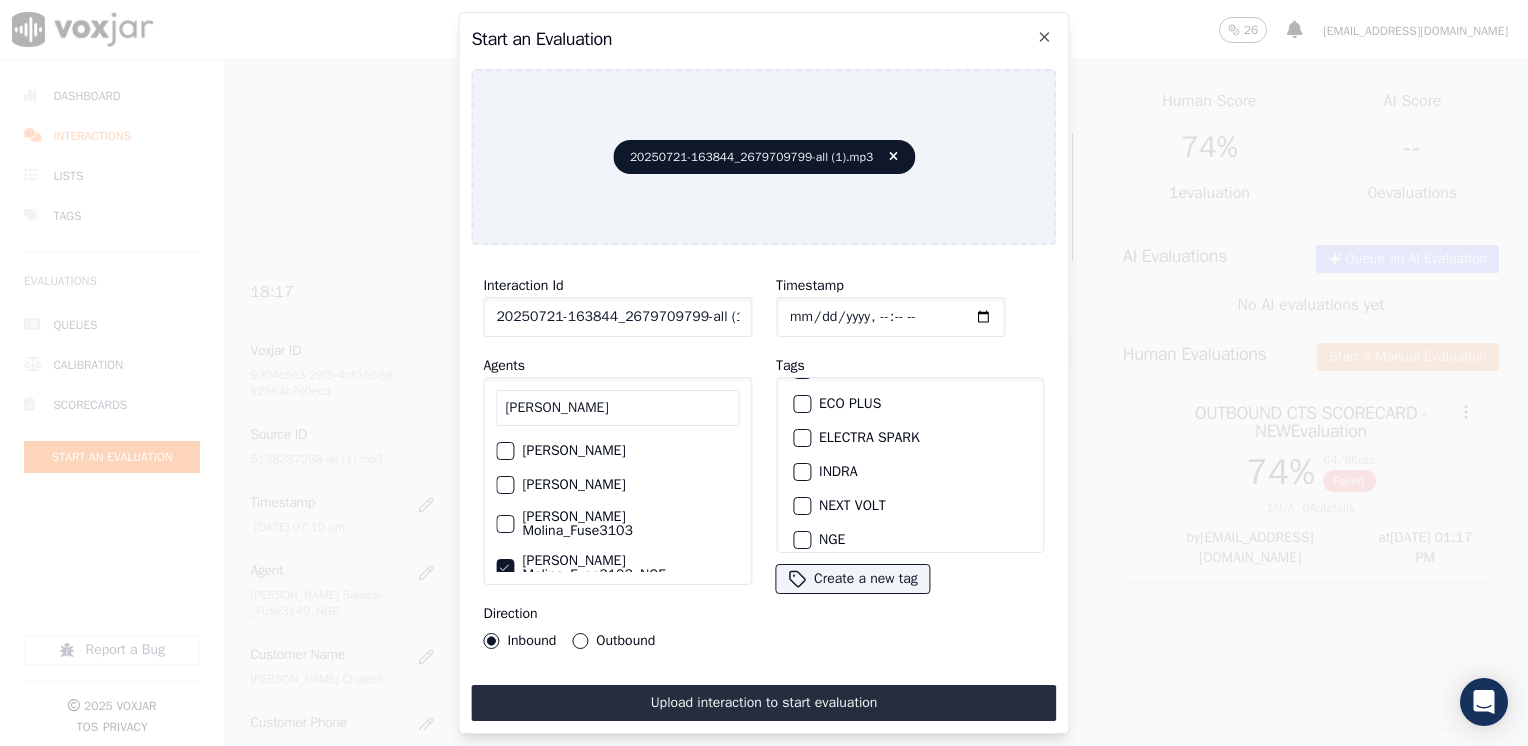 scroll, scrollTop: 100, scrollLeft: 0, axis: vertical 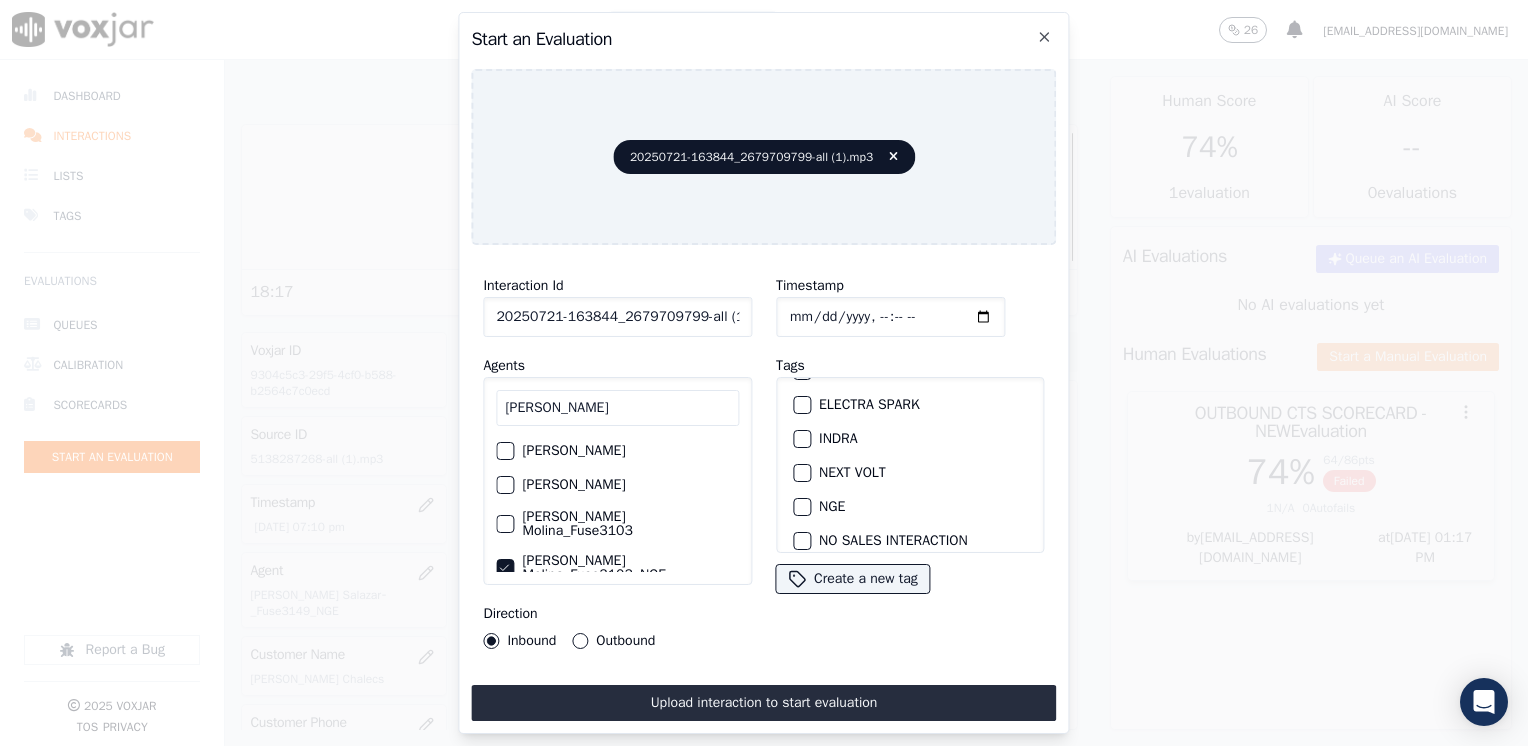 click on "NGE" at bounding box center (802, 507) 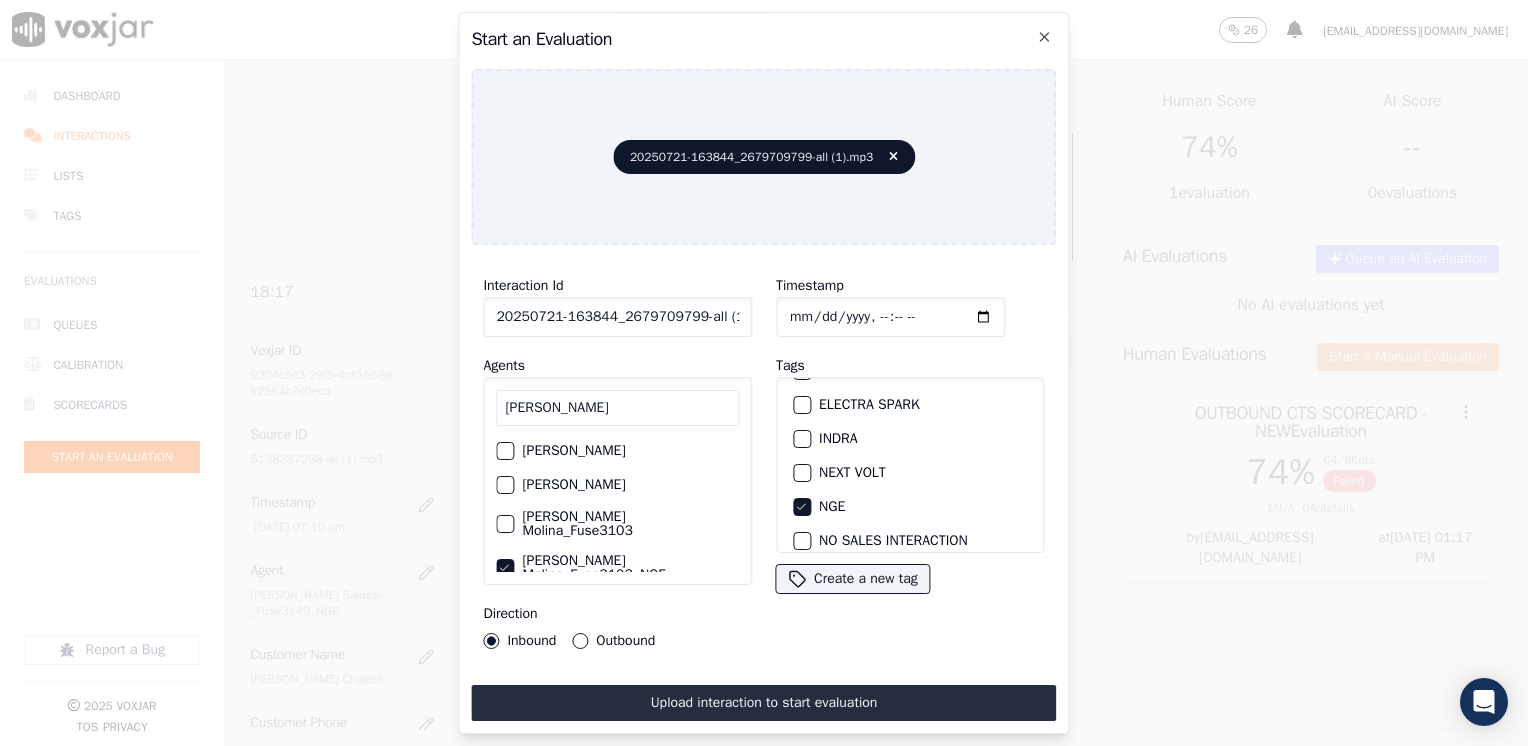 click on "Outbound" at bounding box center [580, 641] 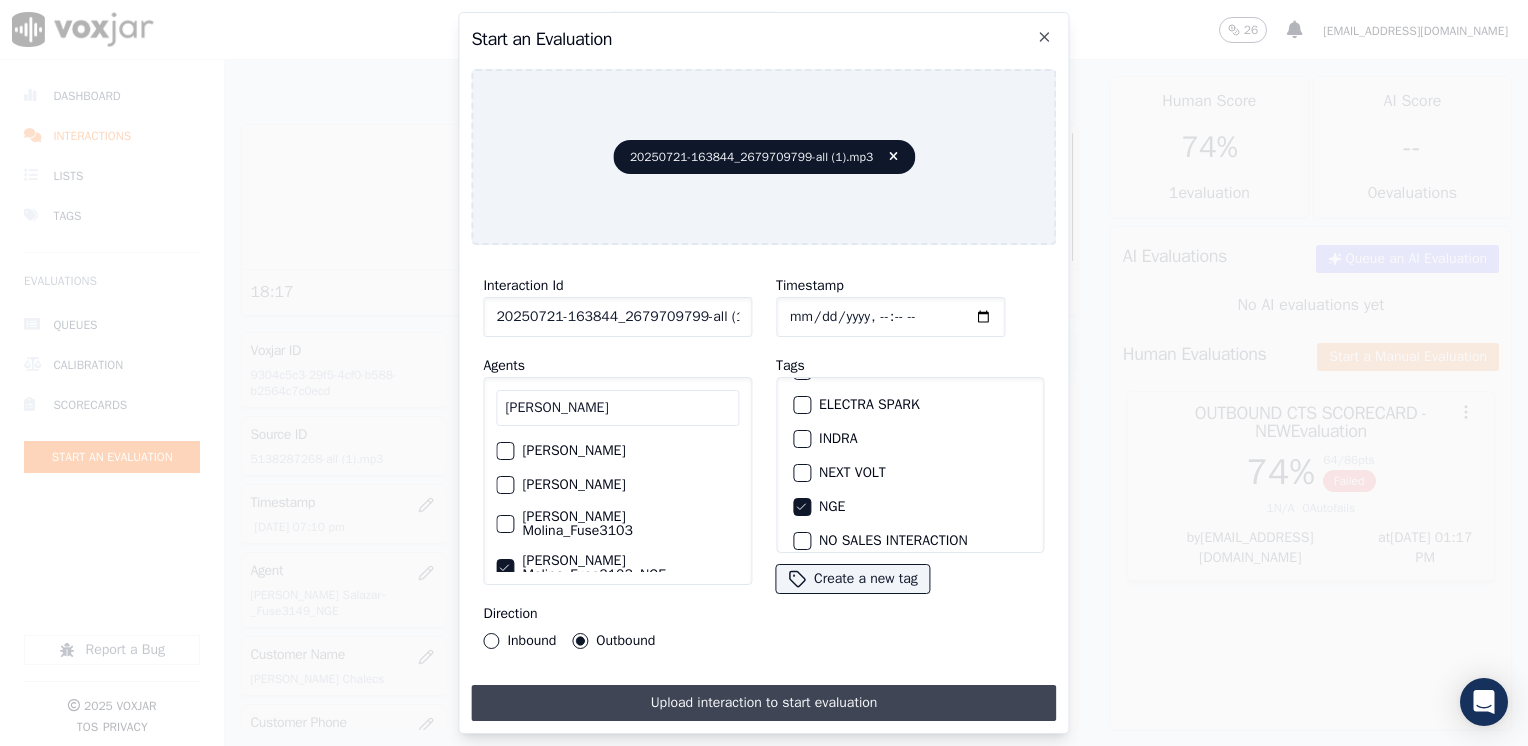 click on "Upload interaction to start evaluation" at bounding box center [763, 703] 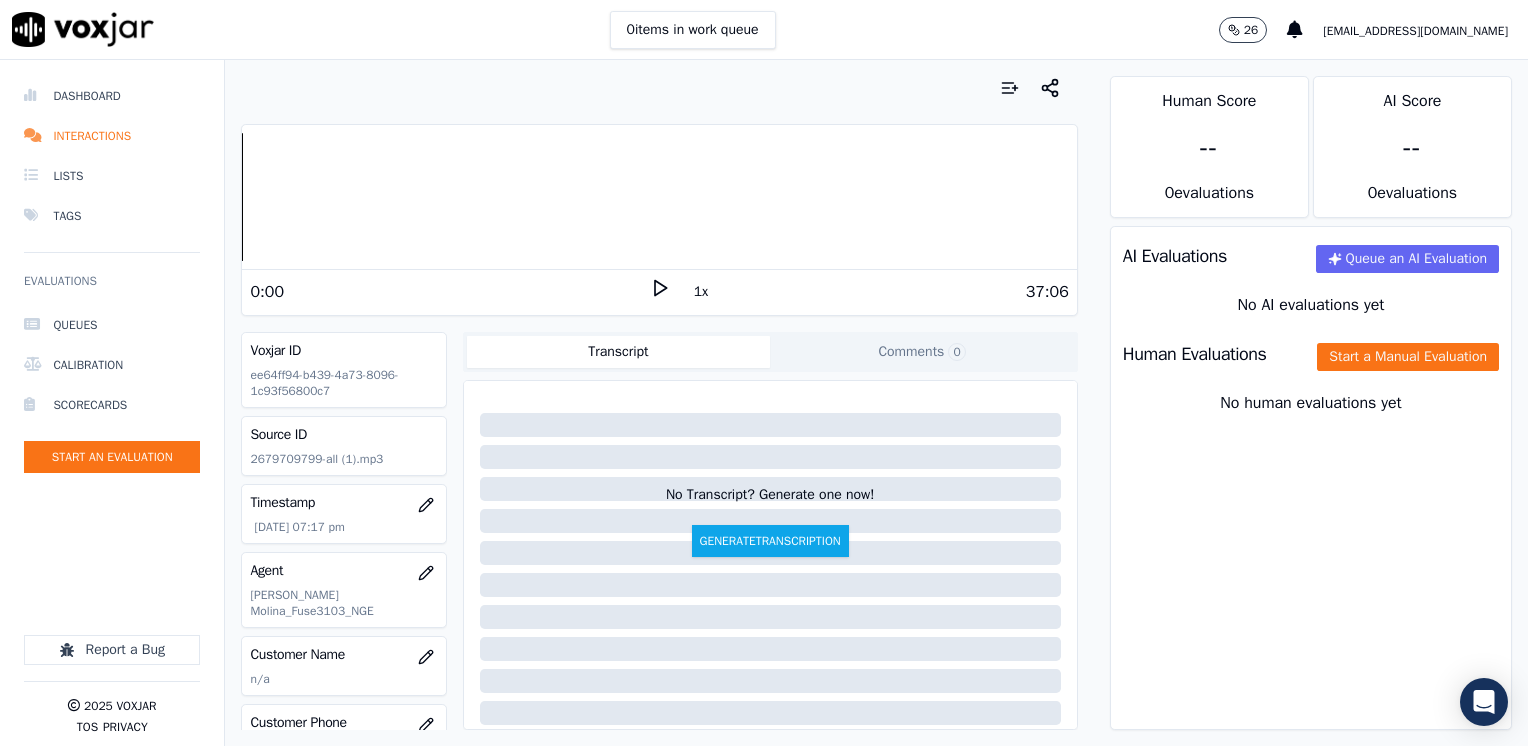 click 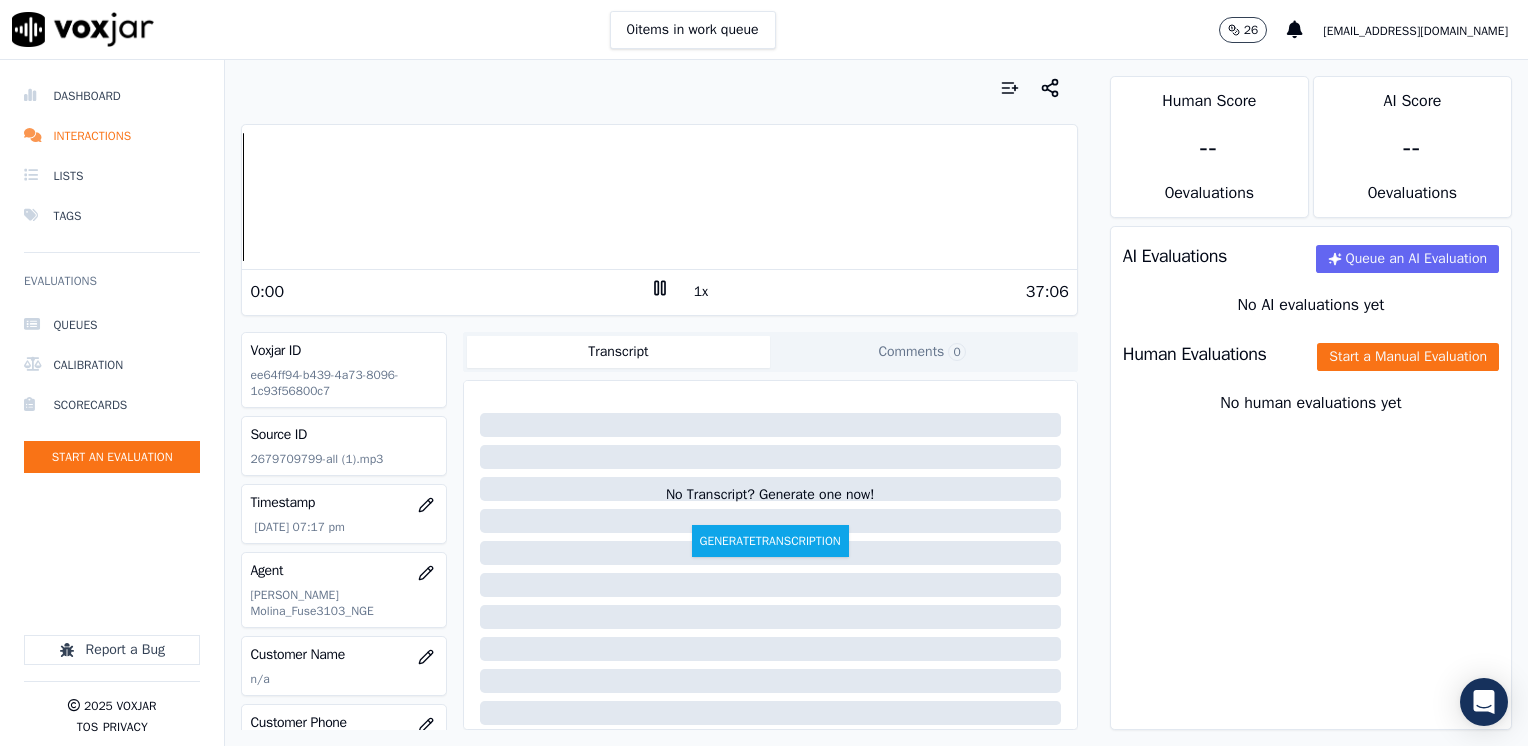 click 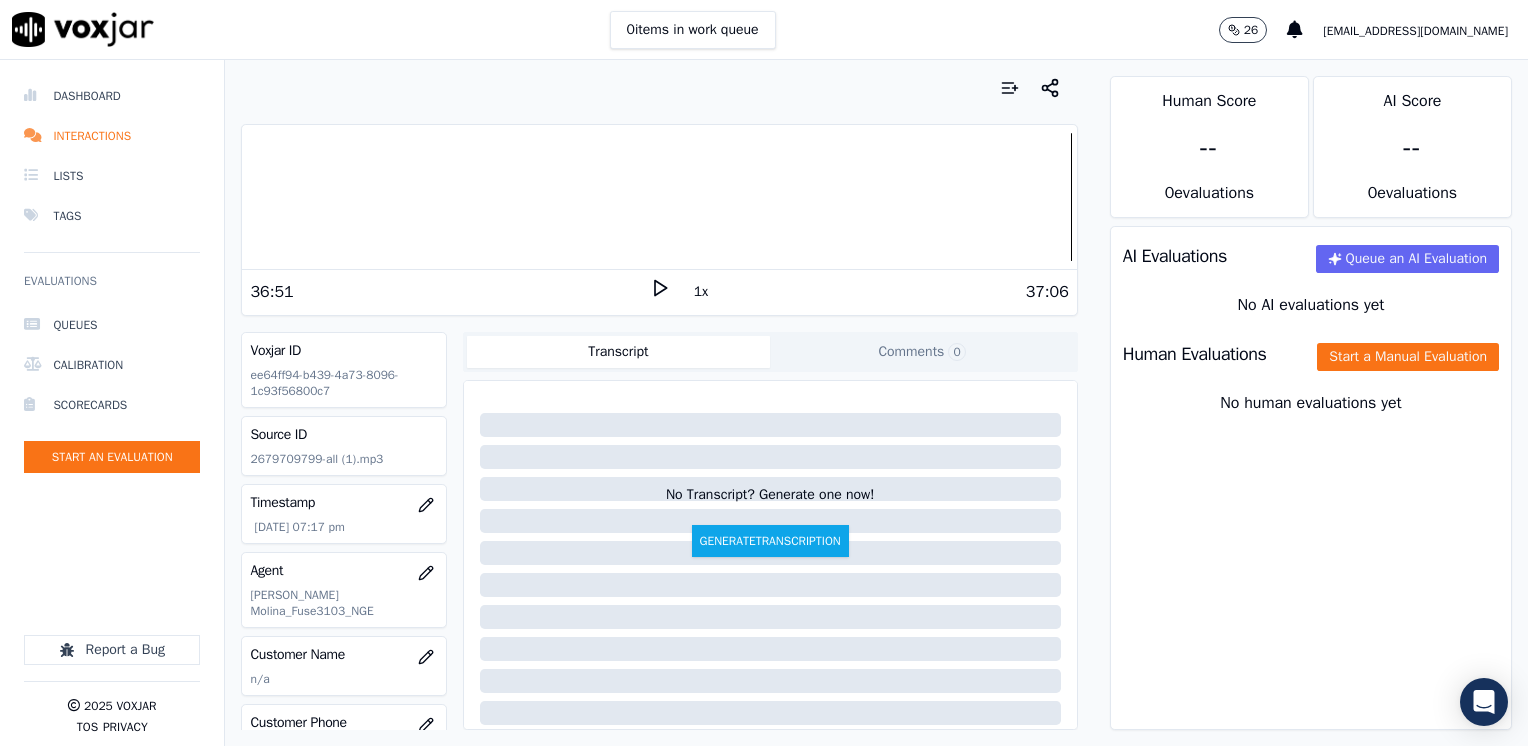 scroll, scrollTop: 100, scrollLeft: 0, axis: vertical 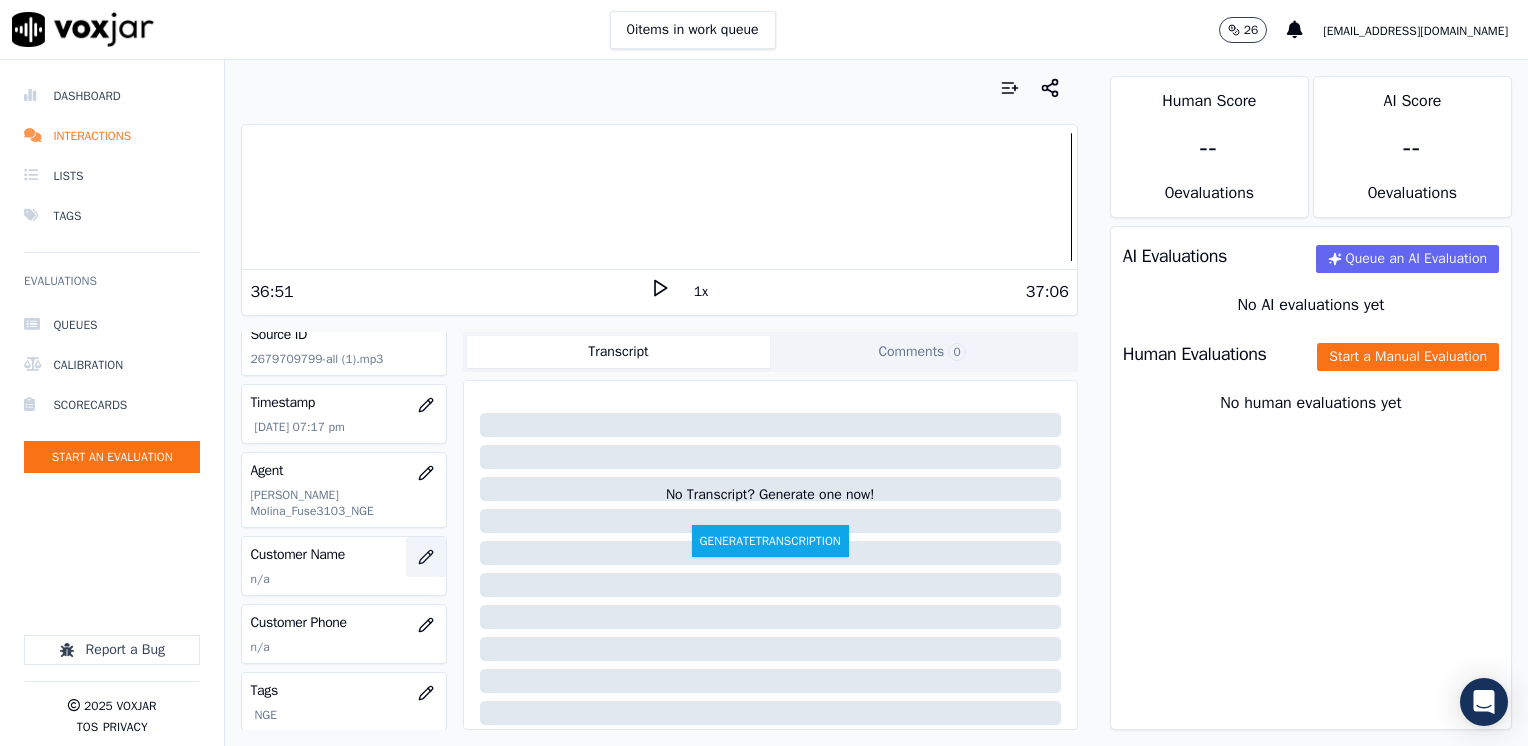 click 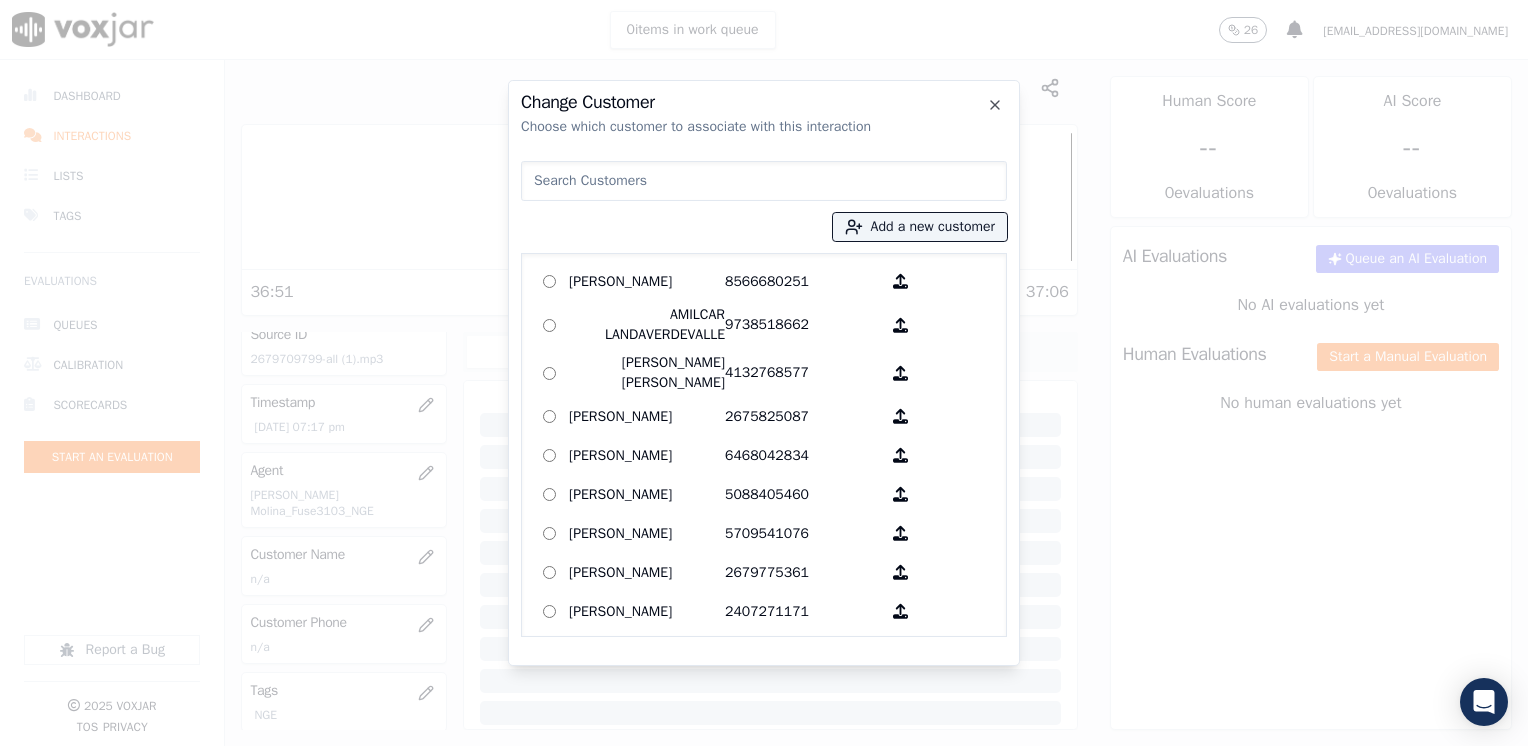 click at bounding box center (764, 181) 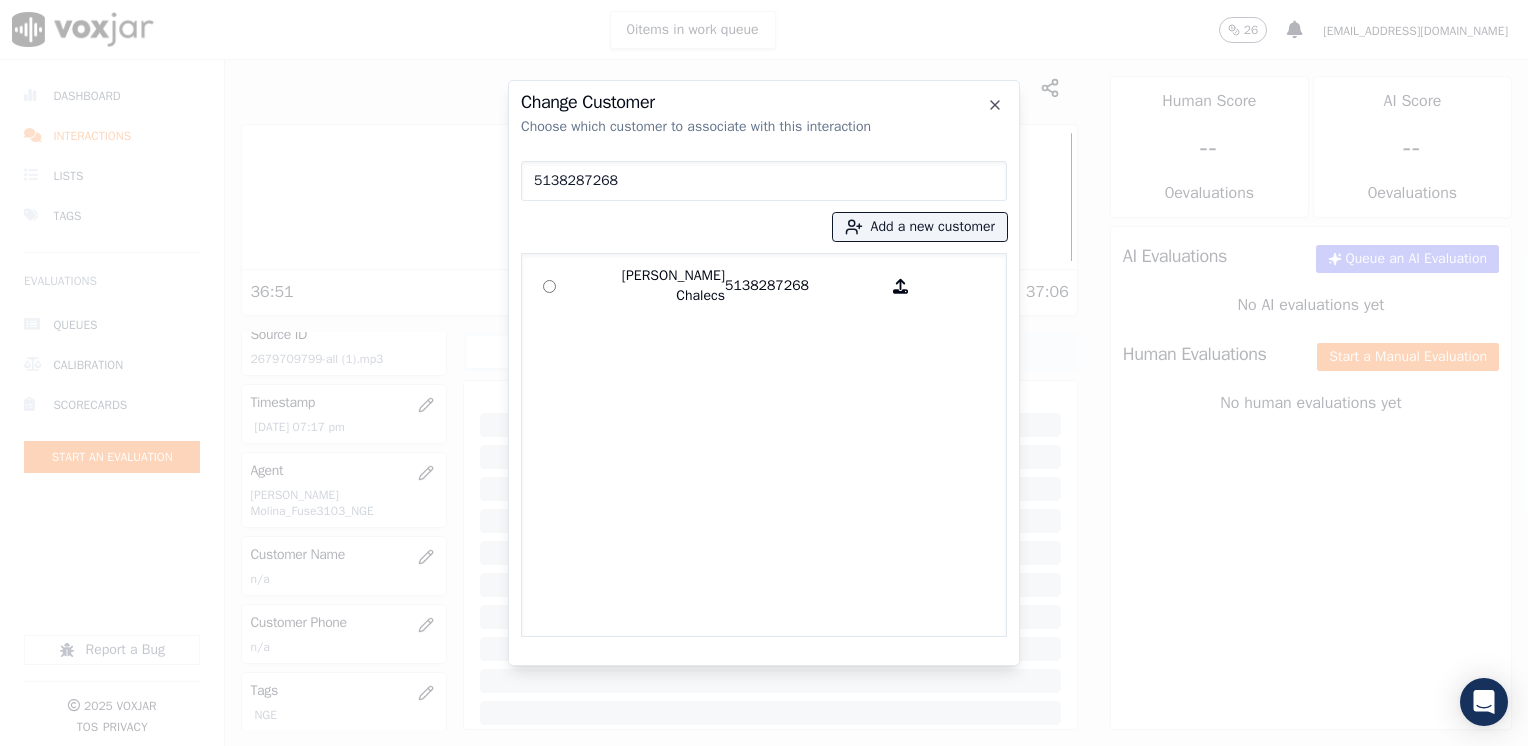 type on "5138287268" 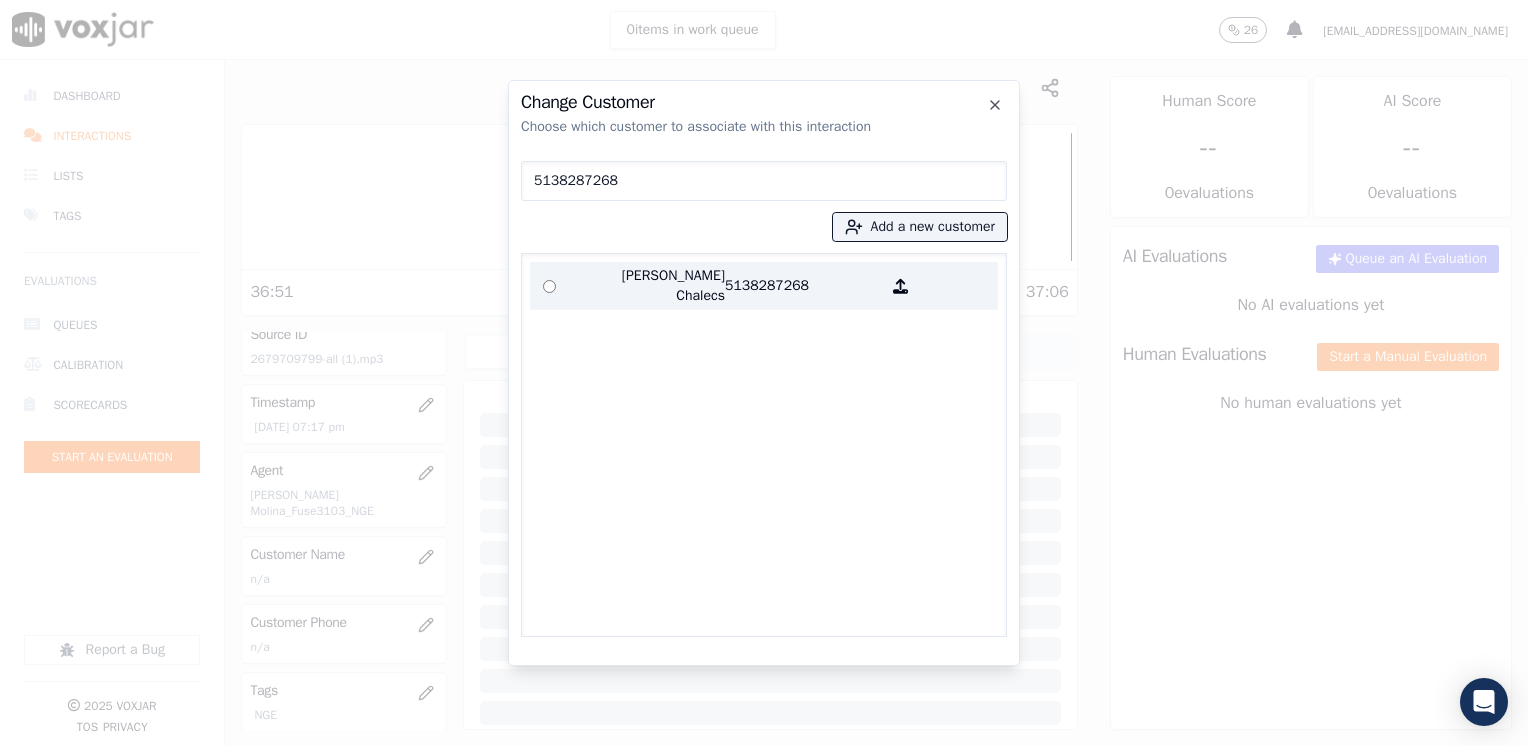 click on "[PERSON_NAME] Chalecs" at bounding box center [647, 286] 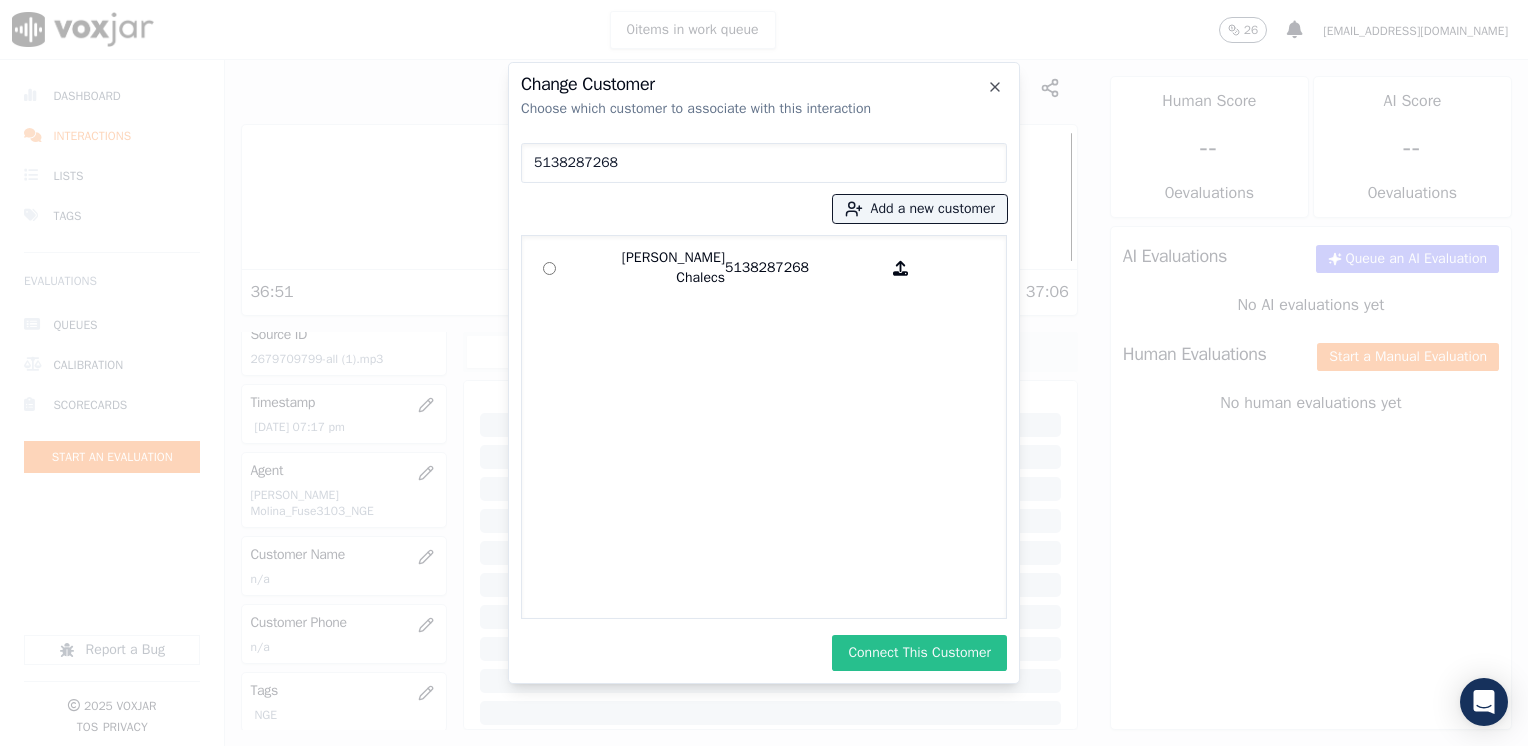 click on "Connect This Customer" at bounding box center (919, 653) 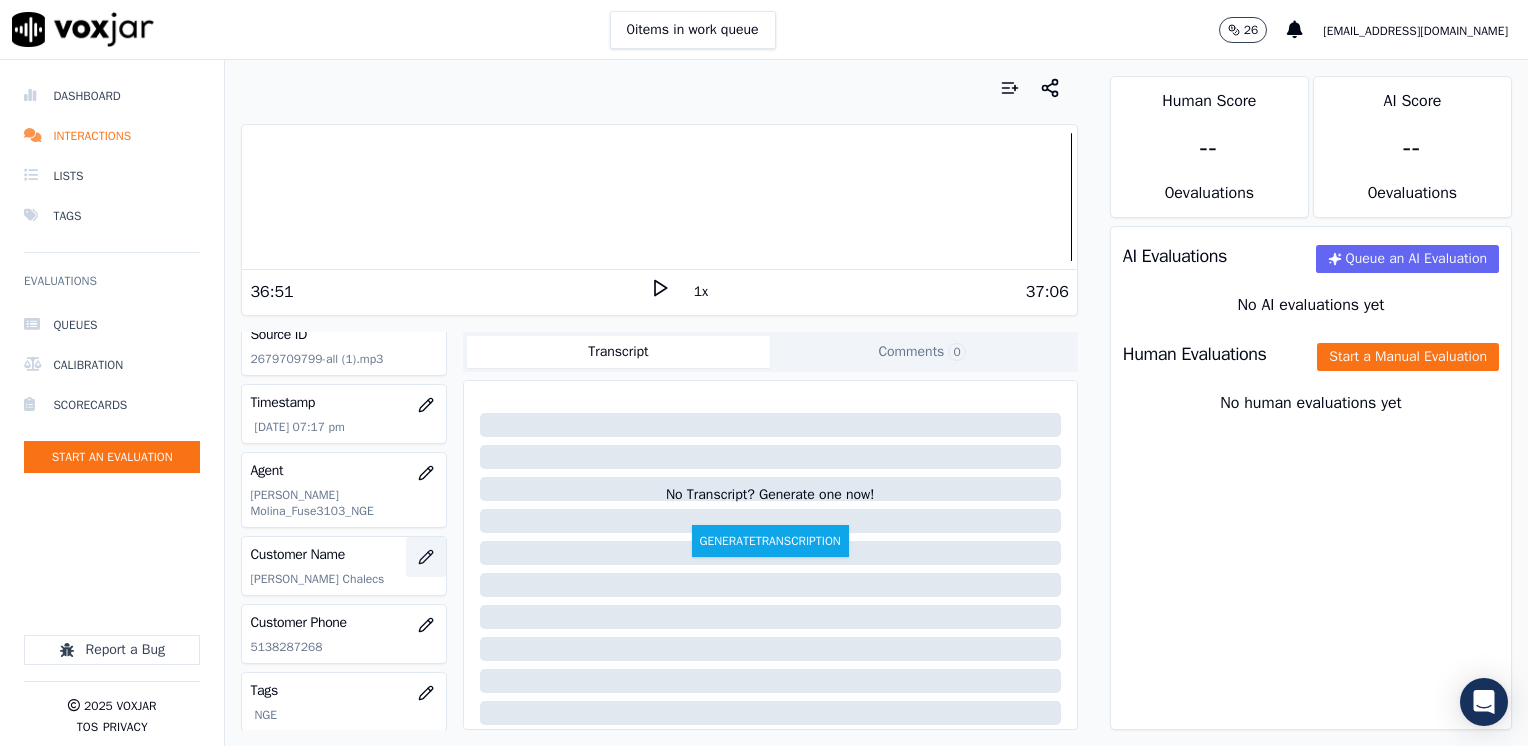 click at bounding box center (426, 557) 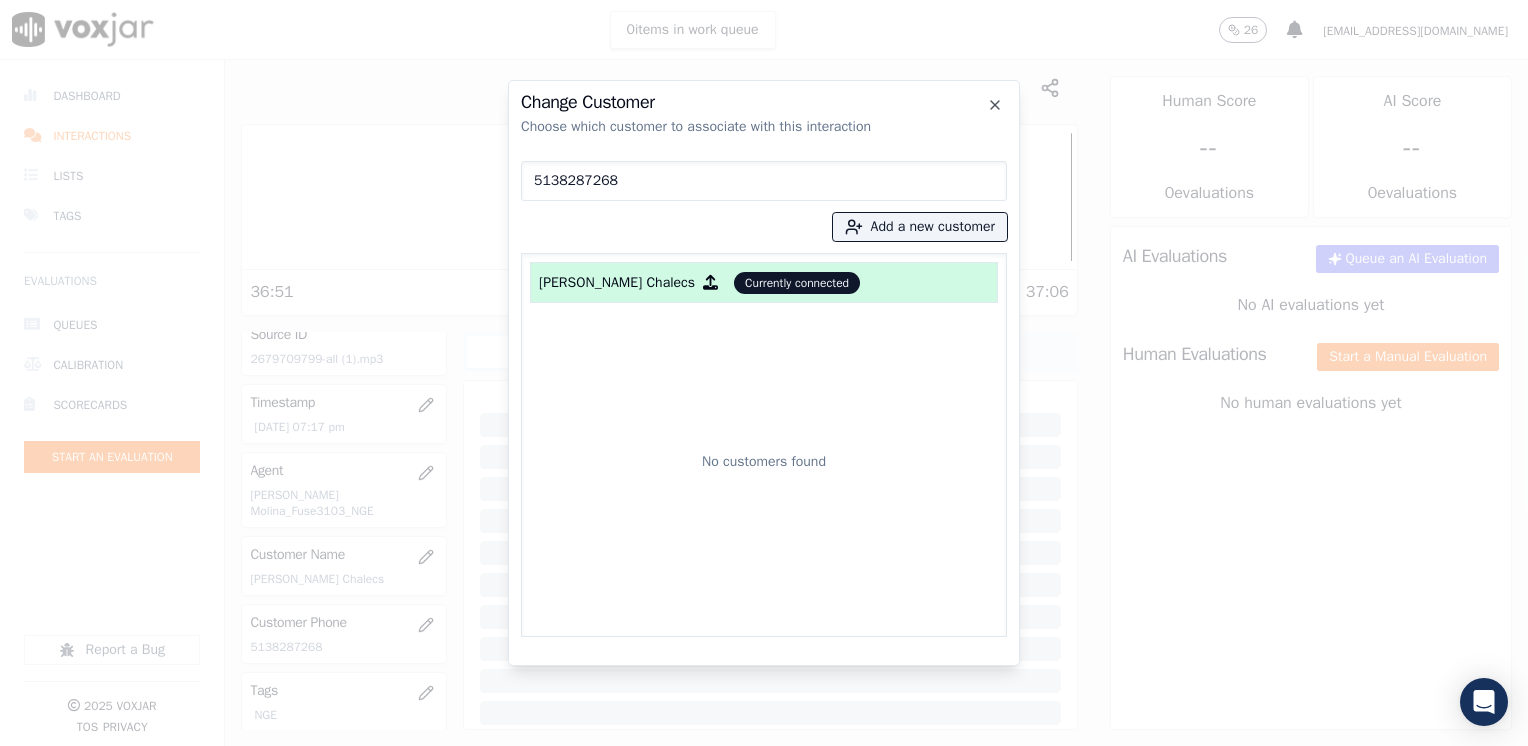 paste on "2679709799" 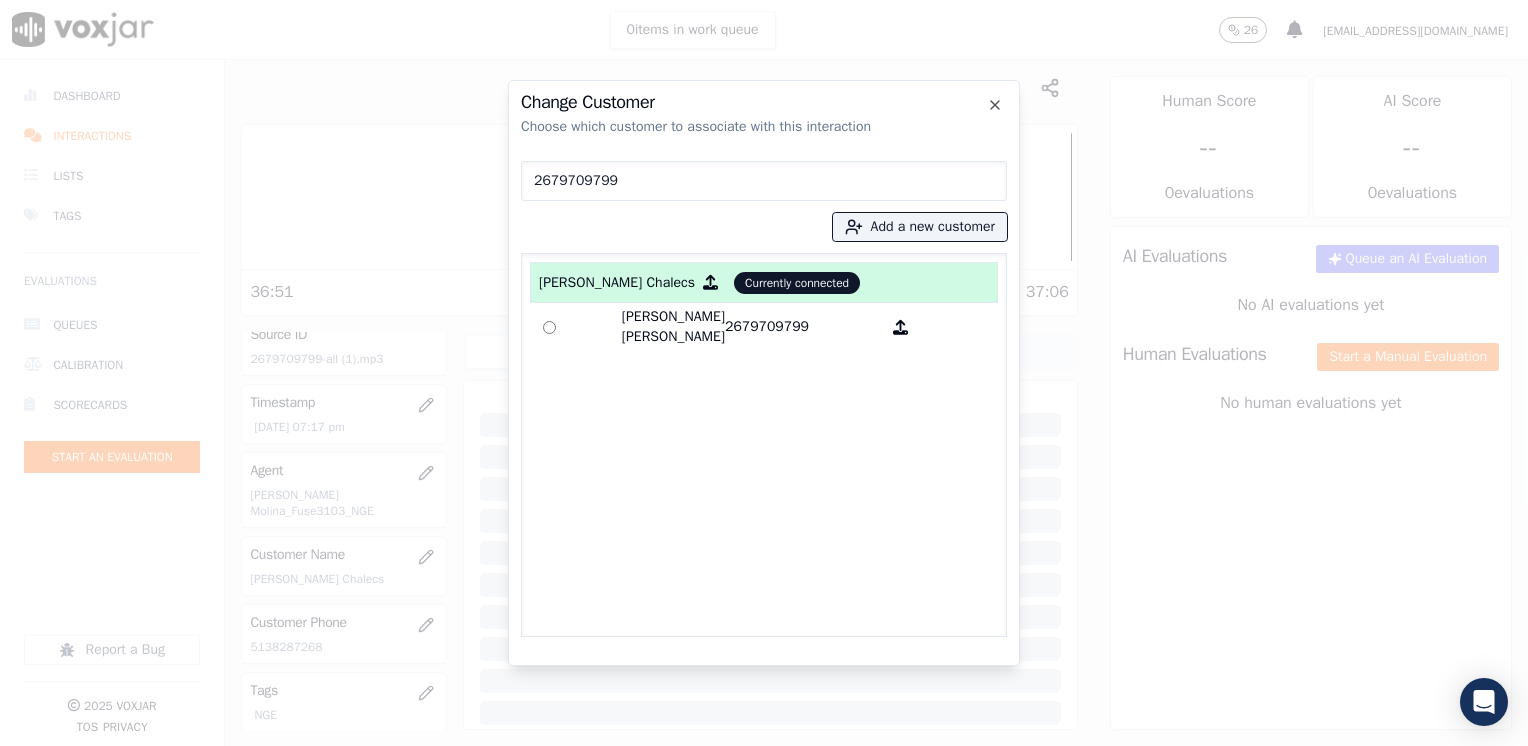 drag, startPoint x: 721, startPoint y: 174, endPoint x: 363, endPoint y: 174, distance: 358 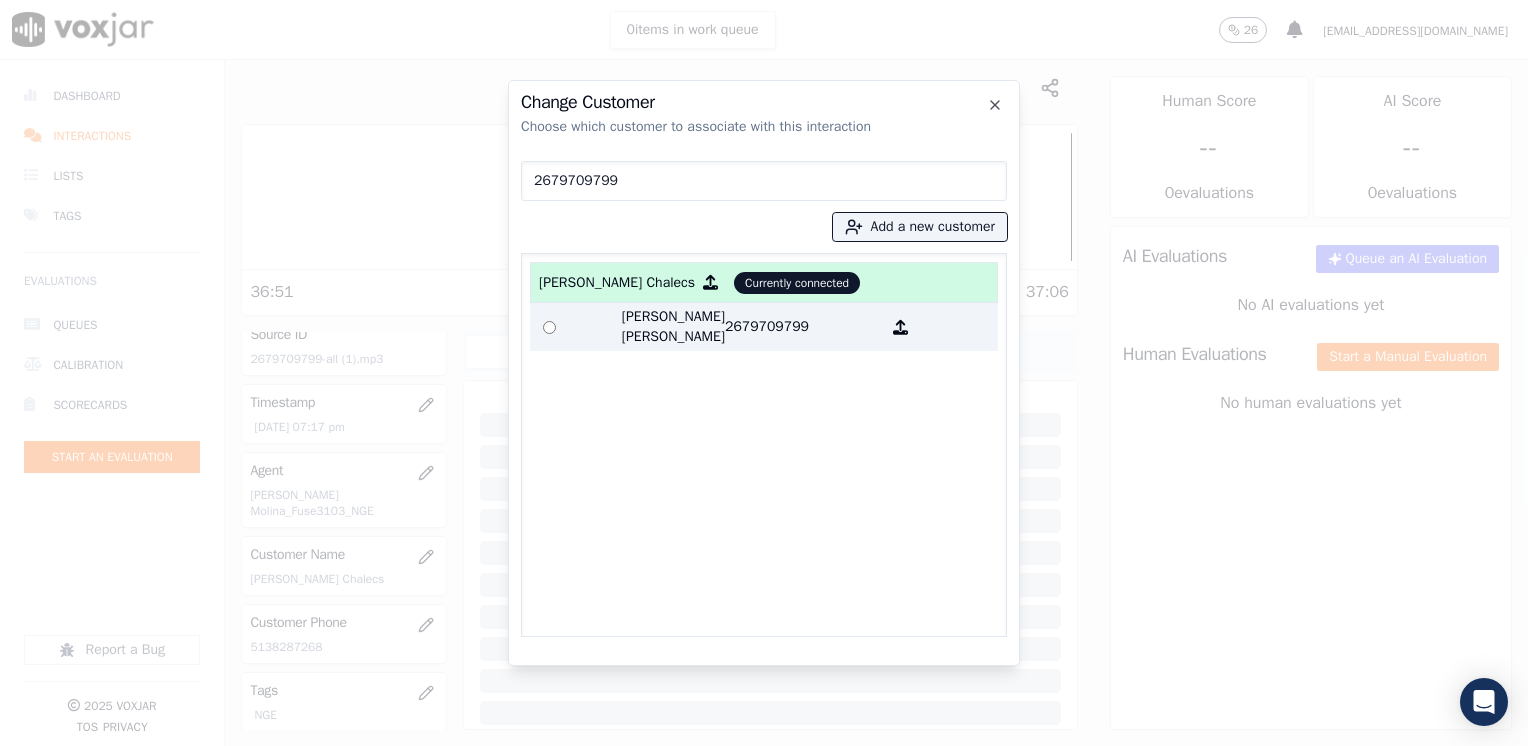 type on "2679709799" 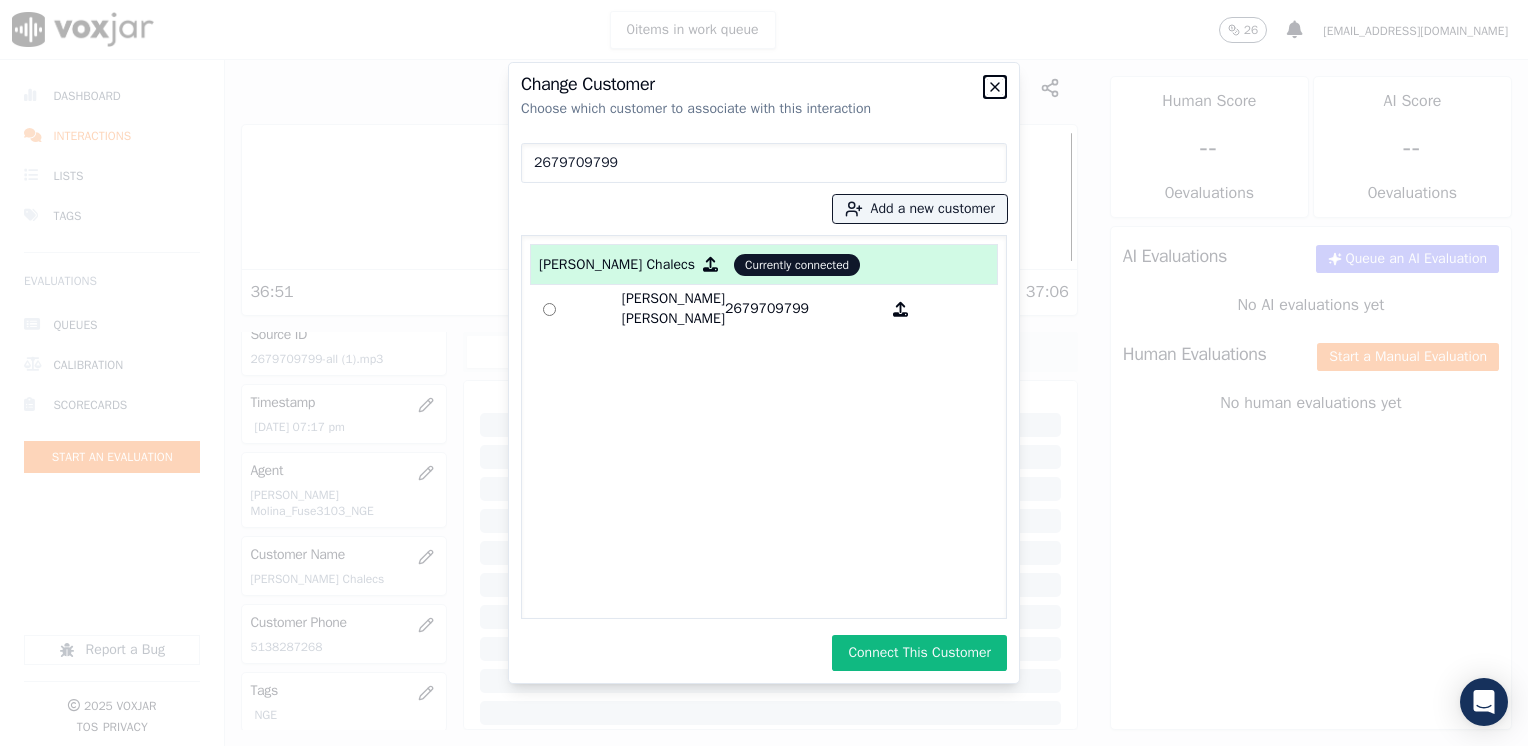 click 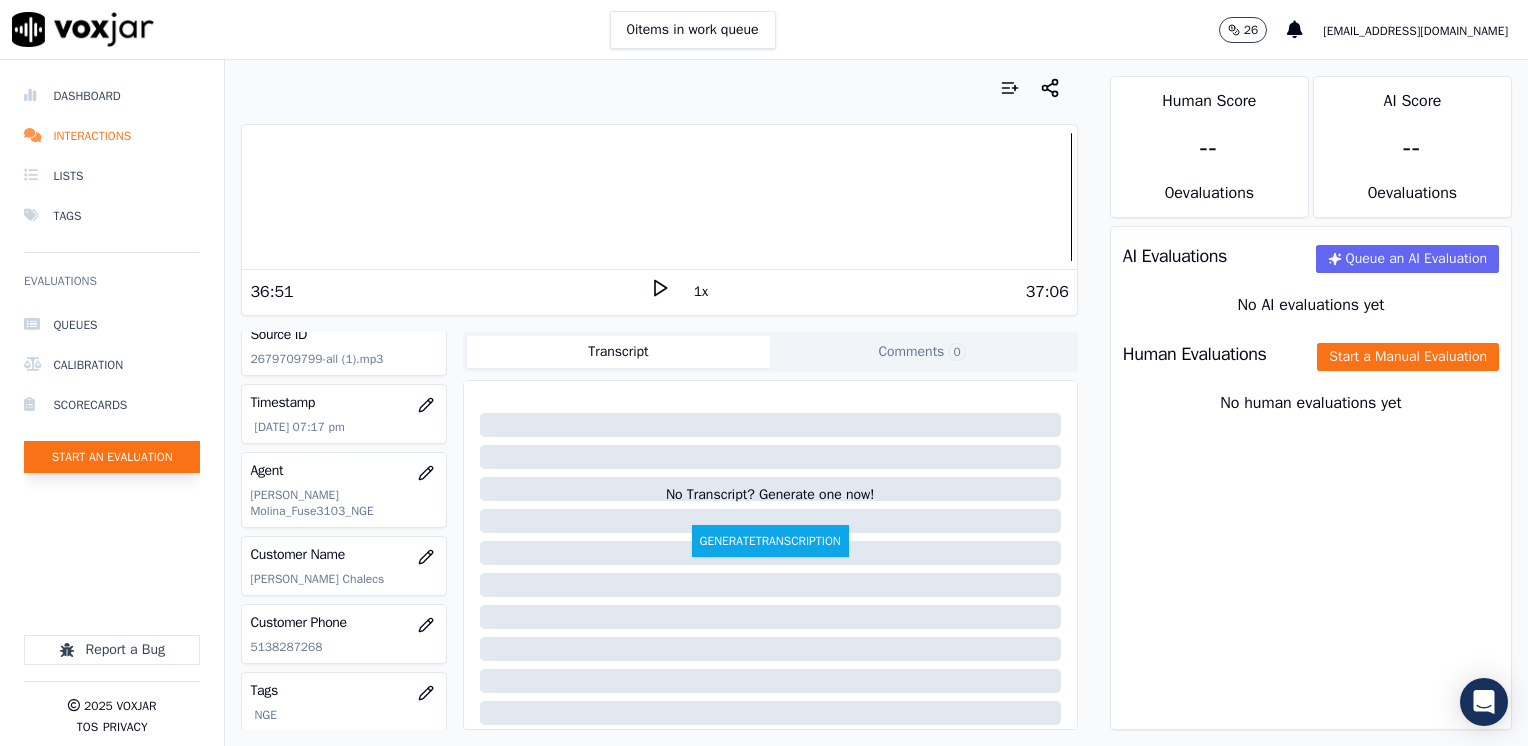 click on "Start an Evaluation" 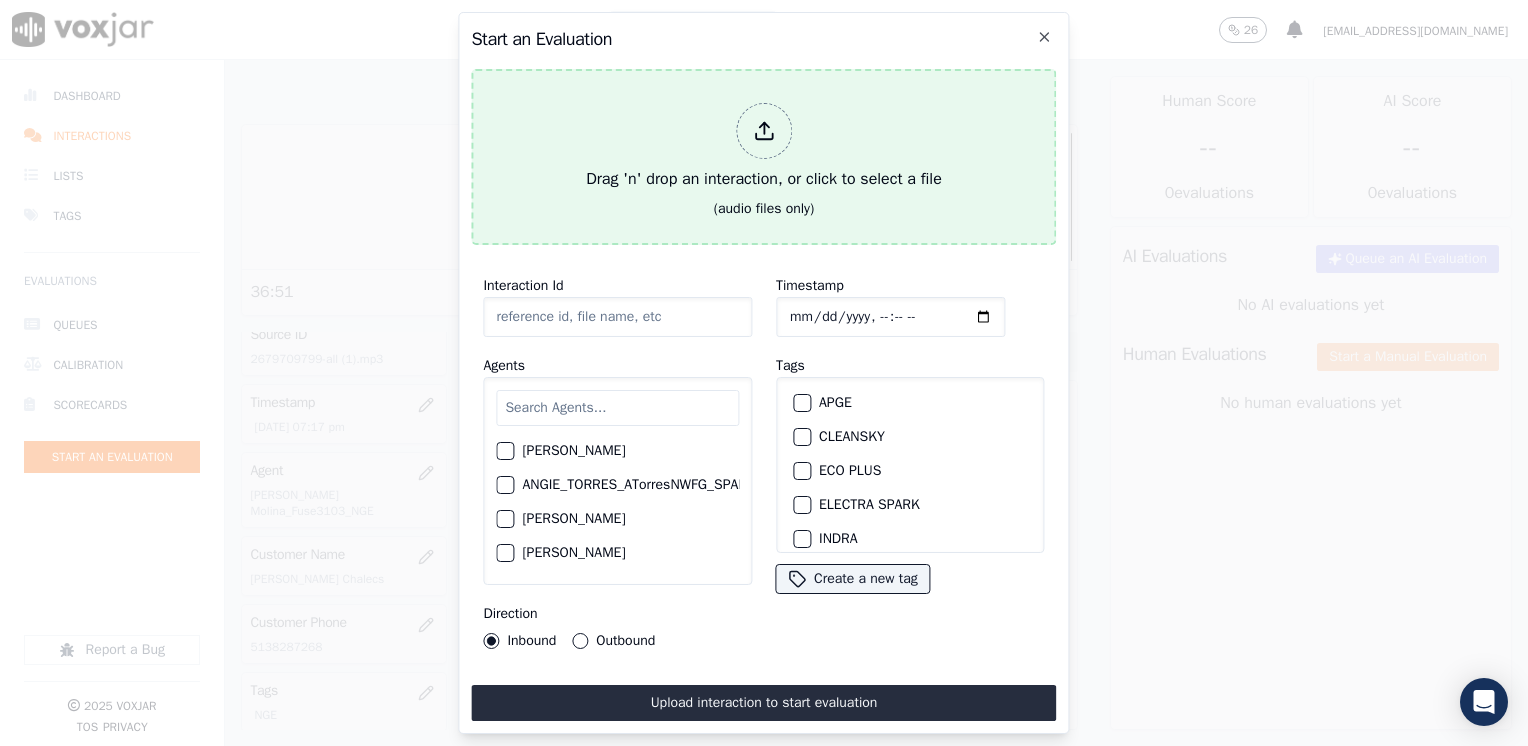 click 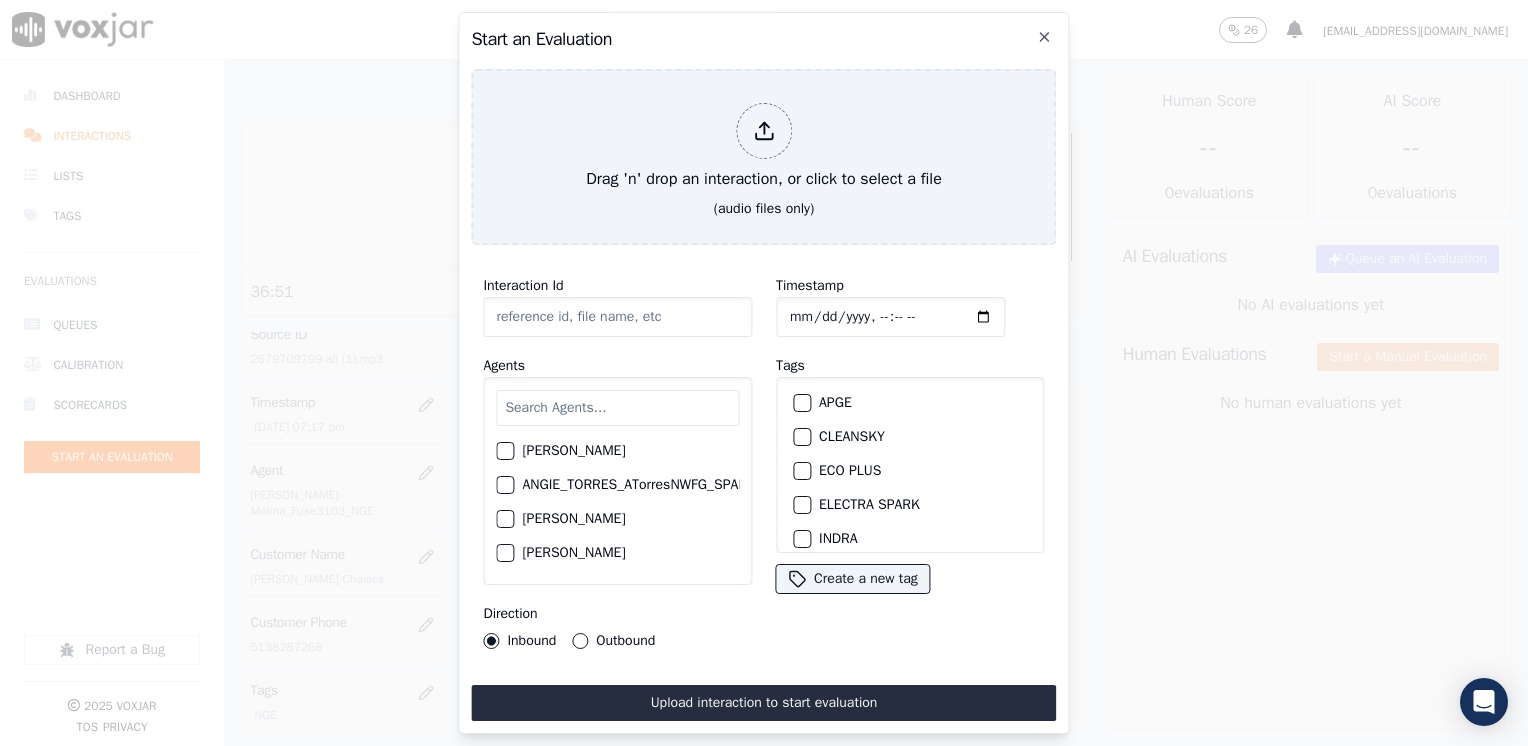type on "20250721-173324_5673715831-all.mp3" 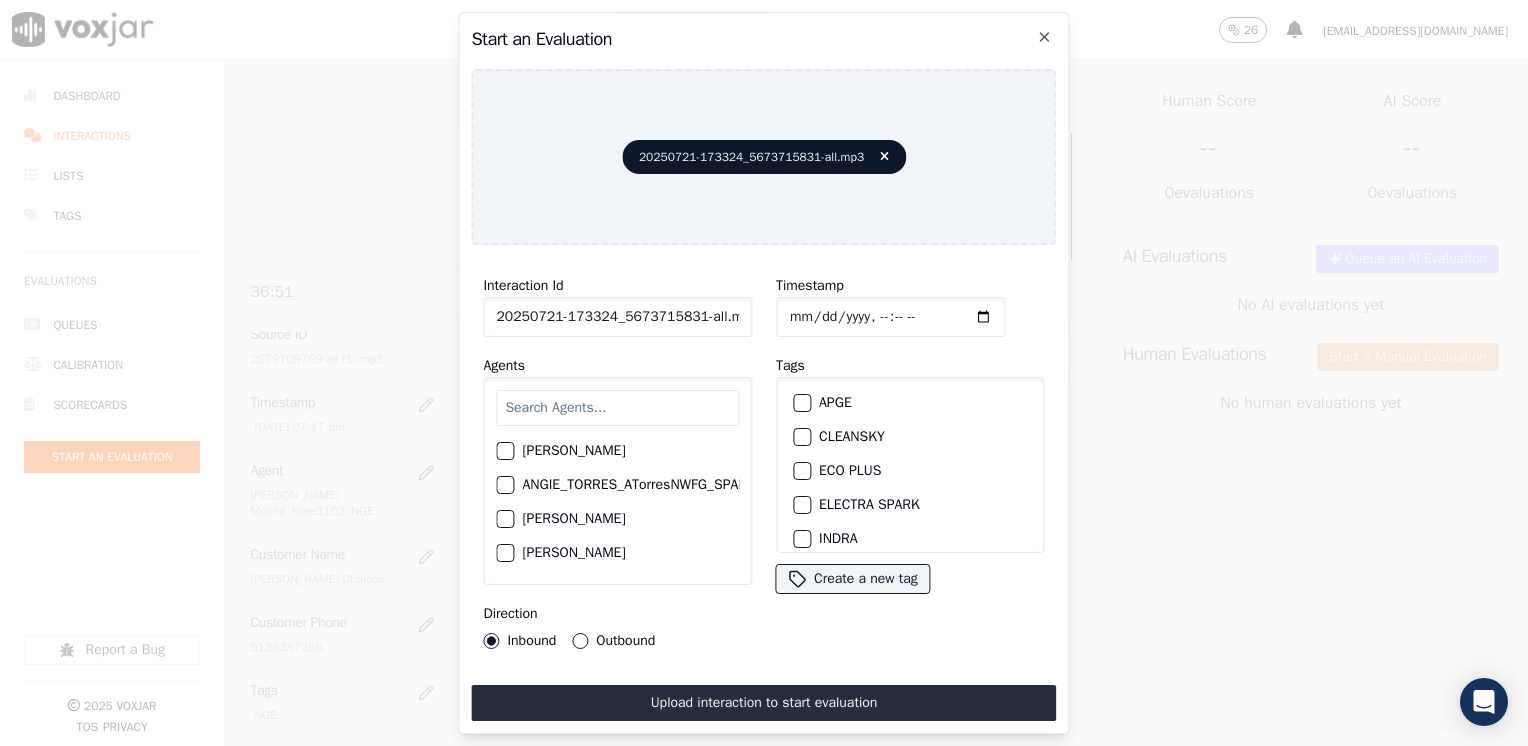 click at bounding box center (617, 408) 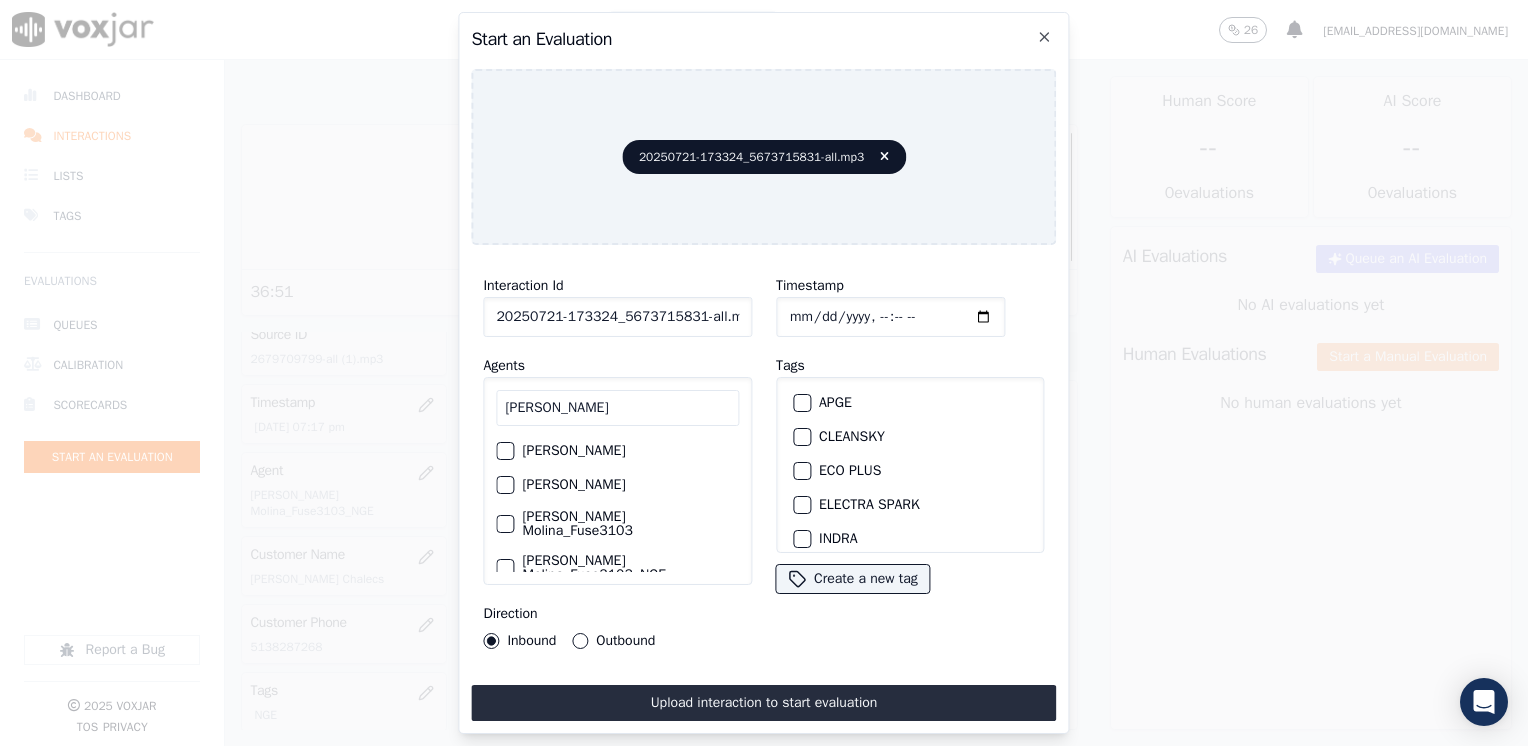 type on "[PERSON_NAME]" 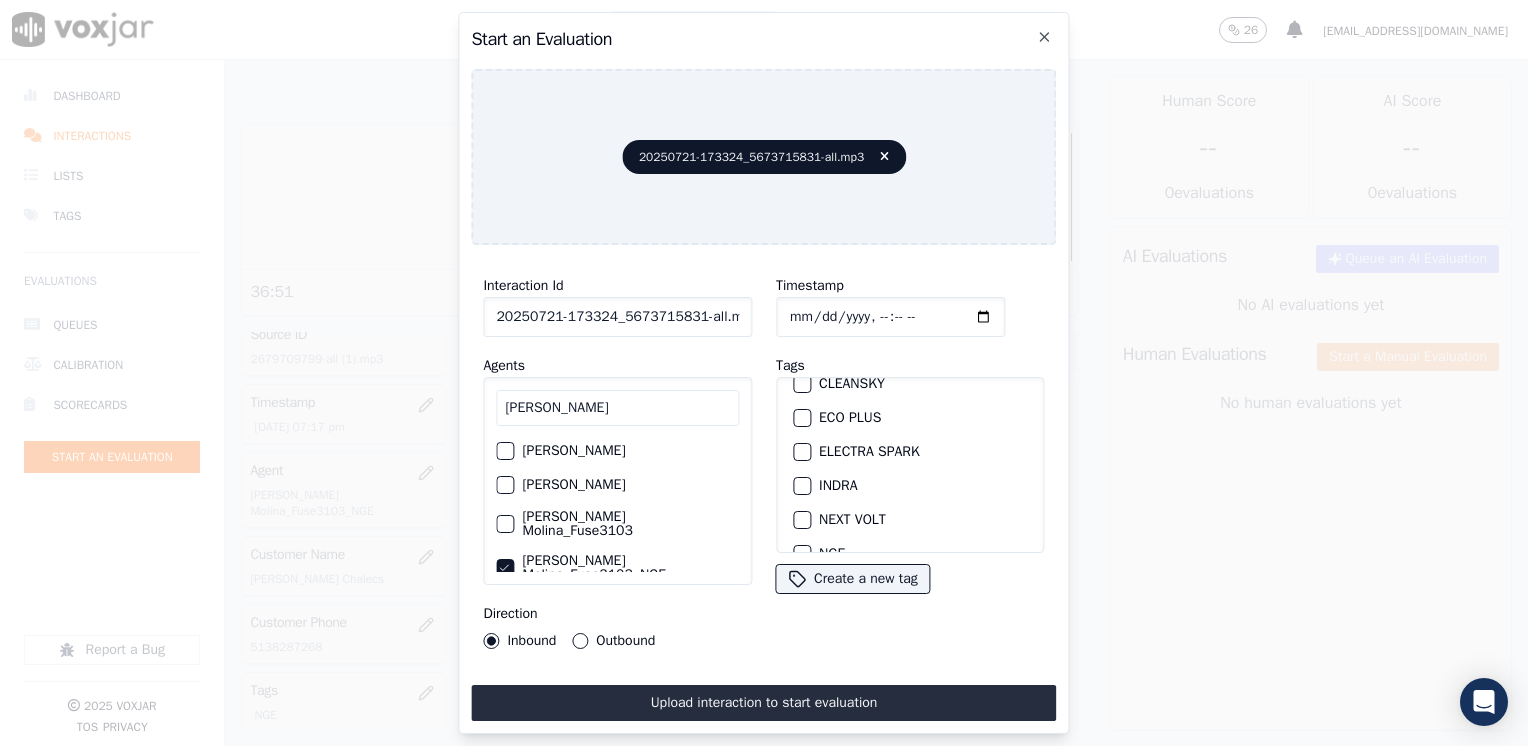 scroll, scrollTop: 100, scrollLeft: 0, axis: vertical 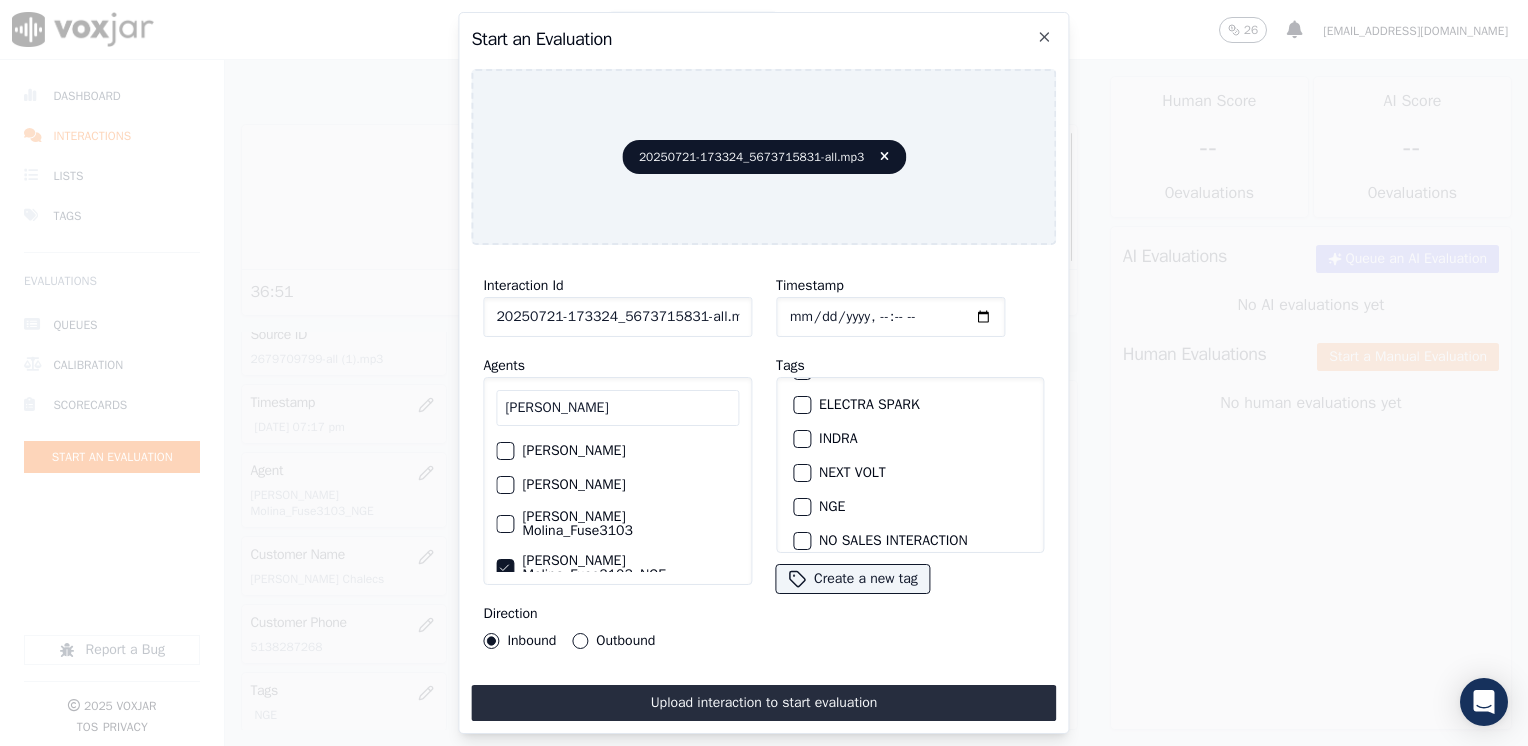 drag, startPoint x: 800, startPoint y: 497, endPoint x: 681, endPoint y: 578, distance: 143.95139 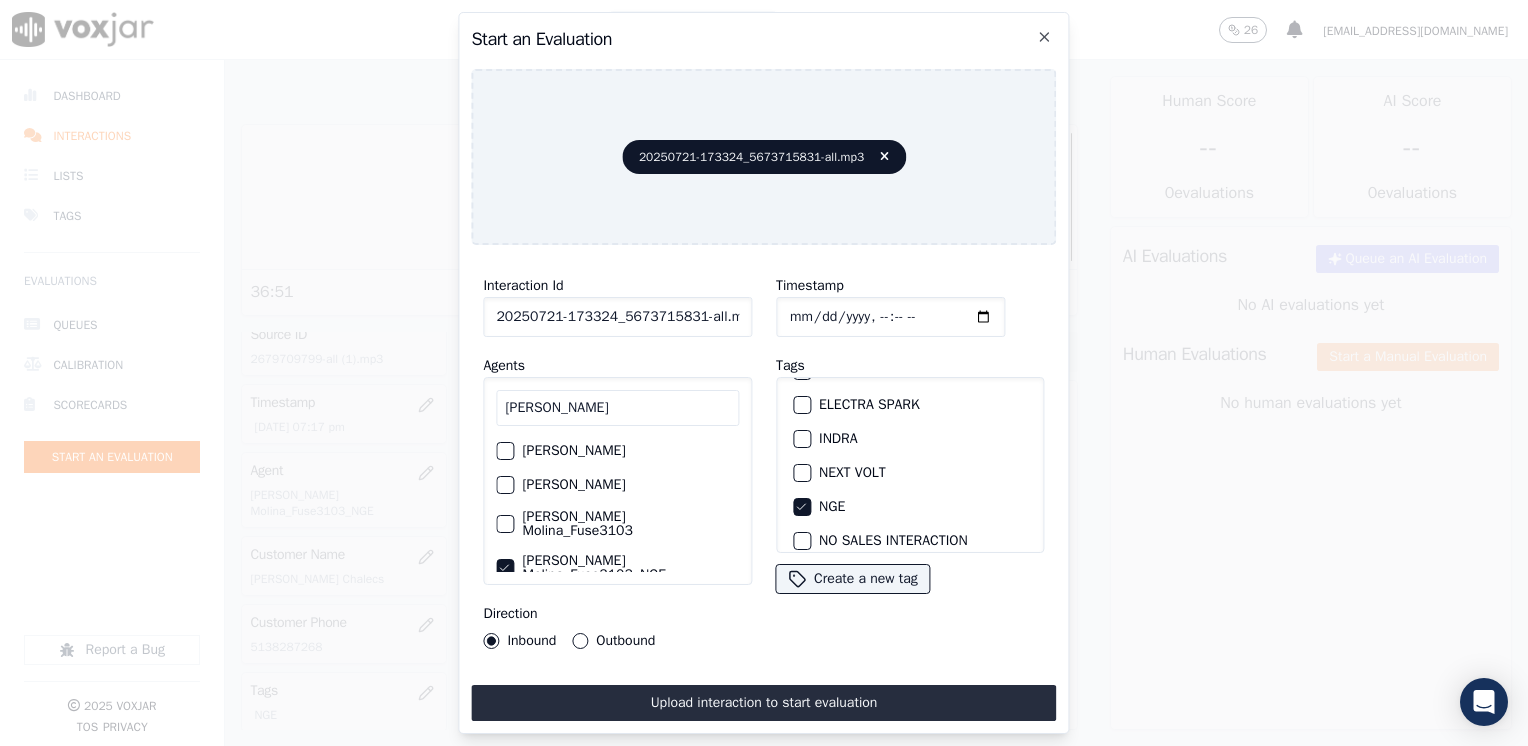 click on "Inbound     Outbound" at bounding box center (569, 641) 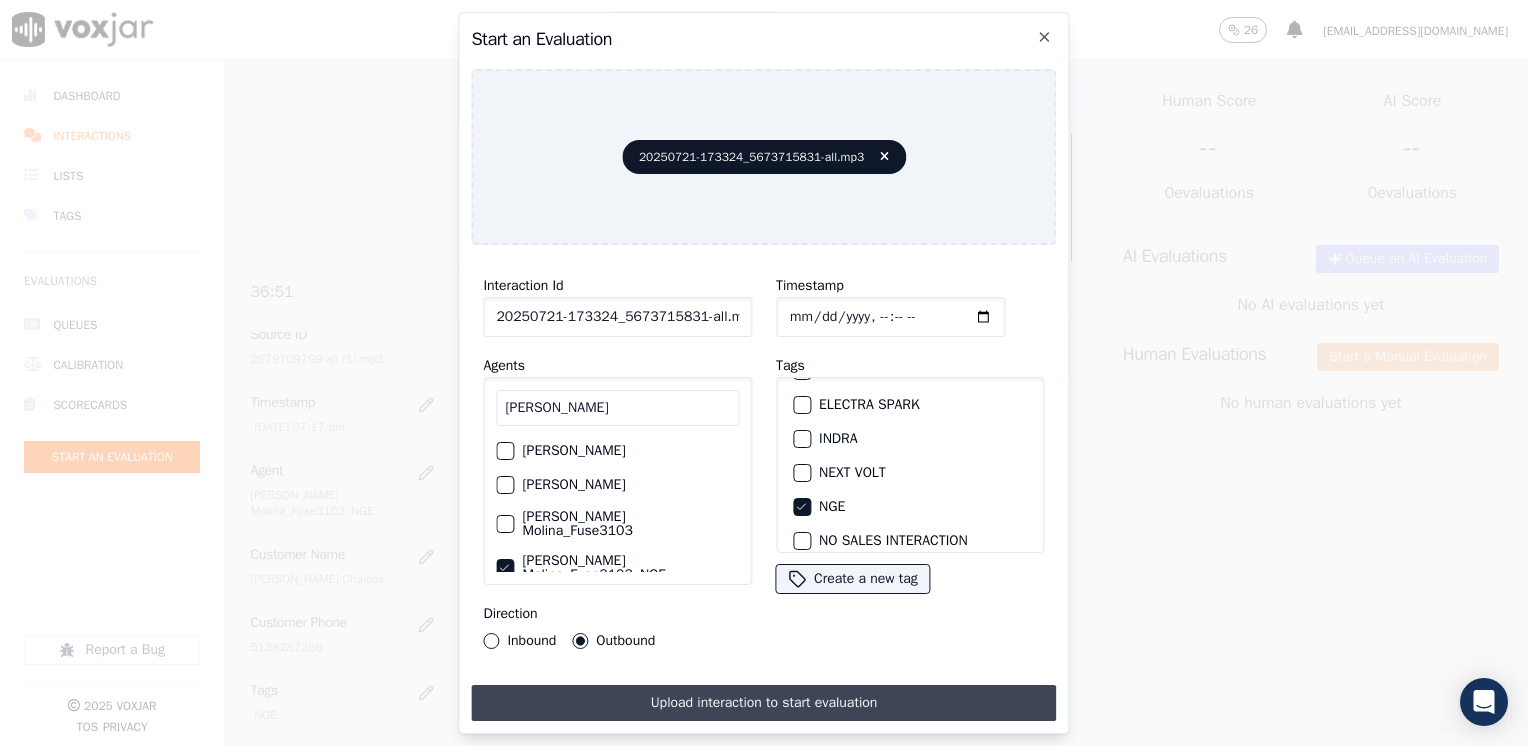 click on "Upload interaction to start evaluation" at bounding box center (763, 703) 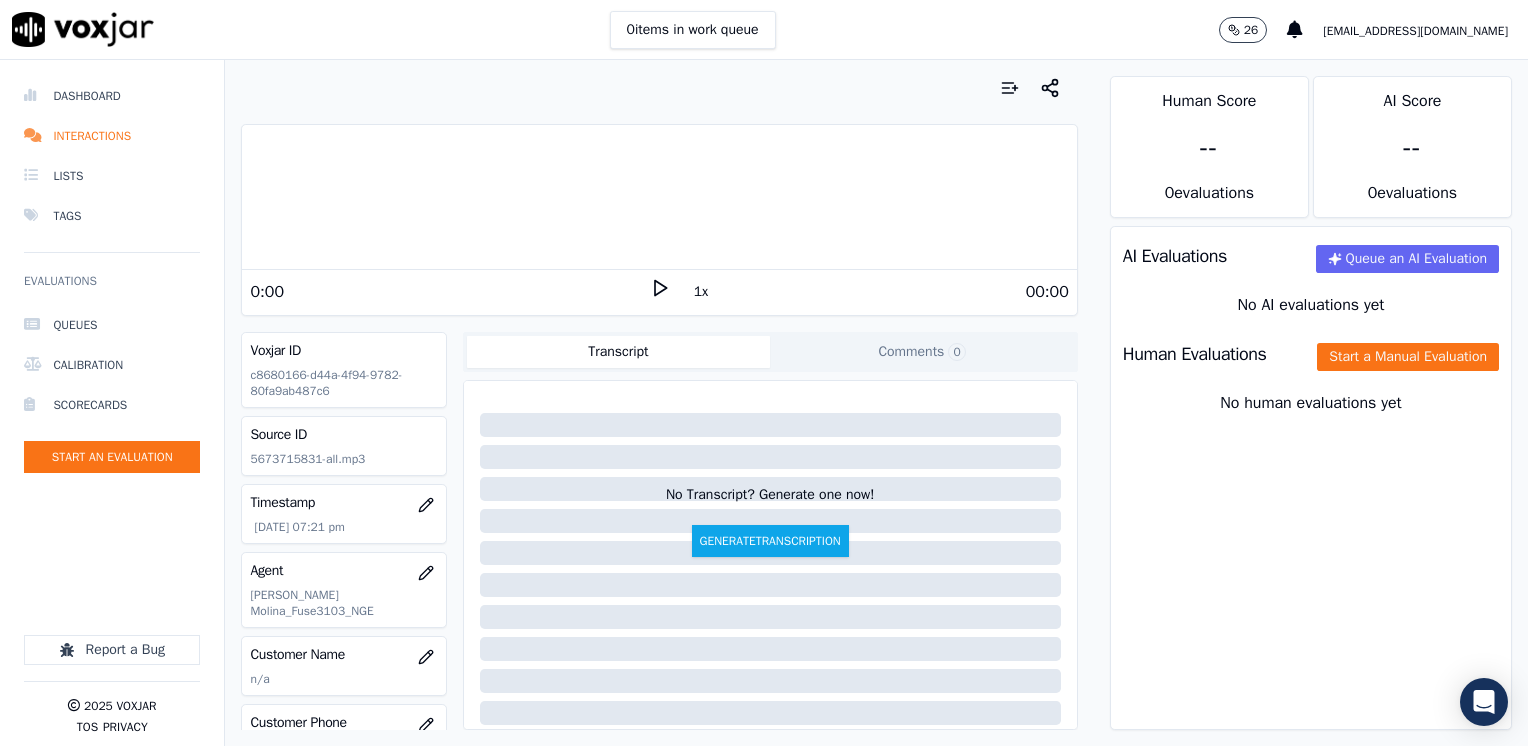 click 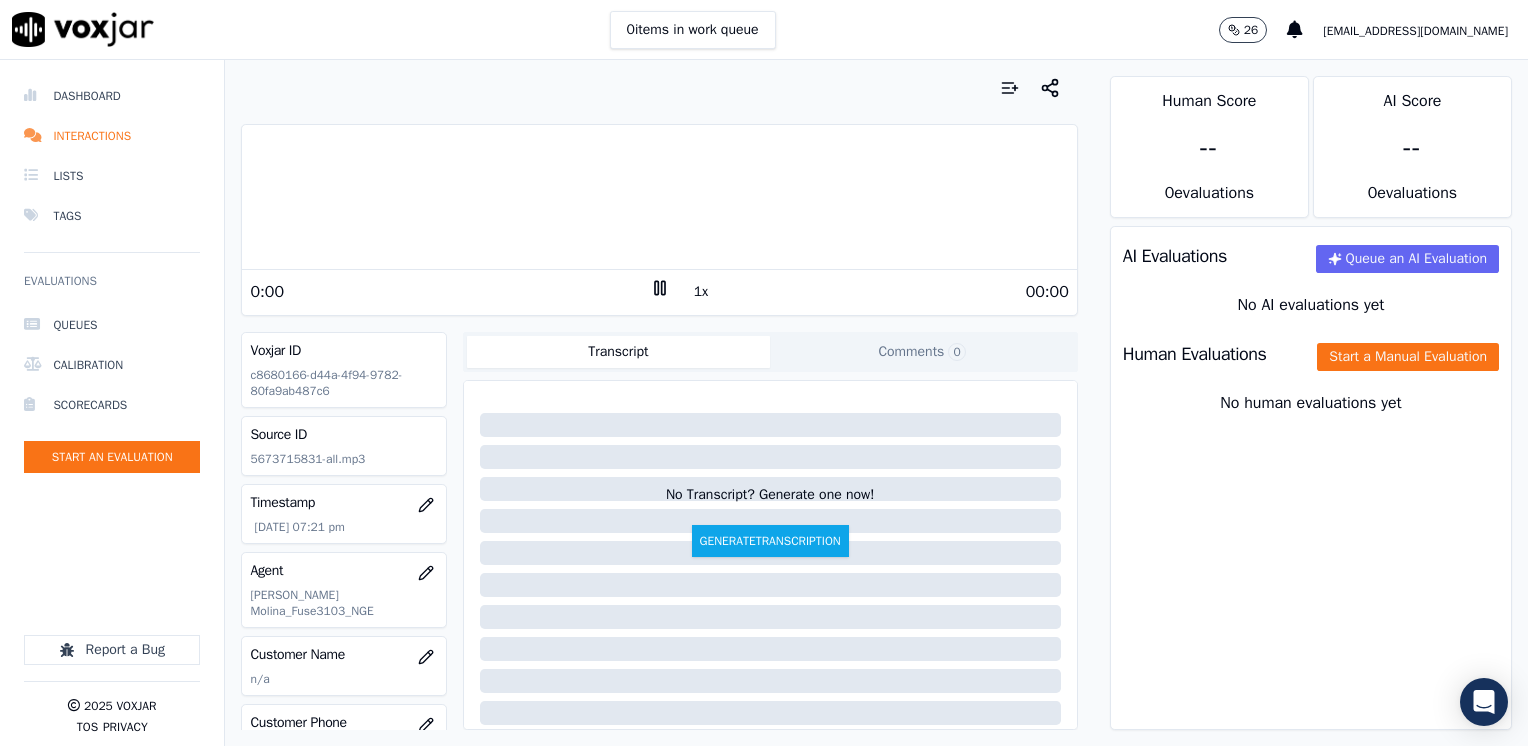 click 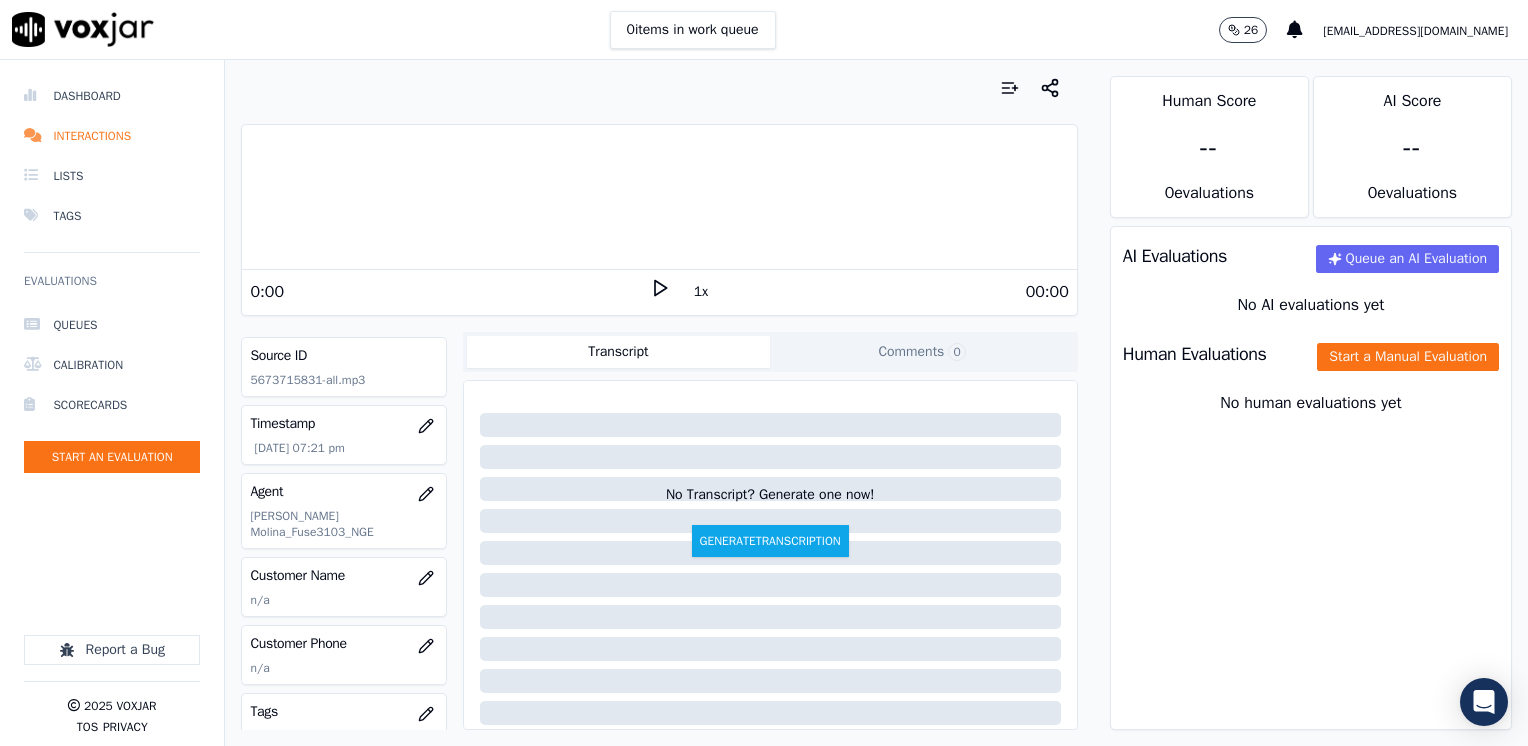 scroll, scrollTop: 200, scrollLeft: 0, axis: vertical 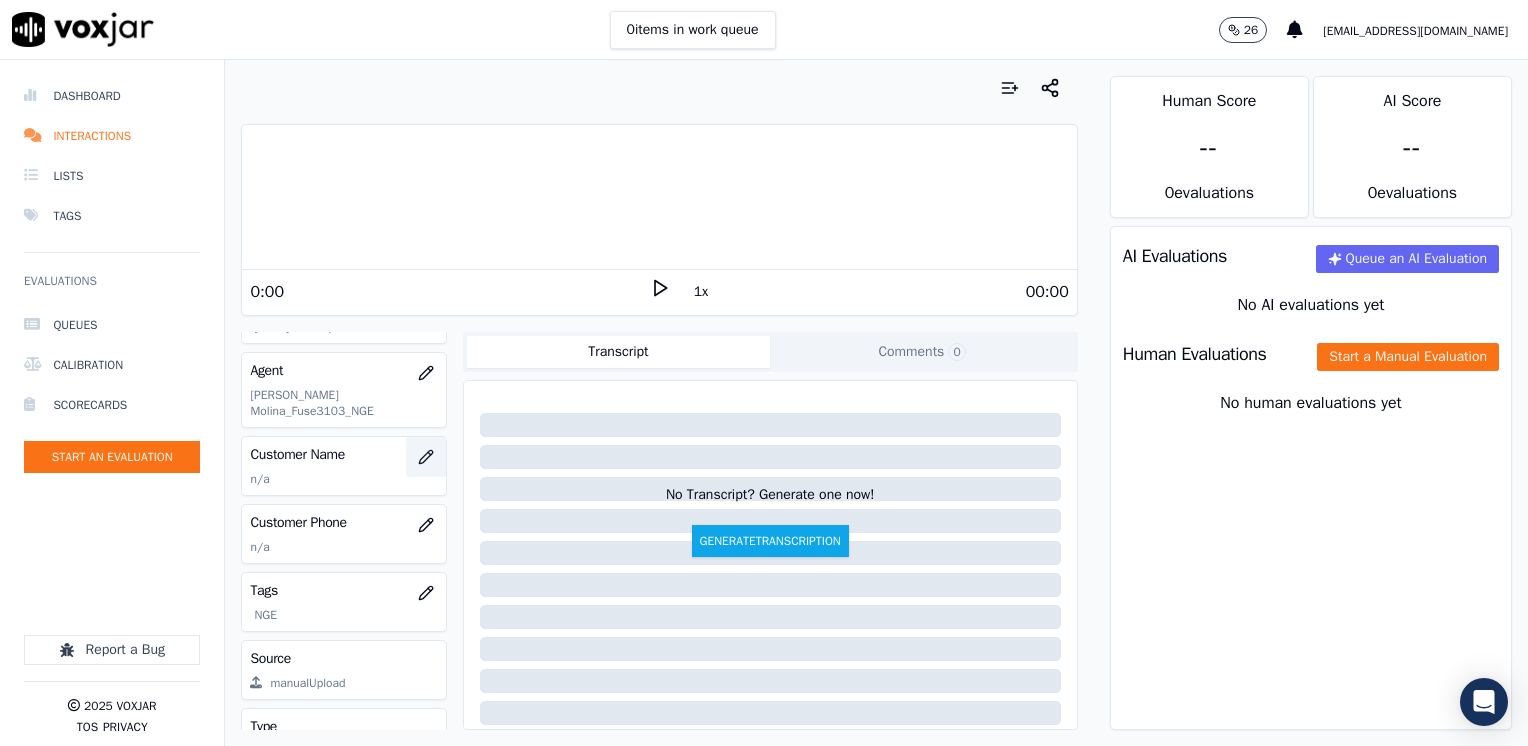 click at bounding box center (426, 457) 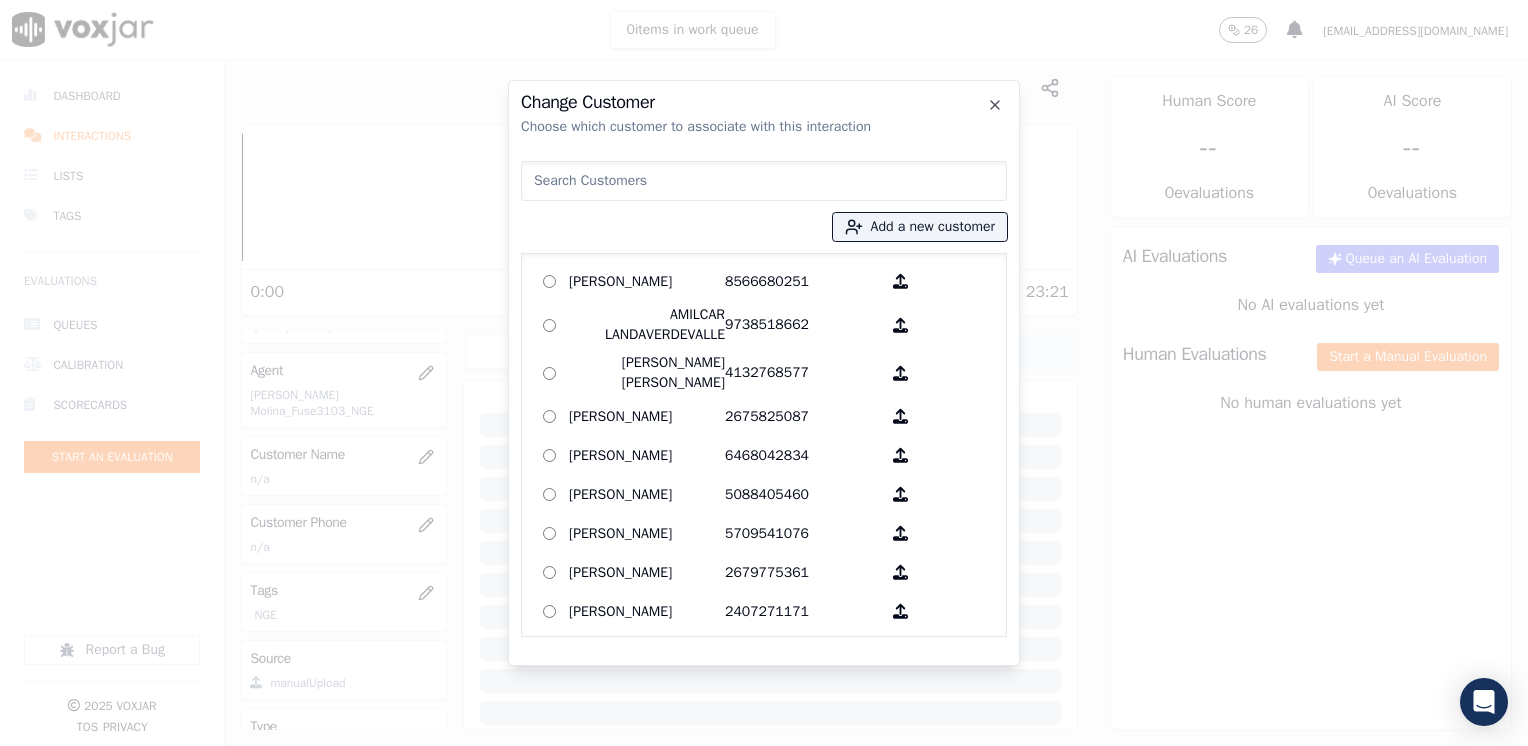 click at bounding box center [764, 181] 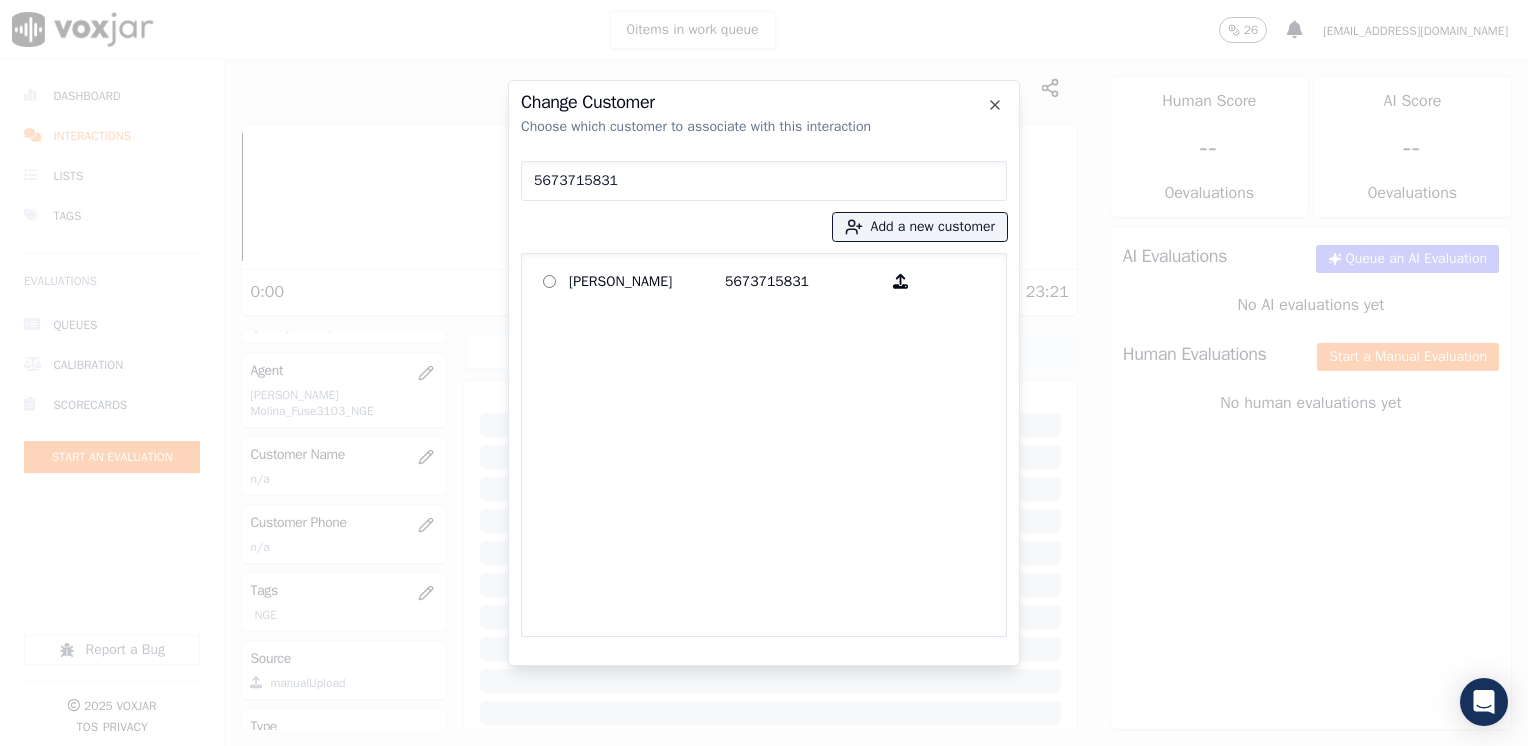 type on "5673715831" 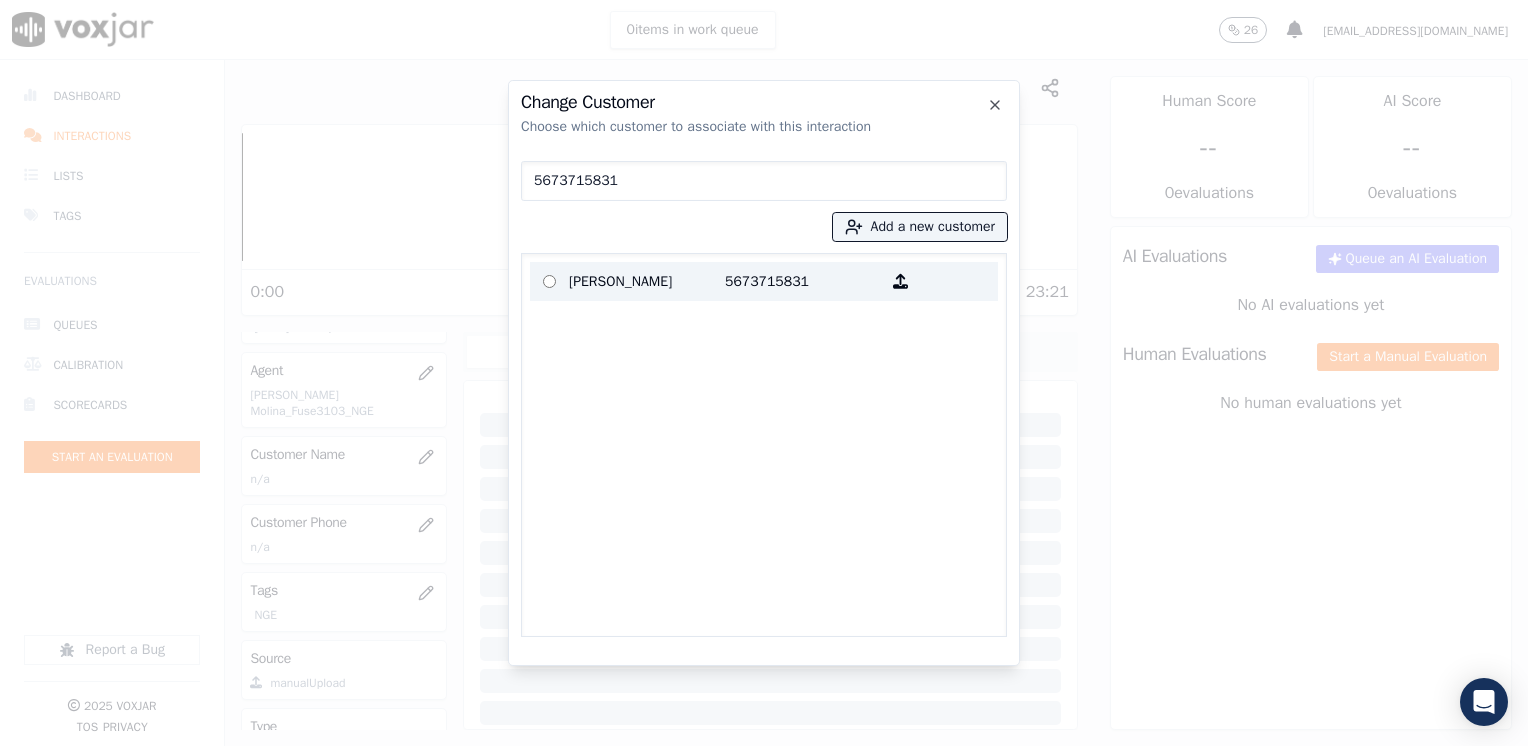click on "5673715831" at bounding box center (803, 281) 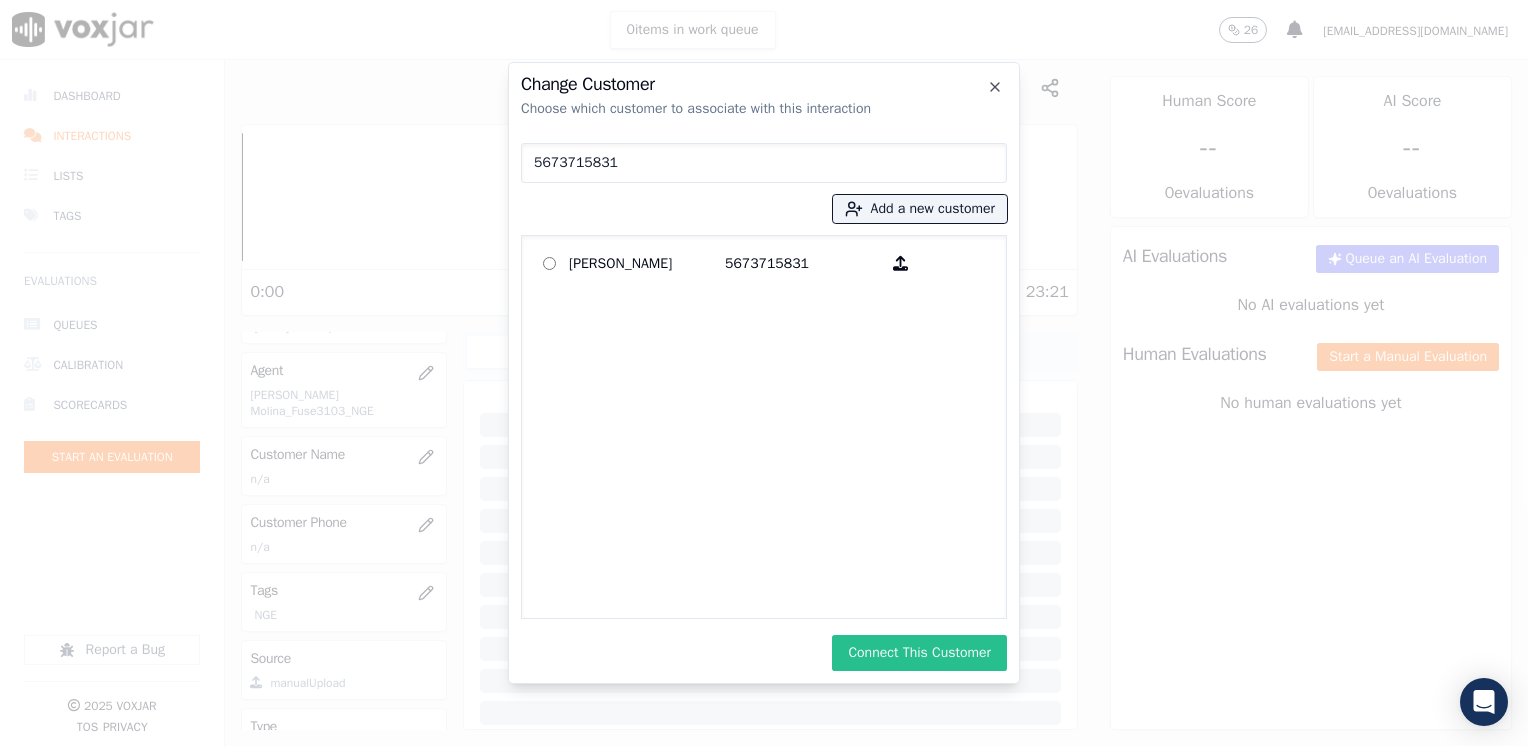click on "Connect This Customer" at bounding box center (919, 653) 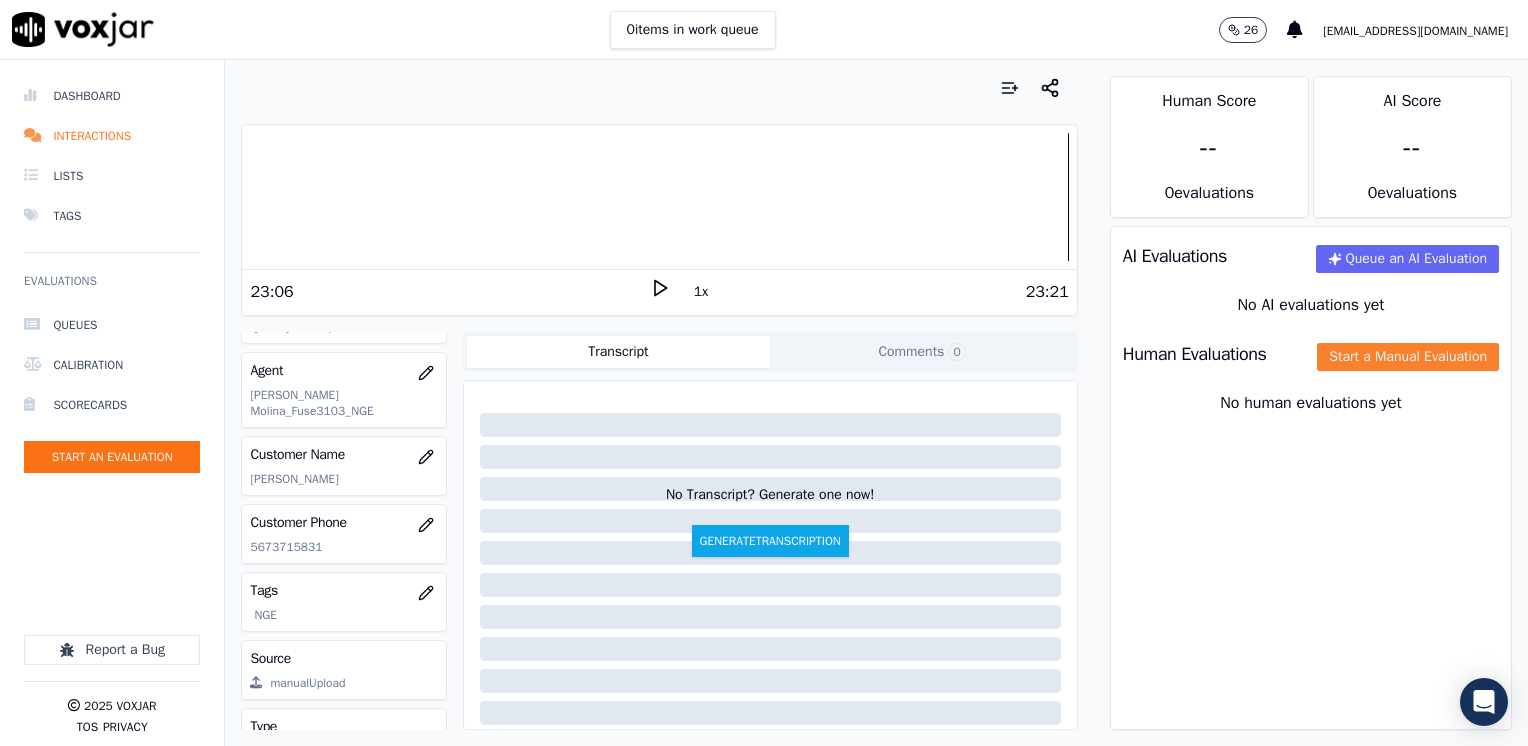 click on "Start a Manual Evaluation" 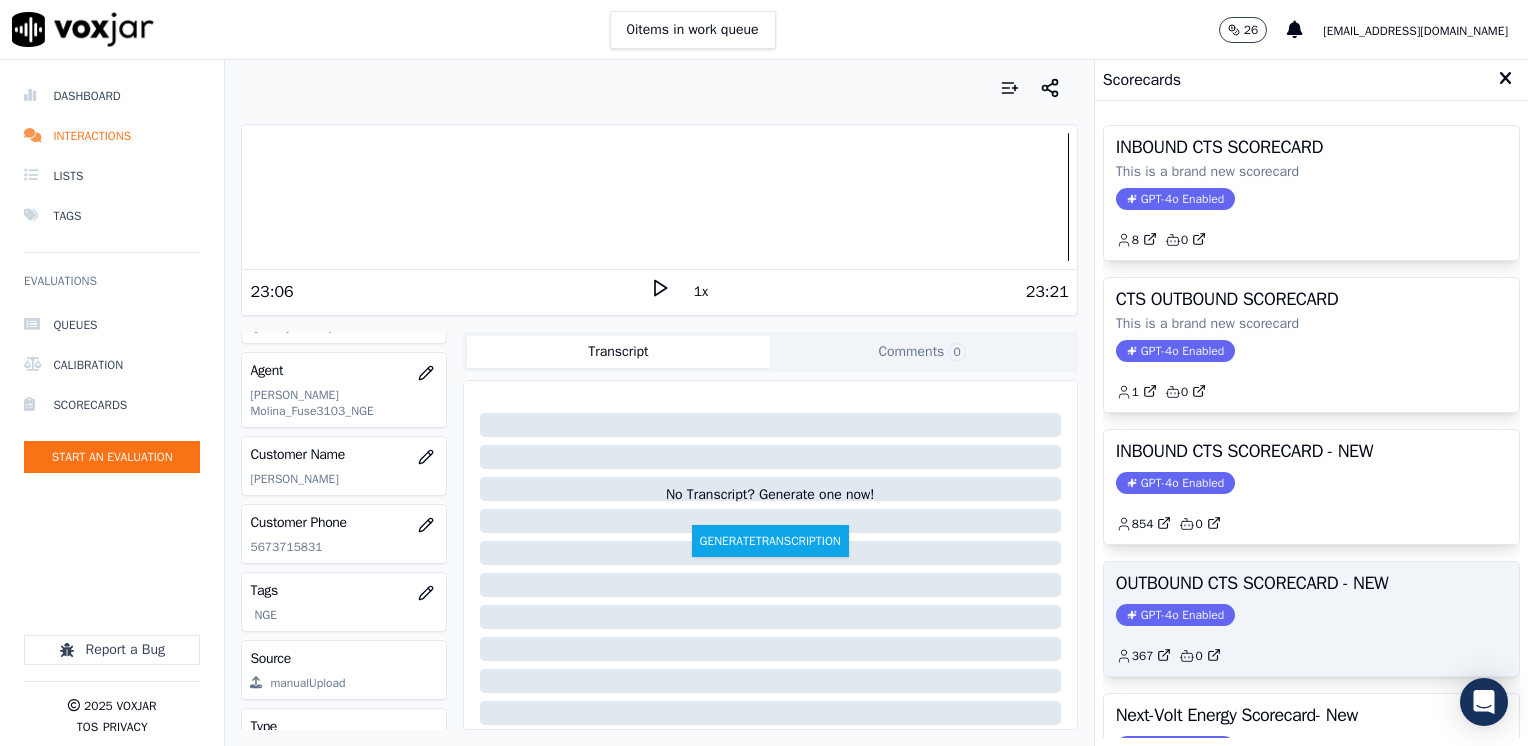 click on "GPT-4o Enabled" at bounding box center (1175, 615) 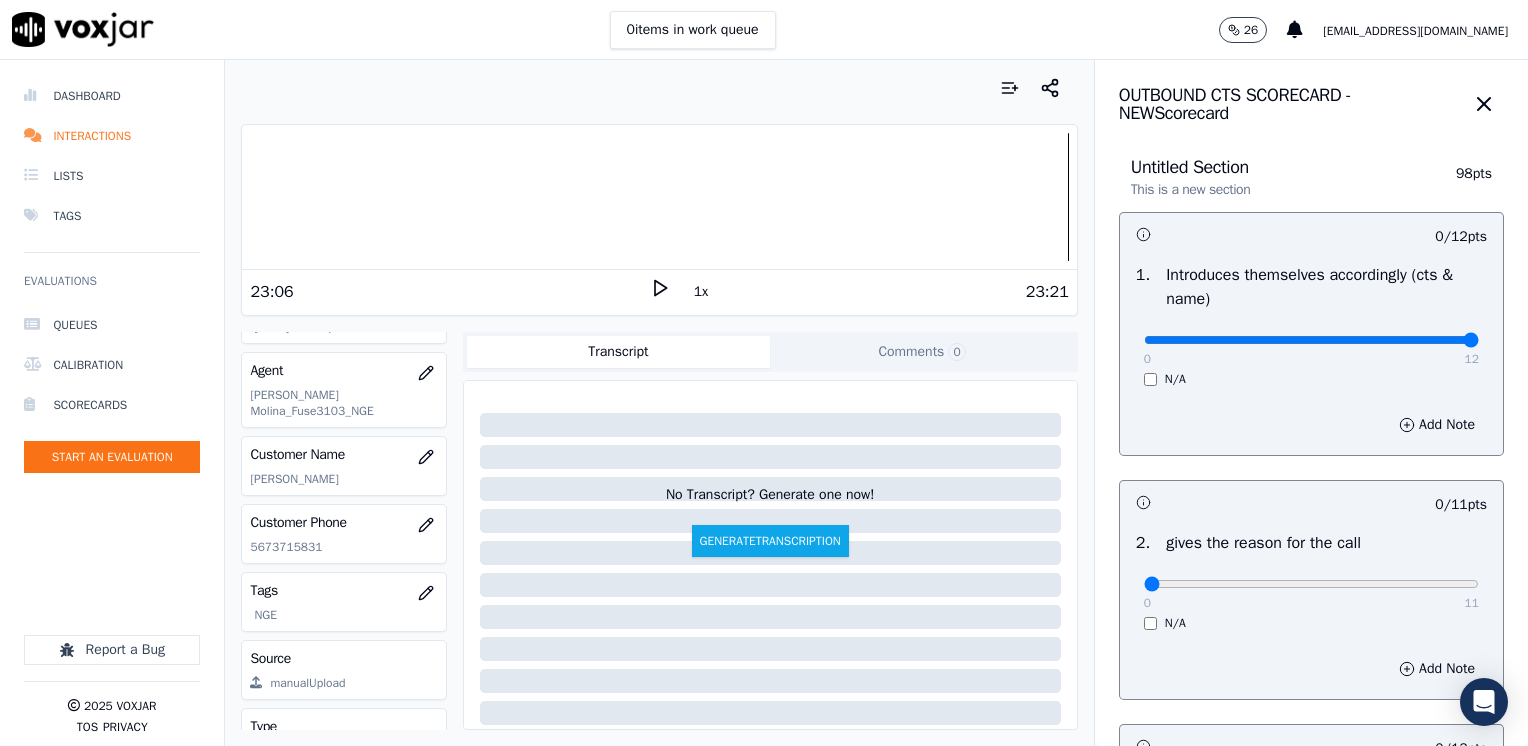drag, startPoint x: 1131, startPoint y: 346, endPoint x: 1531, endPoint y: 346, distance: 400 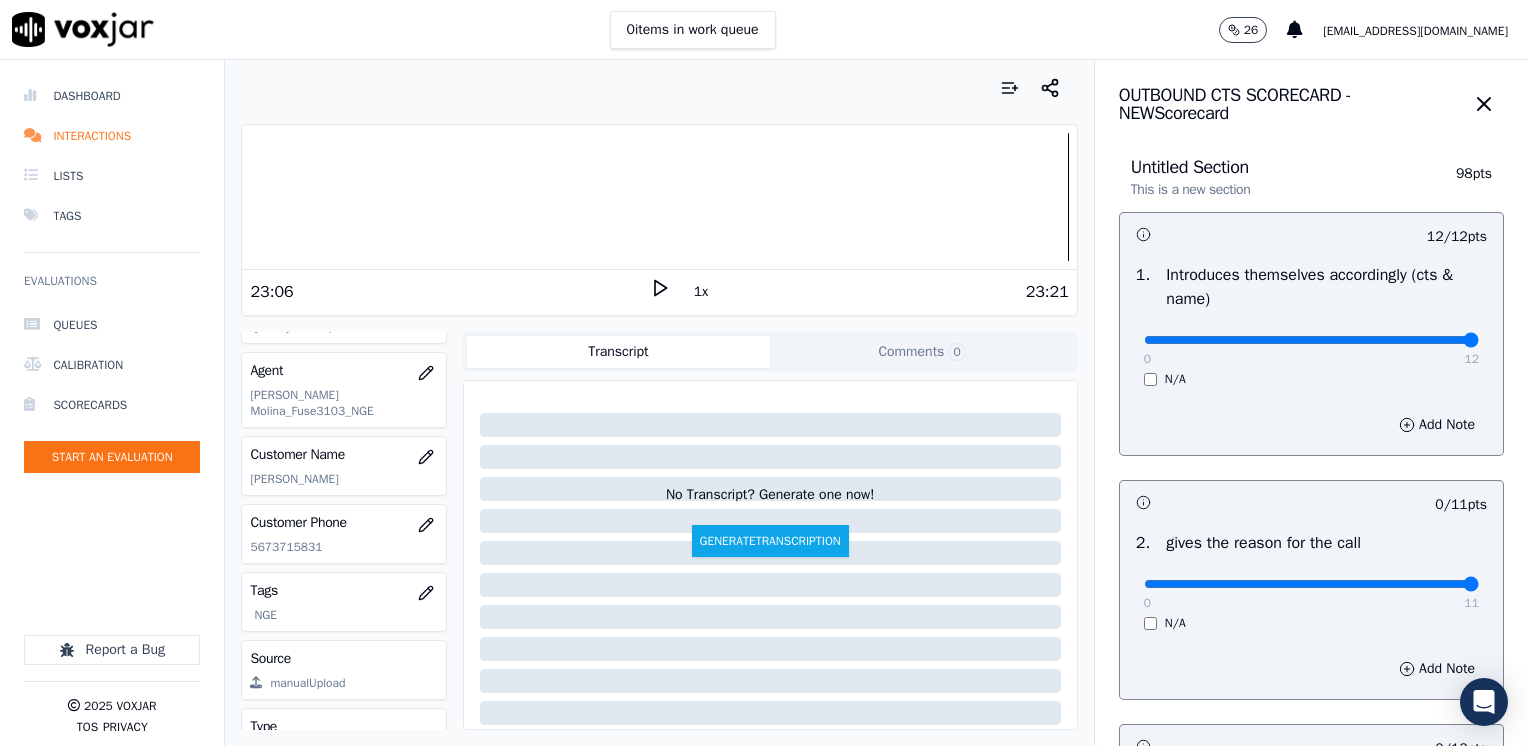 drag, startPoint x: 1134, startPoint y: 584, endPoint x: 1531, endPoint y: 546, distance: 398.81448 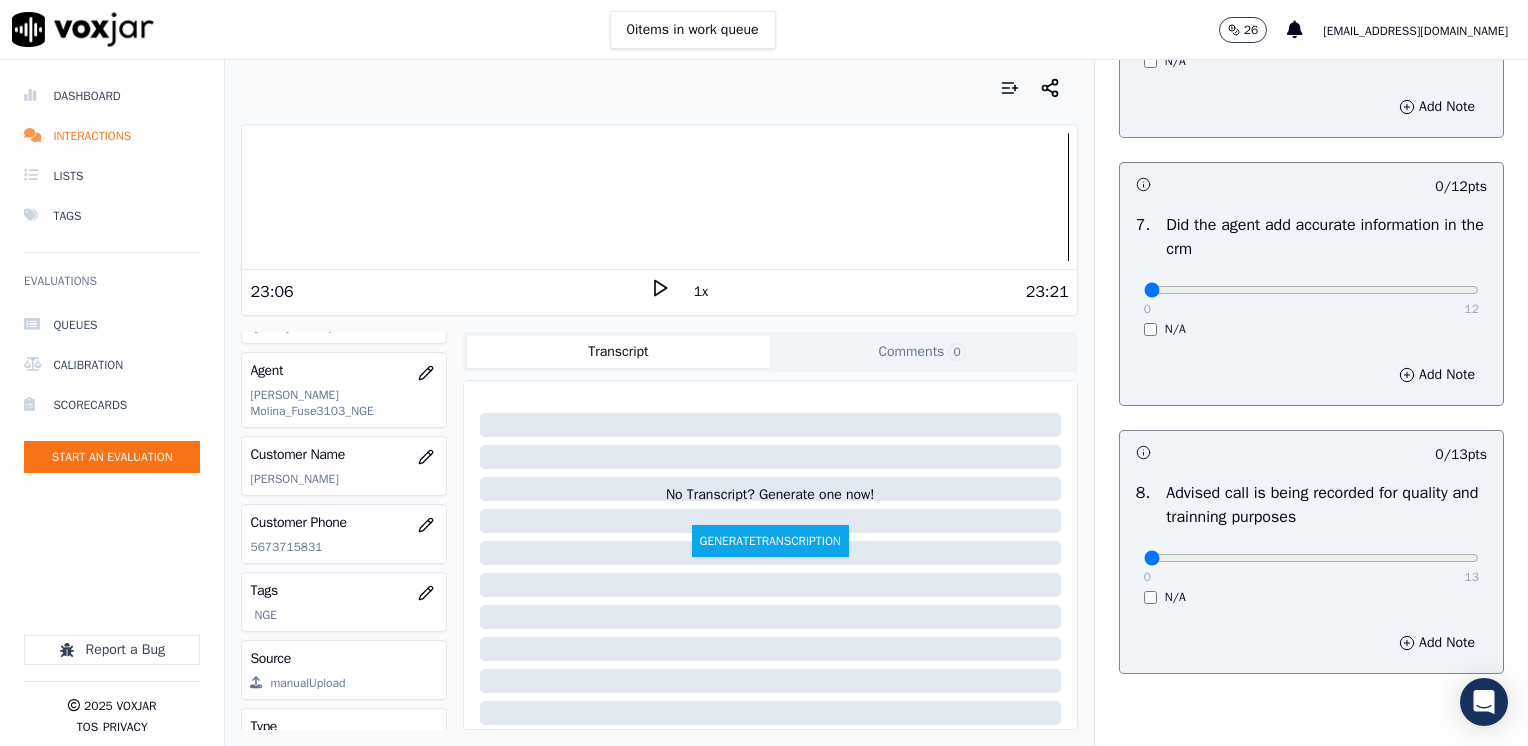 scroll, scrollTop: 1748, scrollLeft: 0, axis: vertical 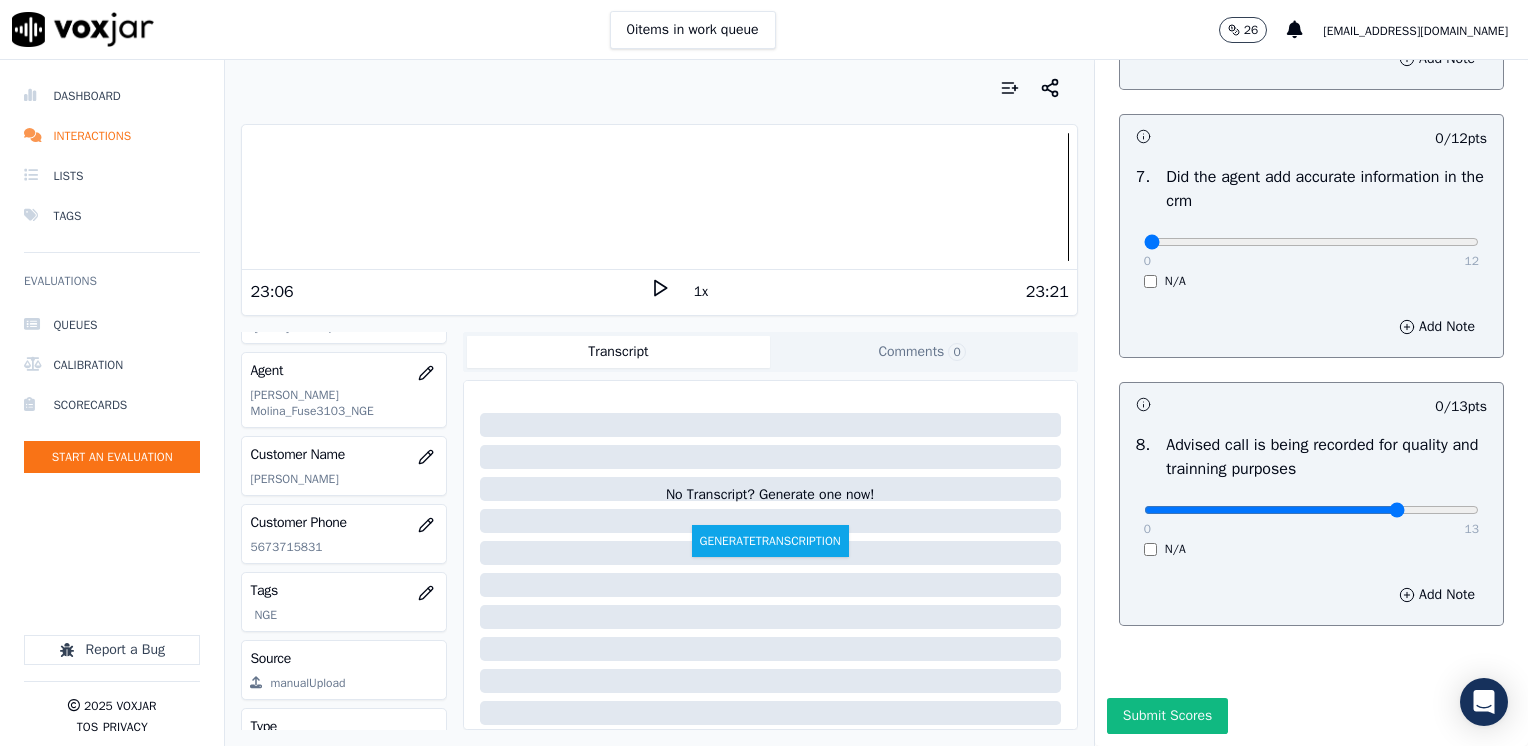 type on "10" 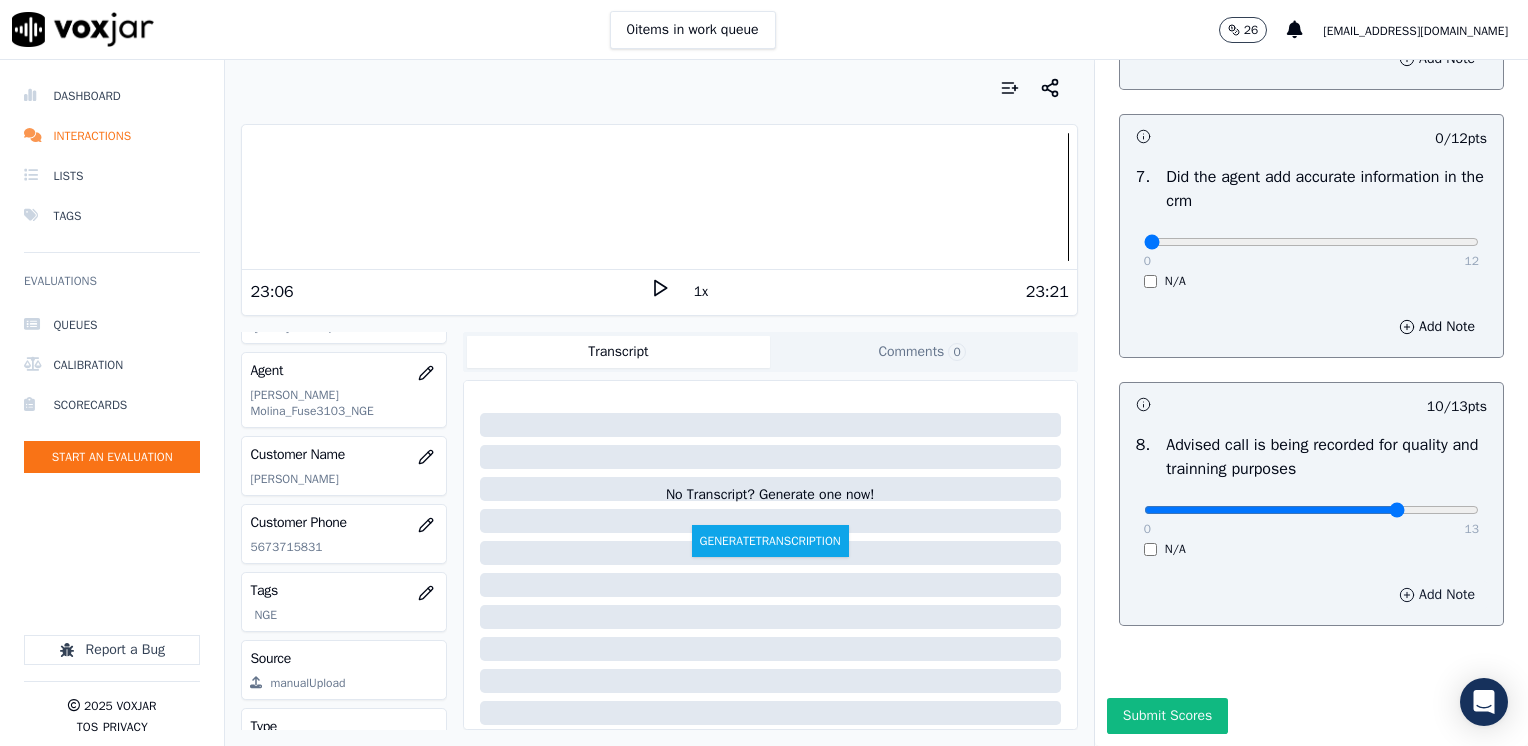 click on "Add Note" at bounding box center (1437, 595) 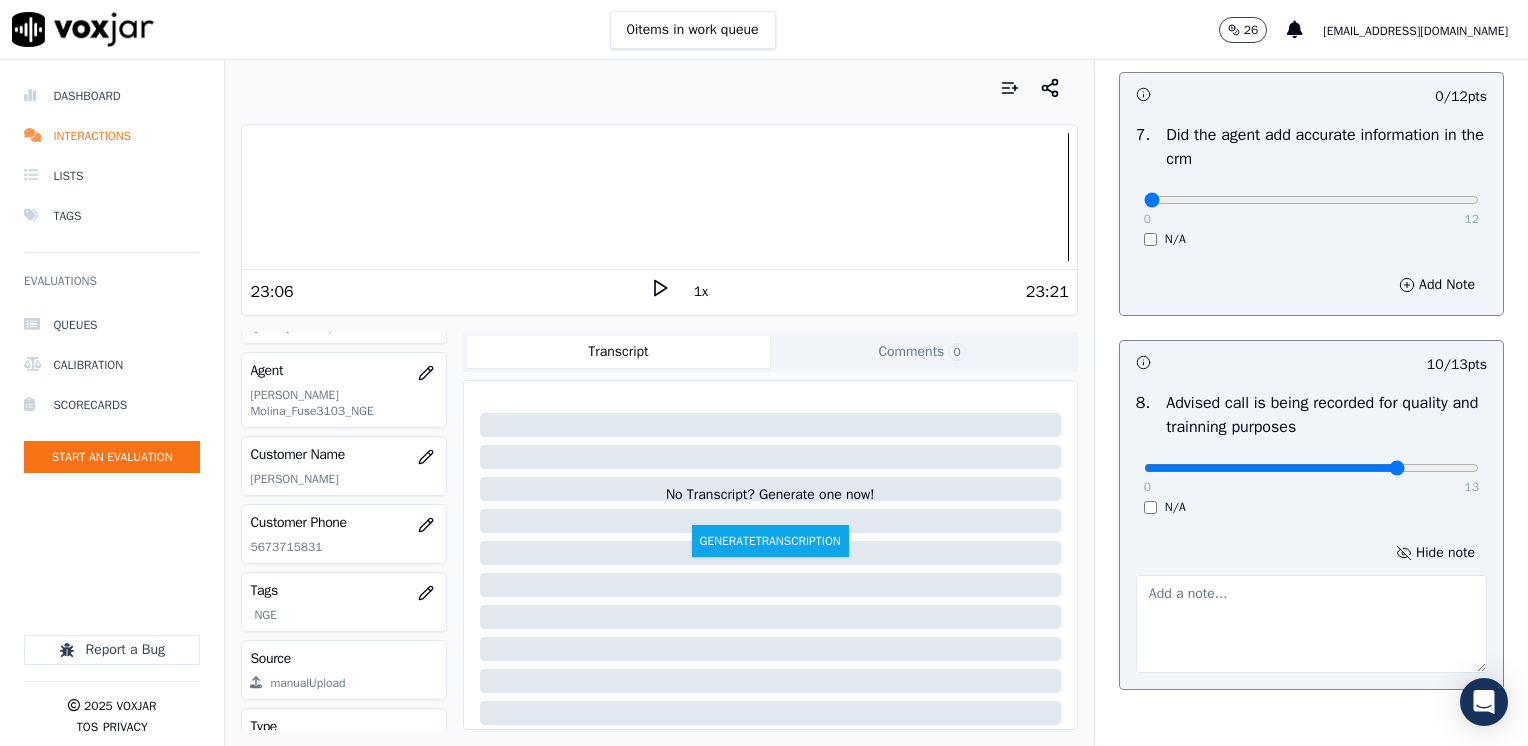 click at bounding box center [1311, 624] 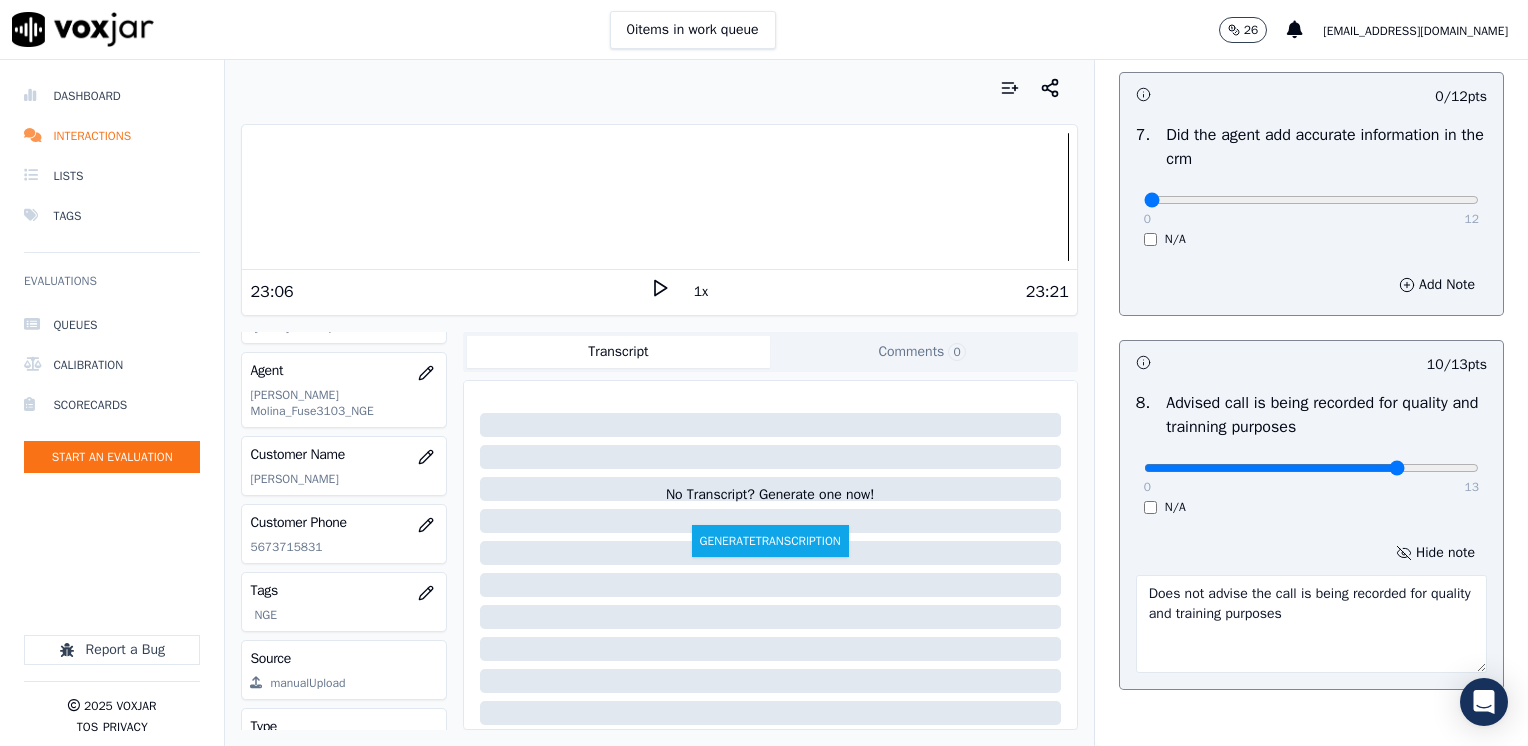 type on "Does not advise the call is being recorded for quality and training purposes" 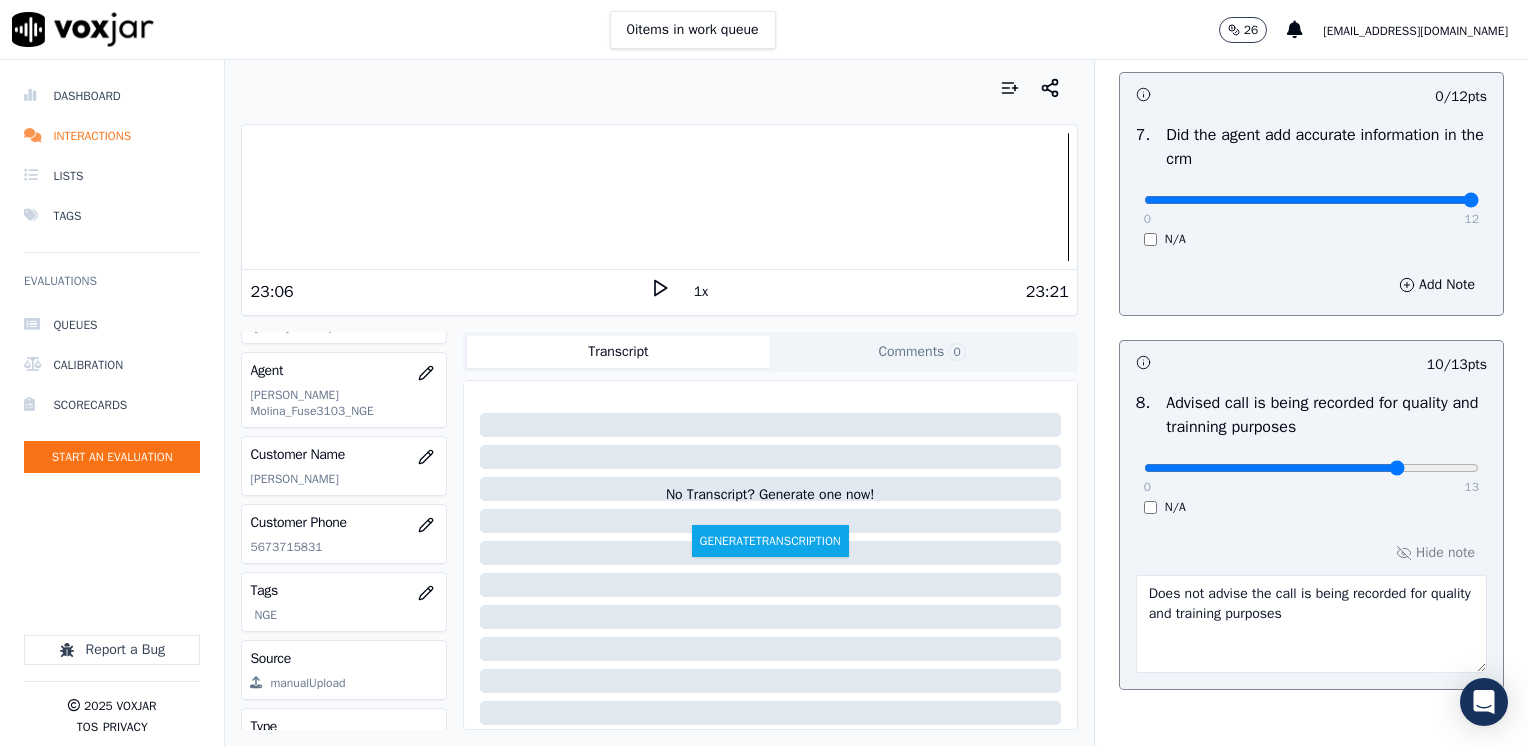 drag, startPoint x: 1124, startPoint y: 196, endPoint x: 1531, endPoint y: 230, distance: 408.41766 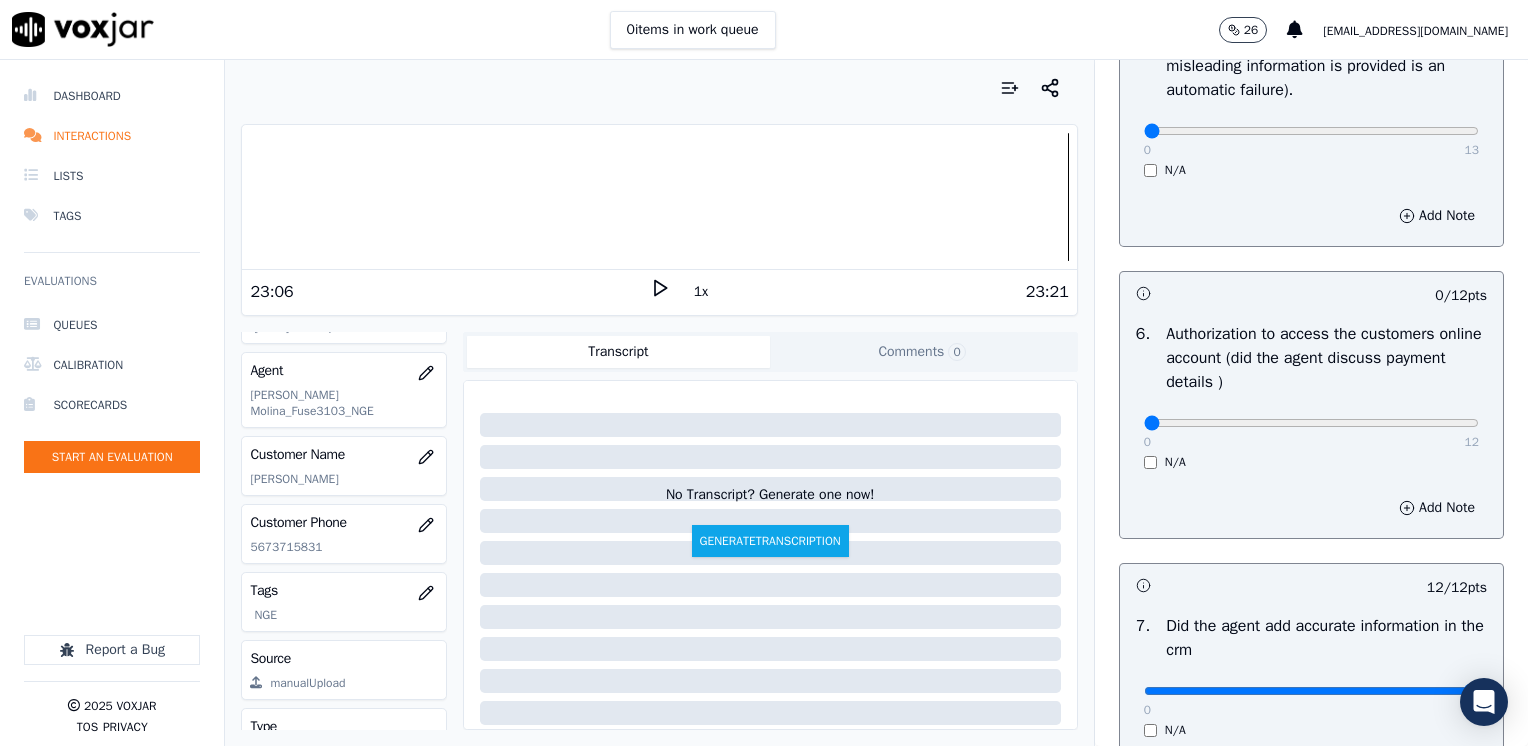 scroll, scrollTop: 1248, scrollLeft: 0, axis: vertical 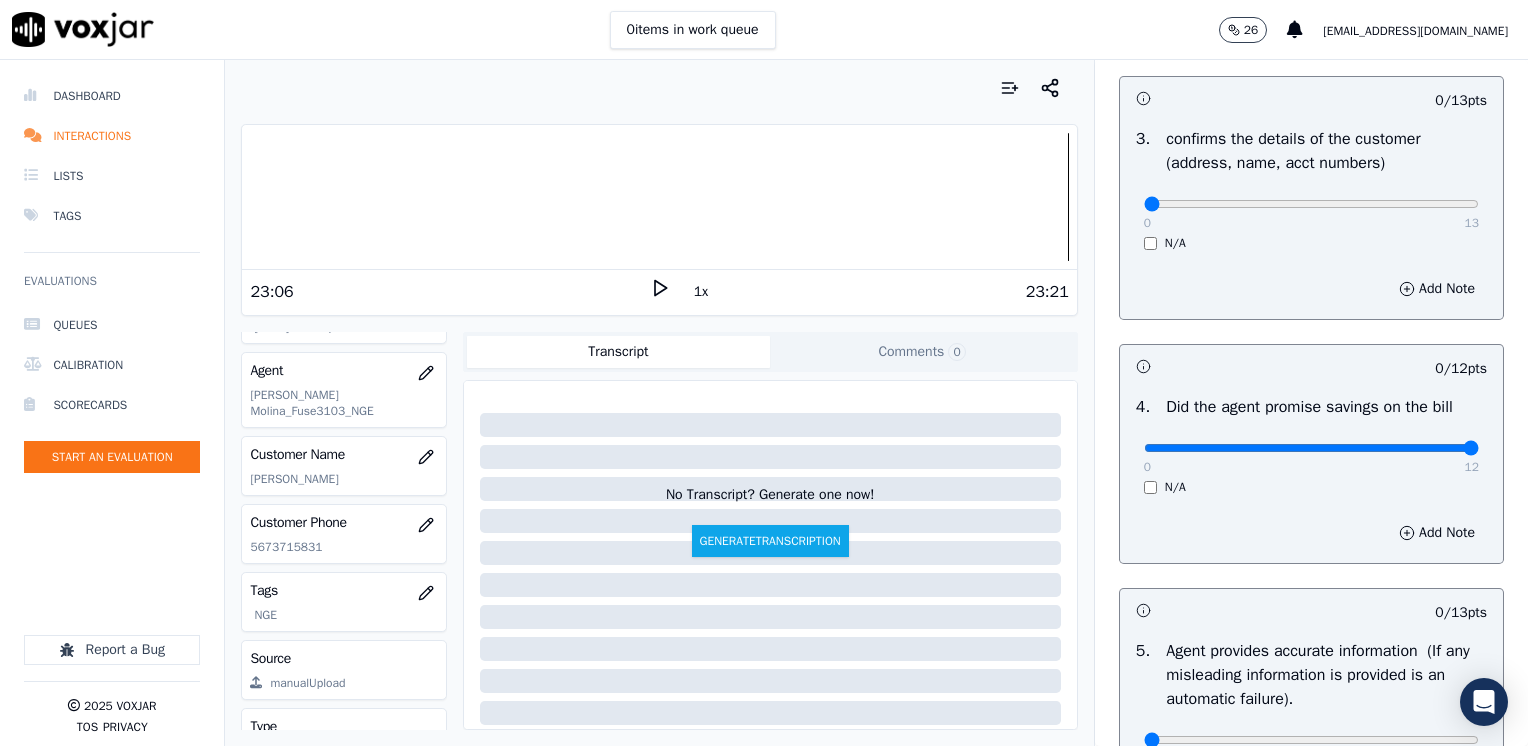drag, startPoint x: 1136, startPoint y: 440, endPoint x: 1531, endPoint y: 438, distance: 395.00507 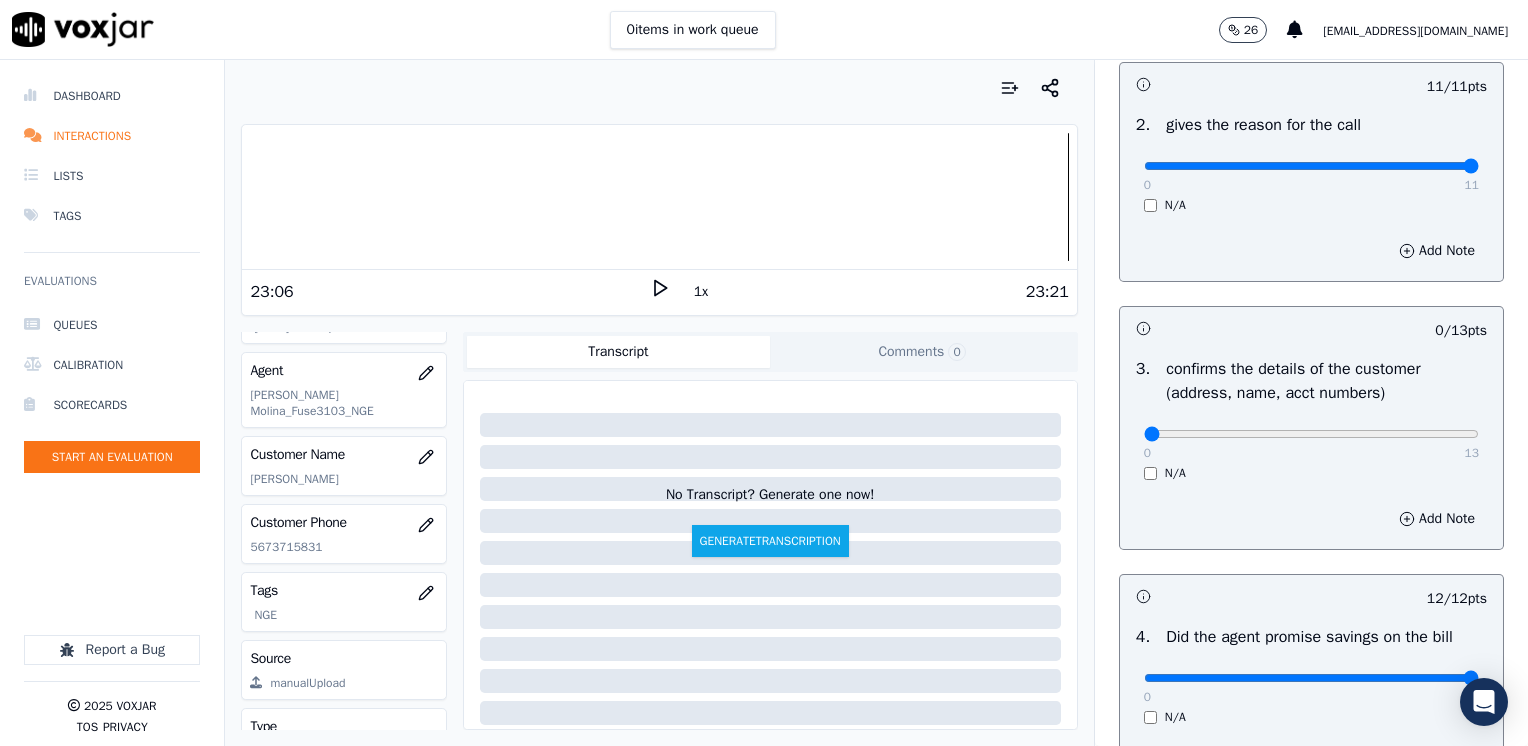 scroll, scrollTop: 253, scrollLeft: 0, axis: vertical 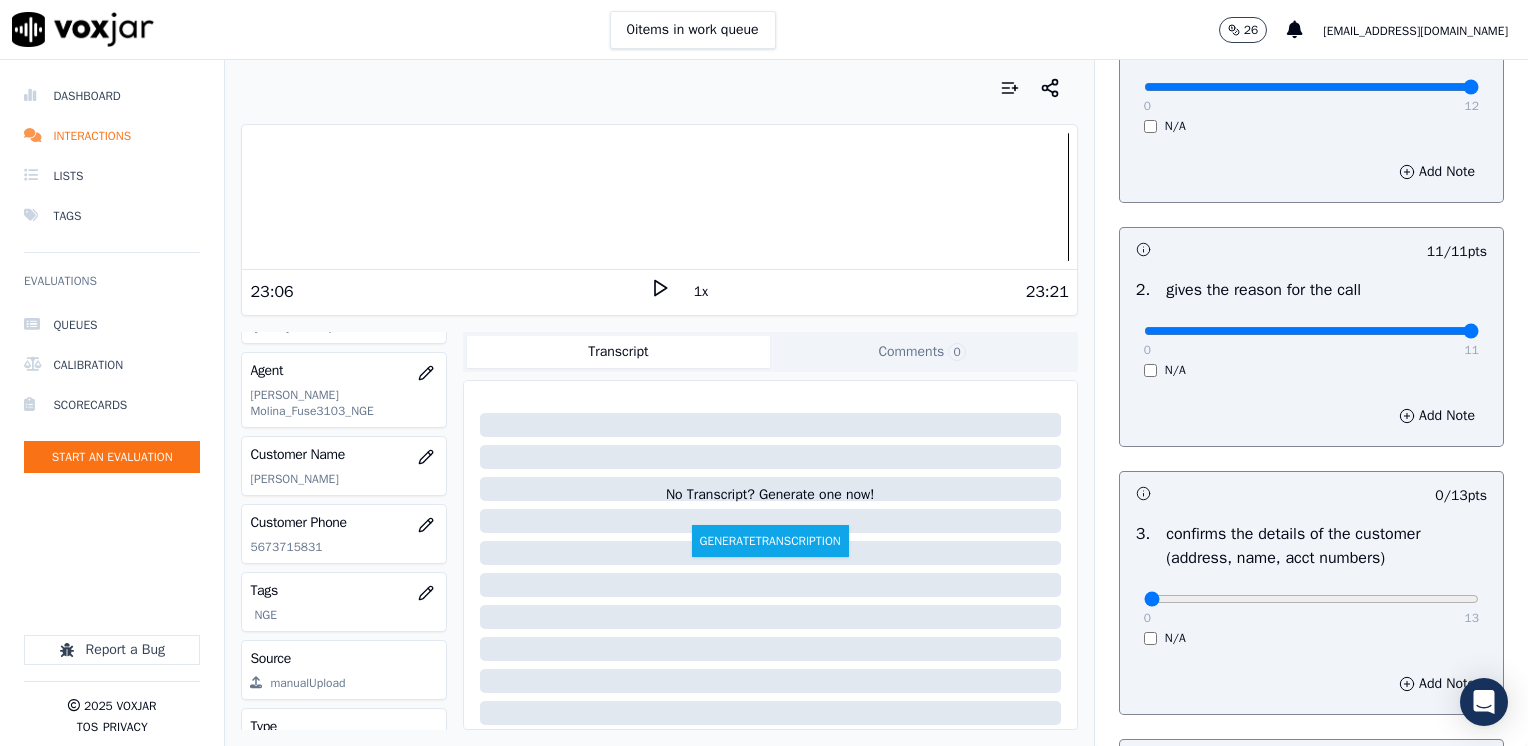 click on "0   13" at bounding box center [1311, 598] 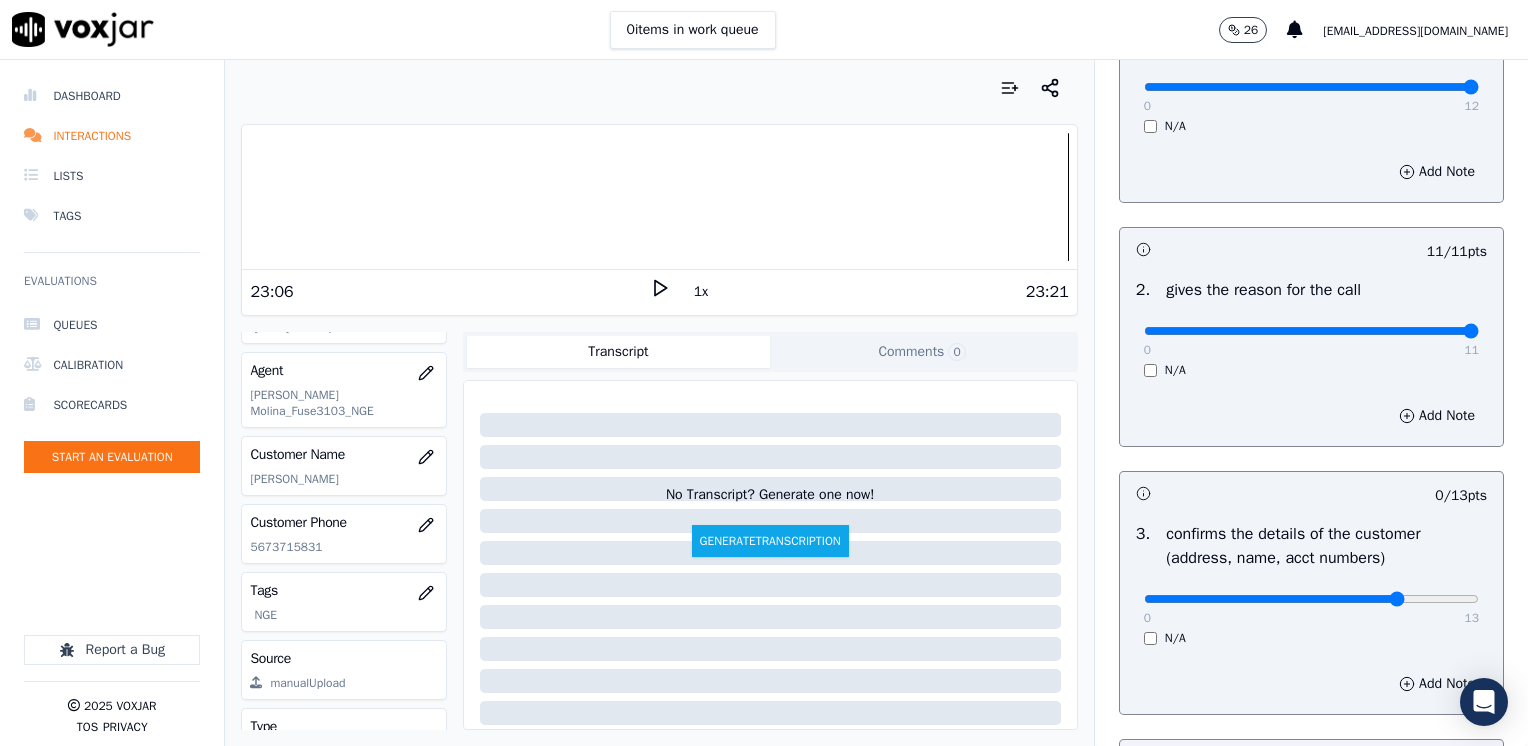 type on "10" 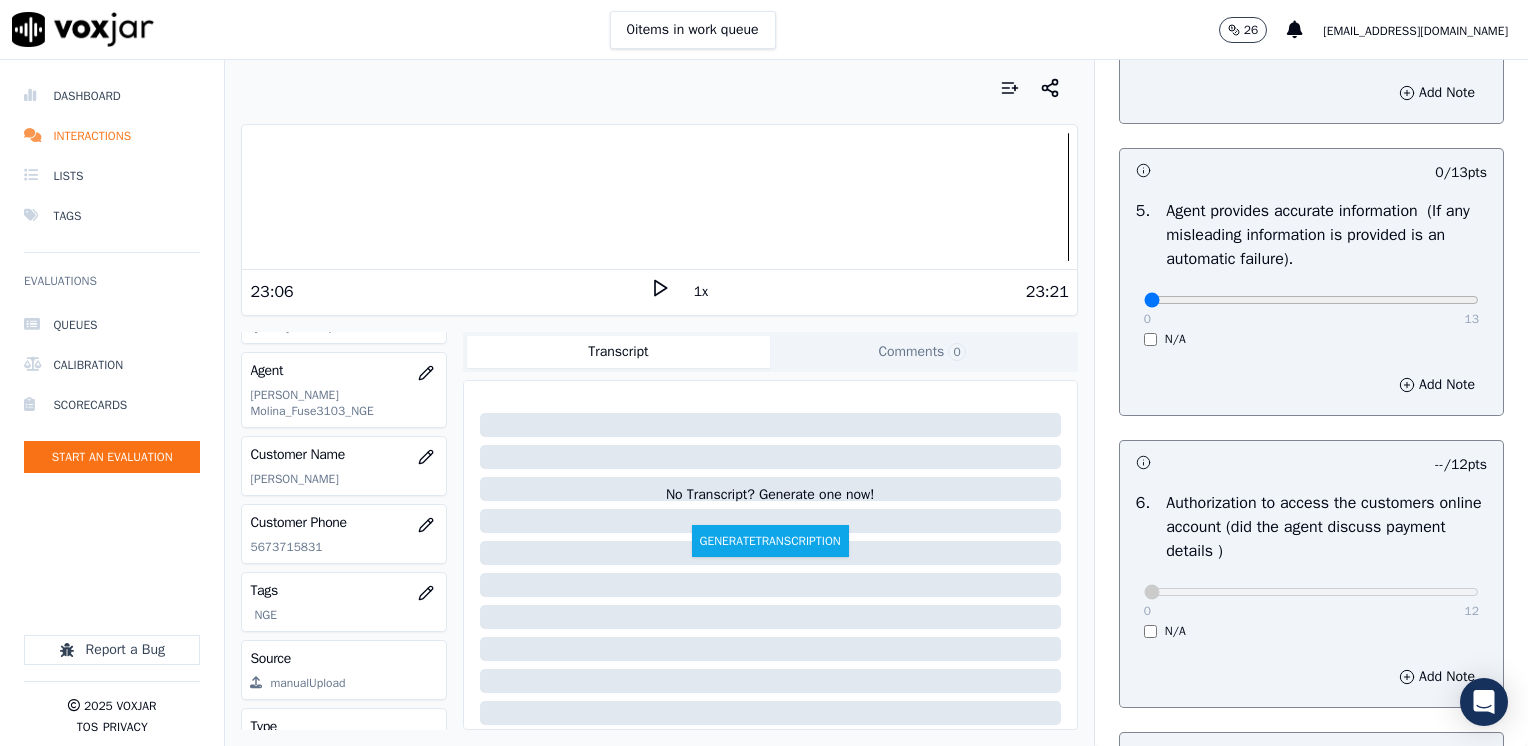 scroll, scrollTop: 1053, scrollLeft: 0, axis: vertical 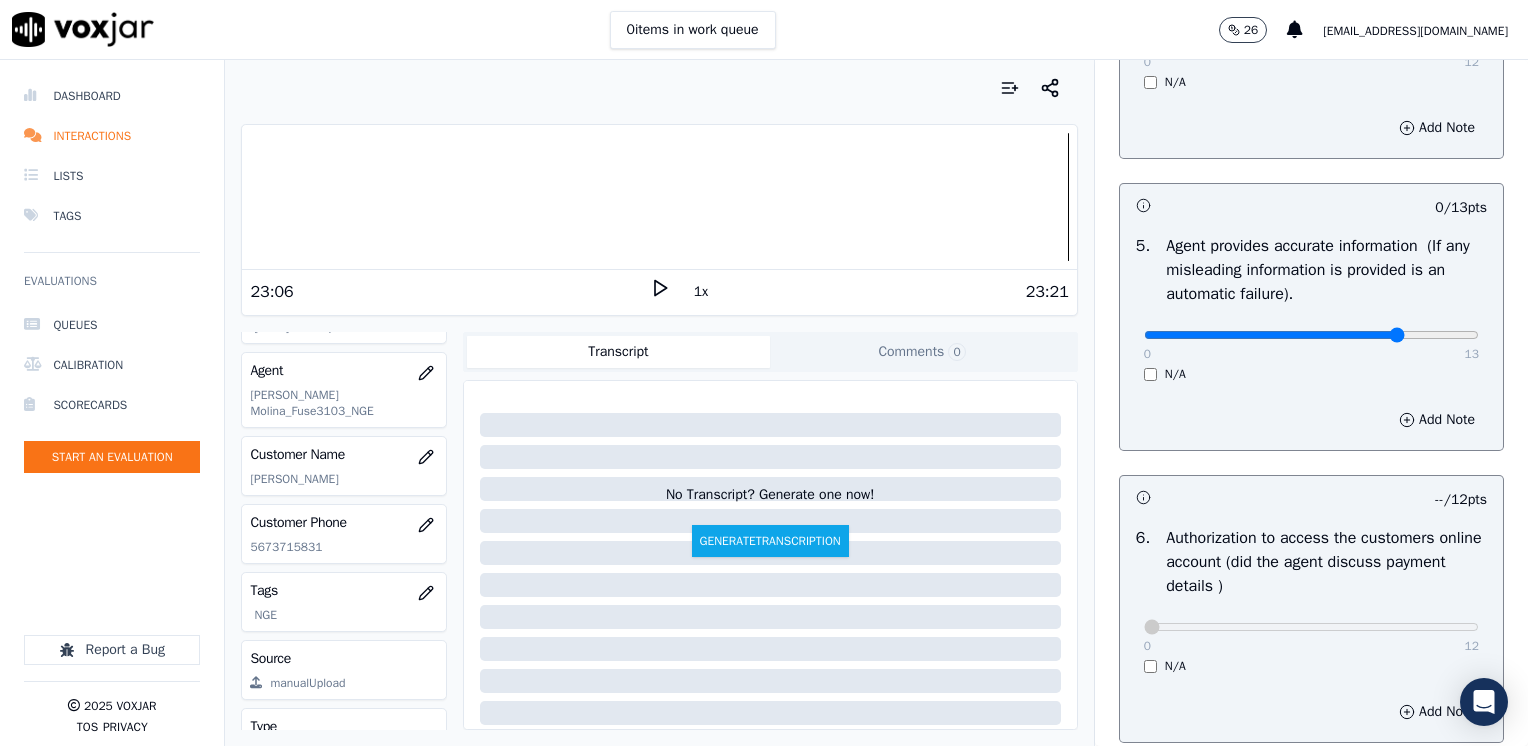 click at bounding box center (1311, -713) 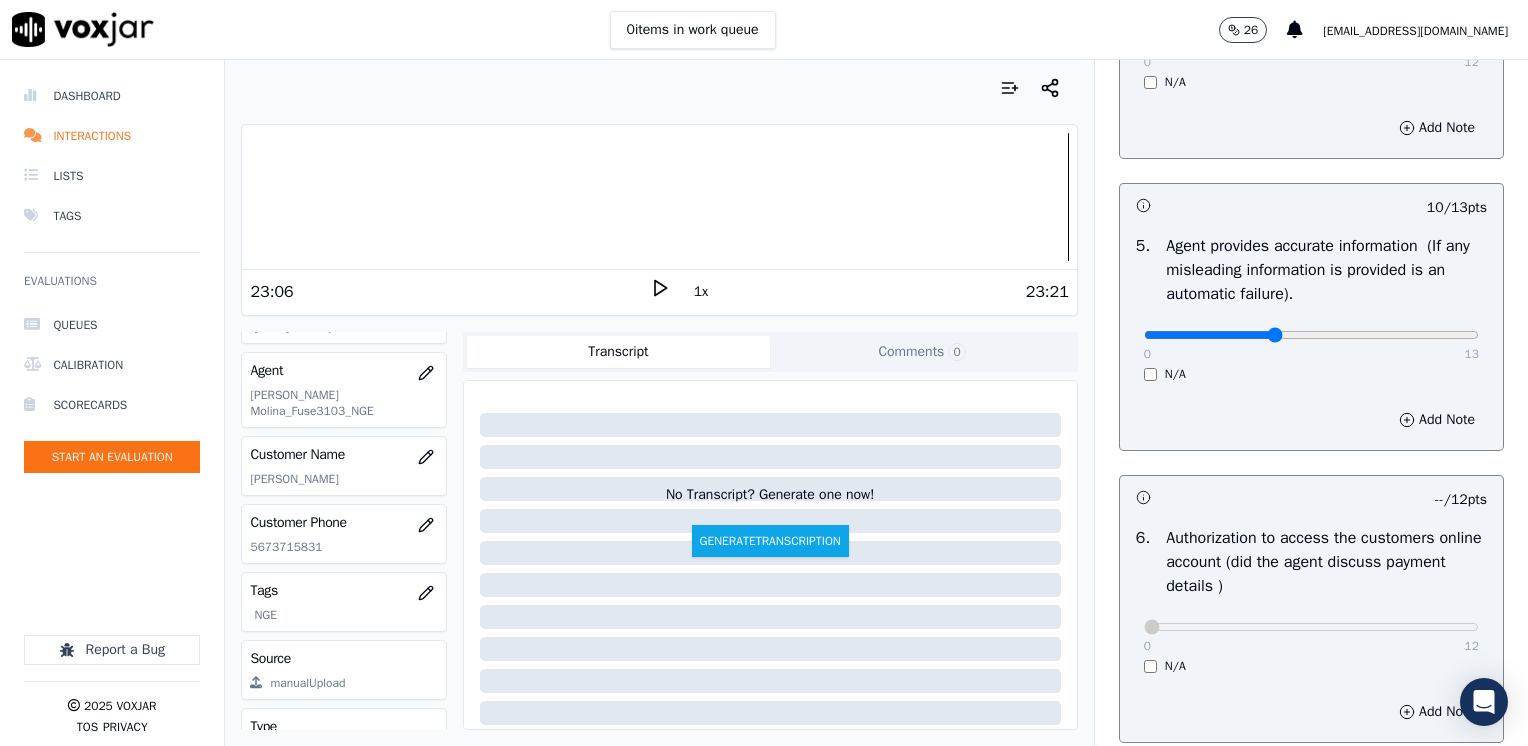 type on "5" 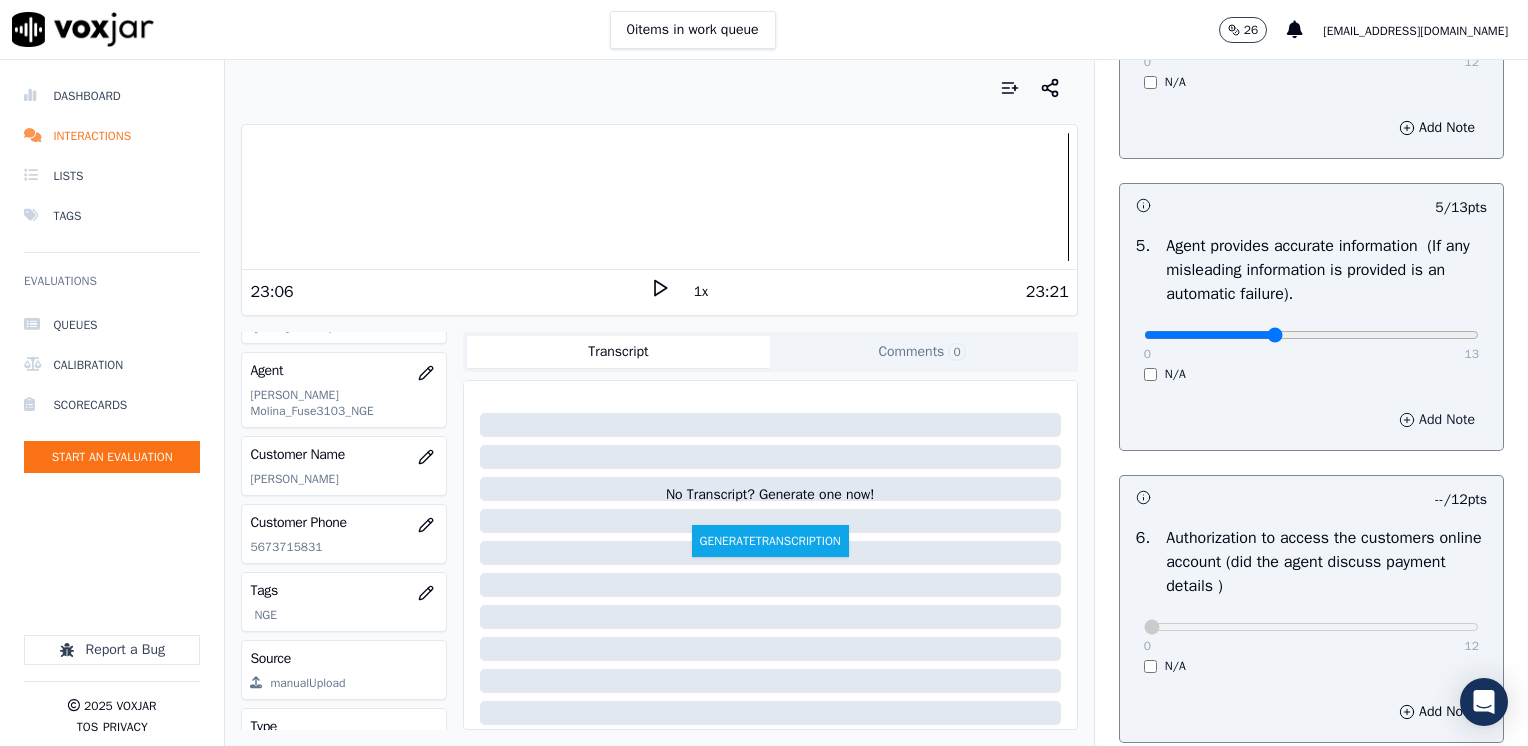 click on "Add Note" at bounding box center (1437, 420) 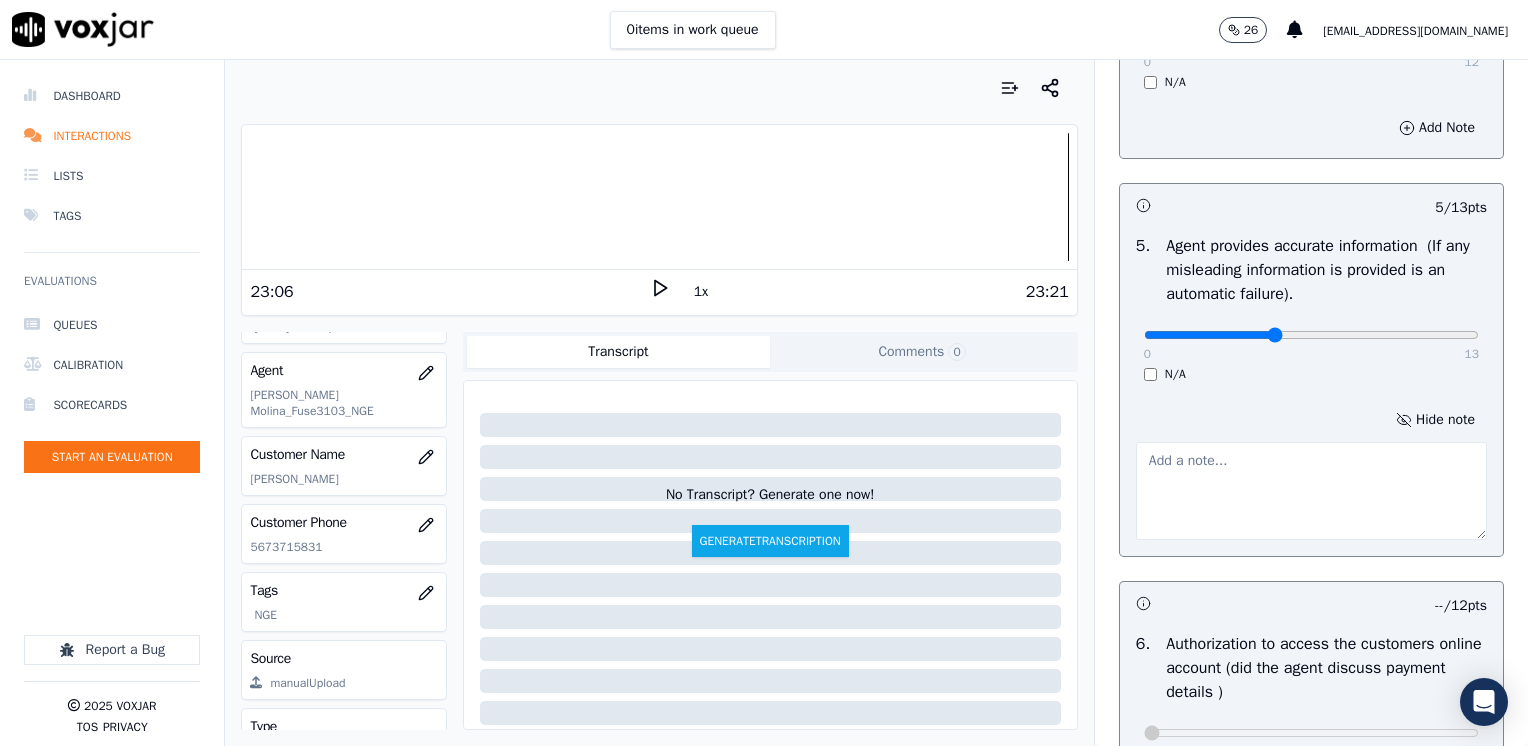 click at bounding box center [1311, 491] 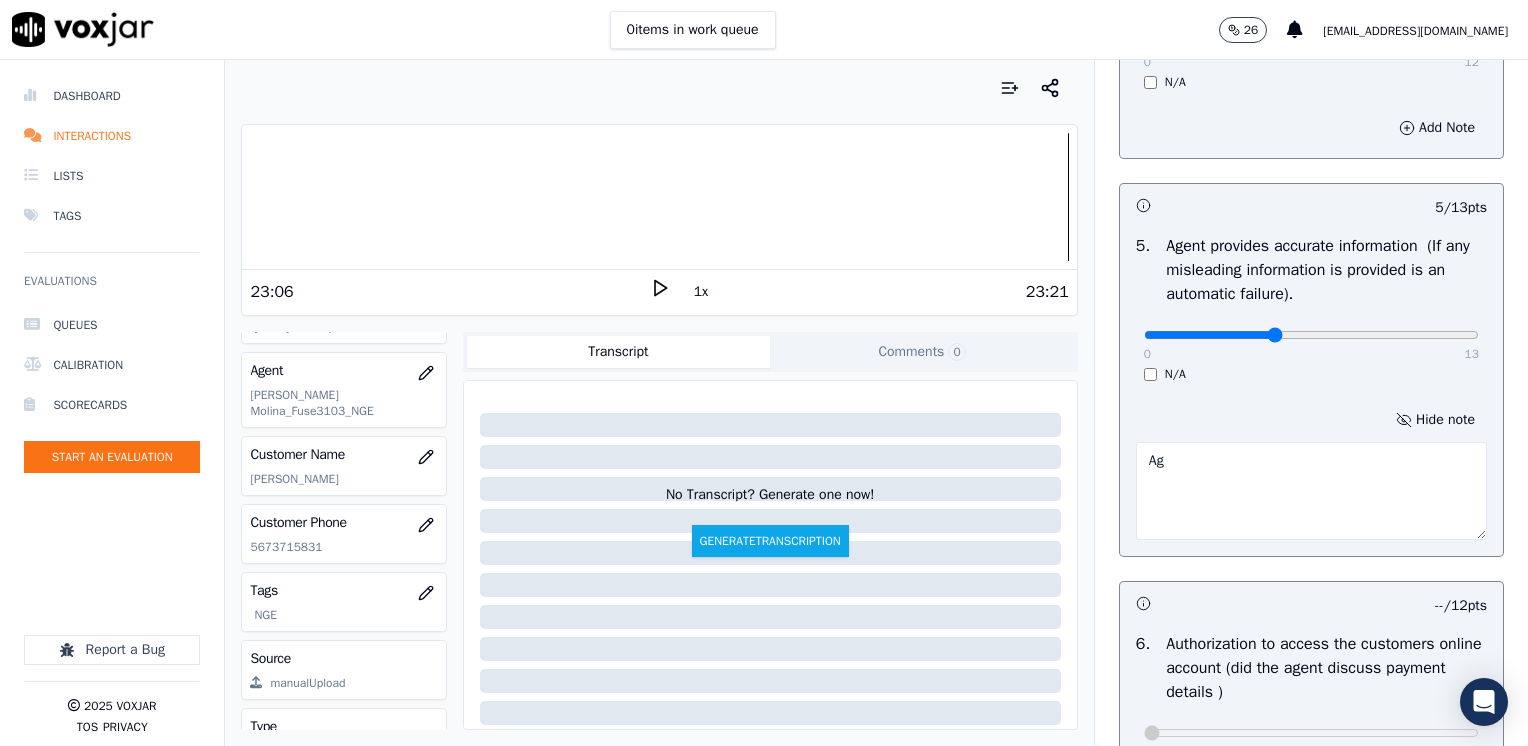 type on "A" 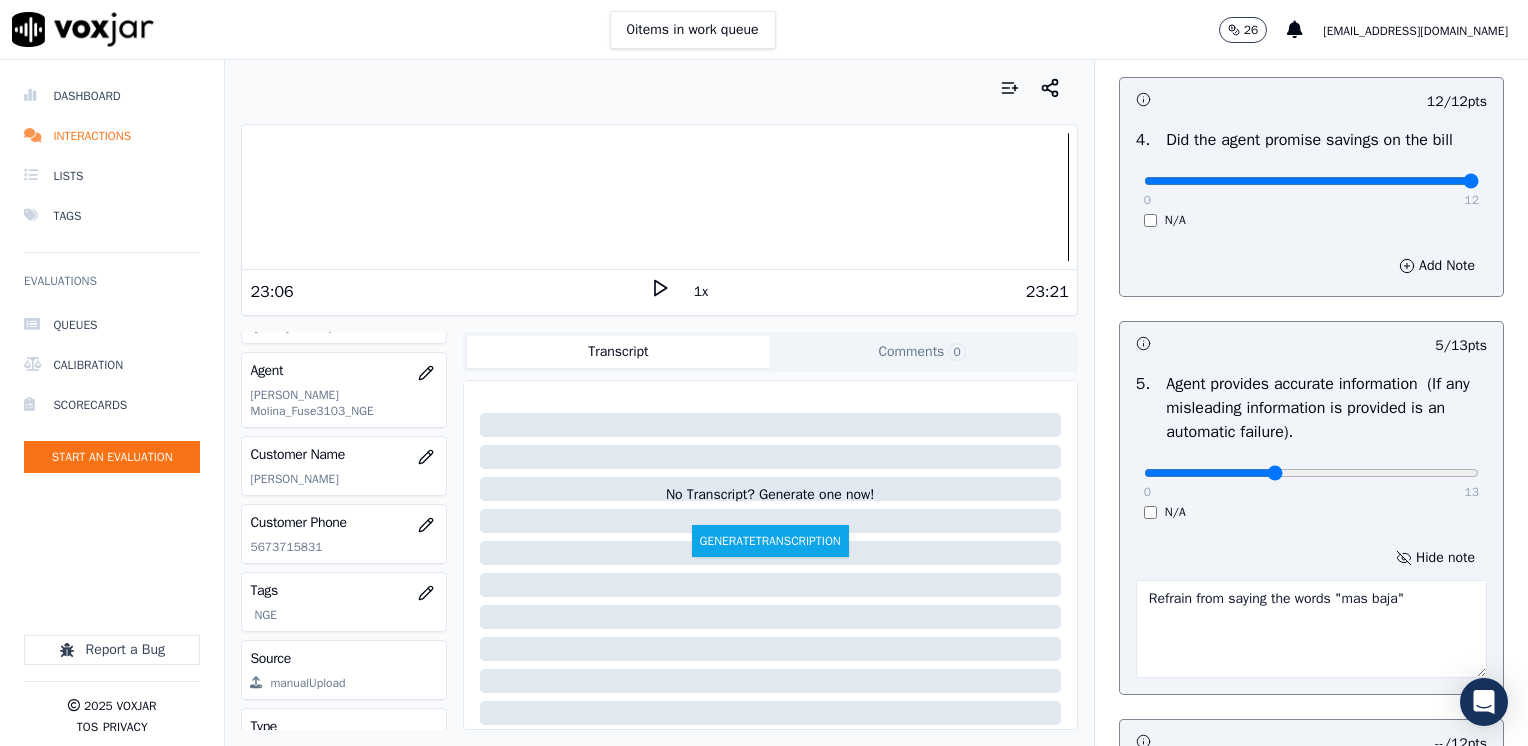 scroll, scrollTop: 853, scrollLeft: 0, axis: vertical 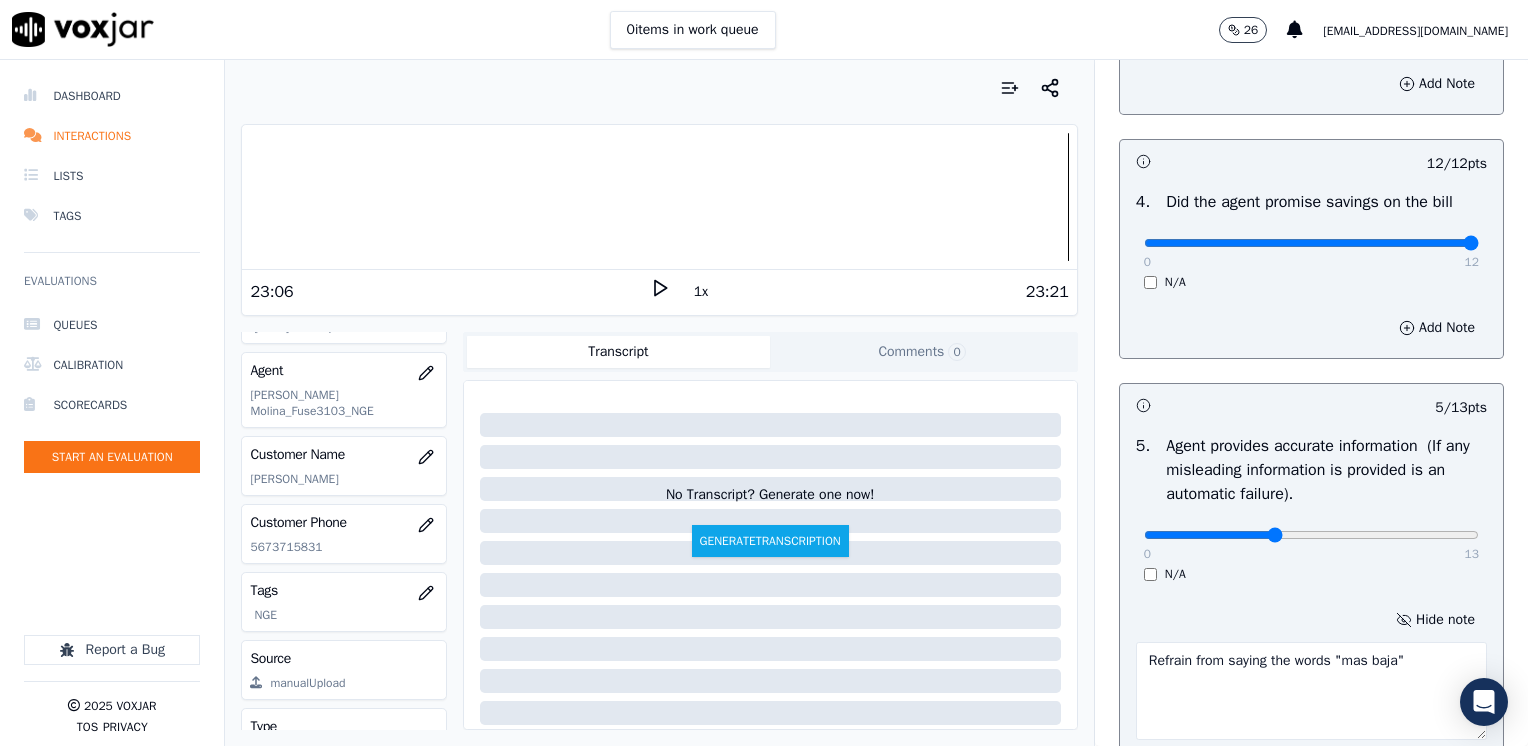 type on "Refrain from saying the words "mas baja"" 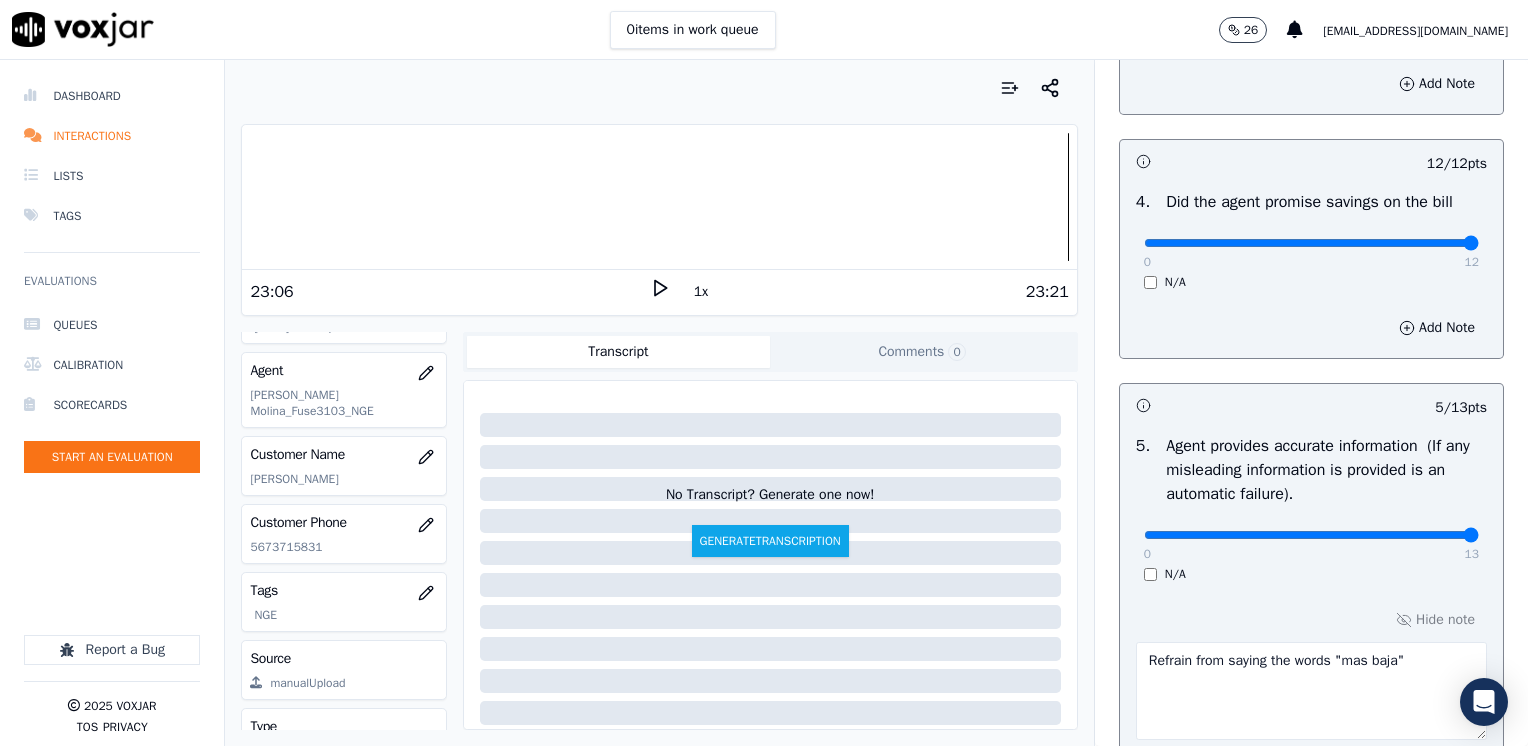 drag, startPoint x: 1236, startPoint y: 527, endPoint x: 1531, endPoint y: 530, distance: 295.01526 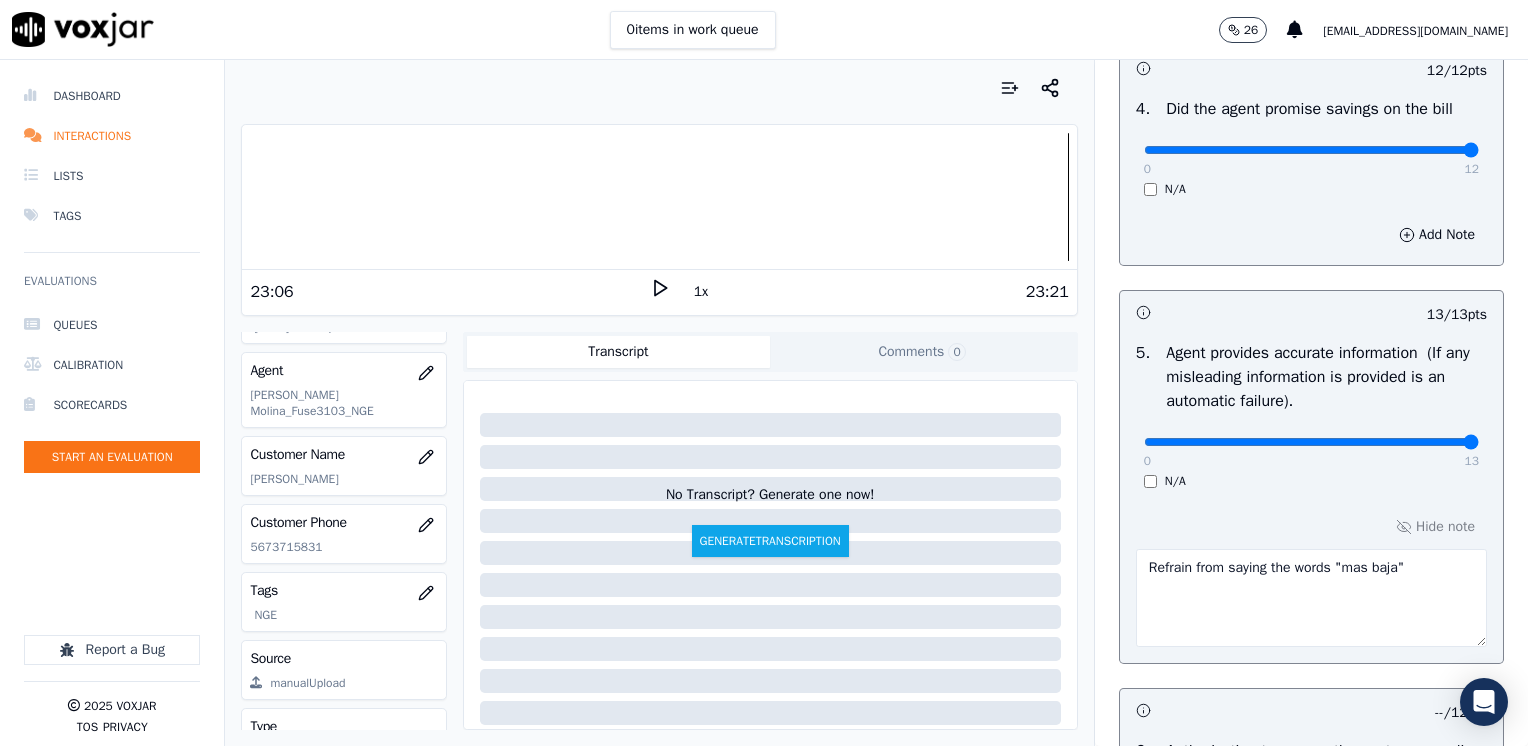 scroll, scrollTop: 1053, scrollLeft: 0, axis: vertical 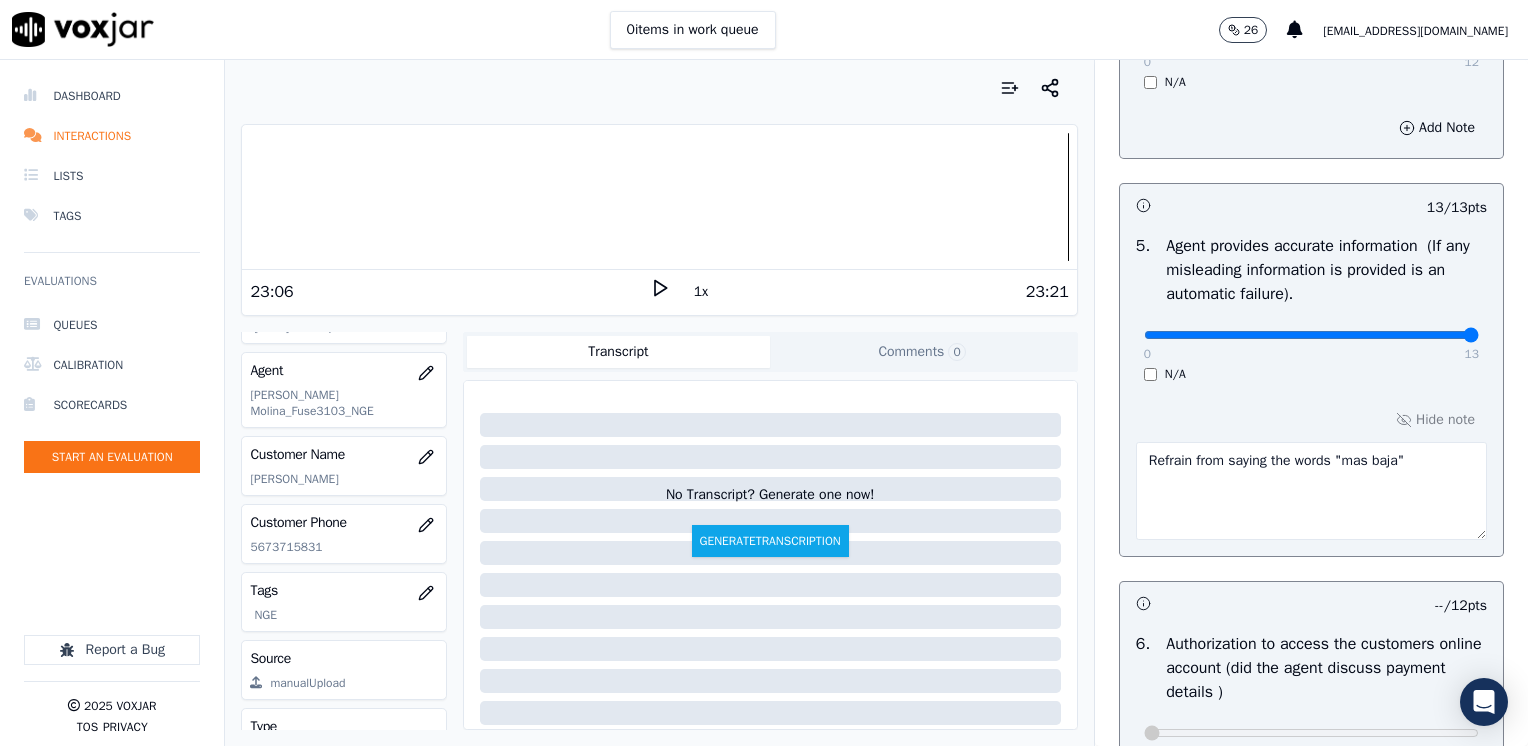 drag, startPoint x: 1367, startPoint y: 461, endPoint x: 895, endPoint y: 461, distance: 472 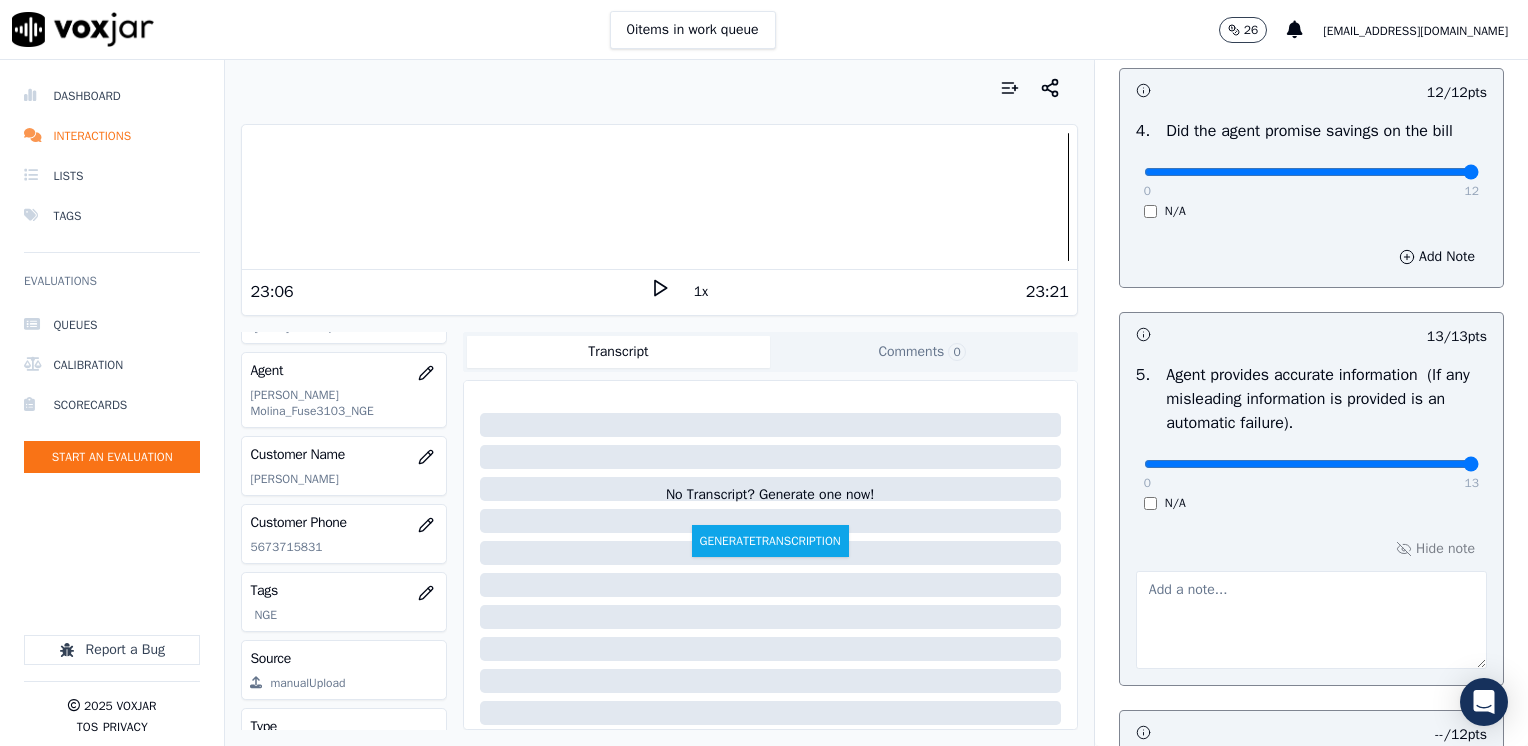 scroll, scrollTop: 753, scrollLeft: 0, axis: vertical 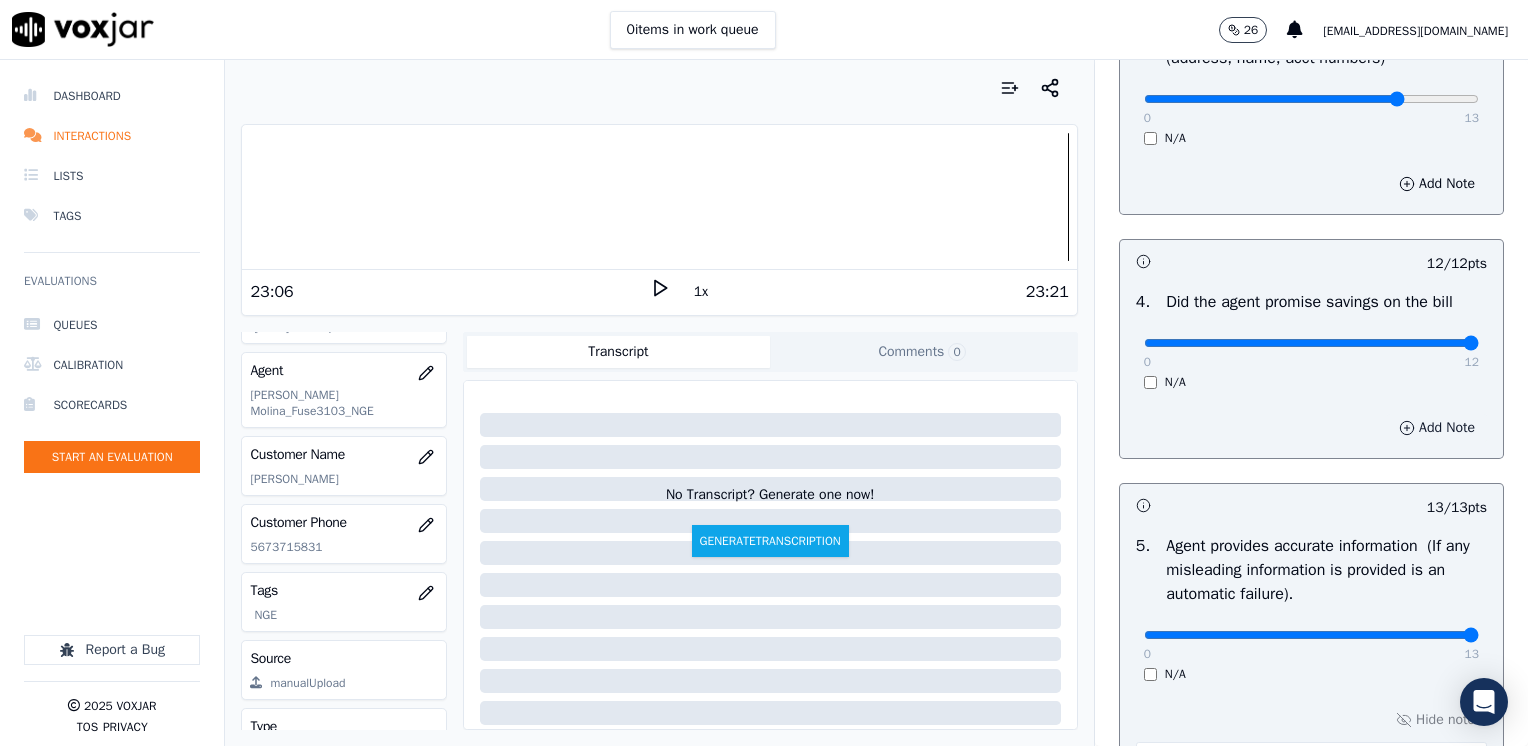 type 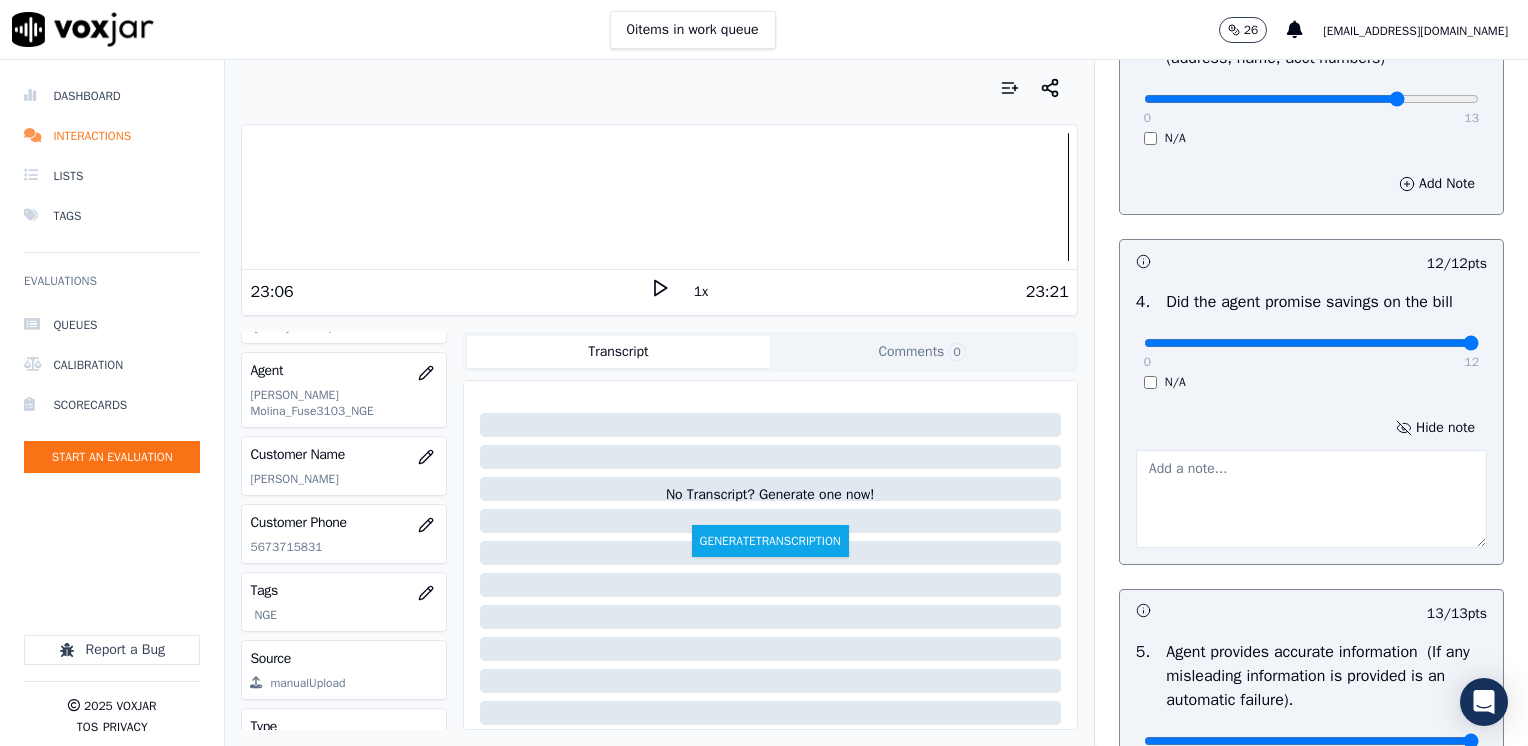 click at bounding box center [1311, 499] 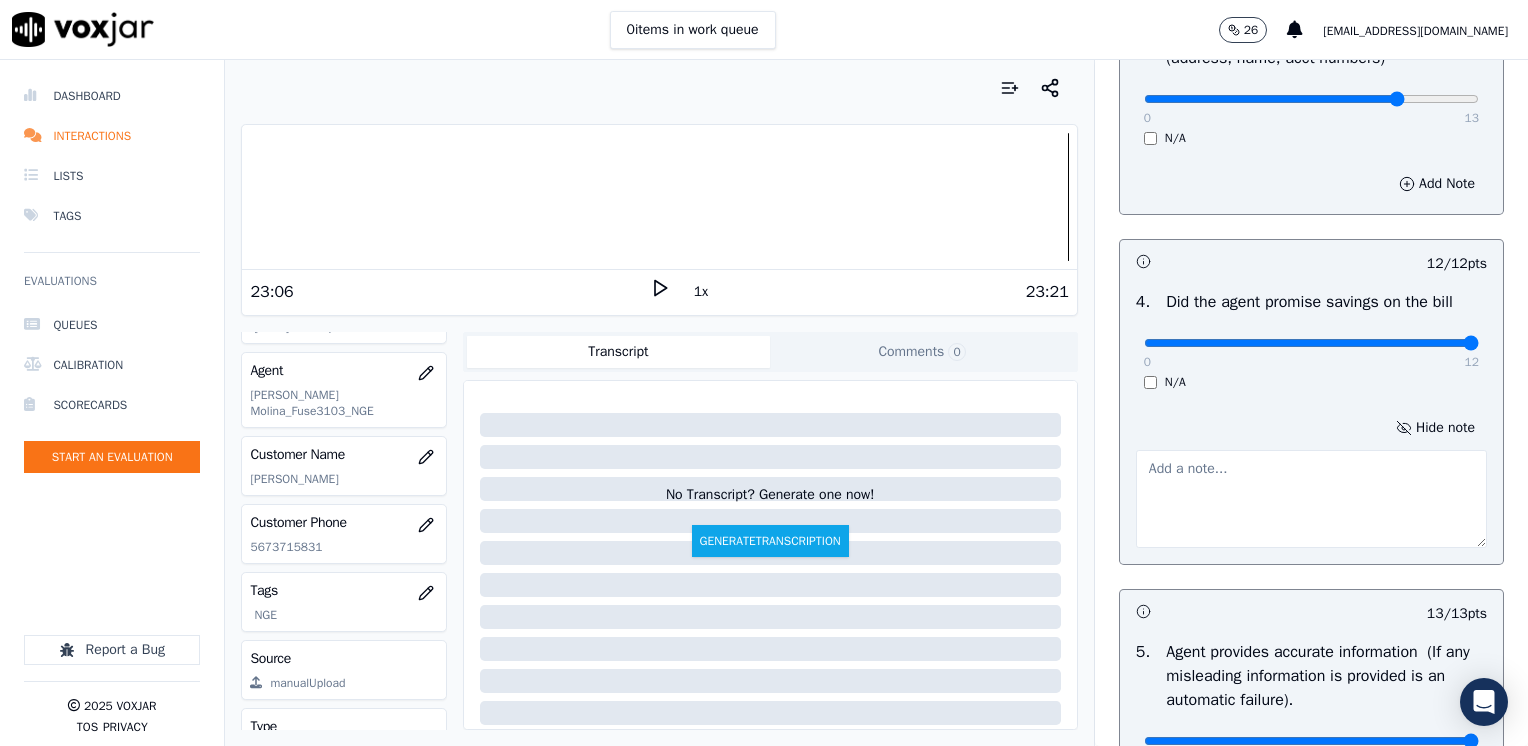 paste on "Refrain from saying the words "mas baja"" 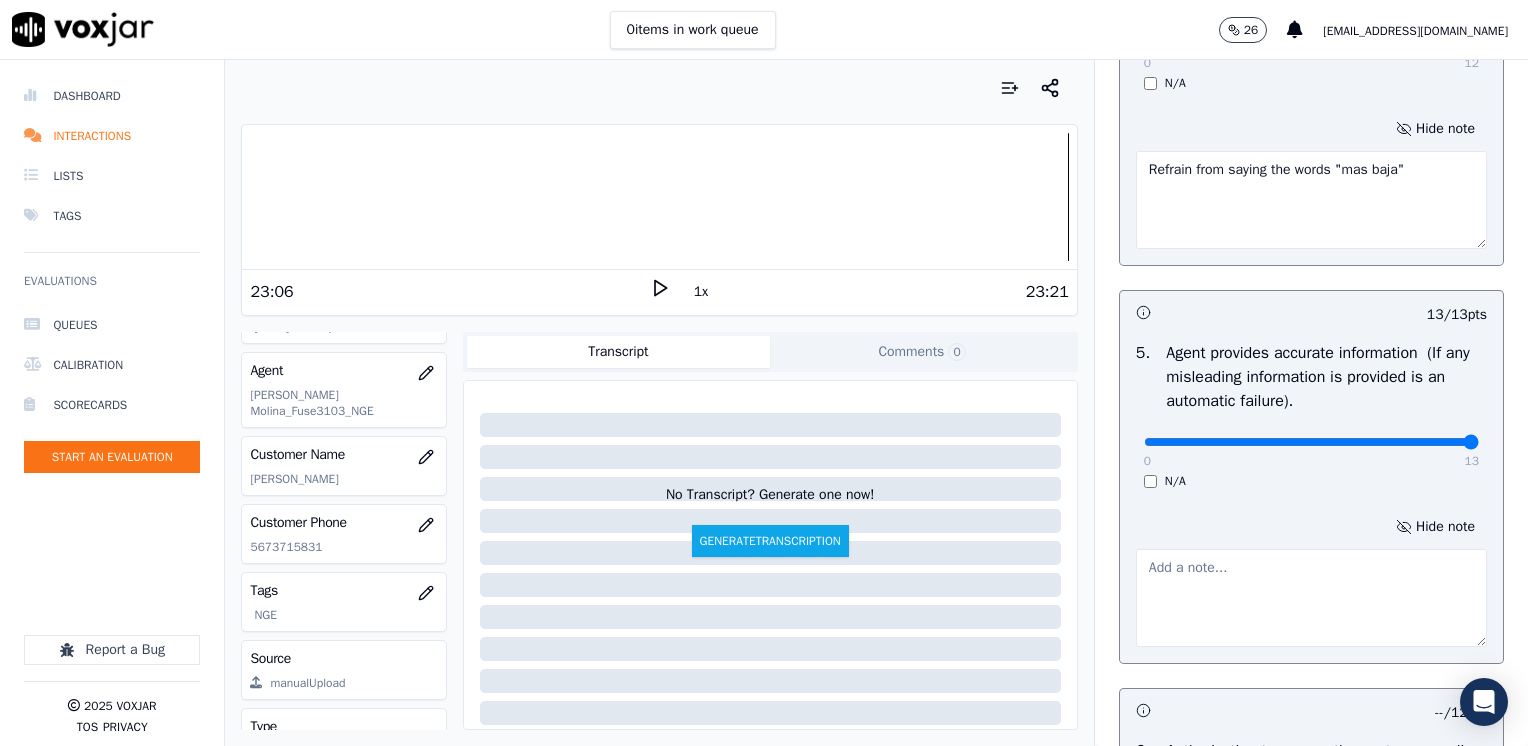 scroll, scrollTop: 1053, scrollLeft: 0, axis: vertical 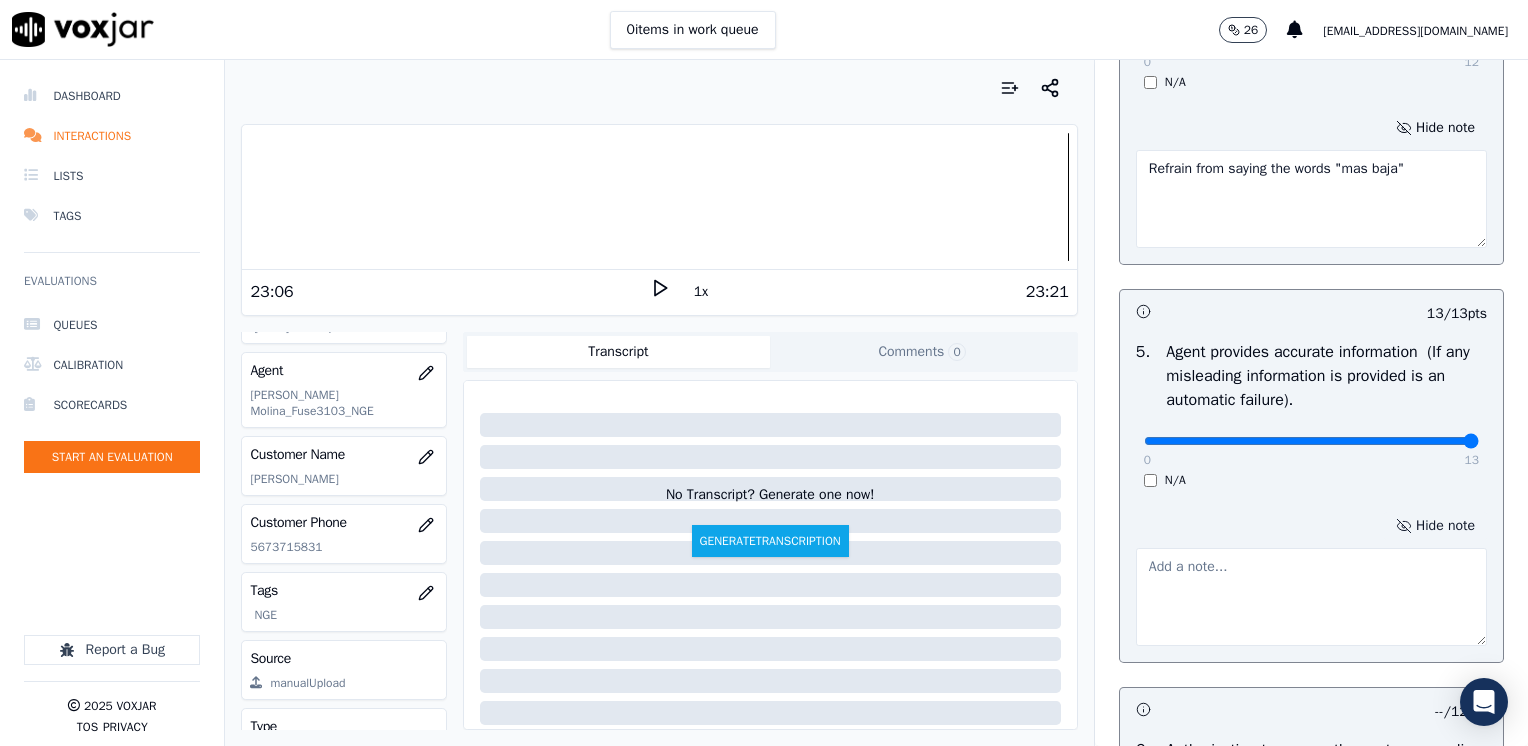 type on "Refrain from saying the words "mas baja"" 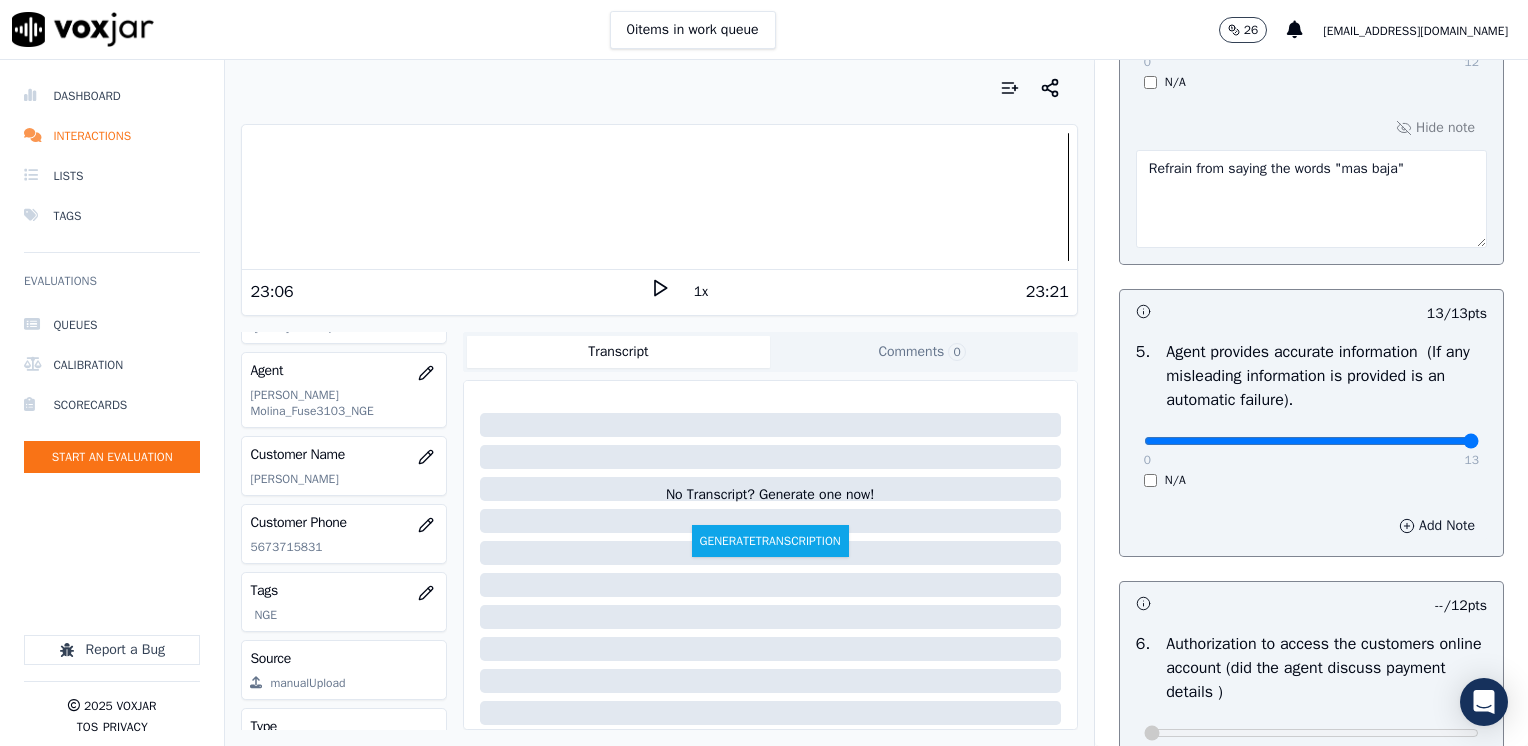 scroll, scrollTop: 753, scrollLeft: 0, axis: vertical 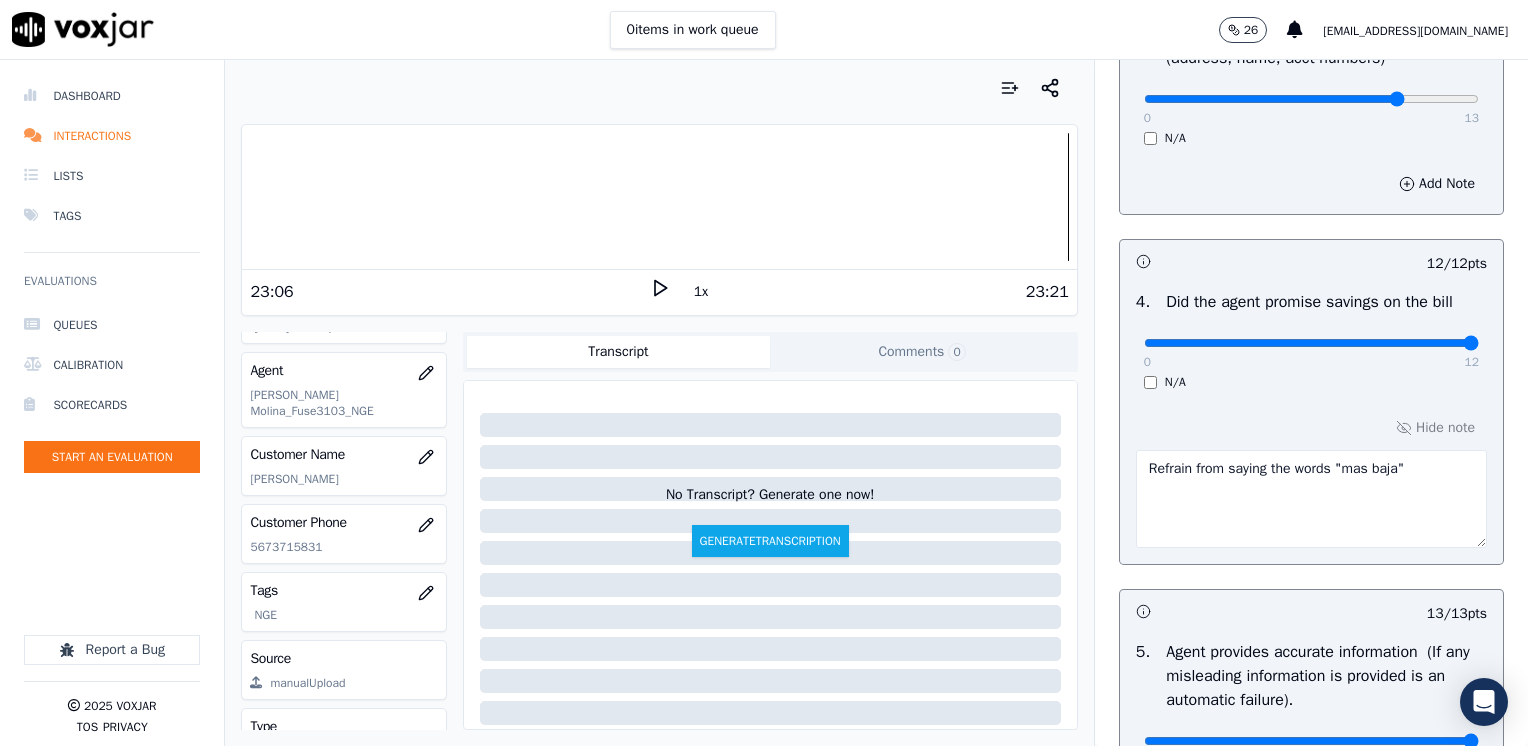 click on "0   12" at bounding box center [1311, 342] 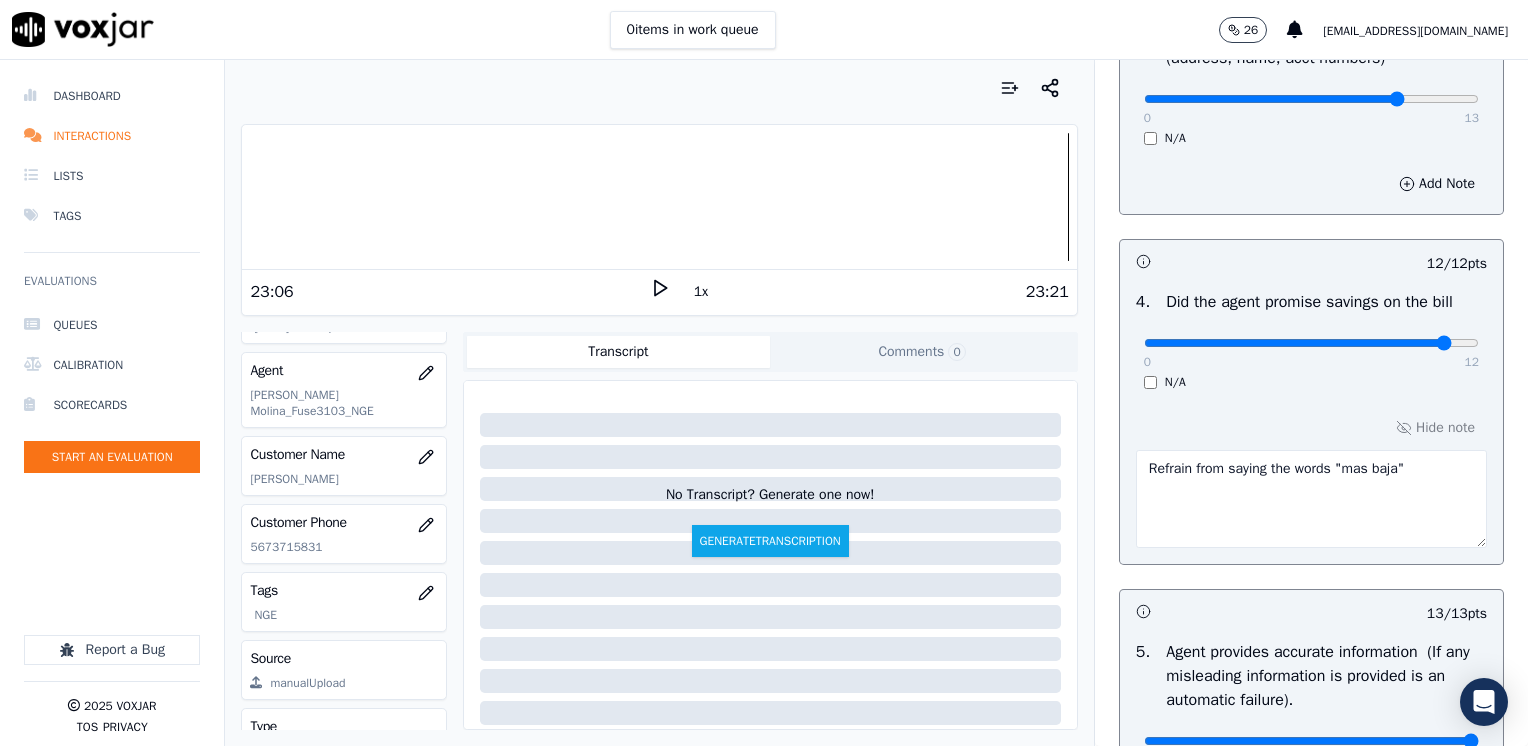 type on "11" 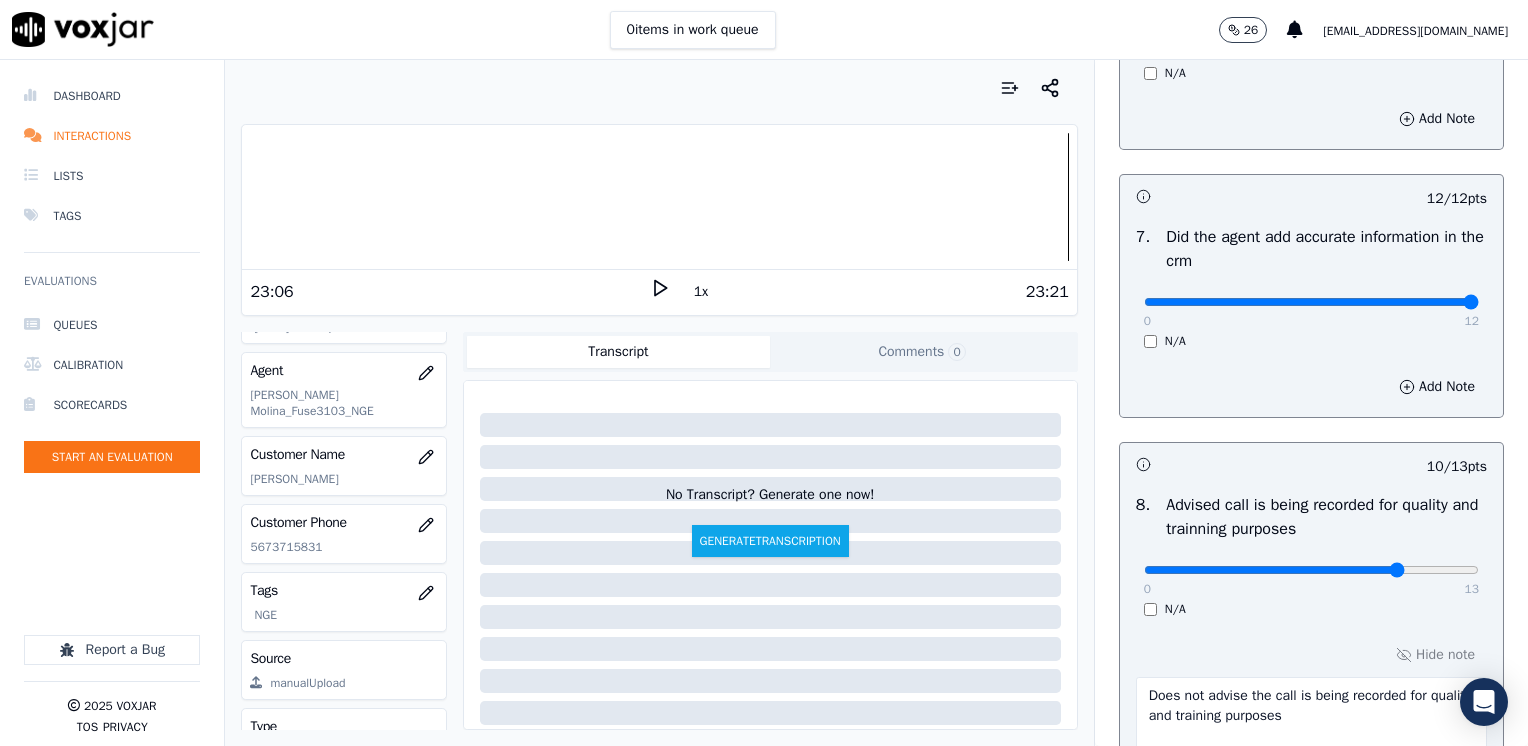 scroll, scrollTop: 1959, scrollLeft: 0, axis: vertical 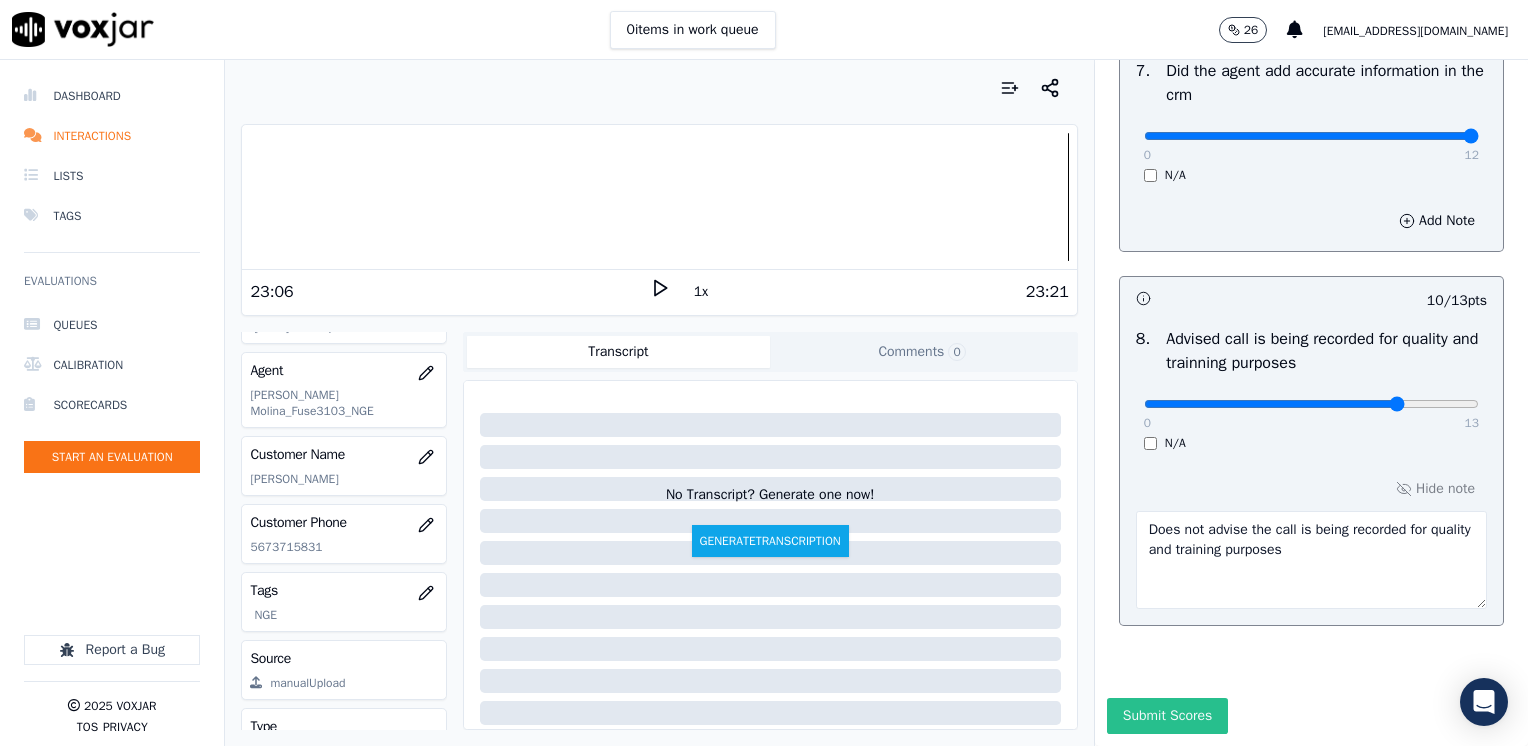 click on "Submit Scores" at bounding box center [1167, 716] 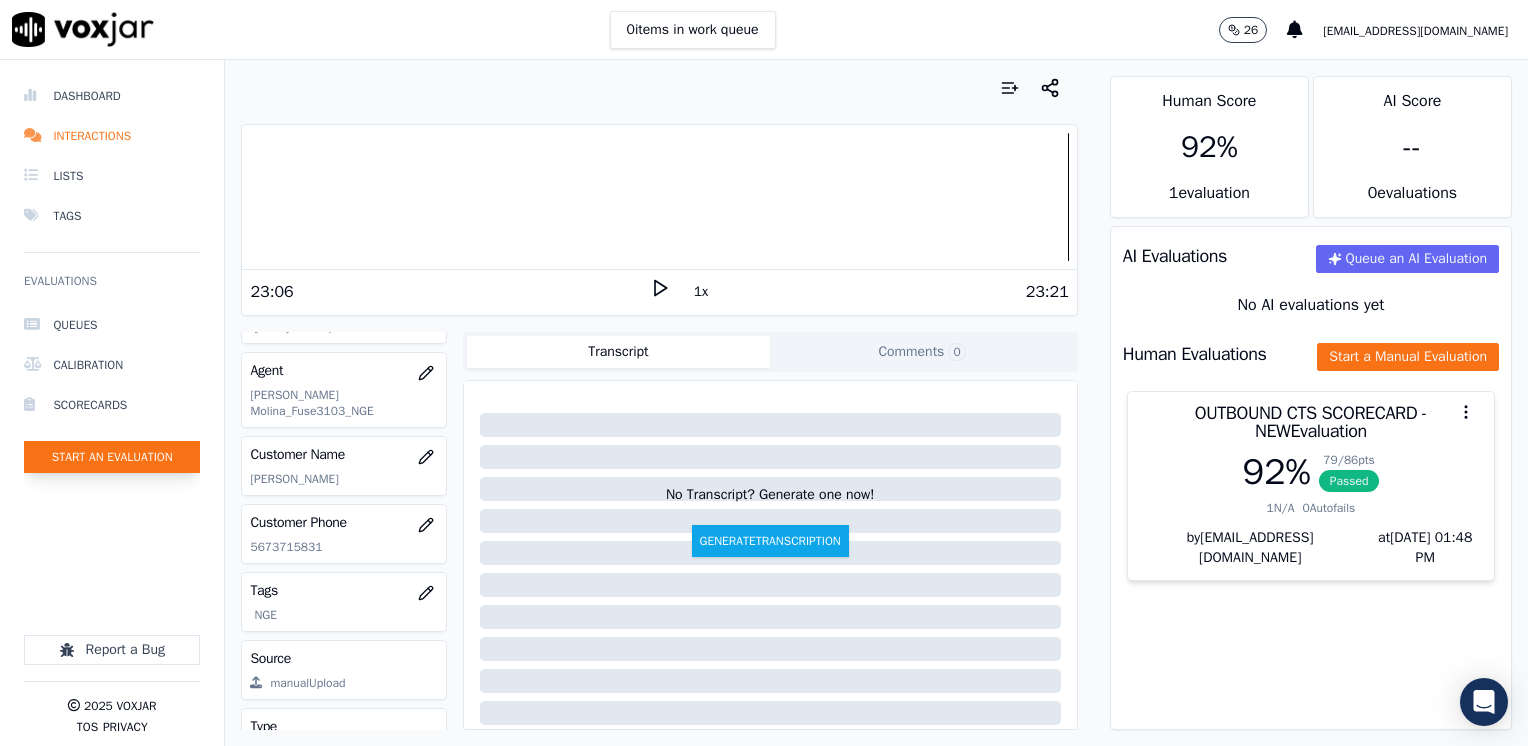 click on "Start an Evaluation" 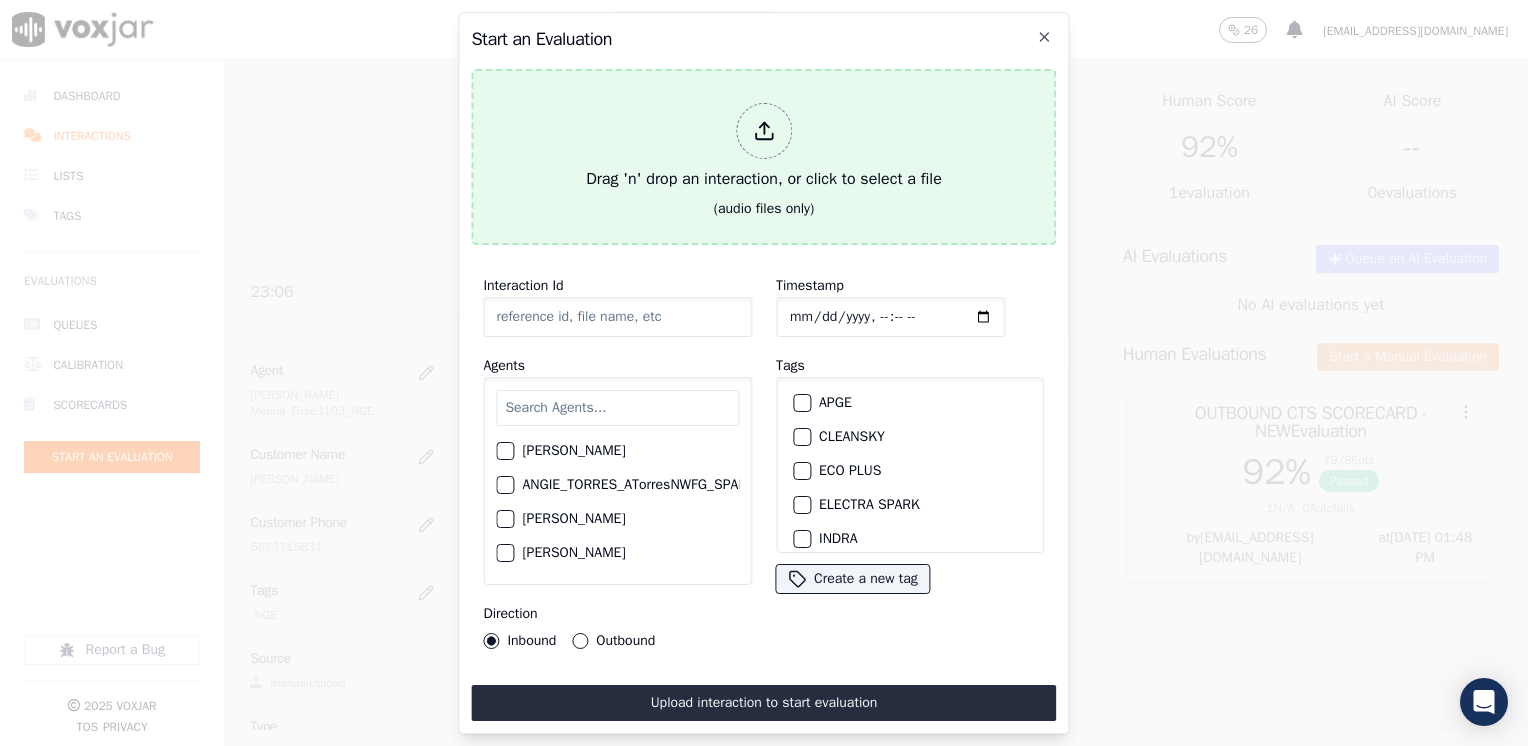 click 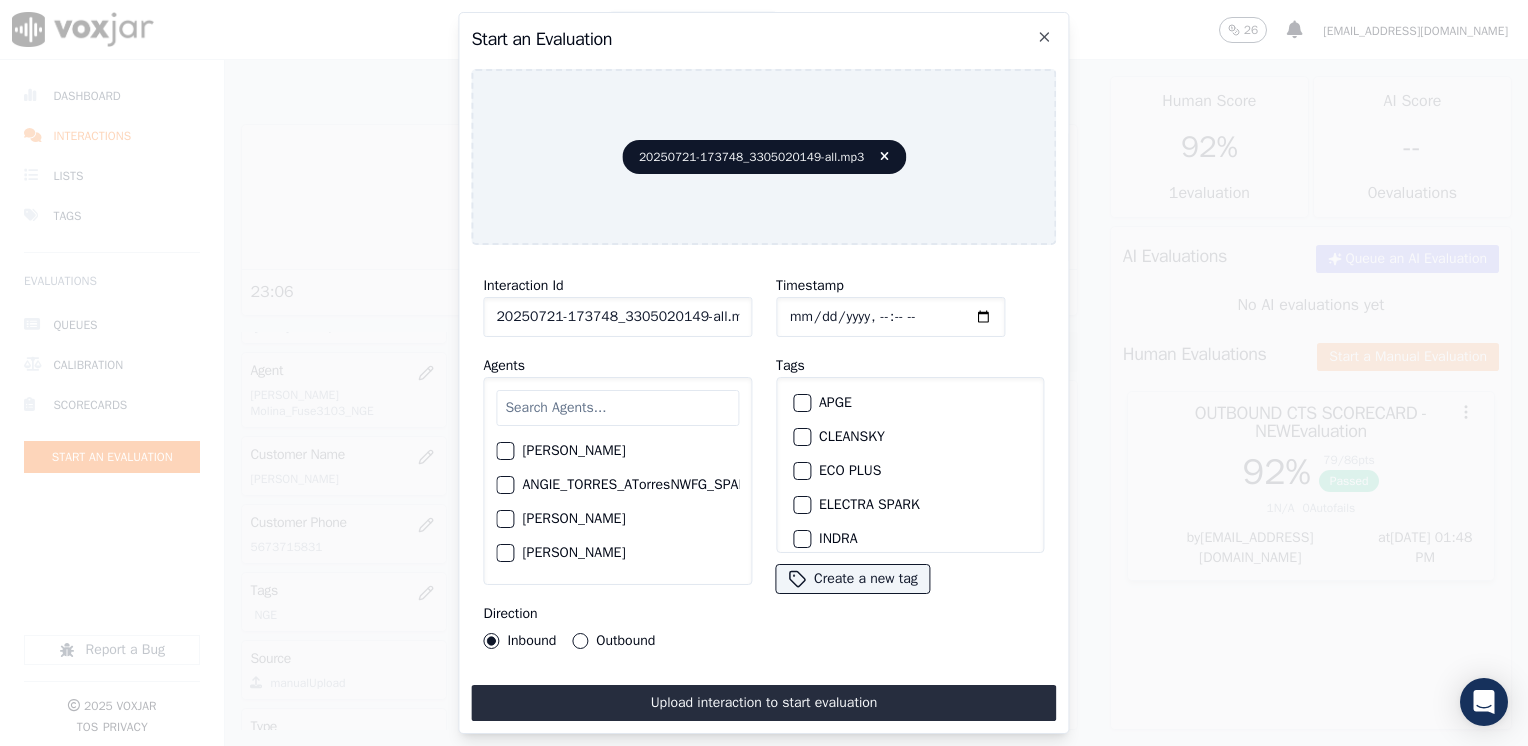 click at bounding box center (617, 408) 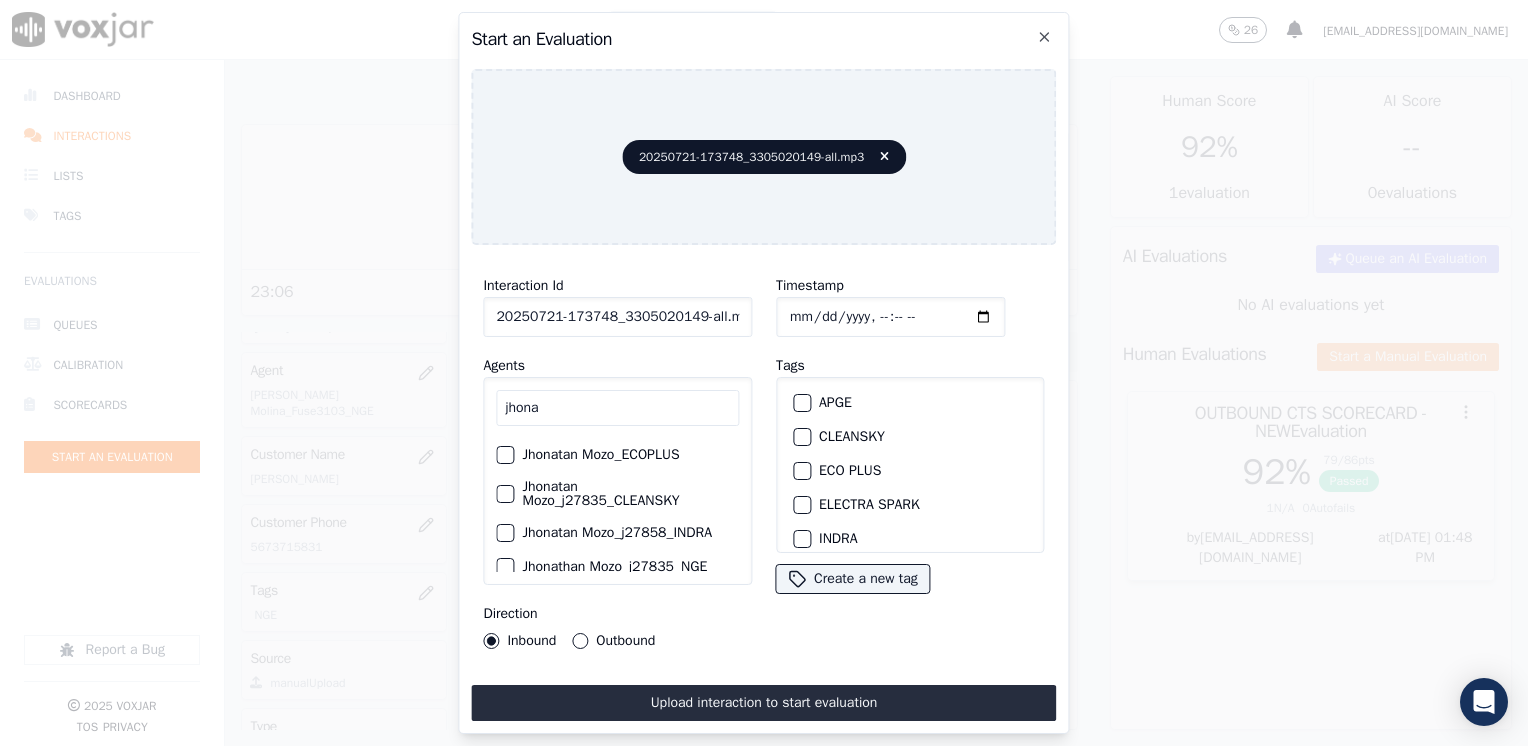 scroll, scrollTop: 60, scrollLeft: 0, axis: vertical 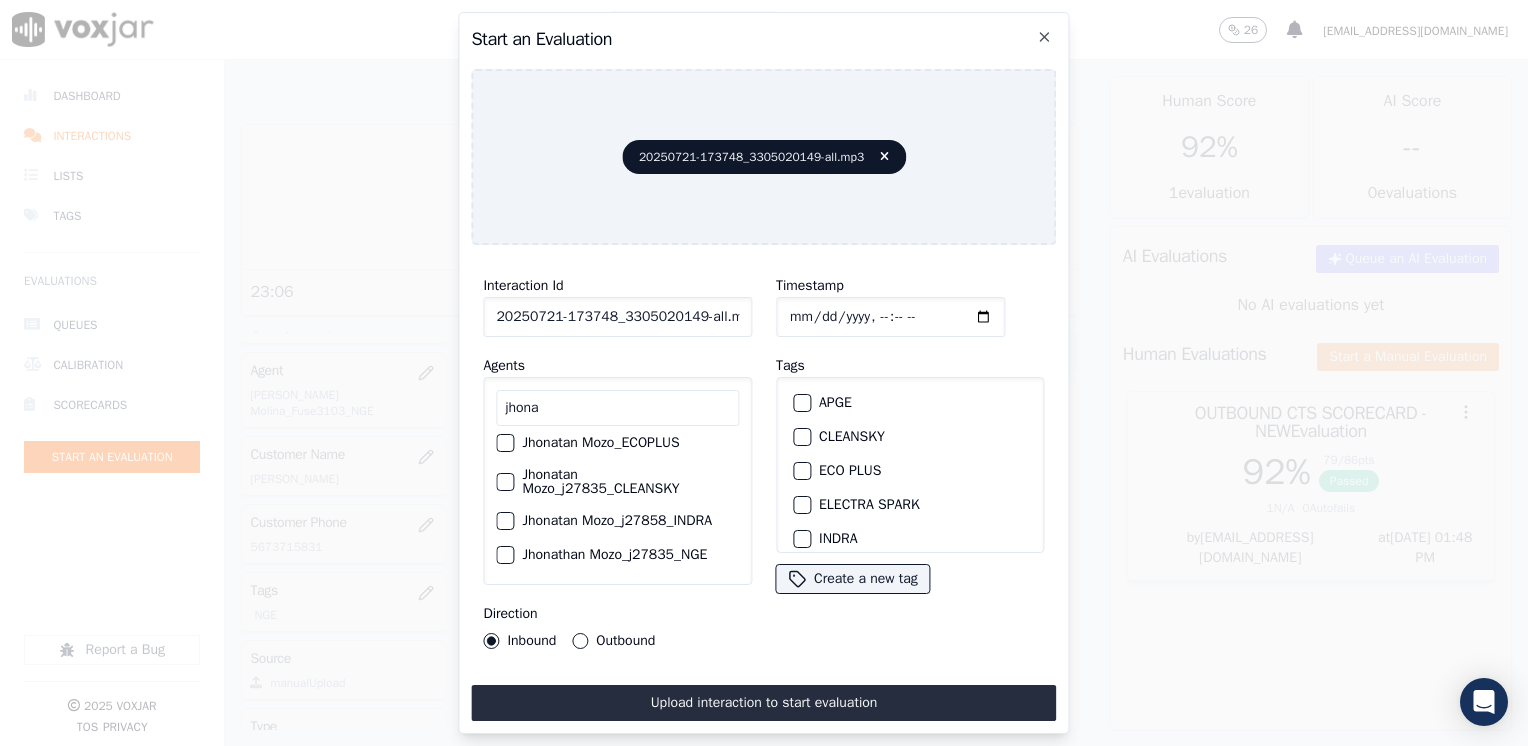 type on "jhona" 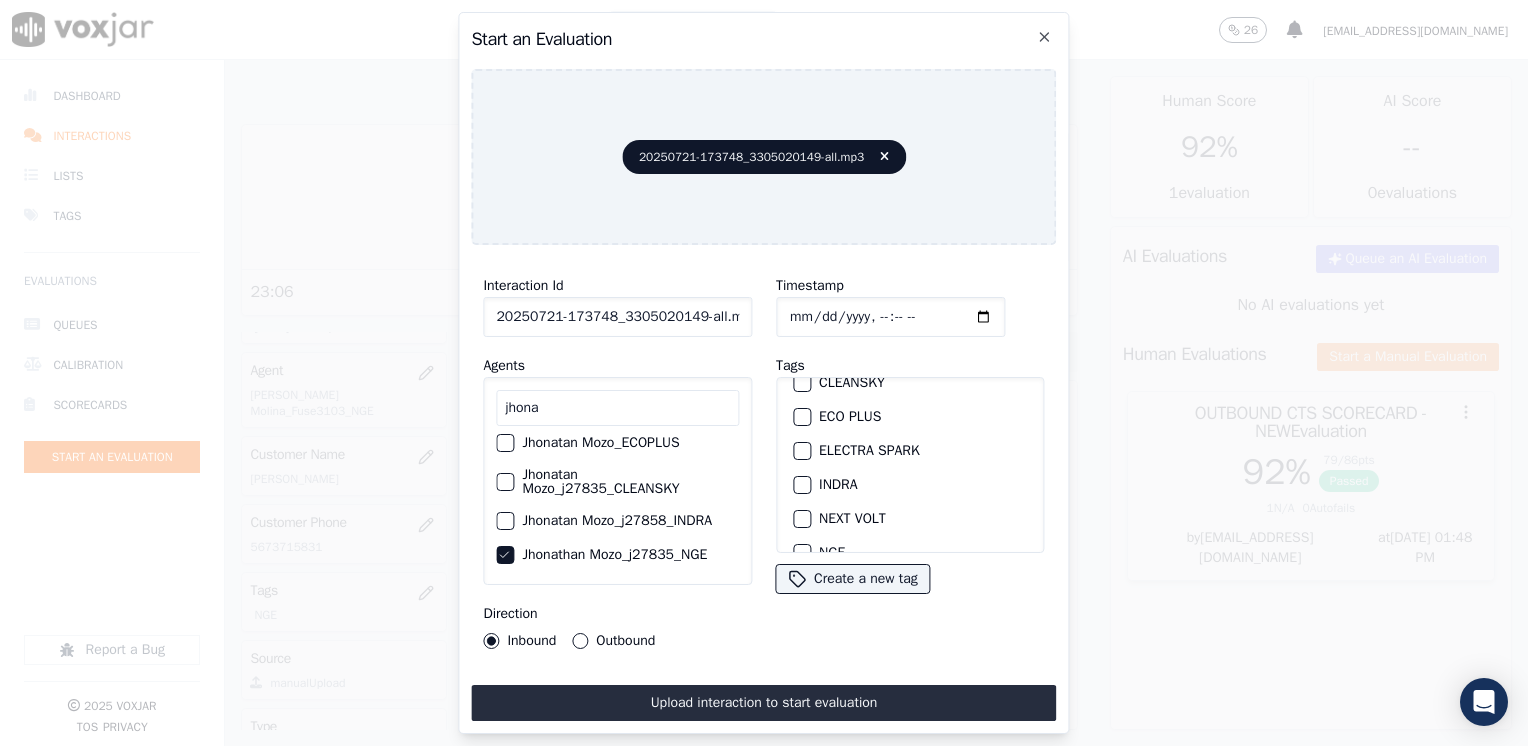 scroll, scrollTop: 100, scrollLeft: 0, axis: vertical 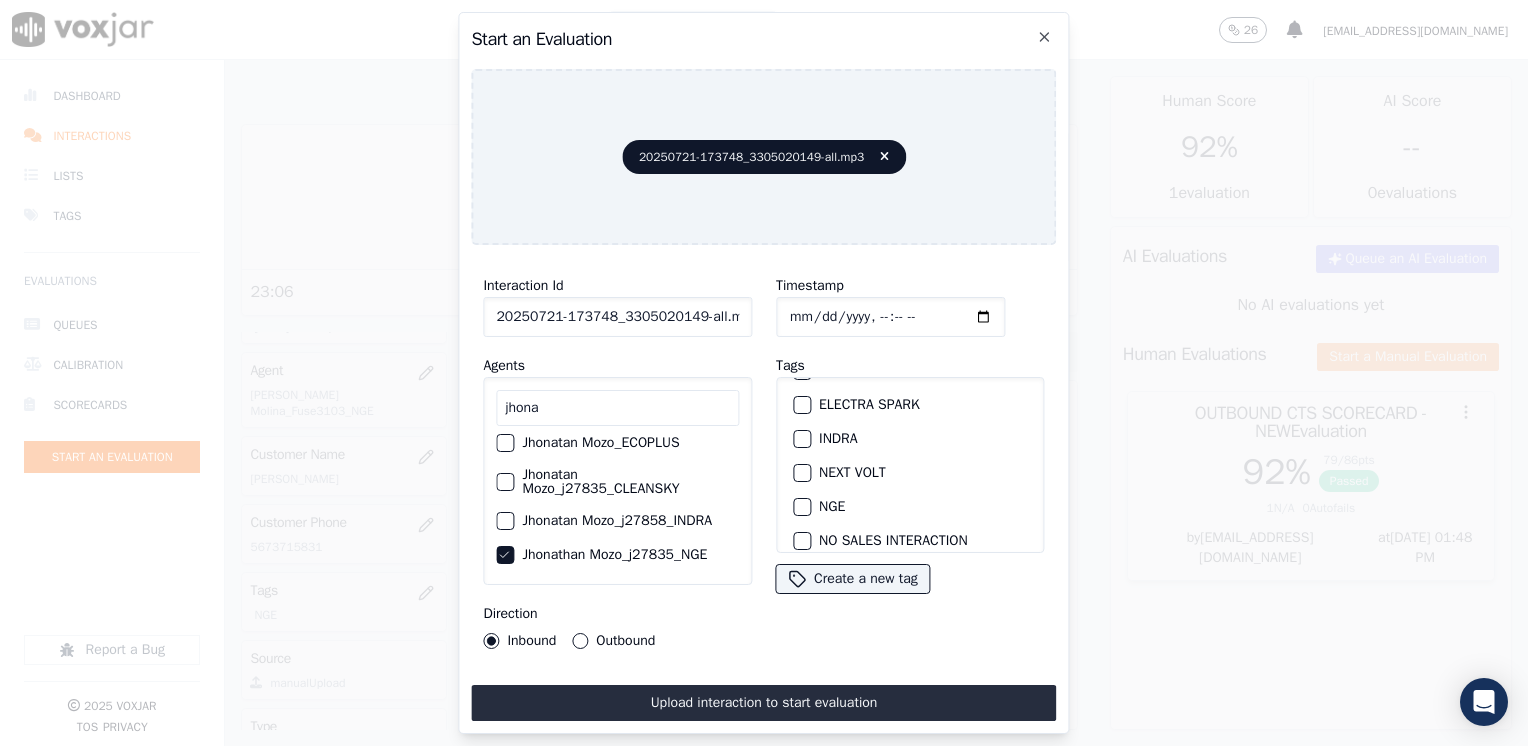 click at bounding box center [801, 507] 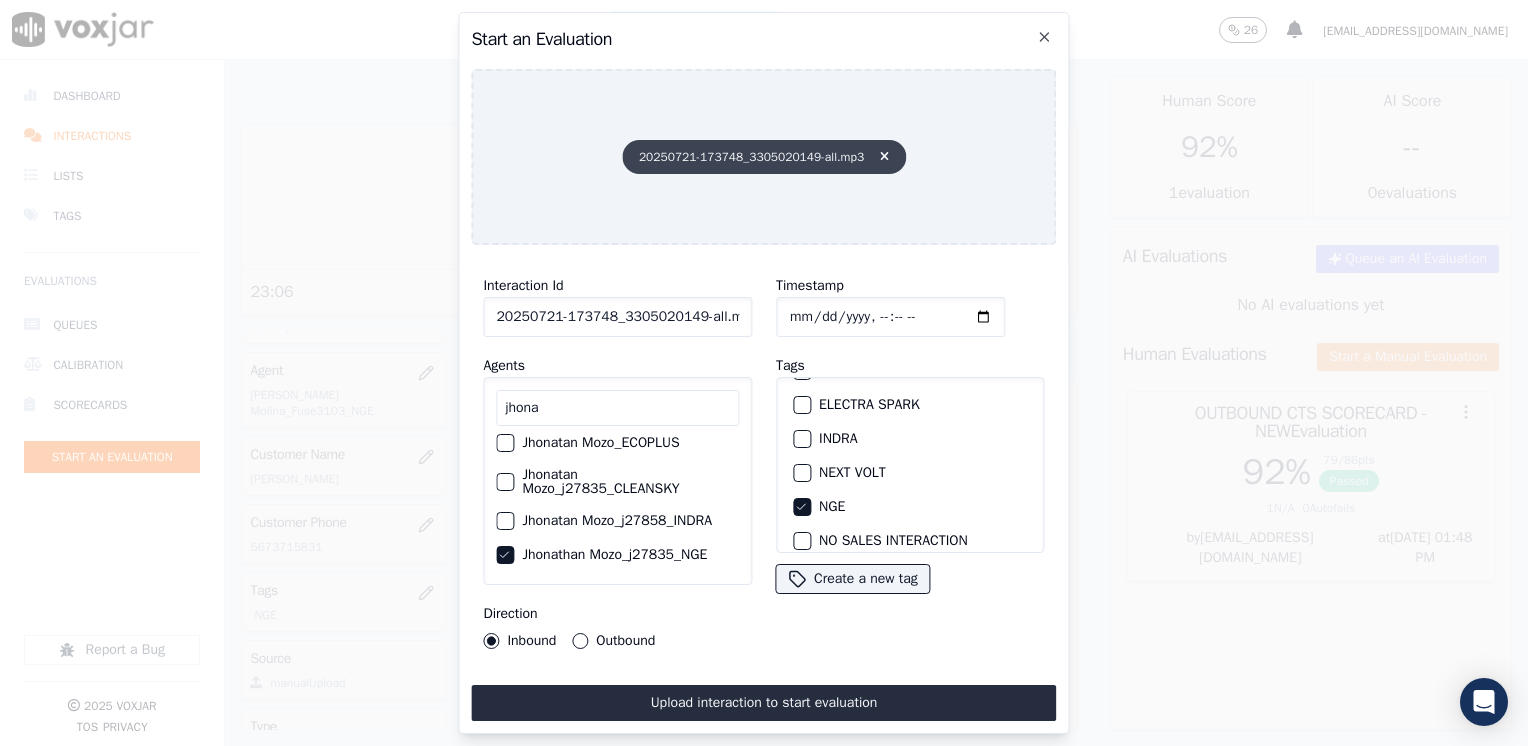 click on "20250721-173748_3305020149-all.mp3" at bounding box center [764, 157] 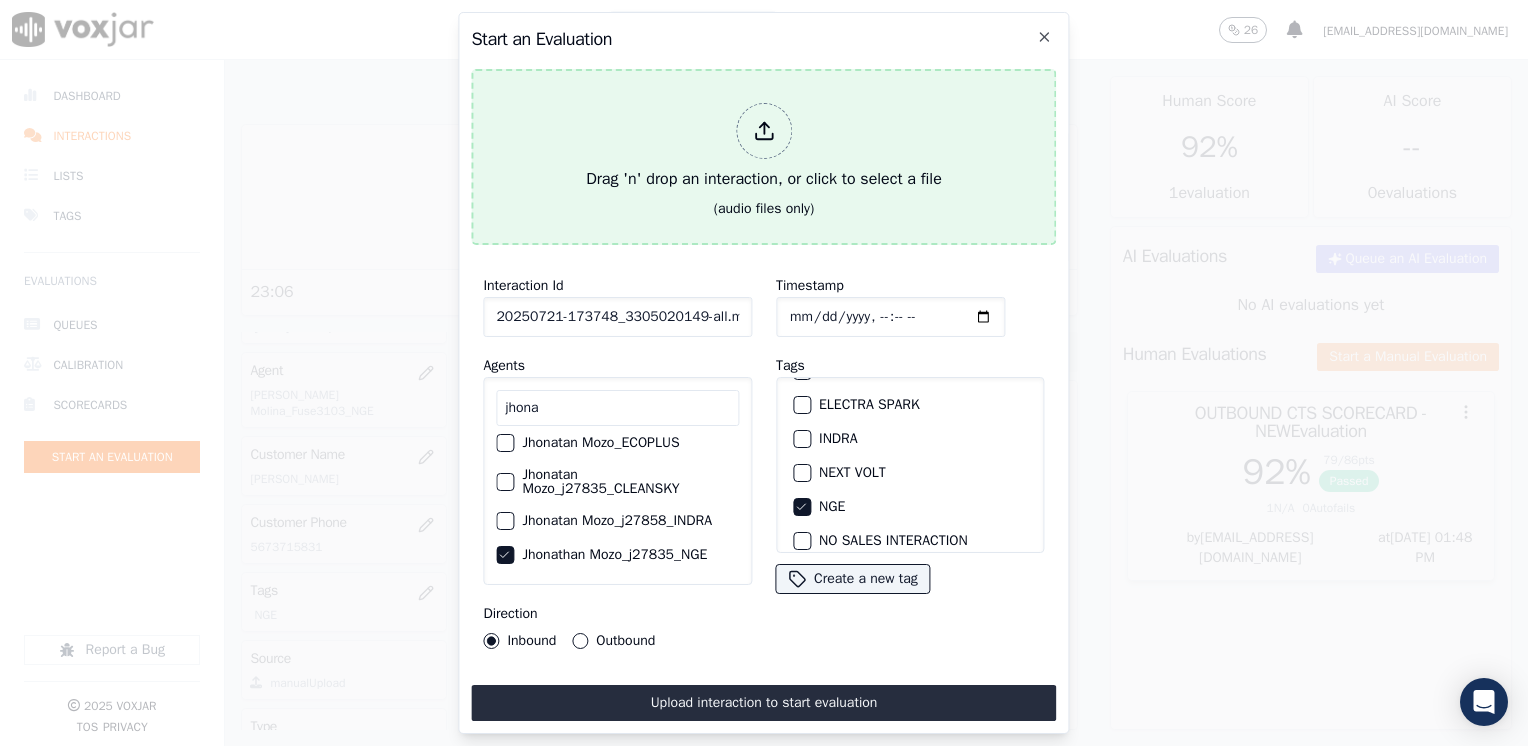 click on "Drag 'n' drop an interaction, or click to select a file" at bounding box center (764, 147) 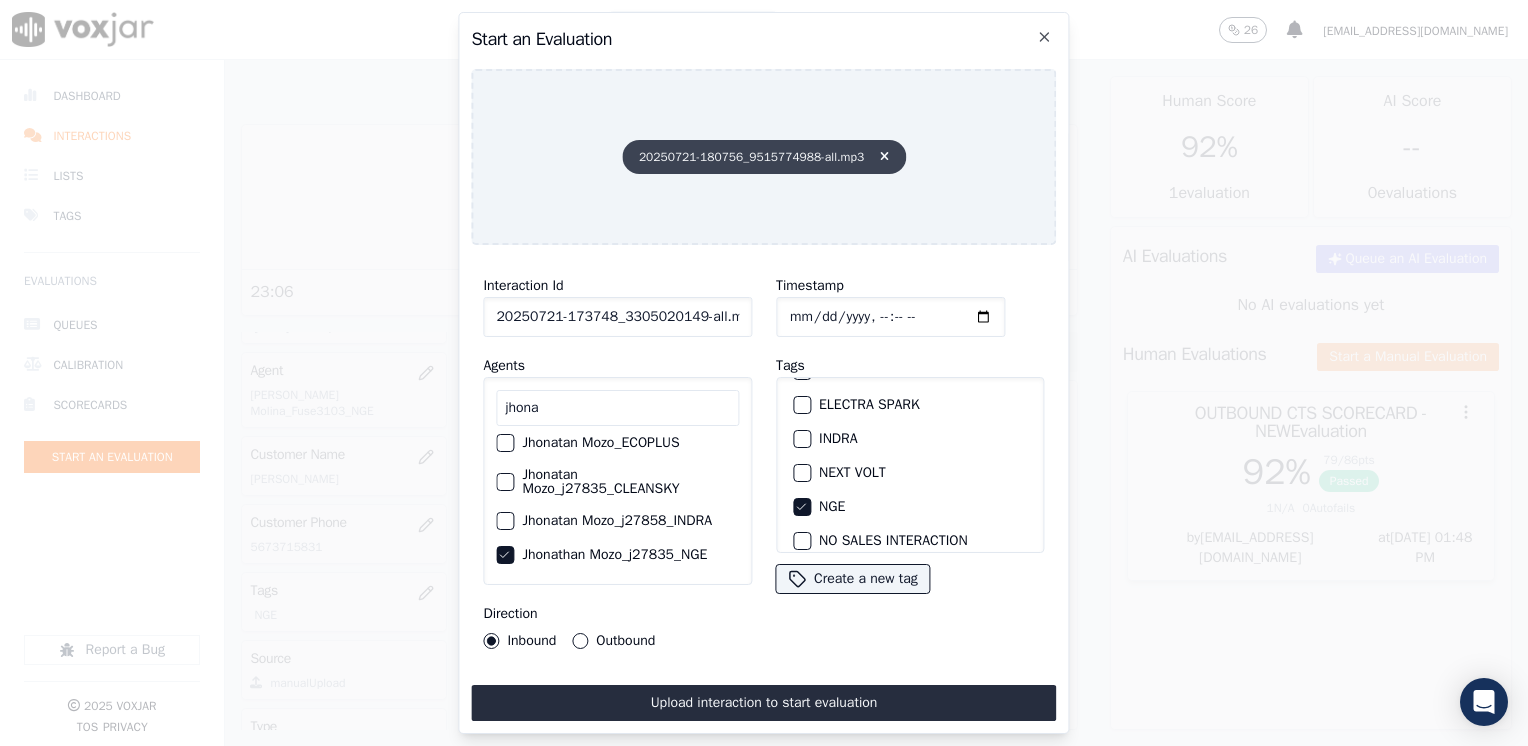 click at bounding box center (884, 157) 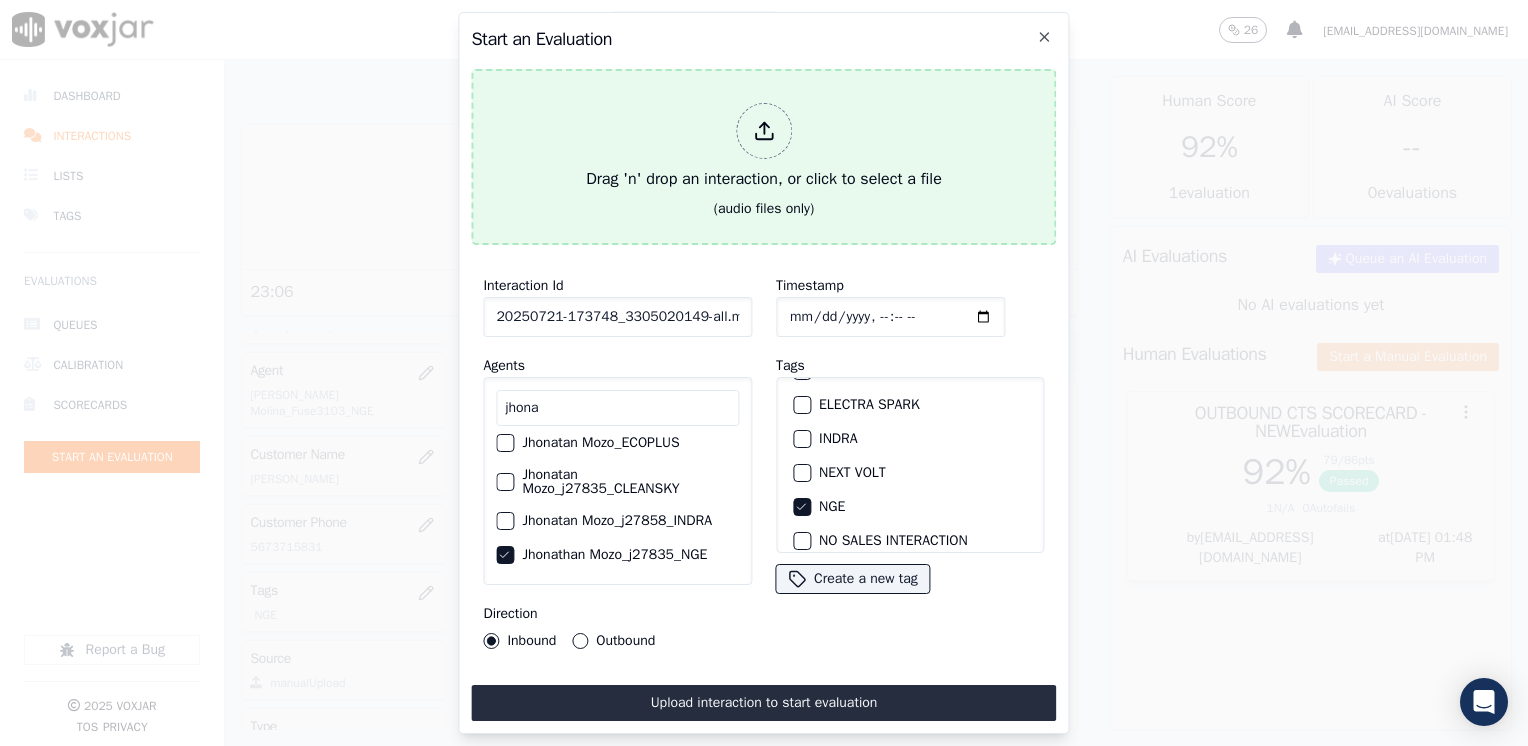 click at bounding box center [764, 131] 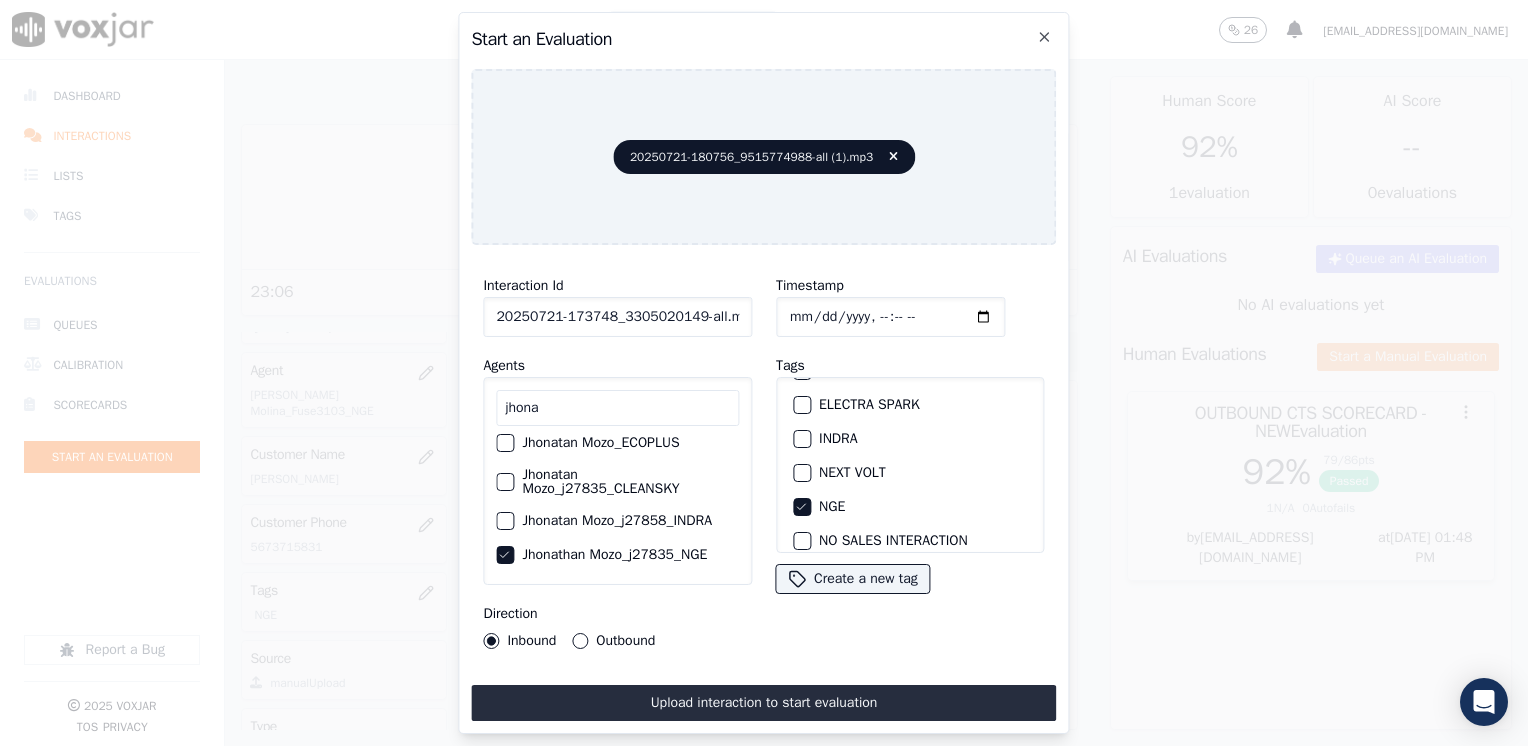 click on "jhona" at bounding box center (617, 408) 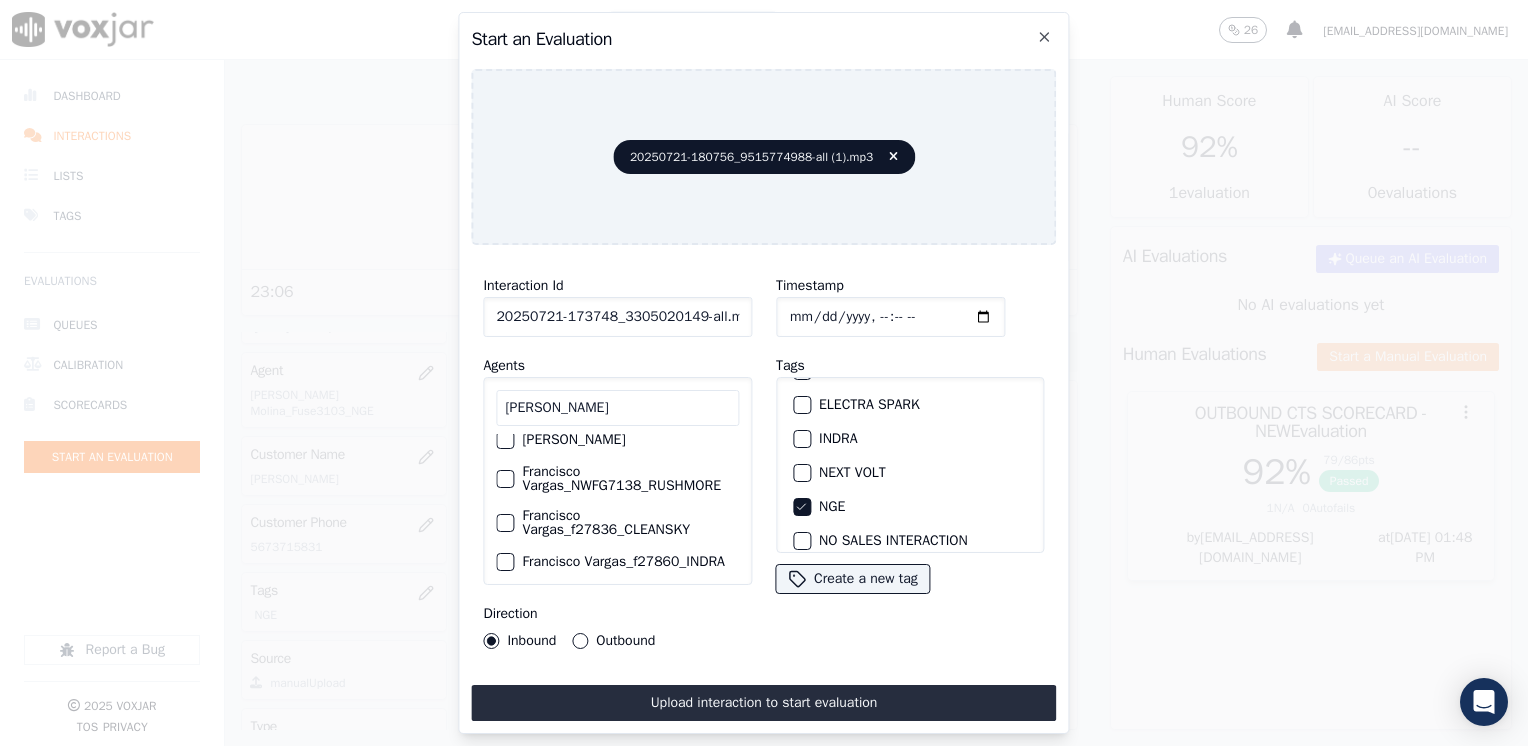 scroll, scrollTop: 0, scrollLeft: 0, axis: both 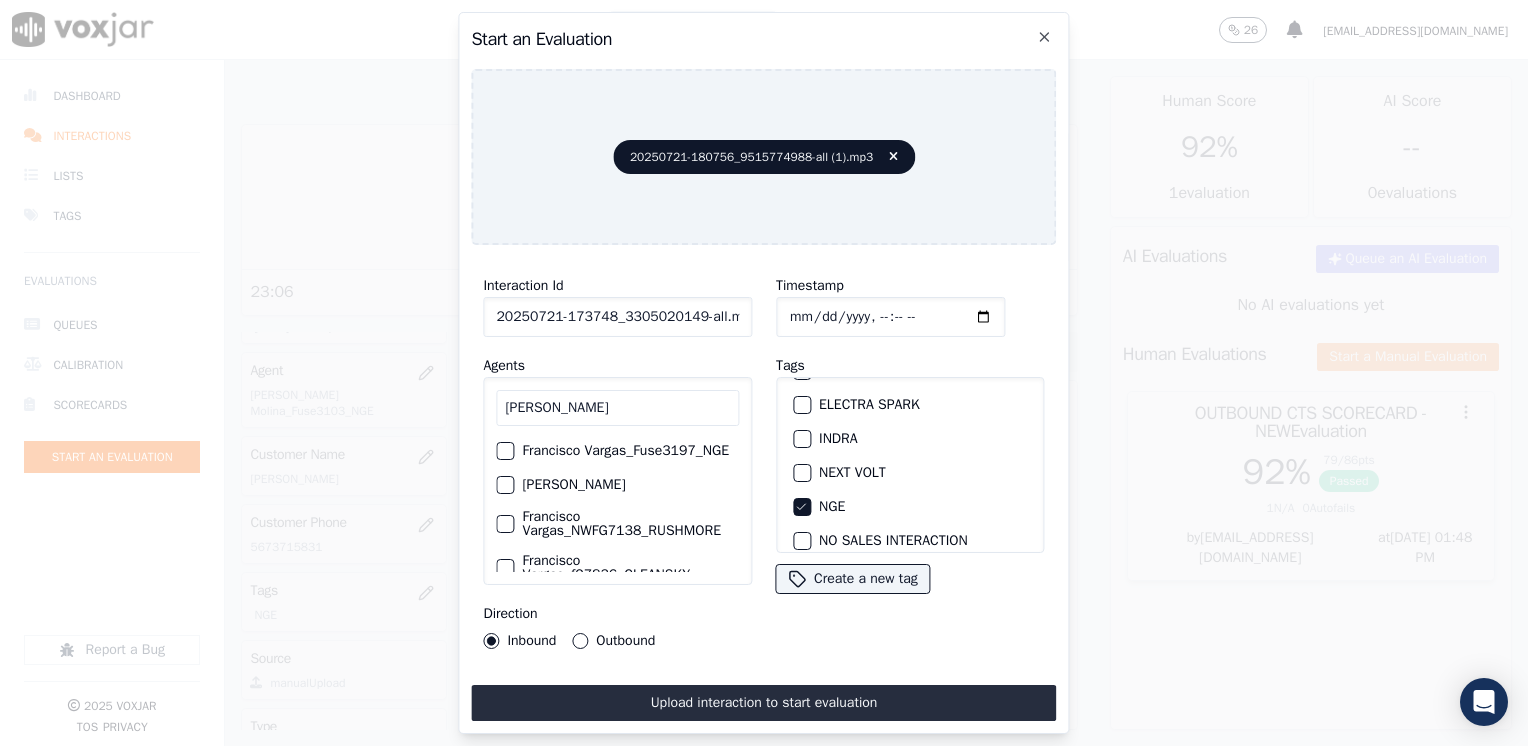 type on "[PERSON_NAME]" 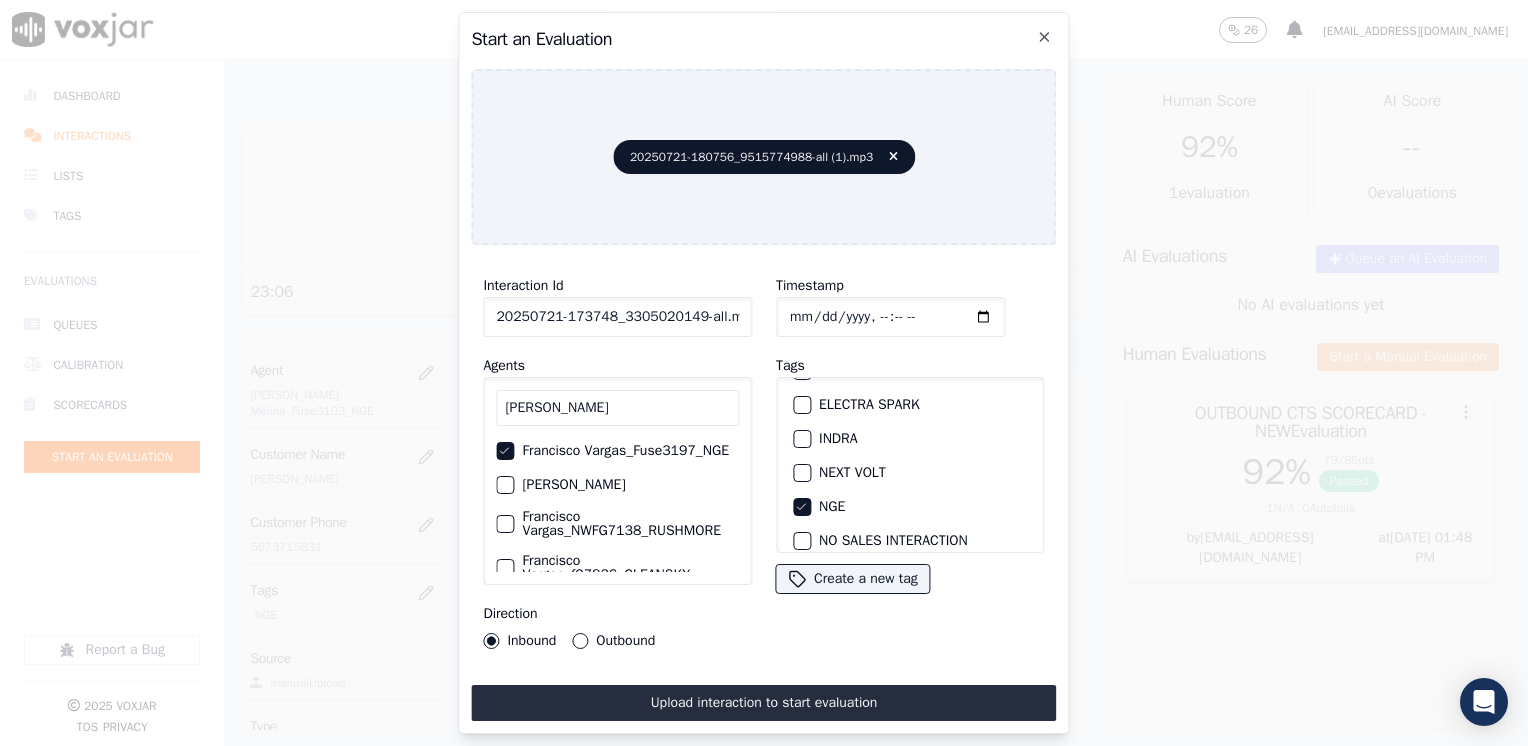click 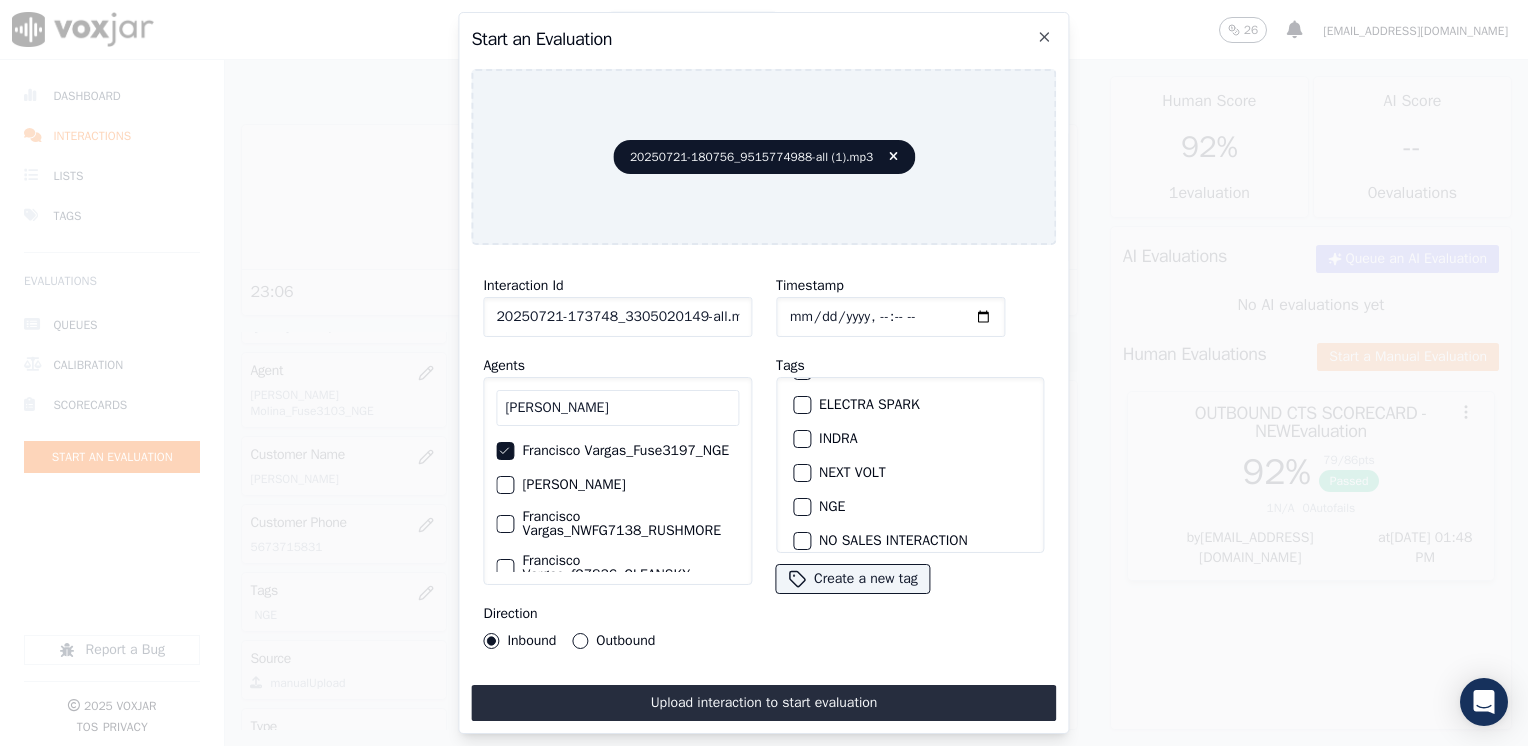 click at bounding box center [801, 507] 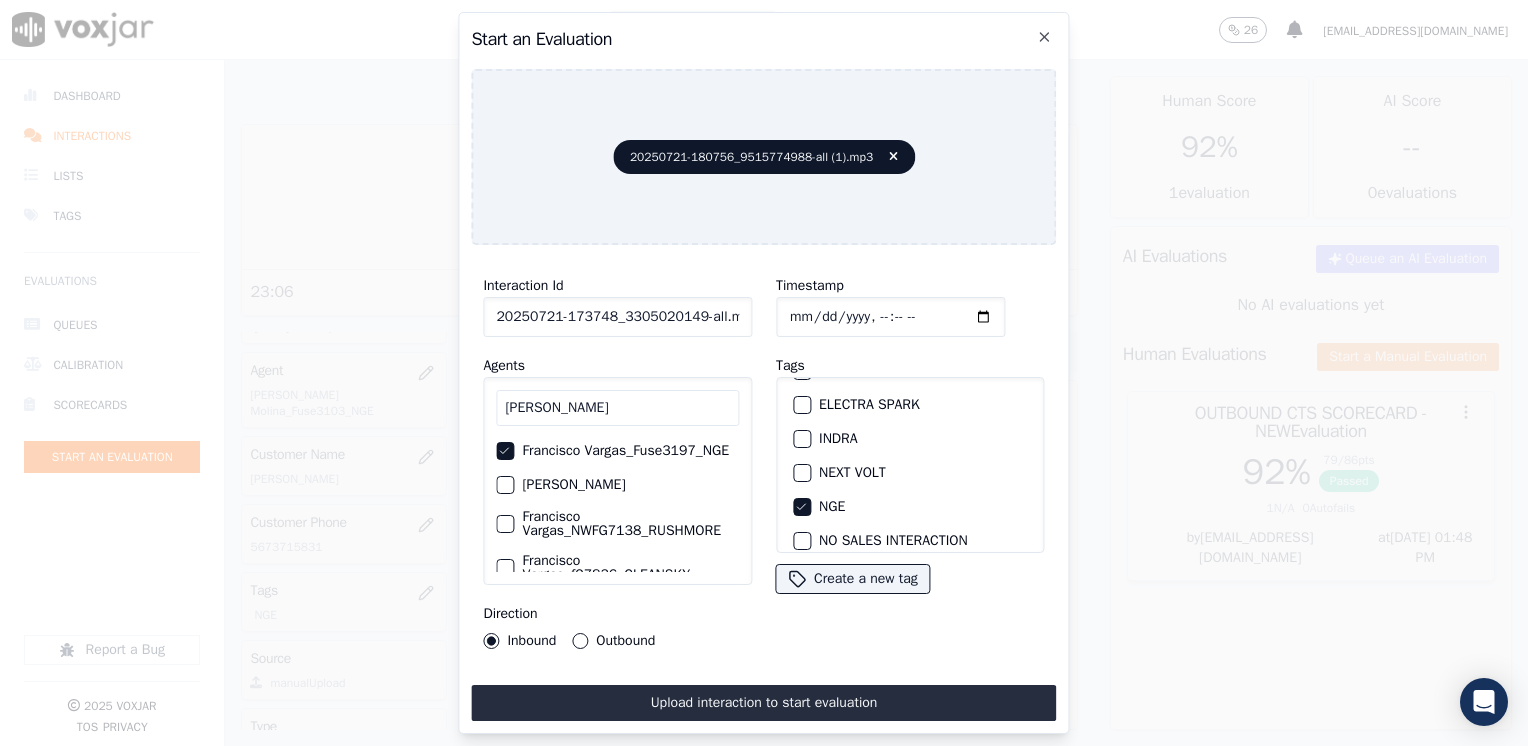 click on "Outbound" at bounding box center [580, 641] 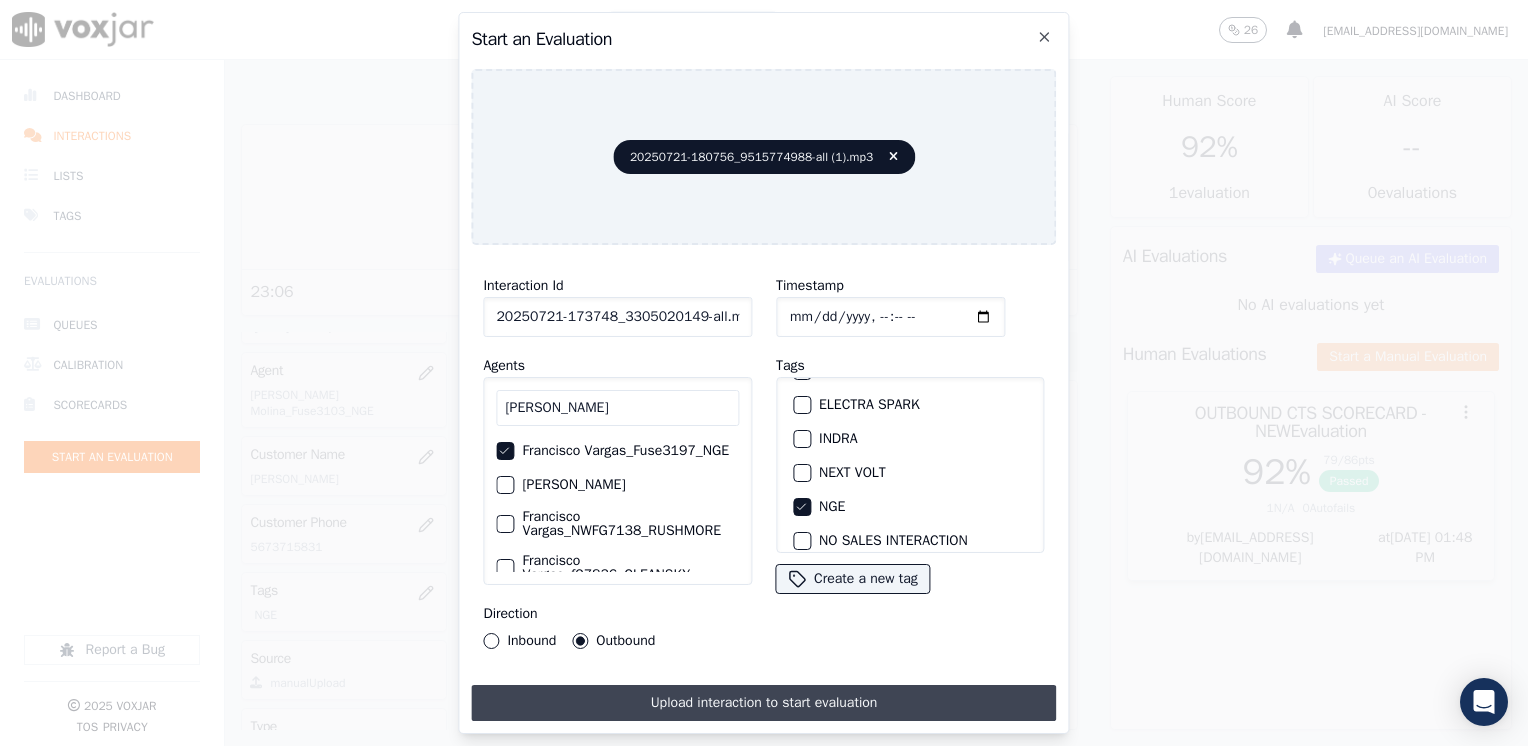 click on "Upload interaction to start evaluation" at bounding box center (763, 703) 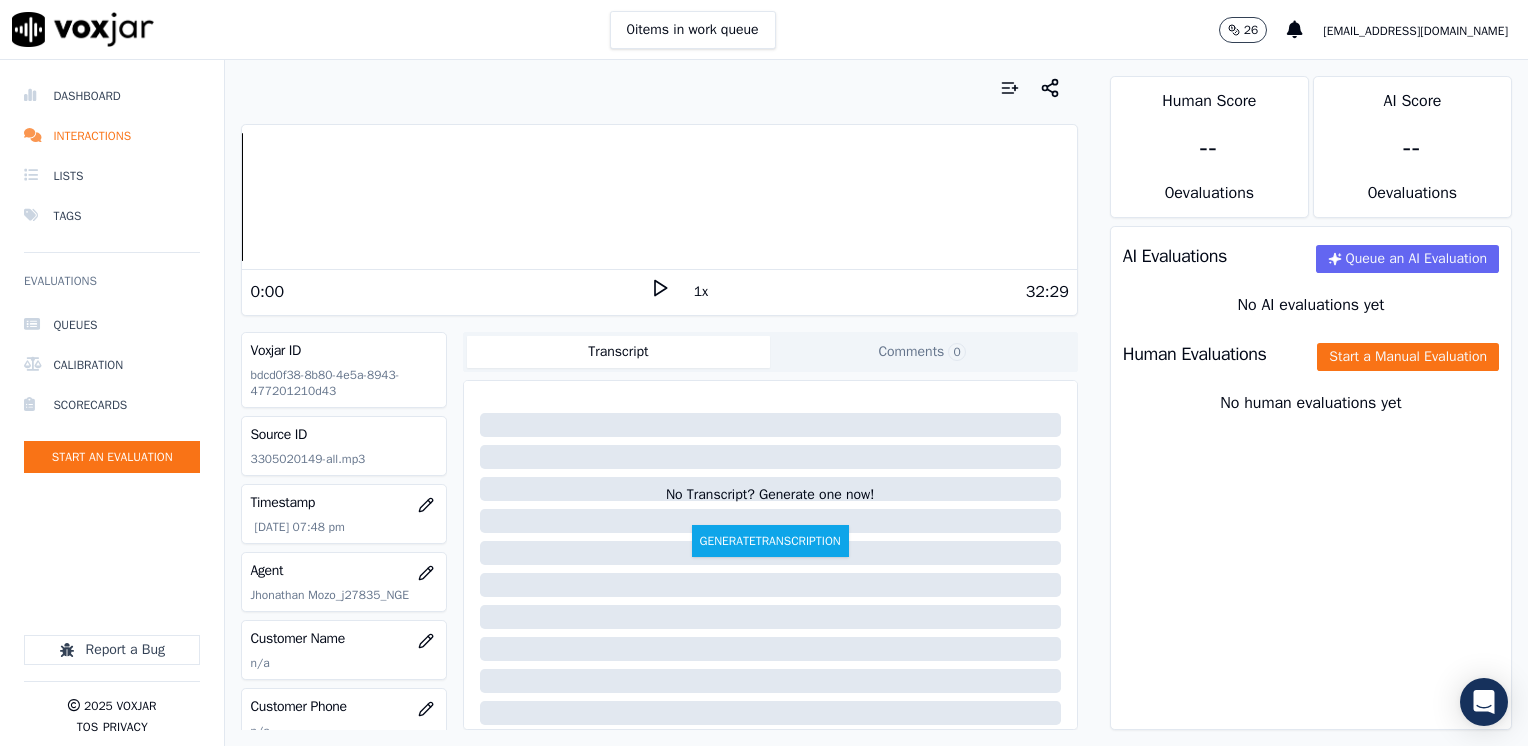 click 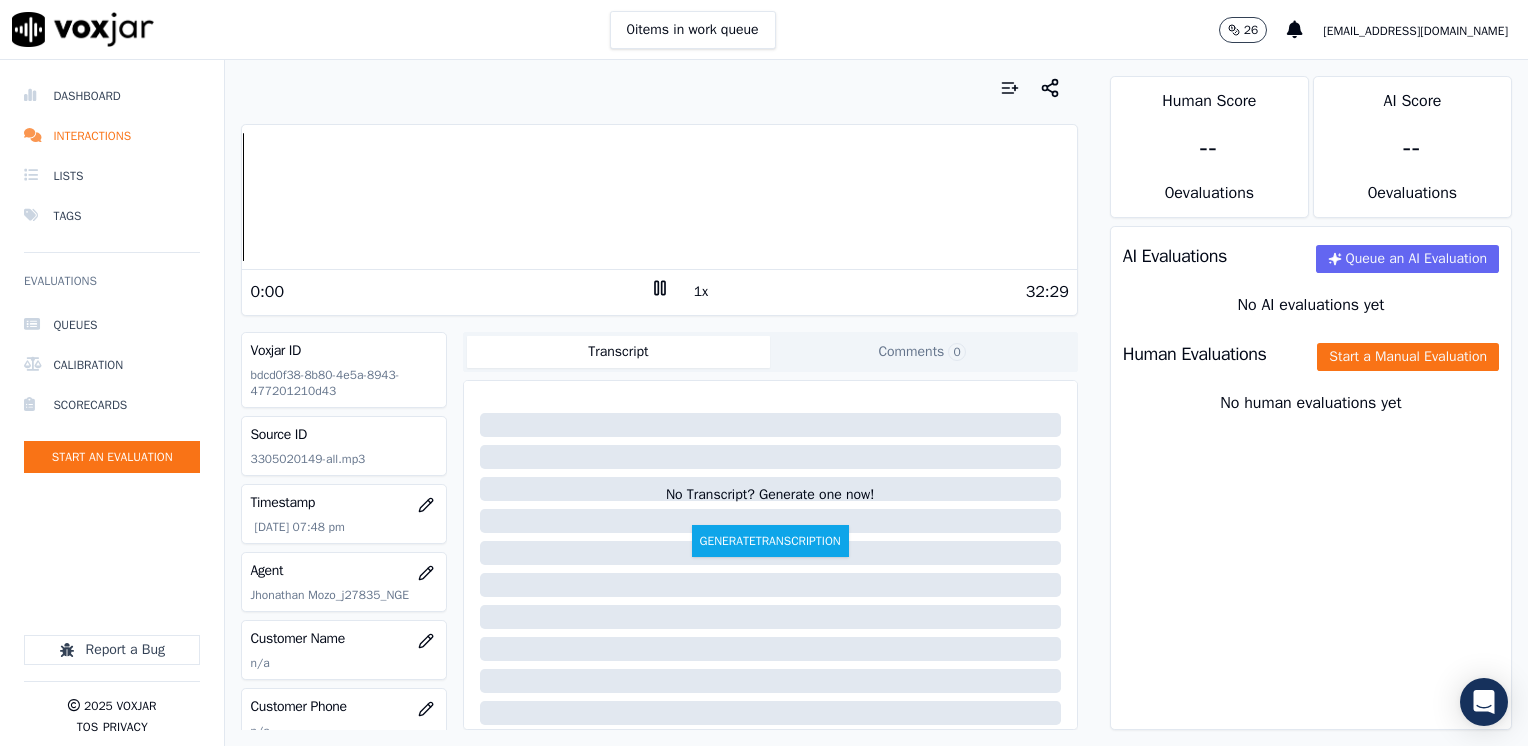 click 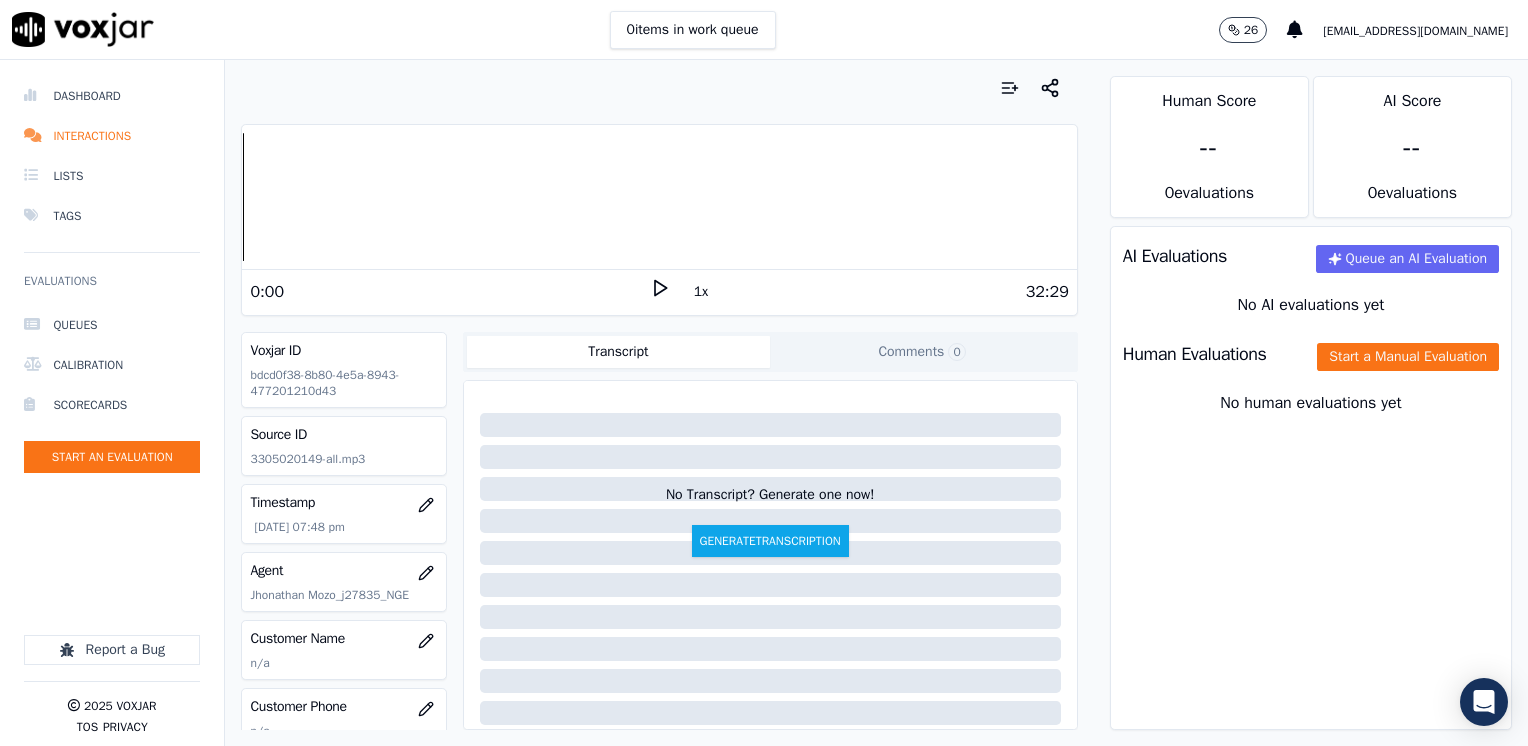 click on "Your browser does not support the audio element.   0:00     1x   32:29   Voxjar ID   bdcd0f38-8b80-4e5a-8943-477201210d43   Source ID   3305020149-all.mp3   Timestamp
[DATE] 07:48 pm     Agent
Jhonathan Mozo_j27835_NGE     Customer Name     n/a     Customer Phone     n/a     Tags
NGE     Source     manualUpload   Type     AUDIO       Transcript   Comments  0   No Transcript? Generate one now!   Generate  Transcription         Add Comment" at bounding box center (659, 403) 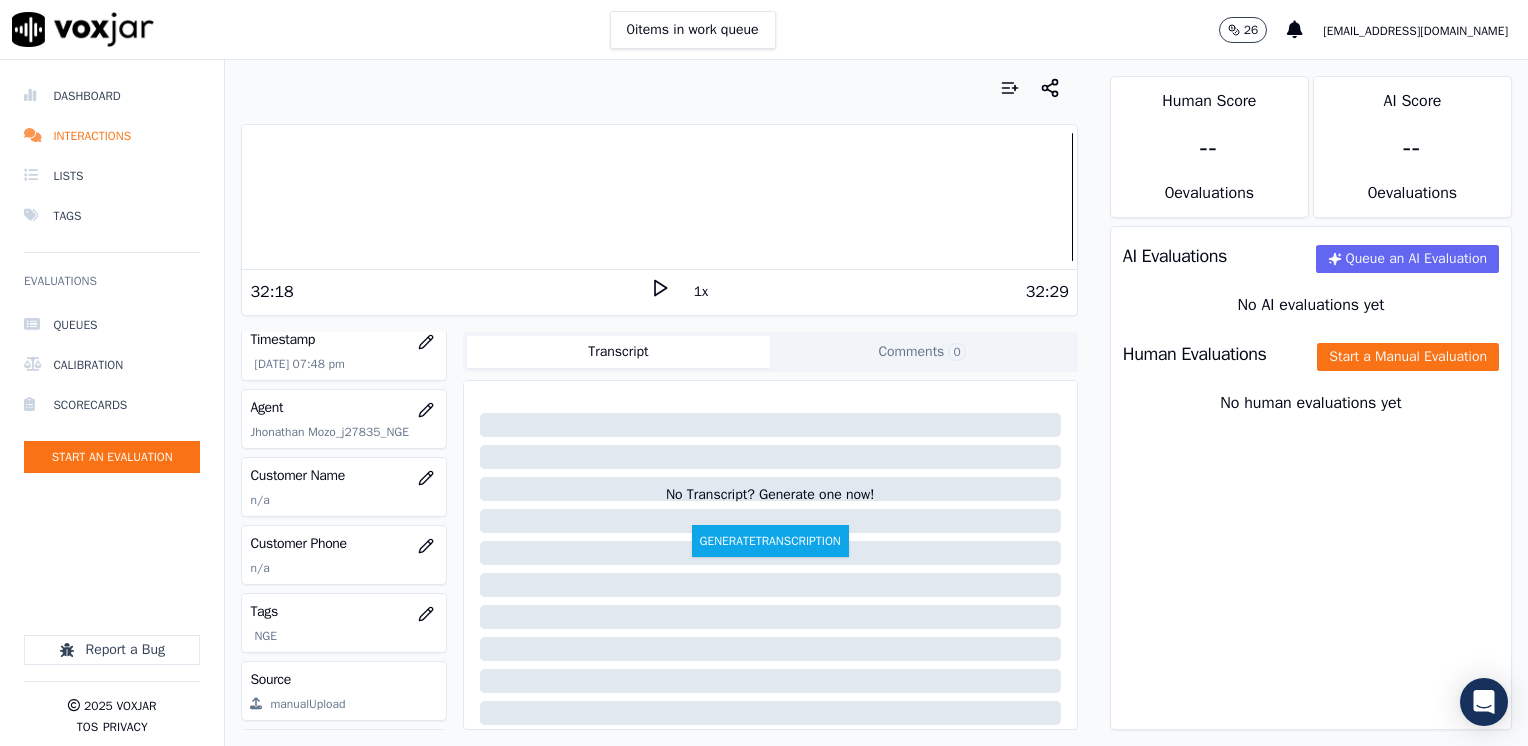 scroll, scrollTop: 200, scrollLeft: 0, axis: vertical 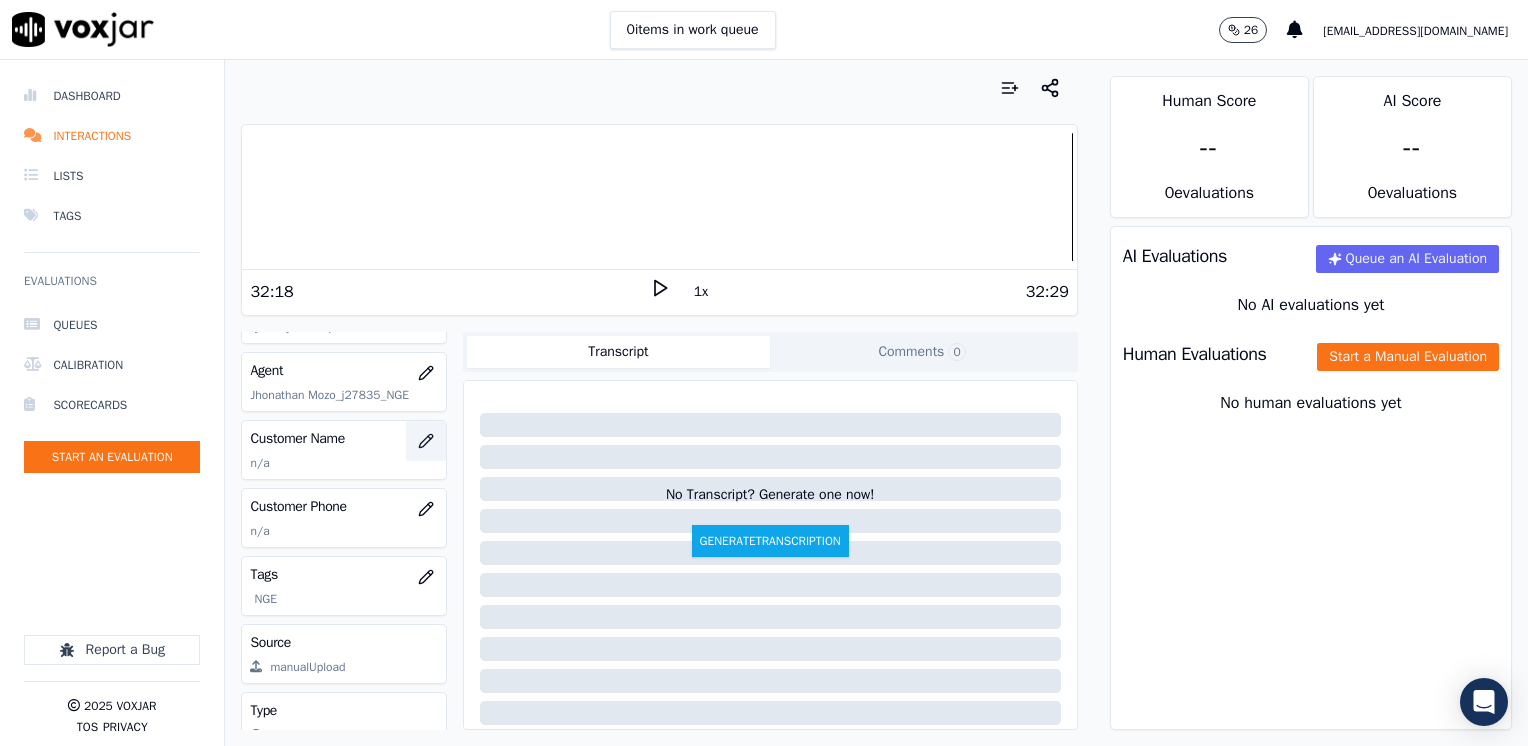 click 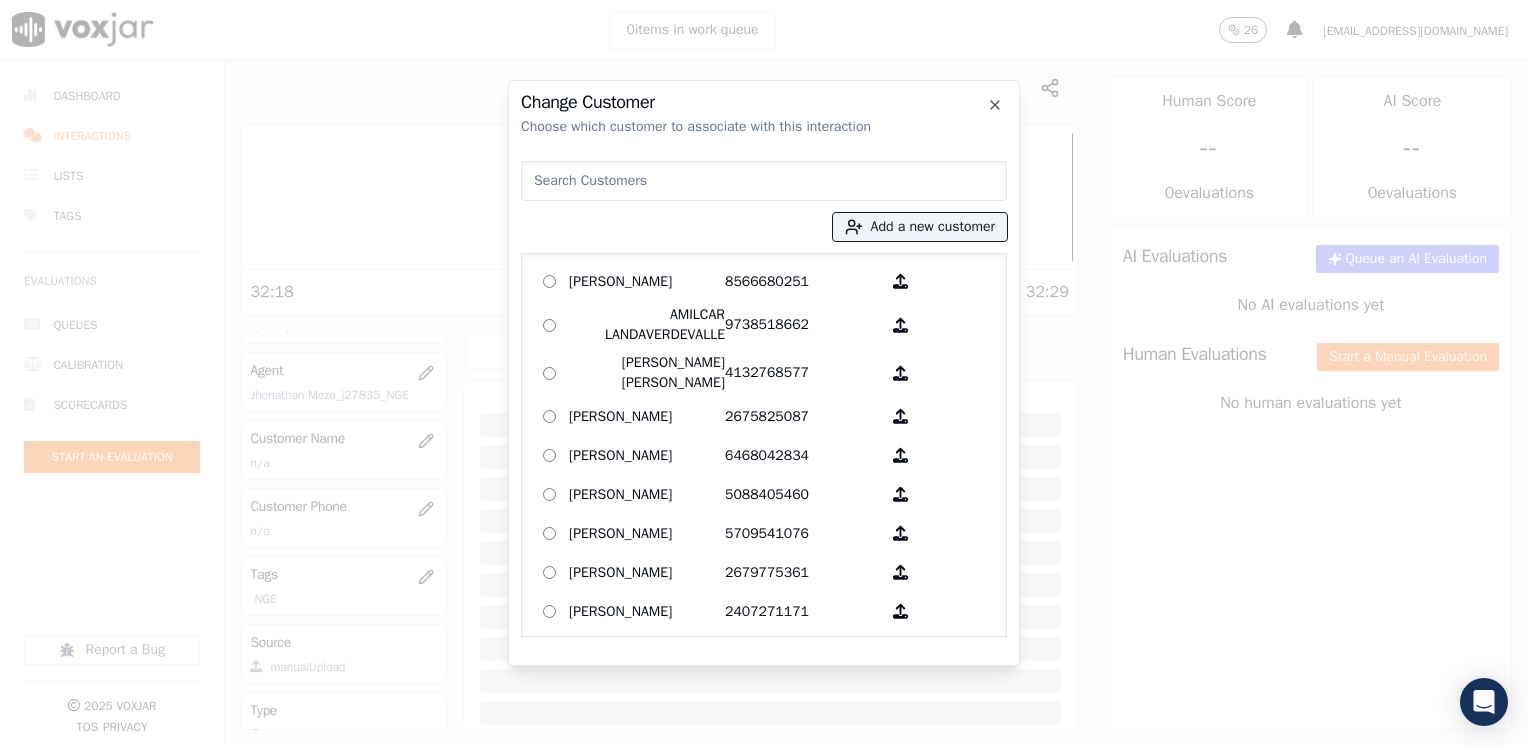click at bounding box center (764, 181) 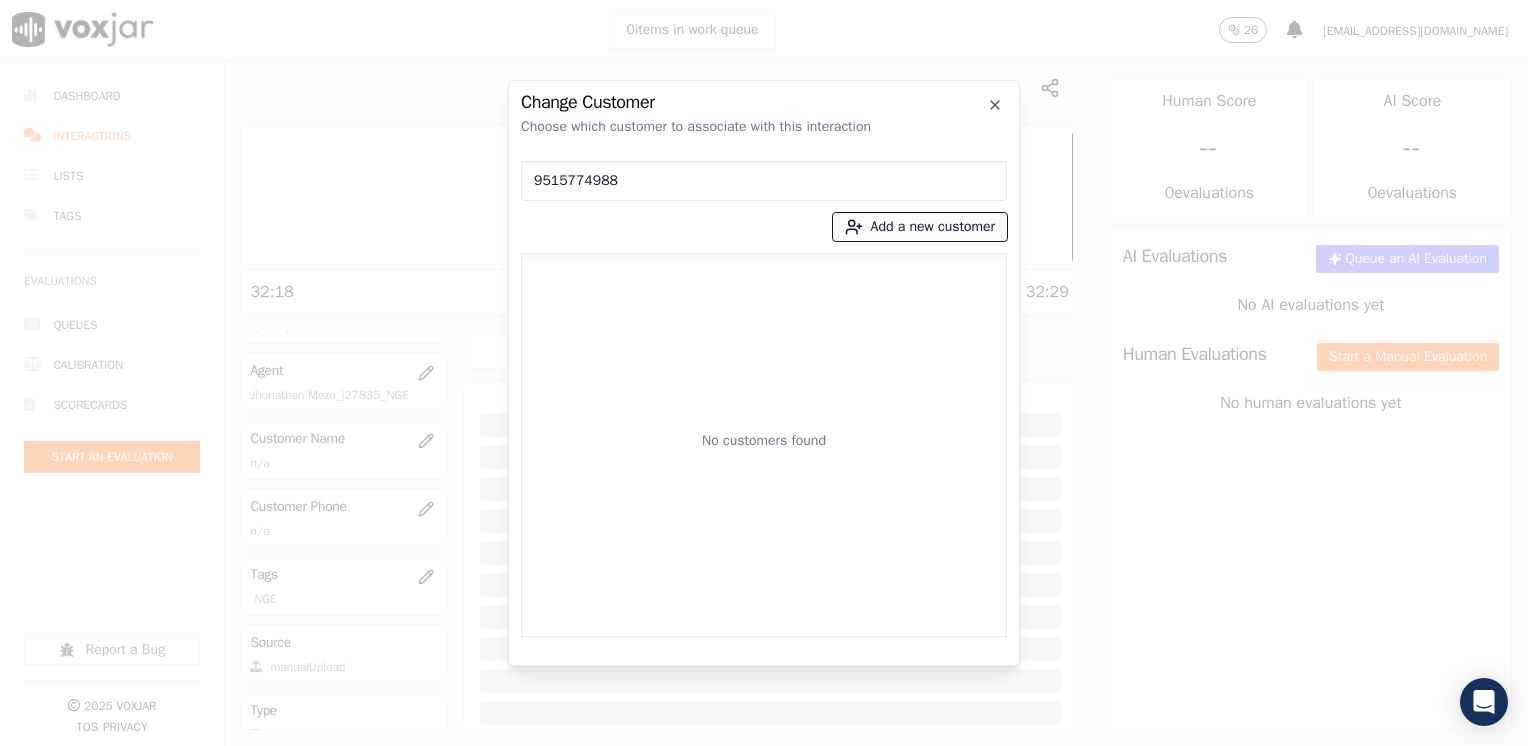 type on "9515774988" 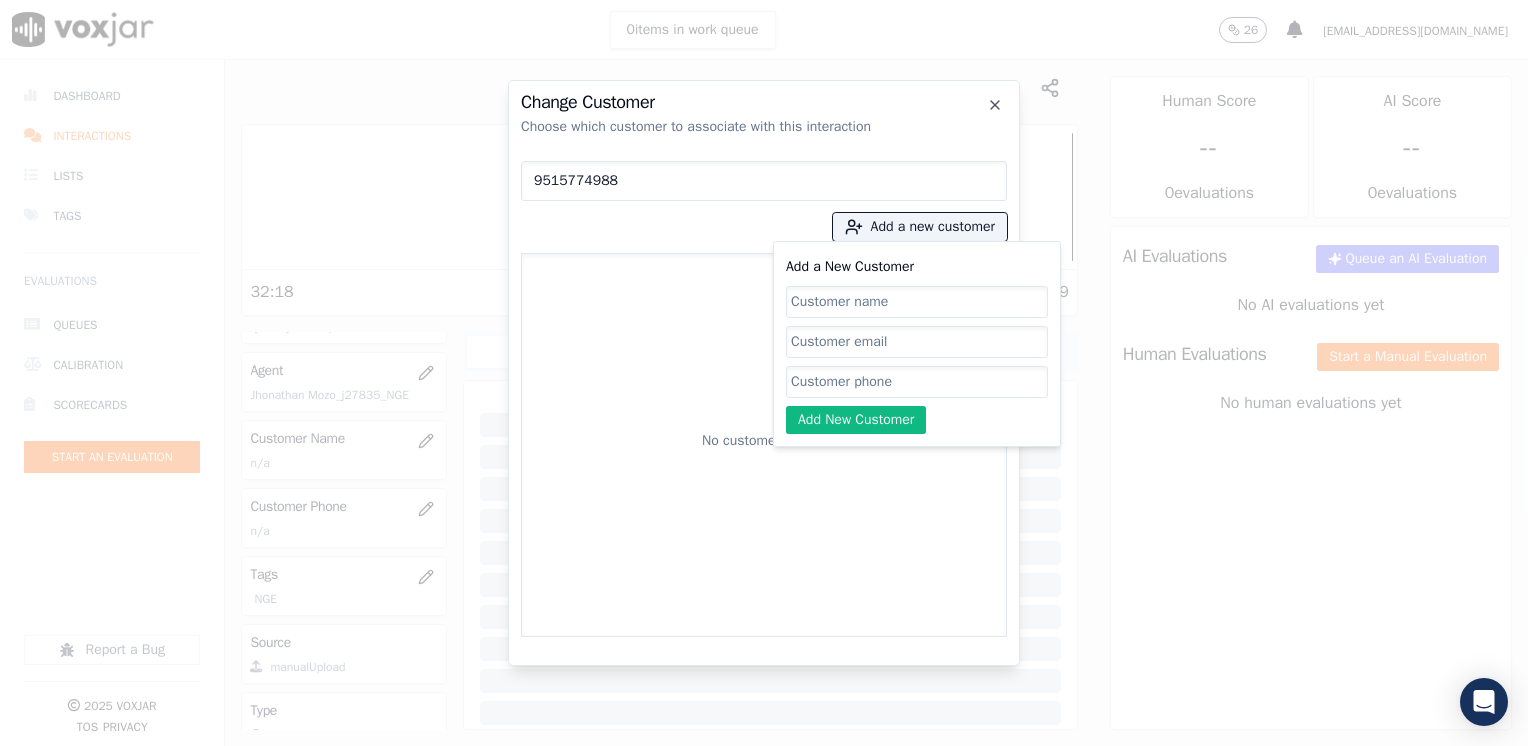 click on "Add a New Customer" 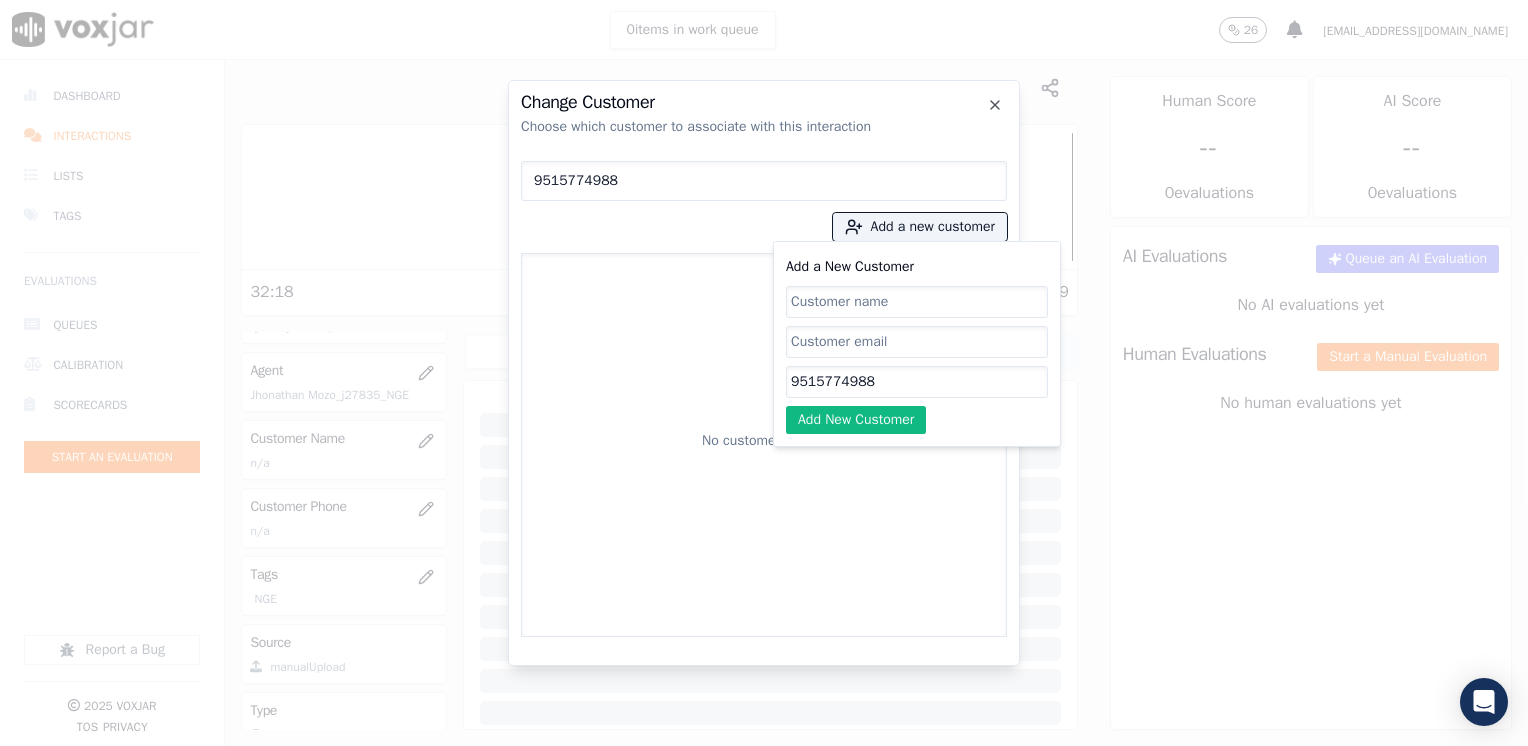 type on "9515774988" 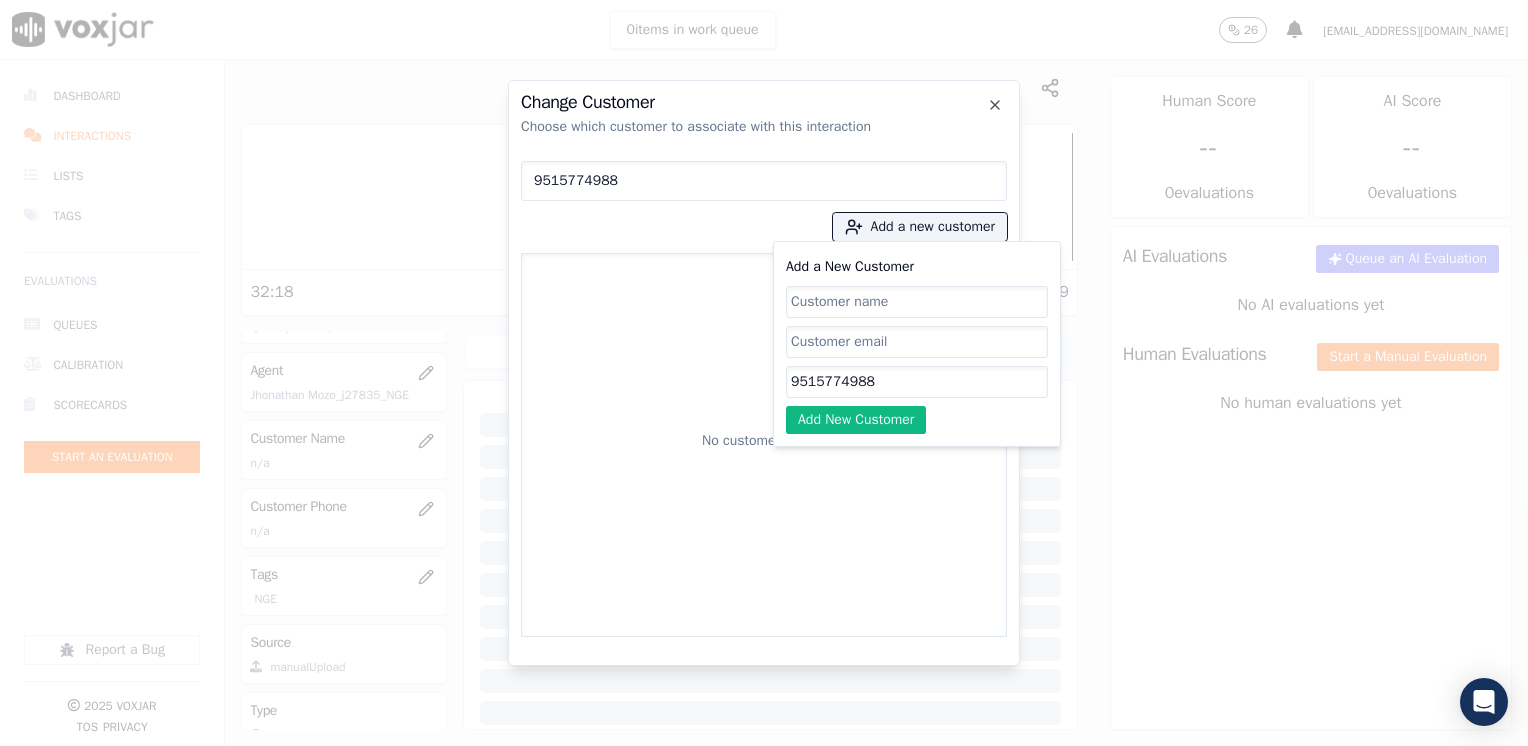 click on "Add a New Customer" 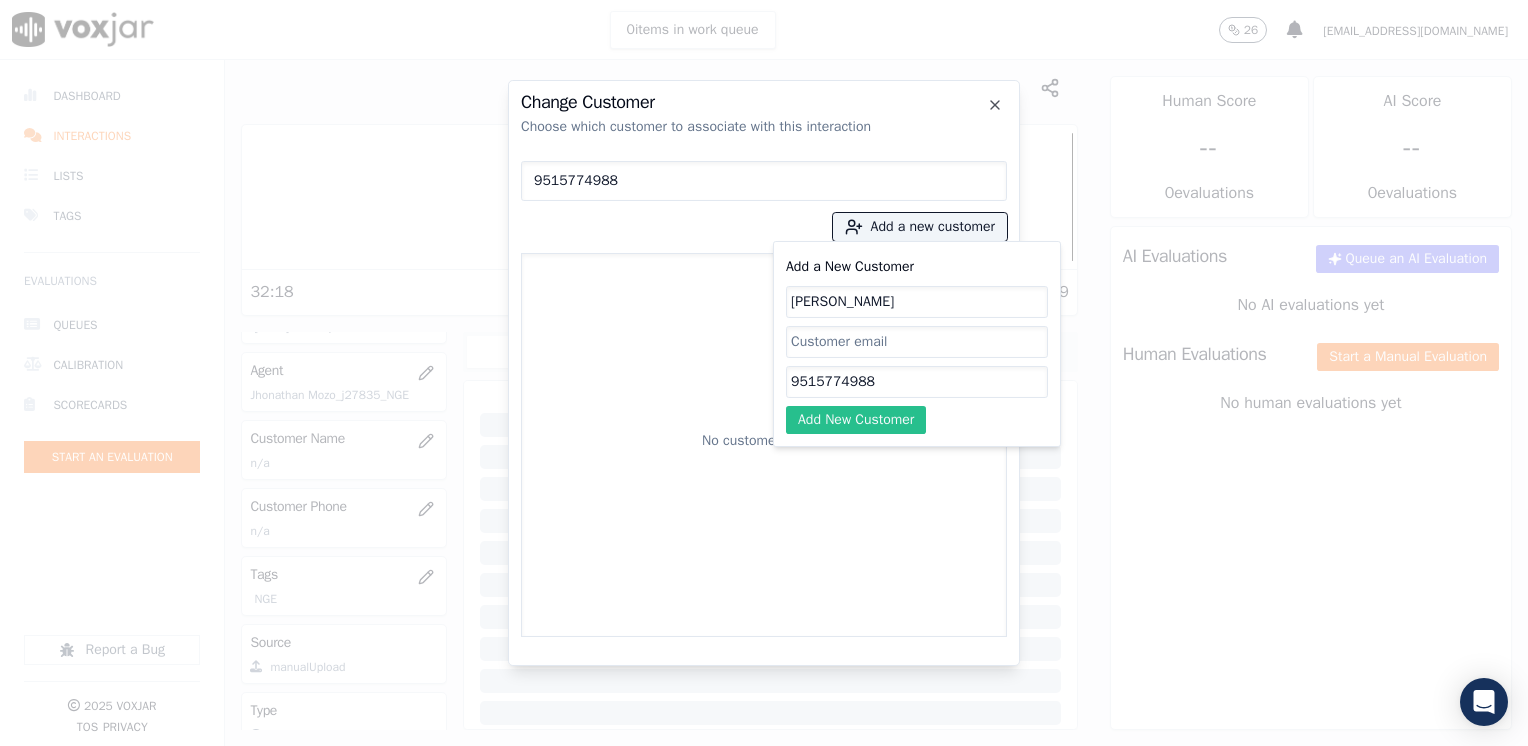 type on "[PERSON_NAME]" 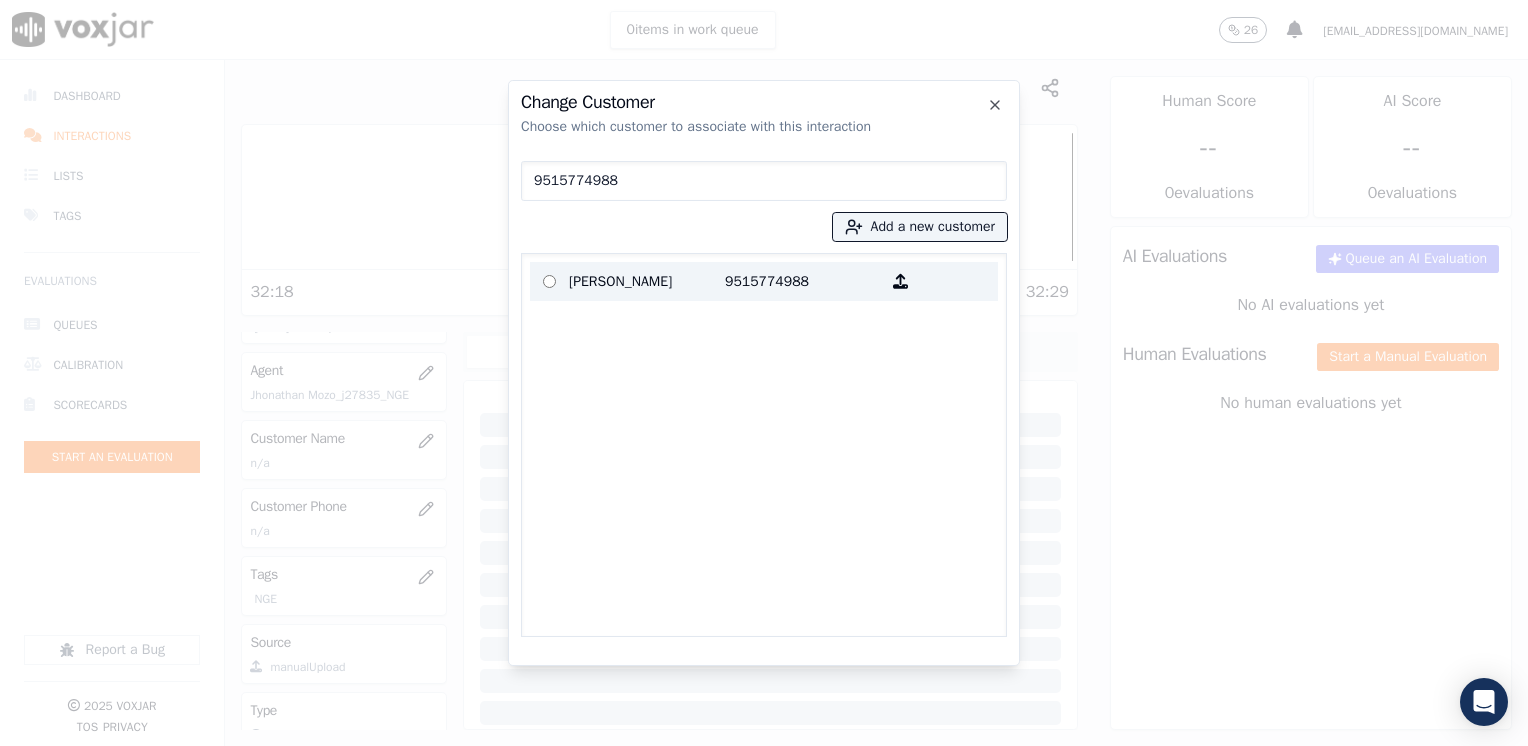click on "[PERSON_NAME]   9515774988" at bounding box center [764, 281] 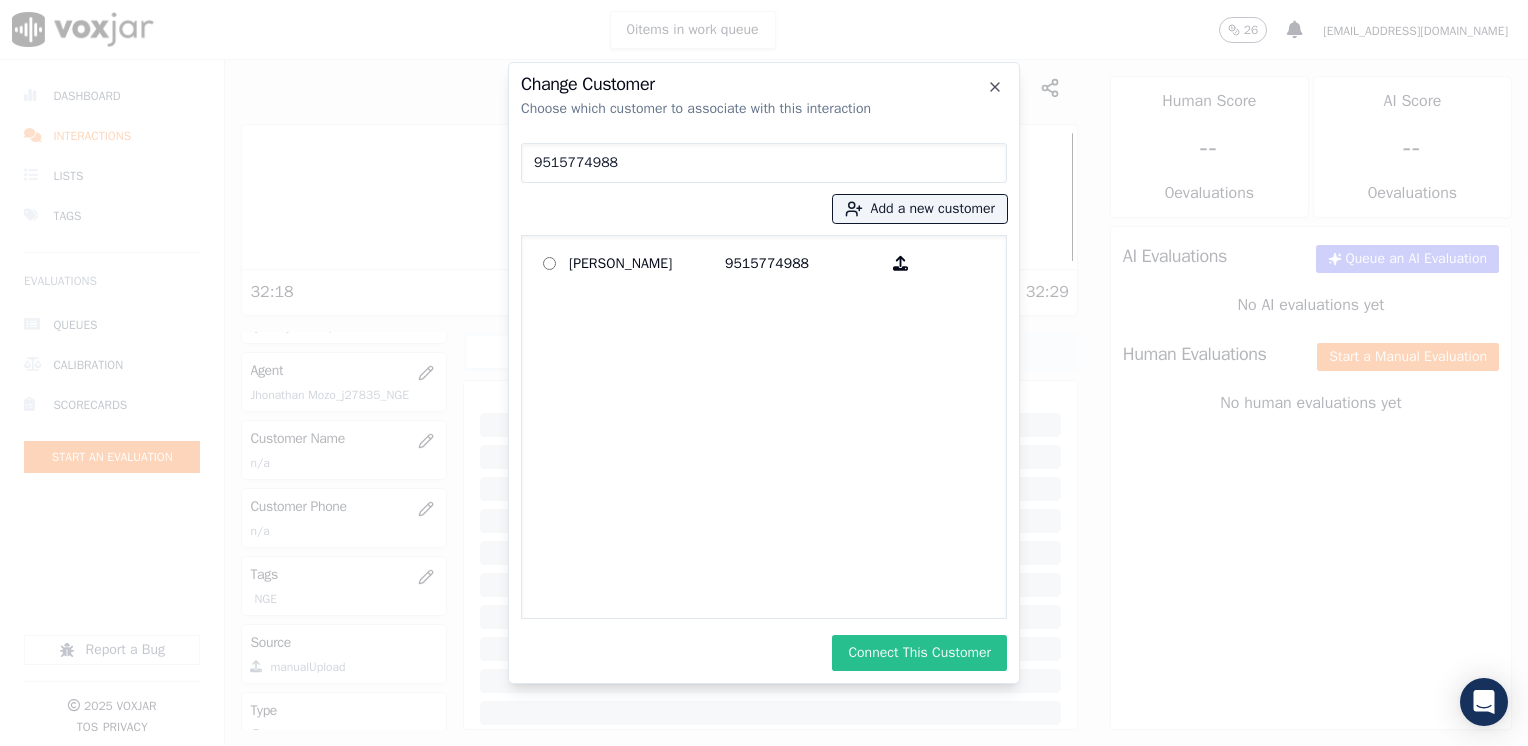click on "Connect This Customer" at bounding box center [919, 653] 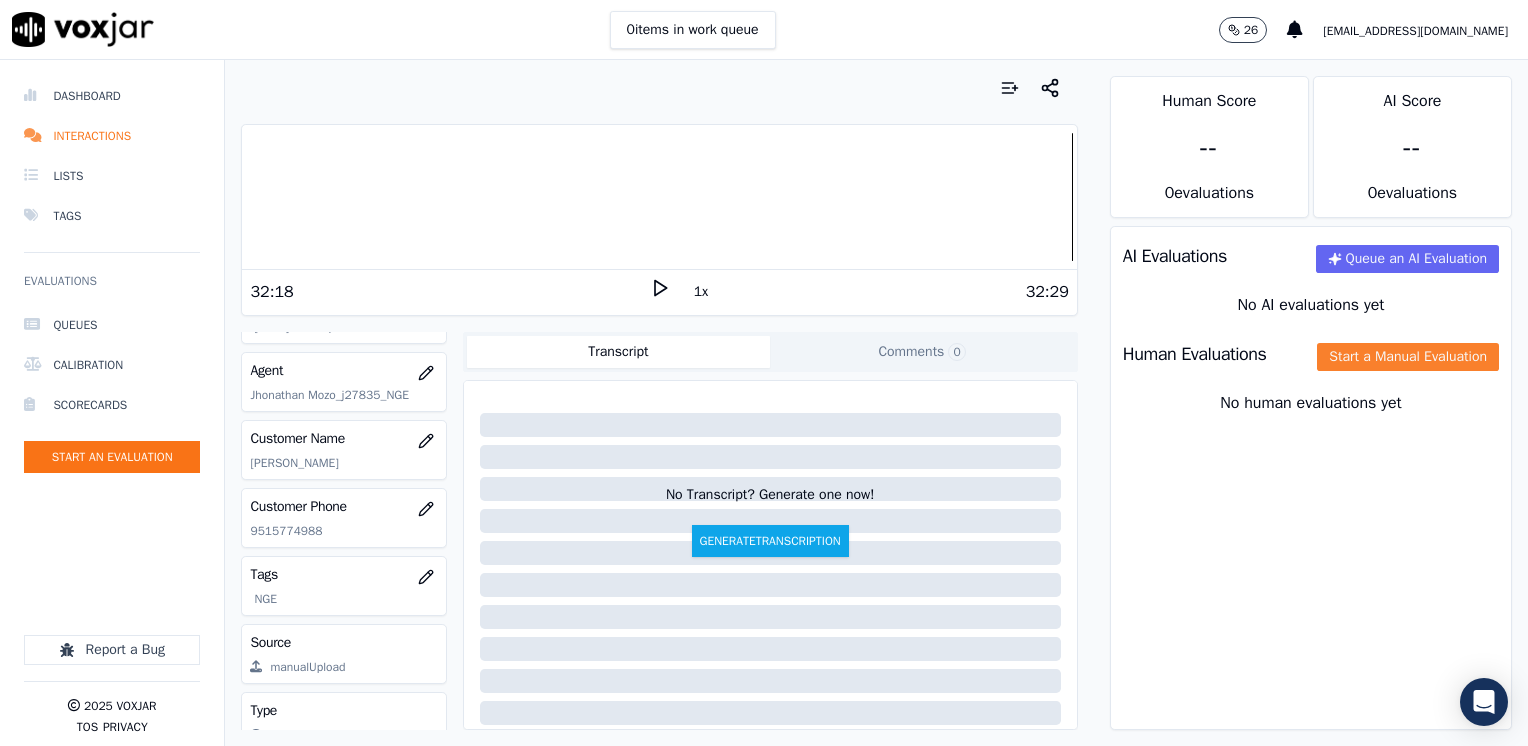 click on "Start a Manual Evaluation" 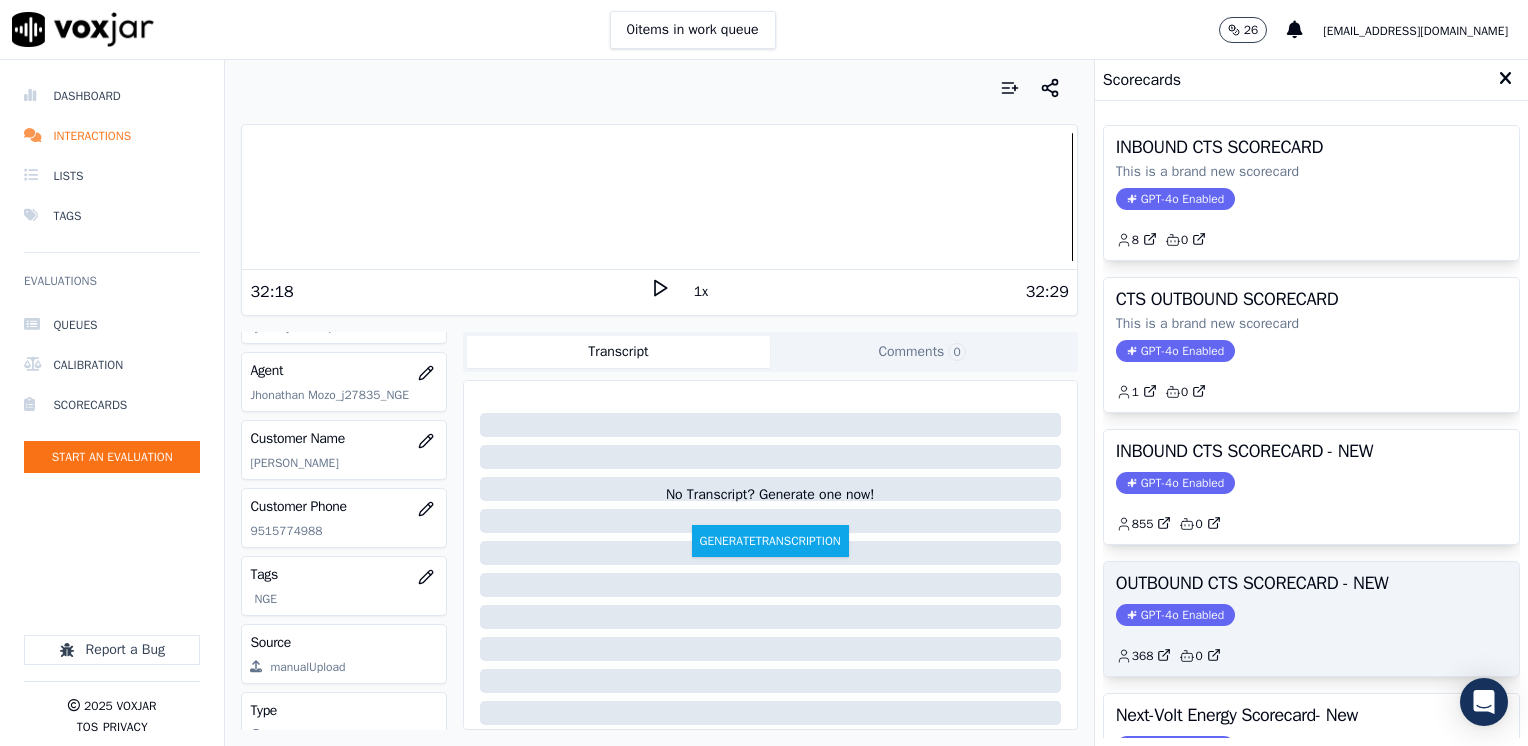 click on "OUTBOUND CTS SCORECARD - NEW        GPT-4o Enabled       368         0" at bounding box center (1311, 619) 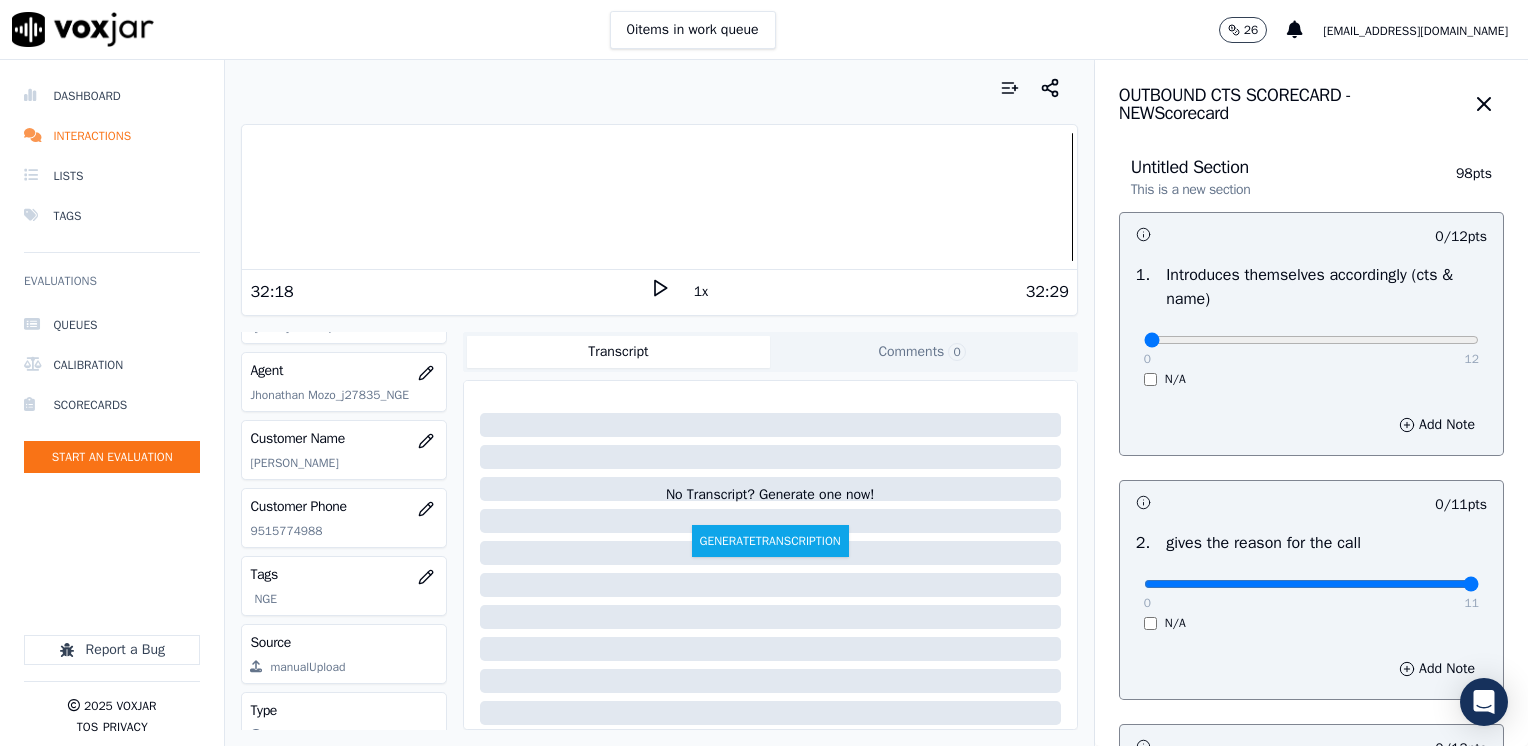 drag, startPoint x: 1131, startPoint y: 592, endPoint x: 1531, endPoint y: 539, distance: 403.49597 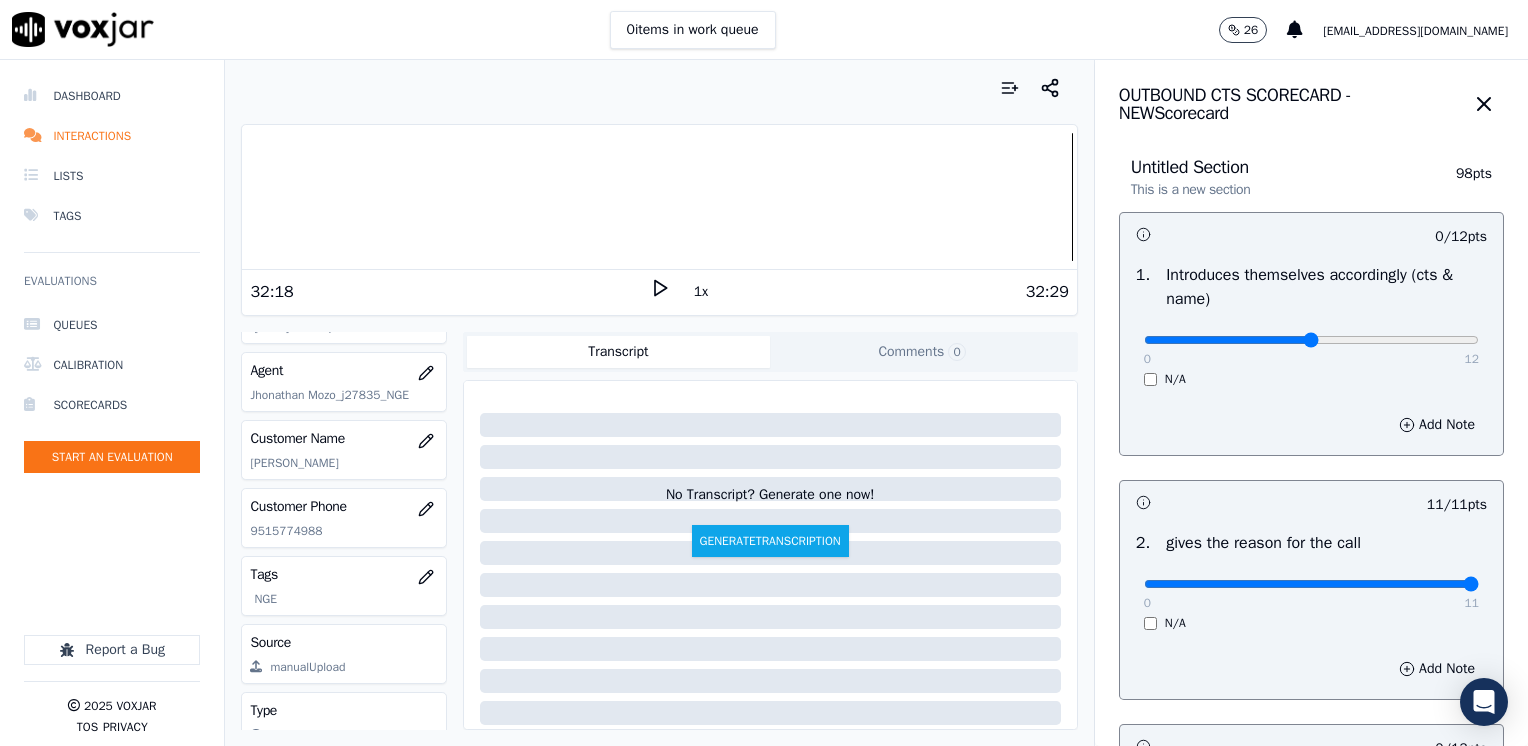 type on "6" 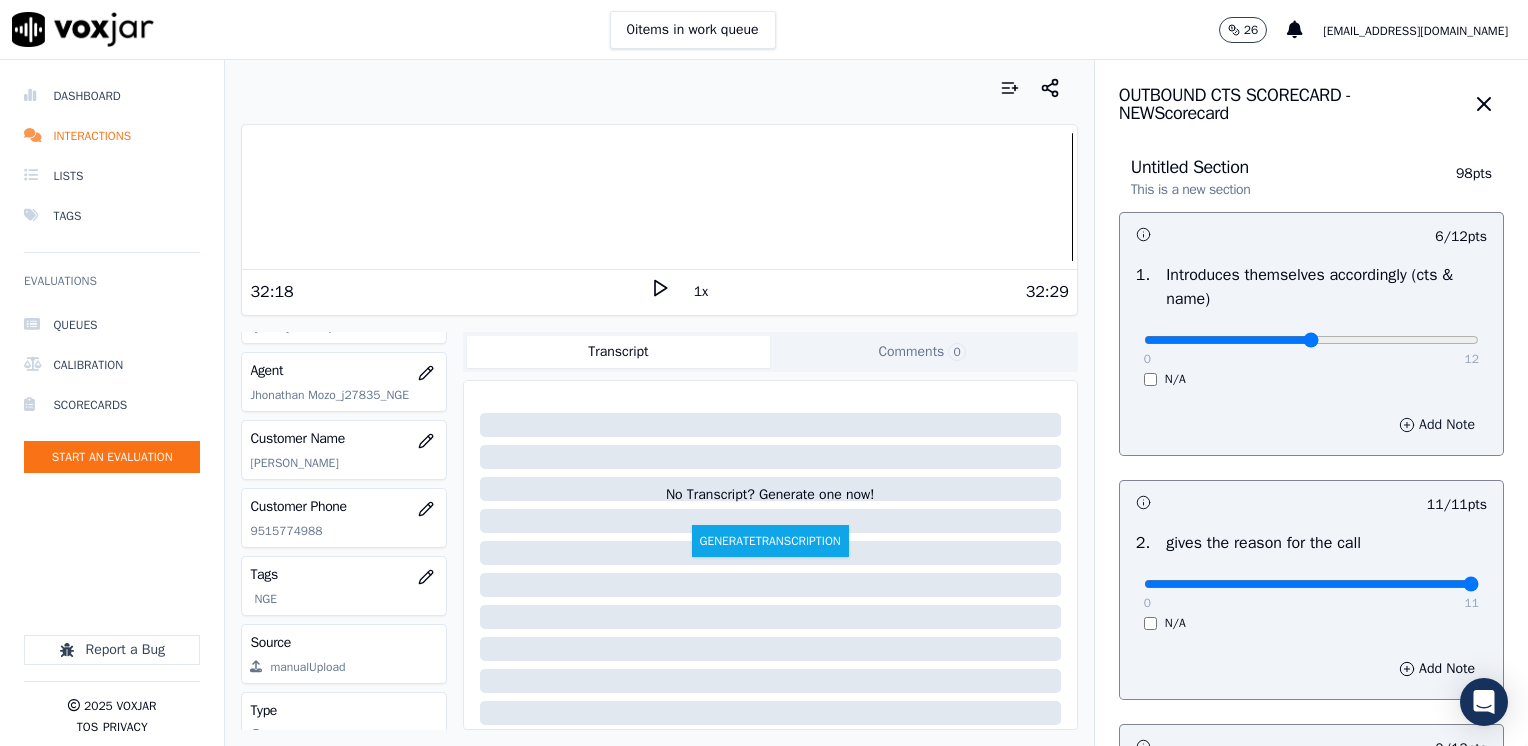 click on "Add Note" at bounding box center (1437, 425) 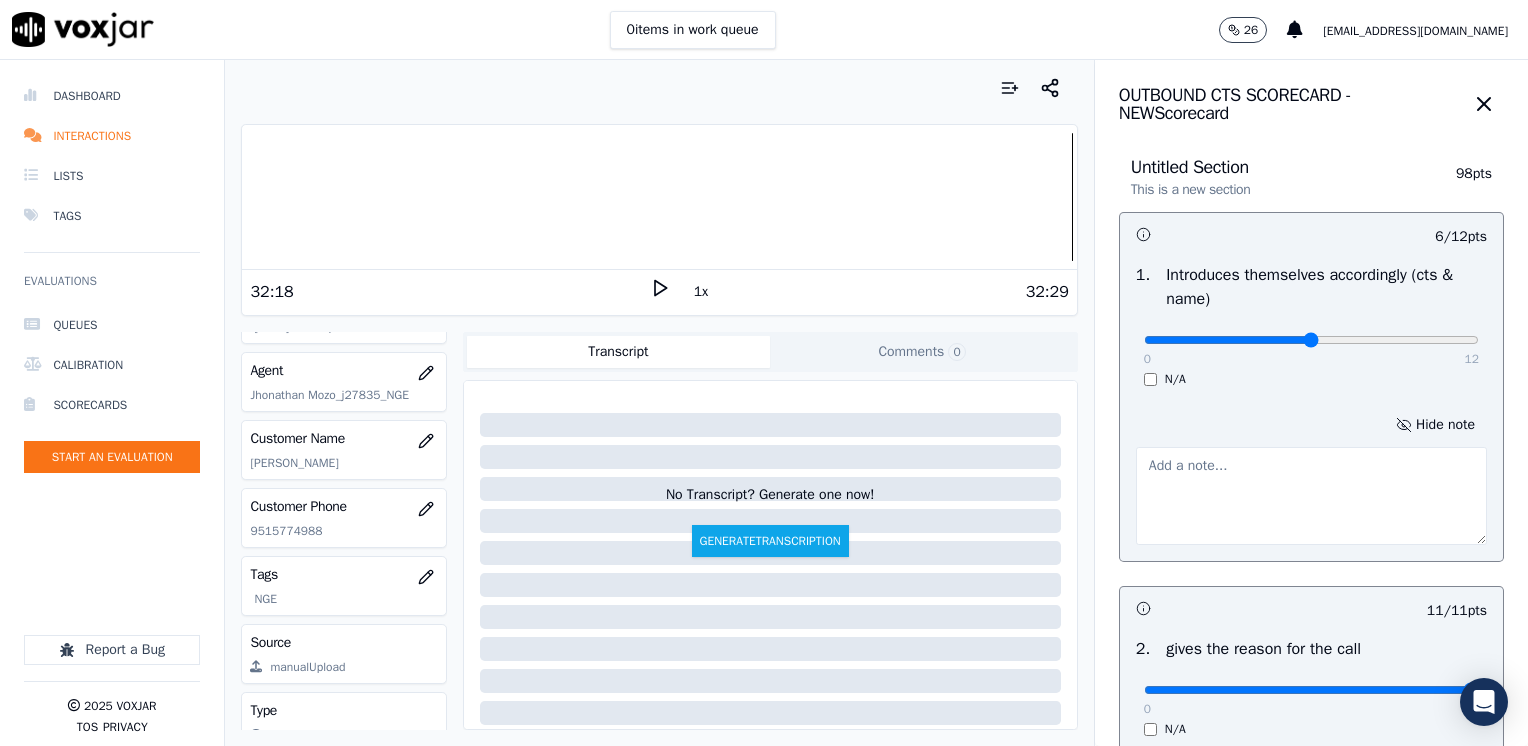 click at bounding box center (1311, 496) 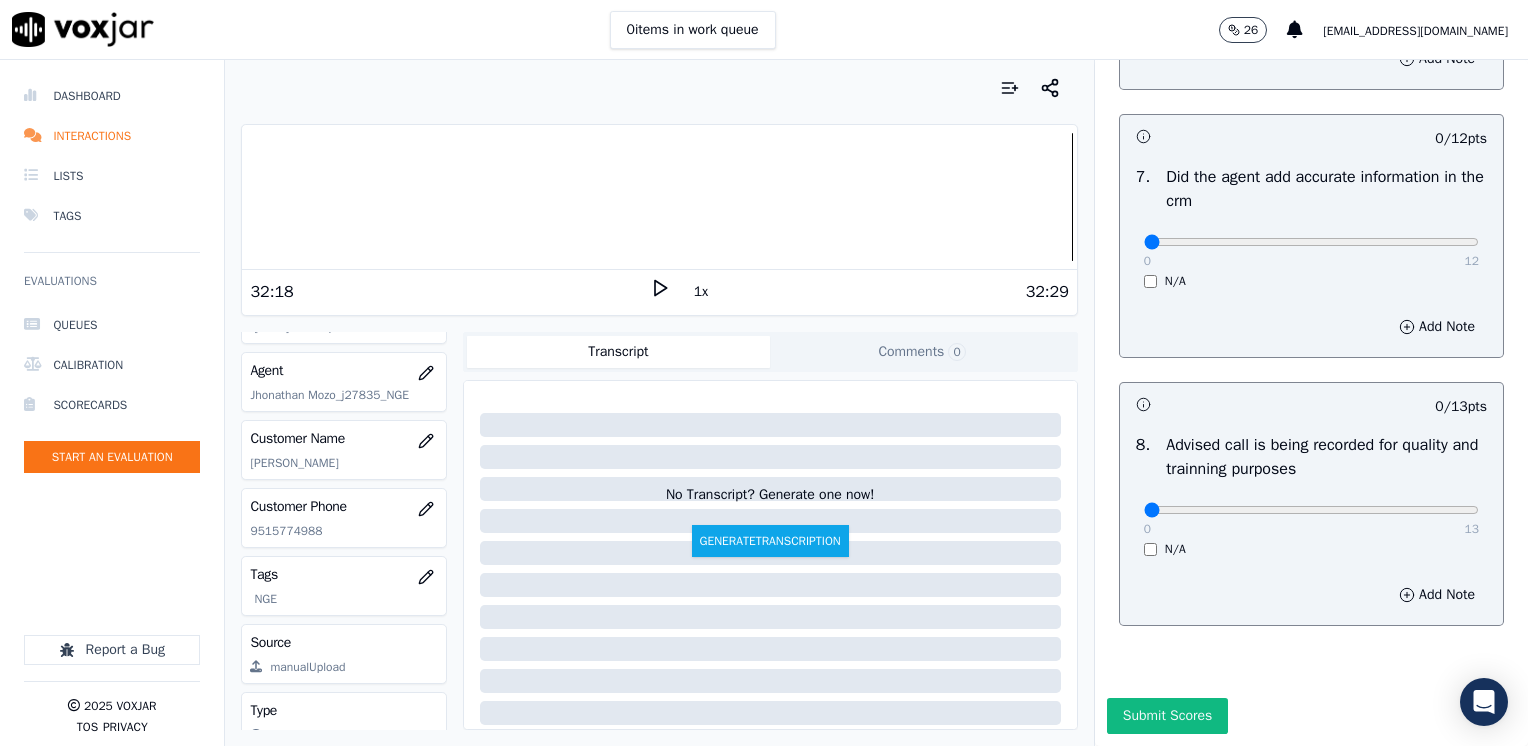 scroll, scrollTop: 1853, scrollLeft: 0, axis: vertical 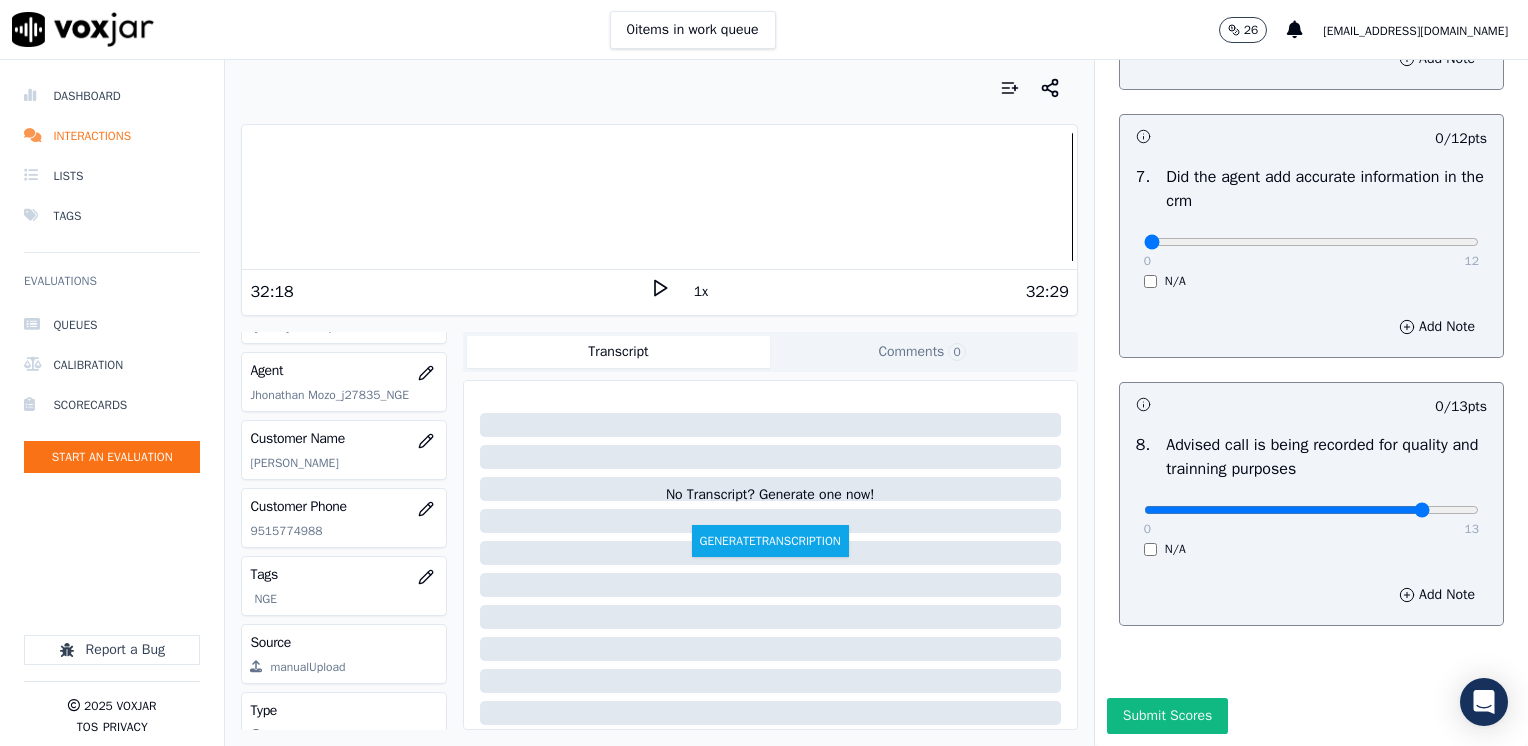 click at bounding box center [1311, -1472] 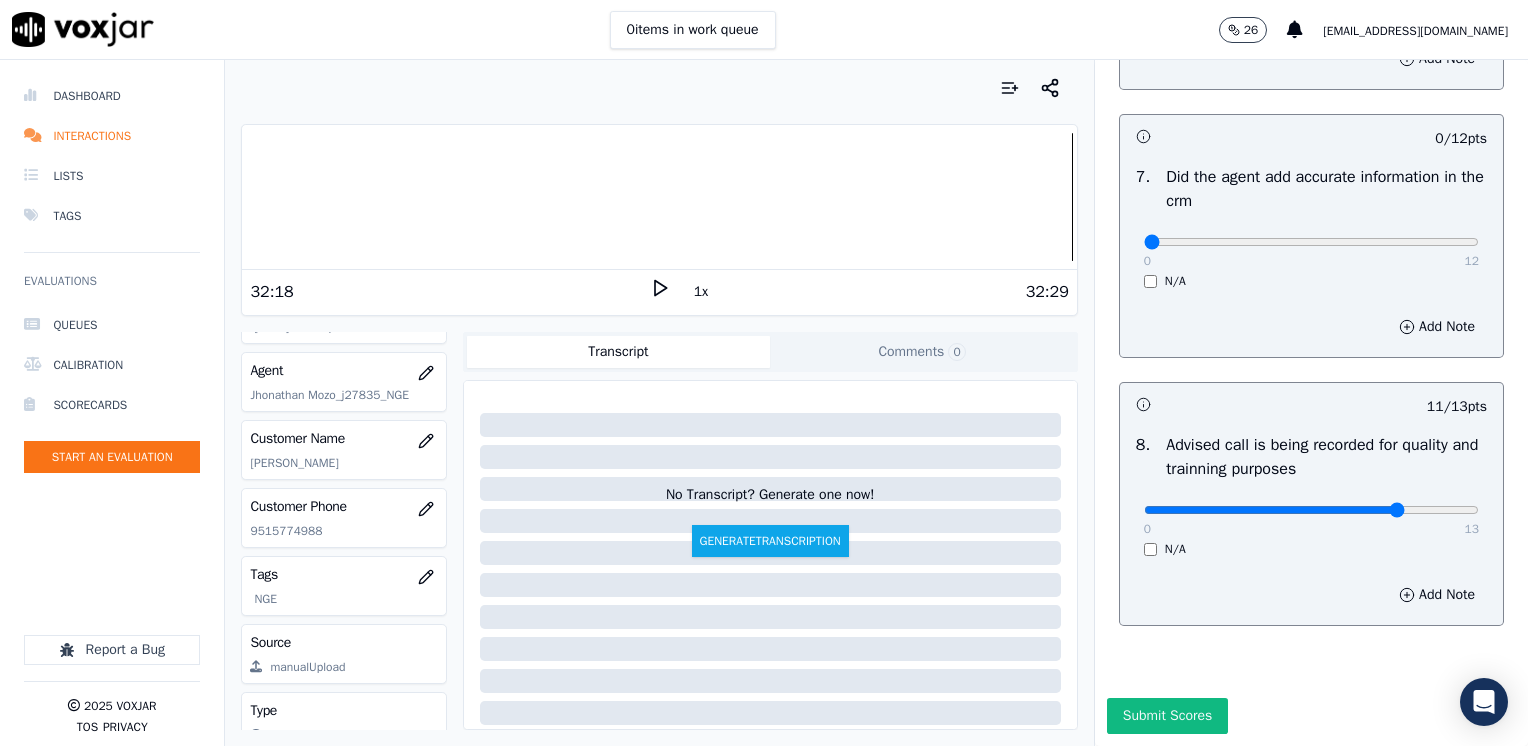type on "10" 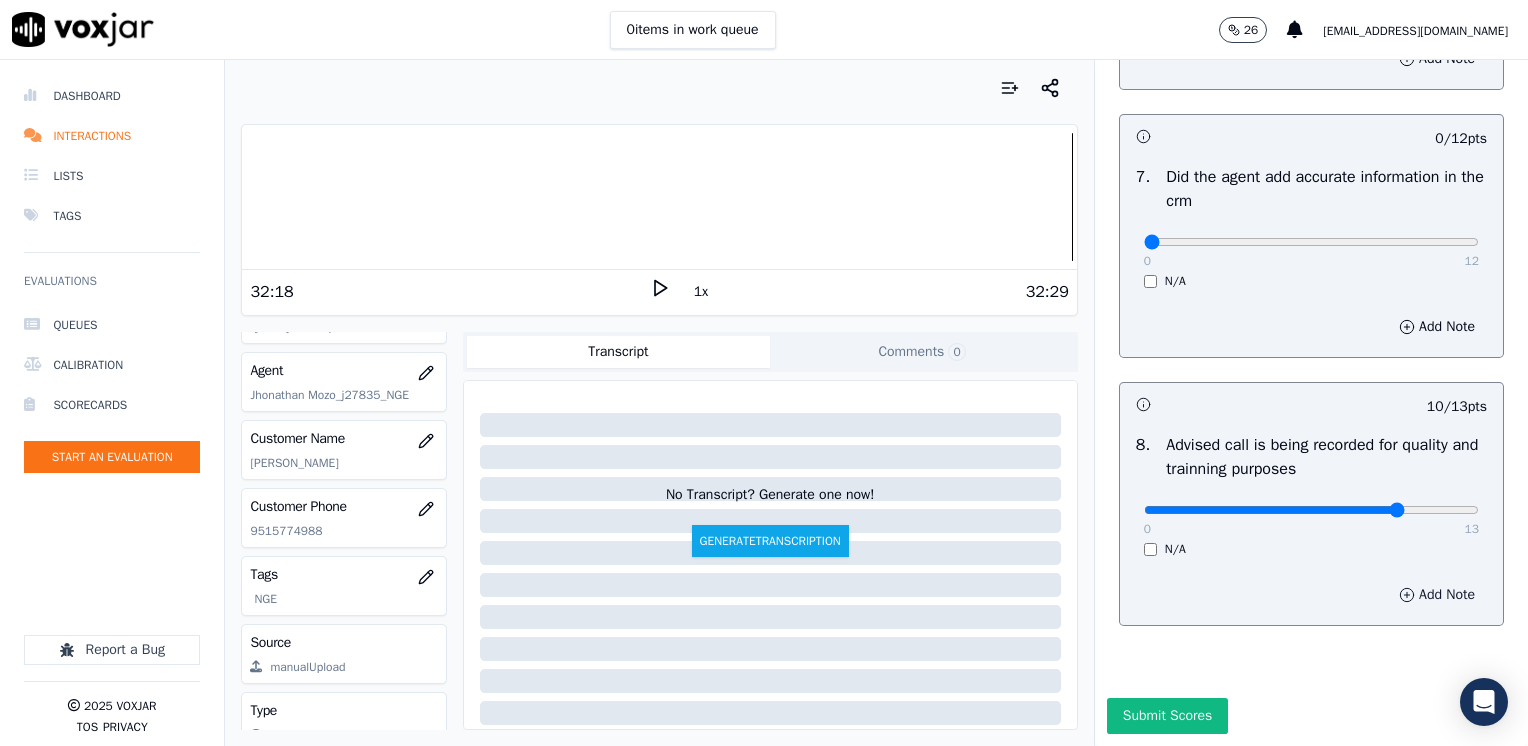 click on "Add Note" at bounding box center [1437, 595] 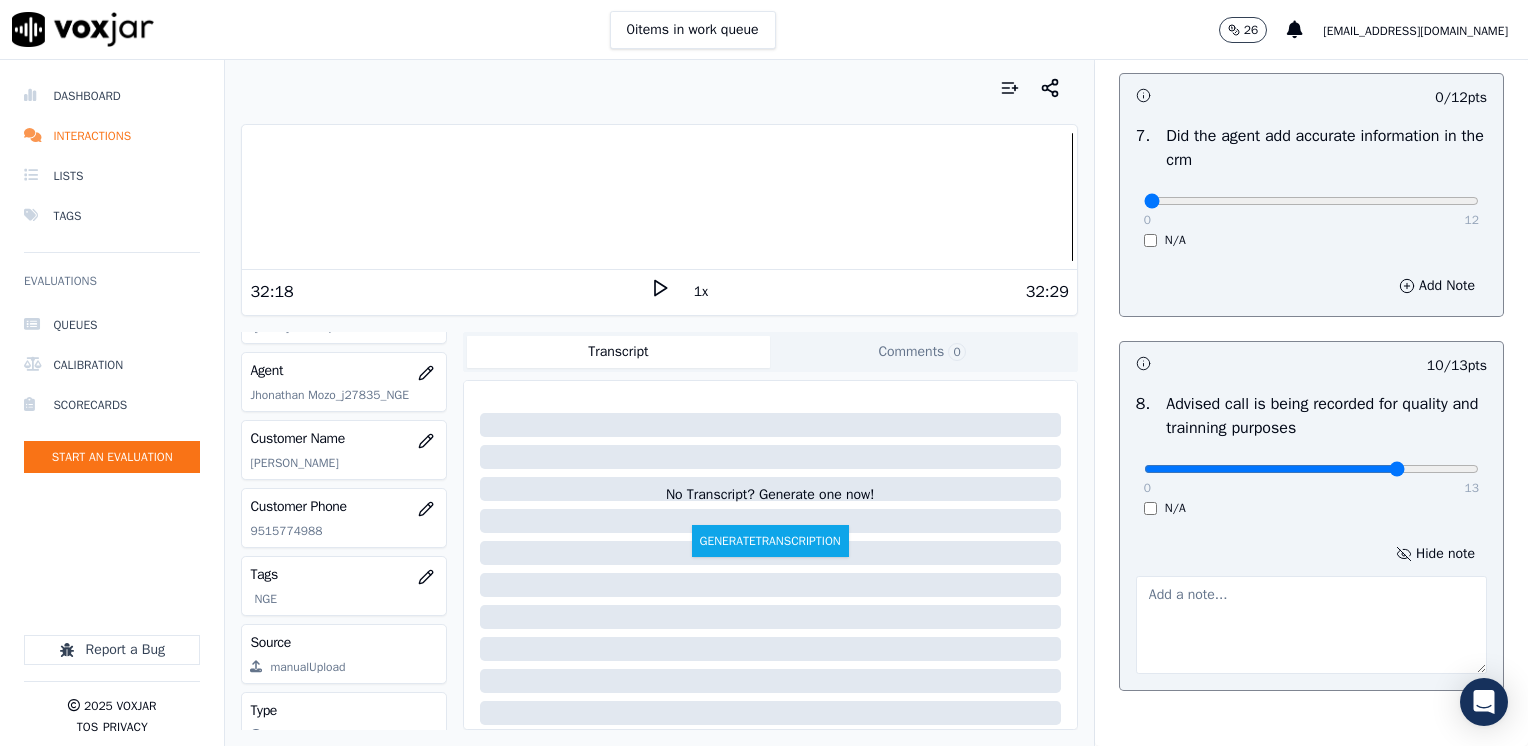 click at bounding box center (1311, 625) 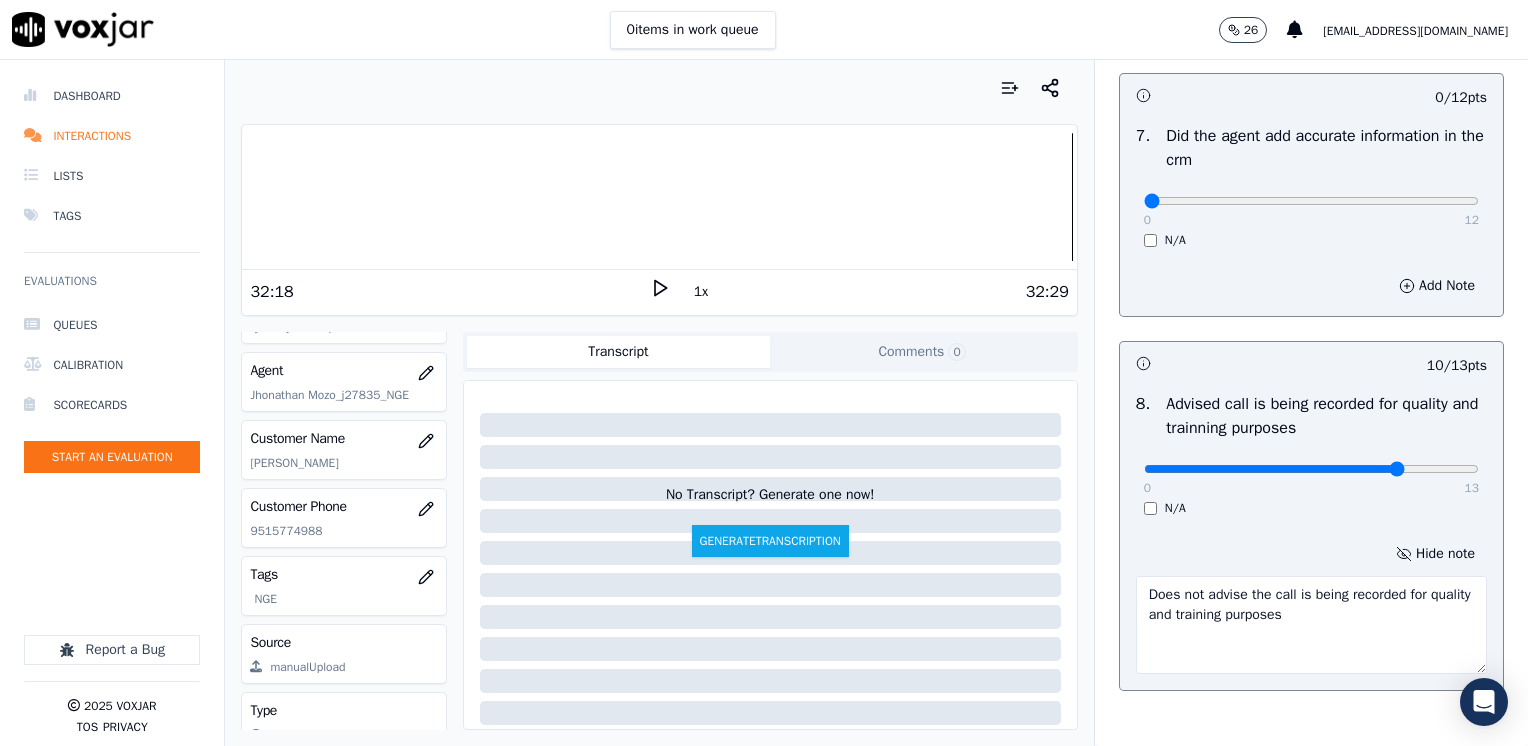type on "Does not advise the call is being recorded for quality and training purposes" 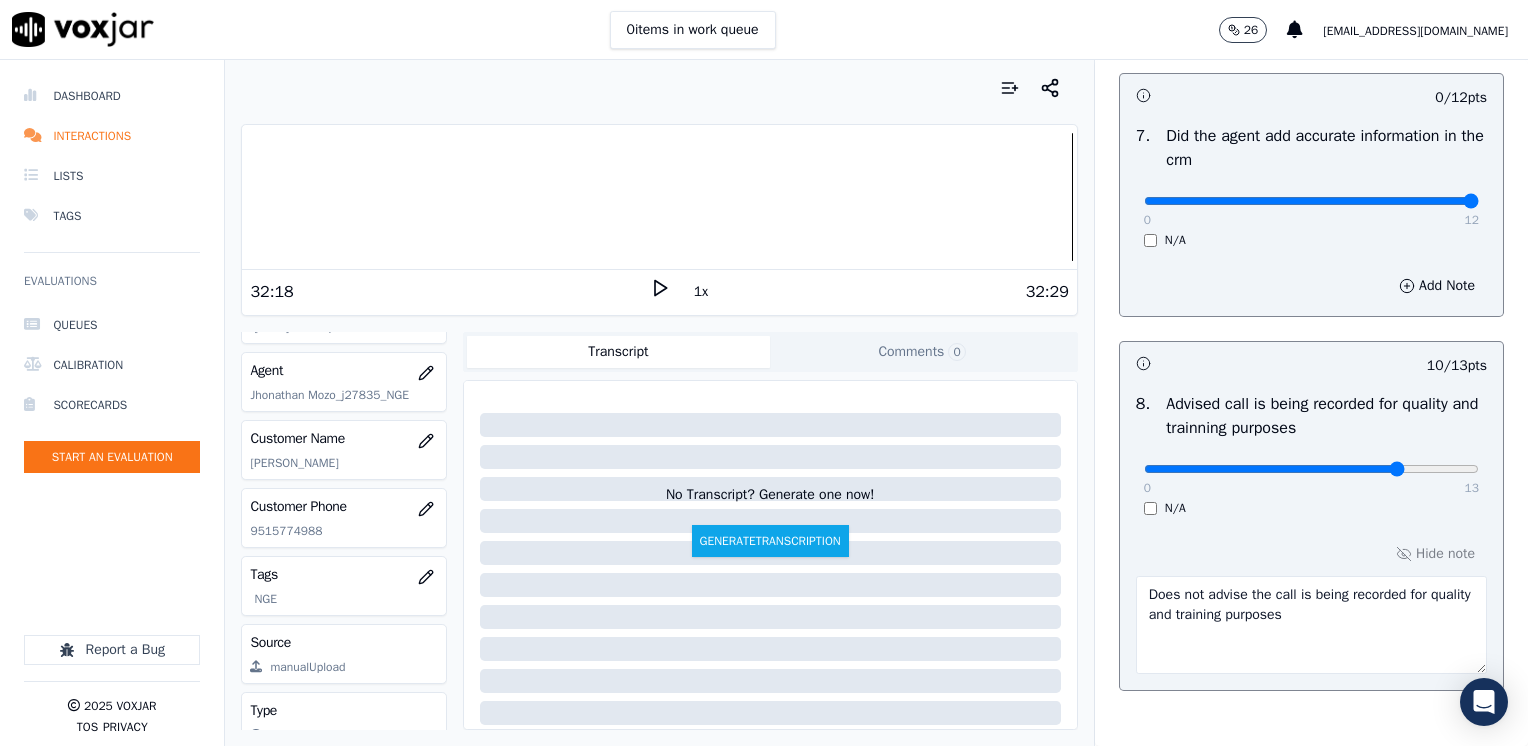 drag, startPoint x: 1137, startPoint y: 197, endPoint x: 1531, endPoint y: 246, distance: 397.03525 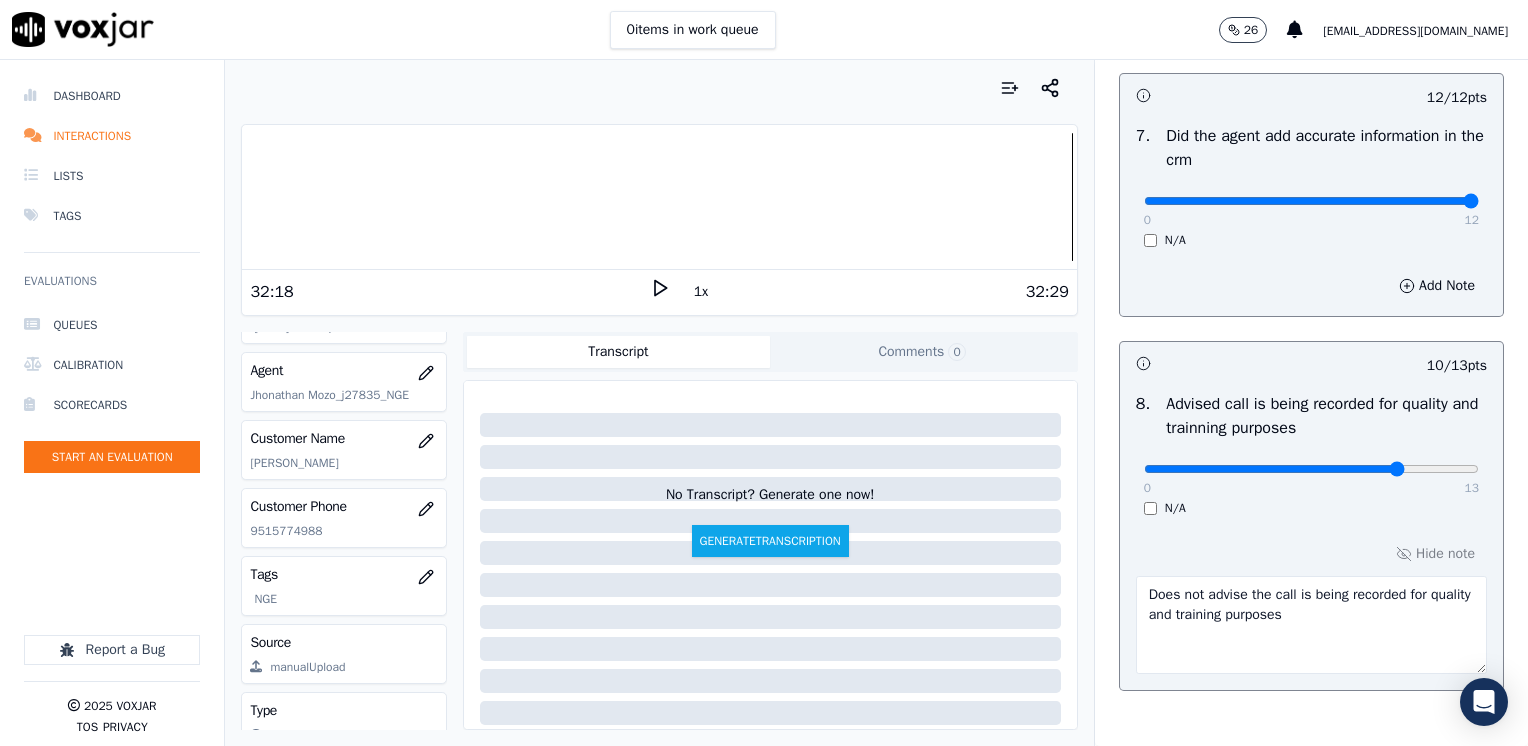 scroll, scrollTop: 1453, scrollLeft: 0, axis: vertical 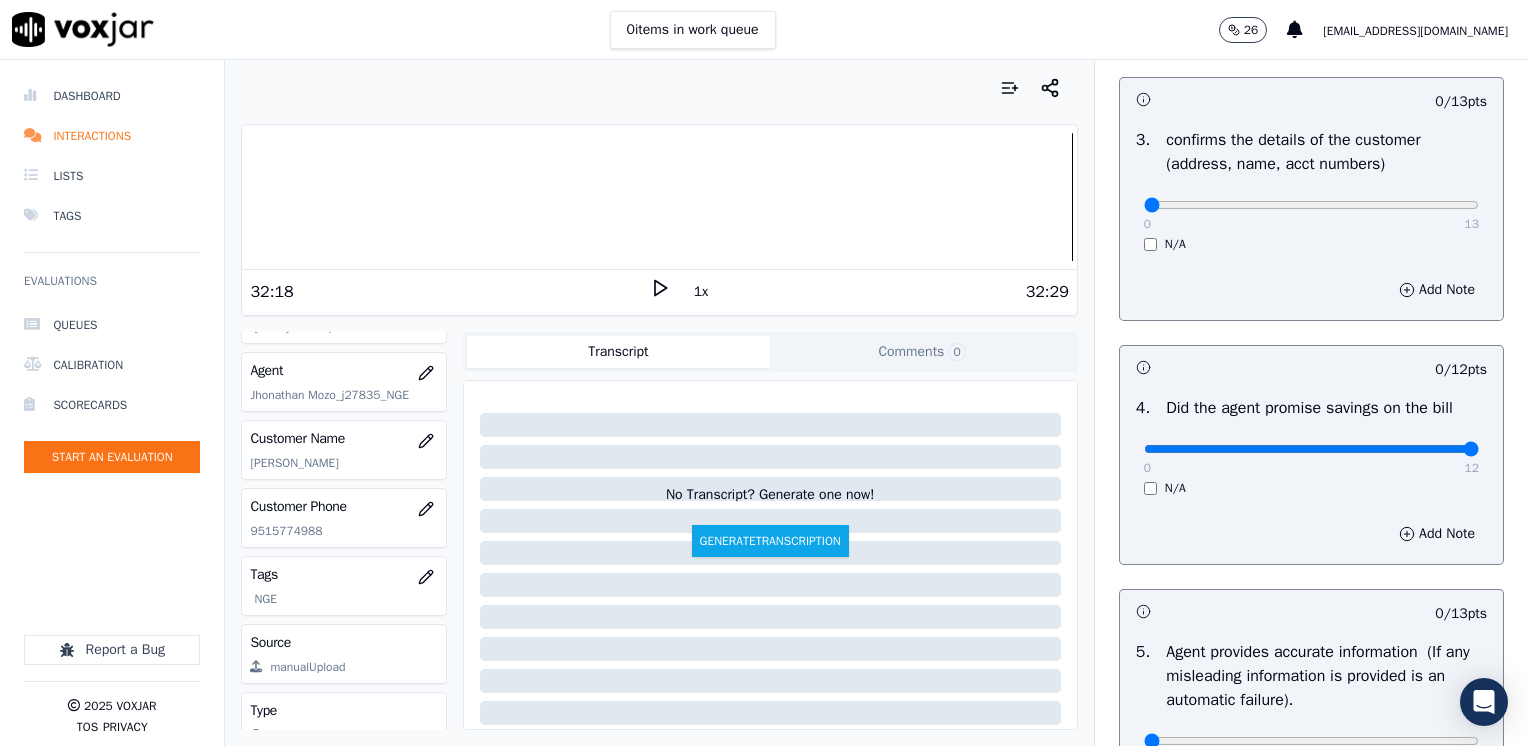 drag, startPoint x: 1135, startPoint y: 446, endPoint x: 1531, endPoint y: 429, distance: 396.36475 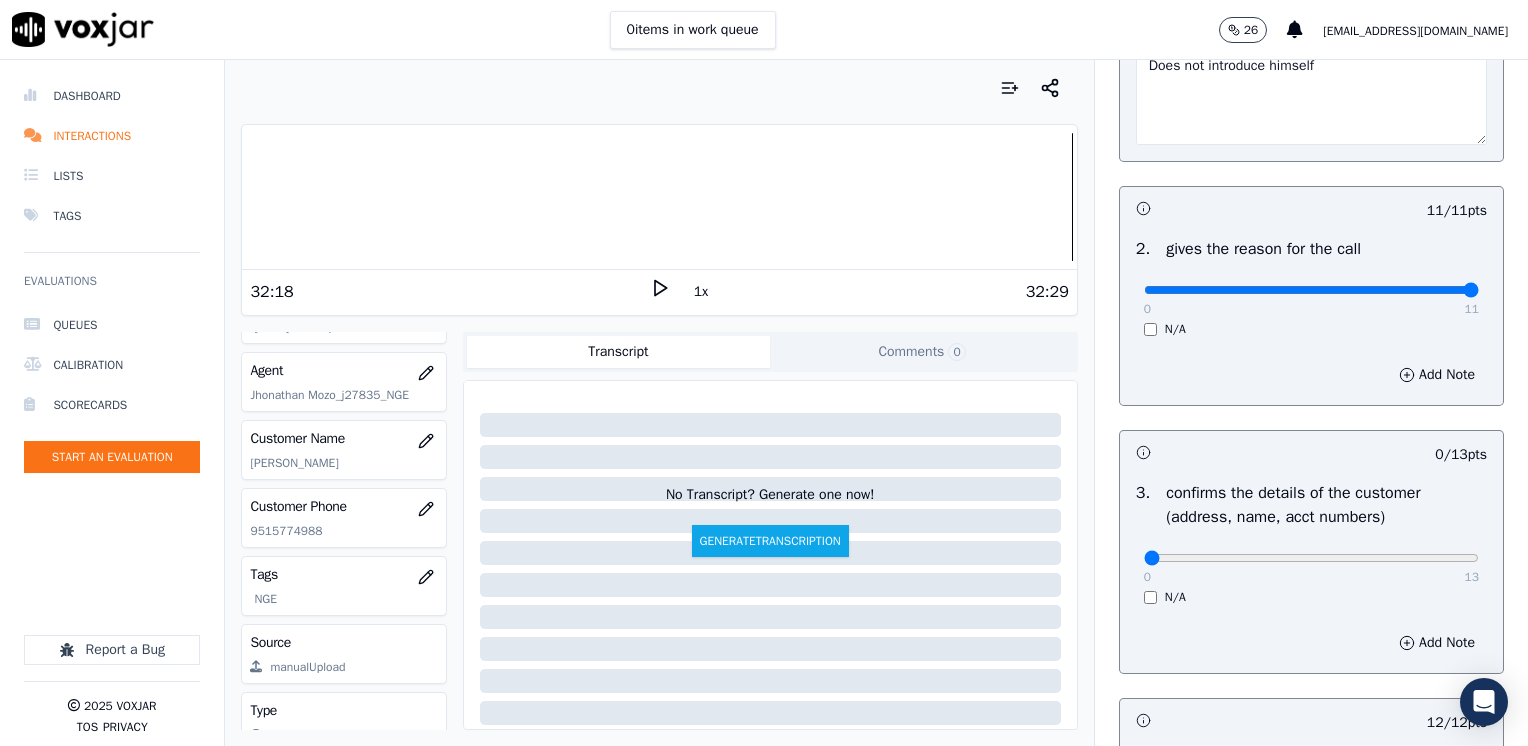 scroll, scrollTop: 200, scrollLeft: 0, axis: vertical 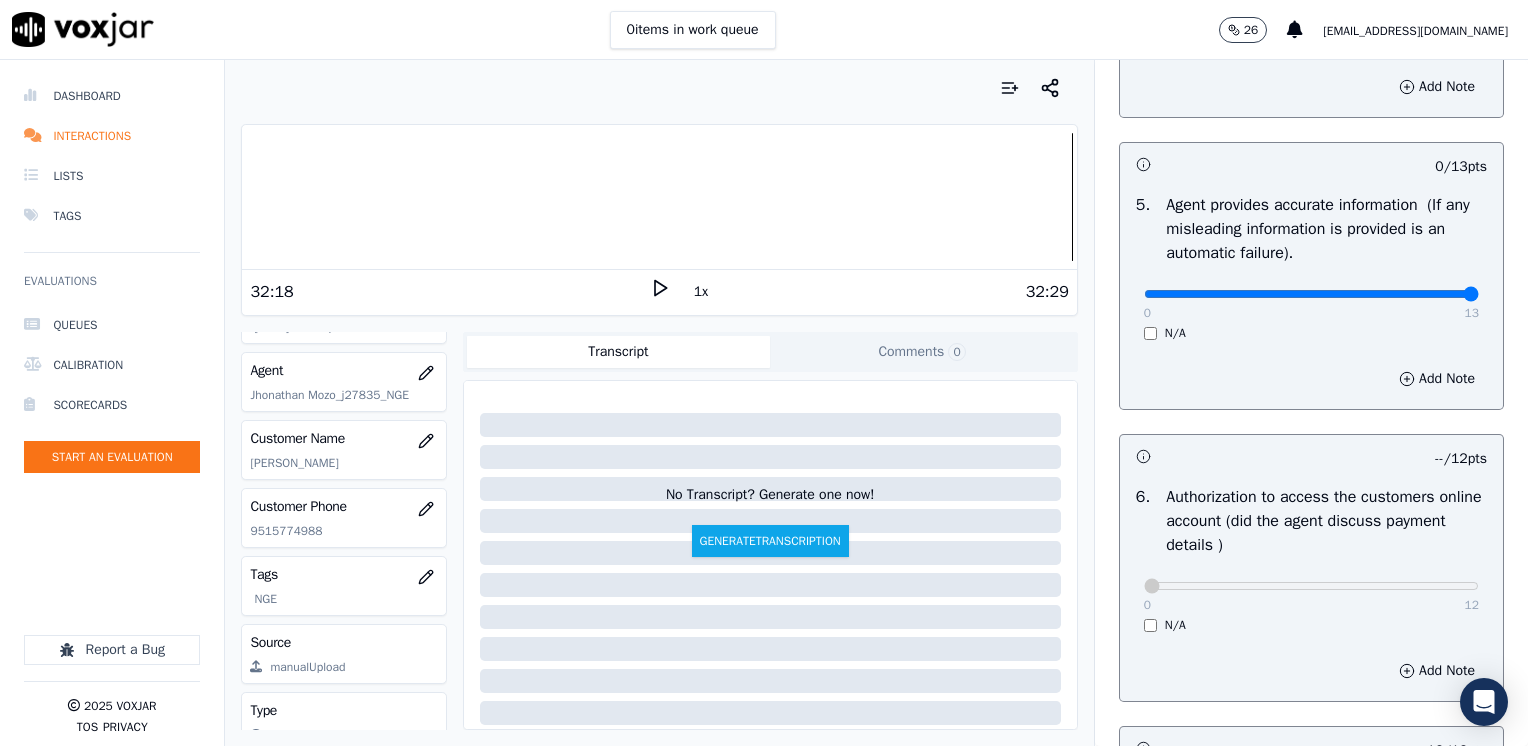 drag, startPoint x: 1133, startPoint y: 292, endPoint x: 1531, endPoint y: 374, distance: 406.35944 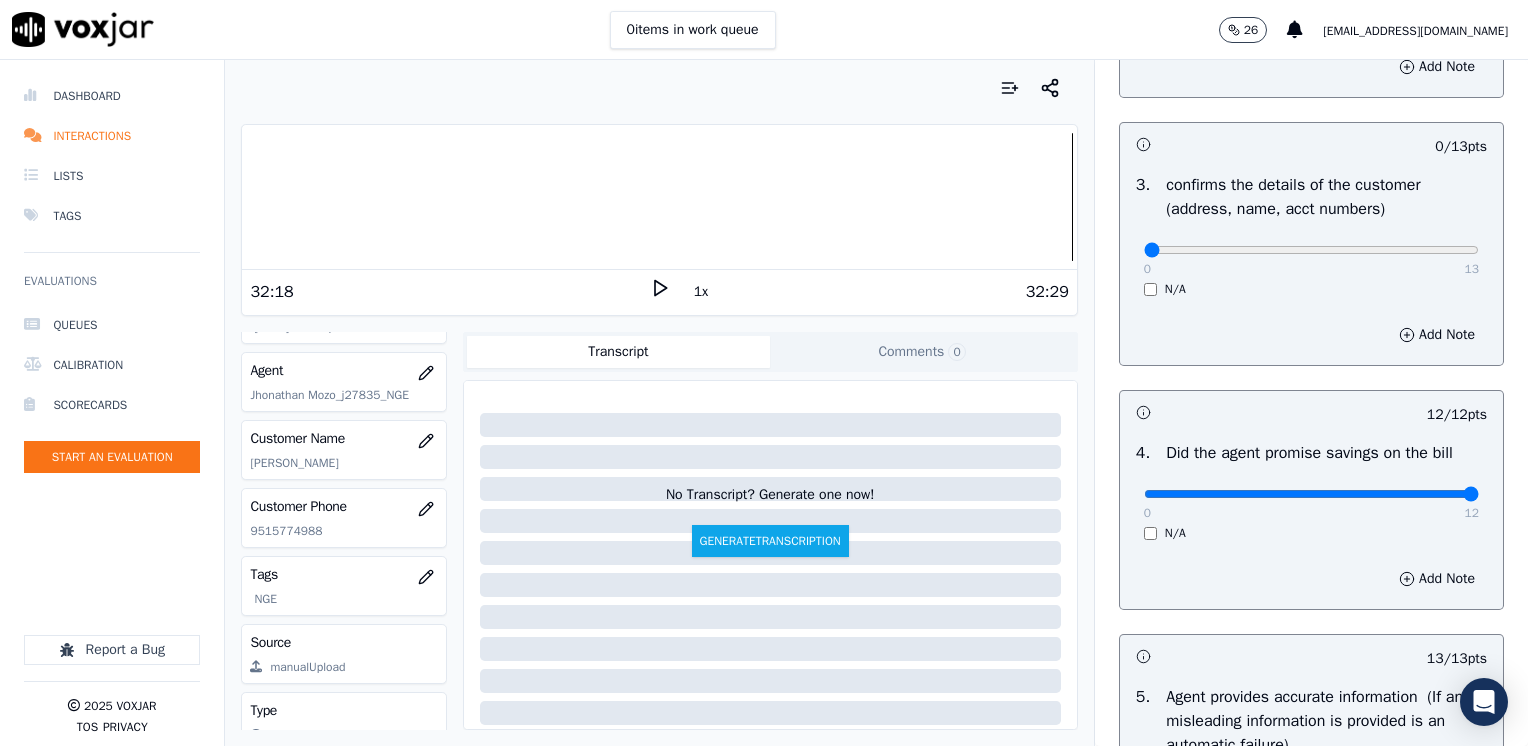 scroll, scrollTop: 600, scrollLeft: 0, axis: vertical 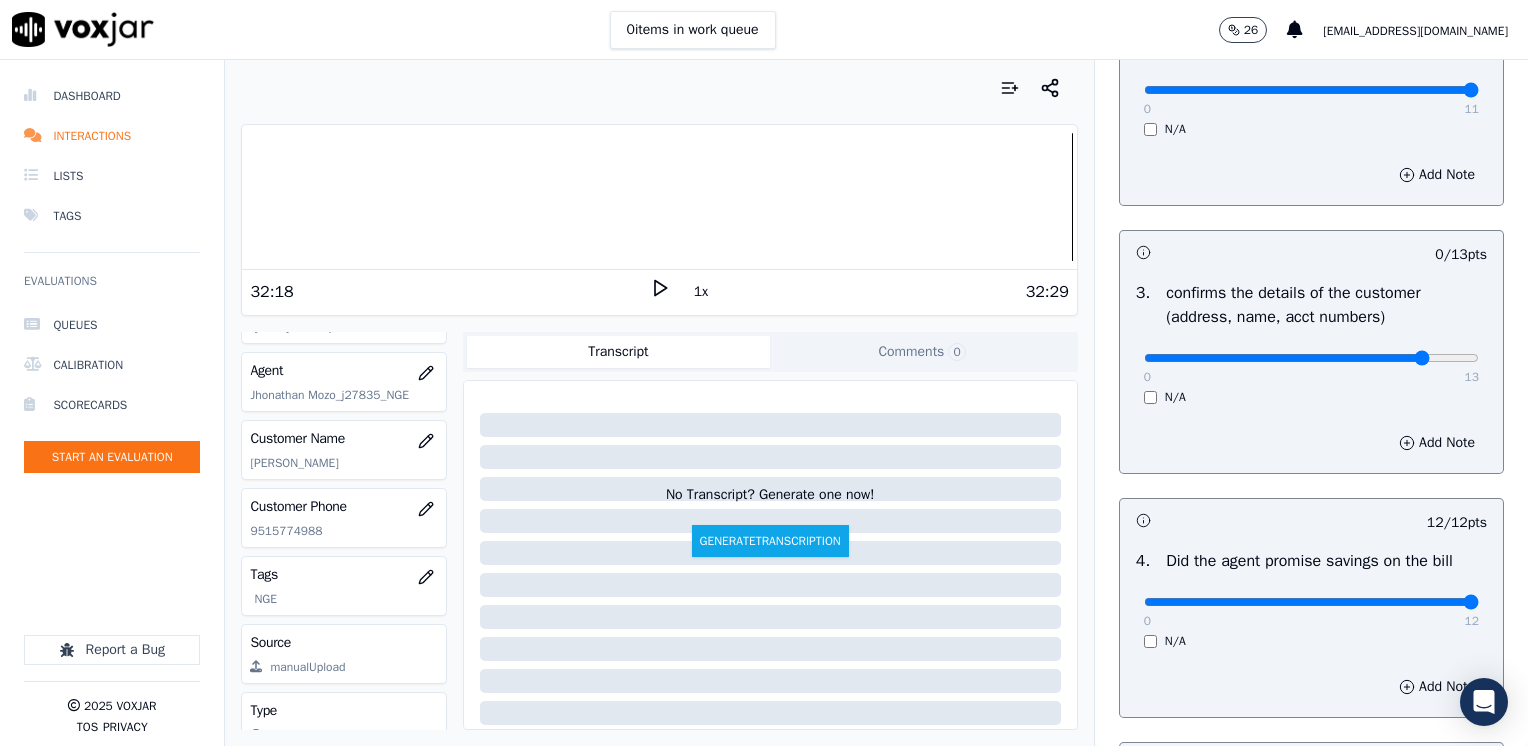 type on "11" 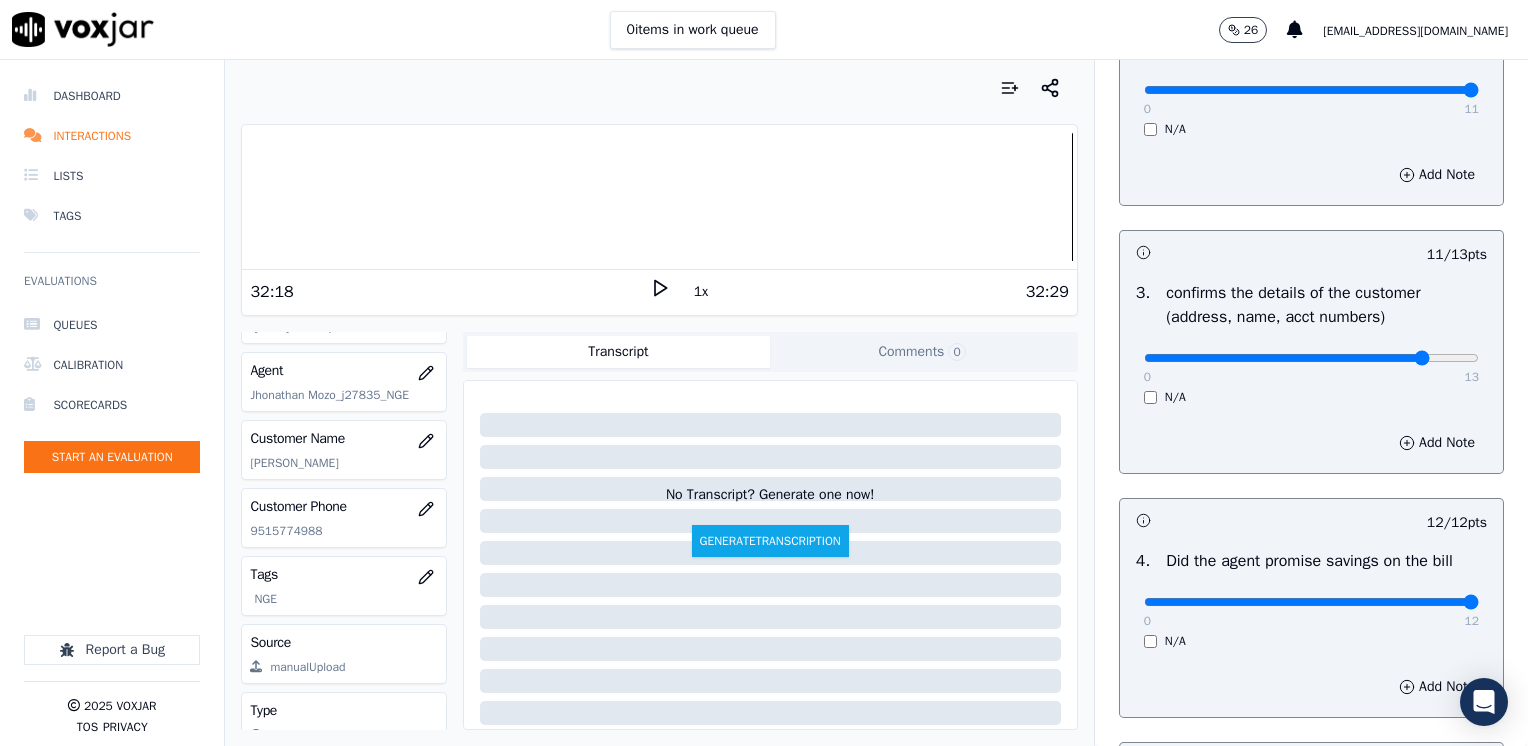 click on "Add Note" at bounding box center [1311, 443] 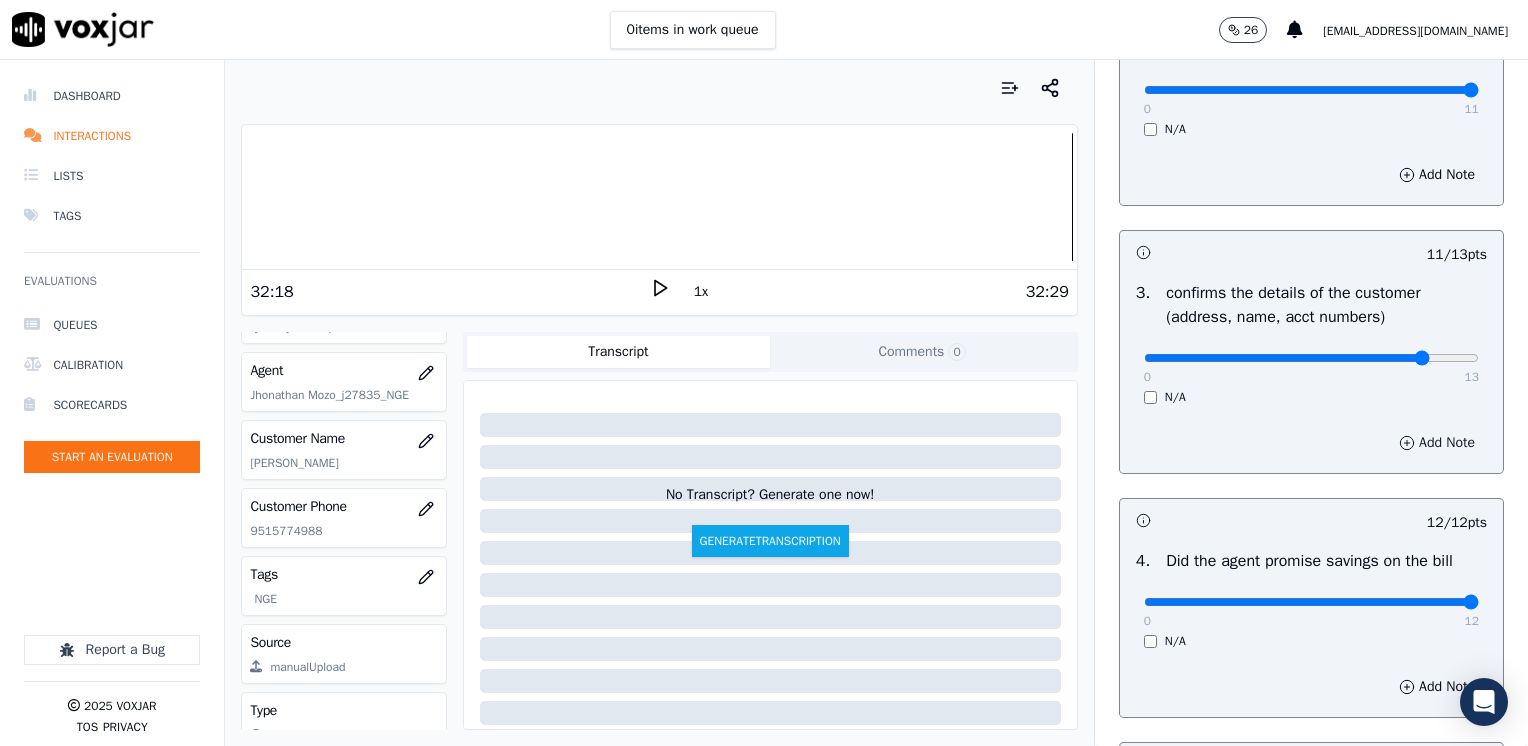 click on "Add Note" at bounding box center (1437, 443) 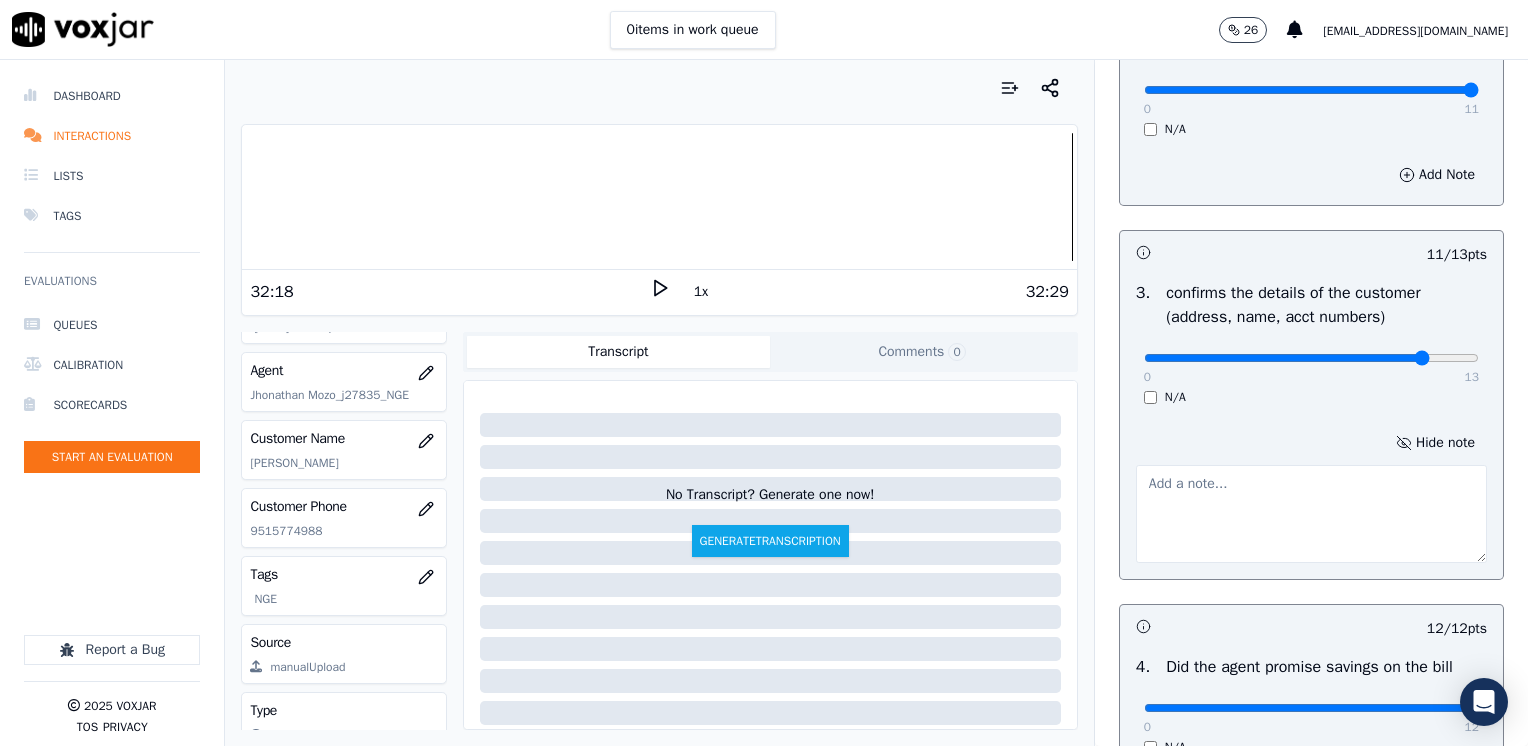 click at bounding box center (1311, 514) 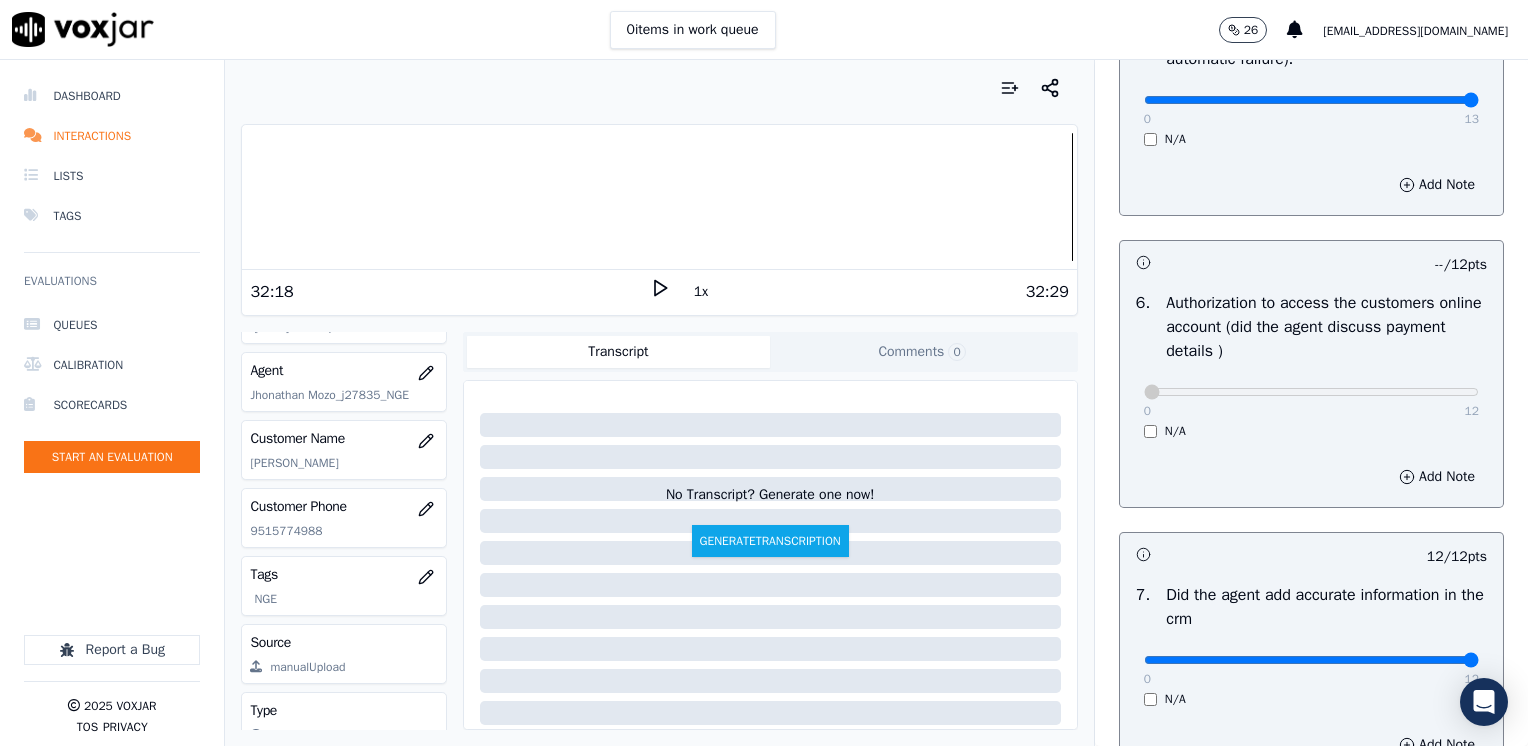 scroll, scrollTop: 2064, scrollLeft: 0, axis: vertical 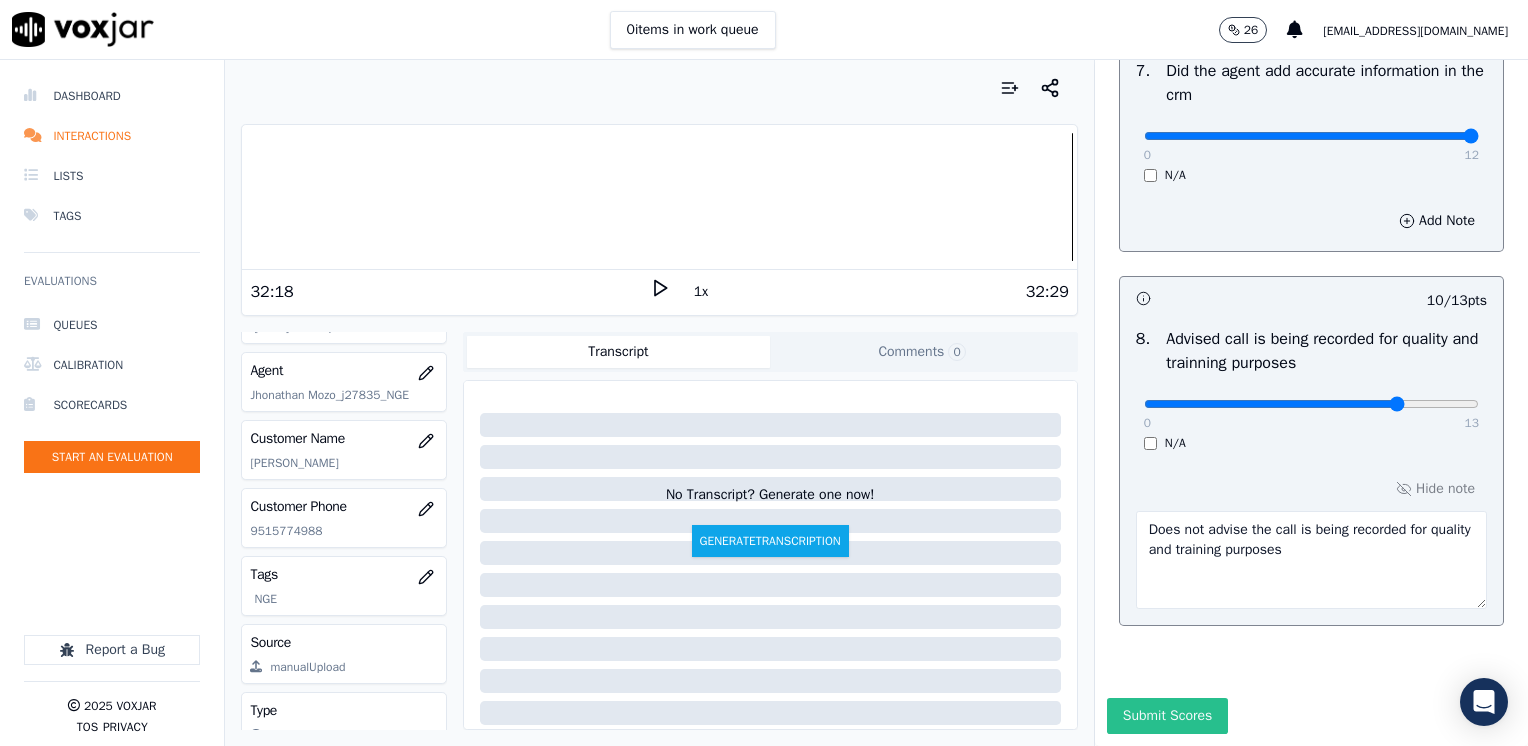 type on "Make sure to confirm full service address, name as it appears on the bill before reading the script" 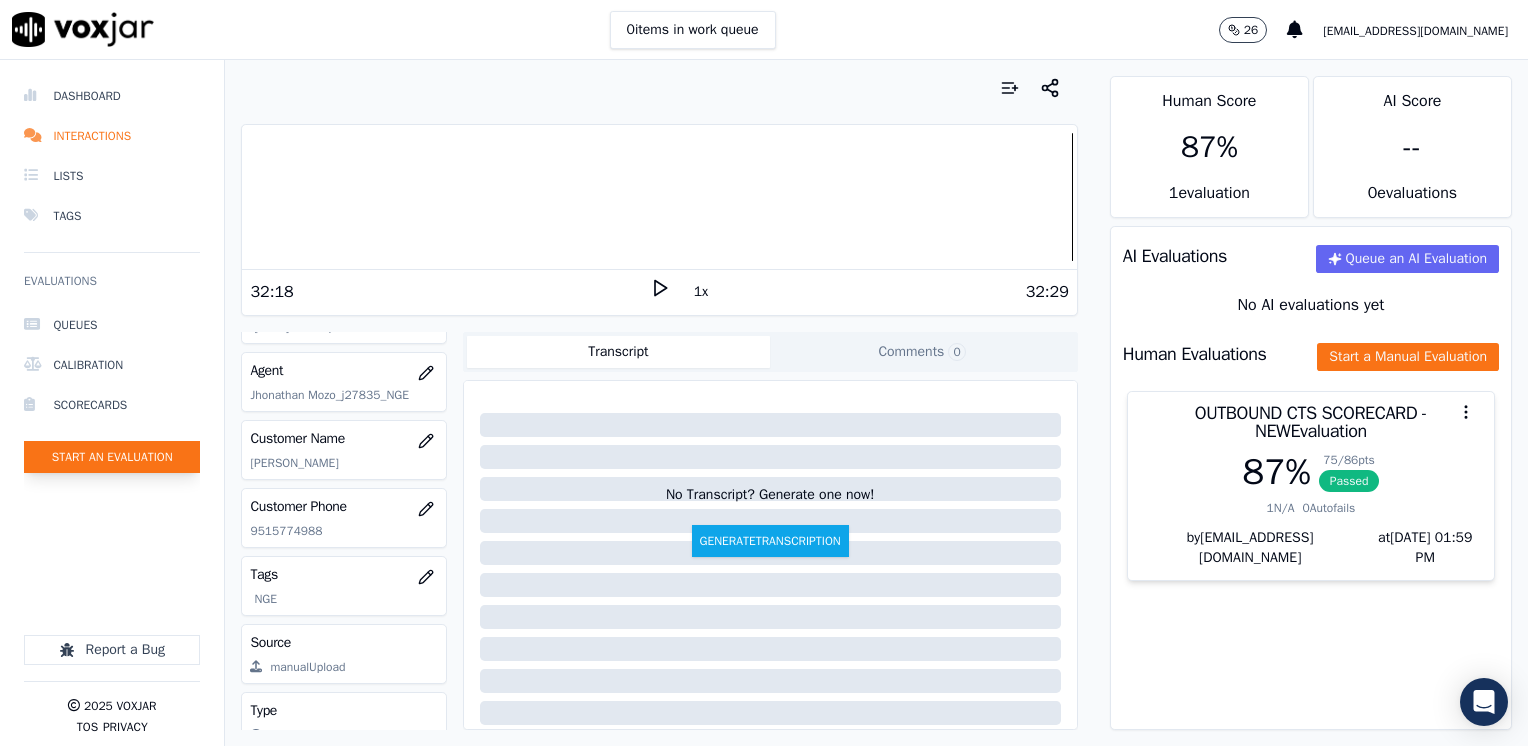 click on "Start an Evaluation" 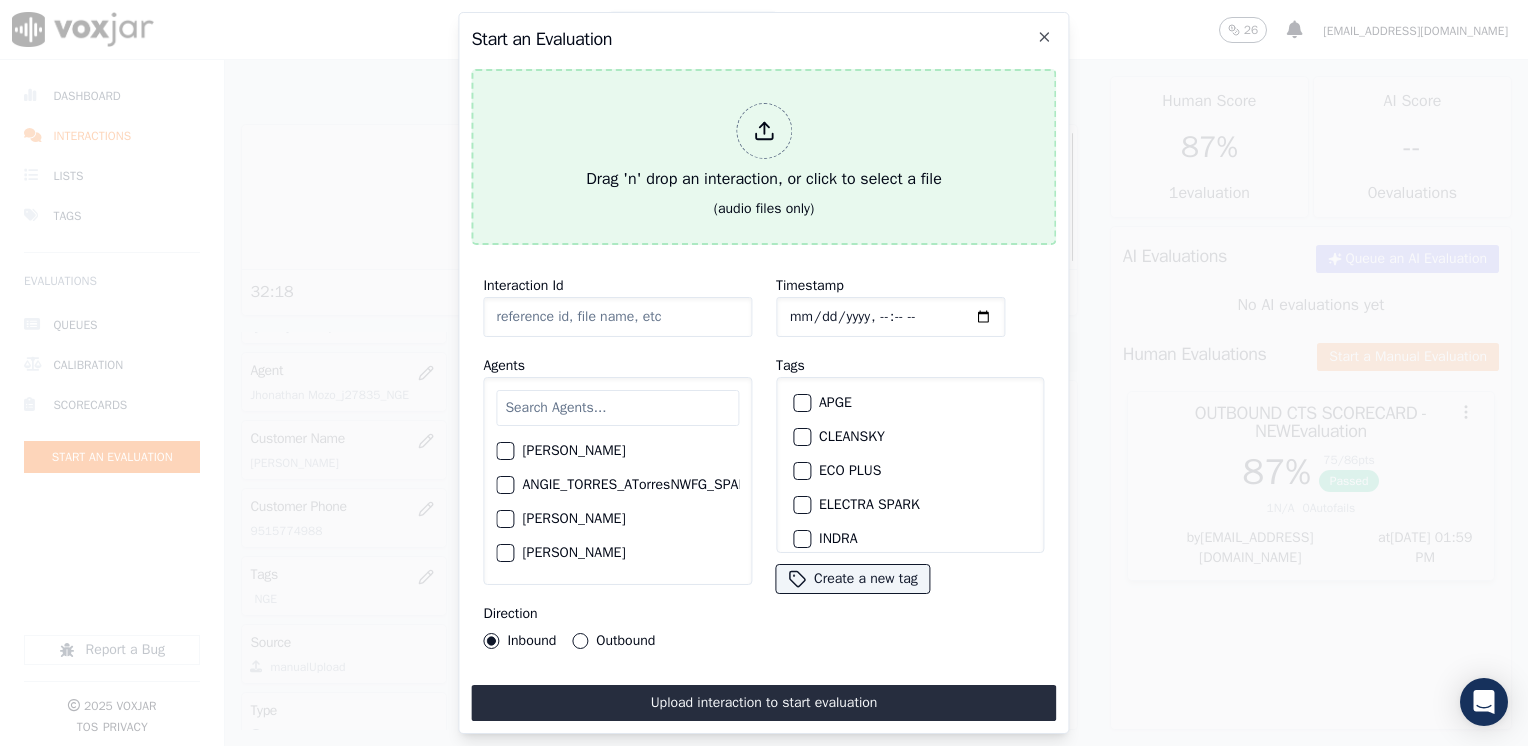 click on "Drag 'n' drop an interaction, or click to select a file" at bounding box center (764, 147) 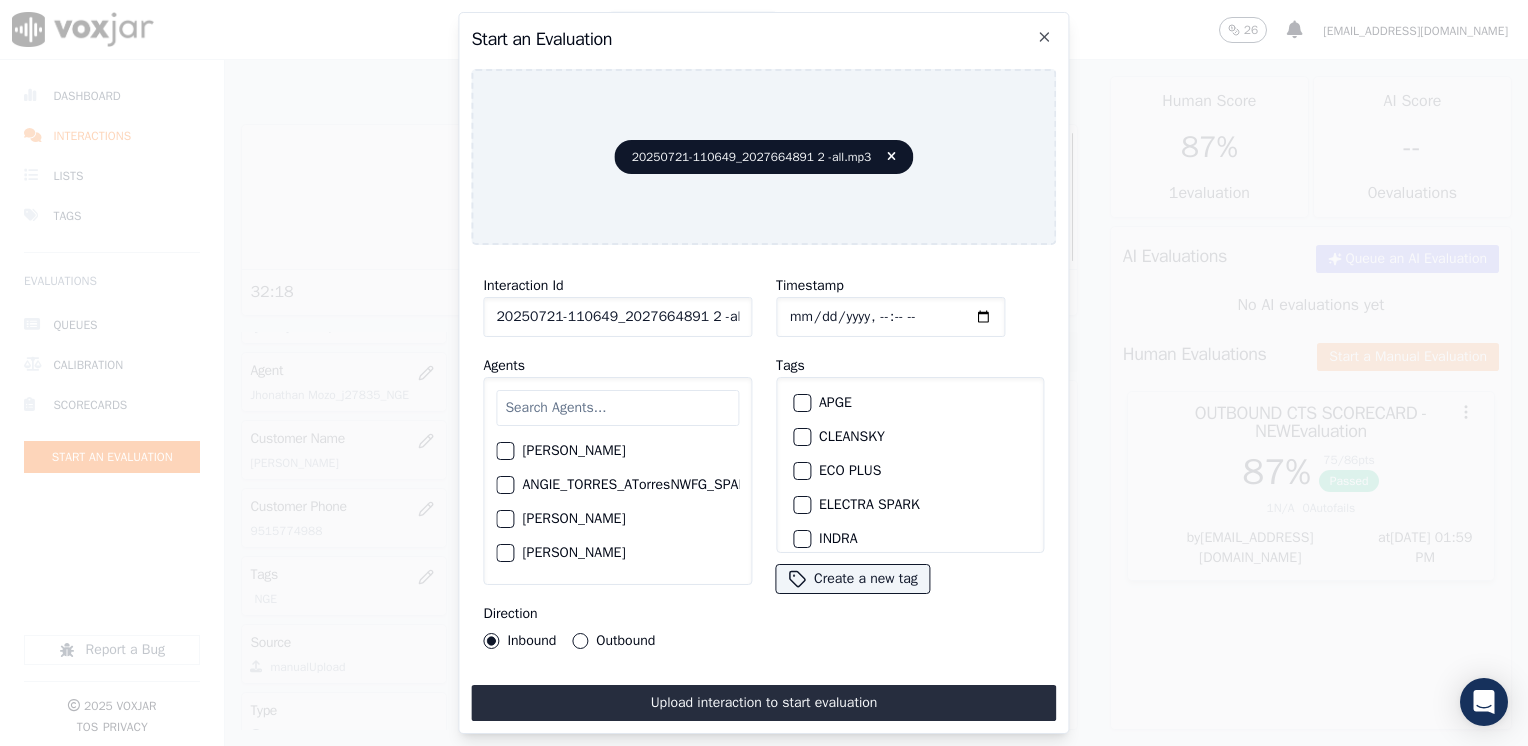click at bounding box center [617, 408] 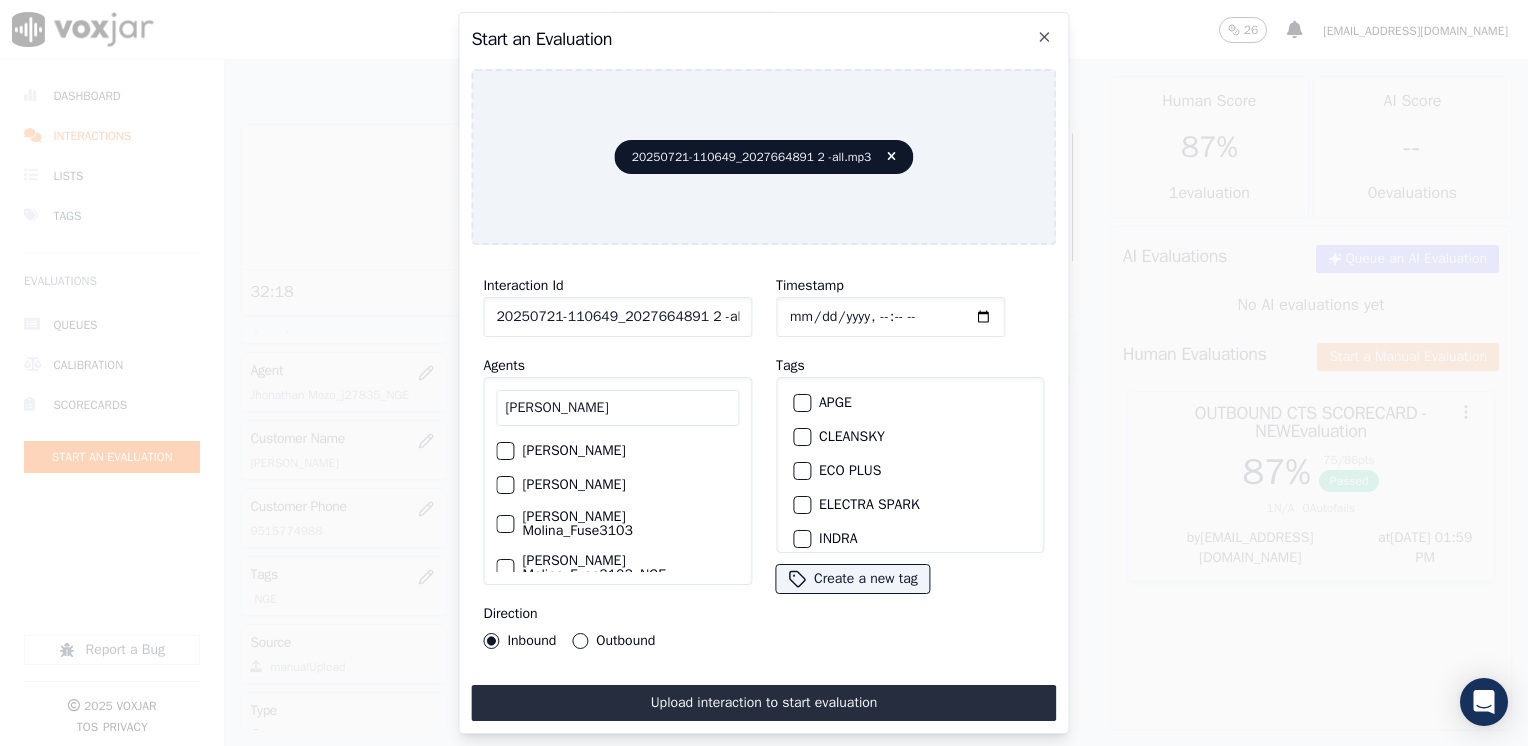 type on "[PERSON_NAME]" 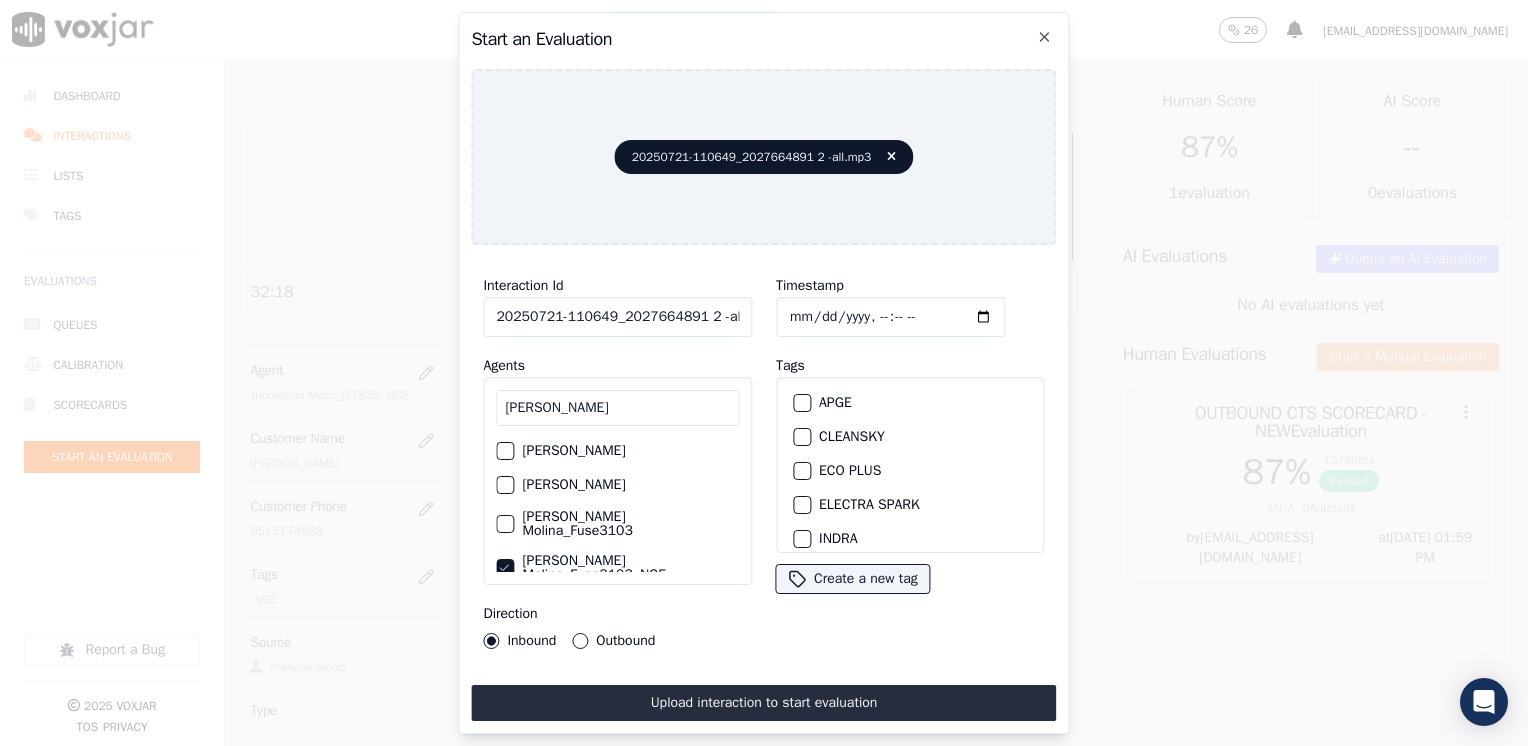 click on "CLEANSKY" at bounding box center [910, 437] 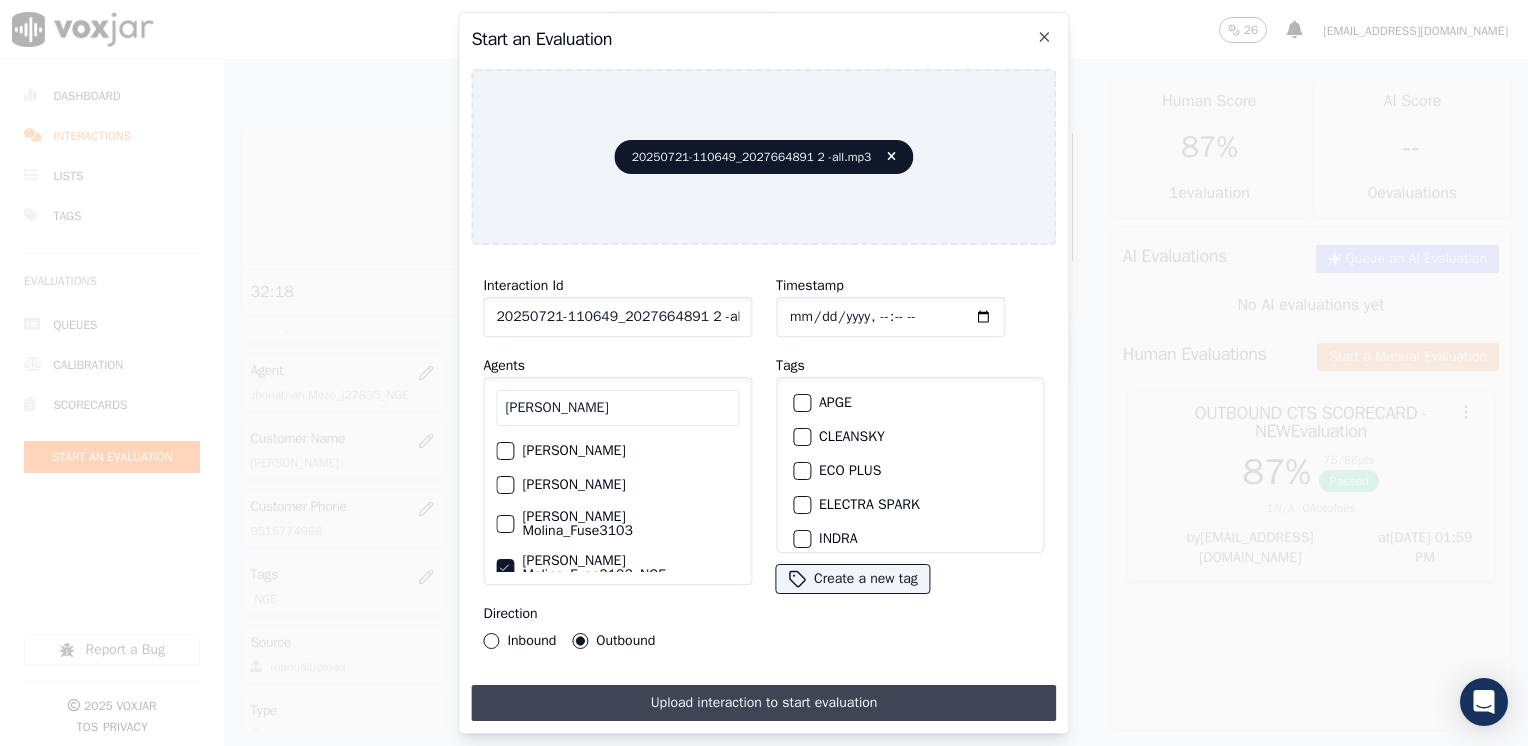 click on "Upload interaction to start evaluation" at bounding box center (763, 703) 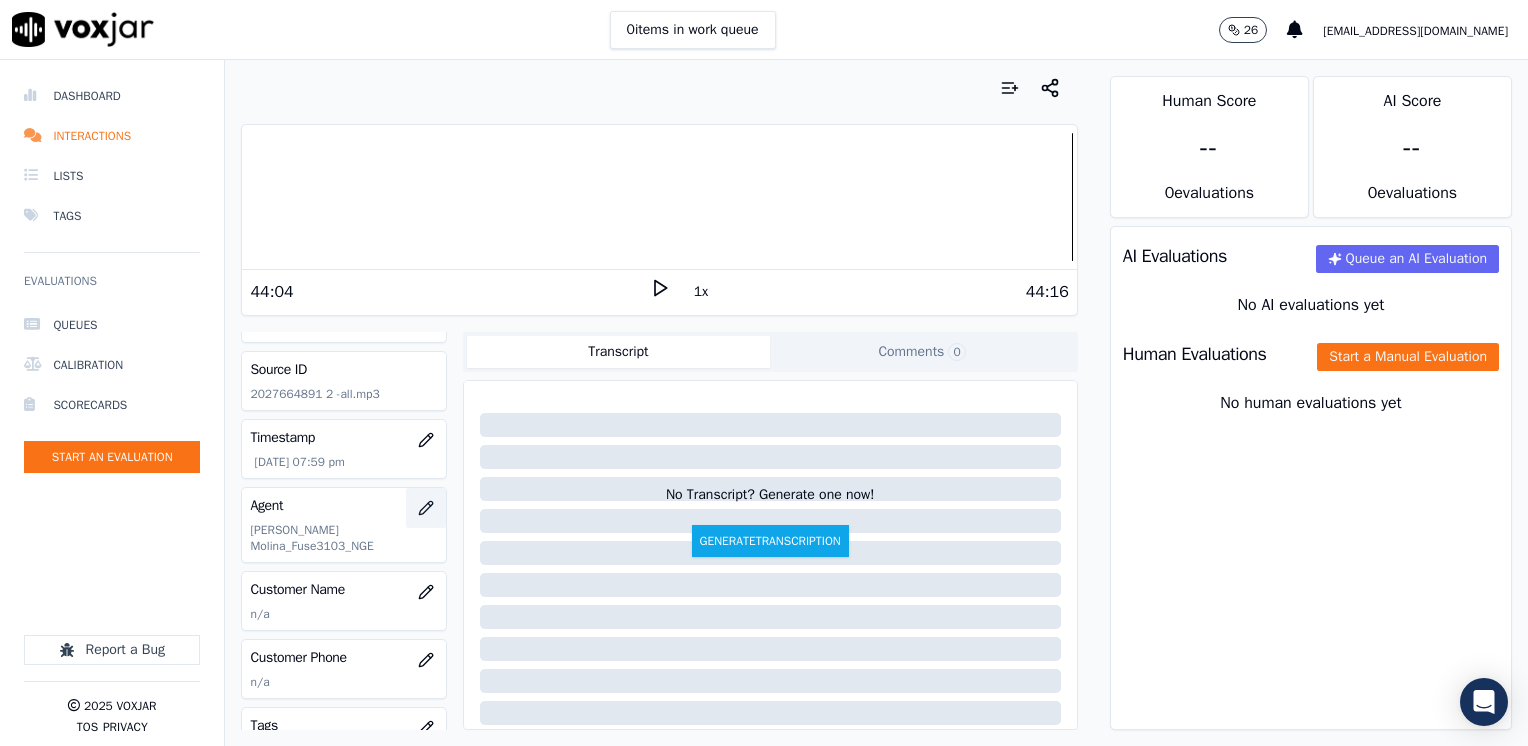 scroll, scrollTop: 100, scrollLeft: 0, axis: vertical 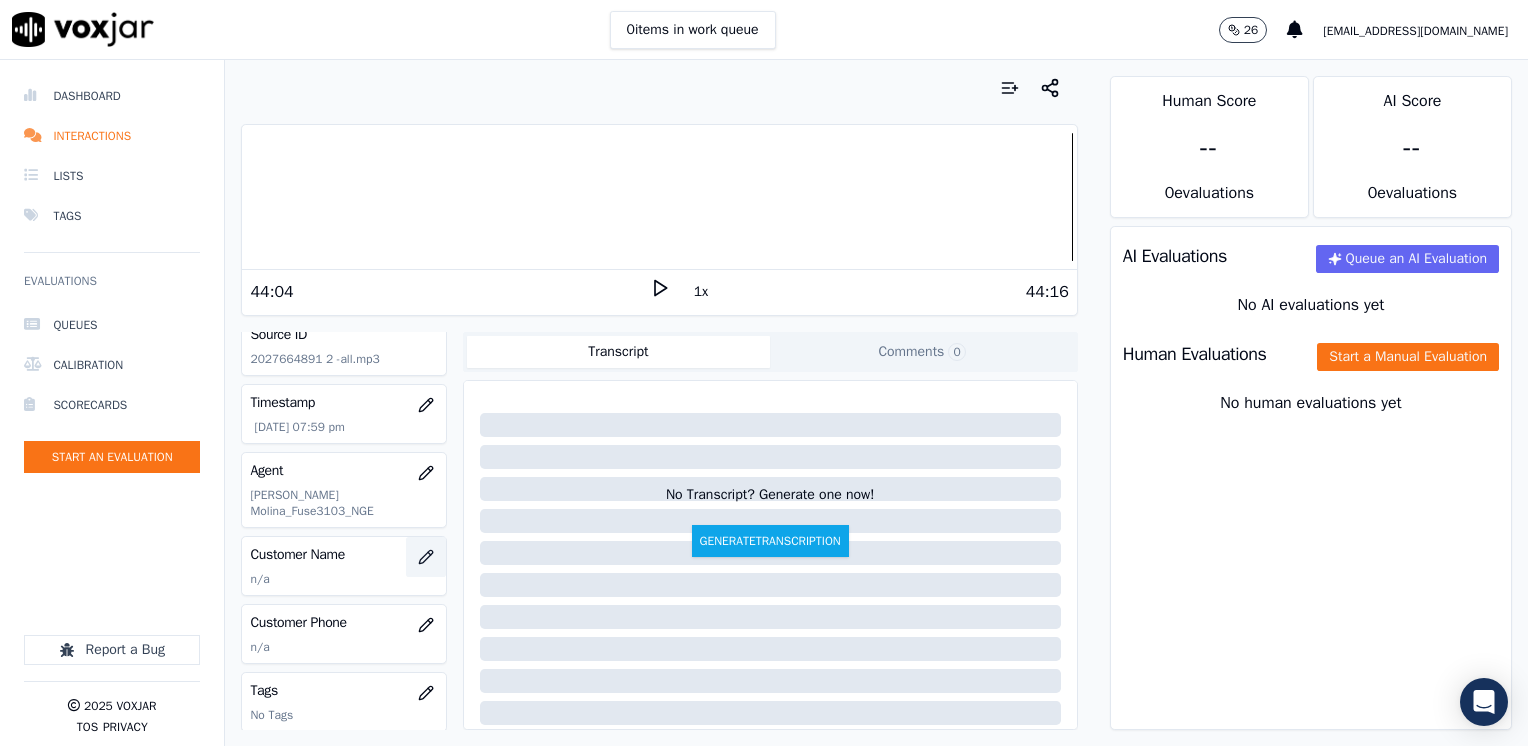 click 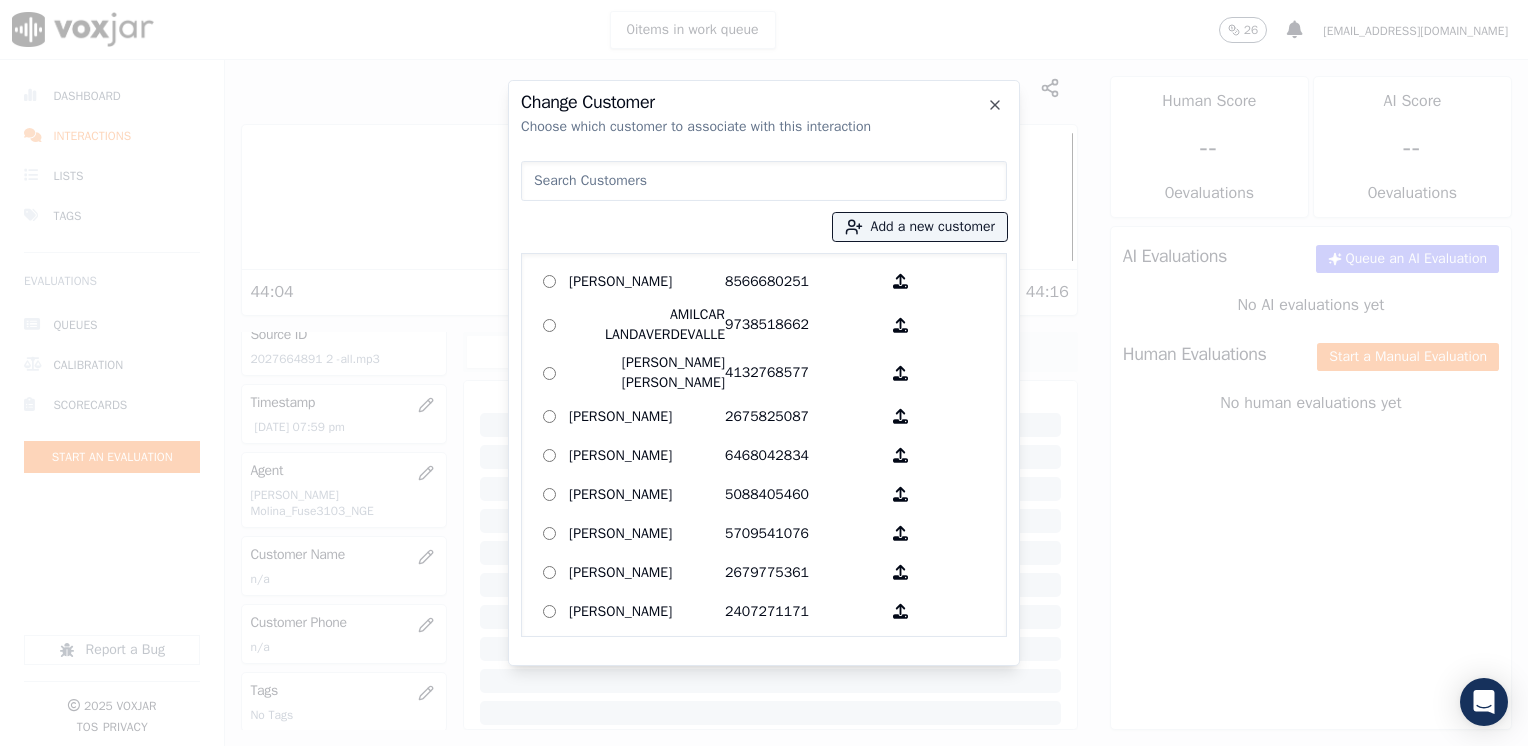 click at bounding box center [764, 181] 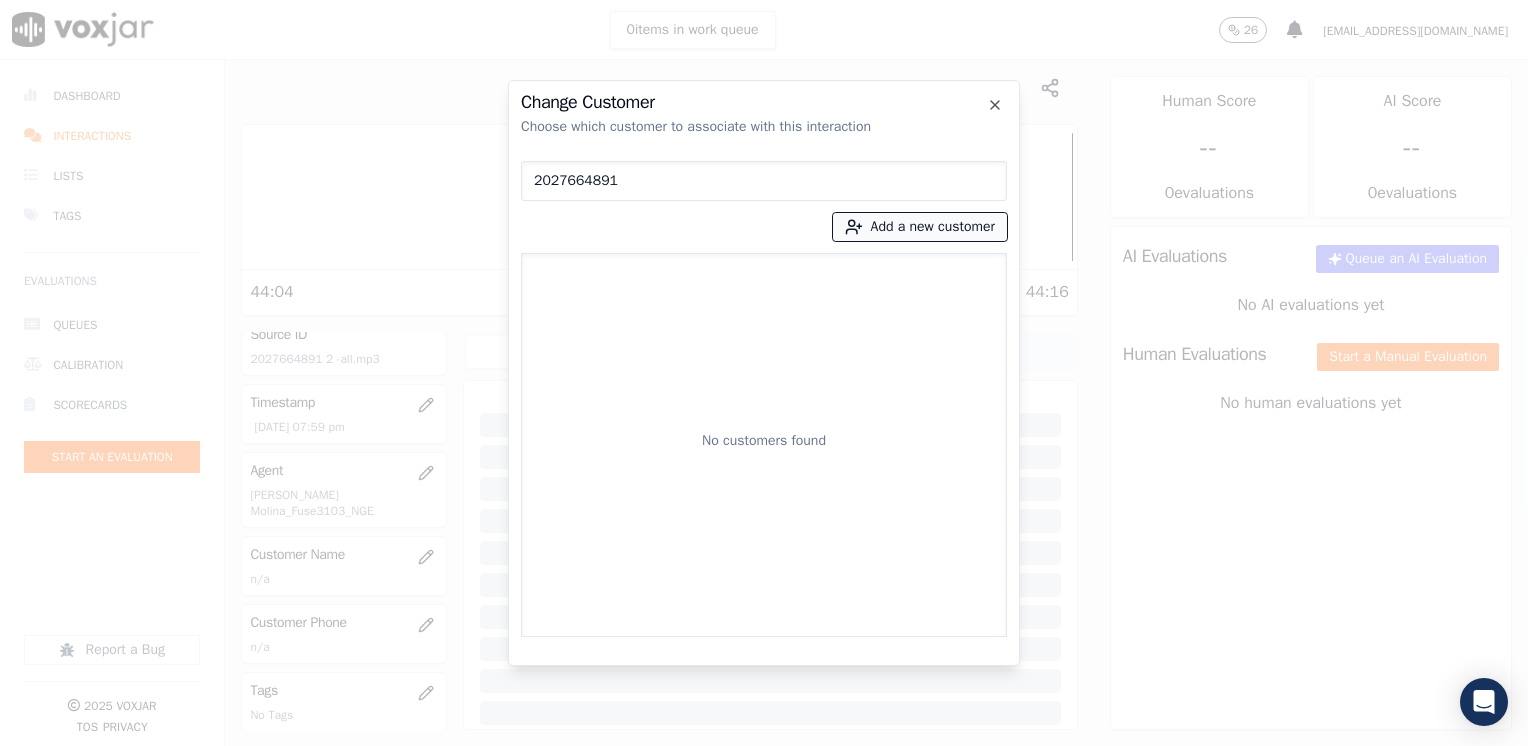 type on "2027664891" 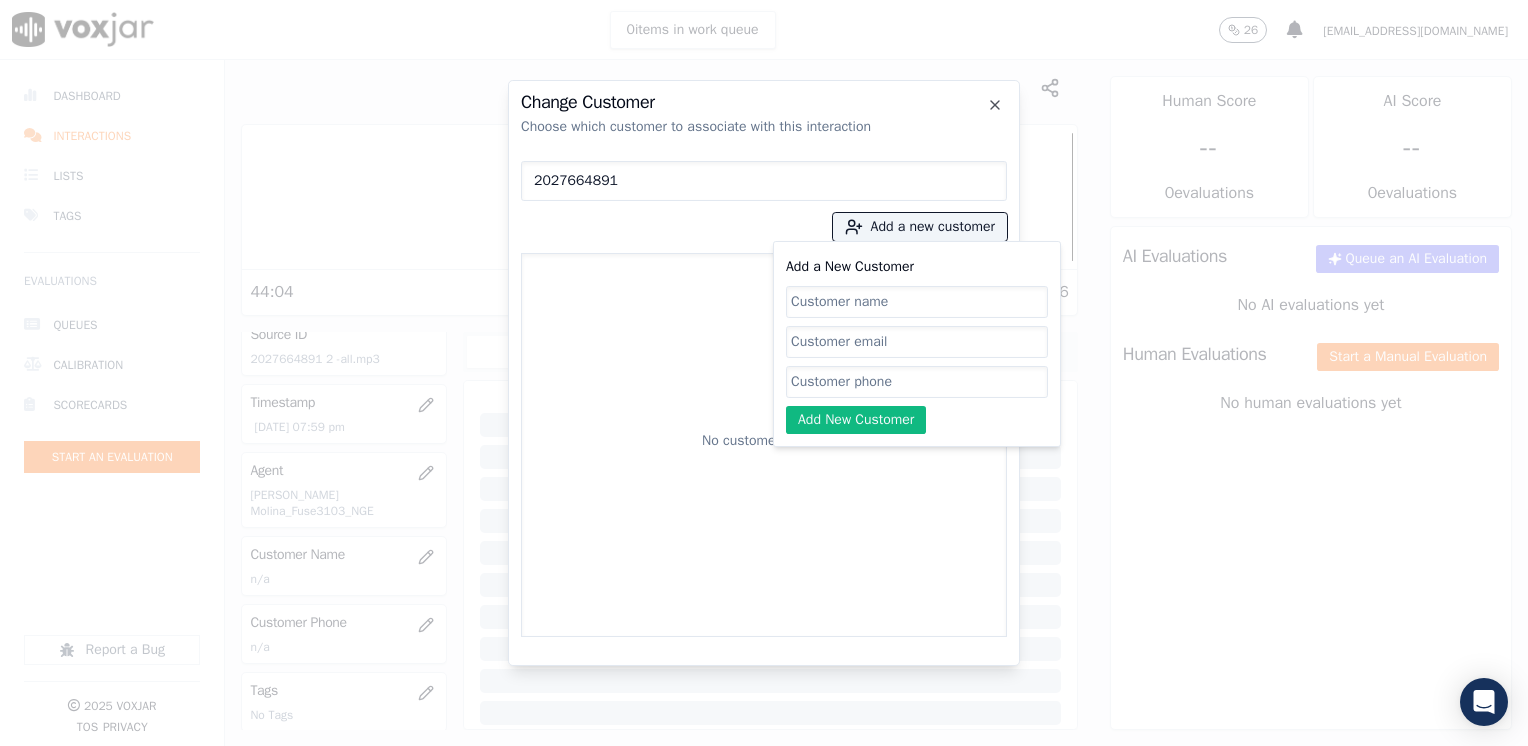 click on "Add a New Customer" 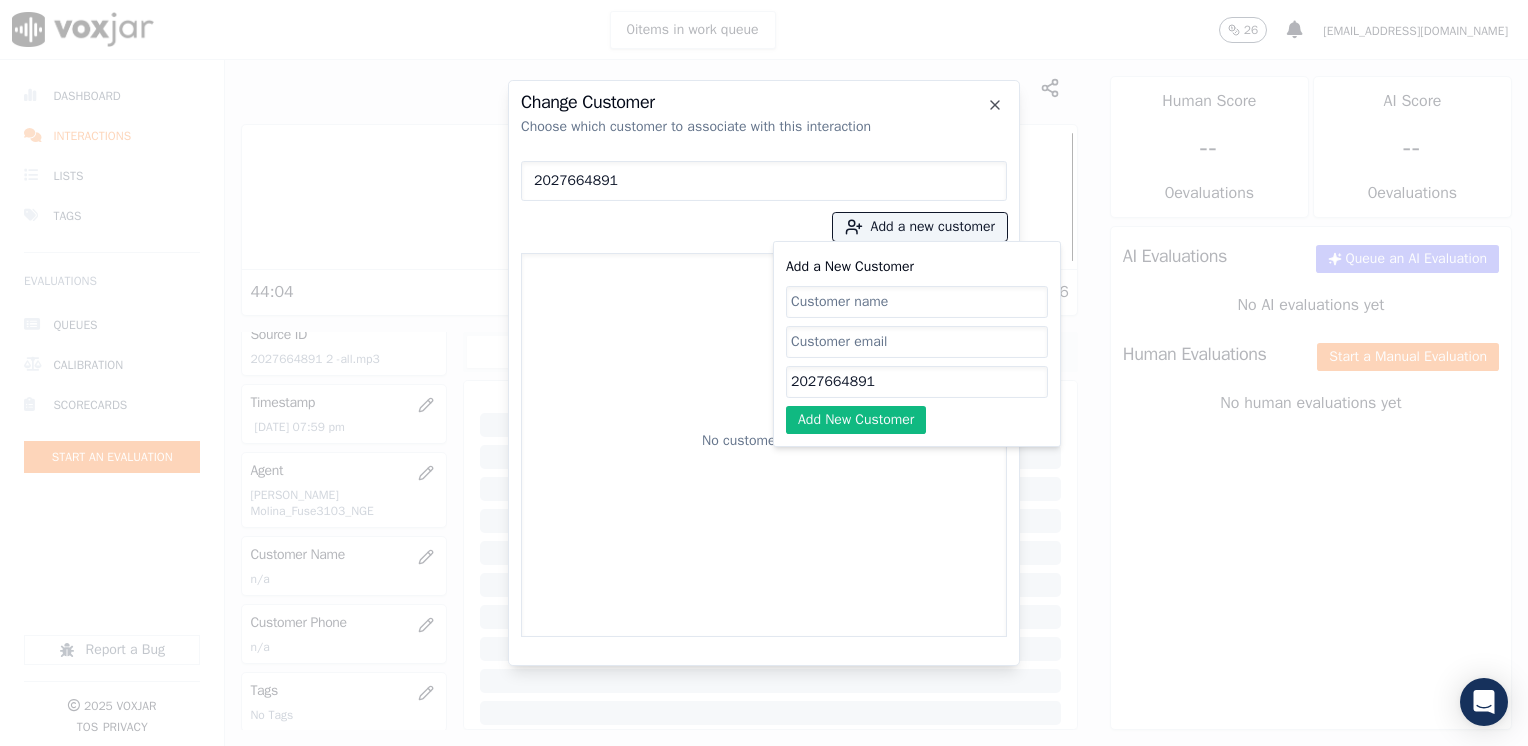 type on "2027664891" 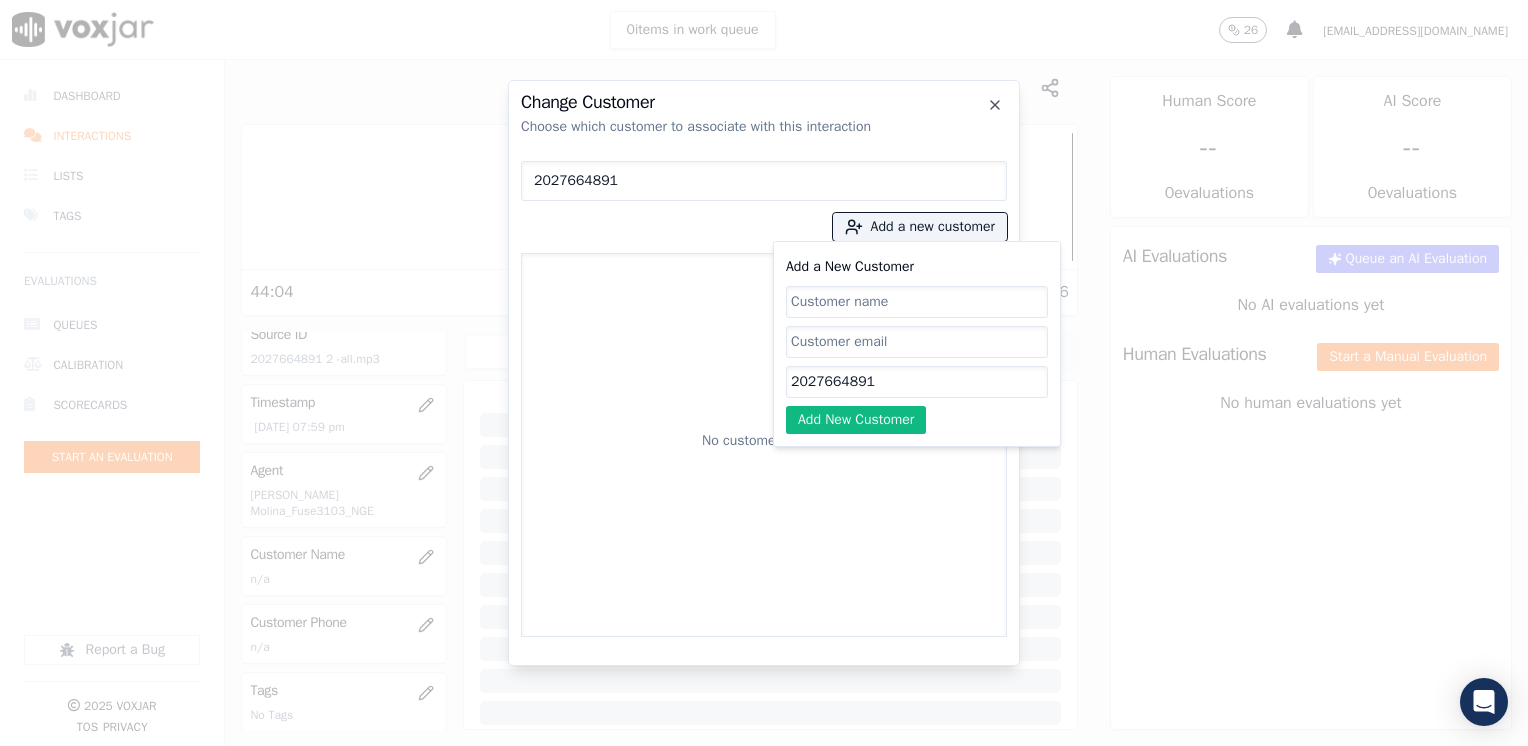 click on "Add a New Customer" 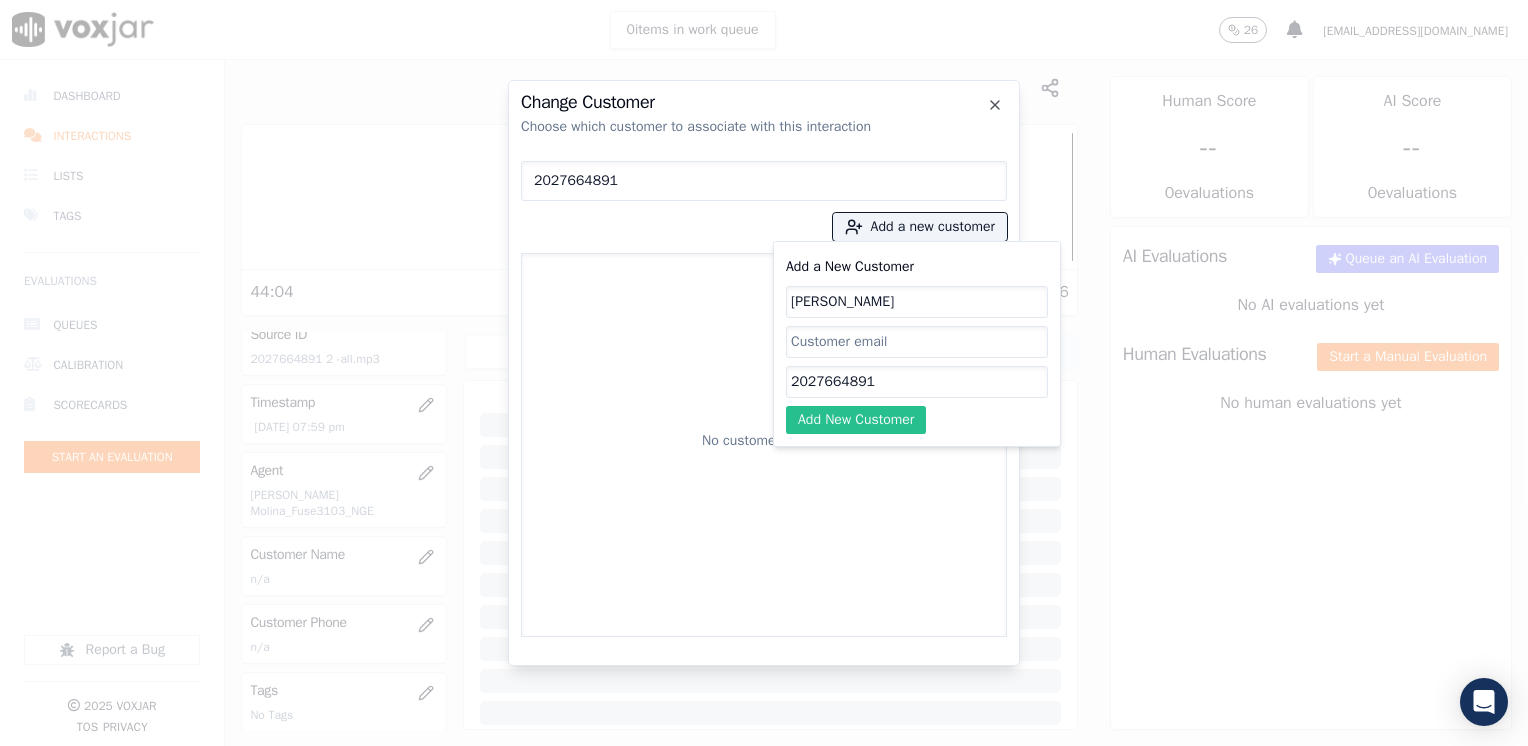 type on "[PERSON_NAME]" 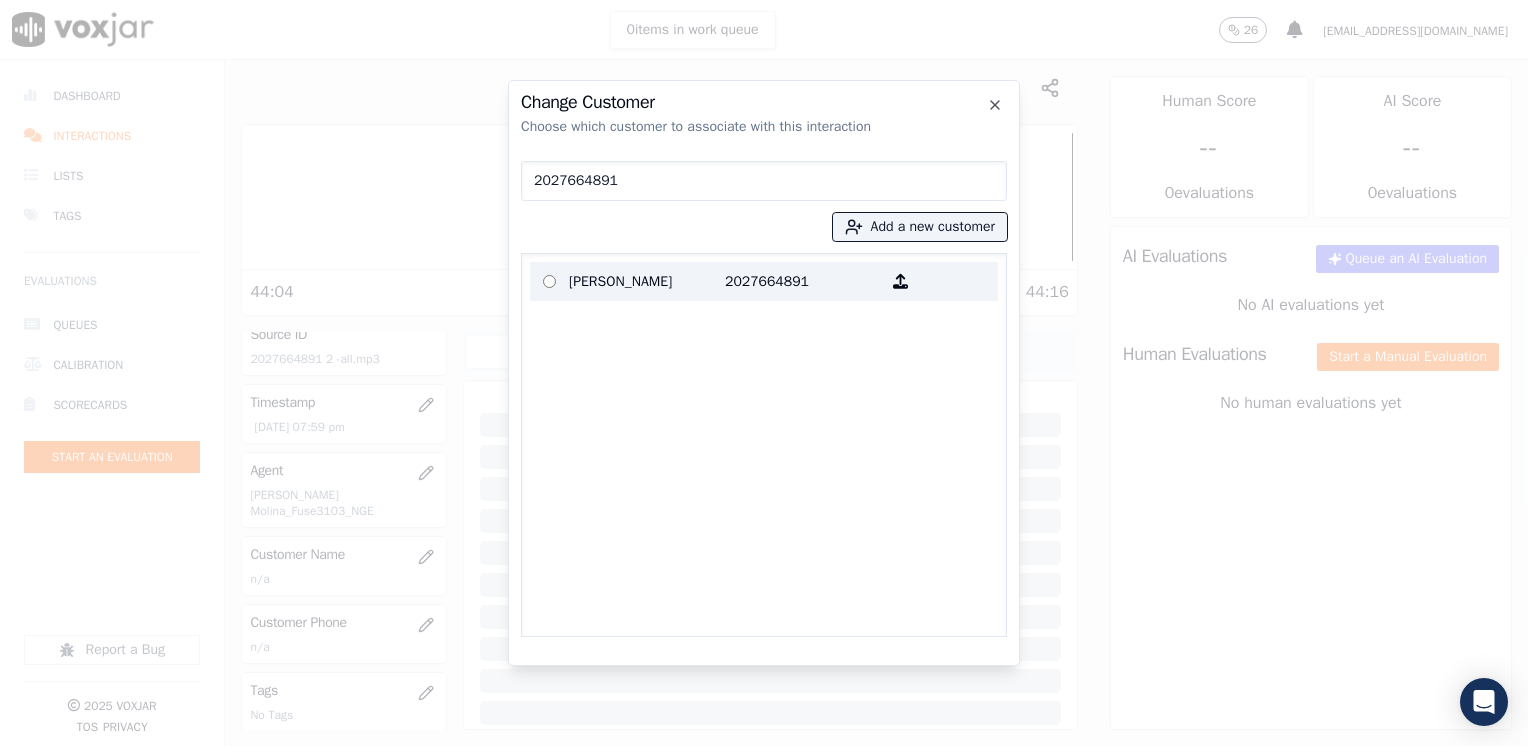click on "2027664891" at bounding box center (803, 281) 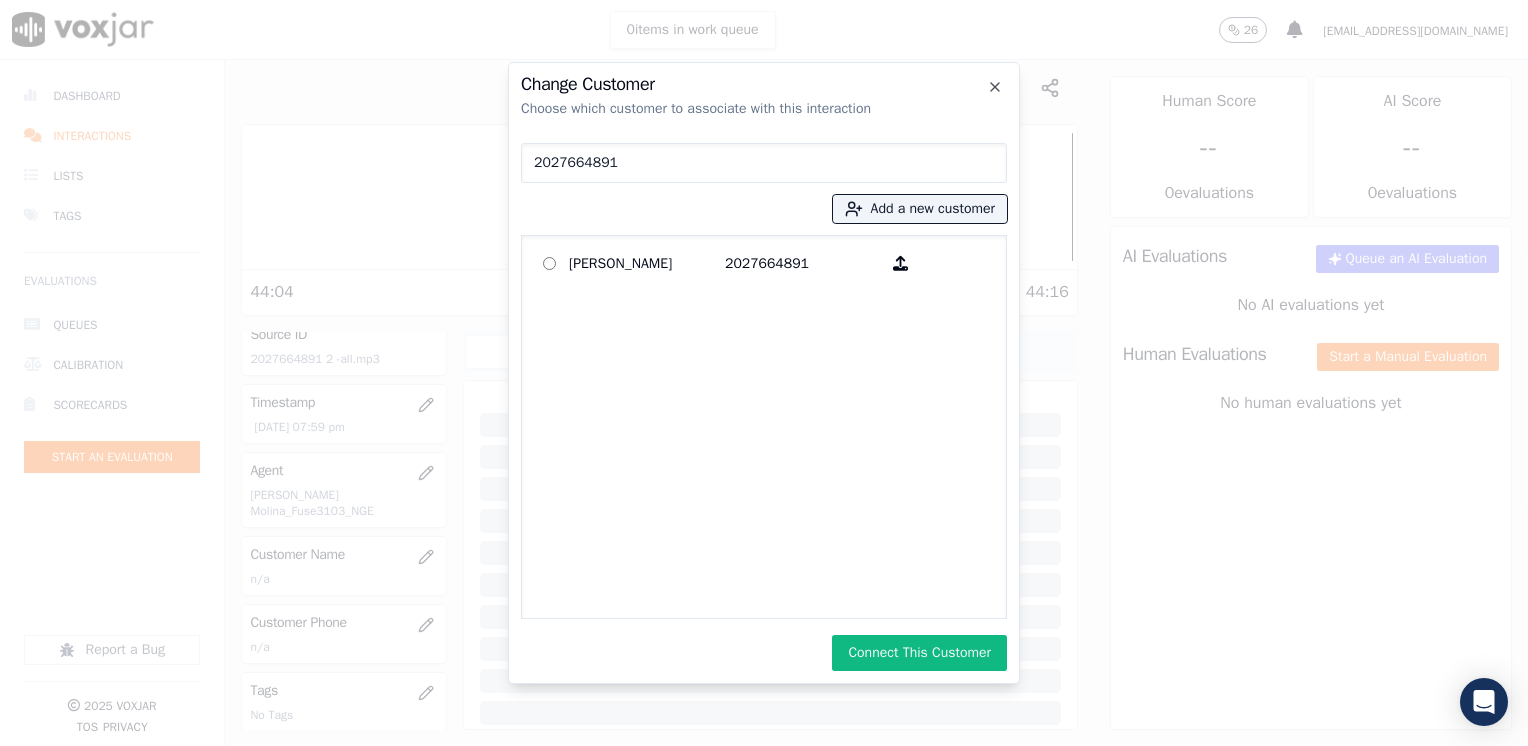 click on "Connect This Customer" at bounding box center [919, 653] 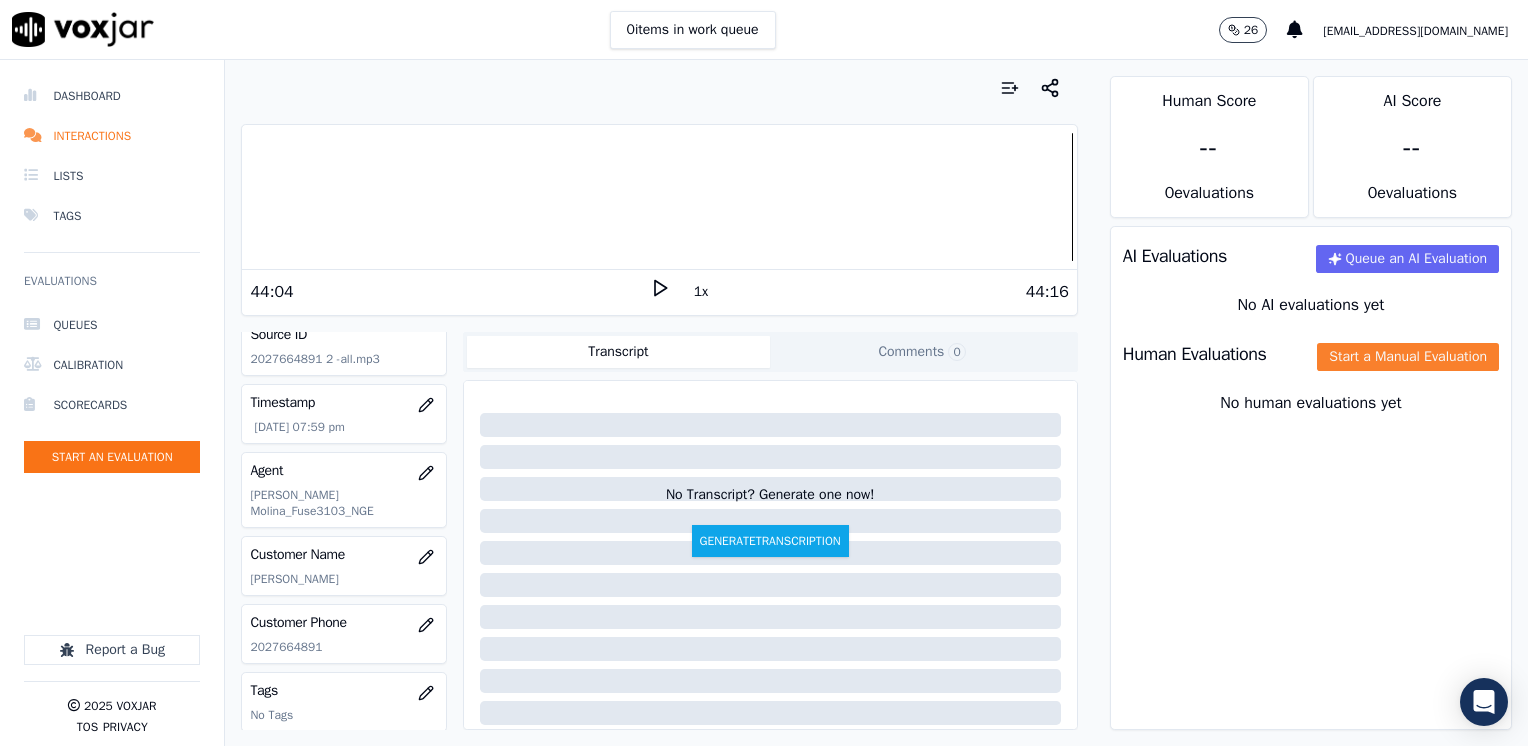 click on "Start a Manual Evaluation" 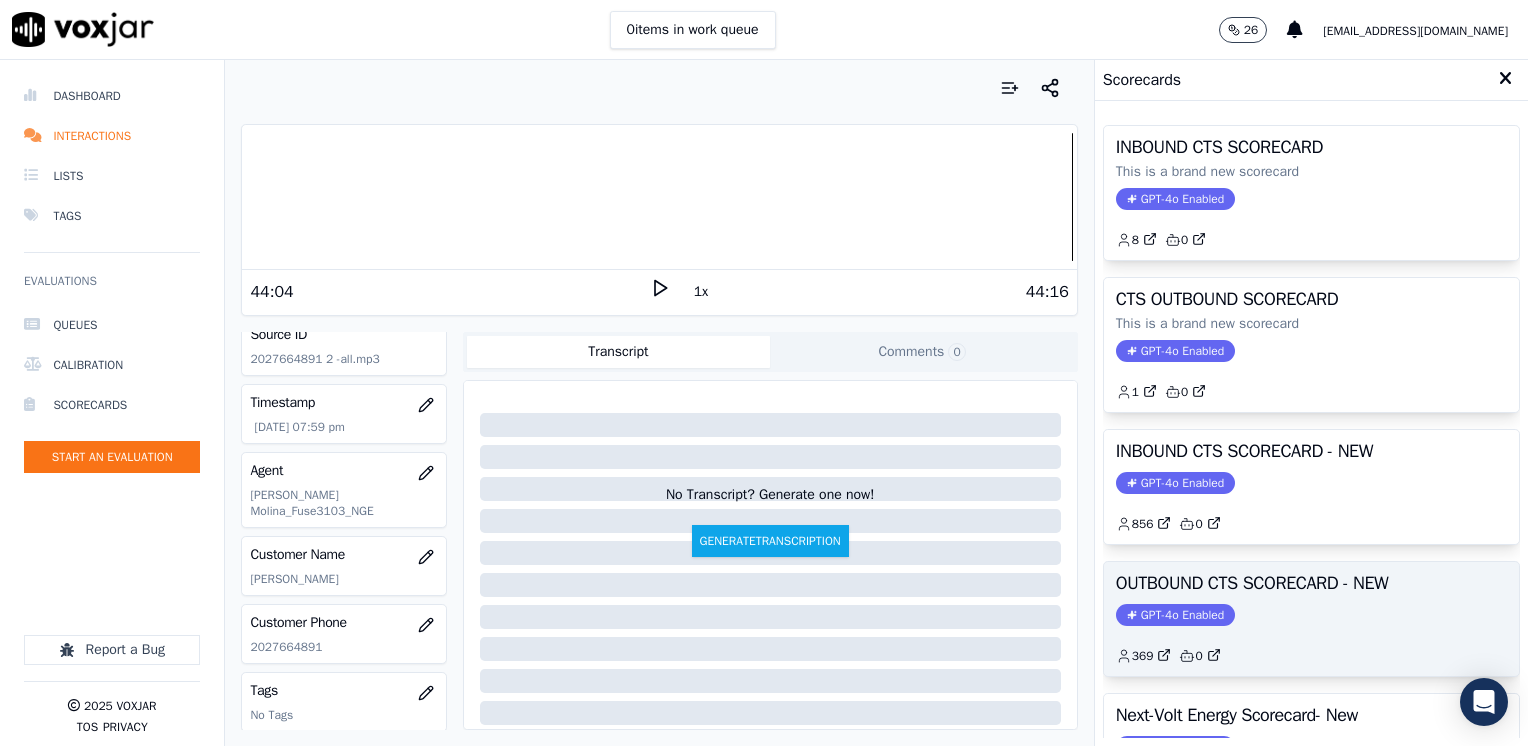 click on "GPT-4o Enabled" at bounding box center (1175, 615) 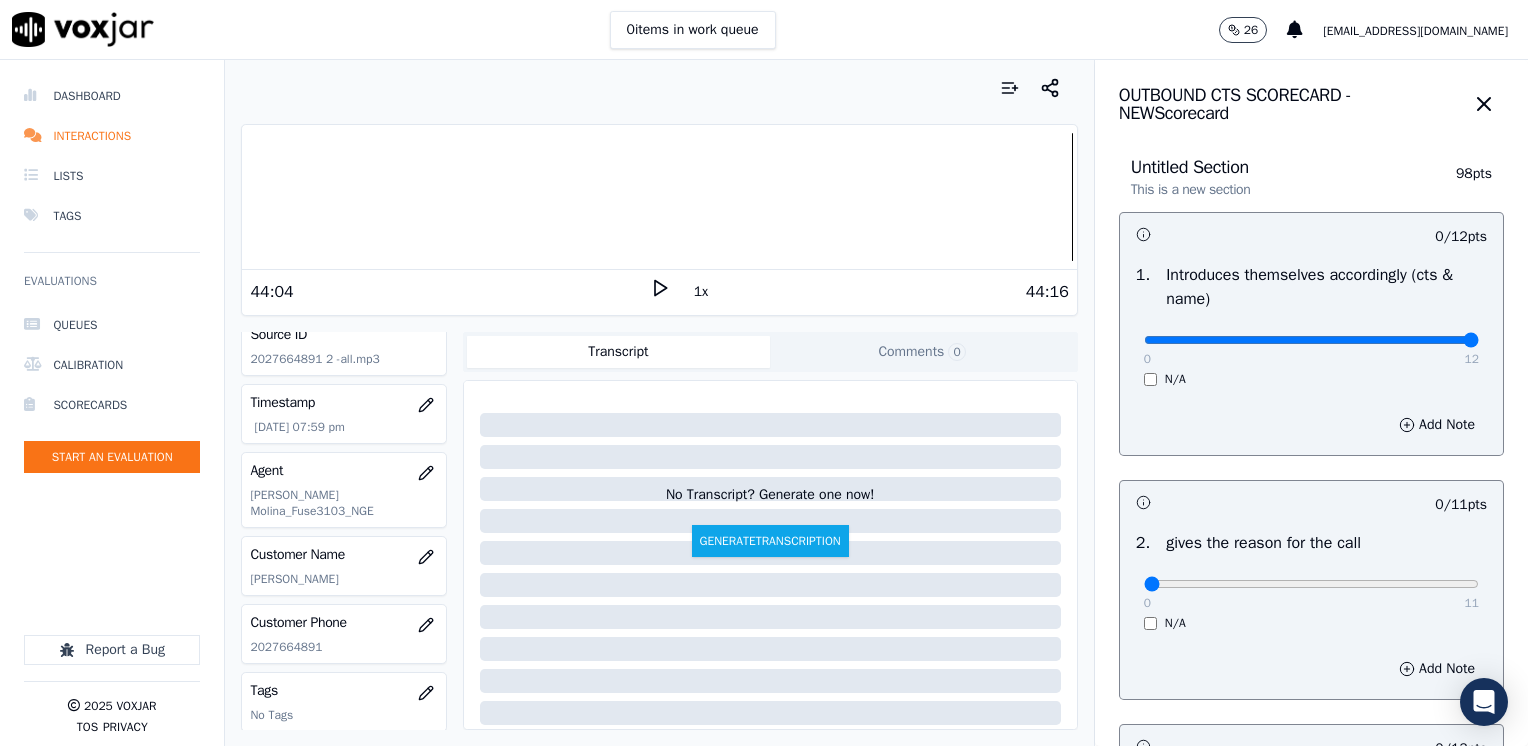 drag, startPoint x: 1135, startPoint y: 339, endPoint x: 1531, endPoint y: 347, distance: 396.0808 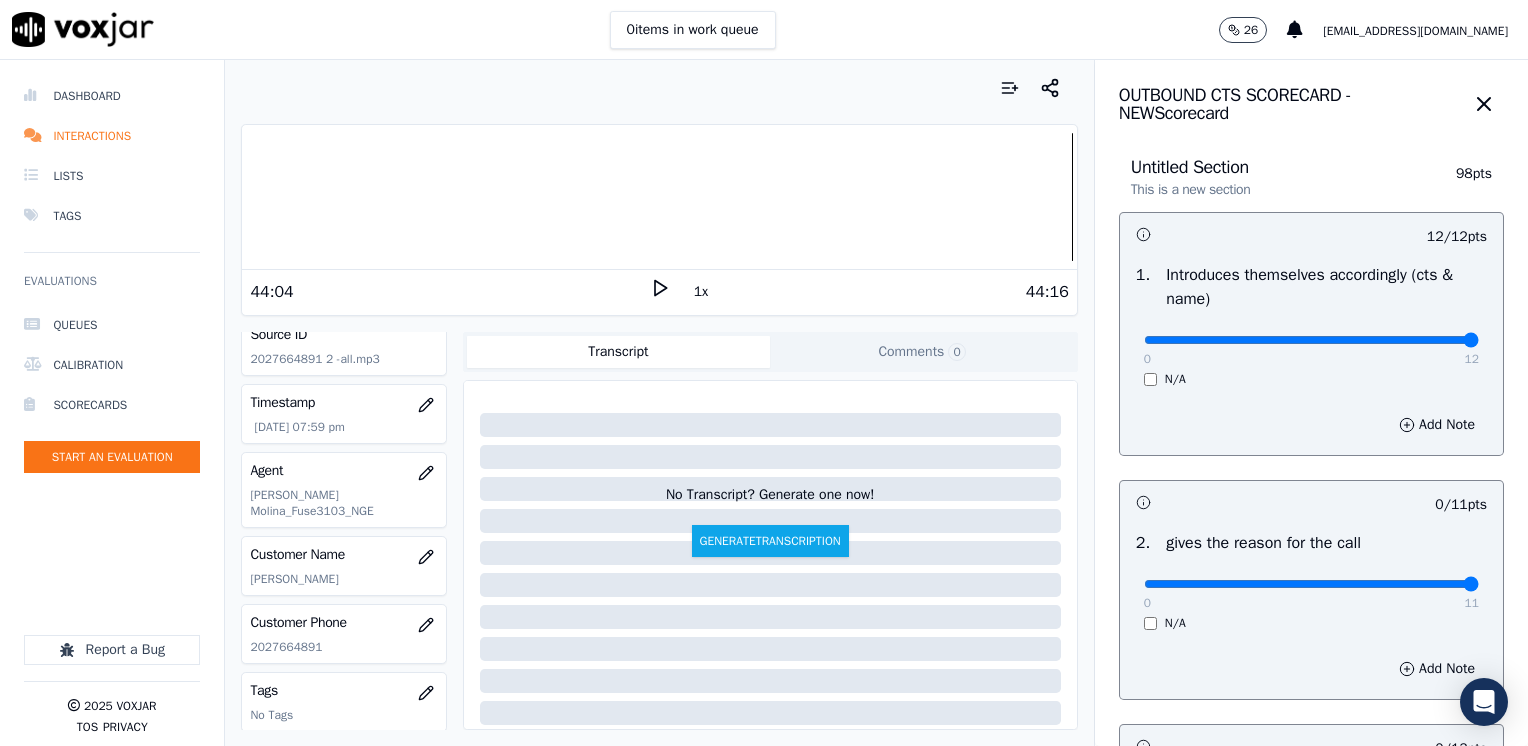 drag, startPoint x: 1131, startPoint y: 586, endPoint x: 1531, endPoint y: 552, distance: 401.4424 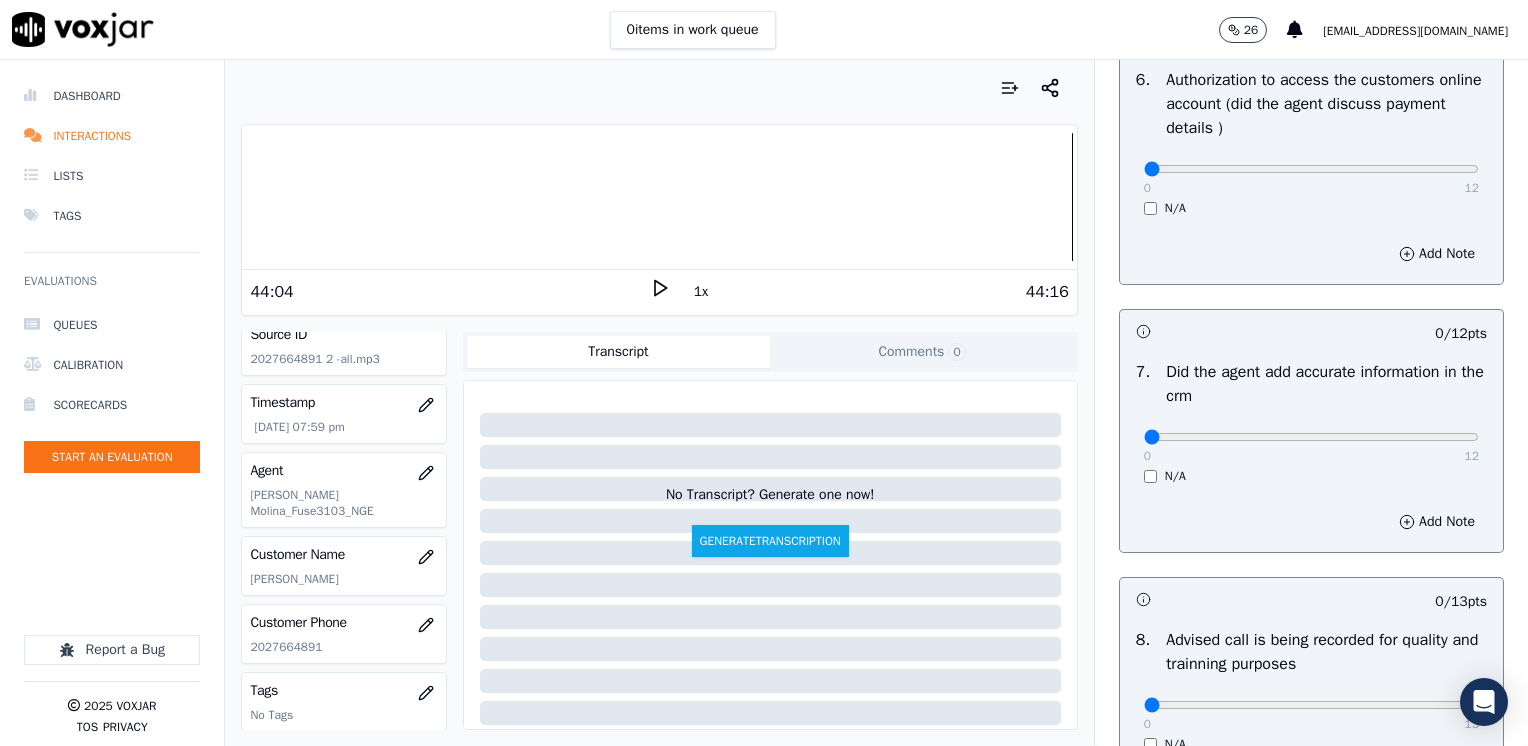 scroll, scrollTop: 1748, scrollLeft: 0, axis: vertical 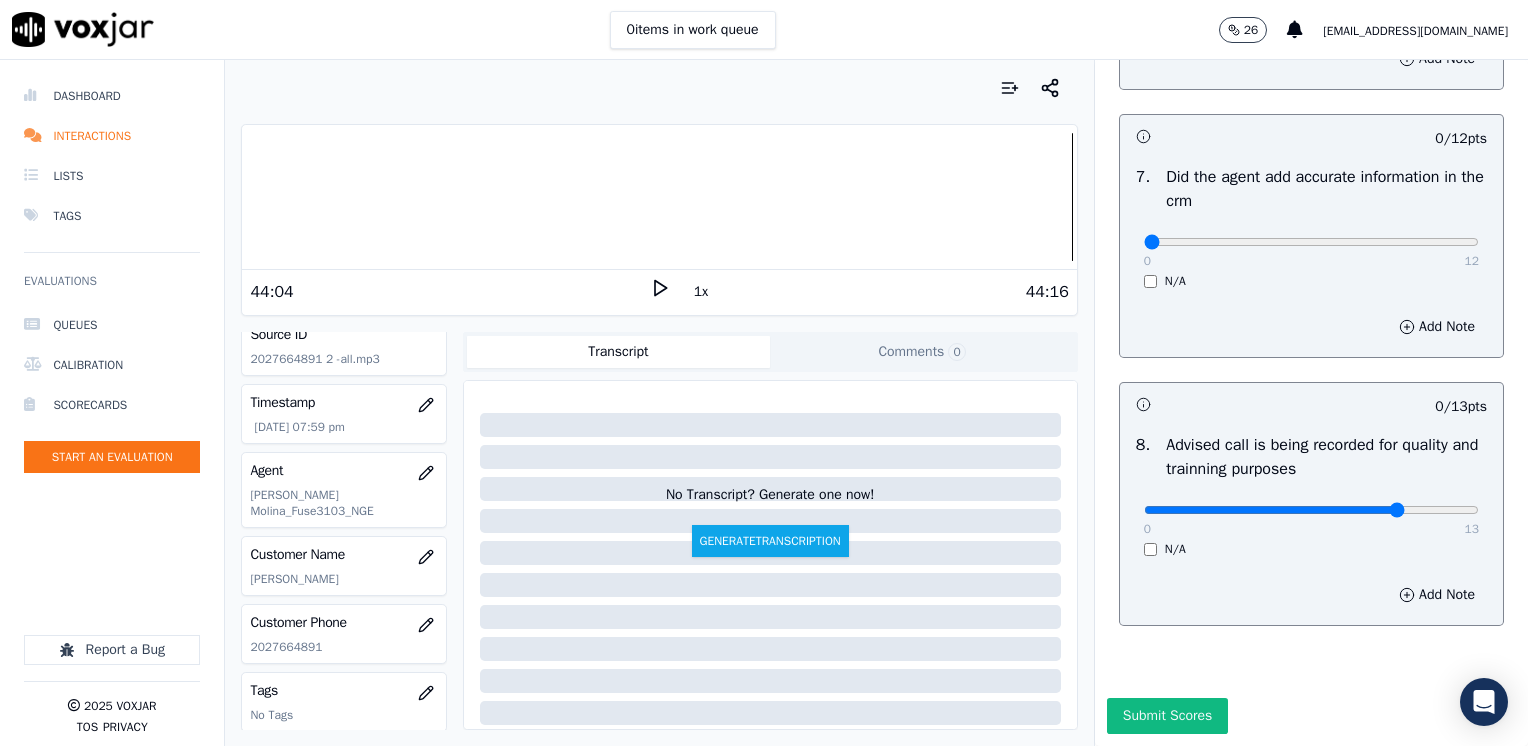 type on "10" 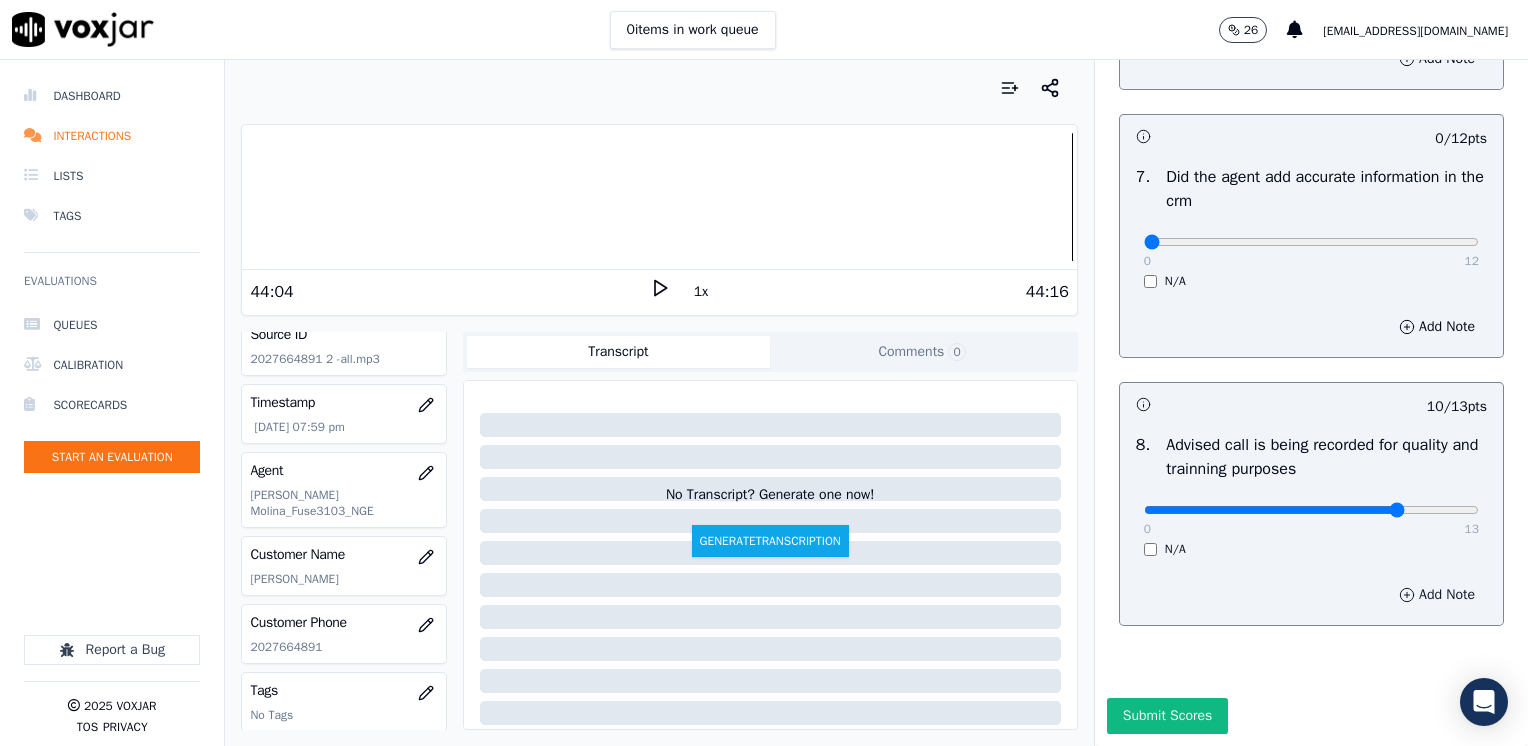 click on "Add Note" at bounding box center (1437, 595) 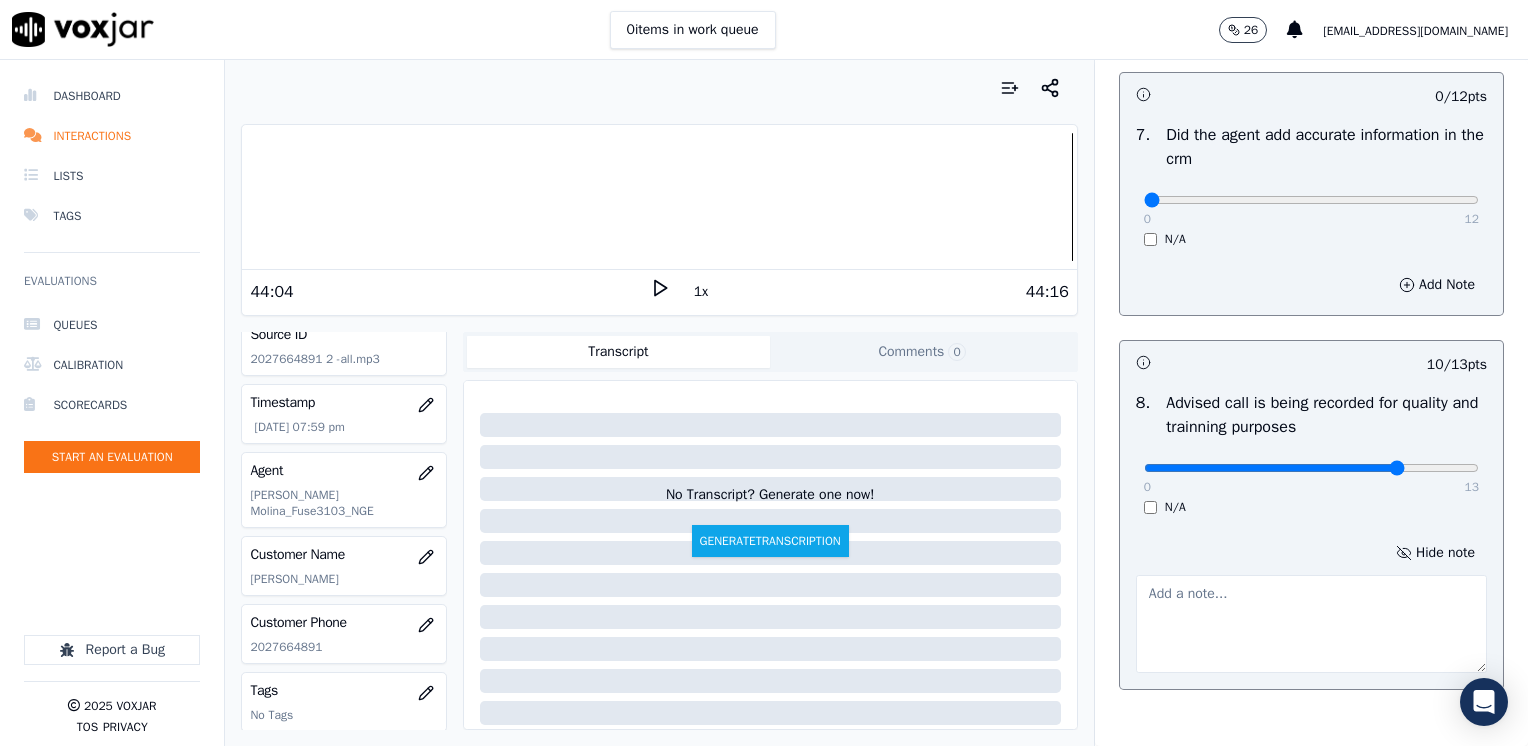 click at bounding box center (1311, 624) 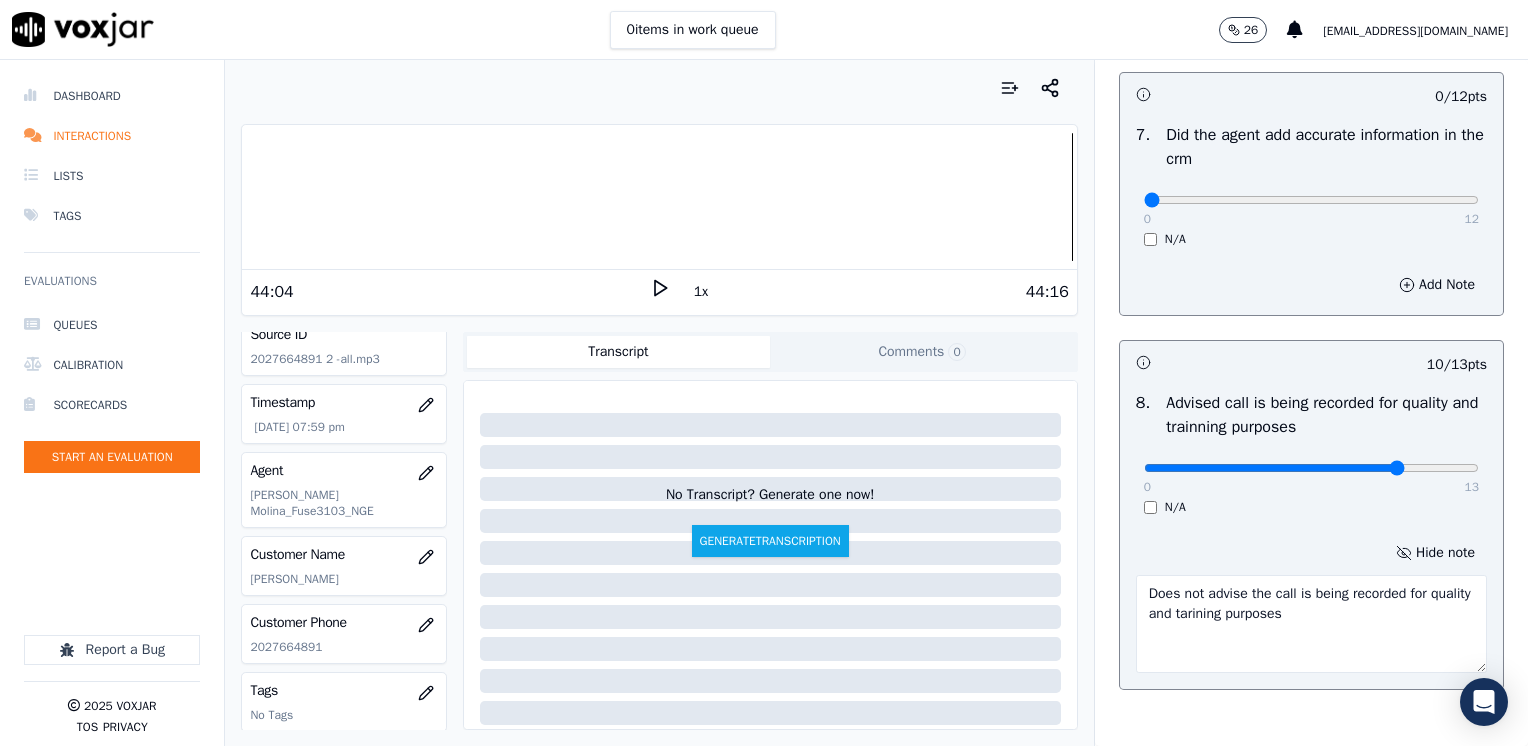 type on "Does not advise the call is being recorded for quality and tarining purposes" 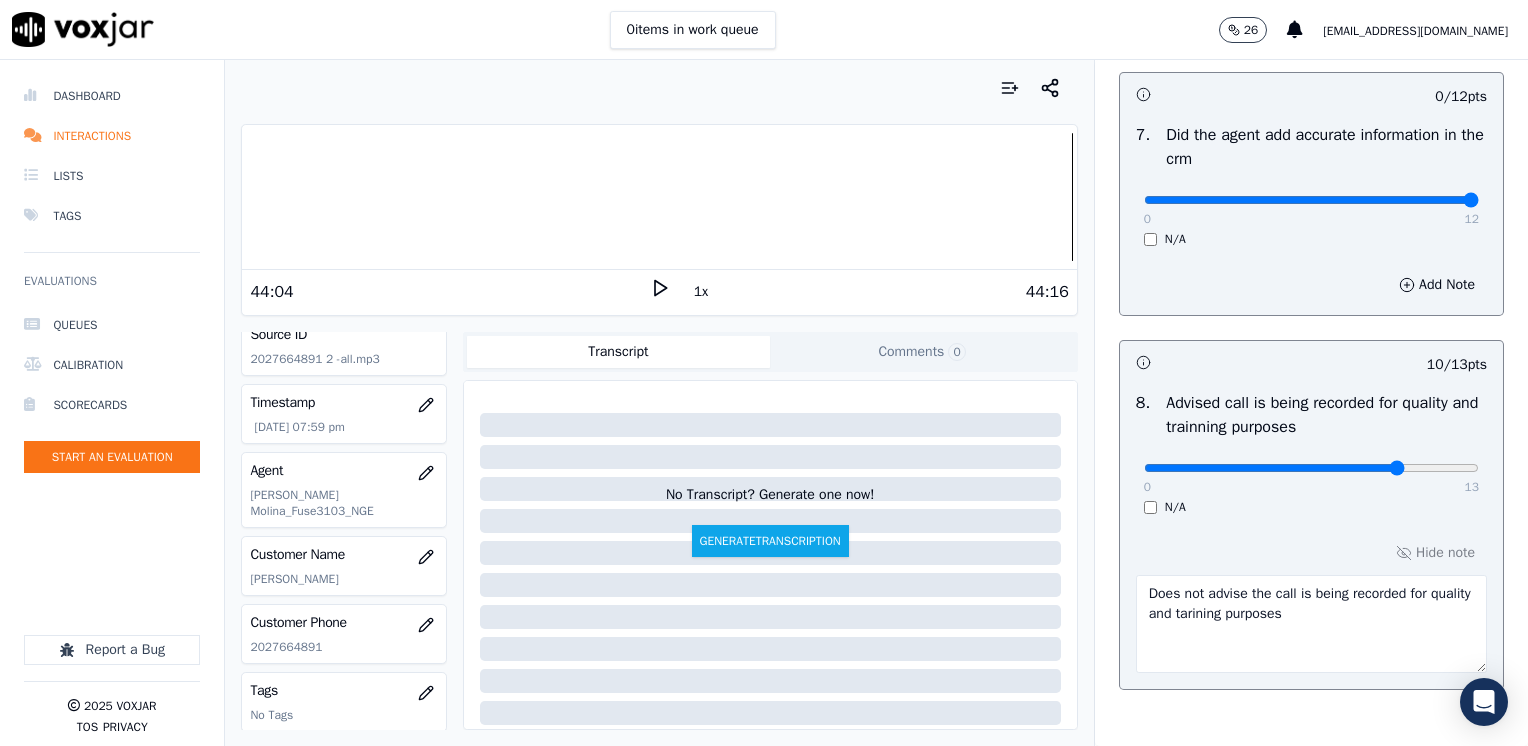 drag, startPoint x: 1128, startPoint y: 194, endPoint x: 1531, endPoint y: 227, distance: 404.34885 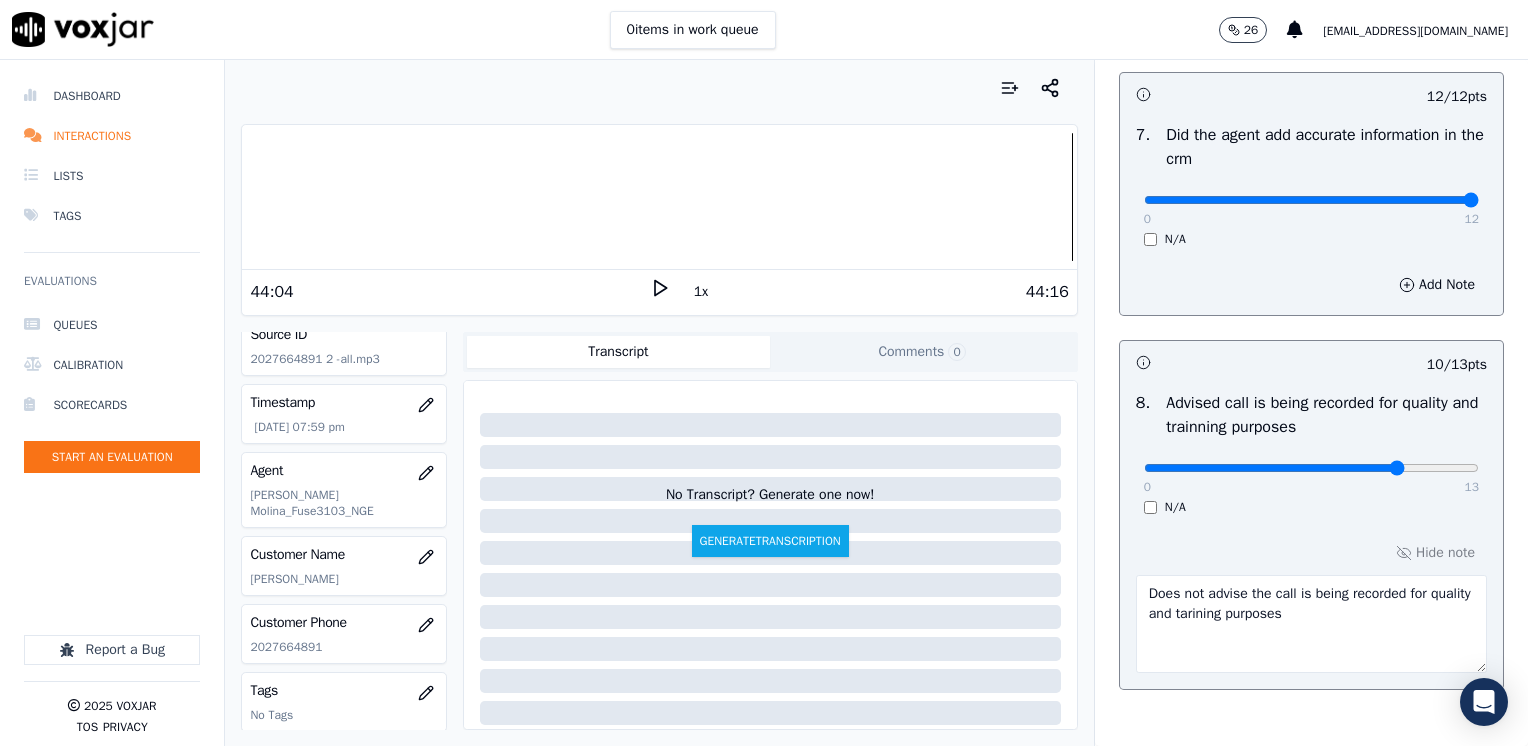 scroll, scrollTop: 1348, scrollLeft: 0, axis: vertical 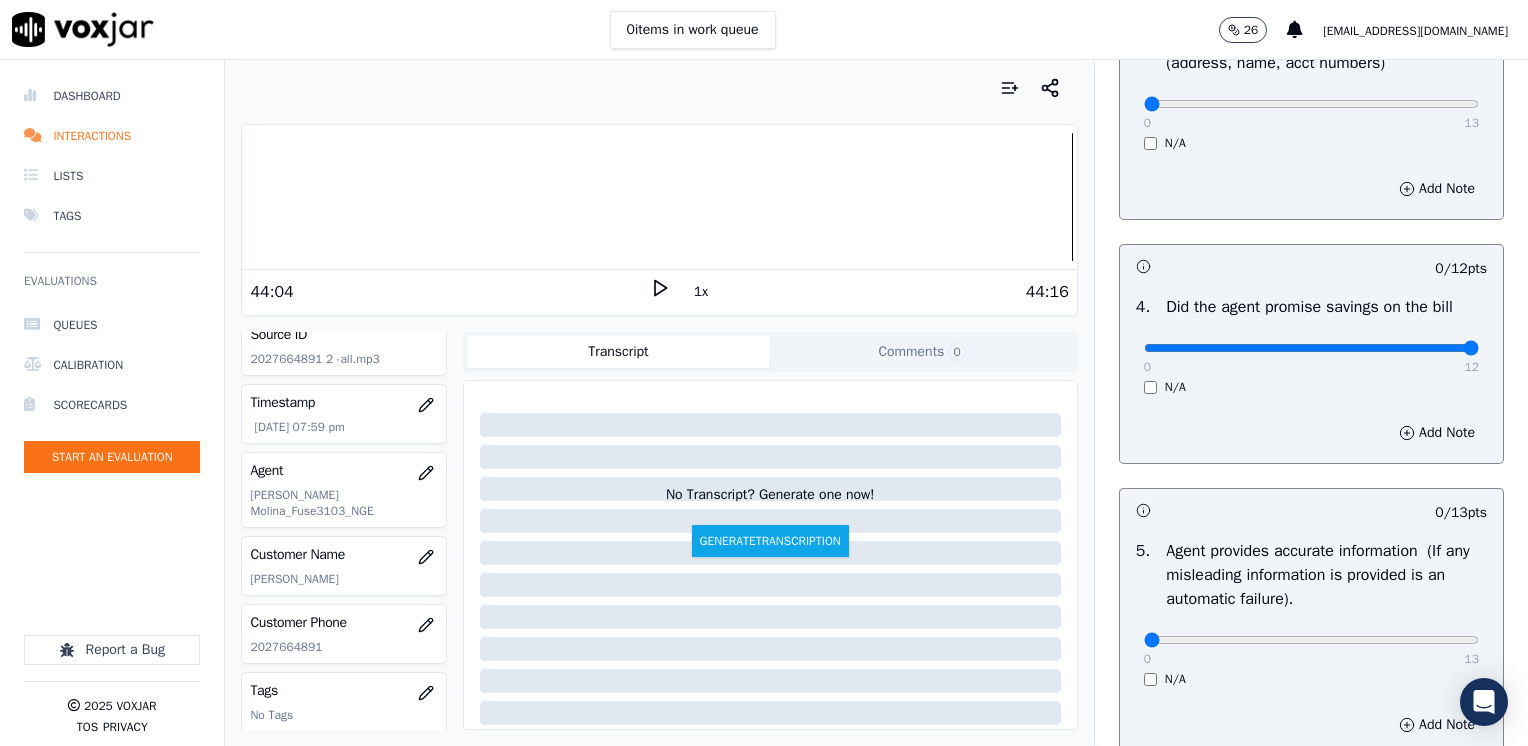 drag, startPoint x: 1138, startPoint y: 345, endPoint x: 1531, endPoint y: 336, distance: 393.10303 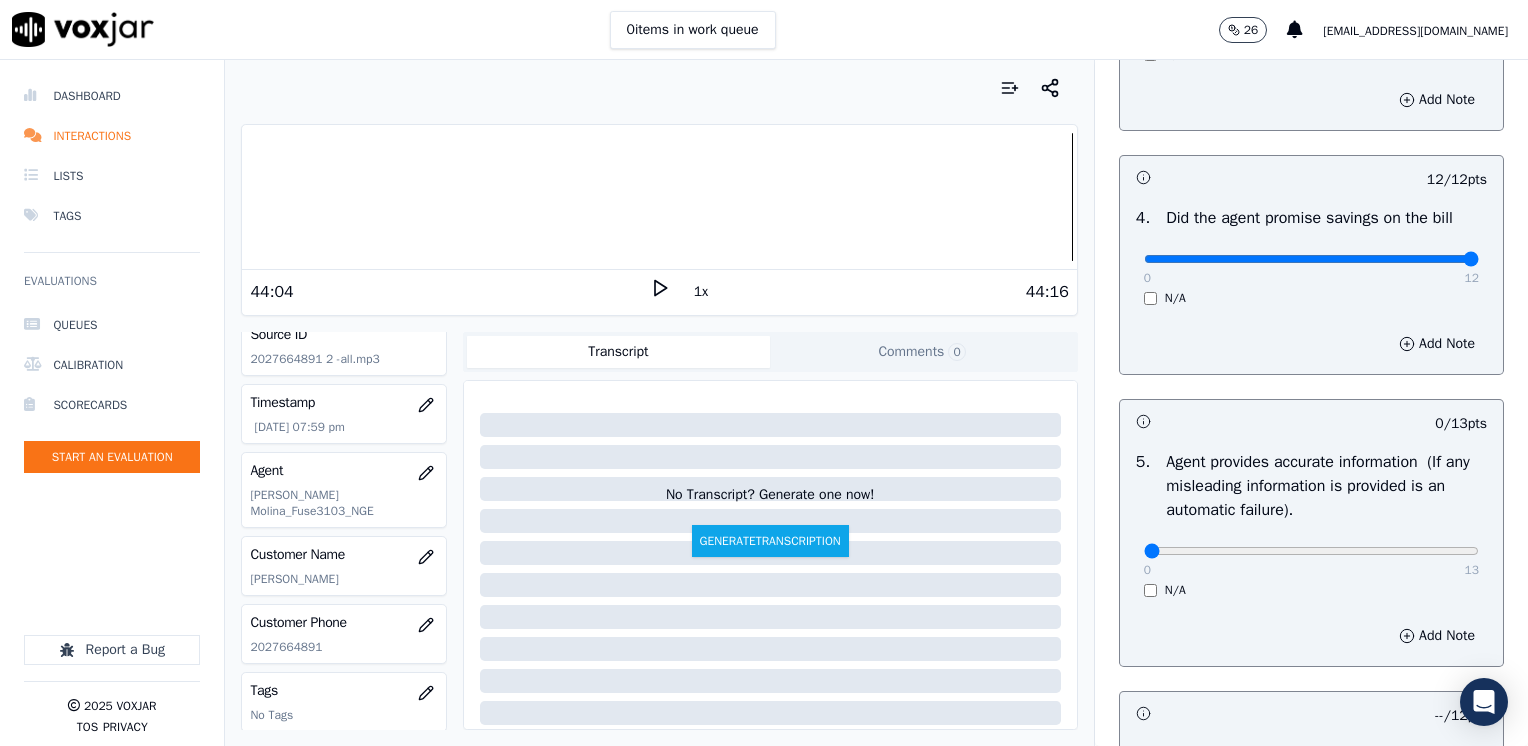 scroll, scrollTop: 648, scrollLeft: 0, axis: vertical 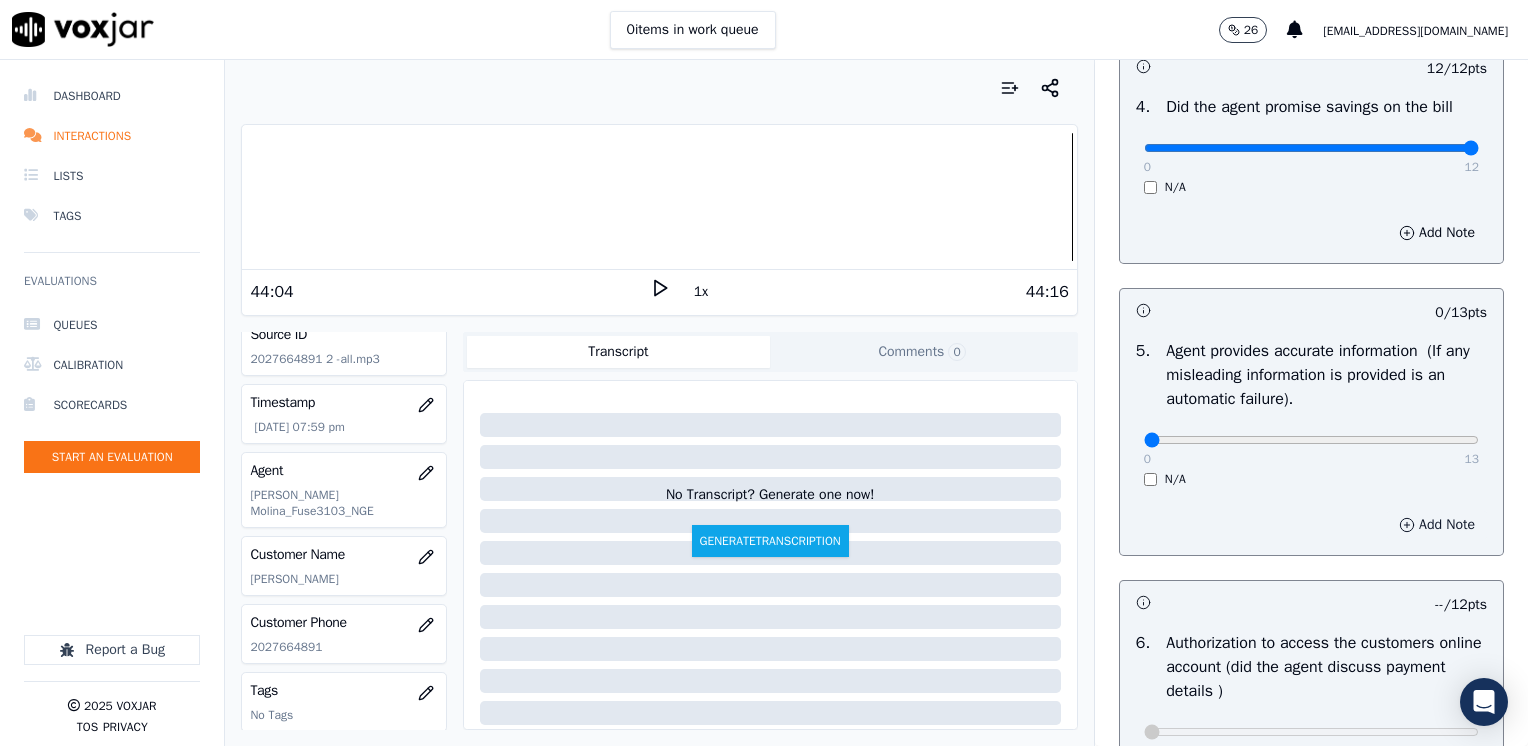 click on "Add Note" at bounding box center [1437, 525] 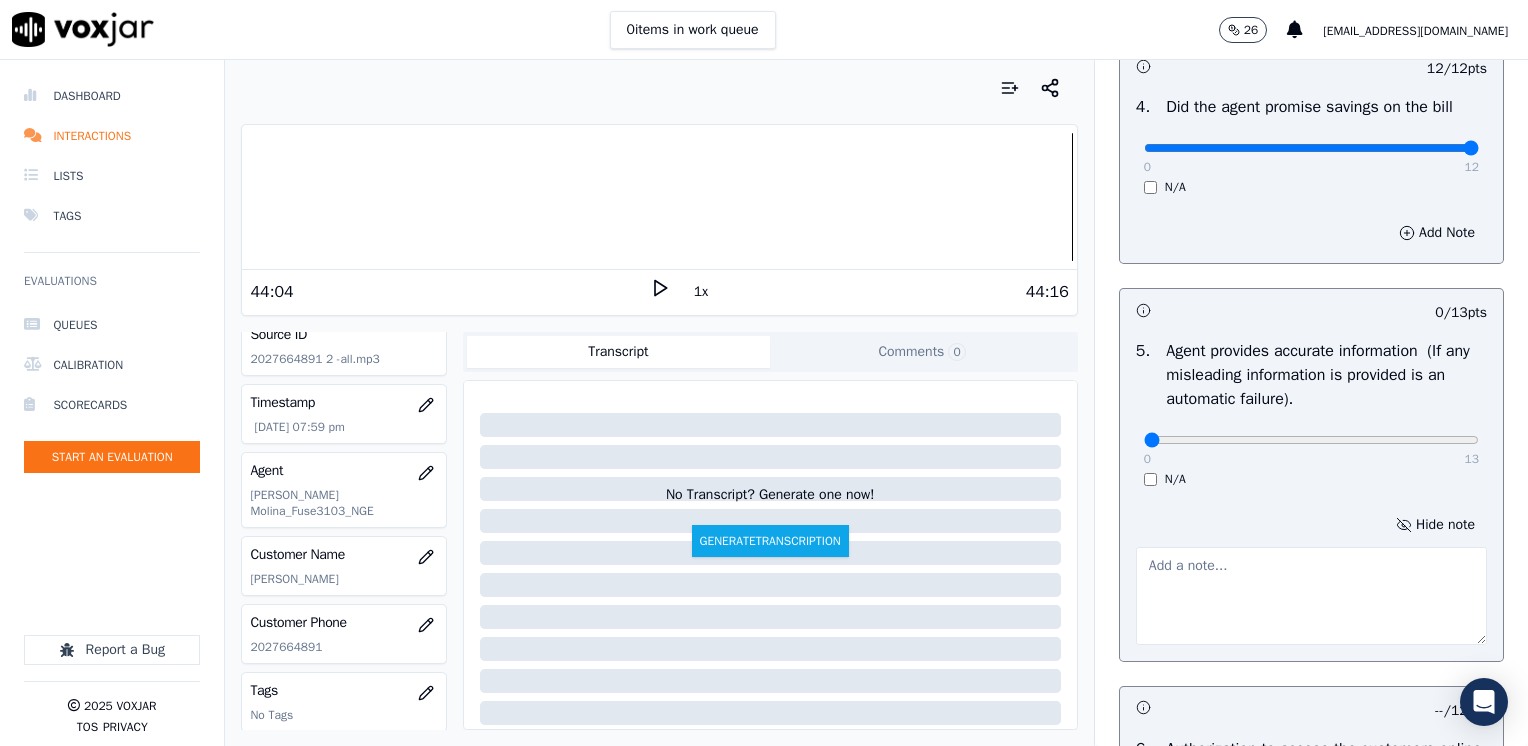 click at bounding box center [1311, 596] 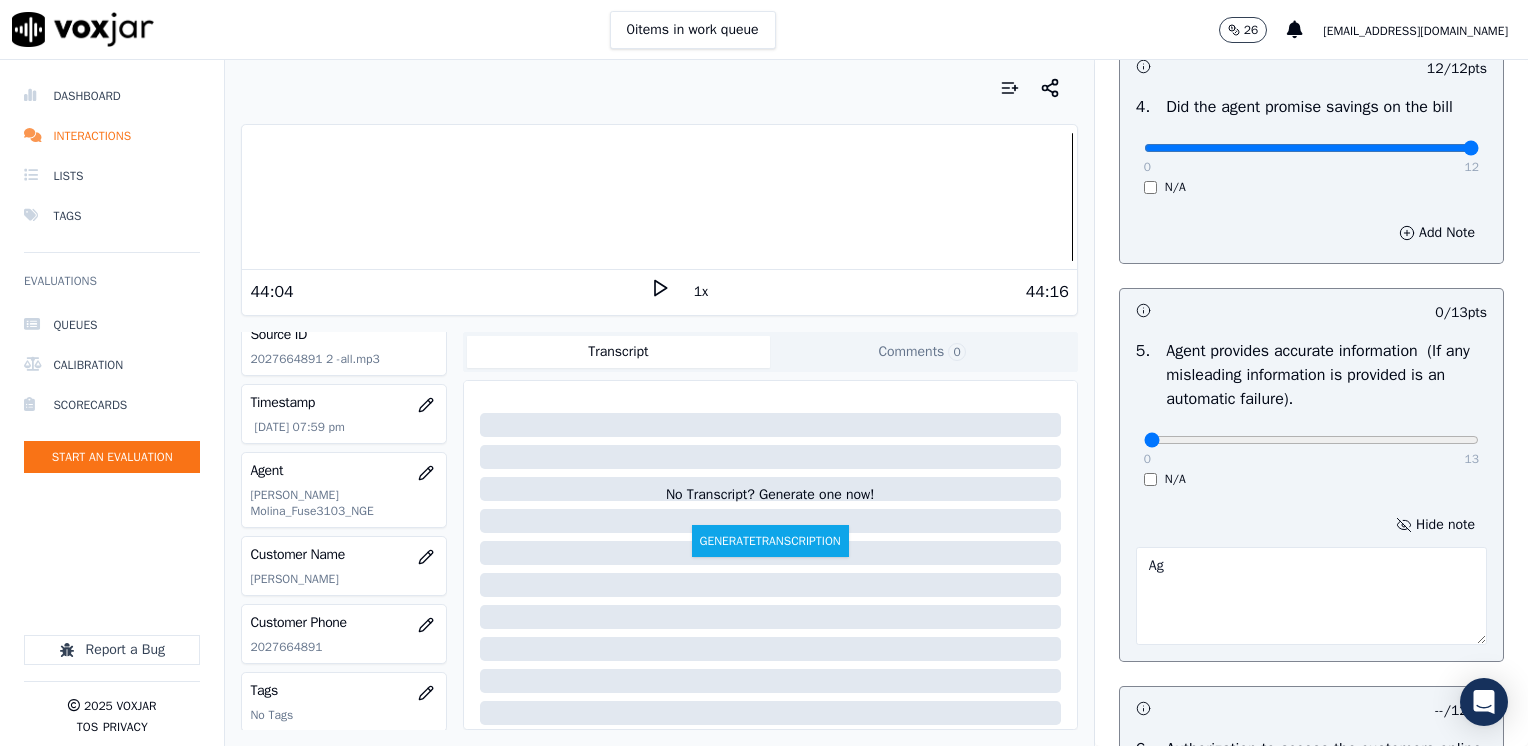type on "A" 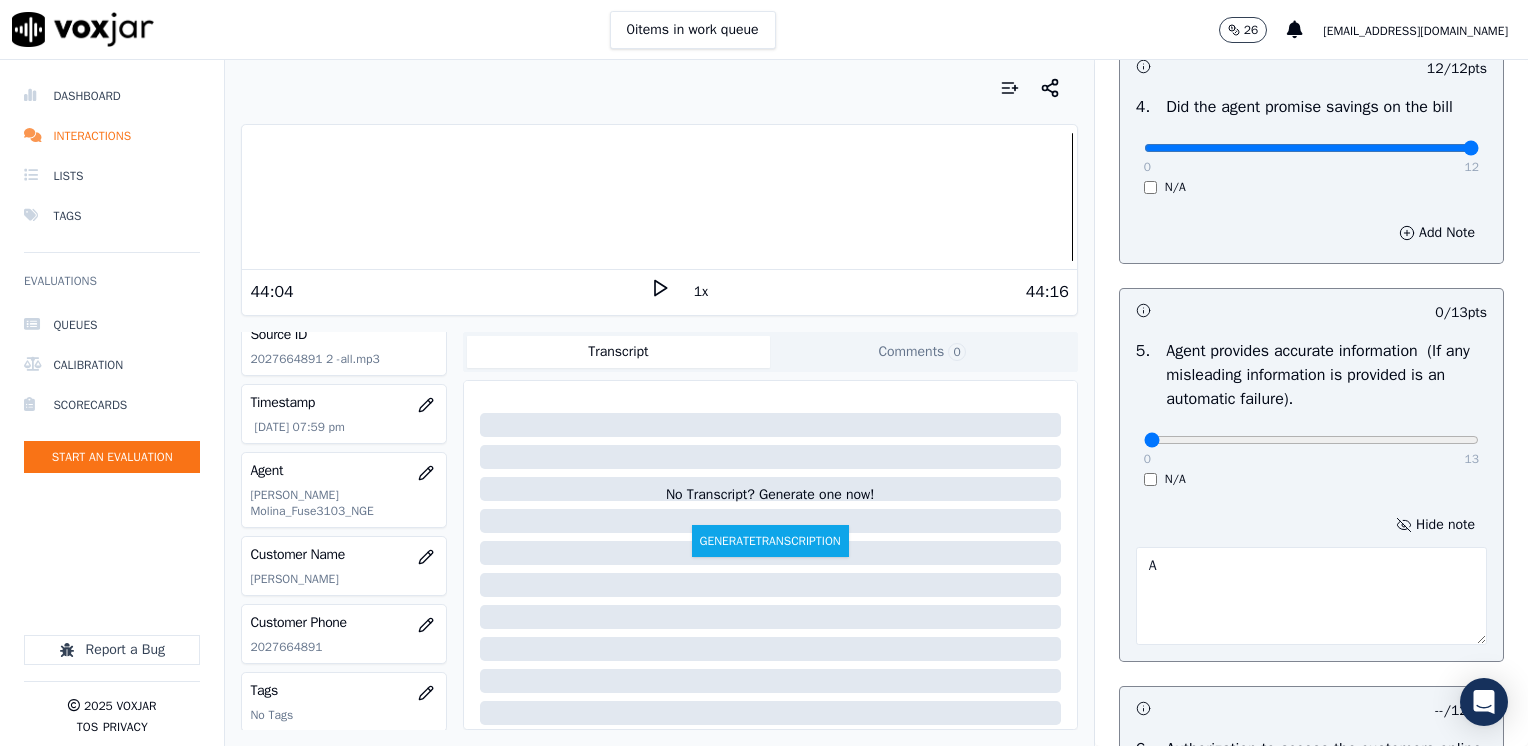 type 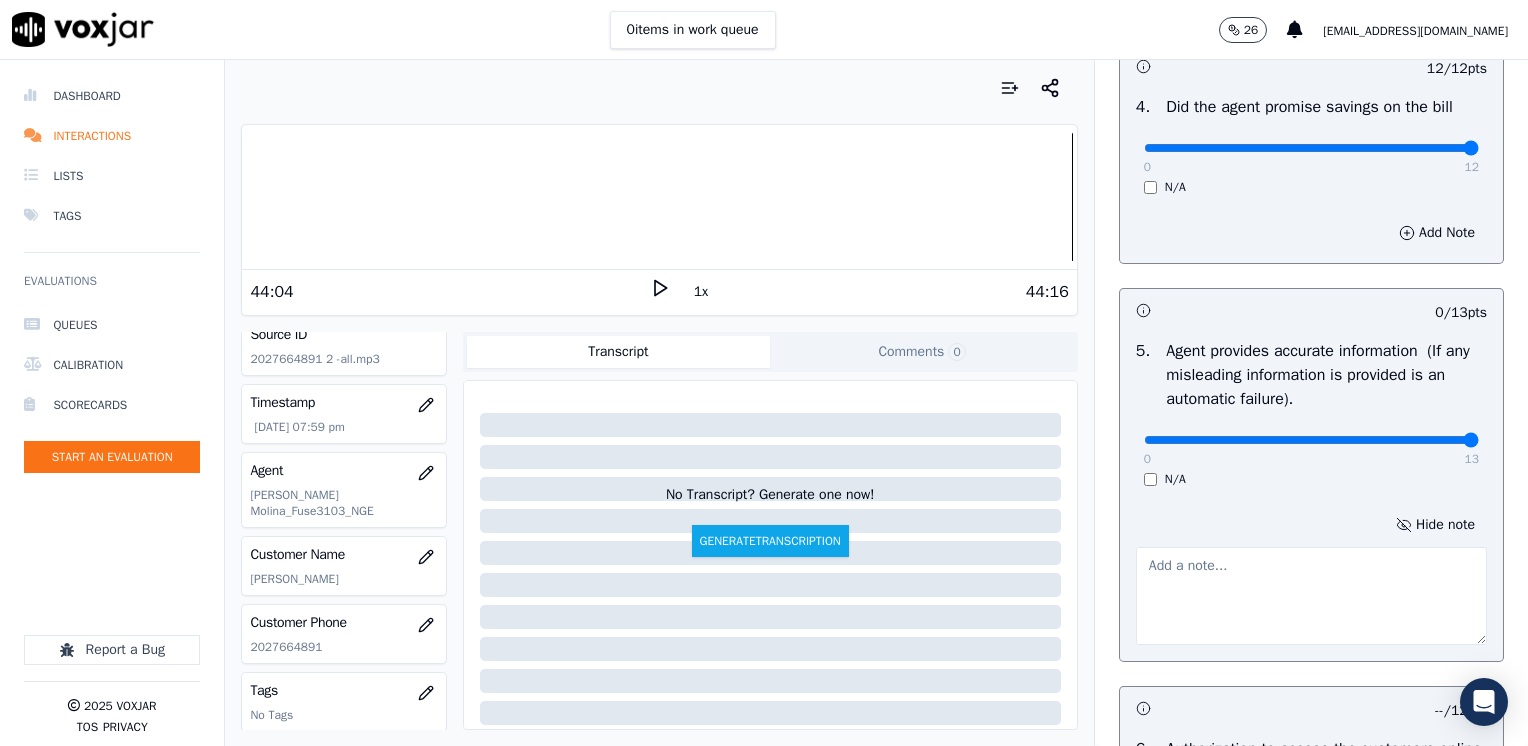 drag, startPoint x: 1132, startPoint y: 440, endPoint x: 1531, endPoint y: 530, distance: 409.02444 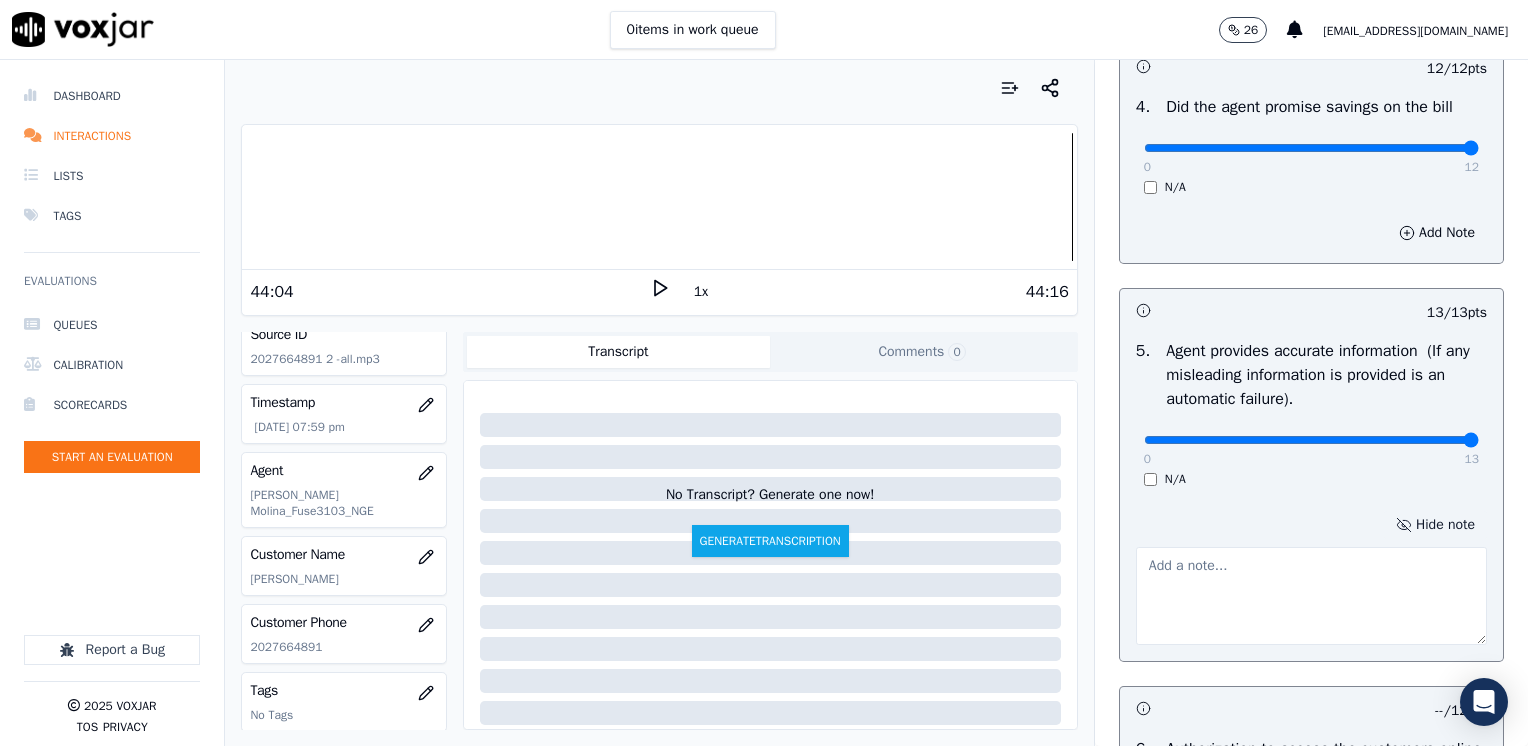 click on "Hide note" at bounding box center (1435, 525) 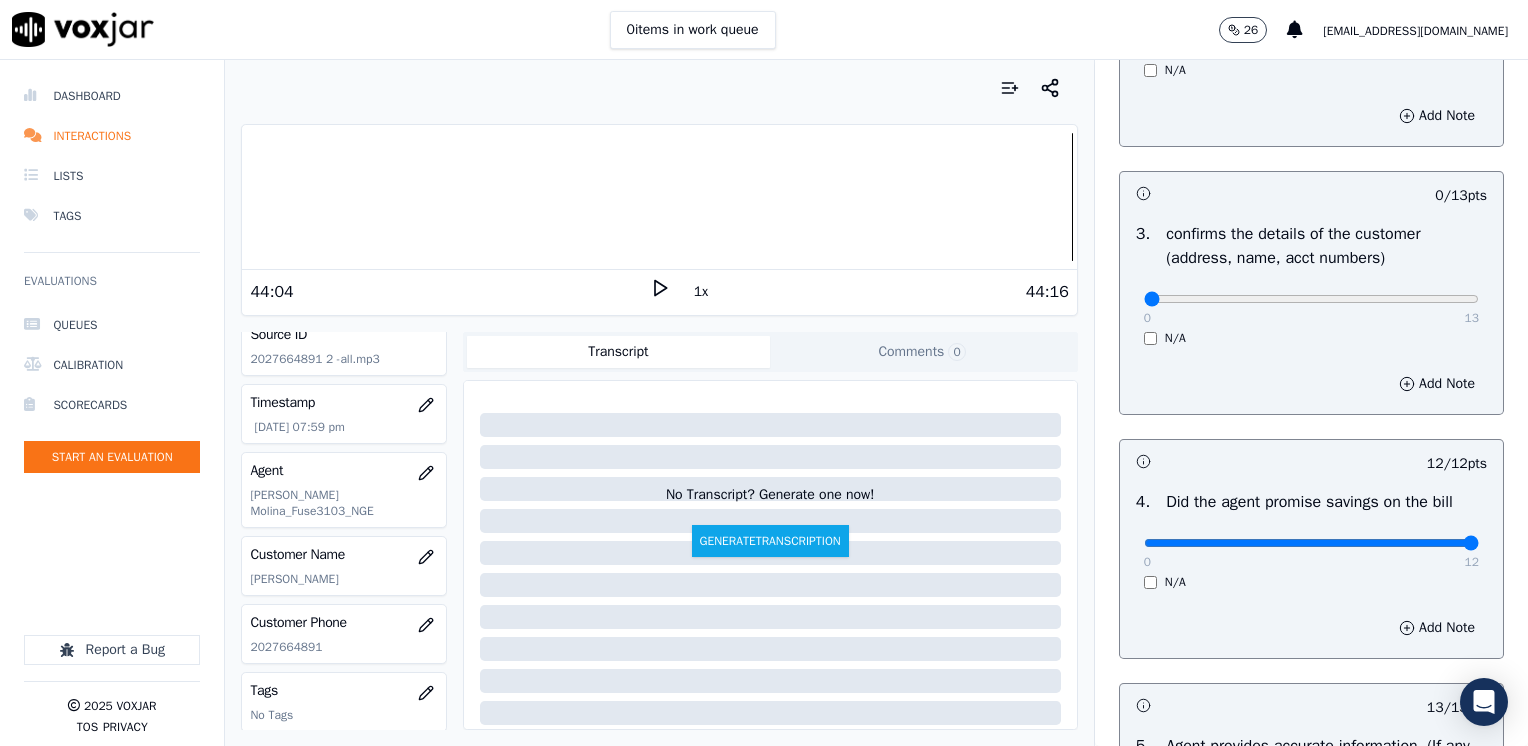 scroll, scrollTop: 253, scrollLeft: 0, axis: vertical 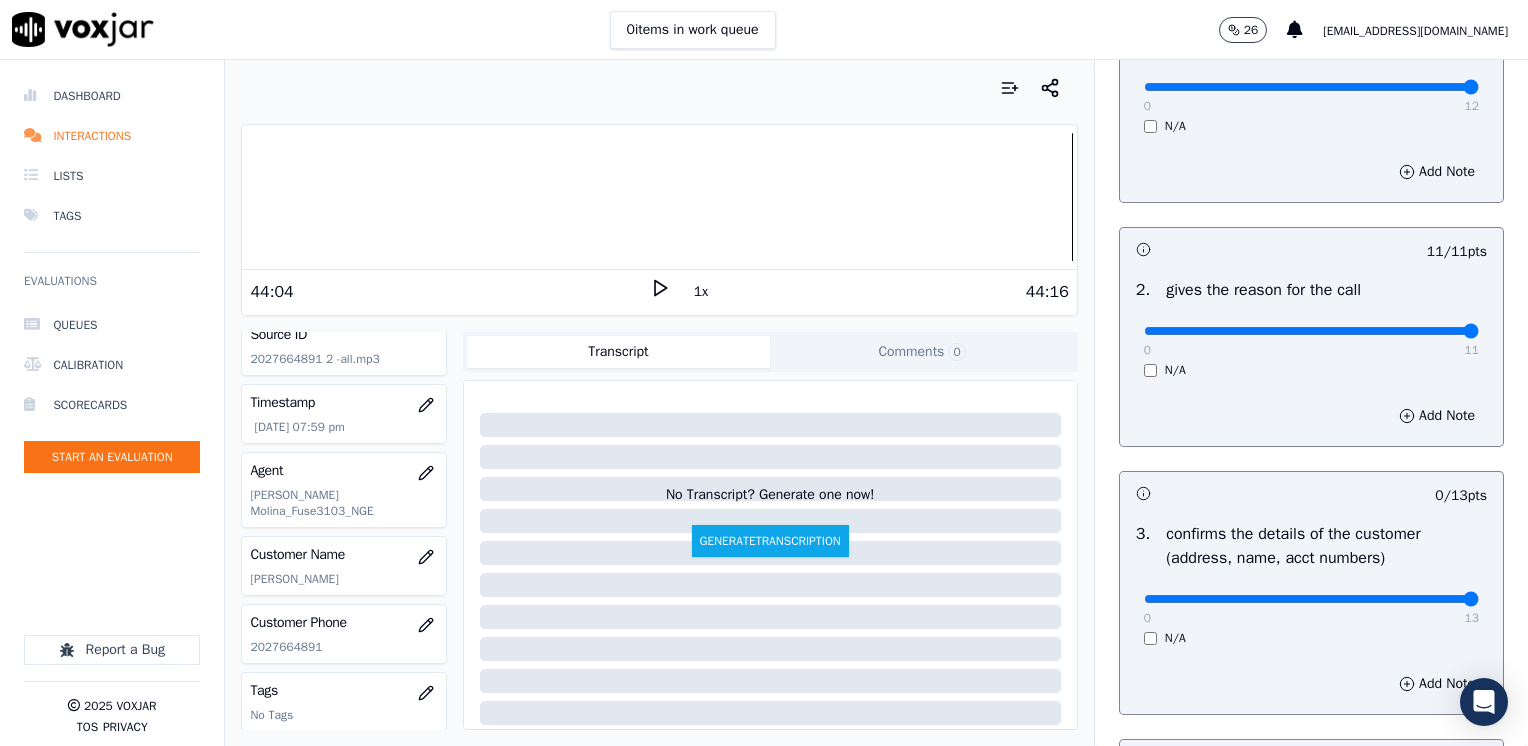 drag, startPoint x: 1130, startPoint y: 598, endPoint x: 1531, endPoint y: 598, distance: 401 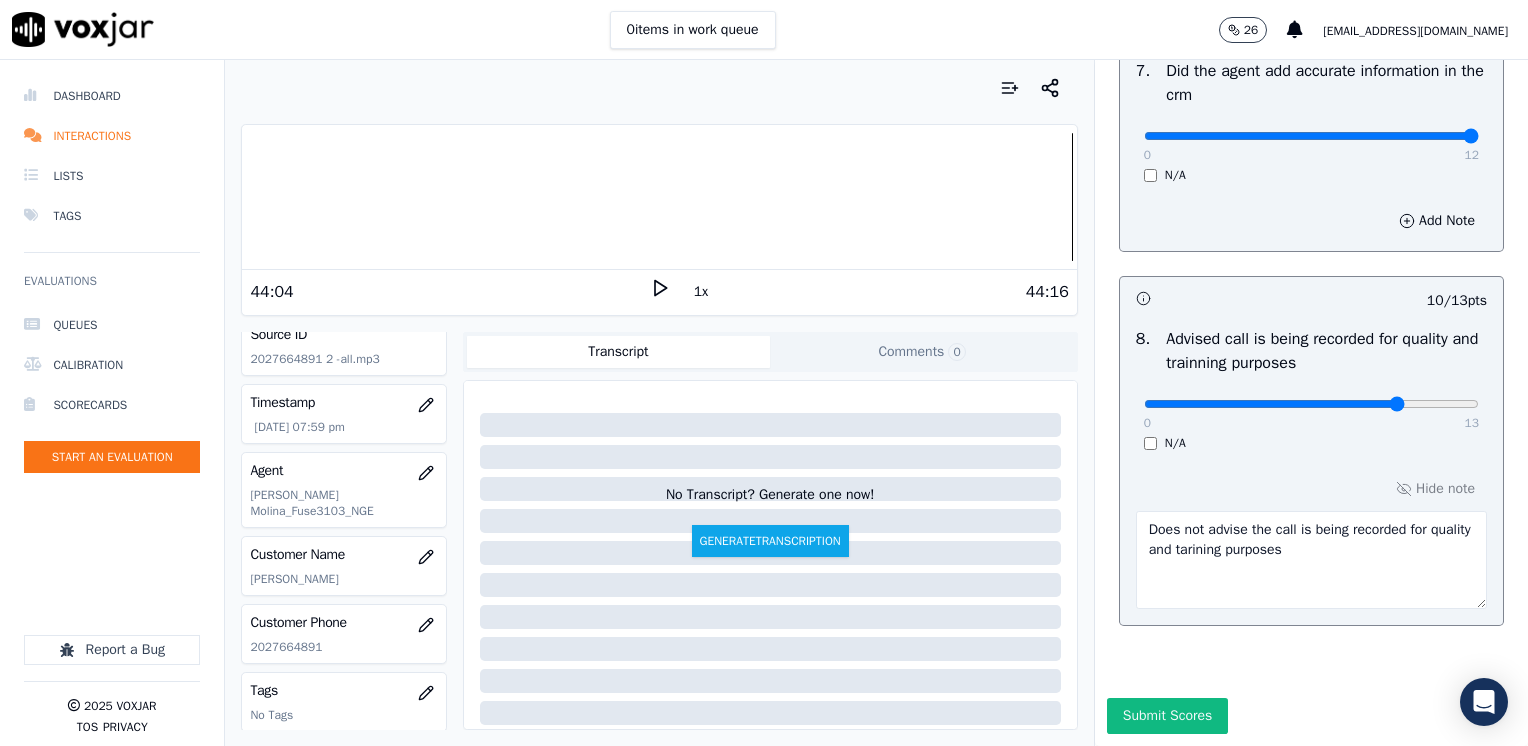 scroll, scrollTop: 1853, scrollLeft: 0, axis: vertical 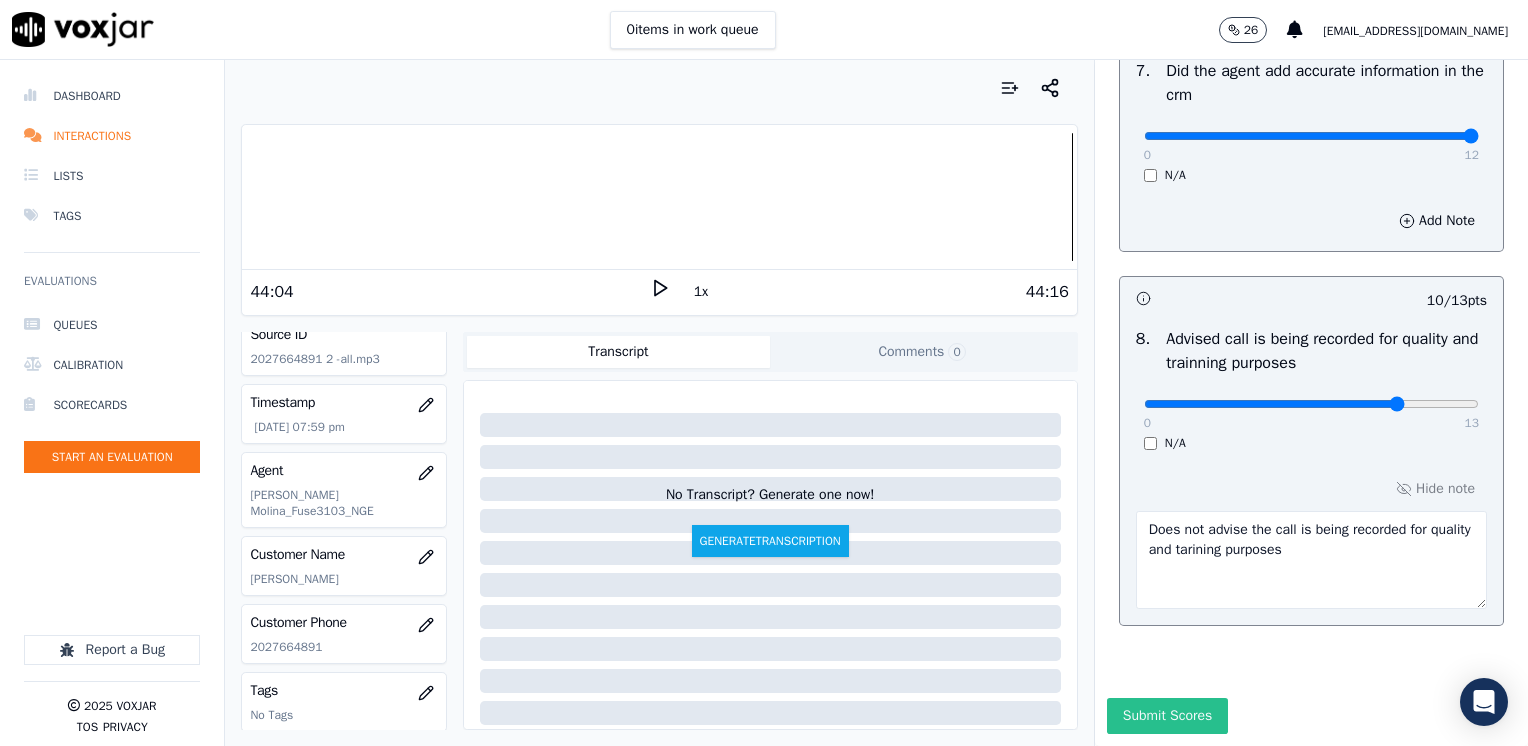 click on "Submit Scores" at bounding box center (1167, 716) 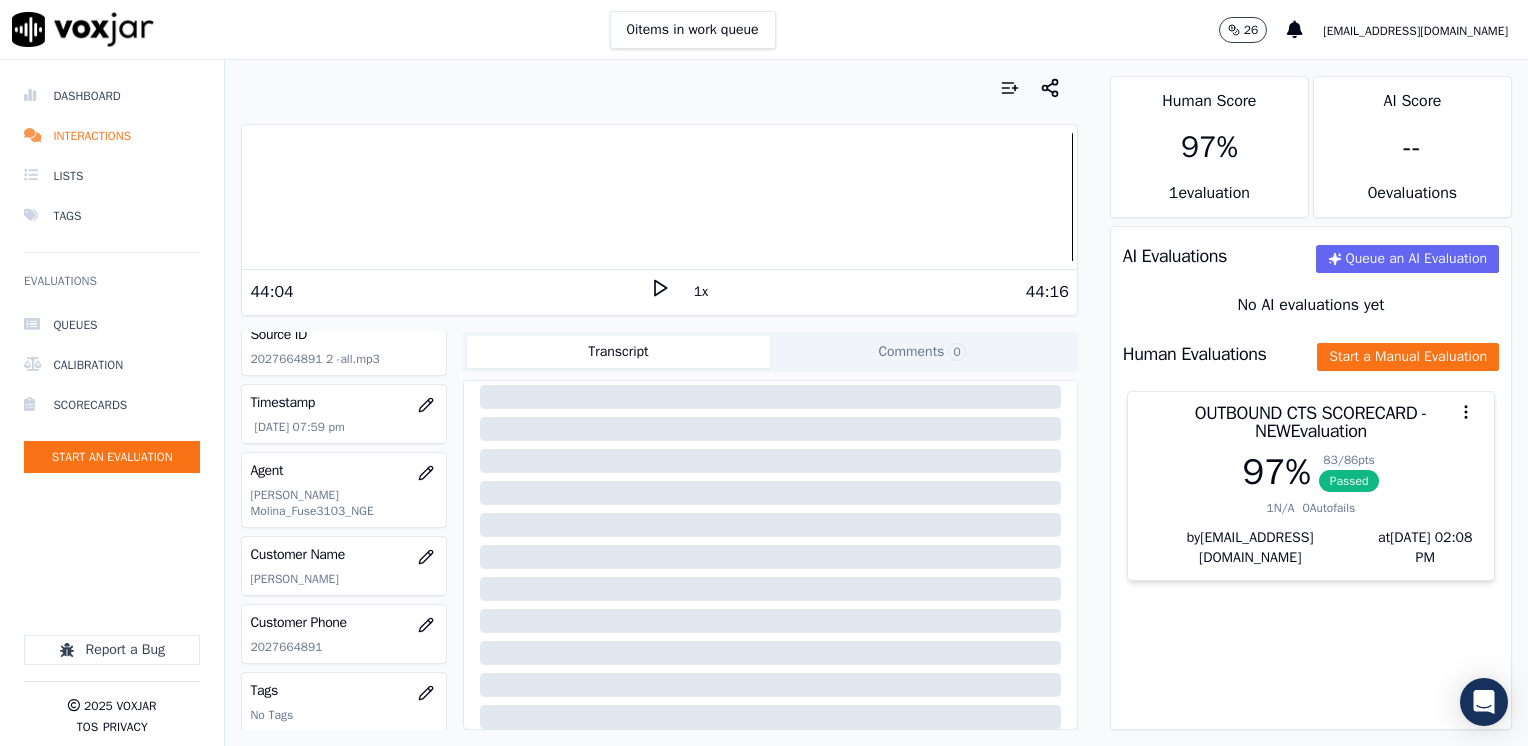 scroll, scrollTop: 296, scrollLeft: 0, axis: vertical 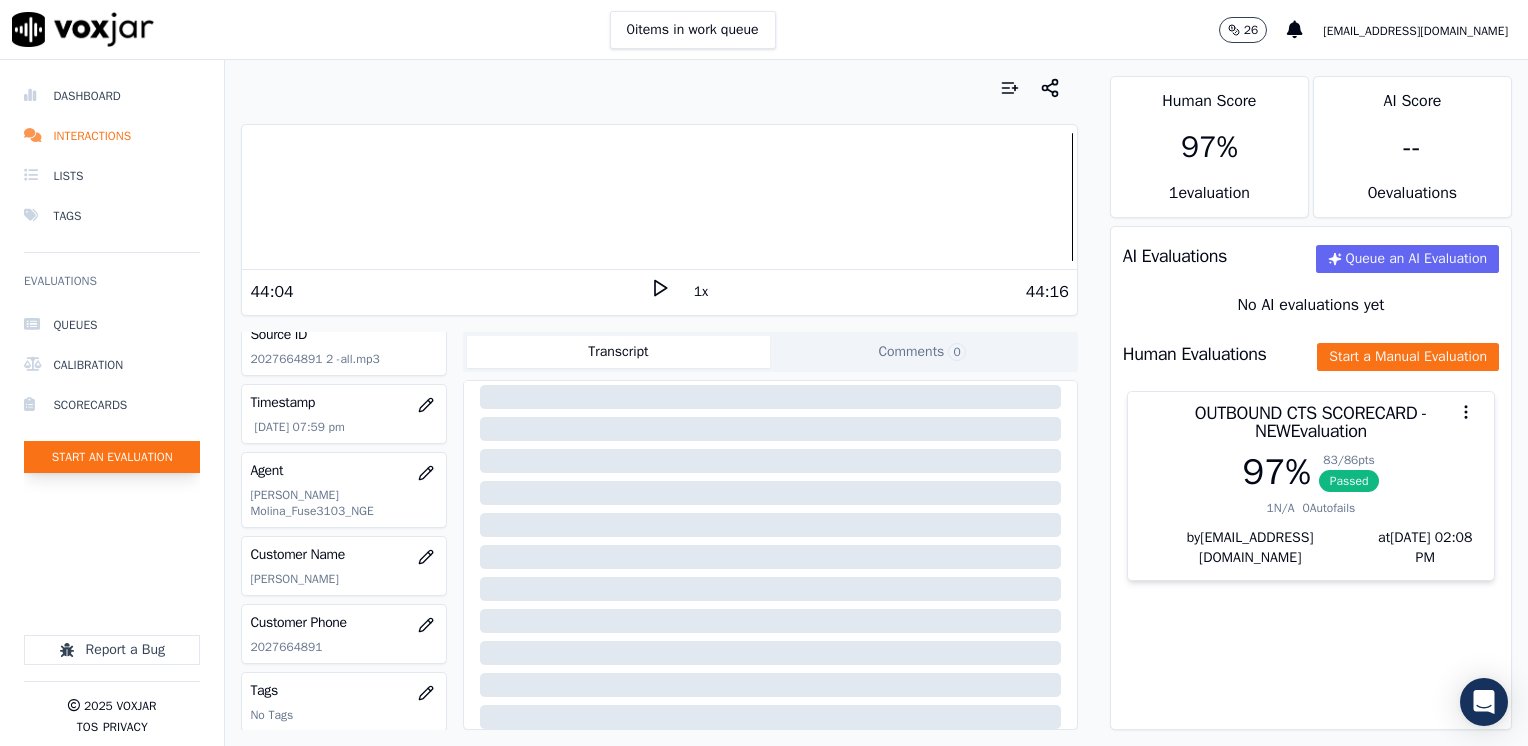 click on "Start an Evaluation" 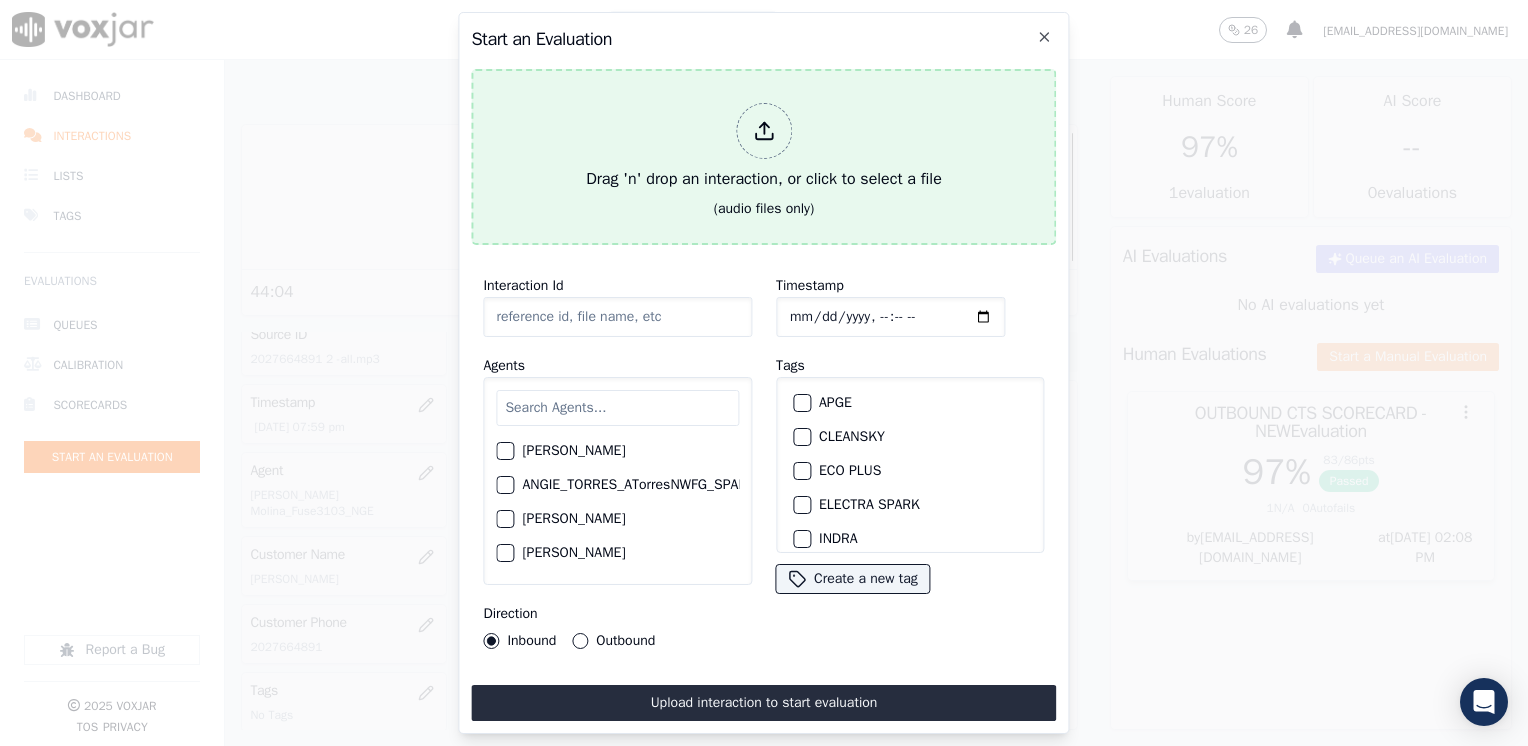 click 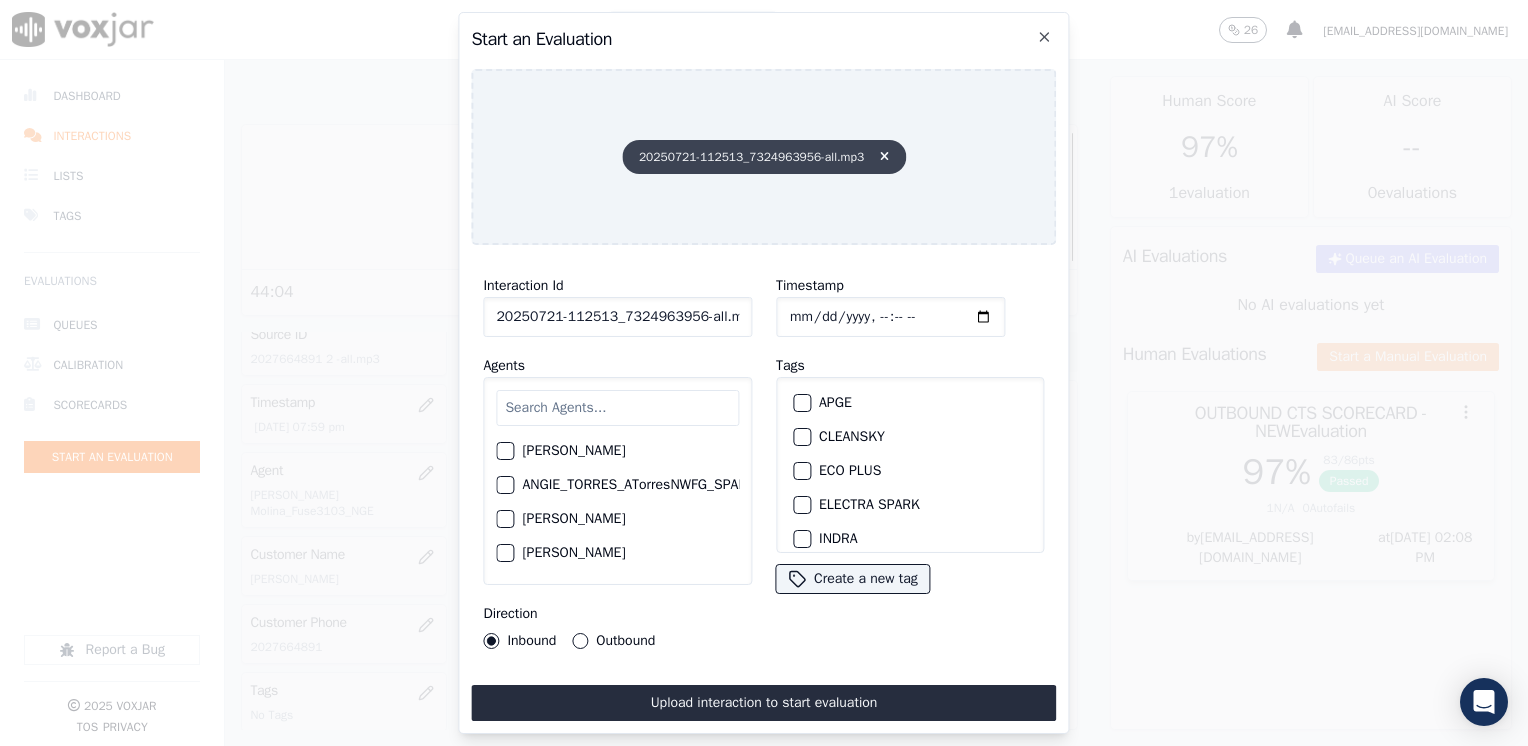 click on "20250721-112513_7324963956-all.mp3" at bounding box center (764, 157) 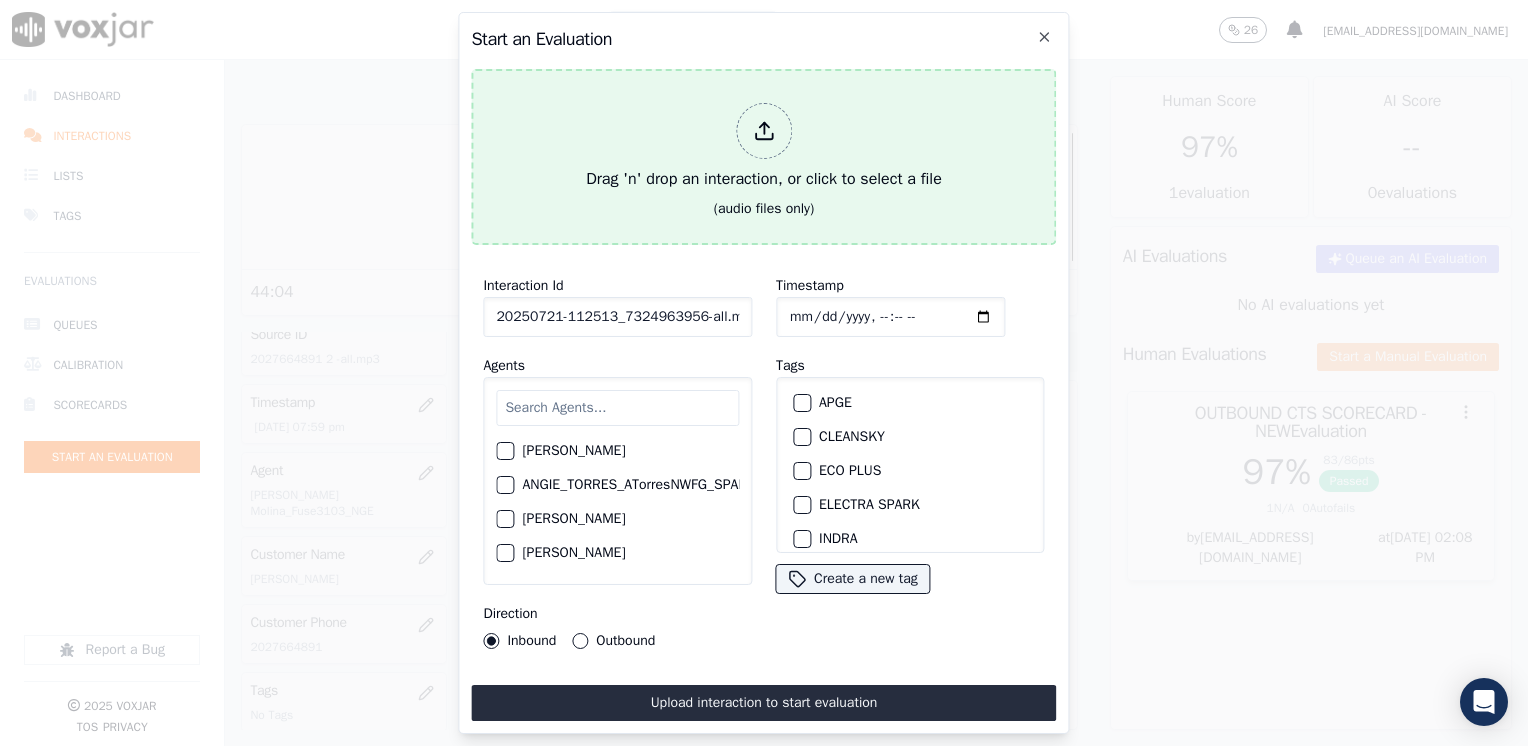 click 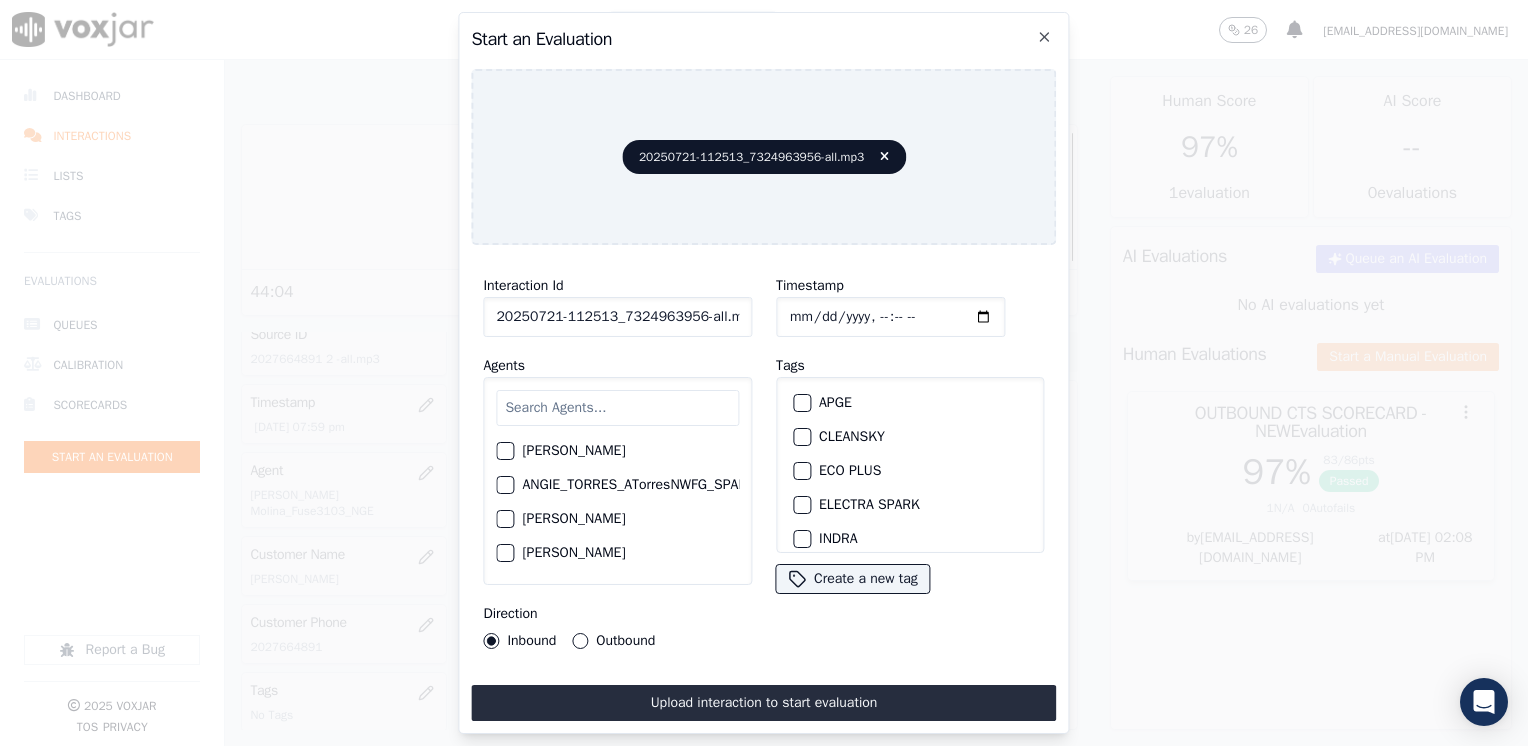 click at bounding box center (617, 408) 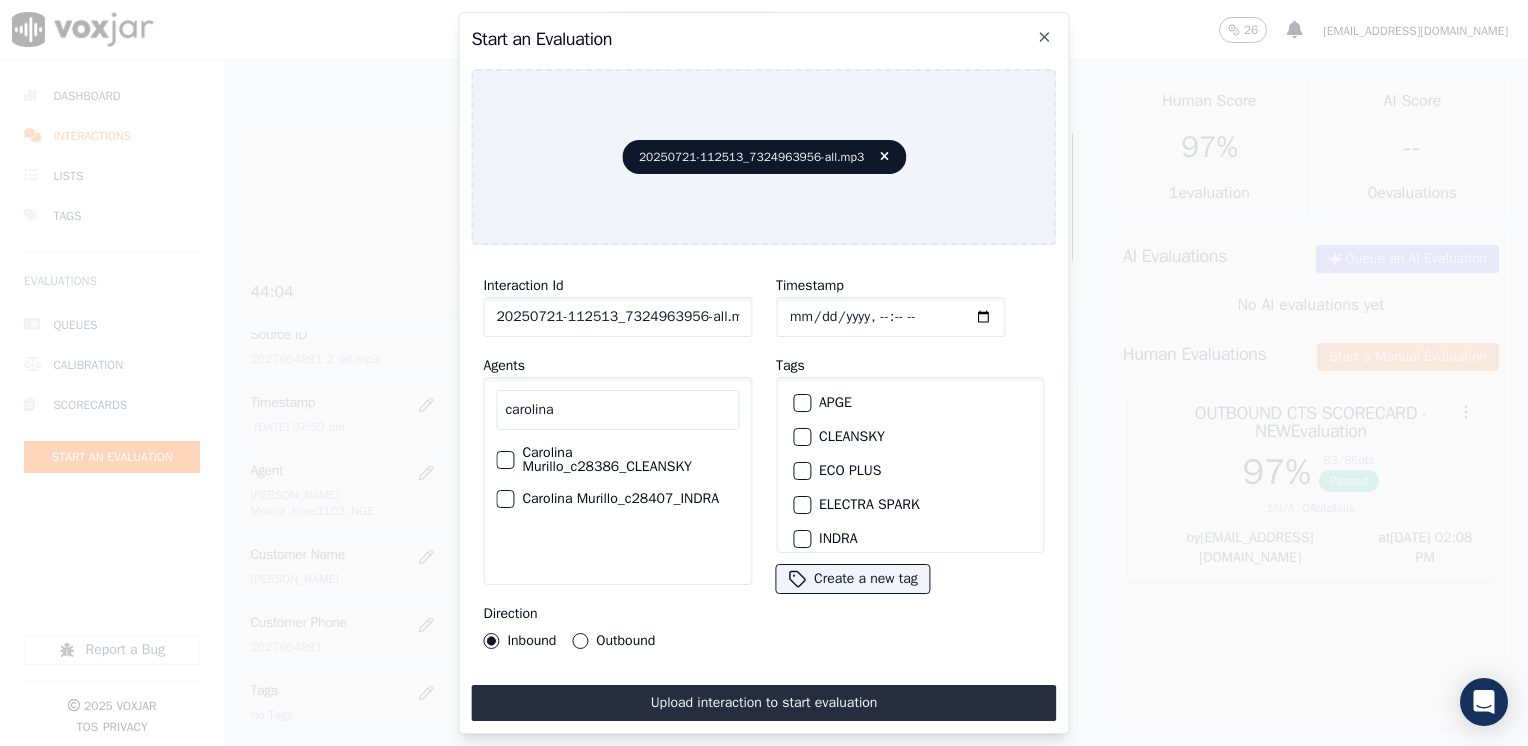 type on "carolina" 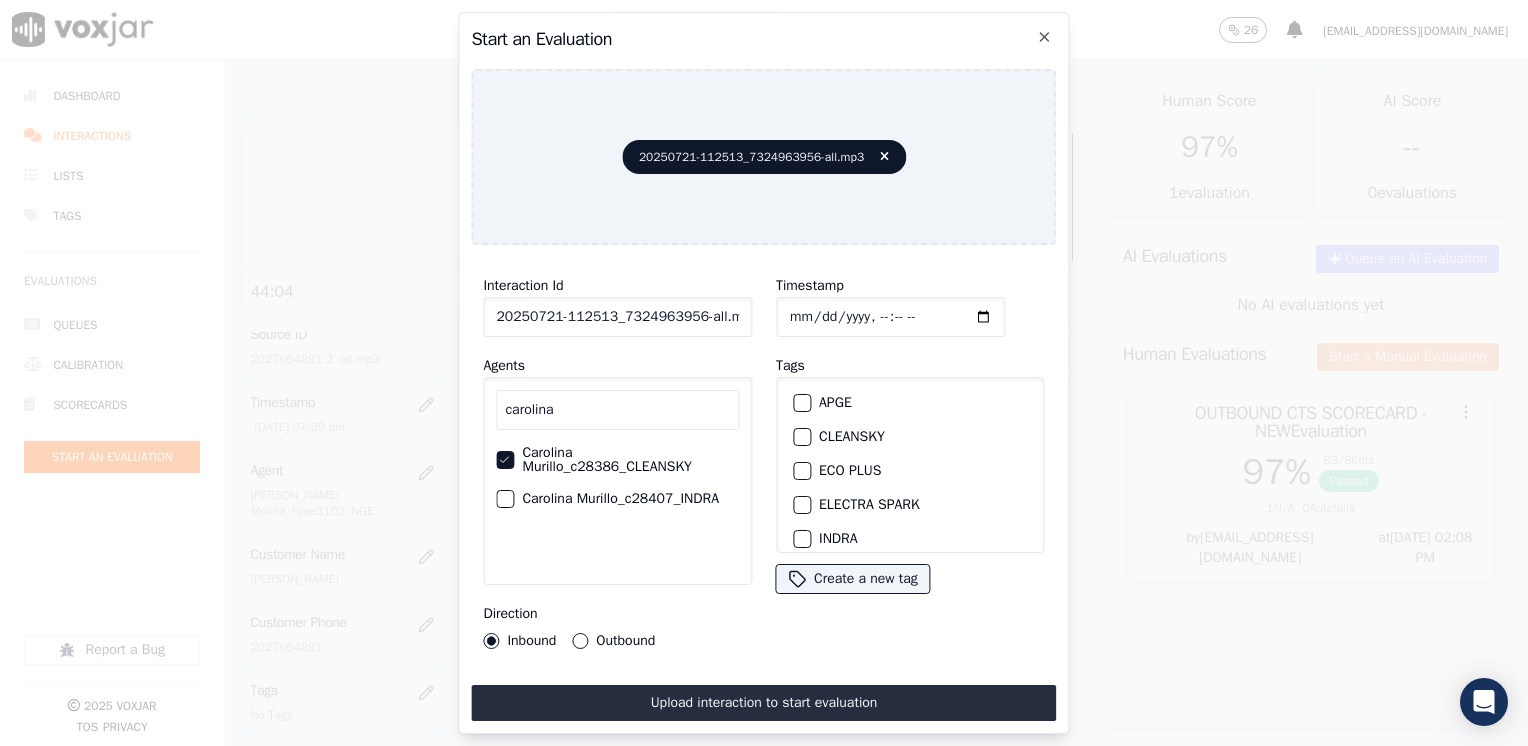 click at bounding box center (801, 437) 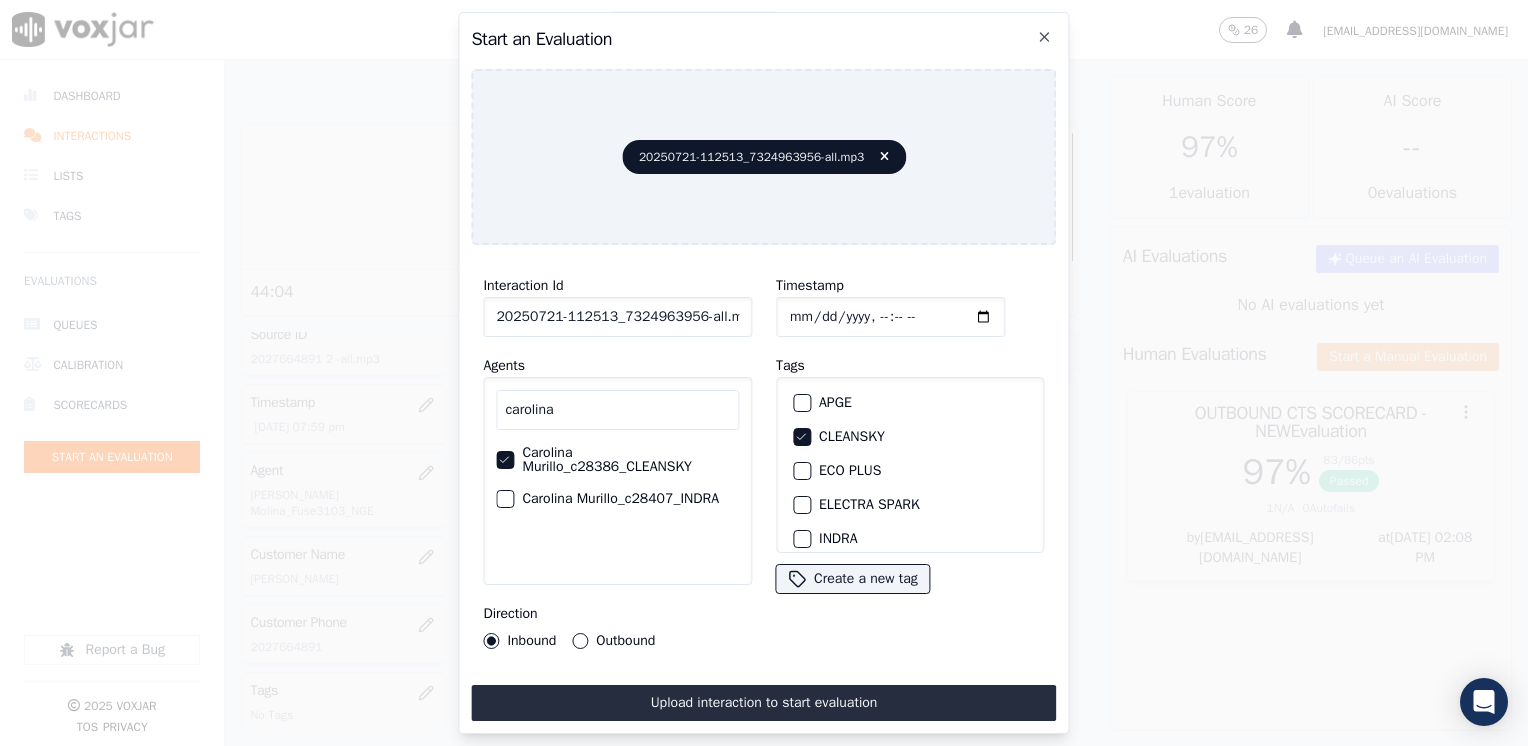 click on "Outbound" at bounding box center [580, 641] 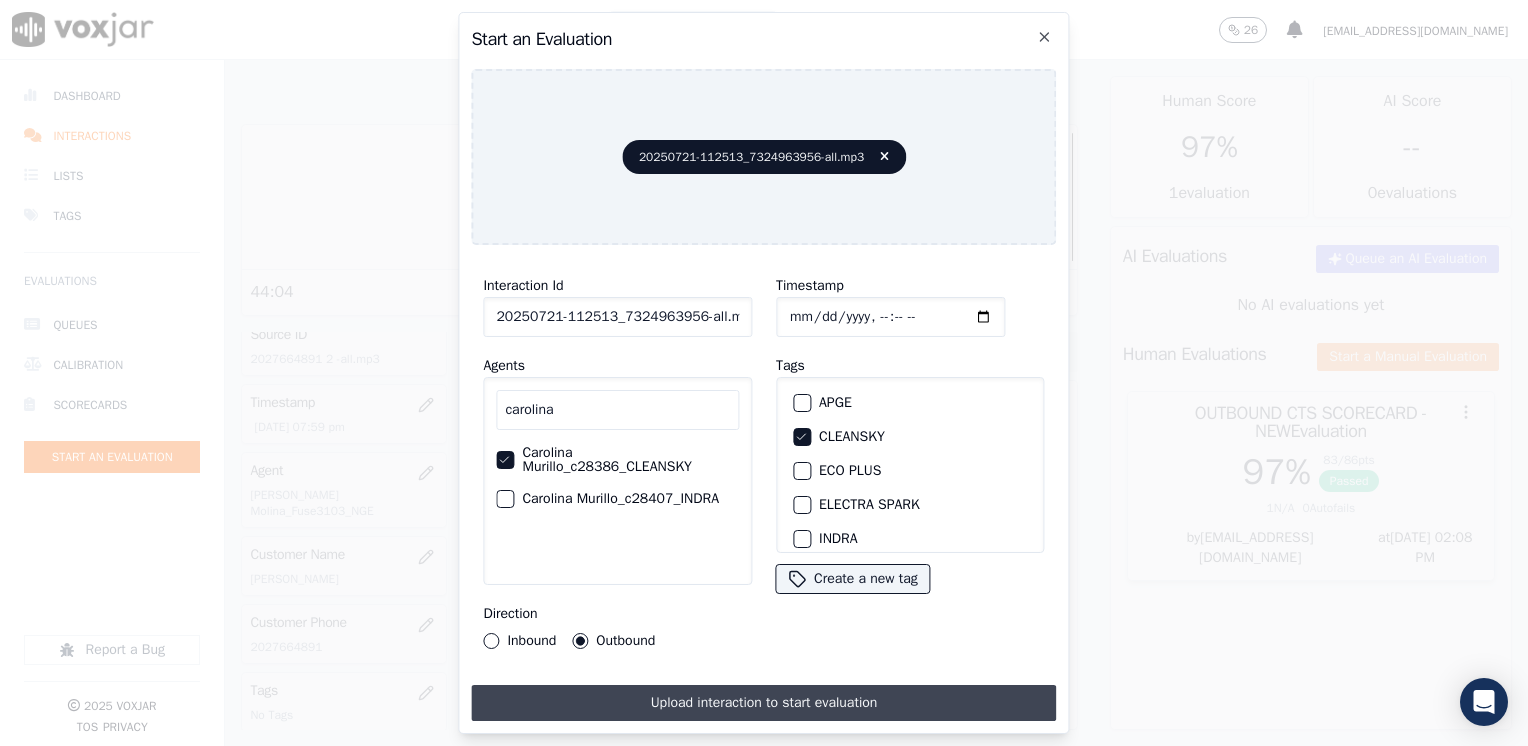 click on "Upload interaction to start evaluation" at bounding box center (763, 703) 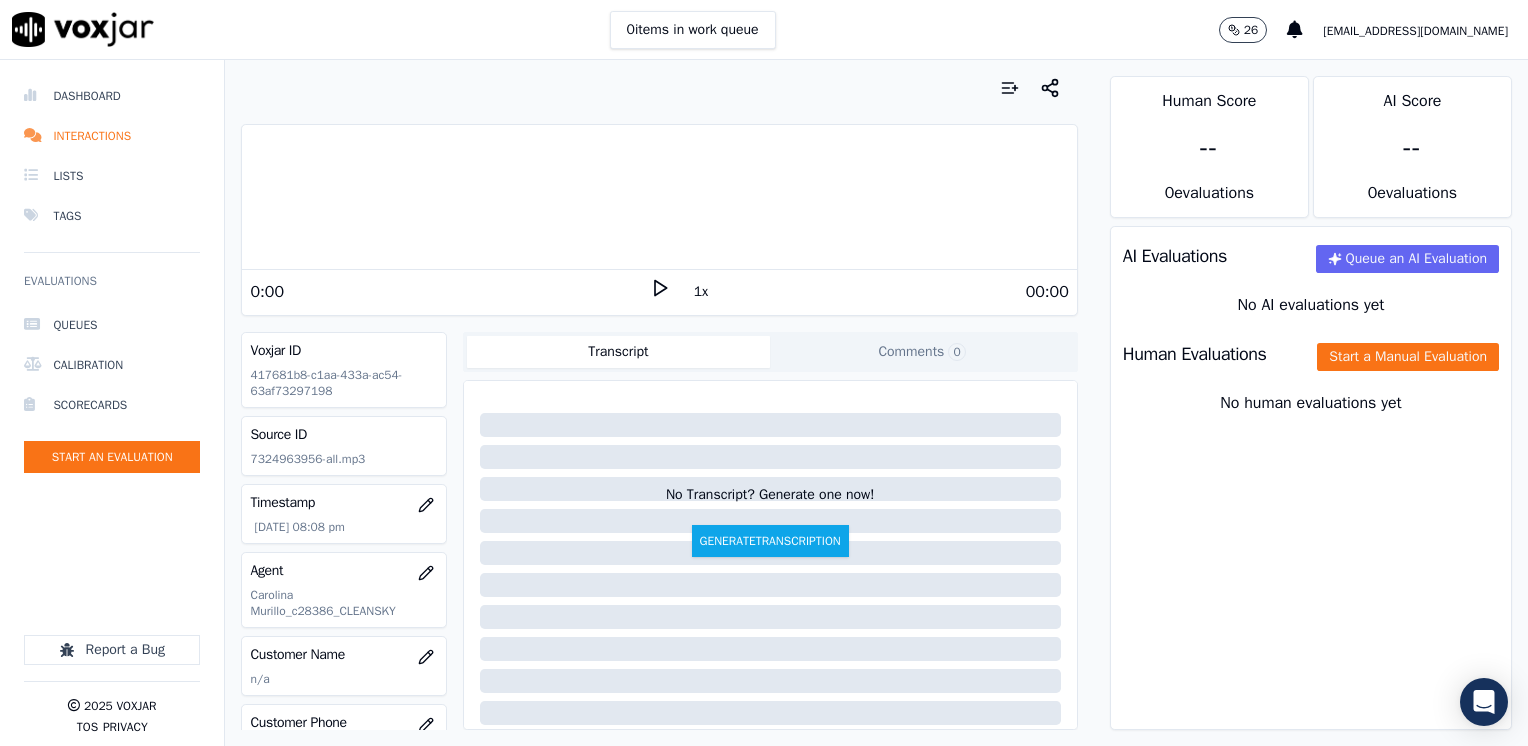 click 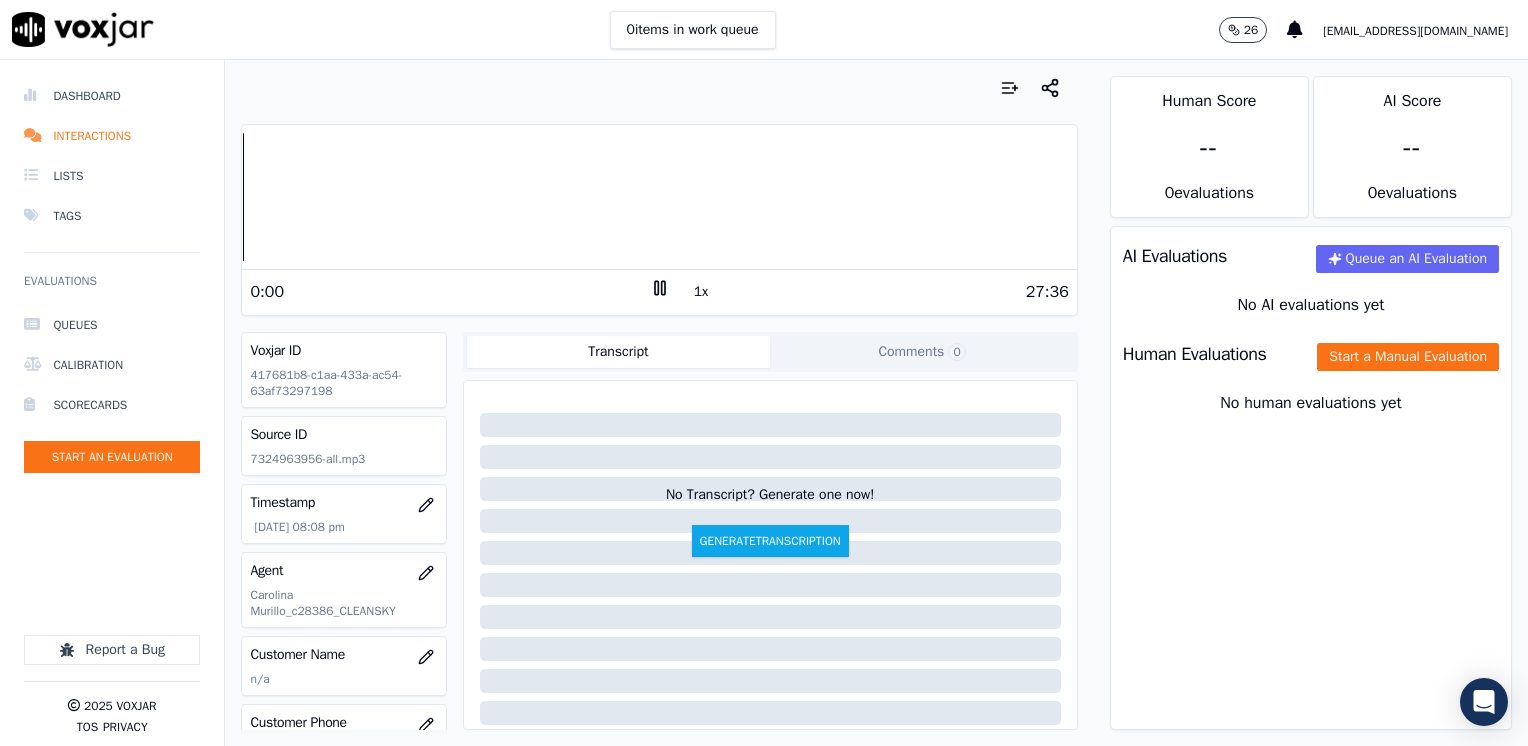 click 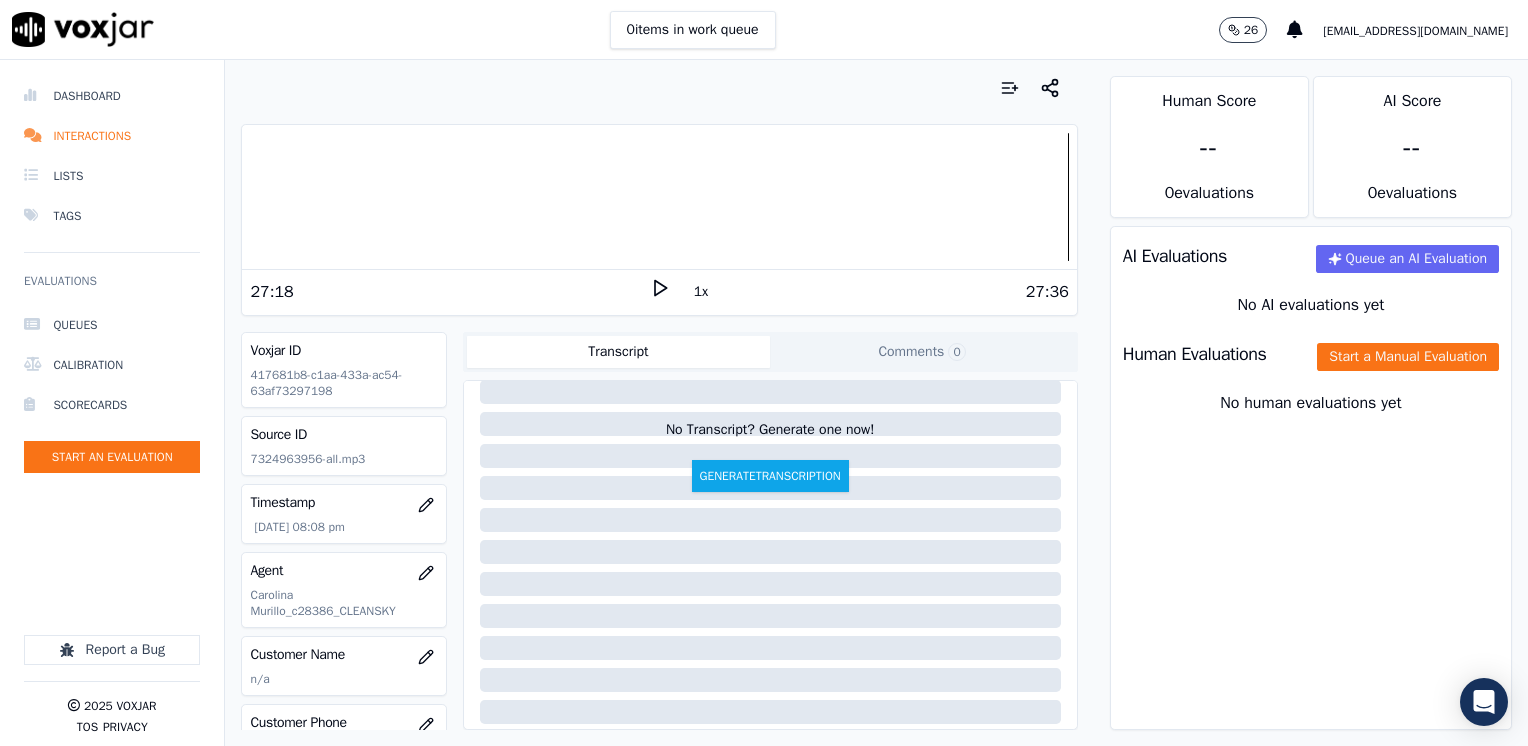scroll, scrollTop: 100, scrollLeft: 0, axis: vertical 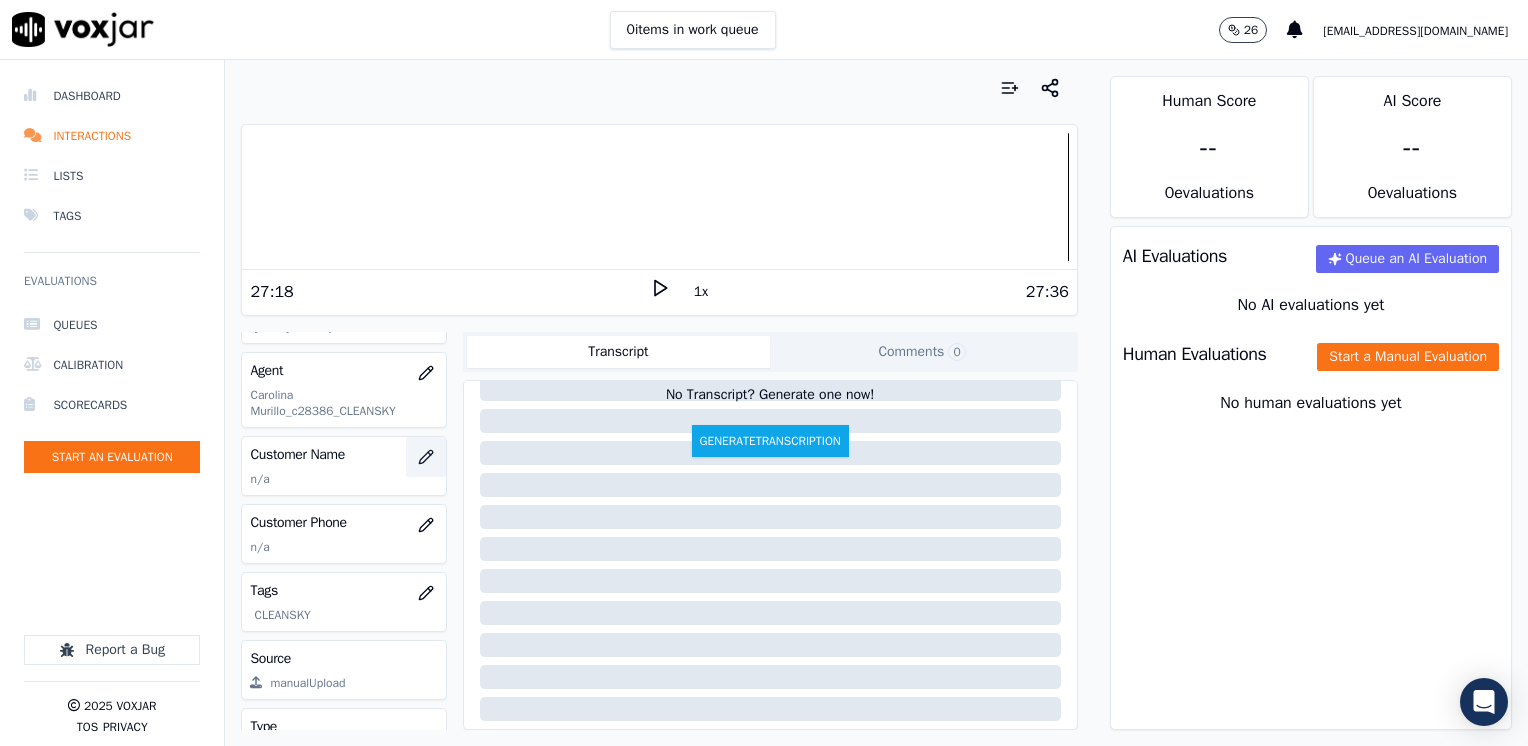 click 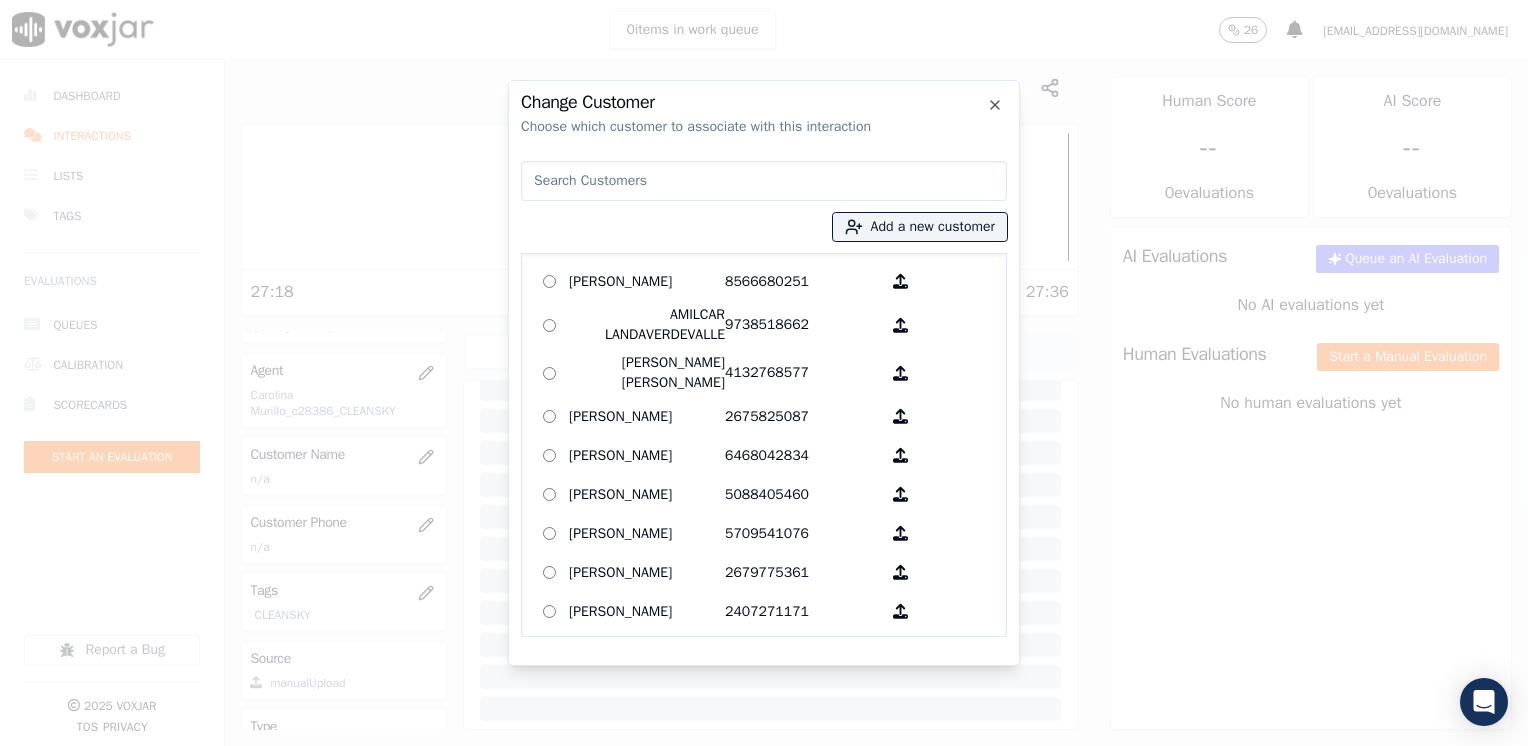 click at bounding box center (764, 181) 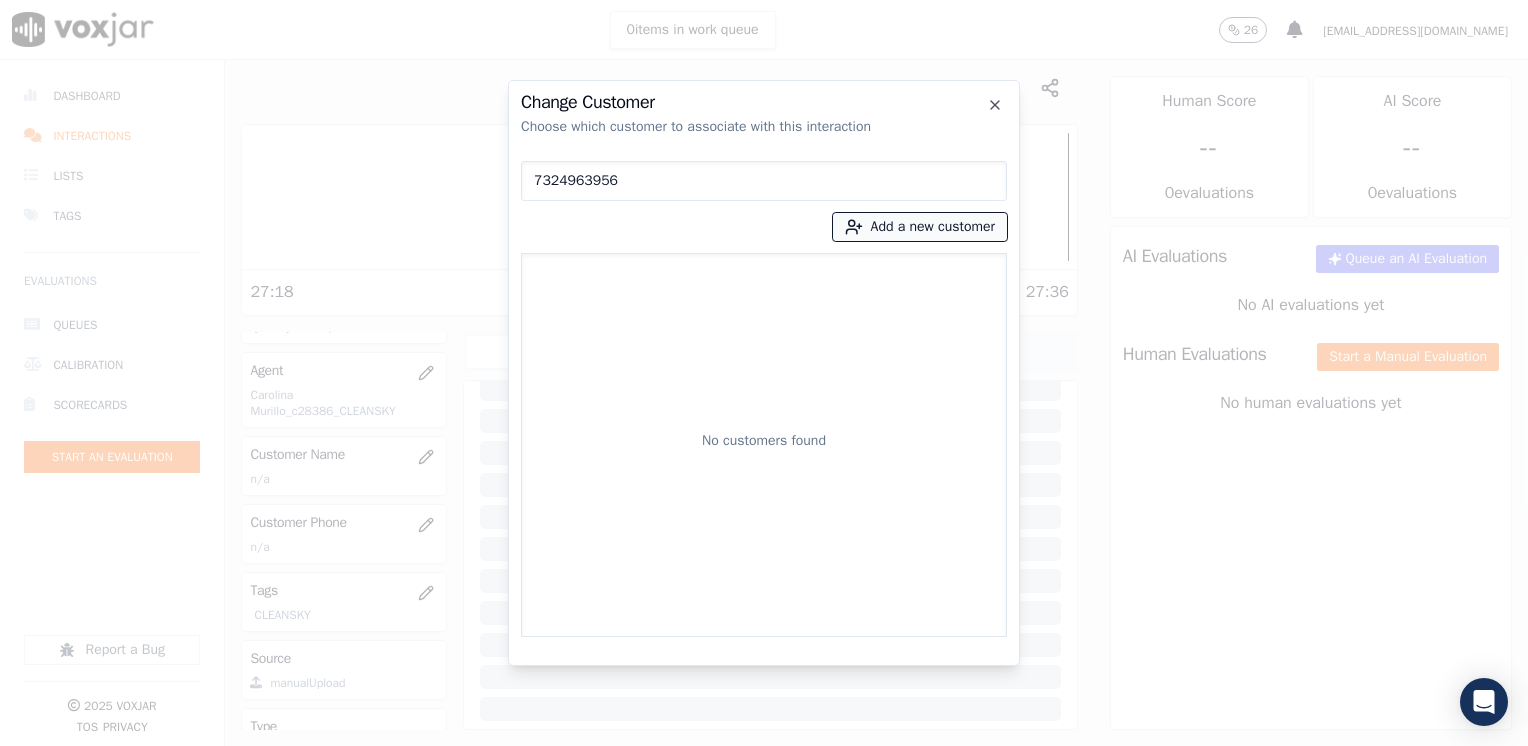 type on "7324963956" 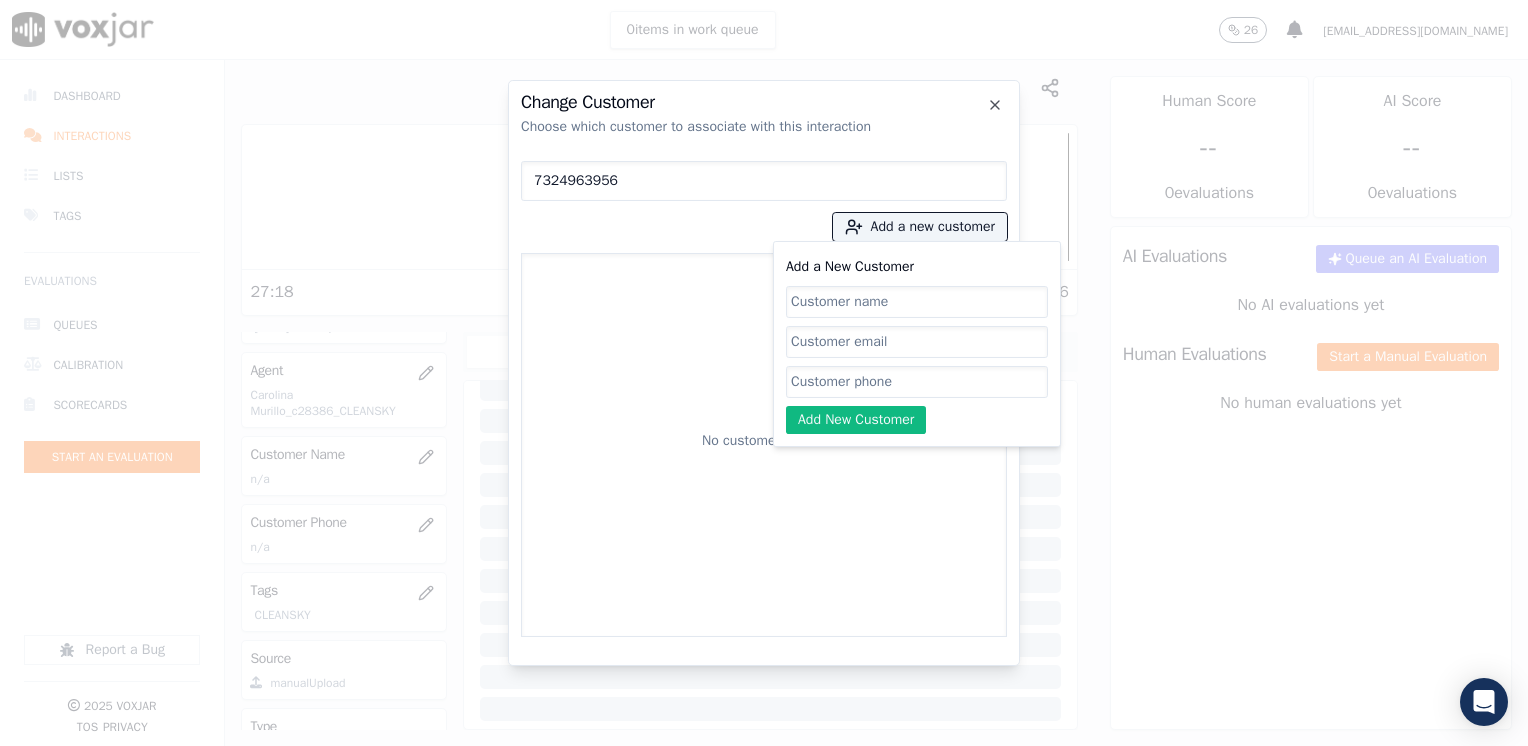 click on "Add a New Customer" 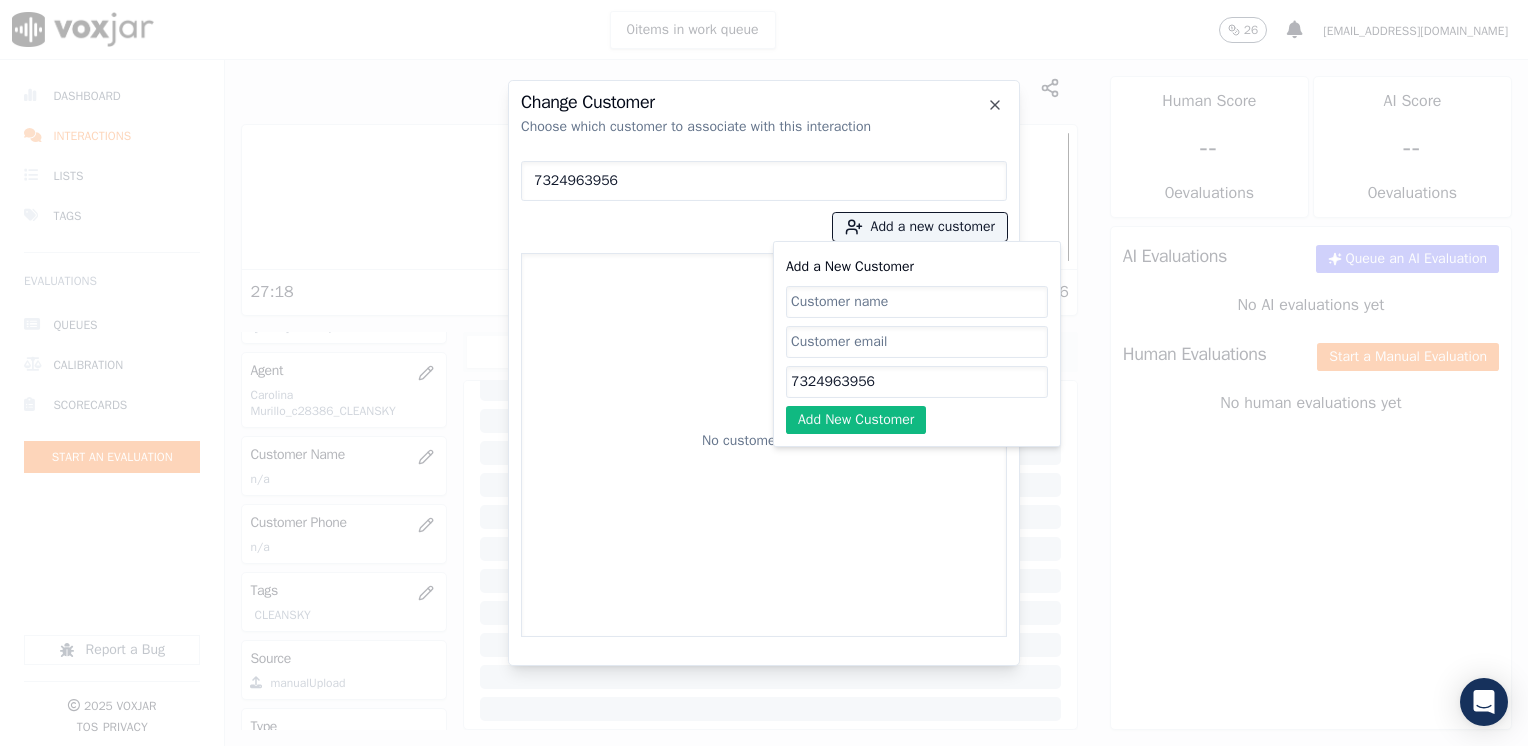 type on "7324963956" 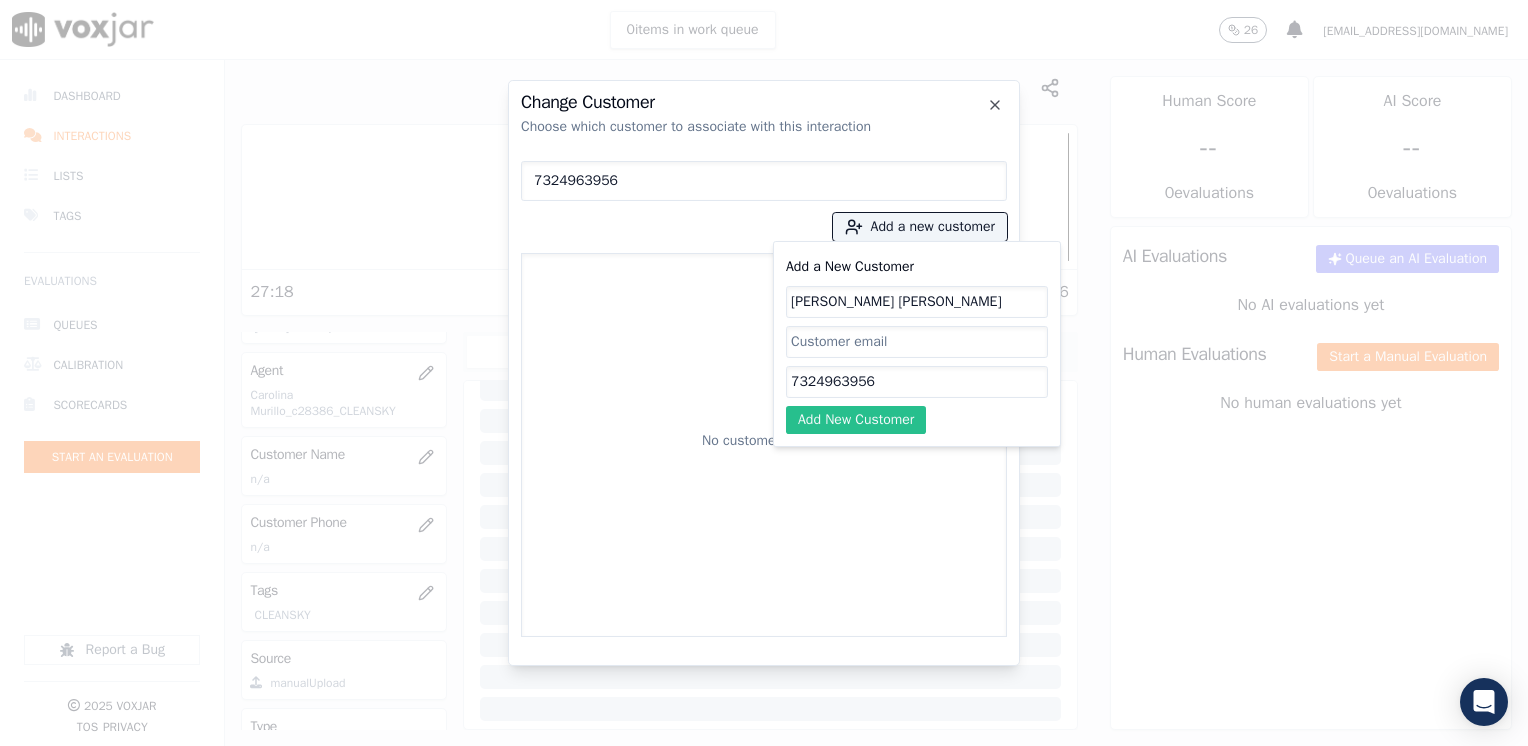 type on "[PERSON_NAME] [PERSON_NAME]" 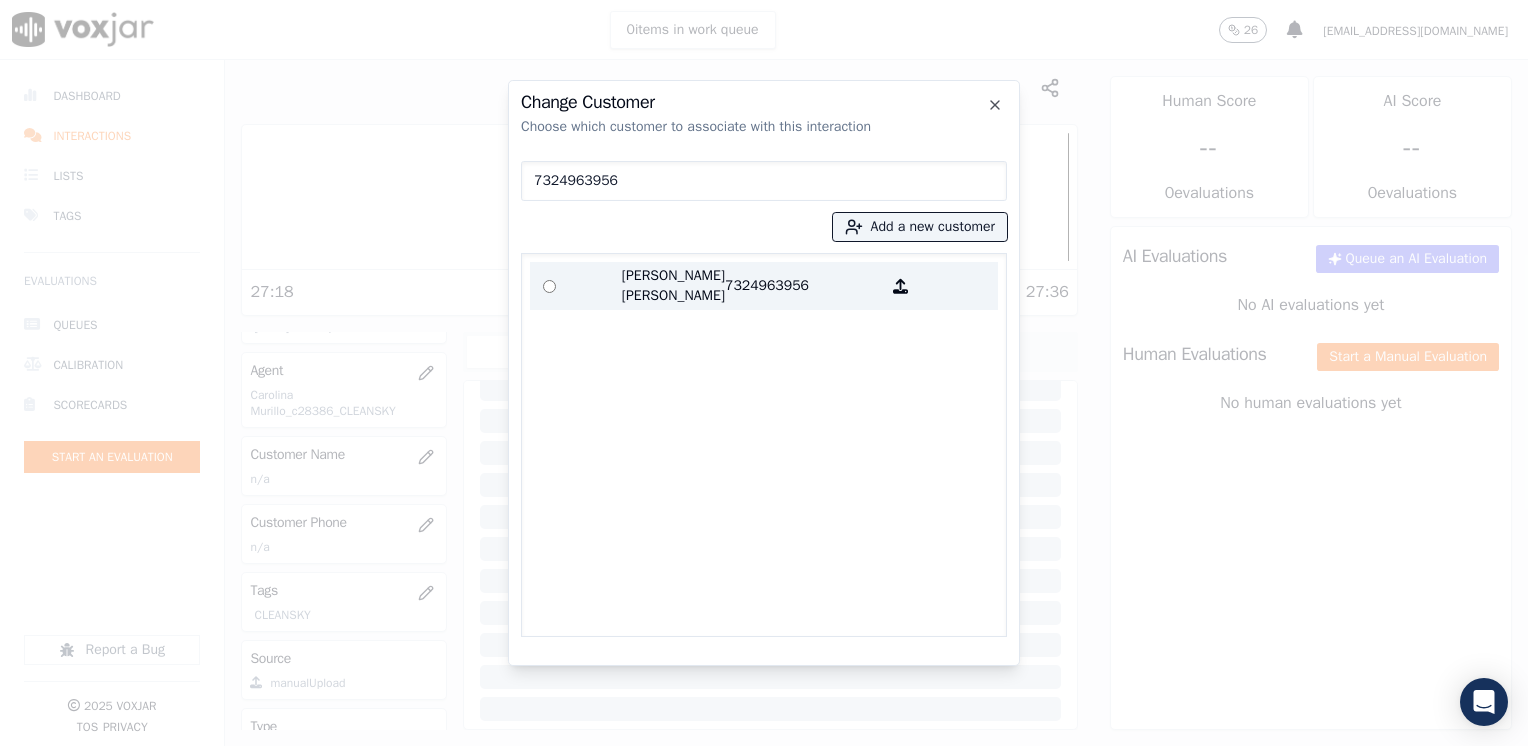 click on "7324963956" at bounding box center [803, 286] 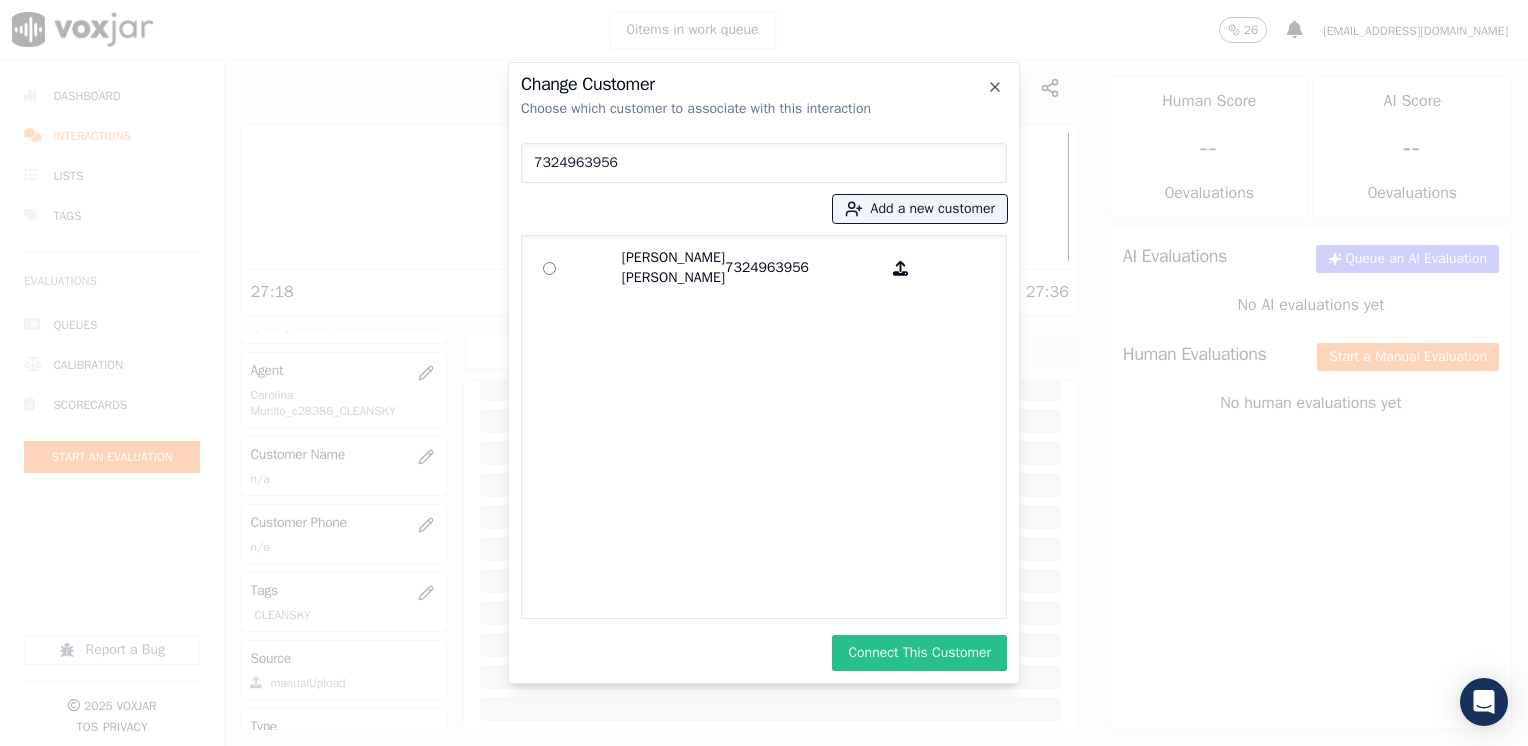 click on "Connect This Customer" at bounding box center [919, 653] 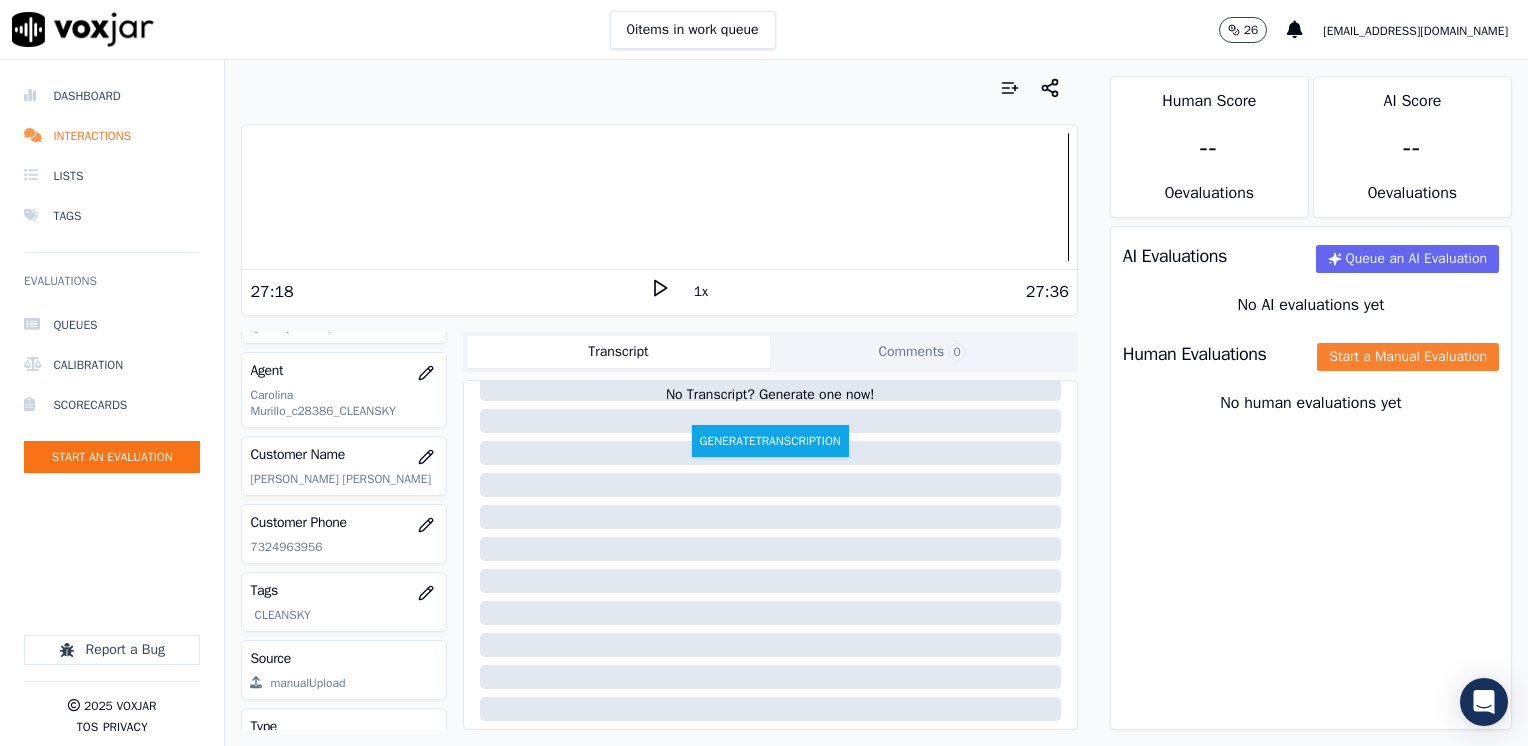 click on "Start a Manual Evaluation" 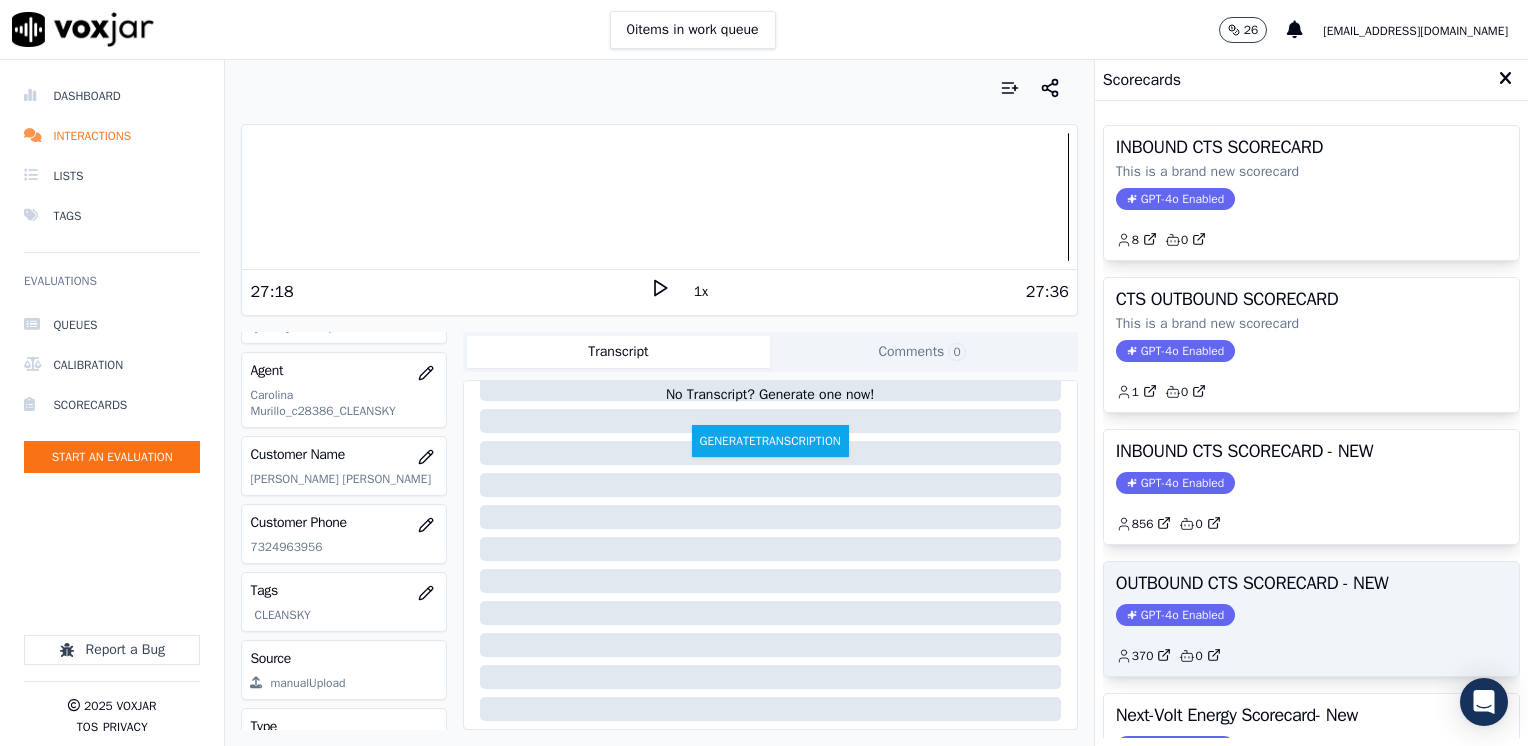click on "GPT-4o Enabled" at bounding box center [1175, 615] 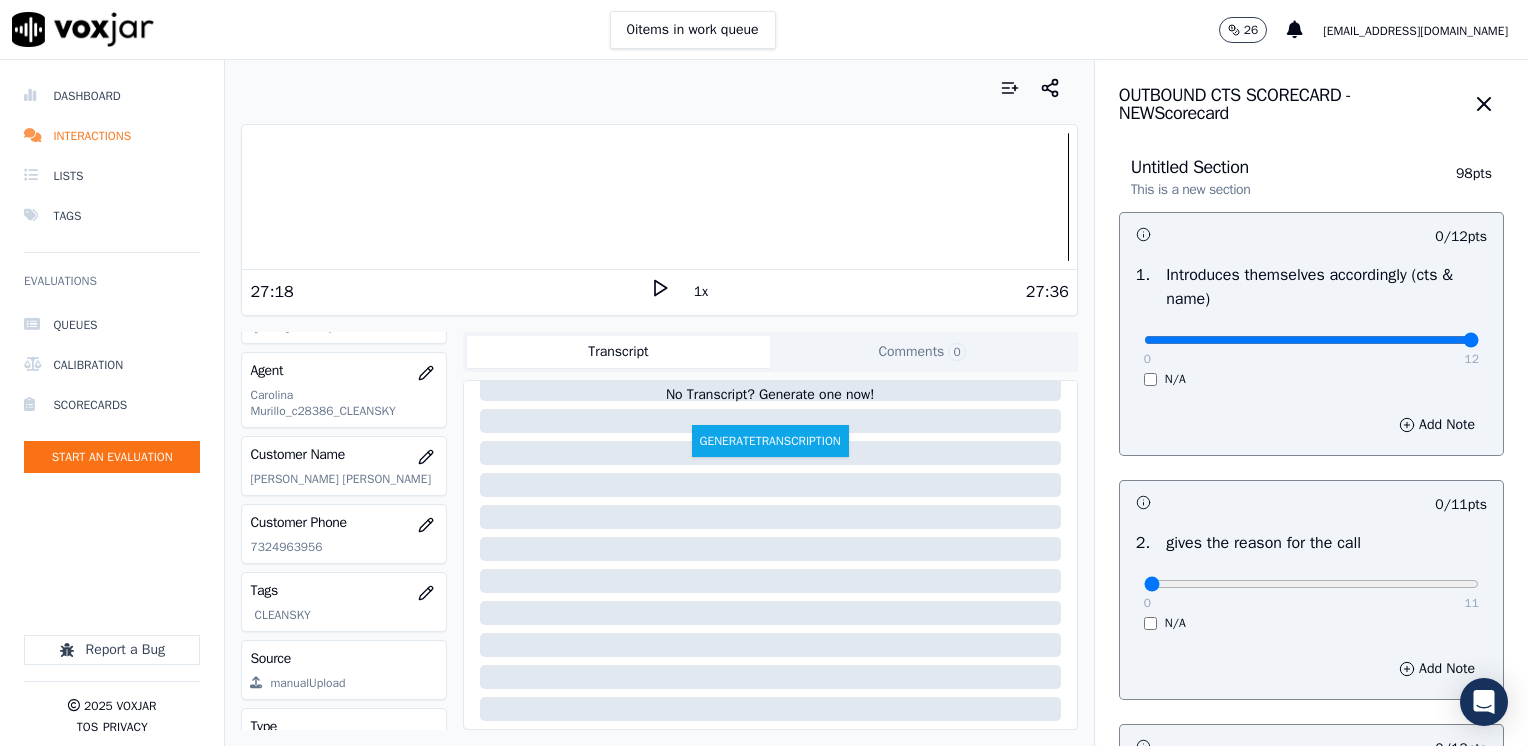drag, startPoint x: 1131, startPoint y: 338, endPoint x: 1531, endPoint y: 339, distance: 400.00125 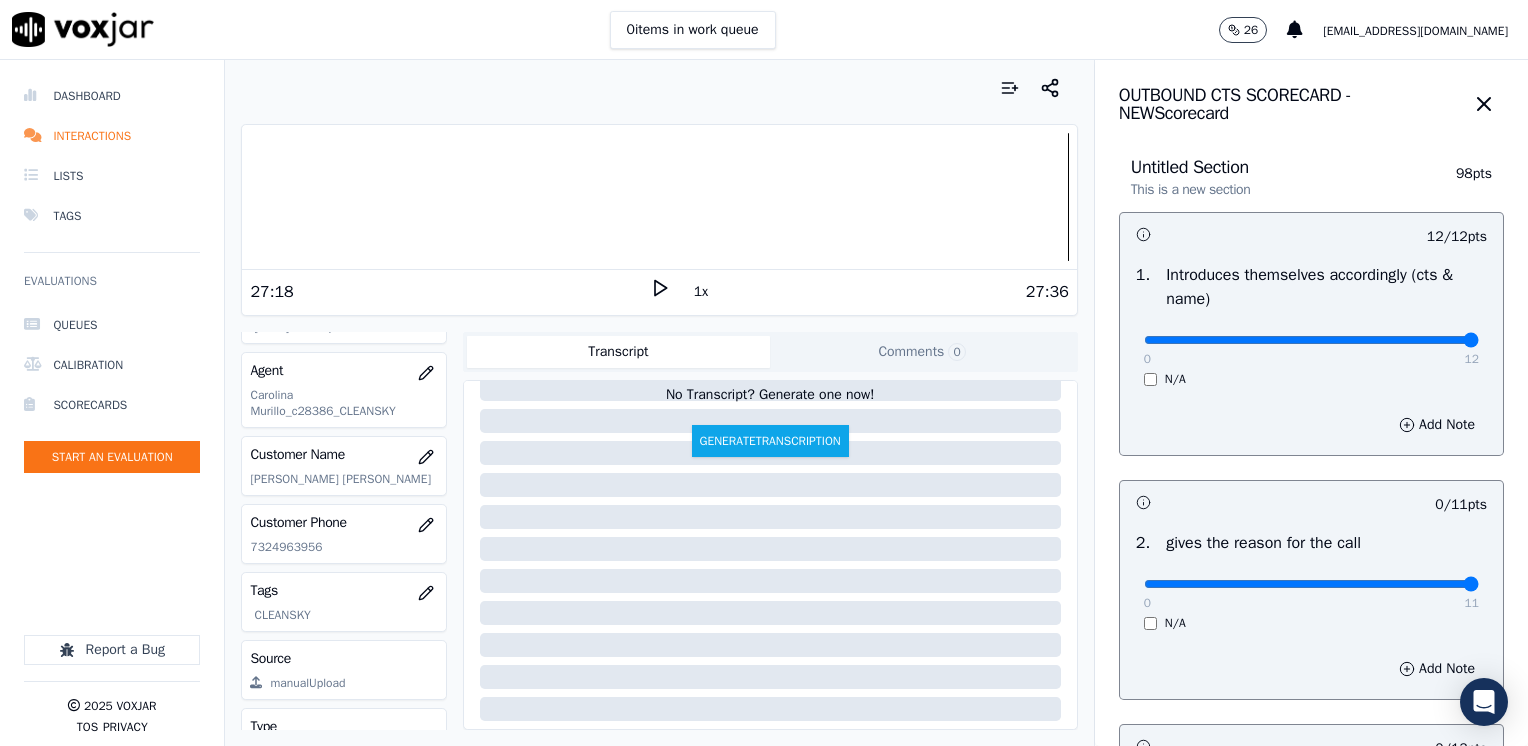 drag, startPoint x: 1137, startPoint y: 579, endPoint x: 1531, endPoint y: 580, distance: 394.00128 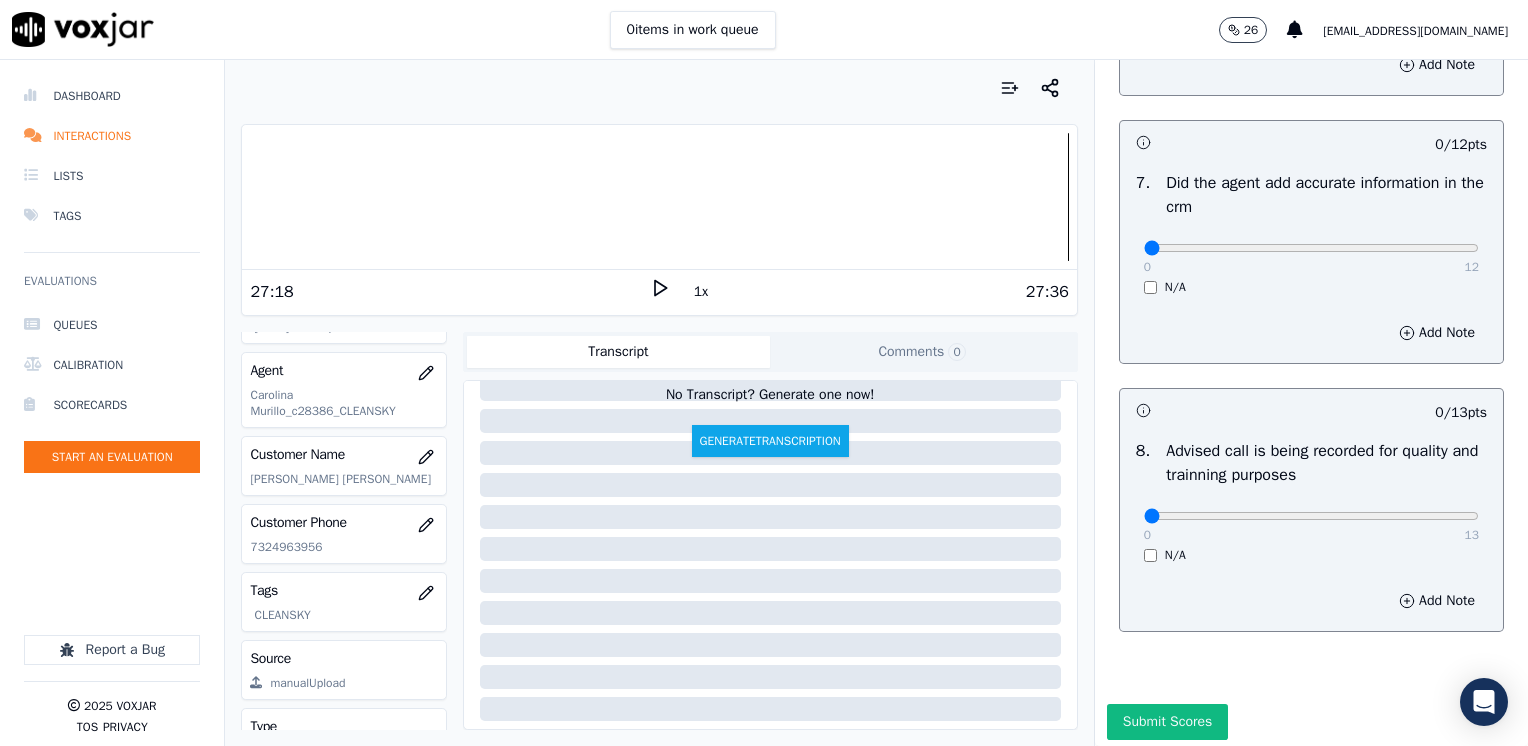scroll, scrollTop: 1748, scrollLeft: 0, axis: vertical 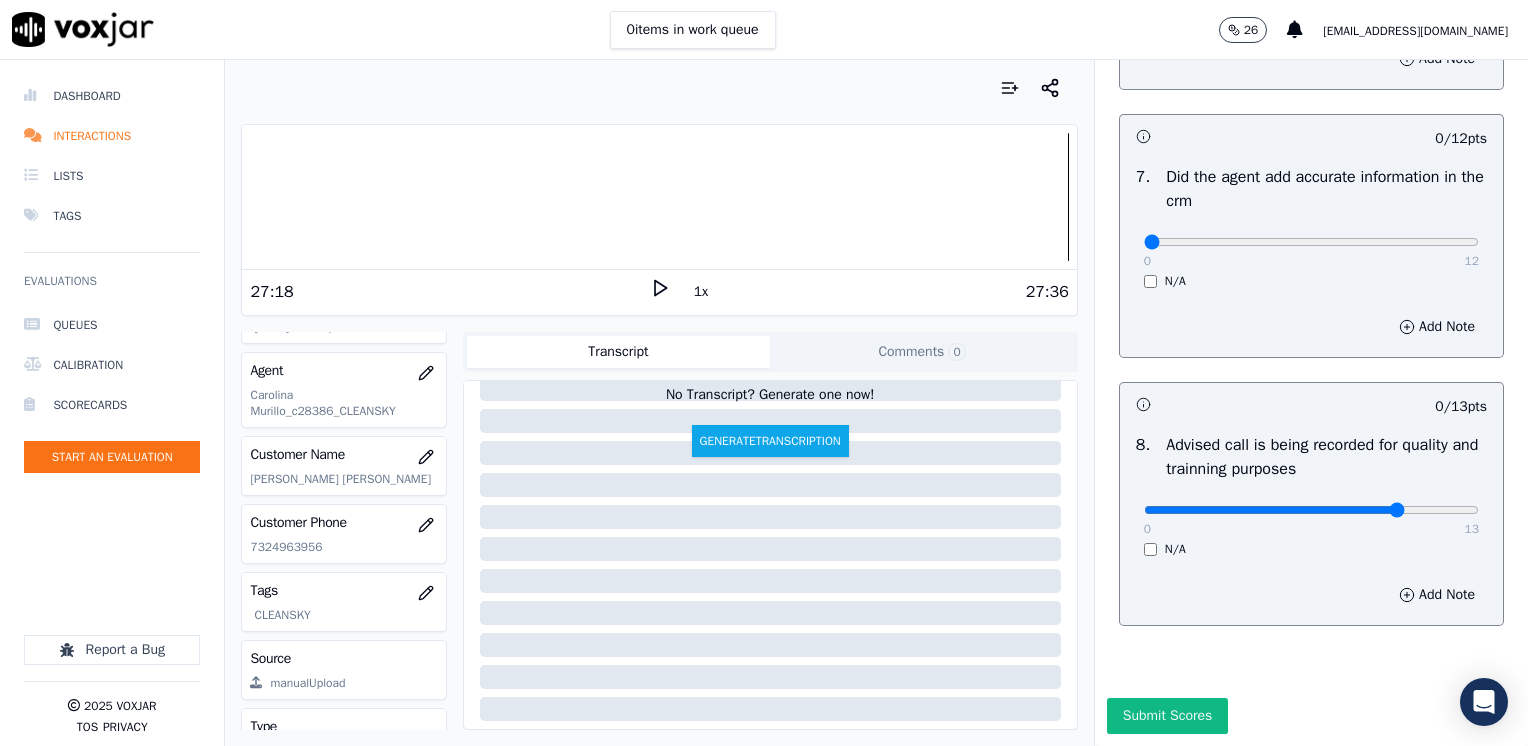 type on "10" 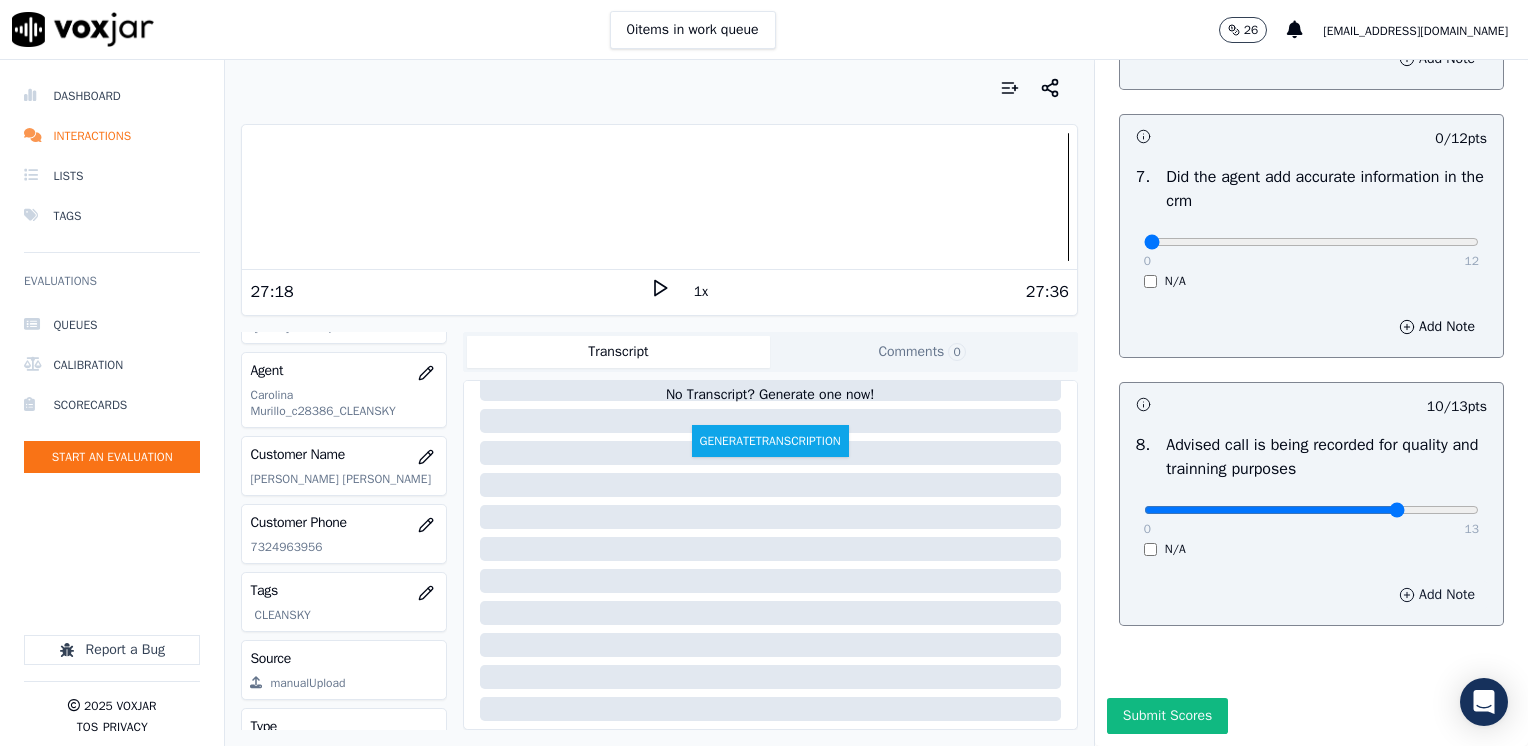 click on "Add Note" at bounding box center [1437, 595] 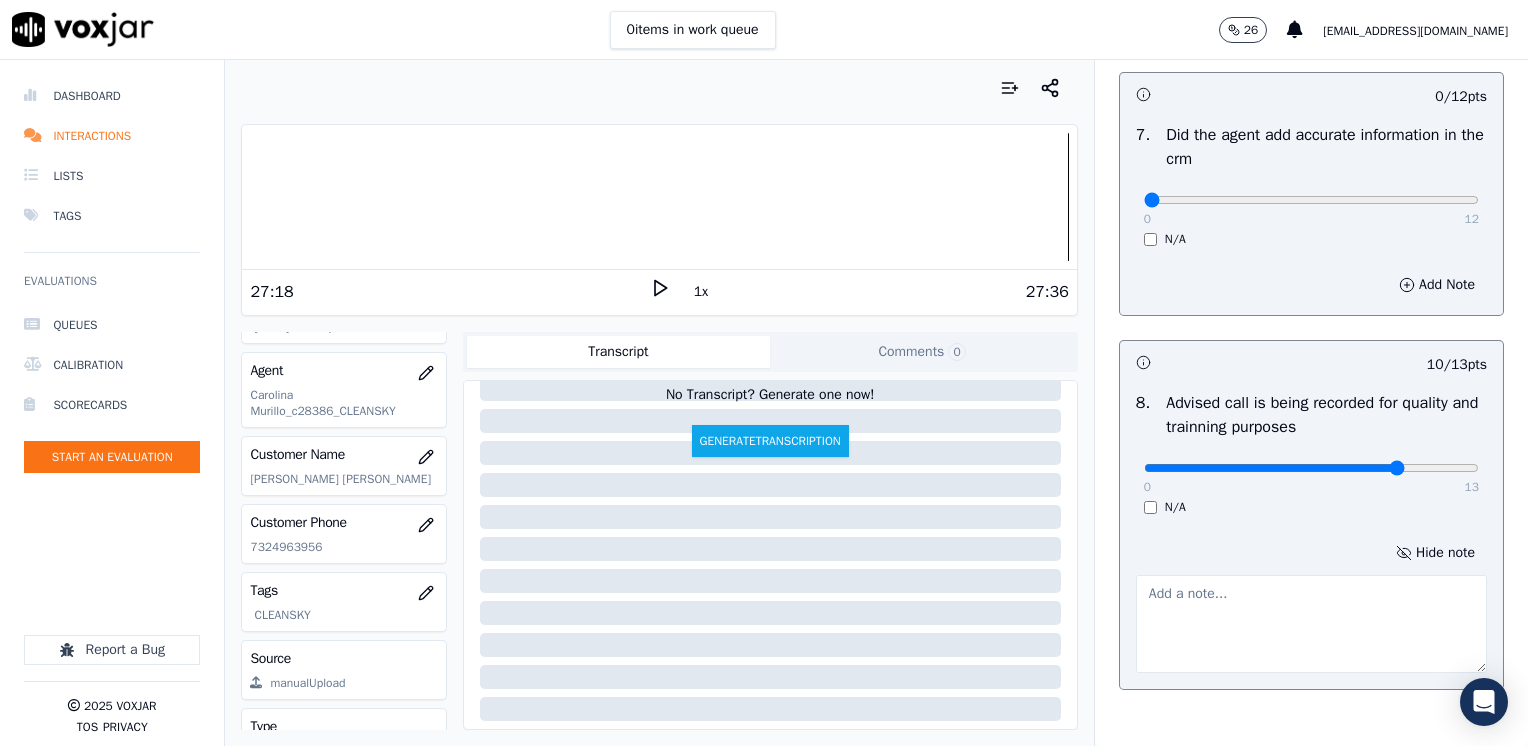 click at bounding box center (1311, 624) 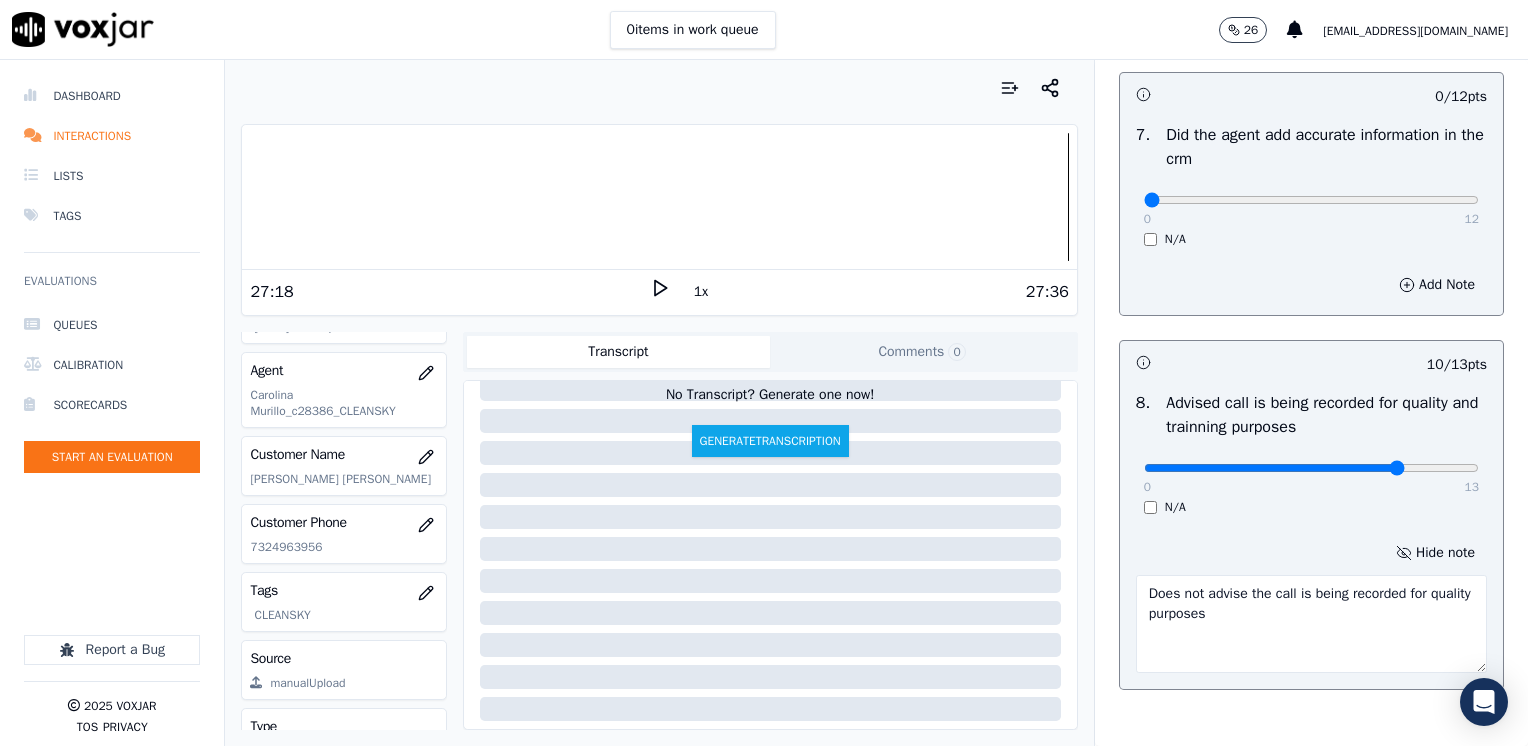 type on "Does not advise the call is being recorded for quality purposes" 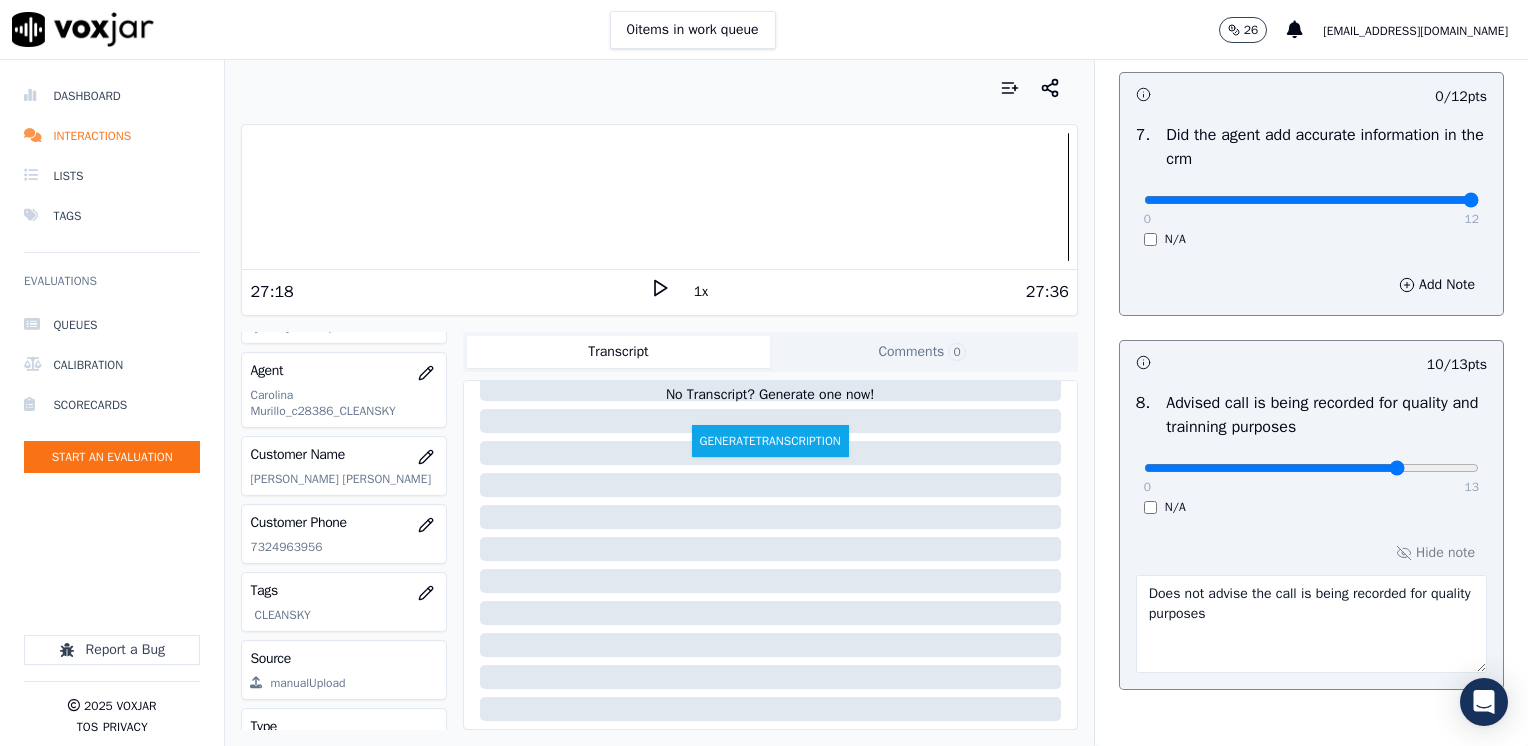 drag, startPoint x: 1129, startPoint y: 198, endPoint x: 1523, endPoint y: 181, distance: 394.36658 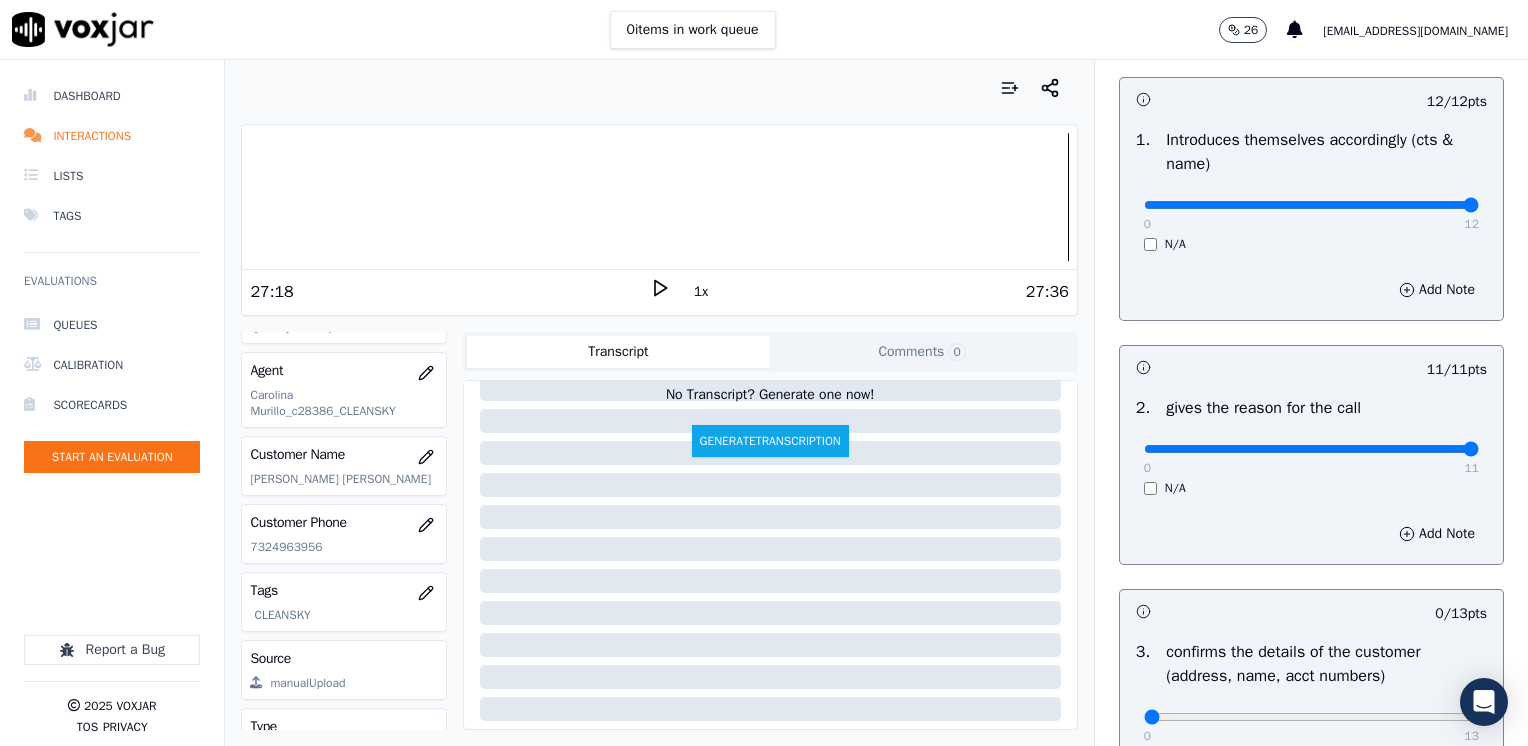 scroll, scrollTop: 300, scrollLeft: 0, axis: vertical 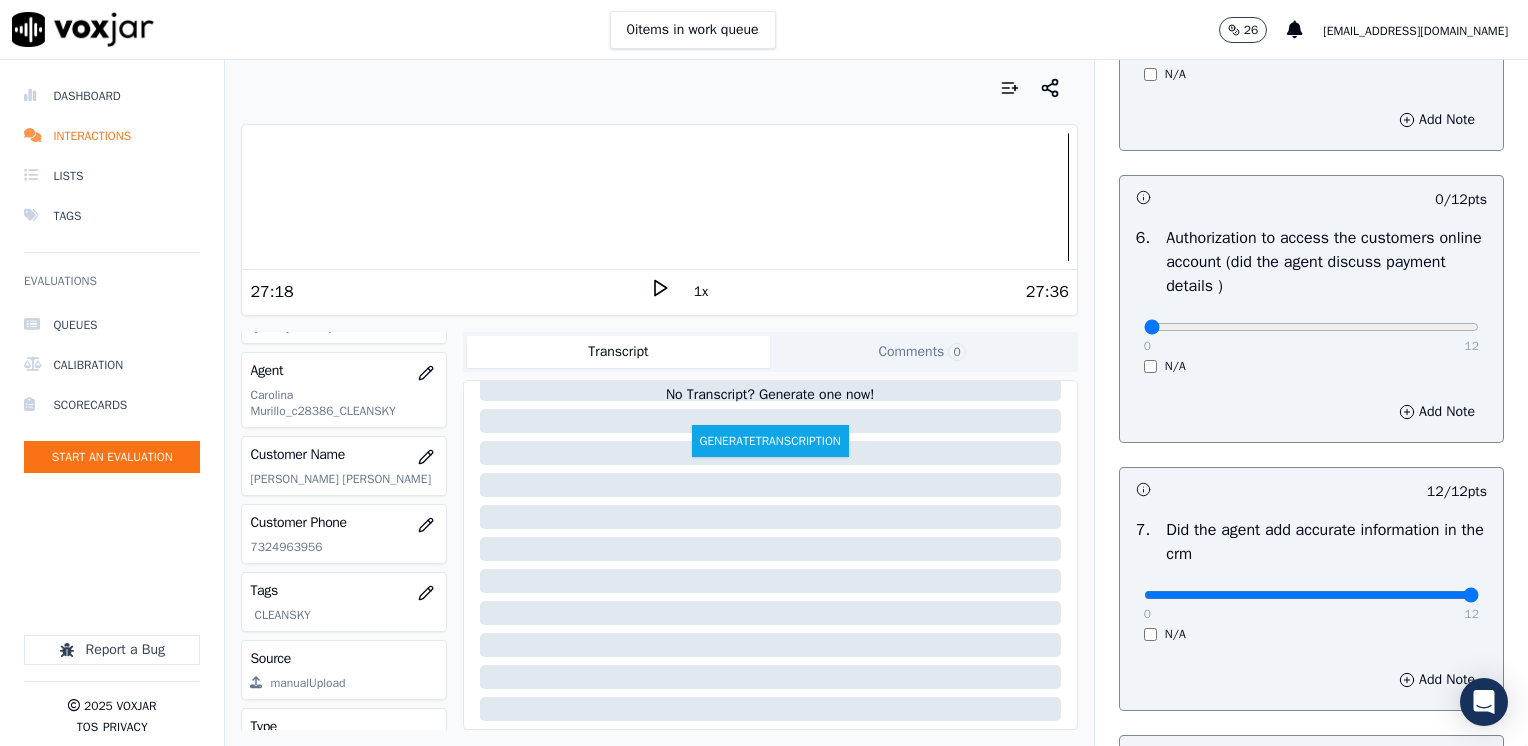 click on "N/A" at bounding box center [1311, 634] 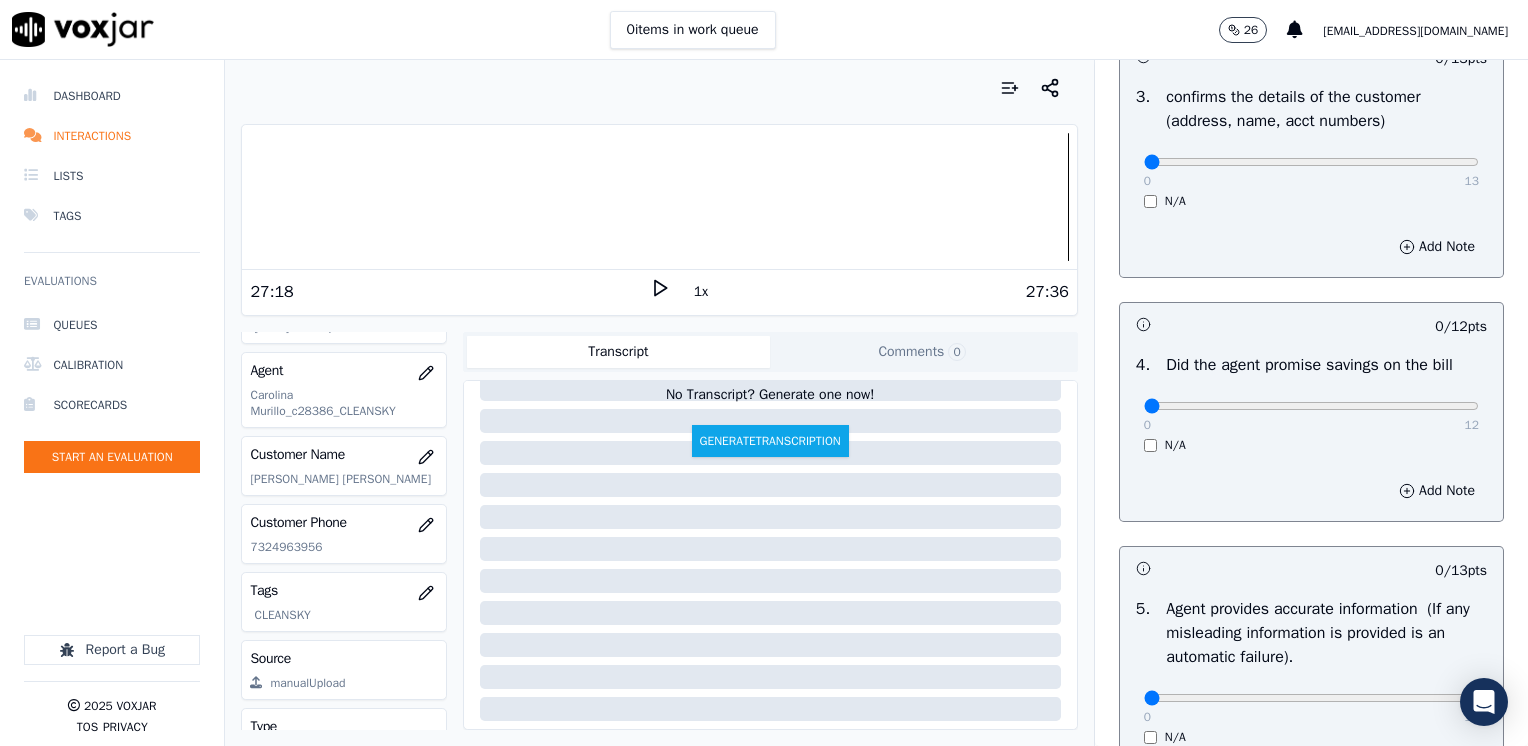 scroll, scrollTop: 753, scrollLeft: 0, axis: vertical 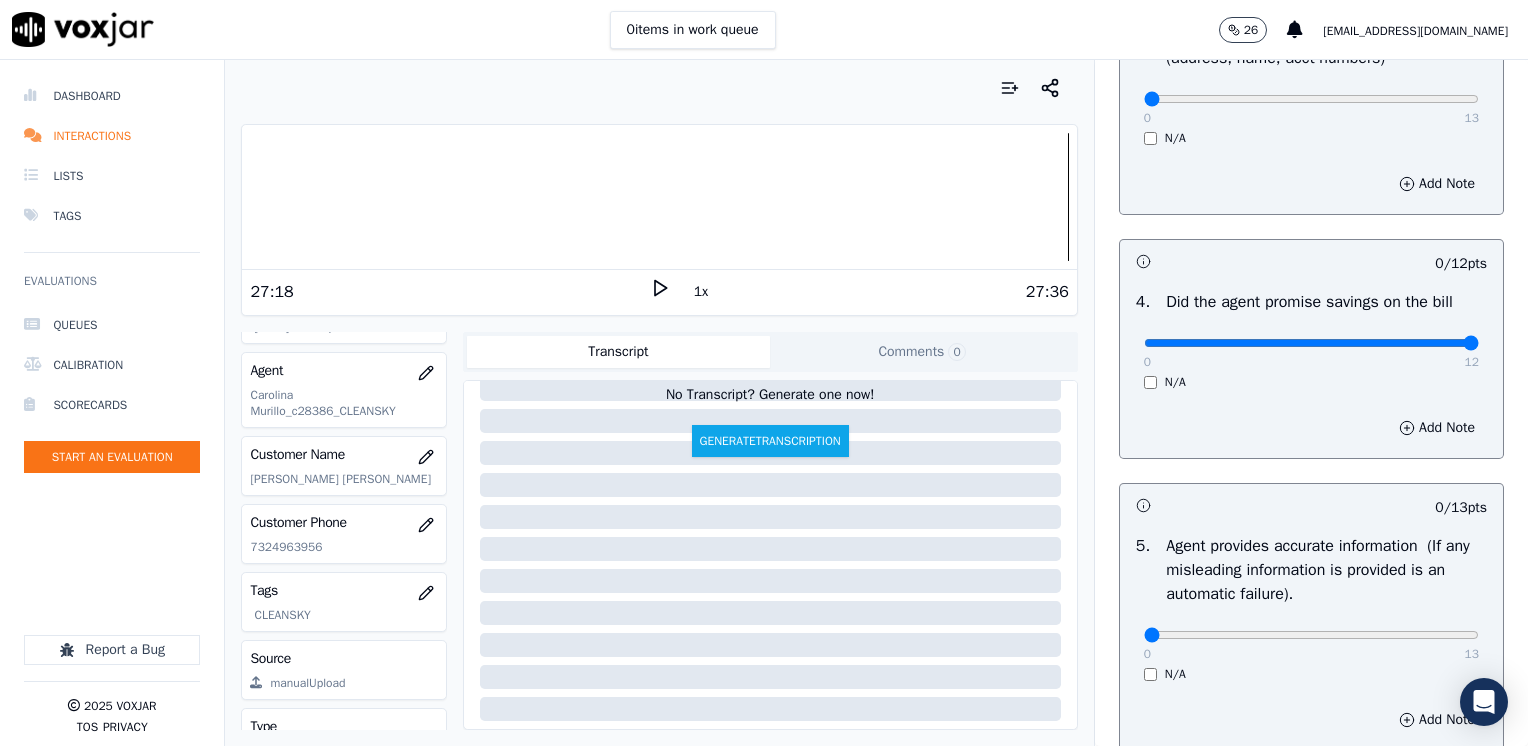 drag, startPoint x: 1132, startPoint y: 338, endPoint x: 1531, endPoint y: 338, distance: 399 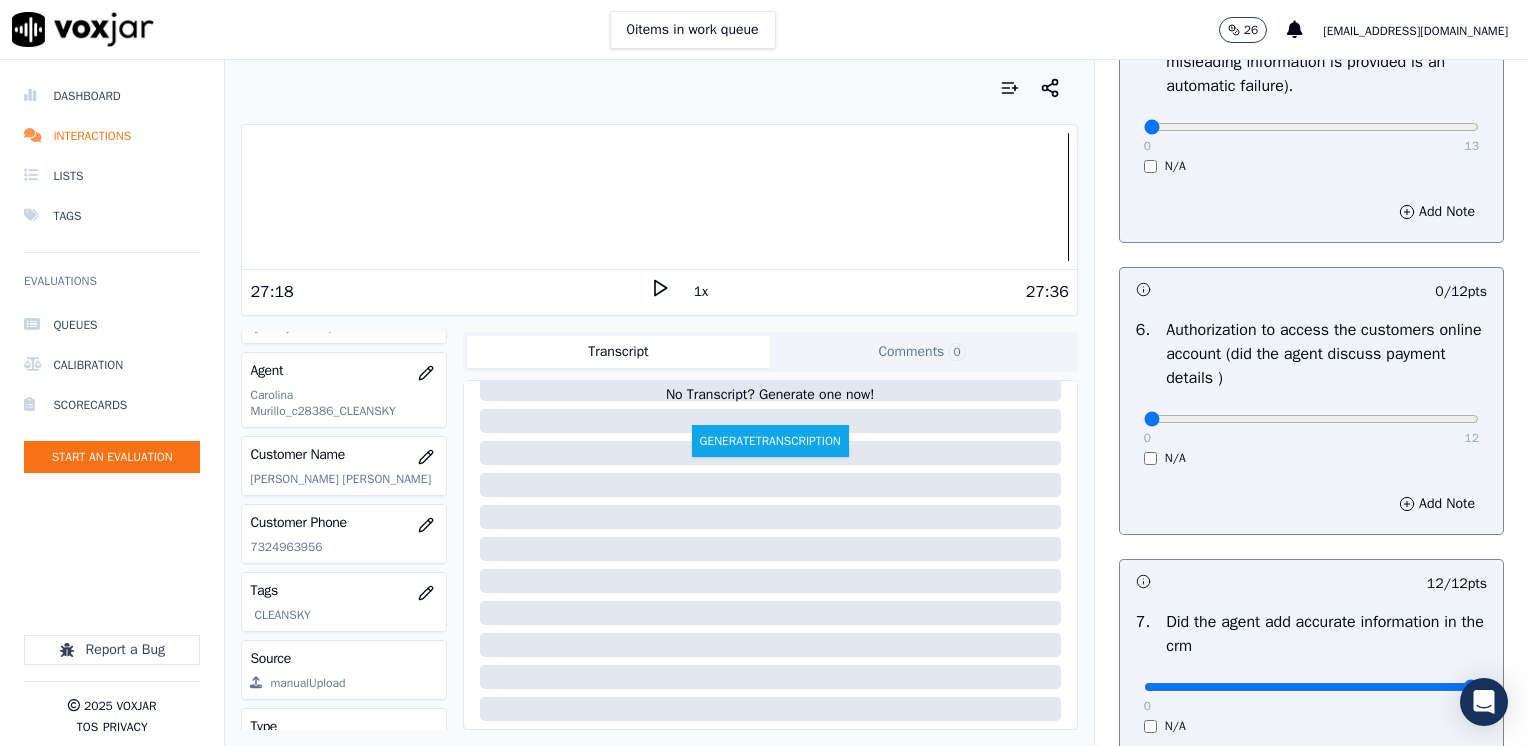 scroll, scrollTop: 1353, scrollLeft: 0, axis: vertical 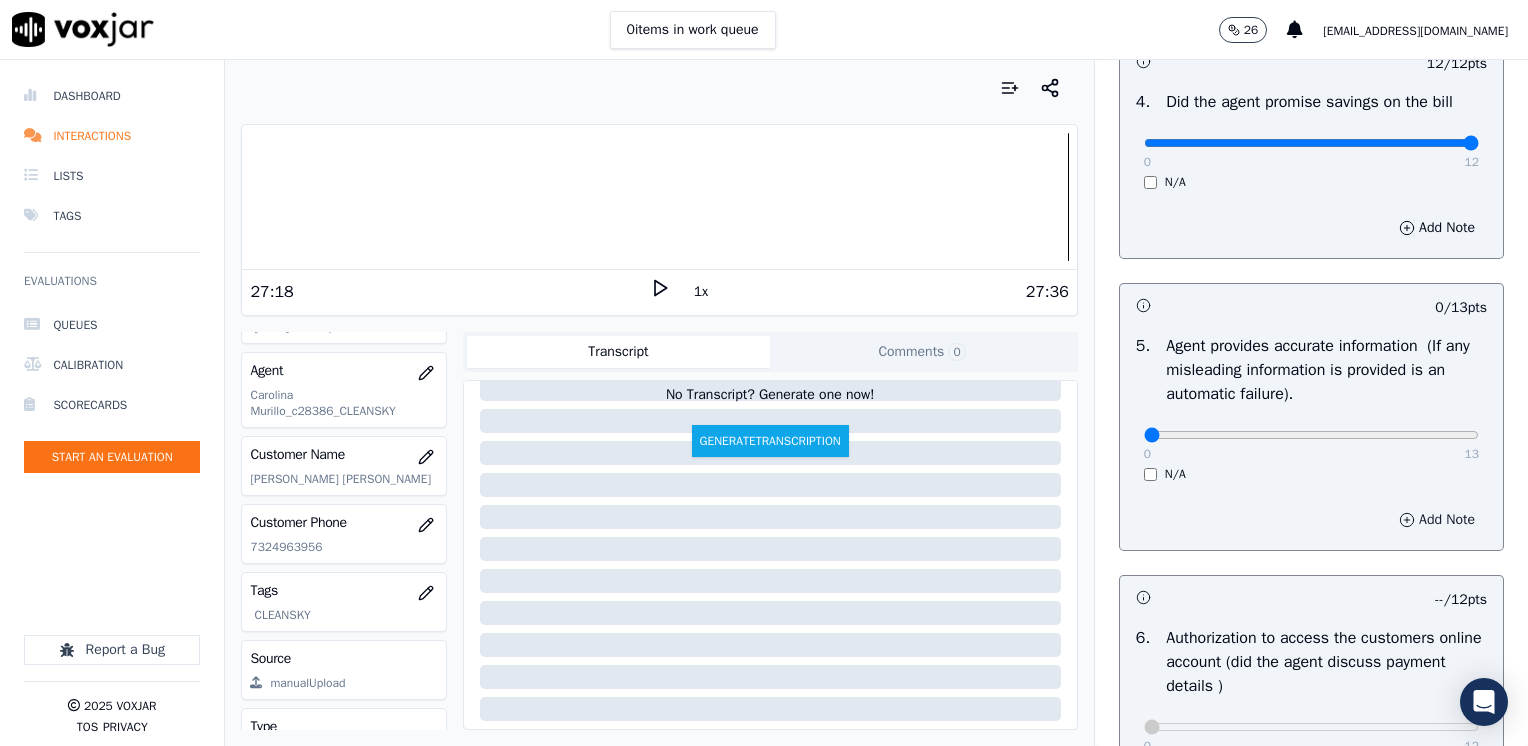 click on "Add Note" at bounding box center [1437, 520] 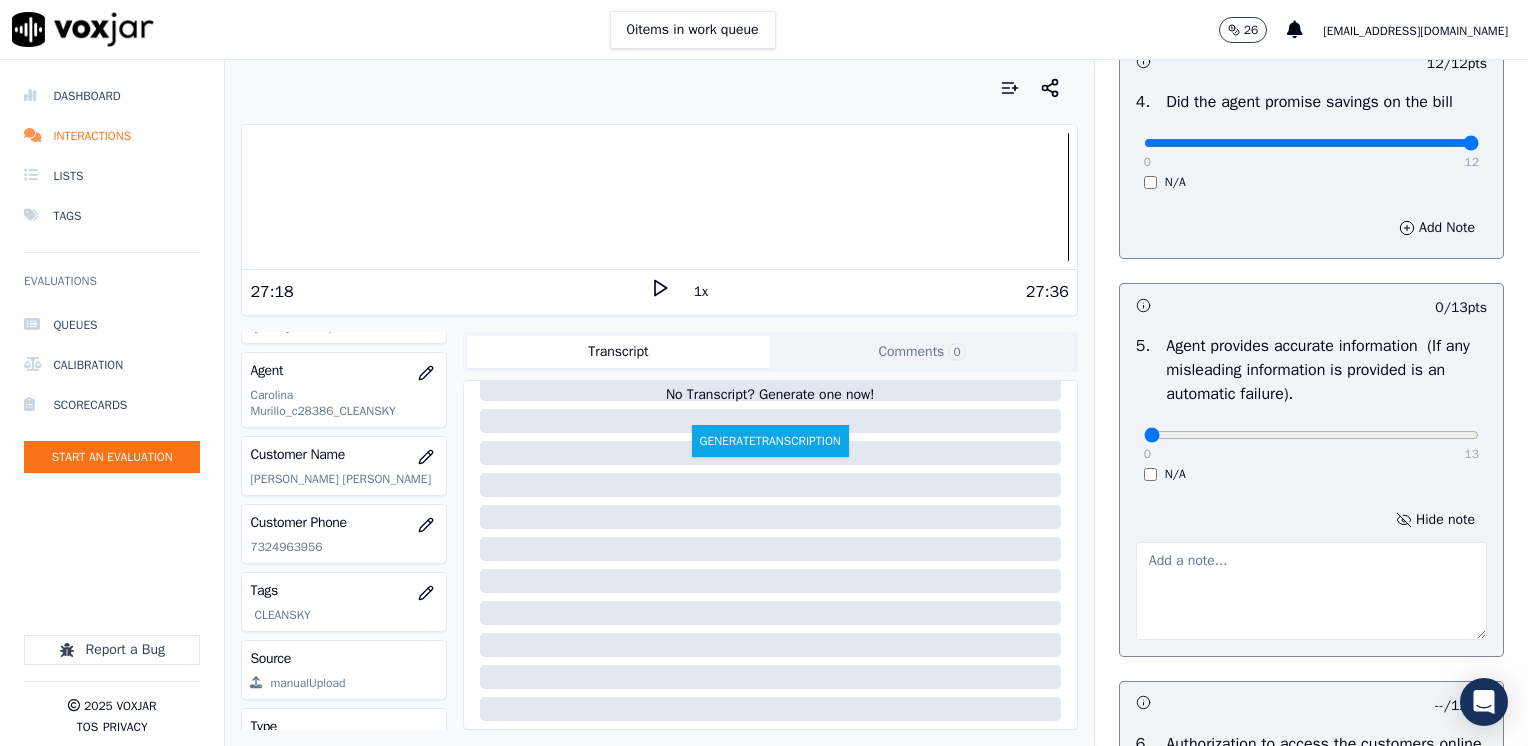 click on "Hide note" at bounding box center (1311, 573) 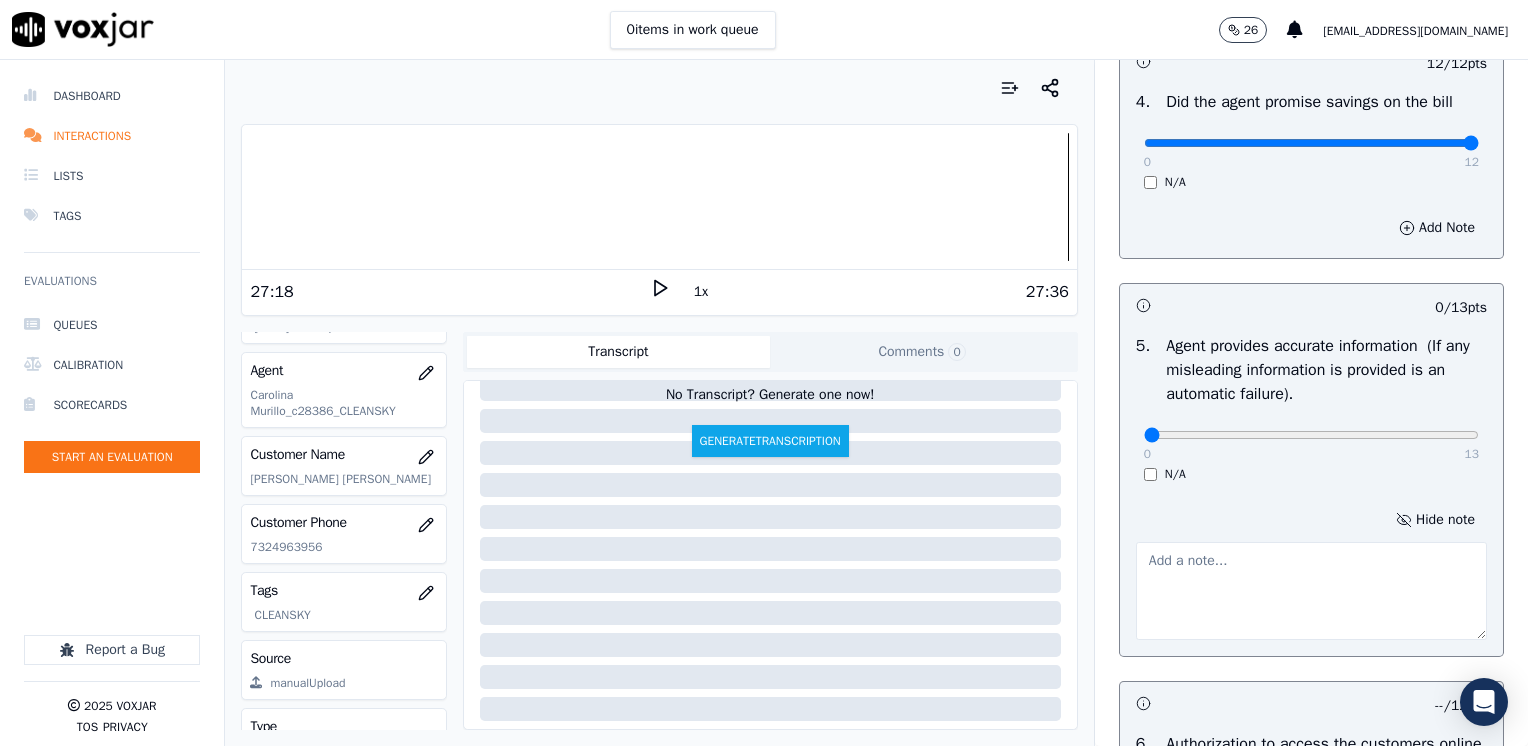click at bounding box center (1311, 591) 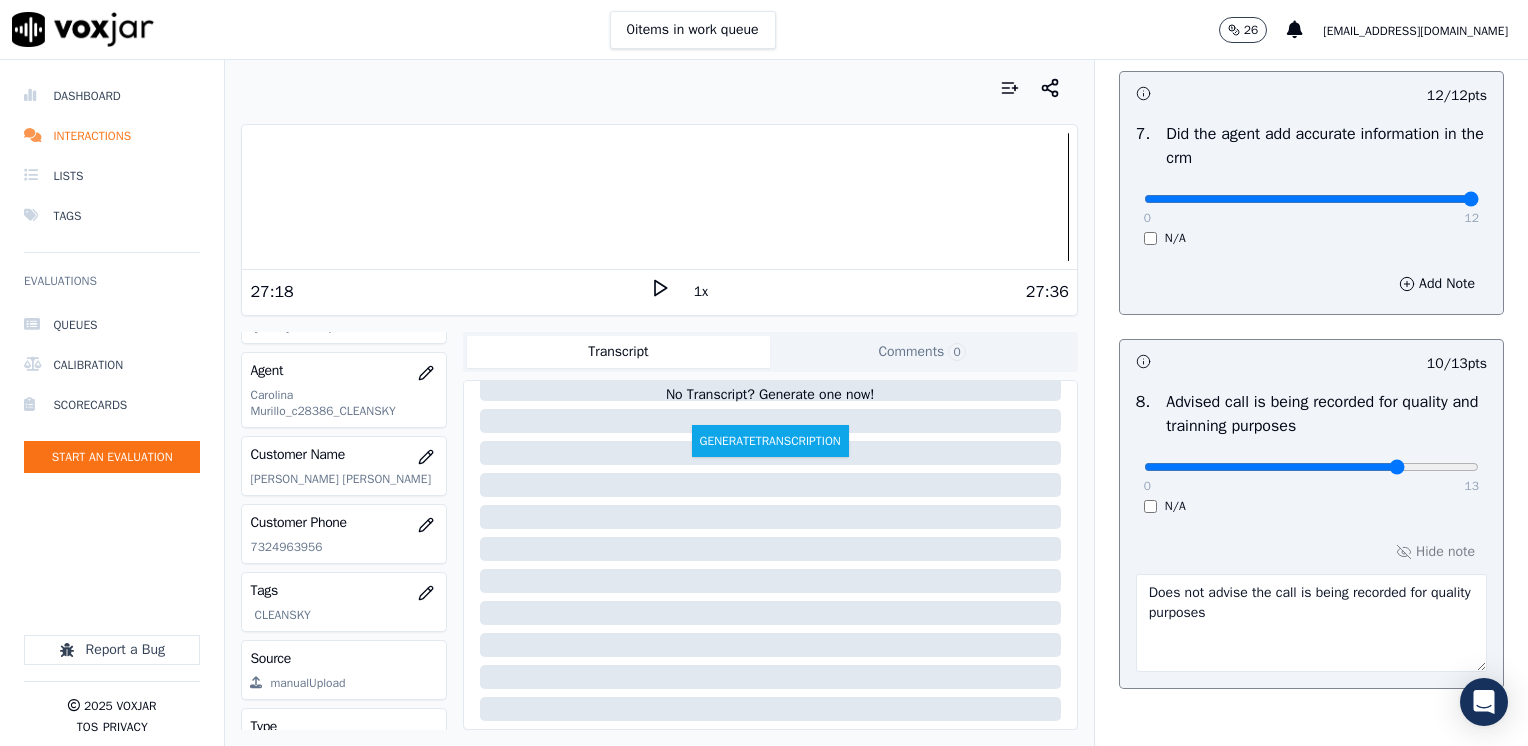 scroll, scrollTop: 1959, scrollLeft: 0, axis: vertical 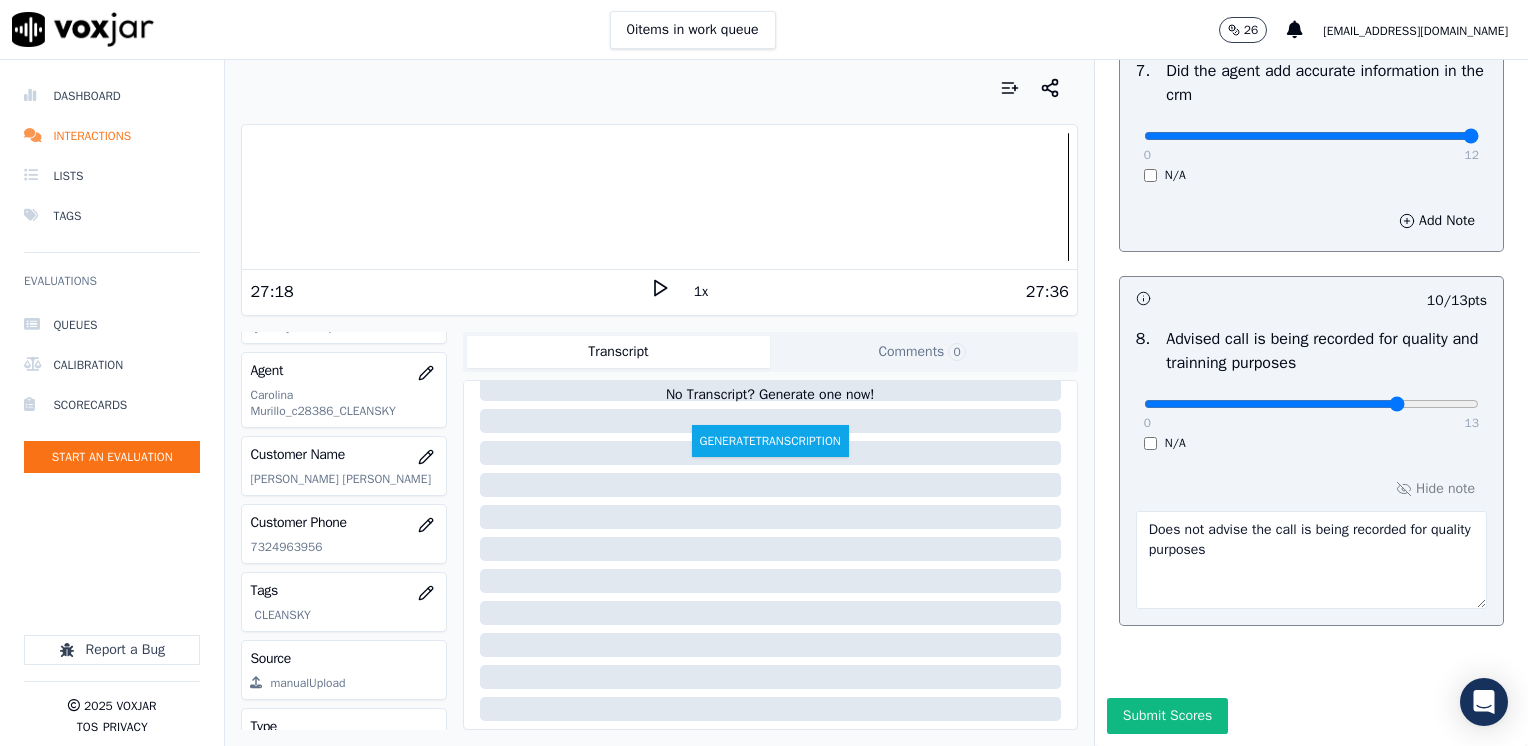 type on "Agent said that the ETF won't be charged. Agent [PERSON_NAME] transferred to her "supervisor"" 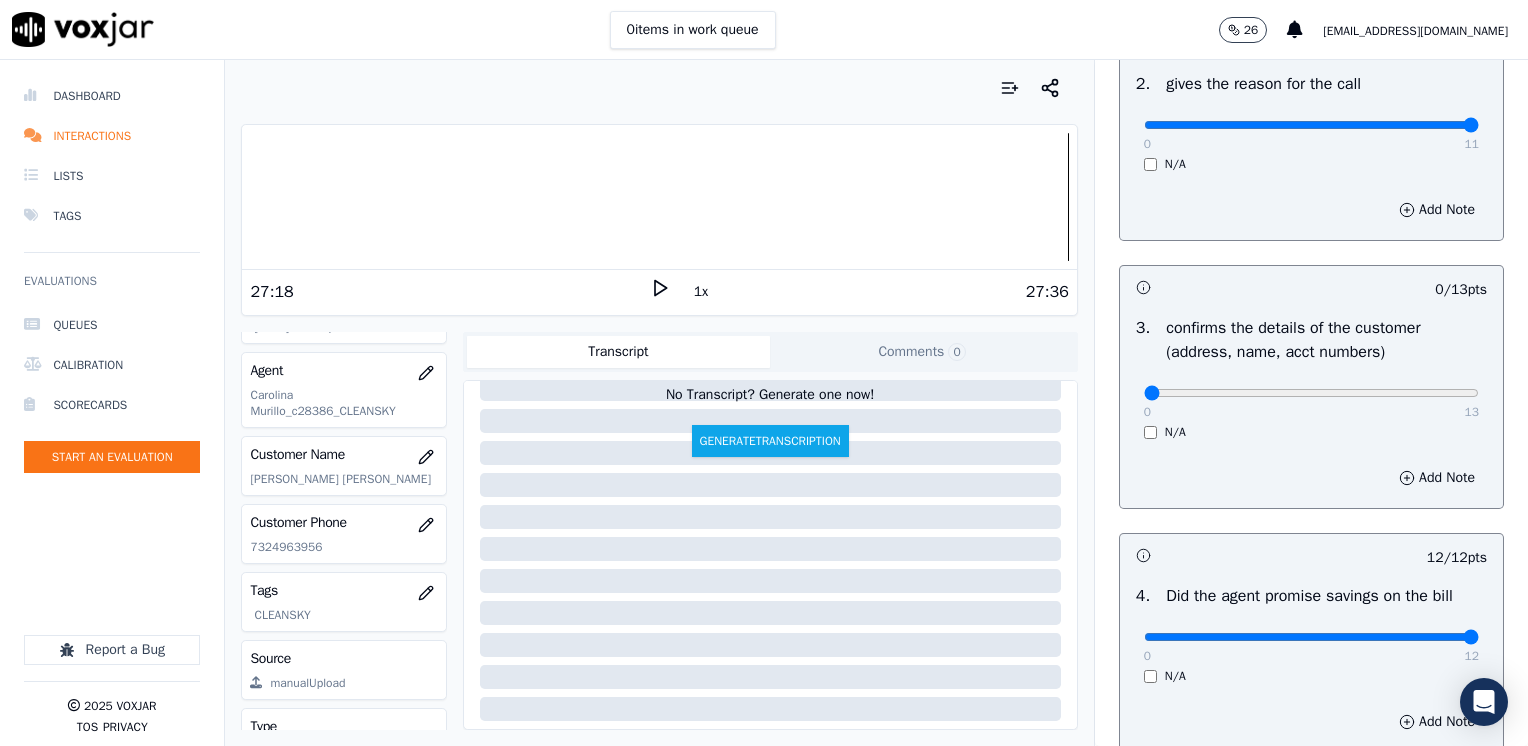 scroll, scrollTop: 259, scrollLeft: 0, axis: vertical 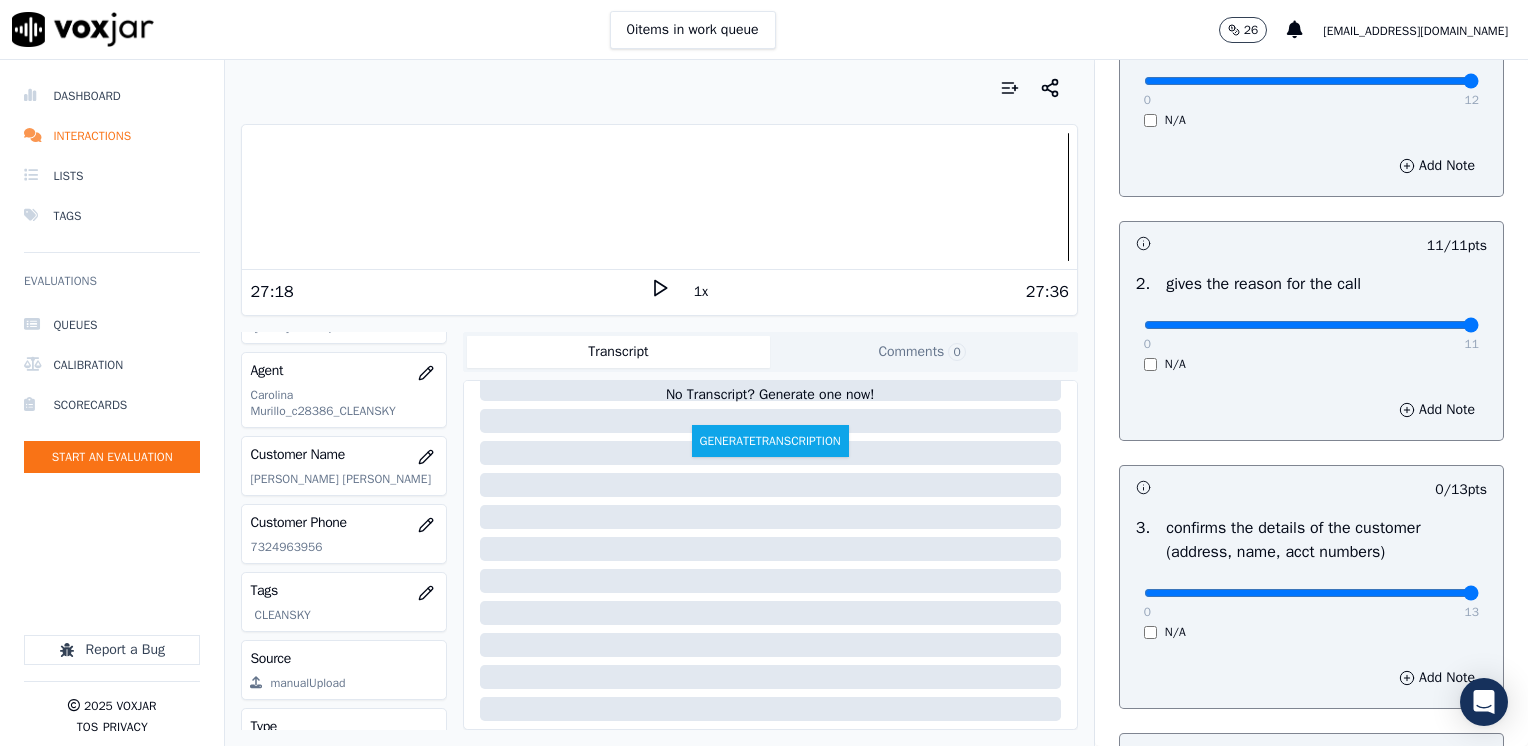 drag, startPoint x: 1123, startPoint y: 594, endPoint x: 1531, endPoint y: 577, distance: 408.354 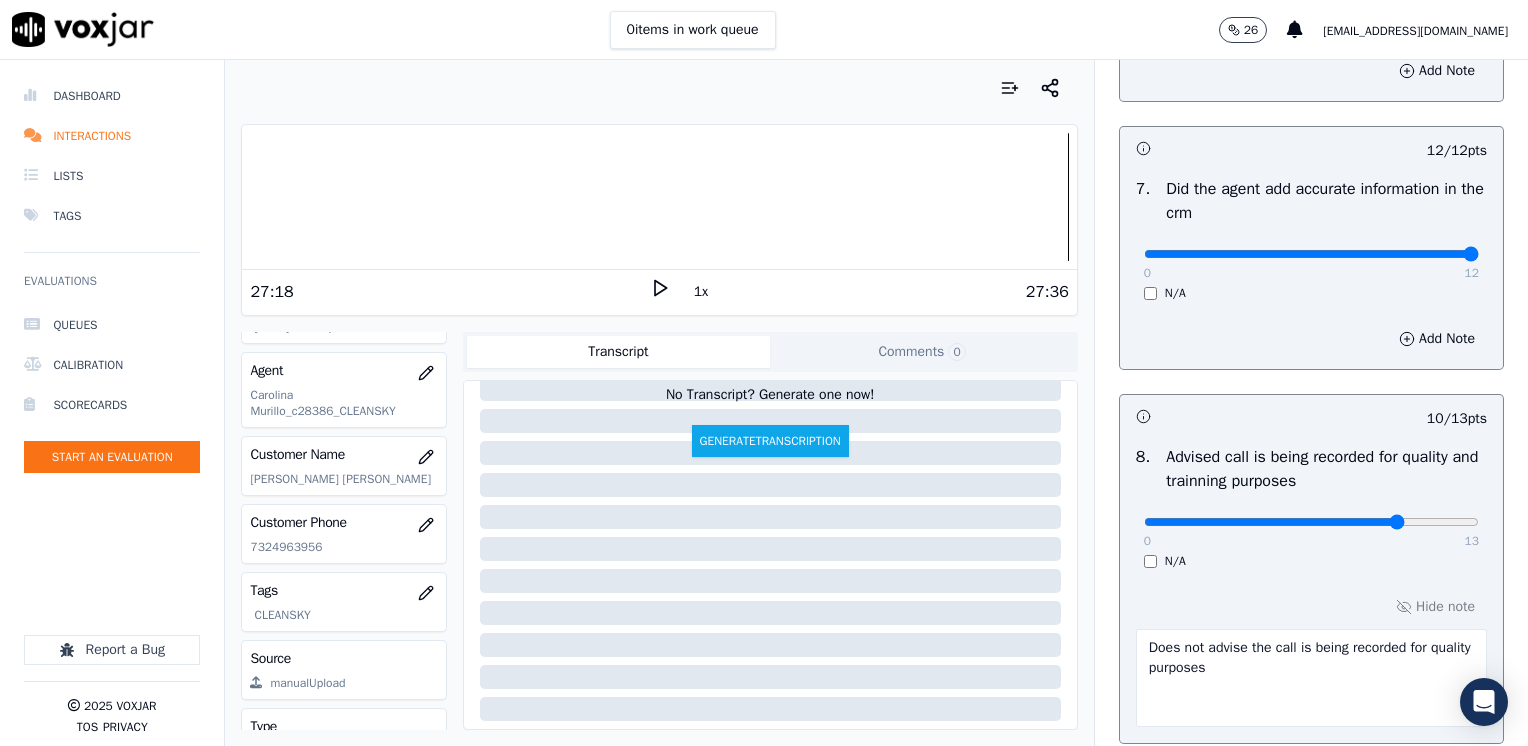 scroll, scrollTop: 1959, scrollLeft: 0, axis: vertical 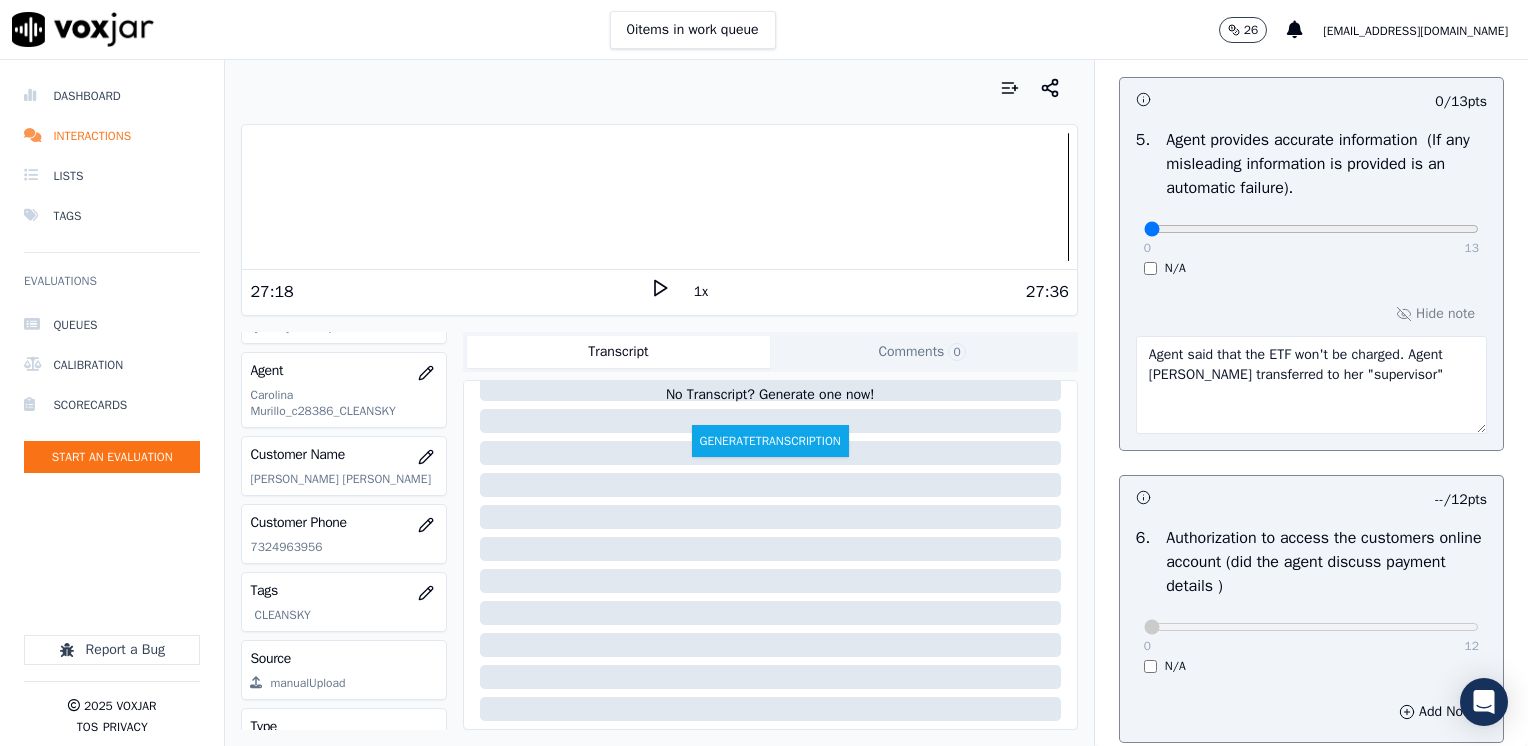 click on "Agent said that the ETF won't be charged. Agent [PERSON_NAME] transferred to her "supervisor"" at bounding box center (1311, 385) 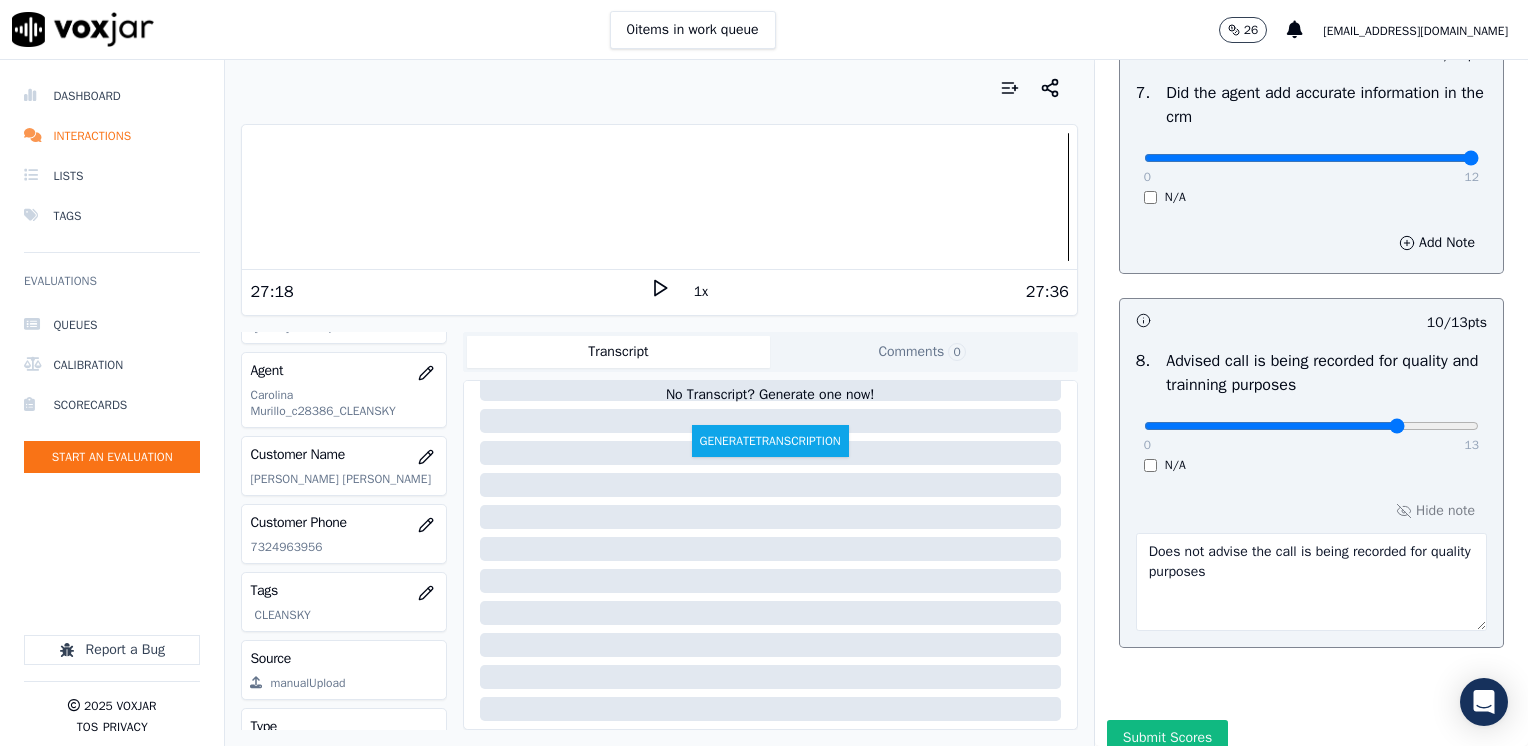 scroll, scrollTop: 1959, scrollLeft: 0, axis: vertical 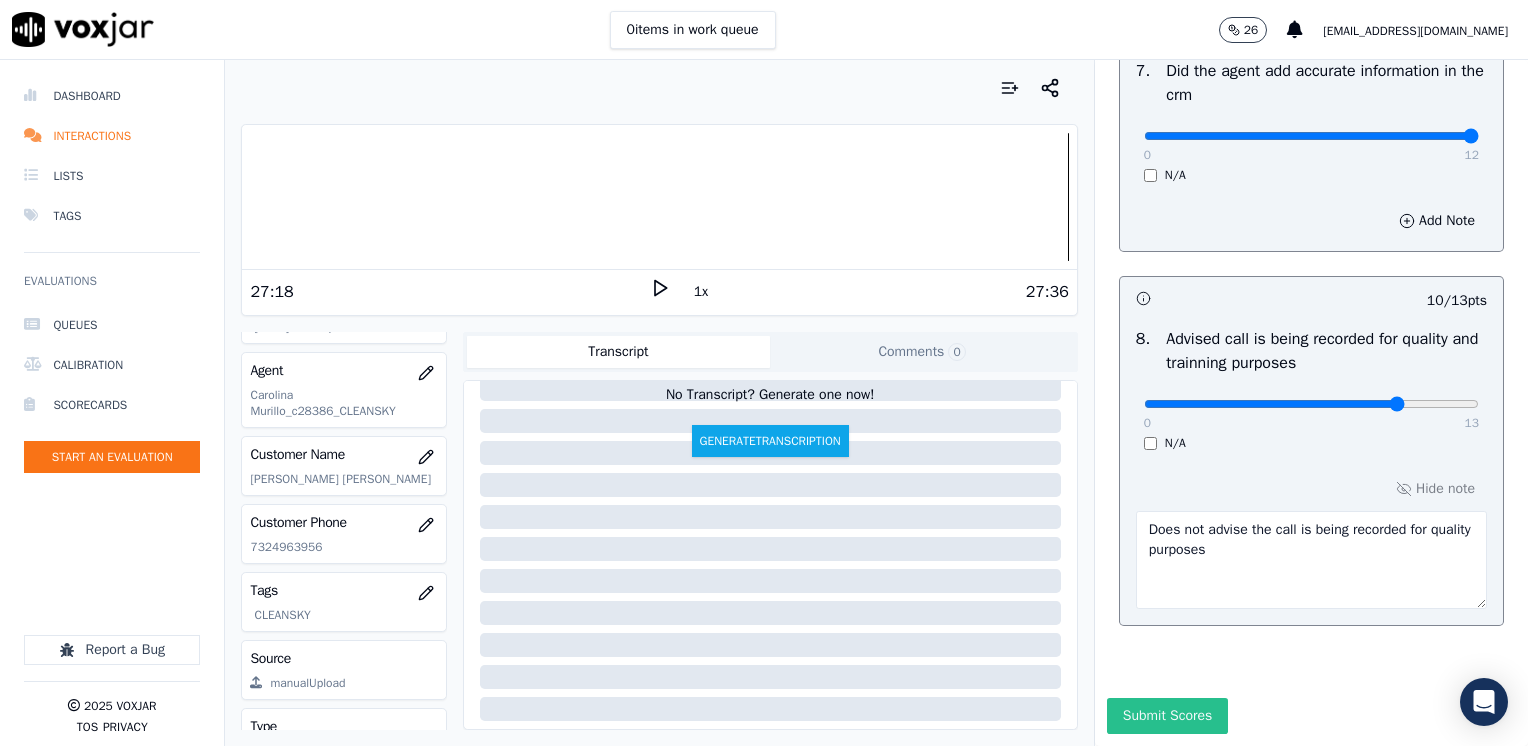 click on "Submit Scores" at bounding box center [1167, 716] 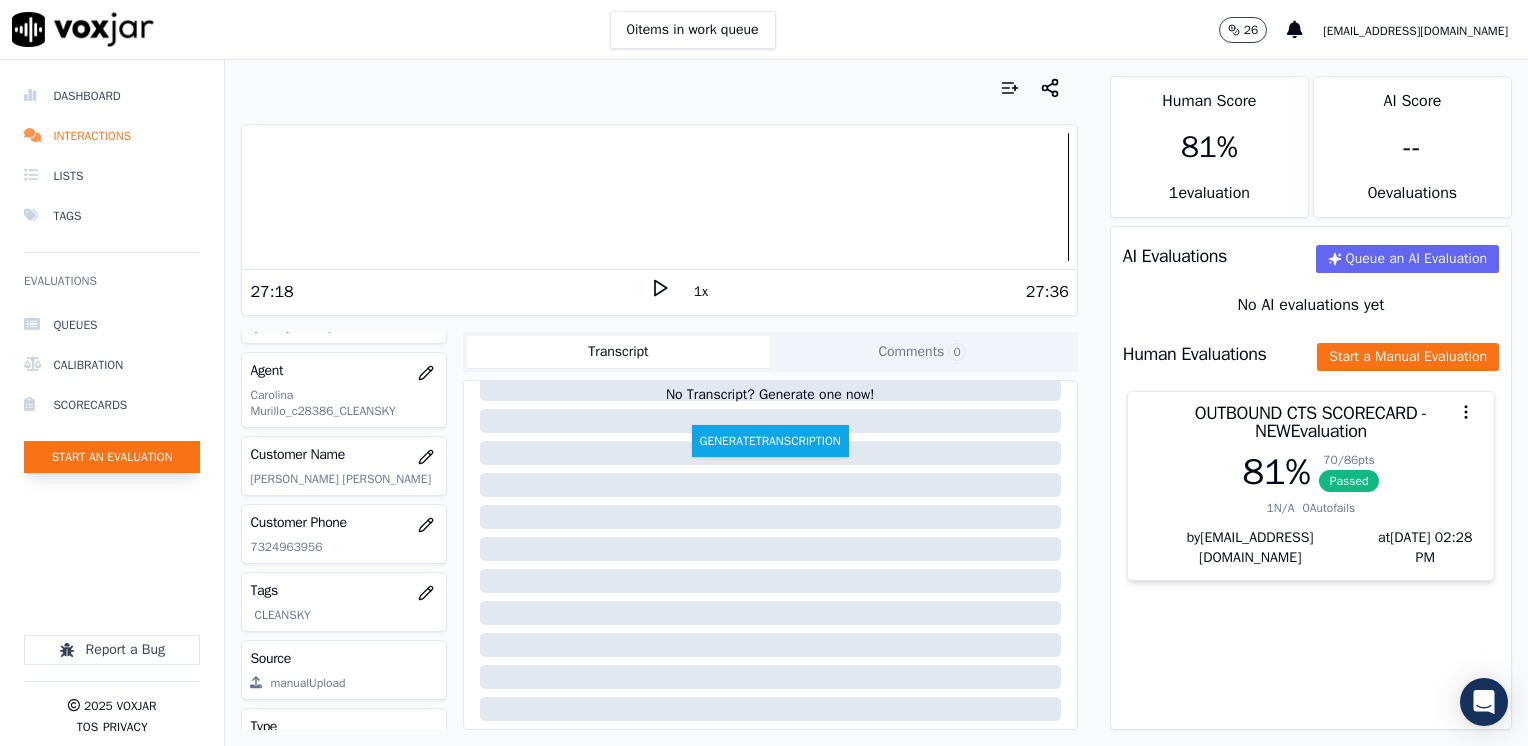 click on "Start an Evaluation" 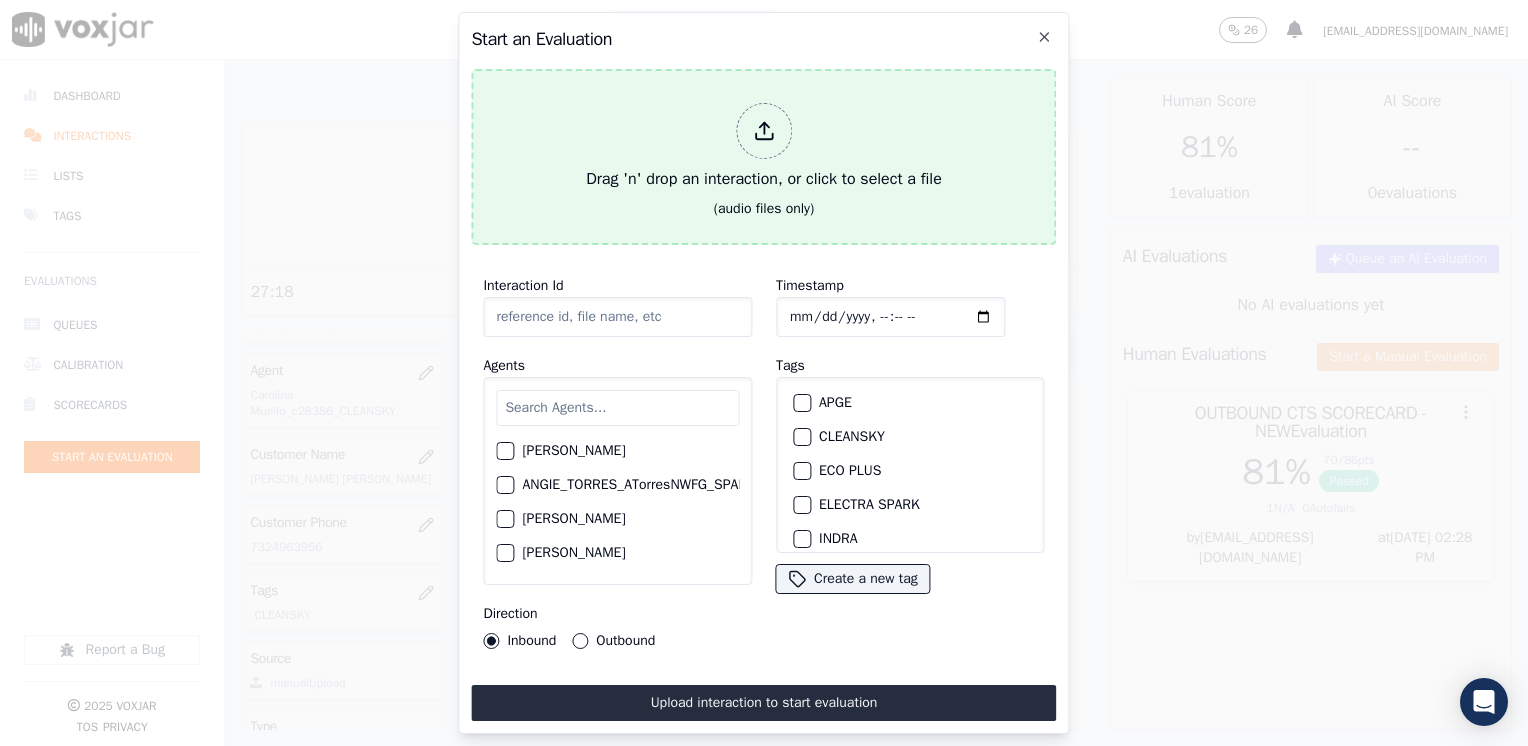 click 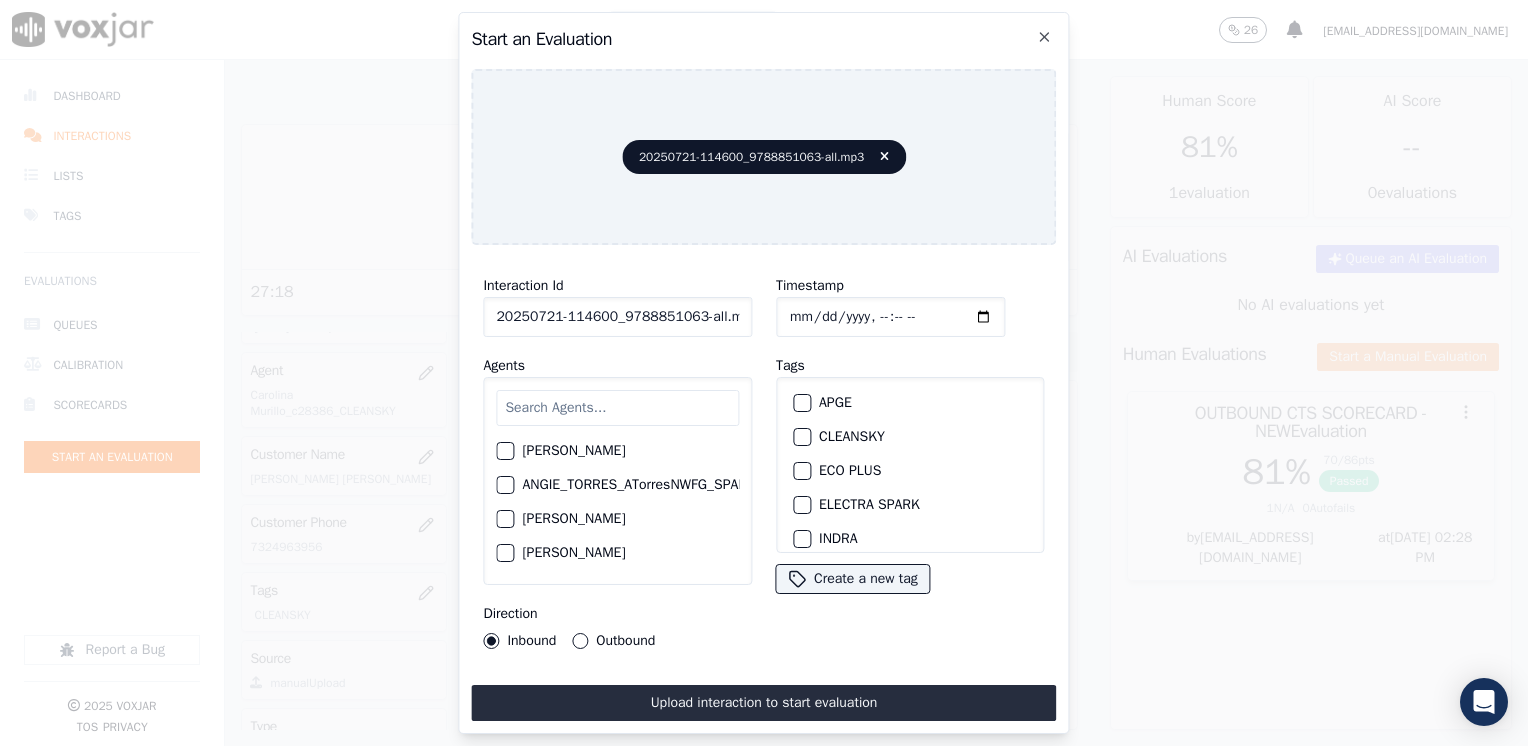 click at bounding box center (617, 408) 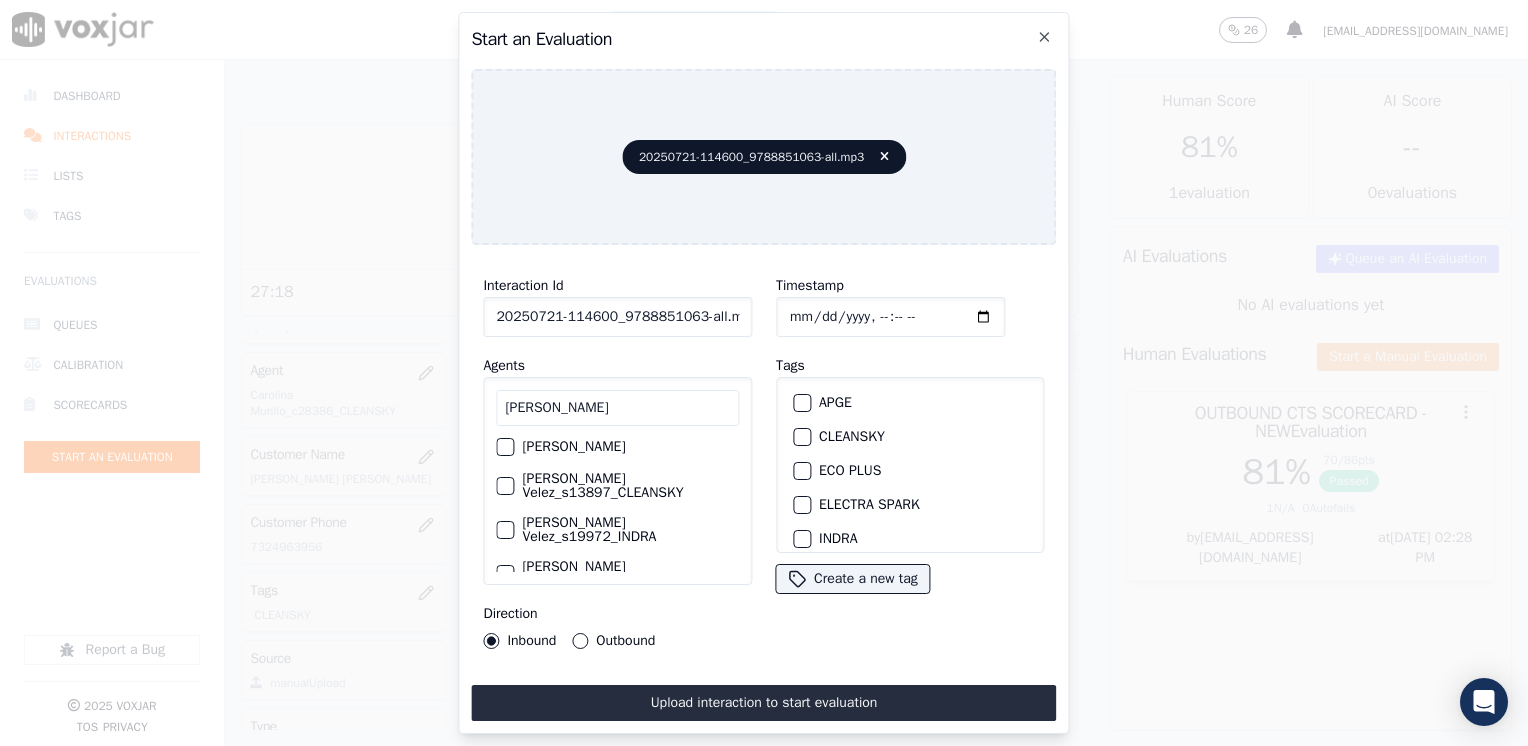 scroll, scrollTop: 161, scrollLeft: 0, axis: vertical 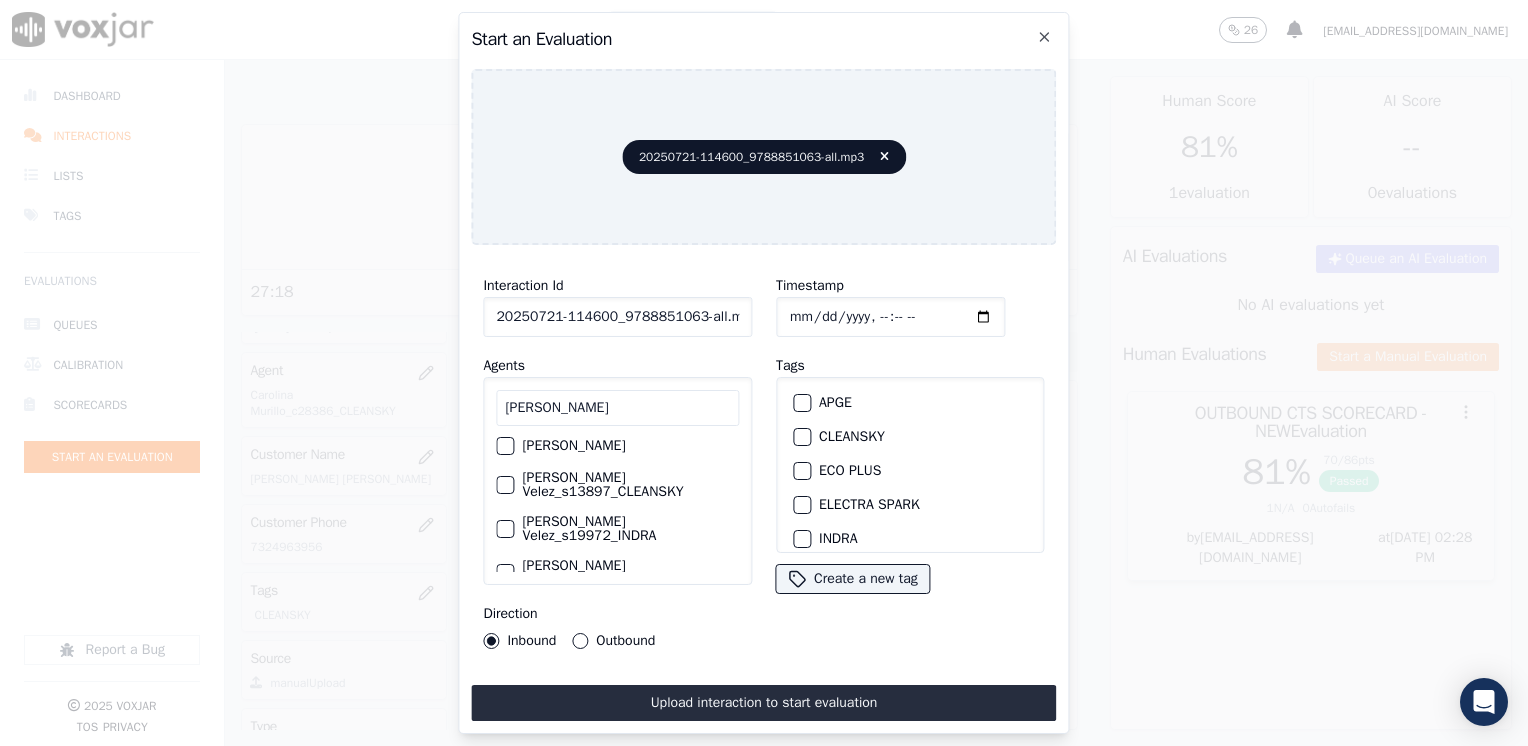 type on "[PERSON_NAME]" 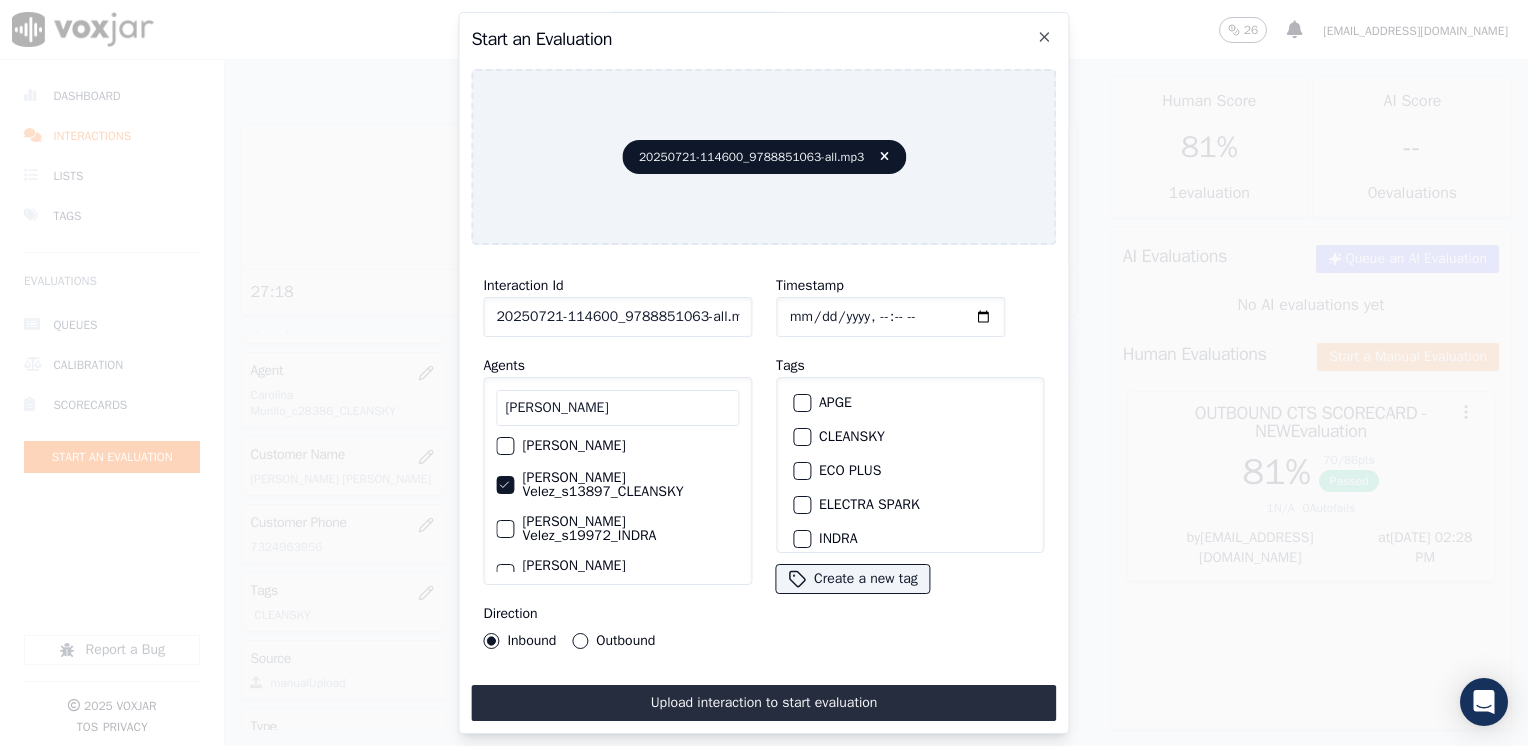 click at bounding box center [801, 437] 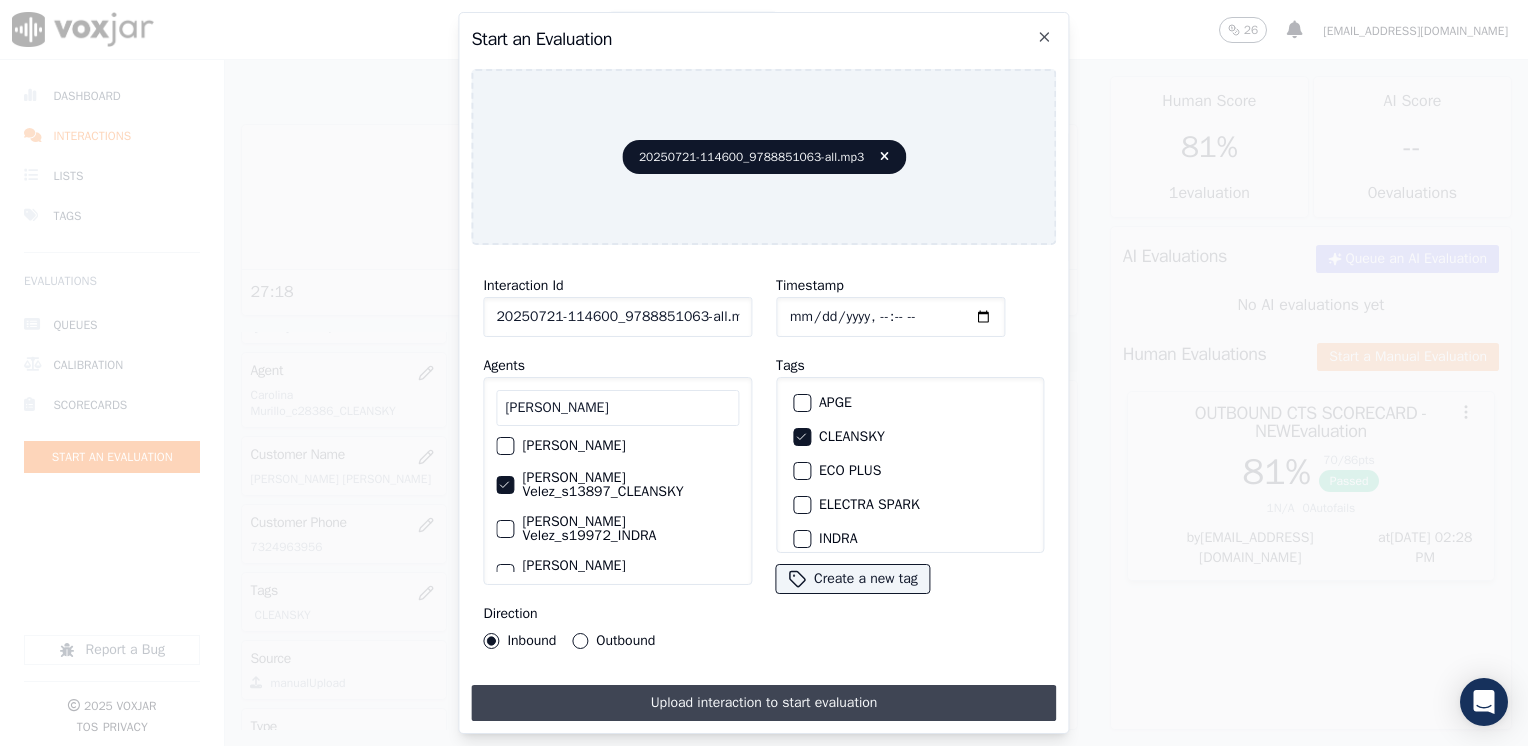click on "Upload interaction to start evaluation" at bounding box center (763, 703) 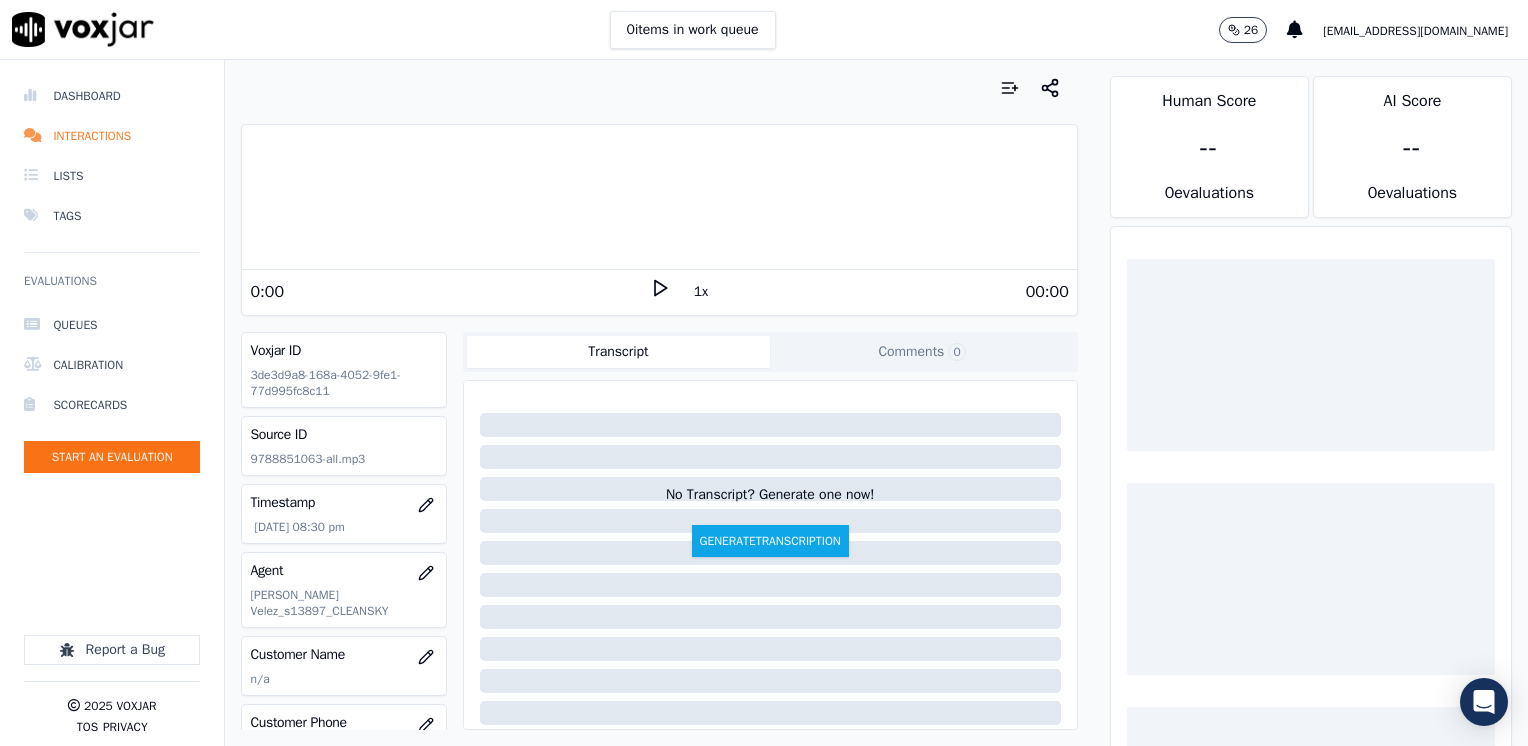 click 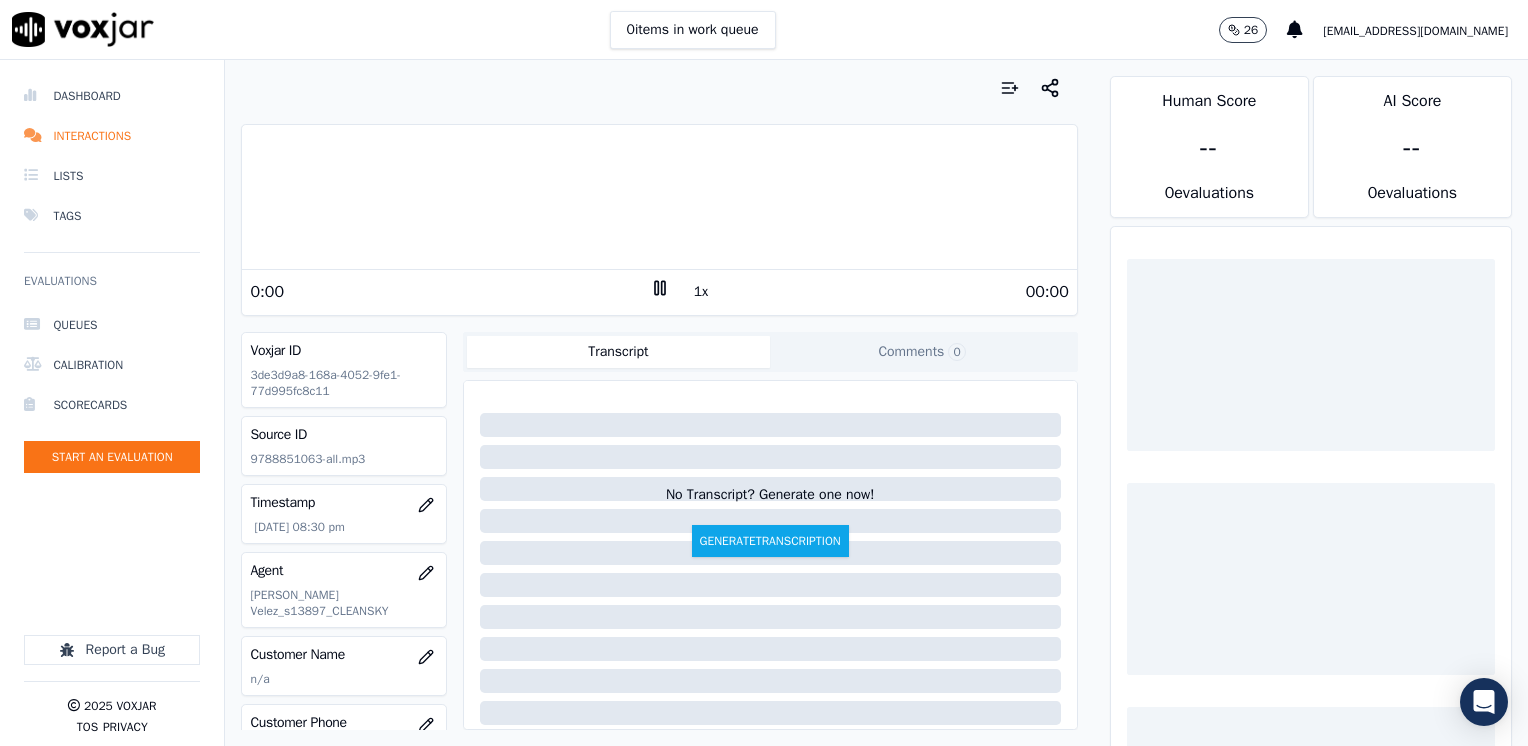 click 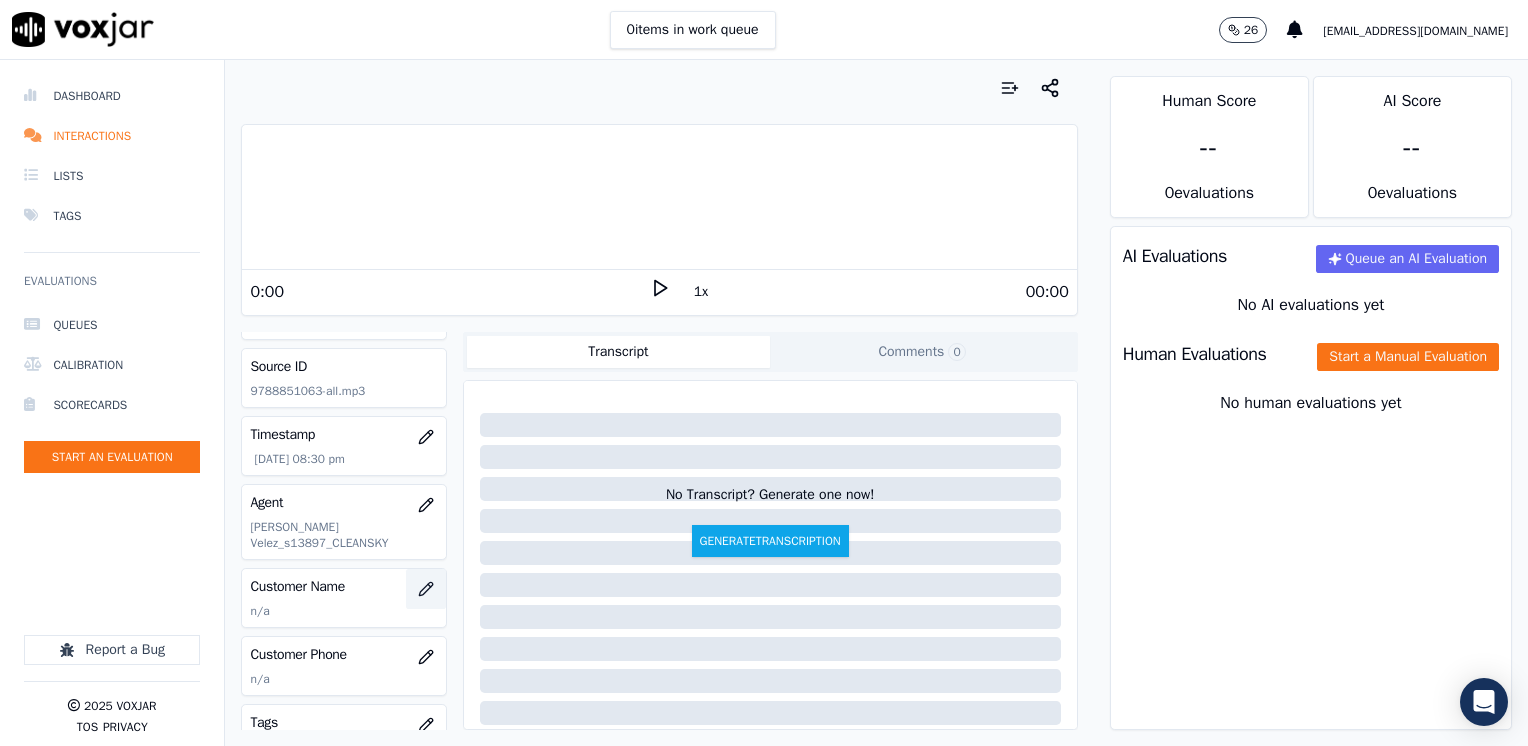 scroll, scrollTop: 100, scrollLeft: 0, axis: vertical 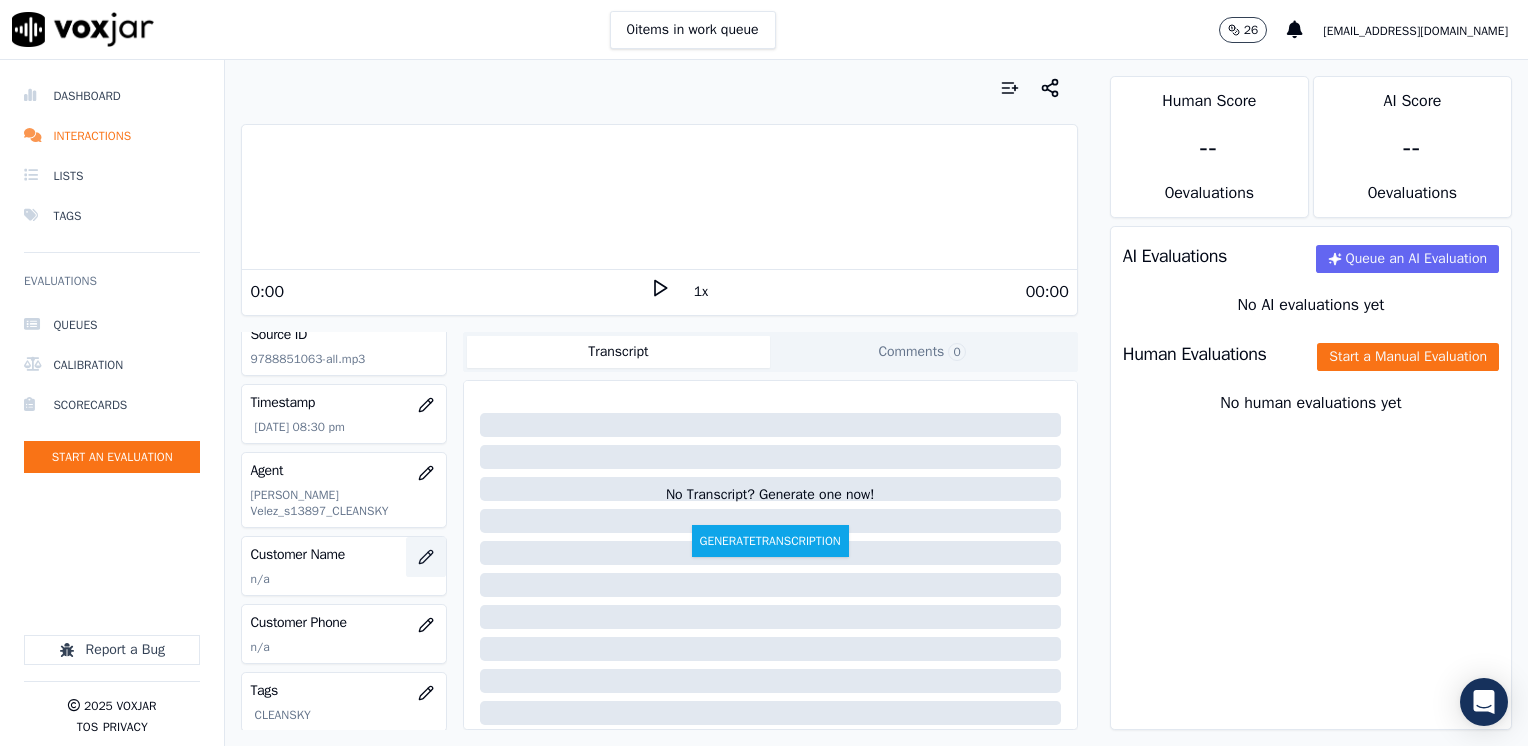 click 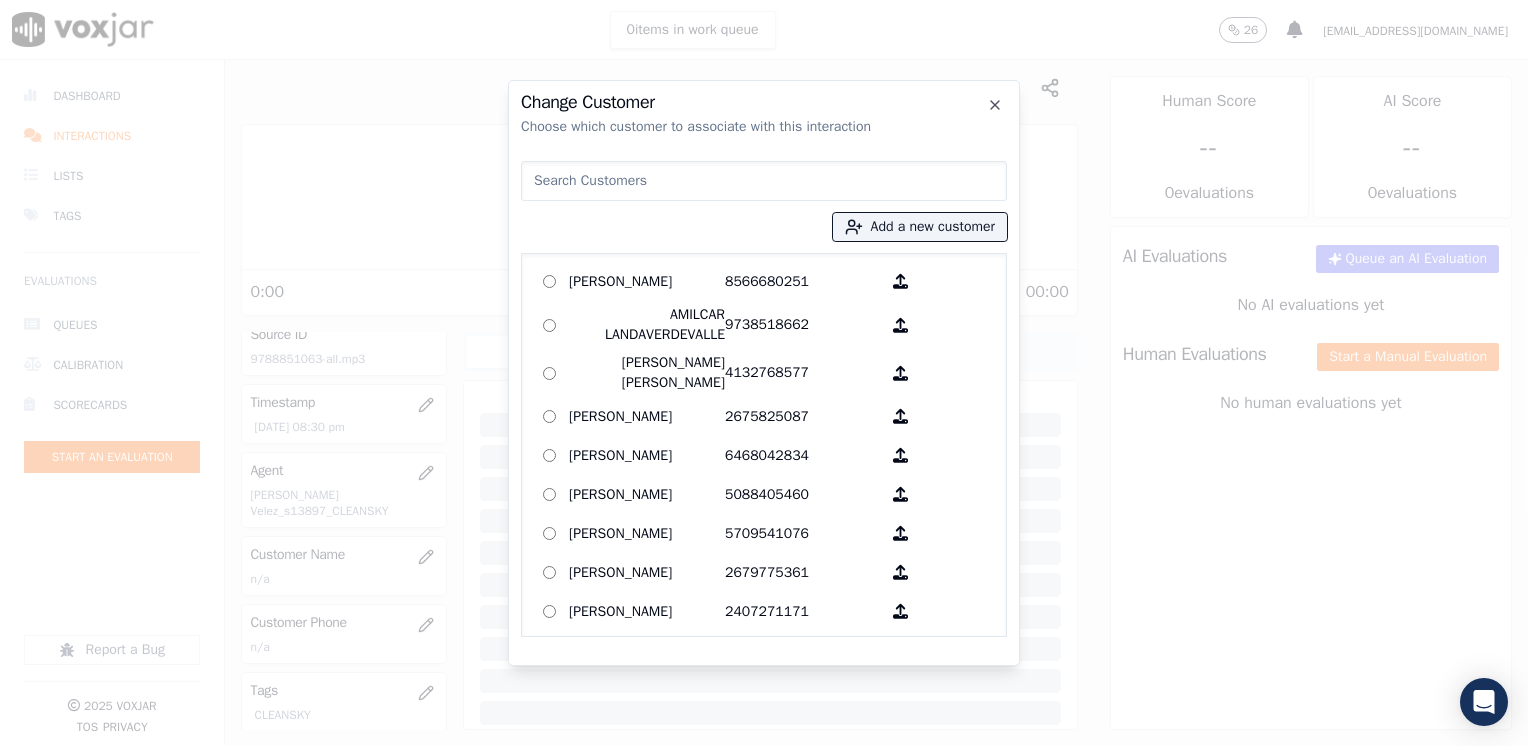 click at bounding box center [764, 181] 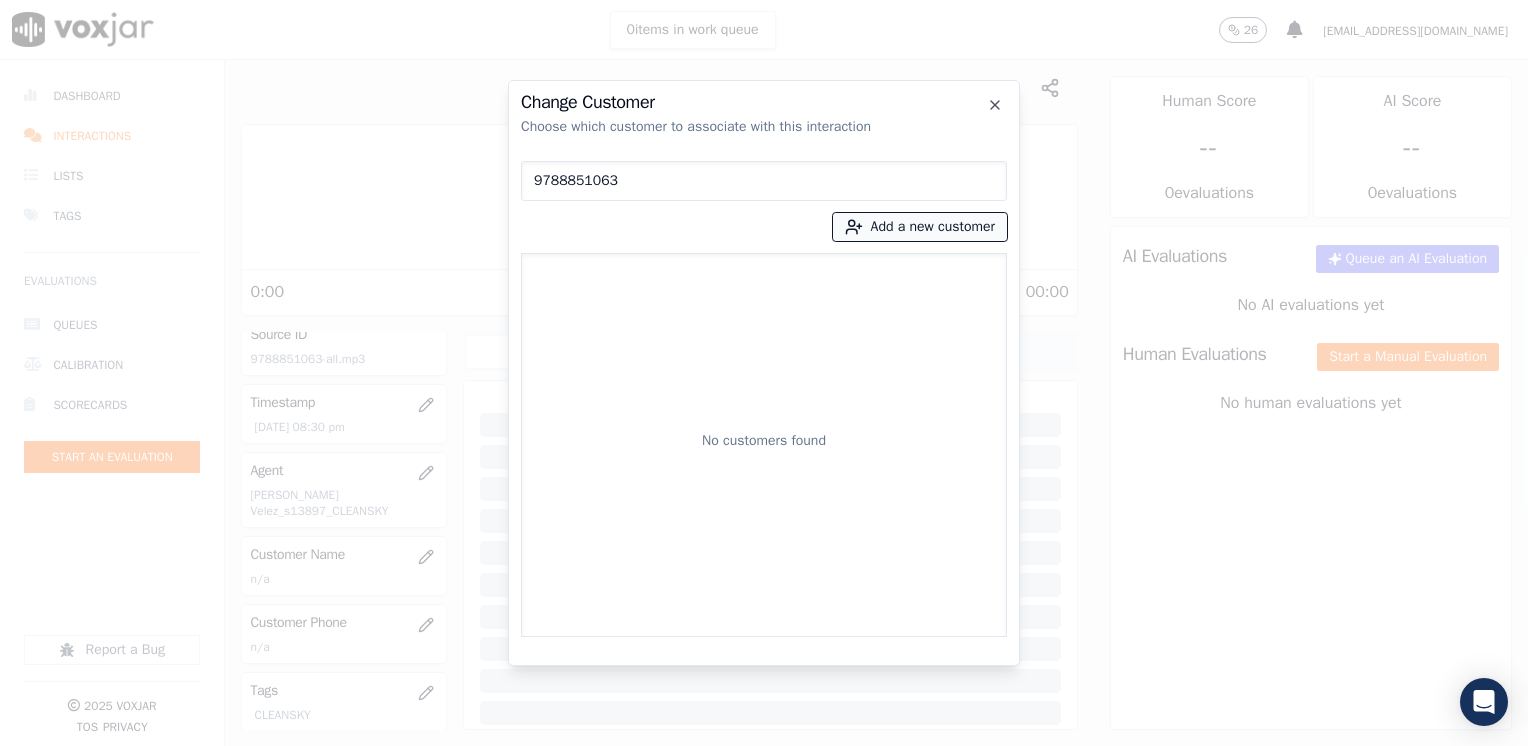 type on "9788851063" 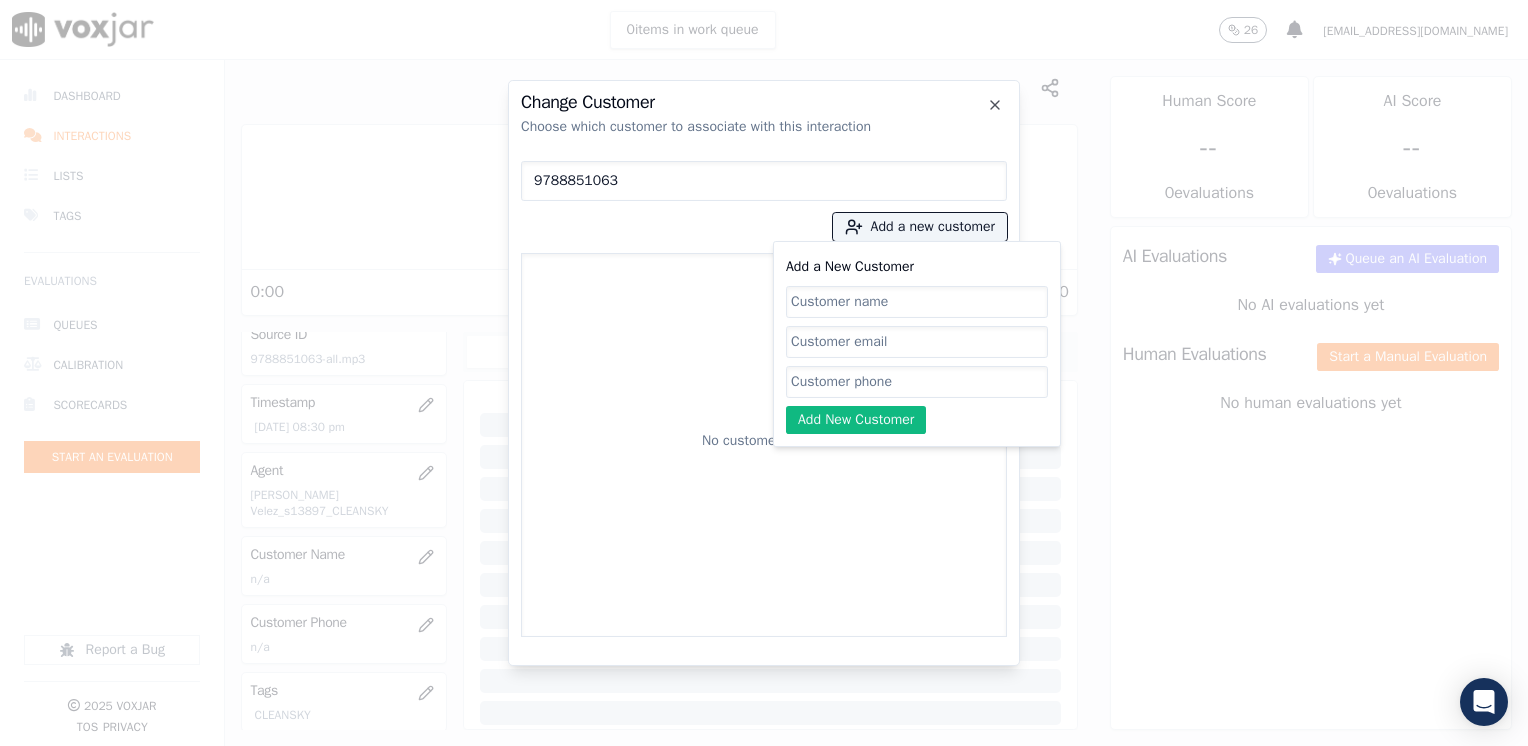 click on "Add a New Customer" 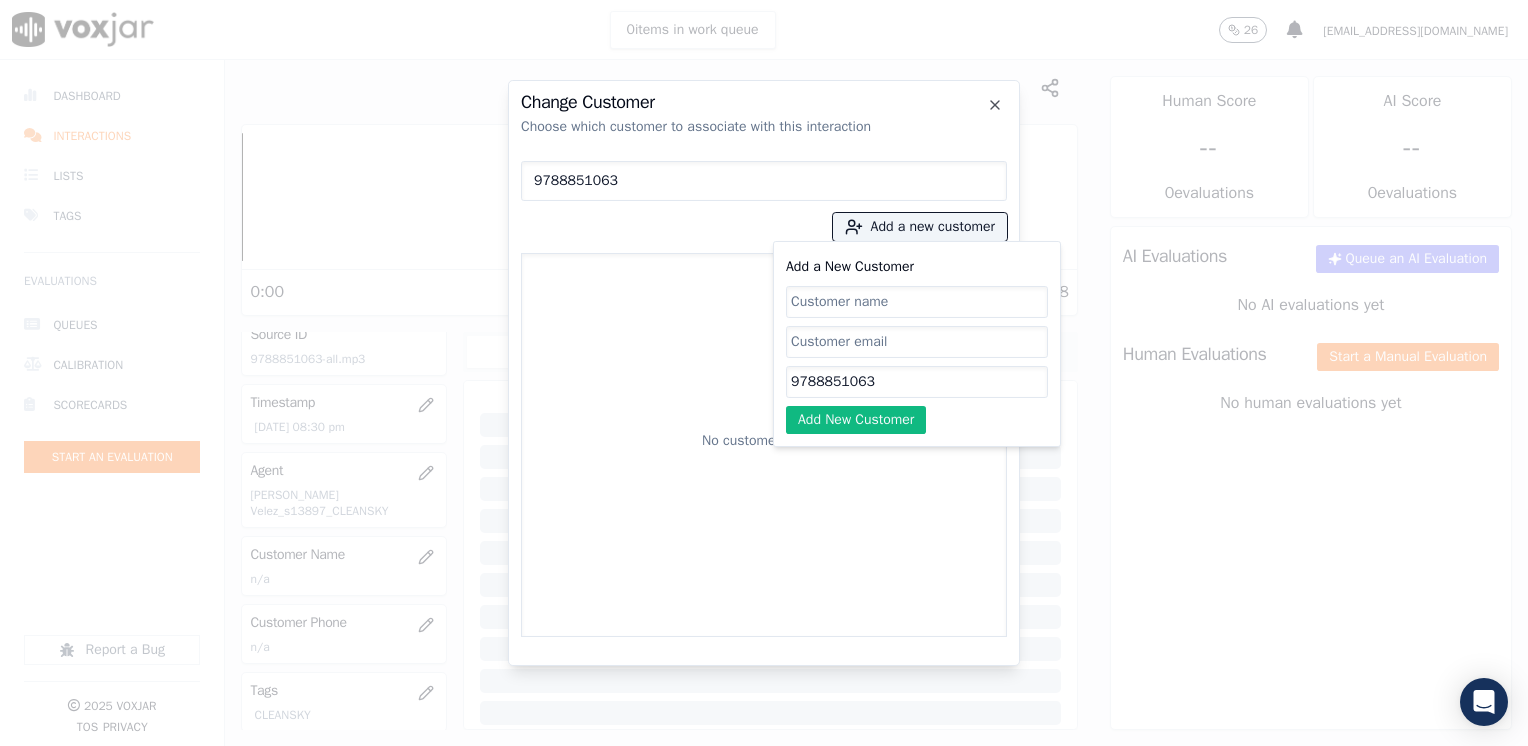 type on "9788851063" 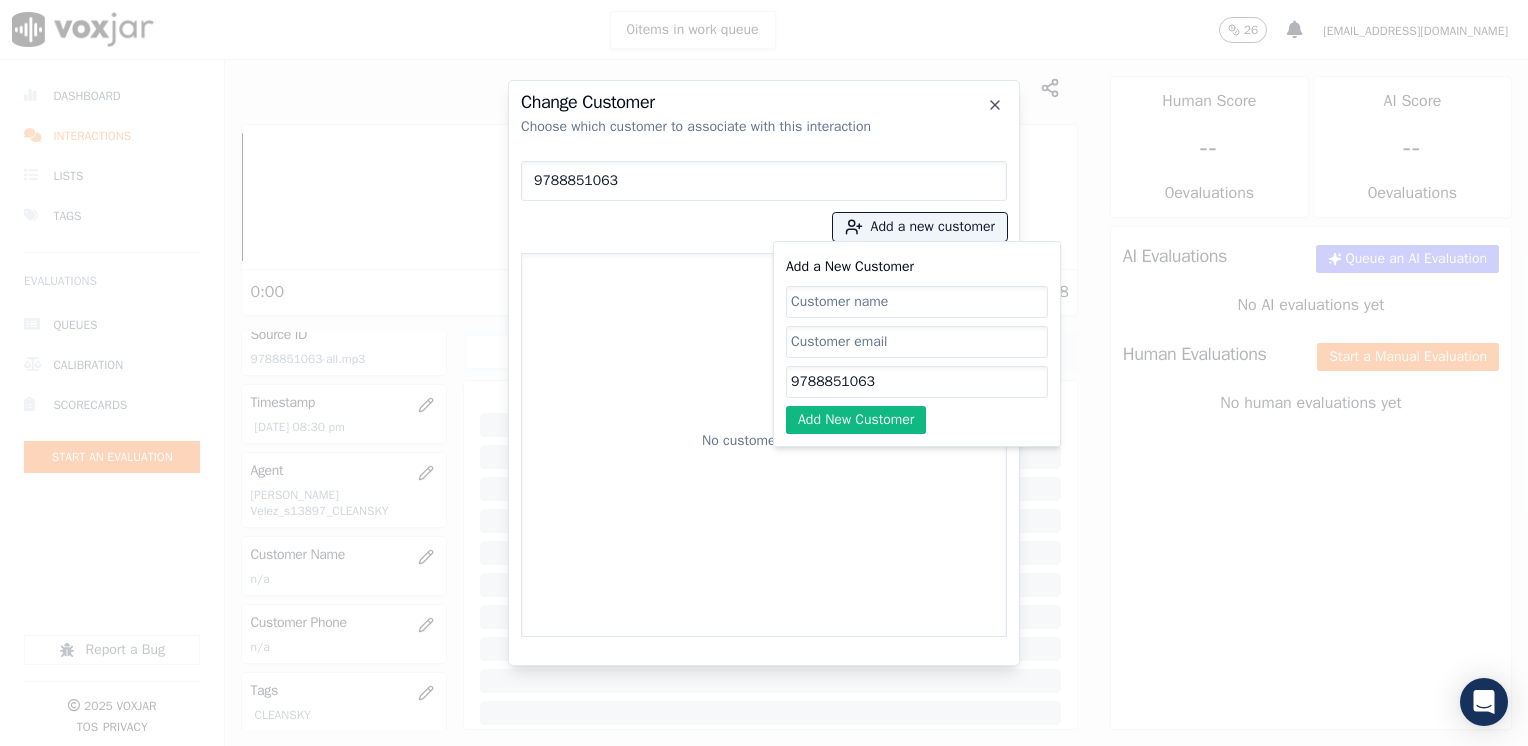 click on "Add a New Customer" 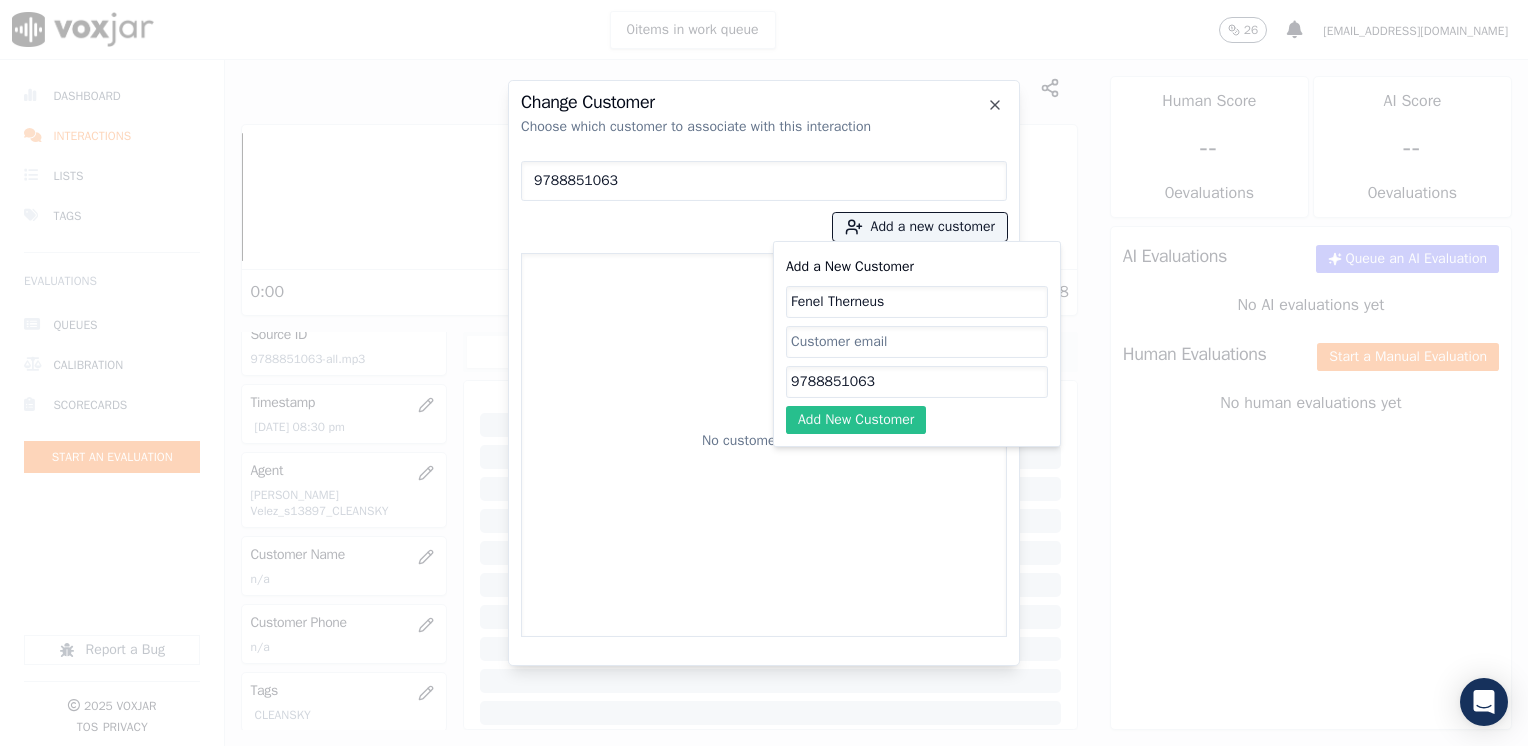 type on "Fenel Therneus" 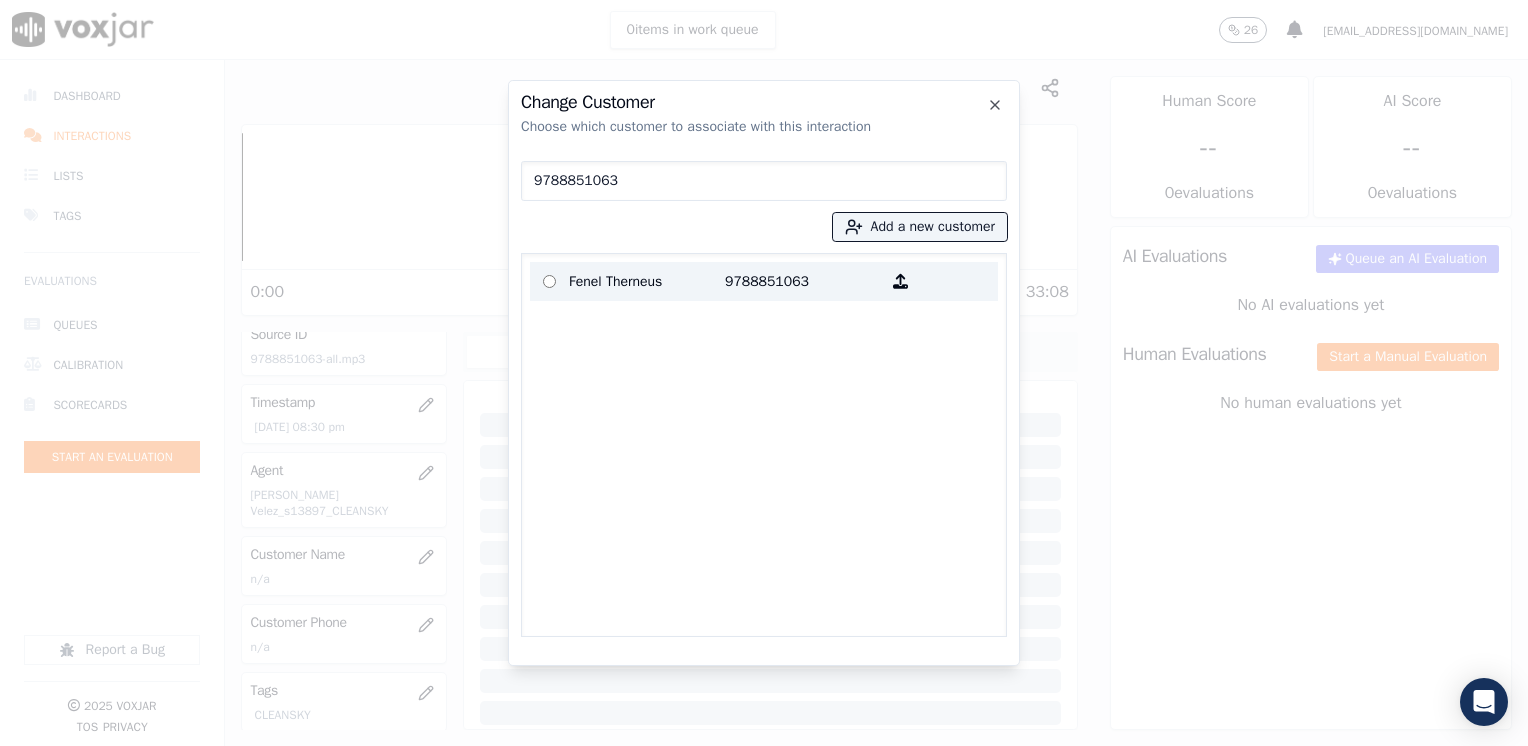 click on "9788851063" at bounding box center (803, 281) 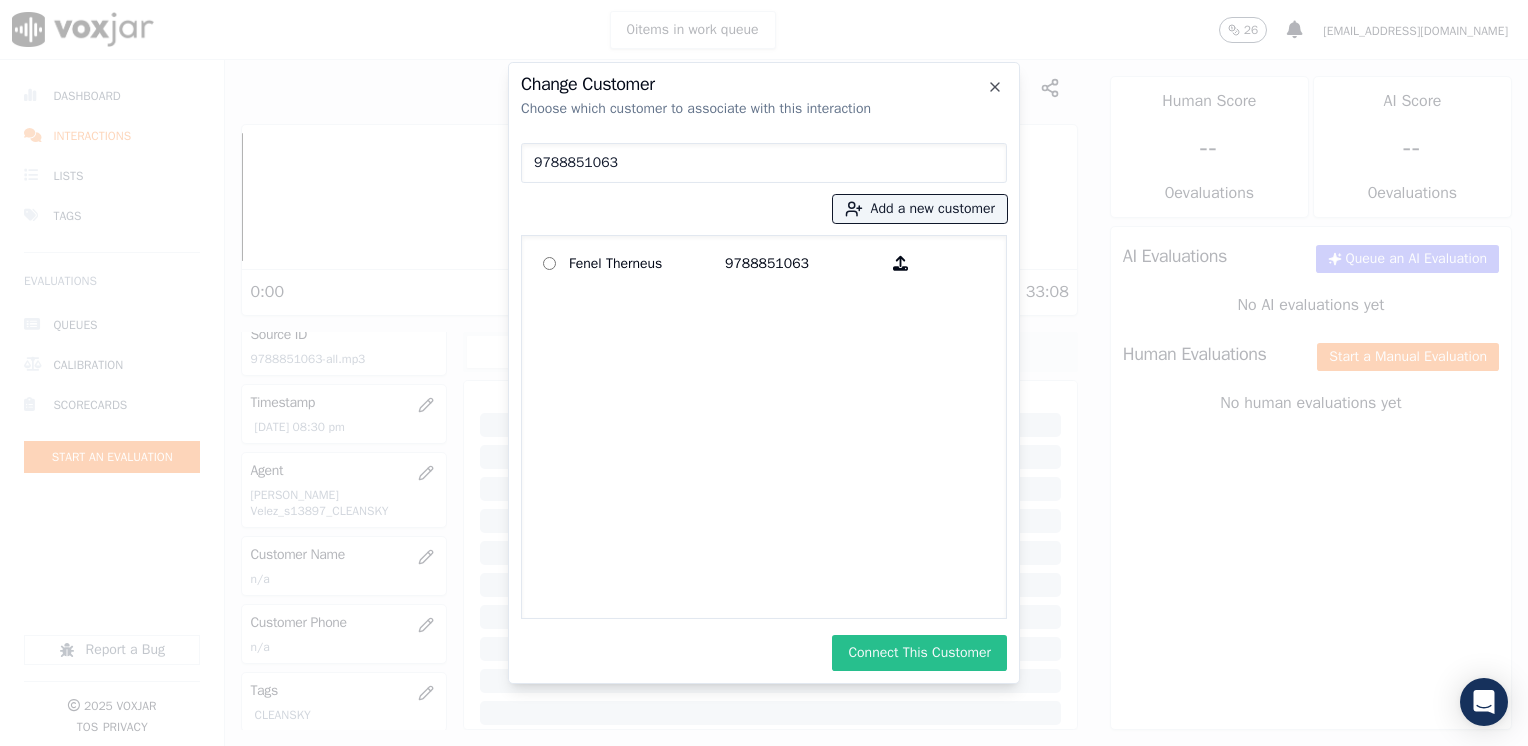 click on "Connect This Customer" at bounding box center [919, 653] 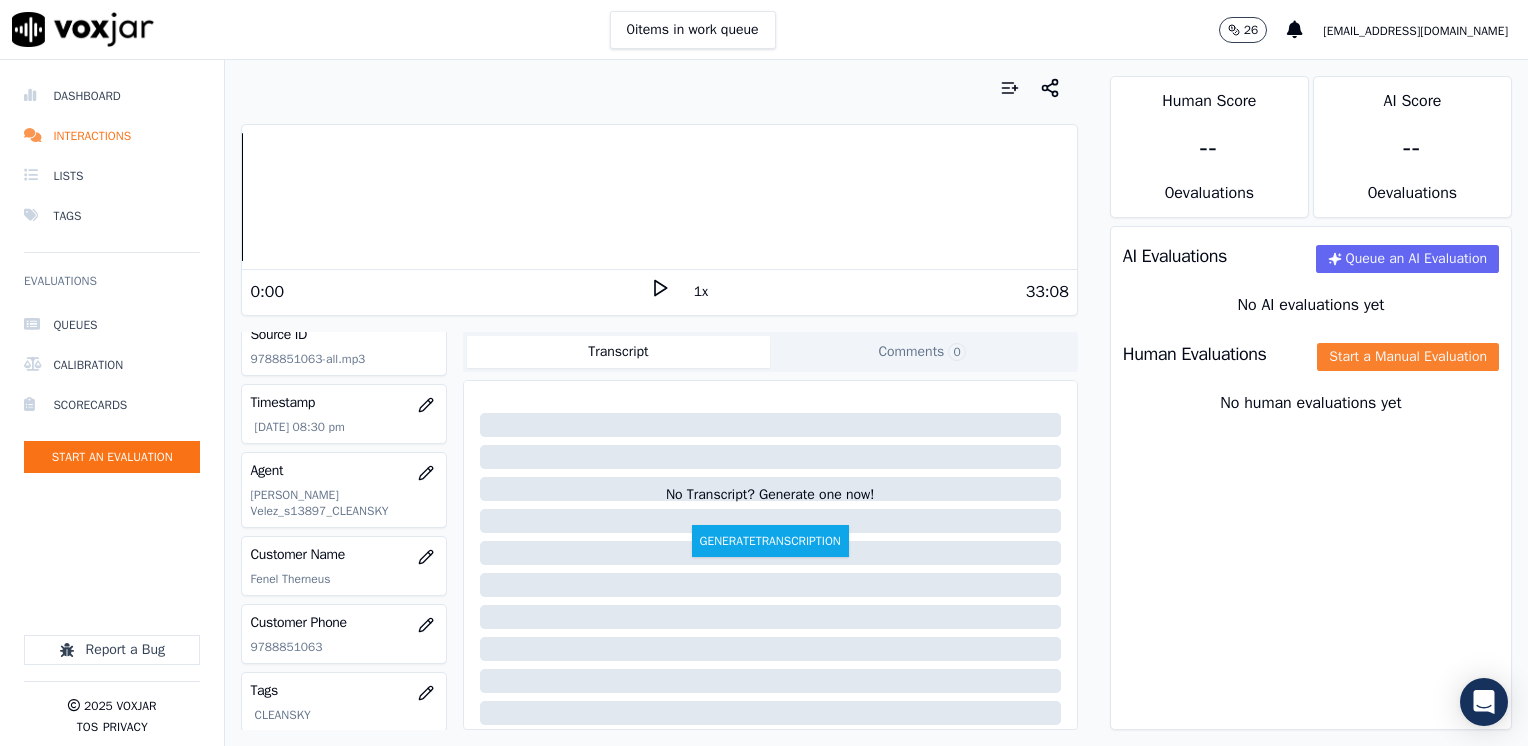 click on "Start a Manual Evaluation" 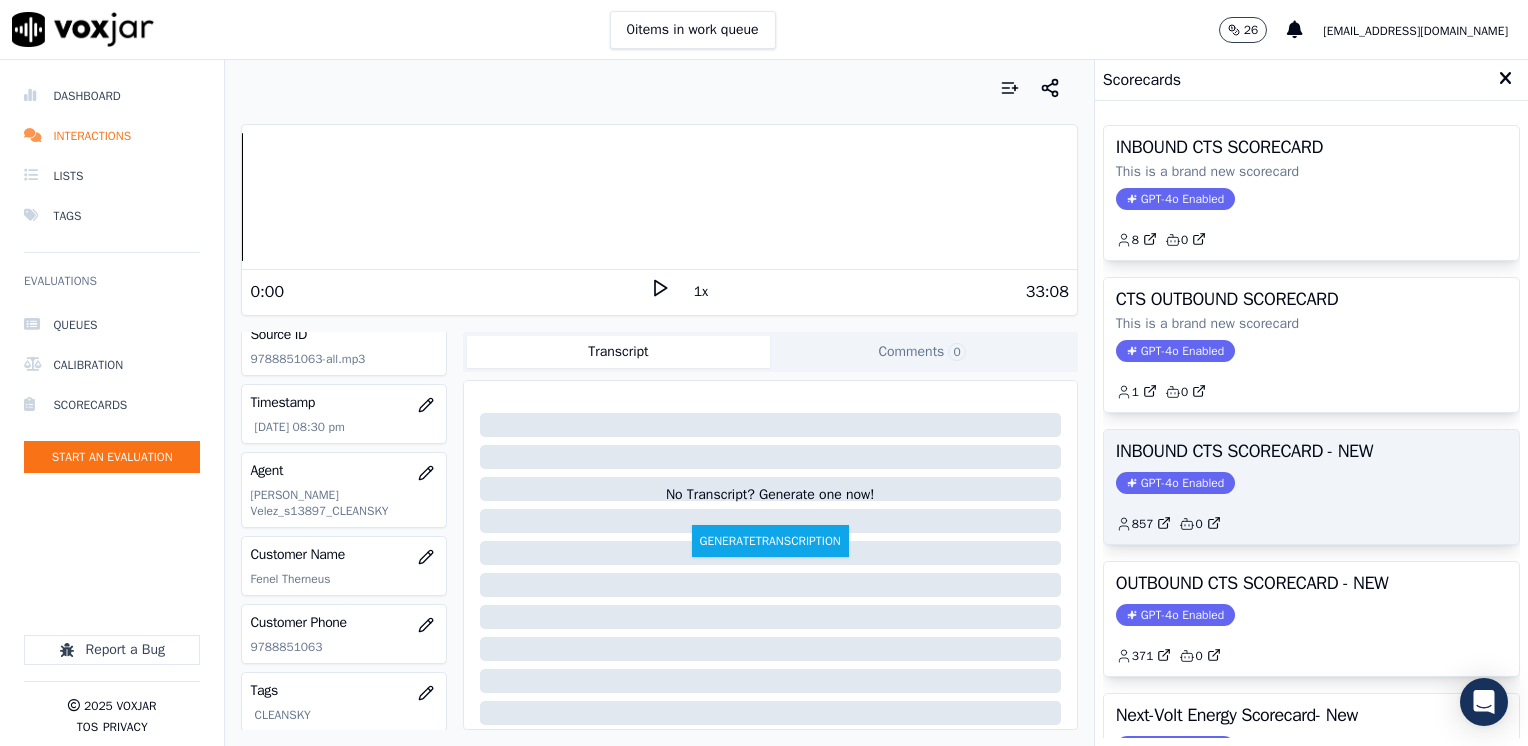 click on "GPT-4o Enabled" at bounding box center (1175, 483) 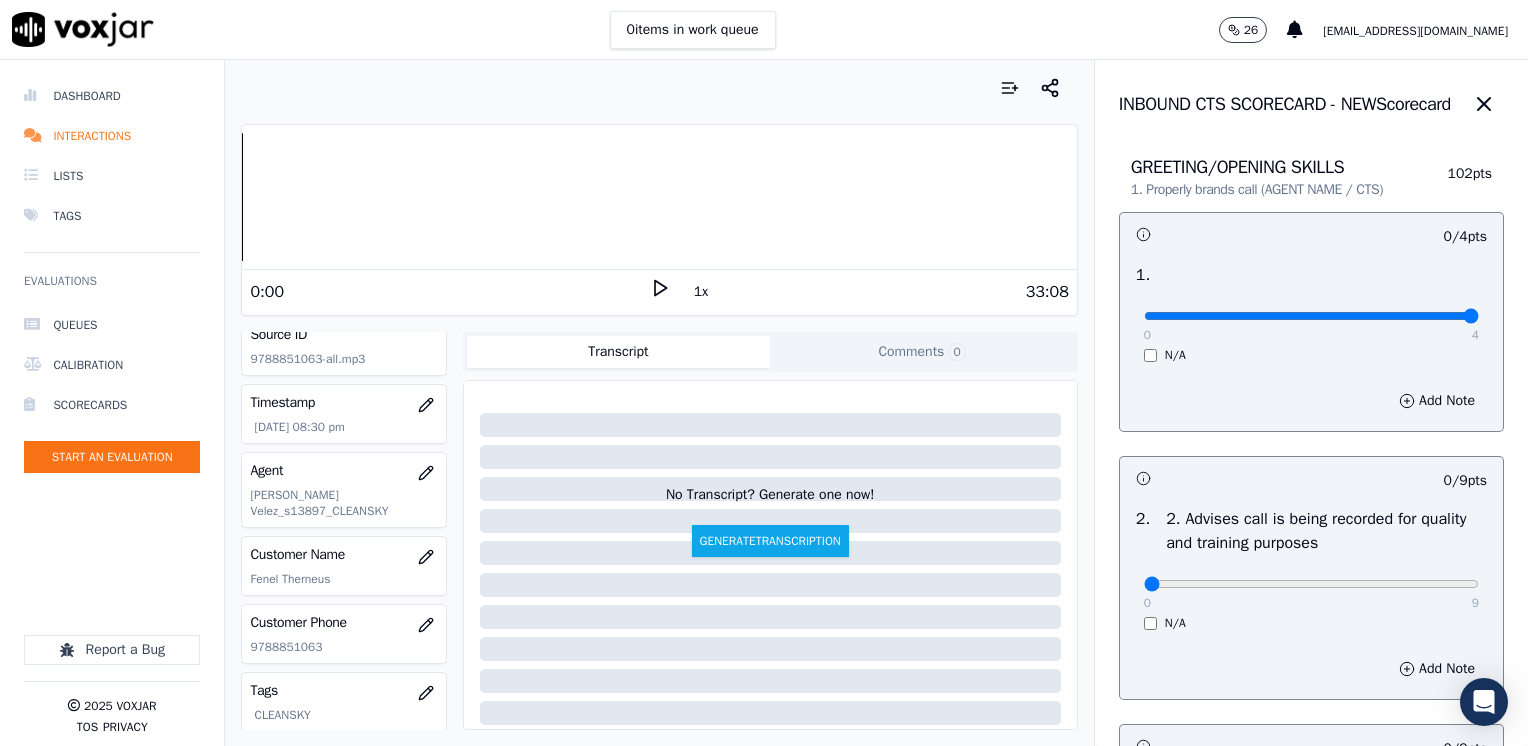 drag, startPoint x: 1134, startPoint y: 322, endPoint x: 1531, endPoint y: 342, distance: 397.50345 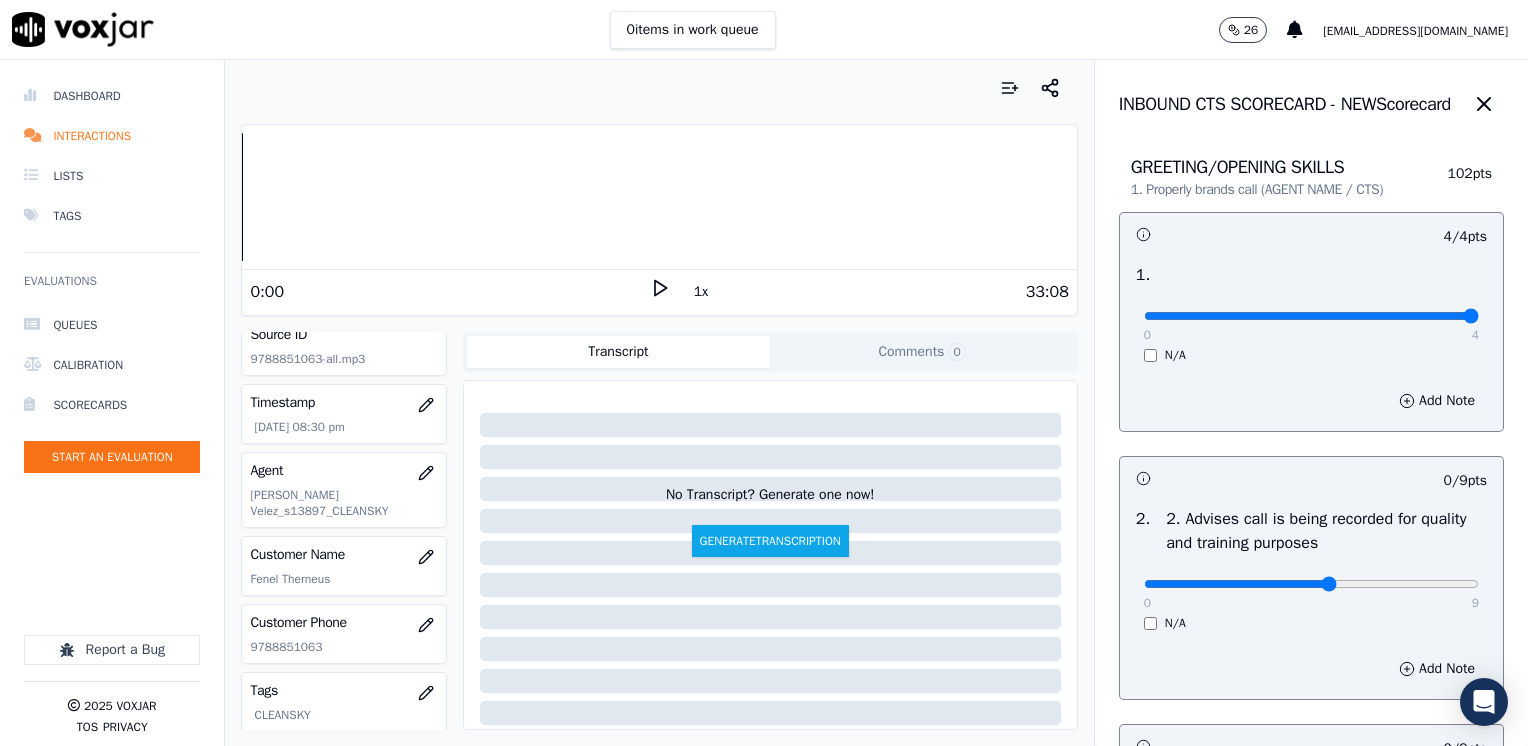 type on "5" 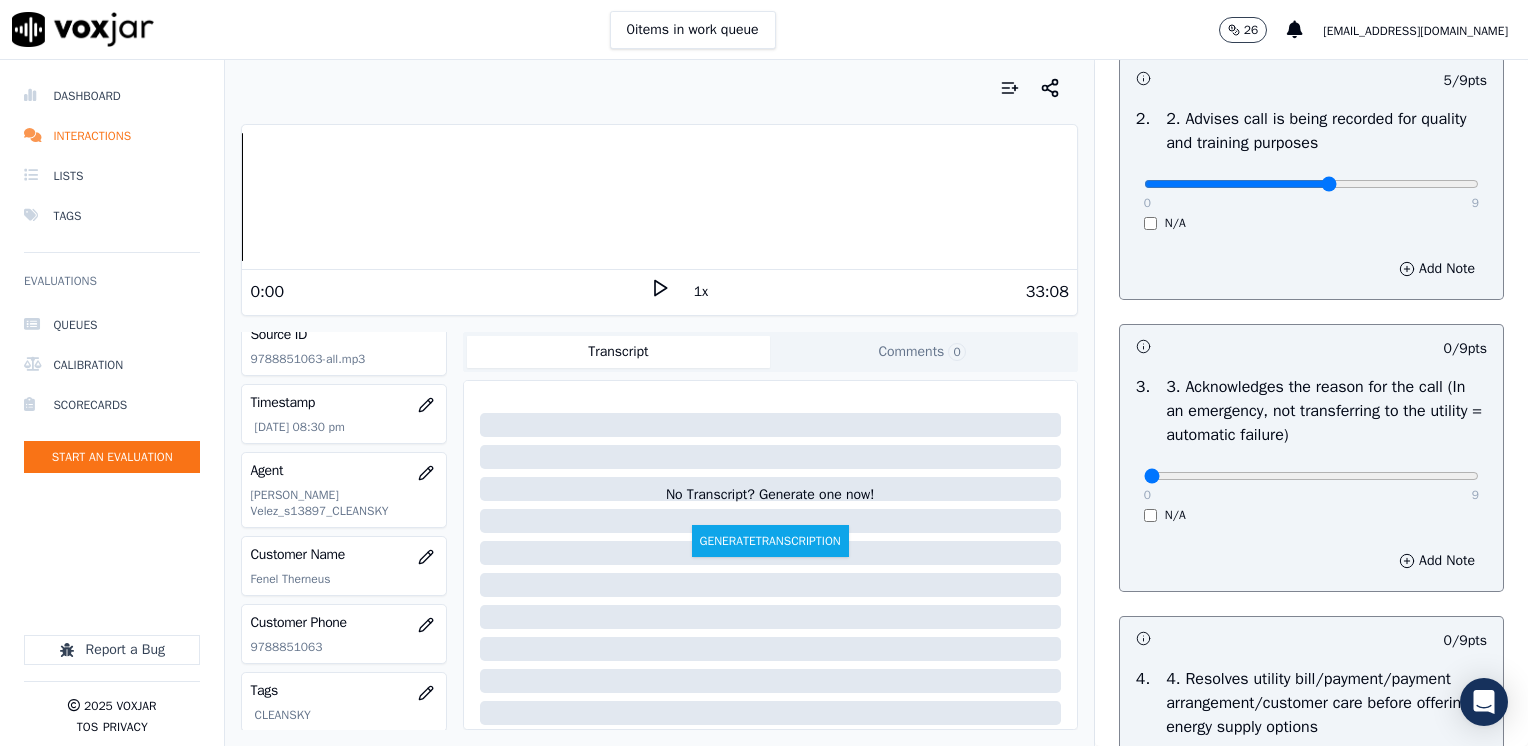scroll, scrollTop: 500, scrollLeft: 0, axis: vertical 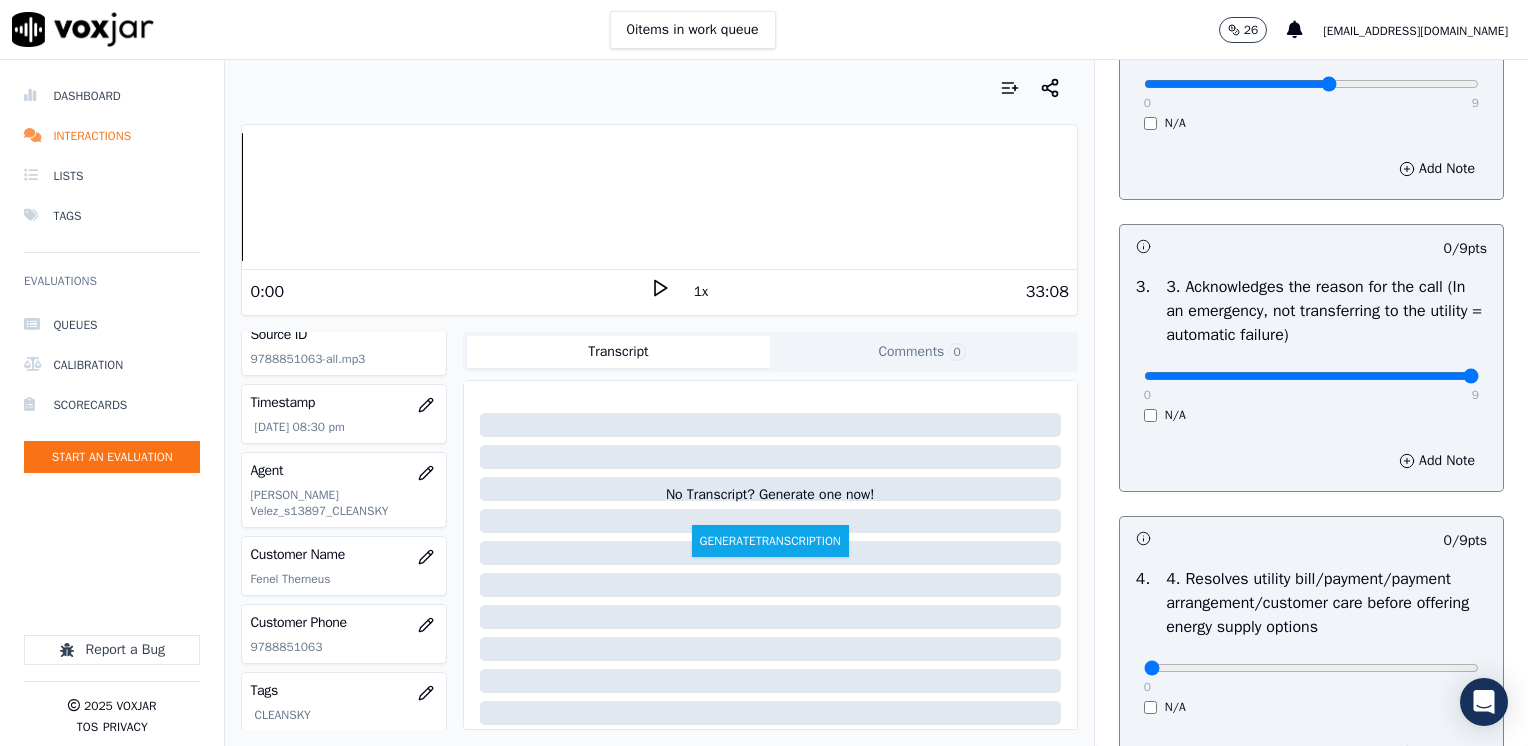 drag, startPoint x: 1131, startPoint y: 378, endPoint x: 1531, endPoint y: 378, distance: 400 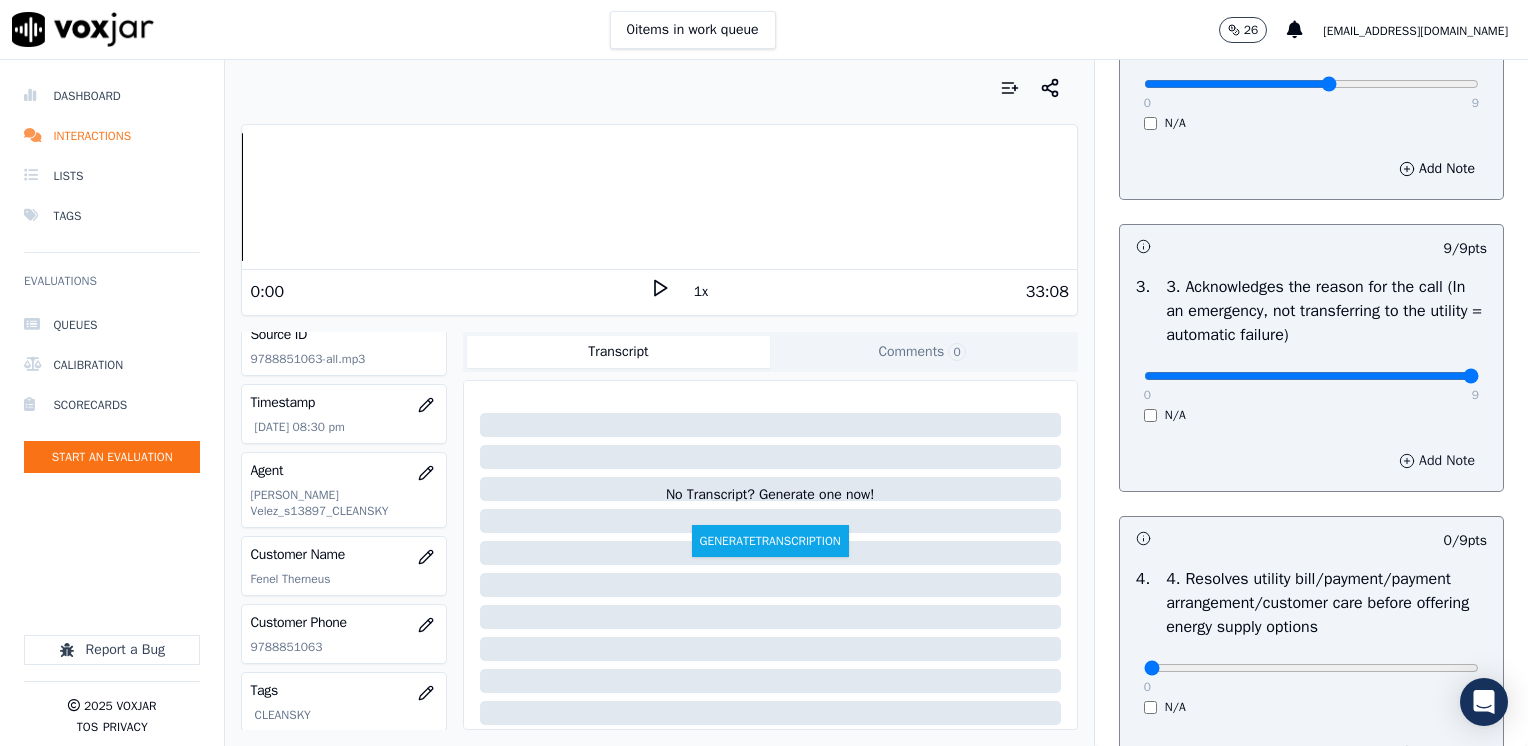 click on "Add Note" at bounding box center (1437, 461) 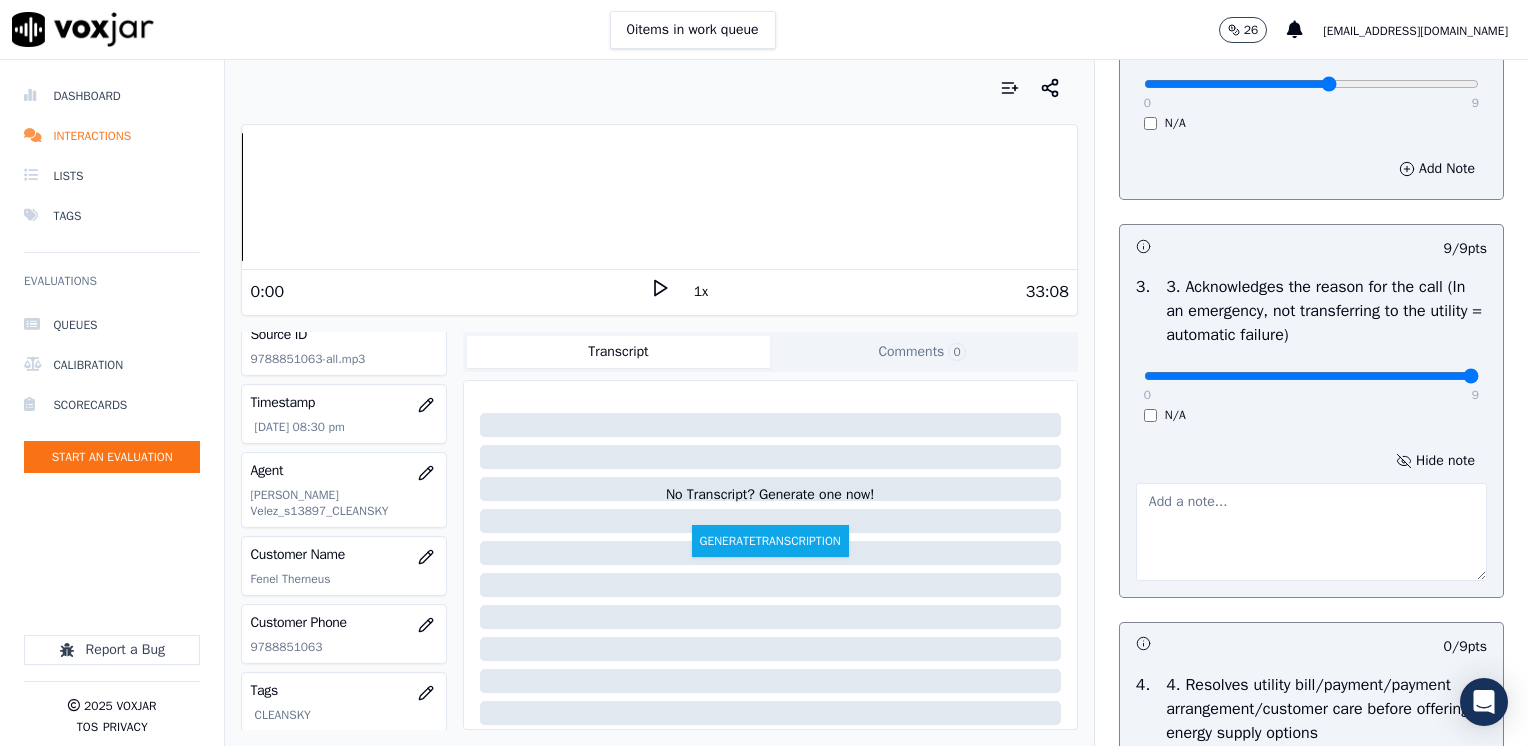 click at bounding box center (1311, 532) 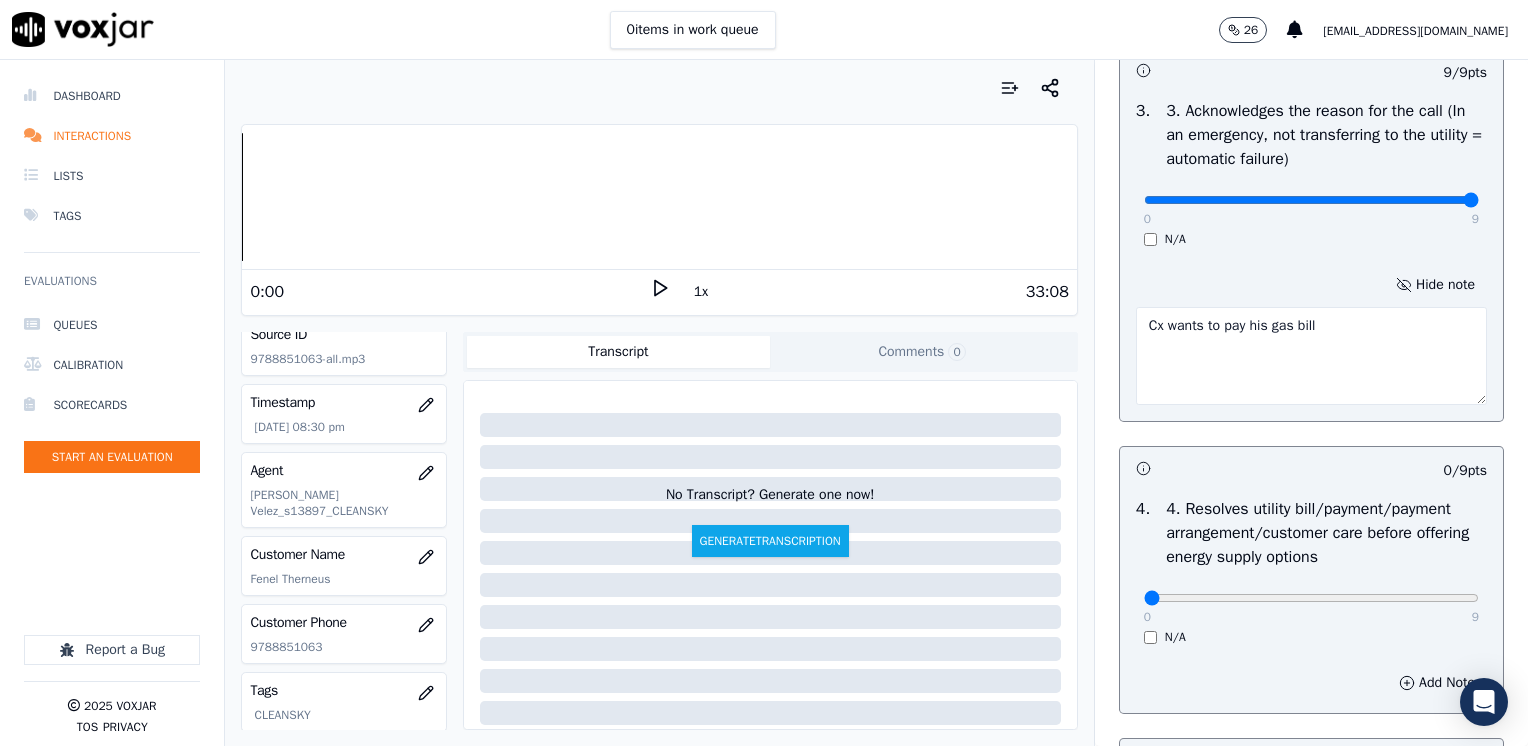 scroll, scrollTop: 800, scrollLeft: 0, axis: vertical 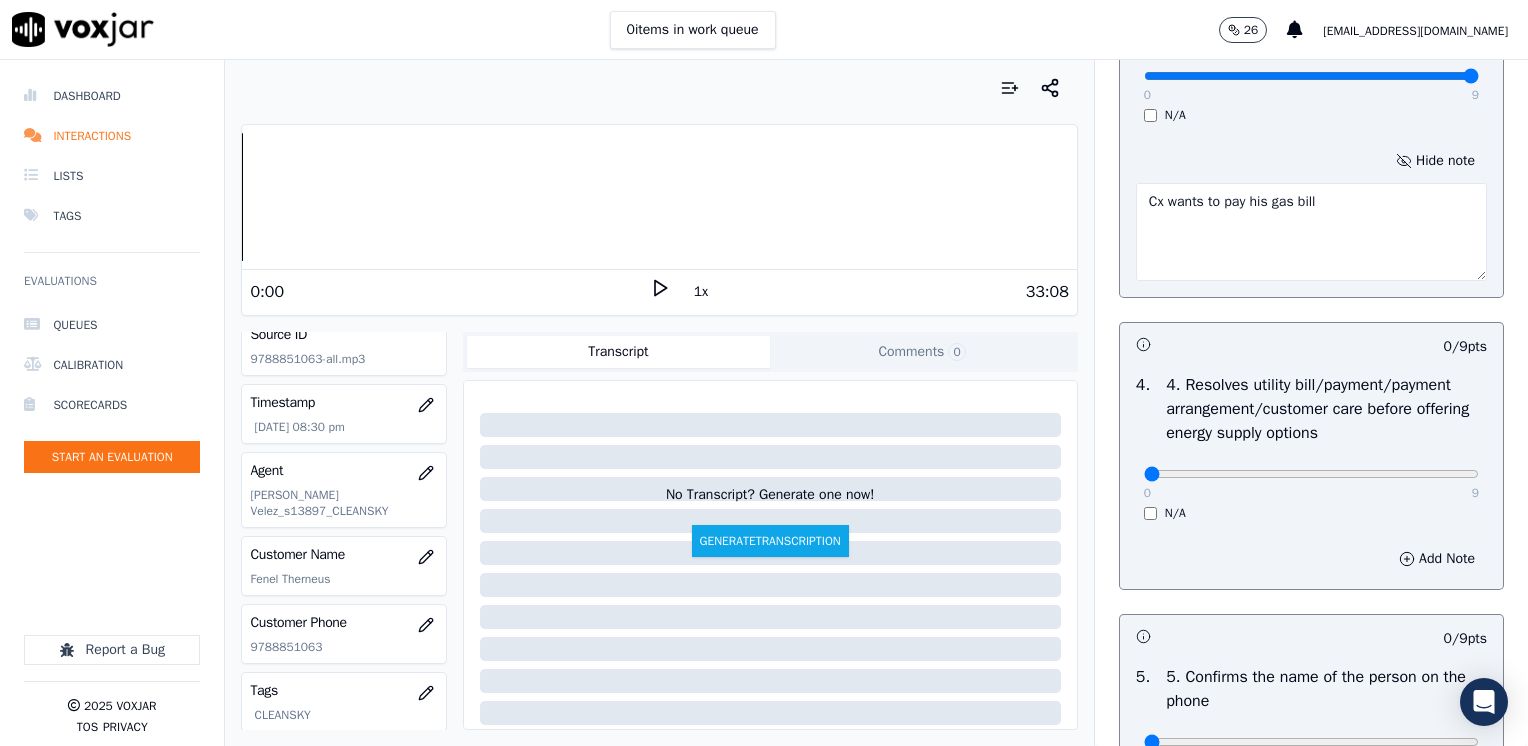 type on "Cx wants to pay his gas bill" 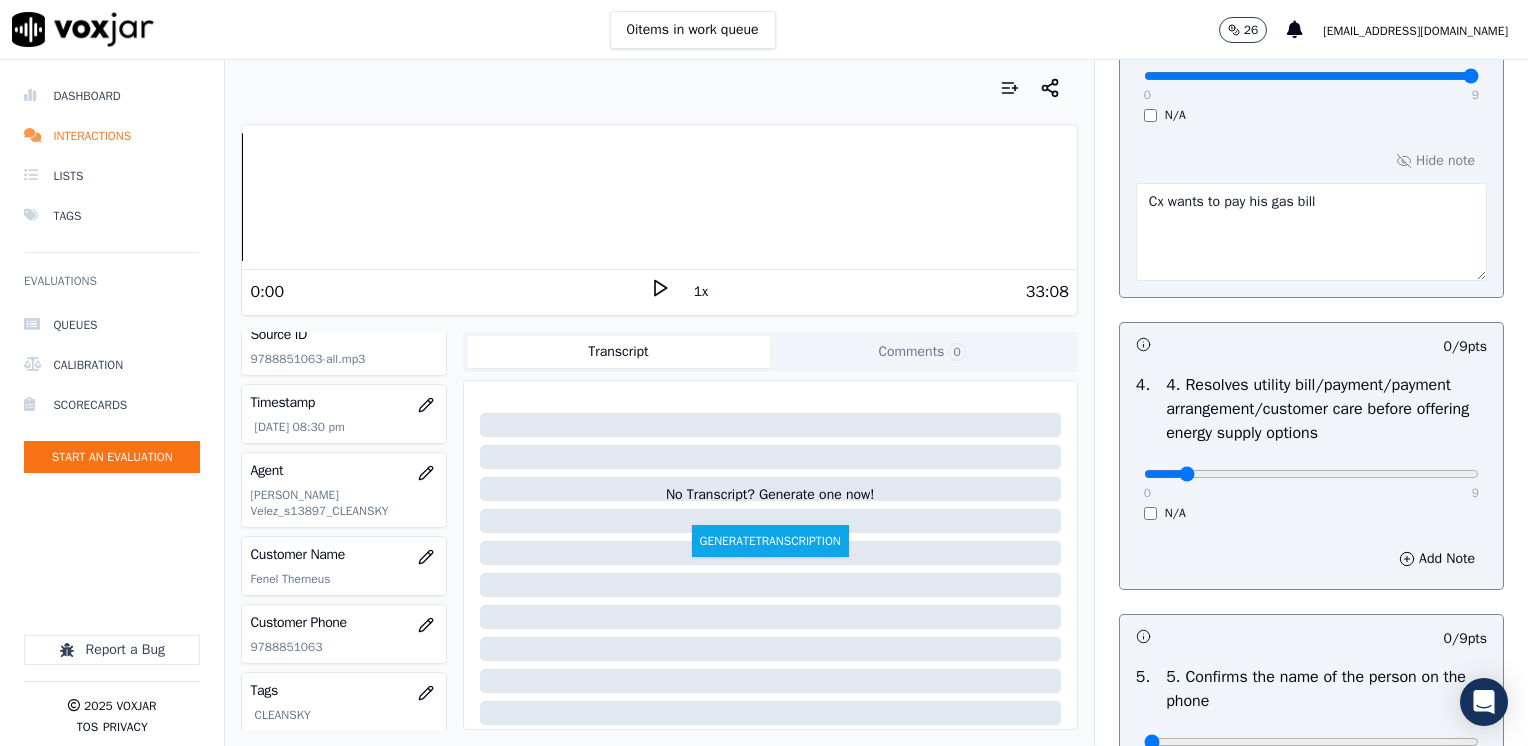 type on "0" 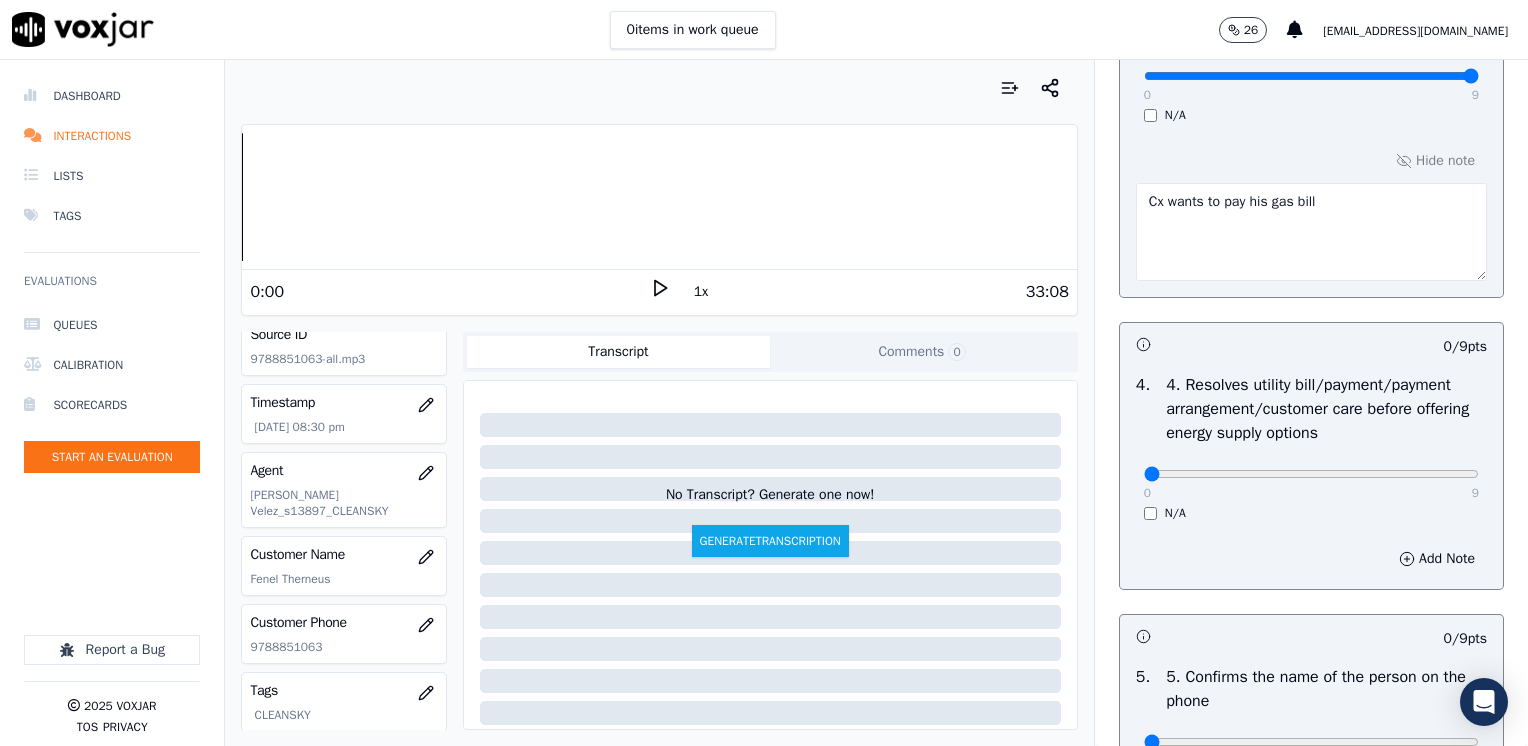 drag, startPoint x: 1128, startPoint y: 466, endPoint x: 1053, endPoint y: 506, distance: 85 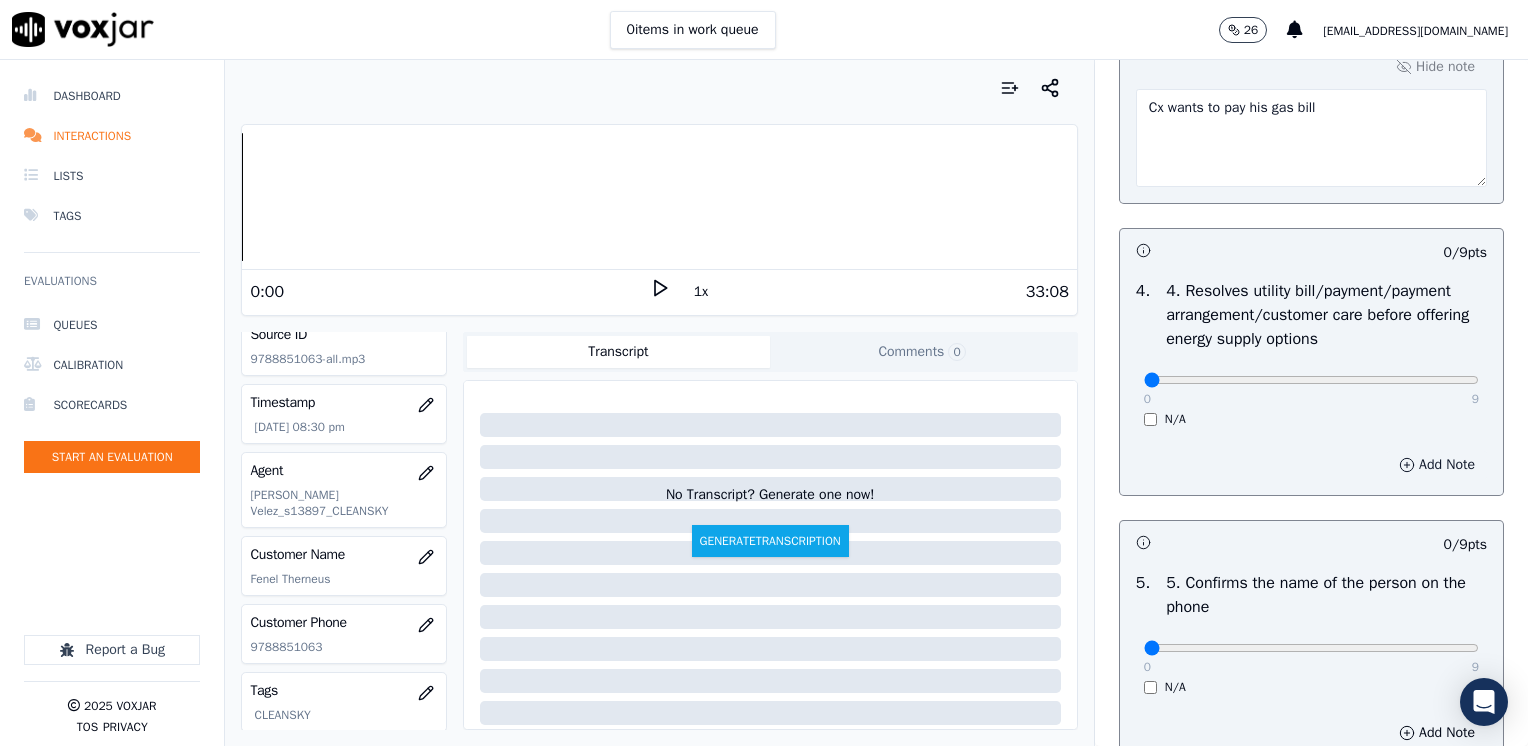 scroll, scrollTop: 1100, scrollLeft: 0, axis: vertical 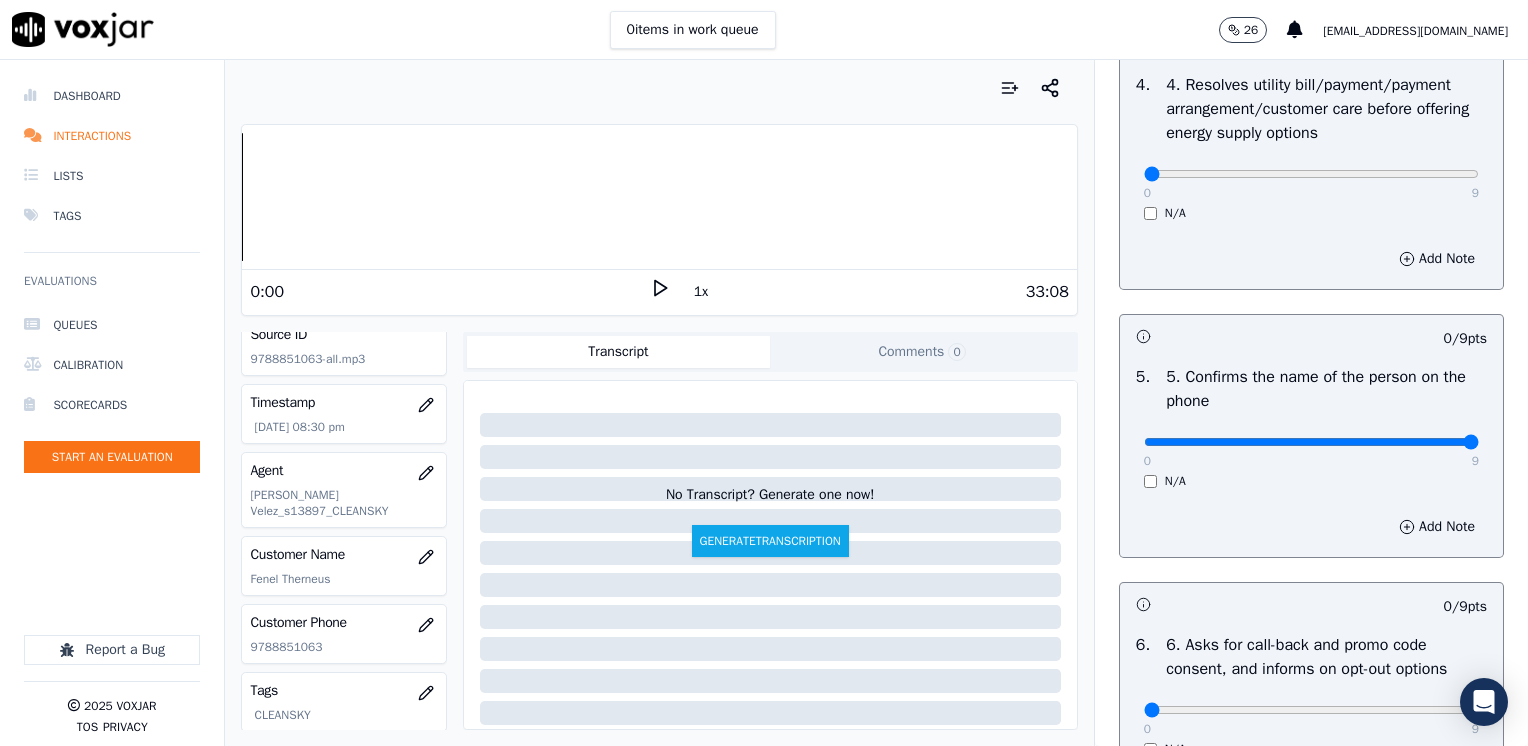 drag, startPoint x: 1227, startPoint y: 439, endPoint x: 1527, endPoint y: 439, distance: 300 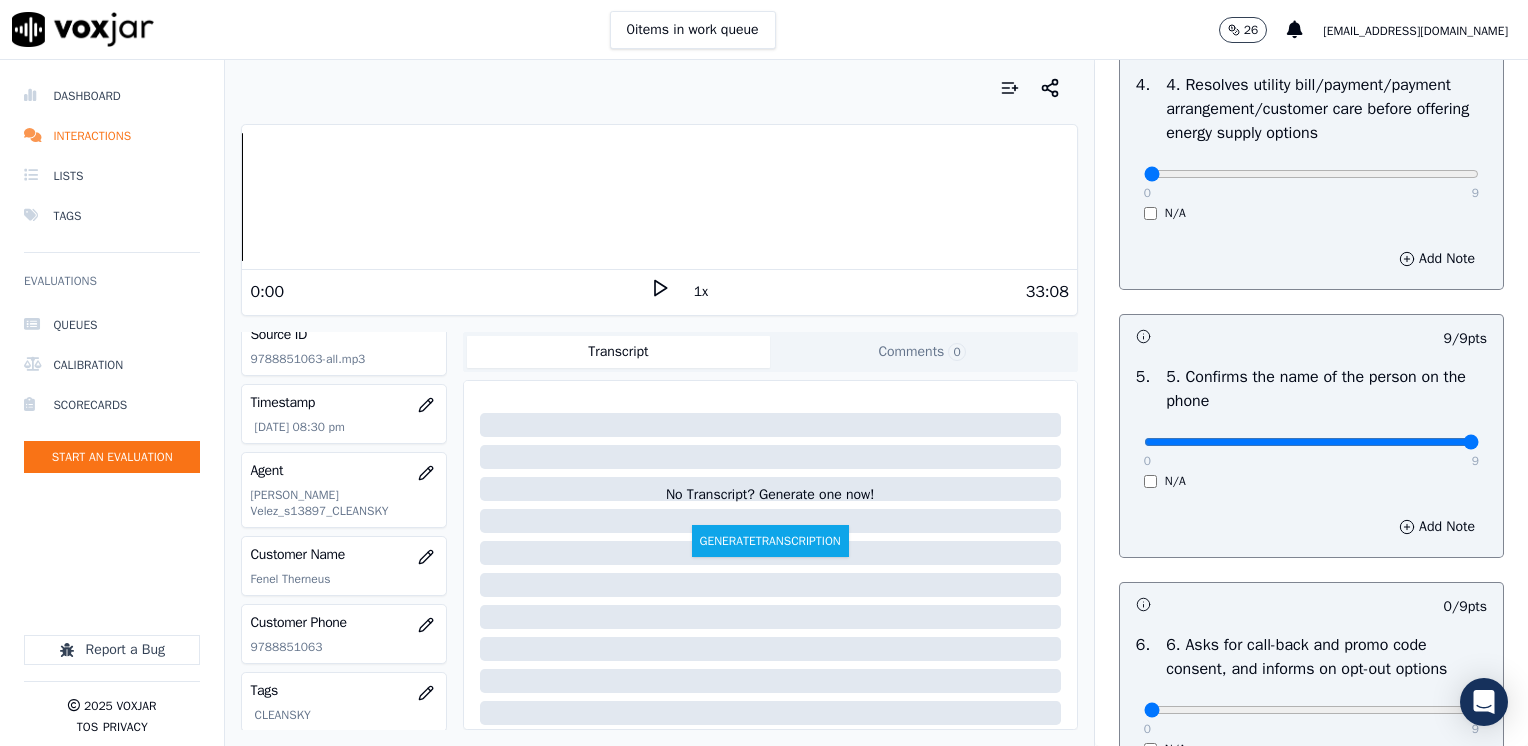 scroll, scrollTop: 1500, scrollLeft: 0, axis: vertical 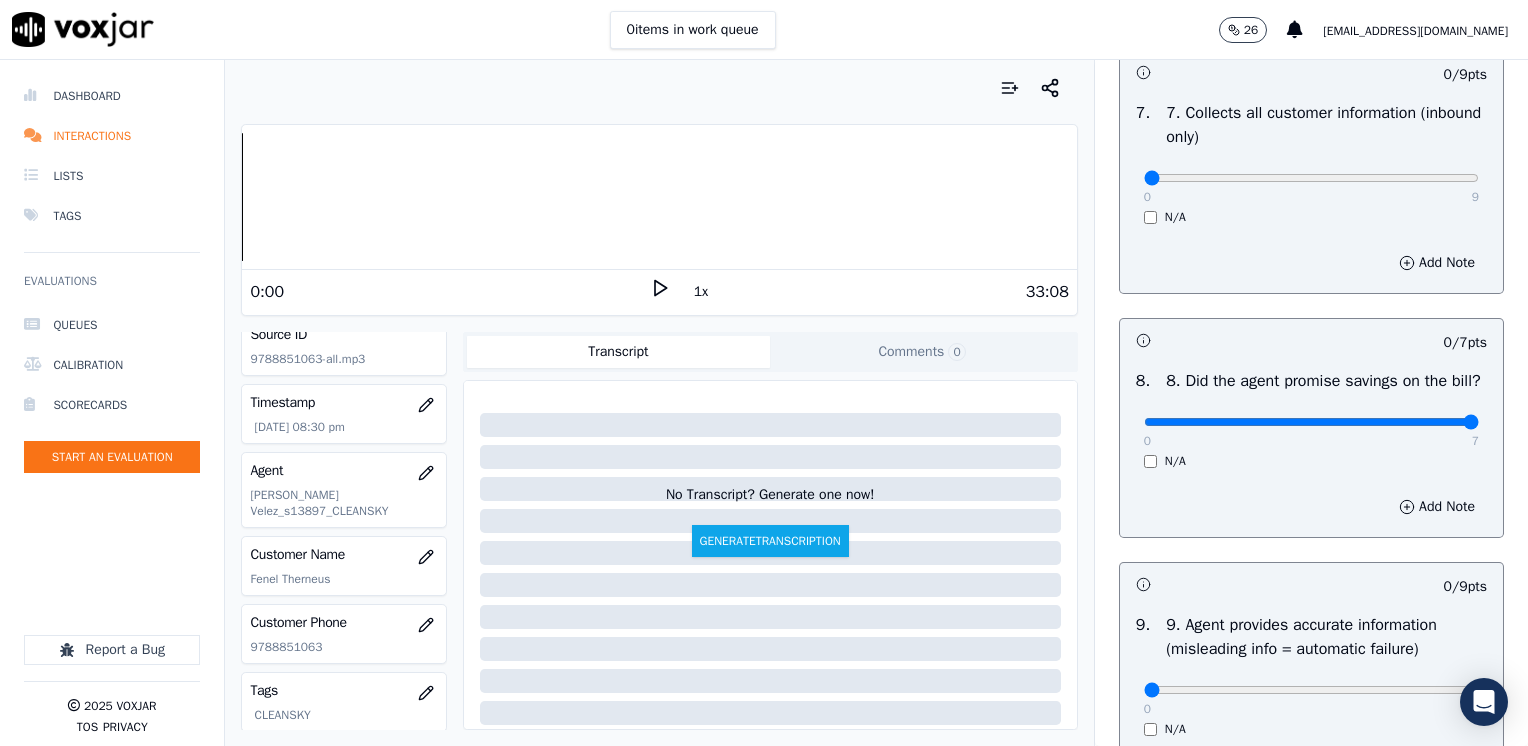 drag, startPoint x: 1131, startPoint y: 442, endPoint x: 1531, endPoint y: 446, distance: 400.02 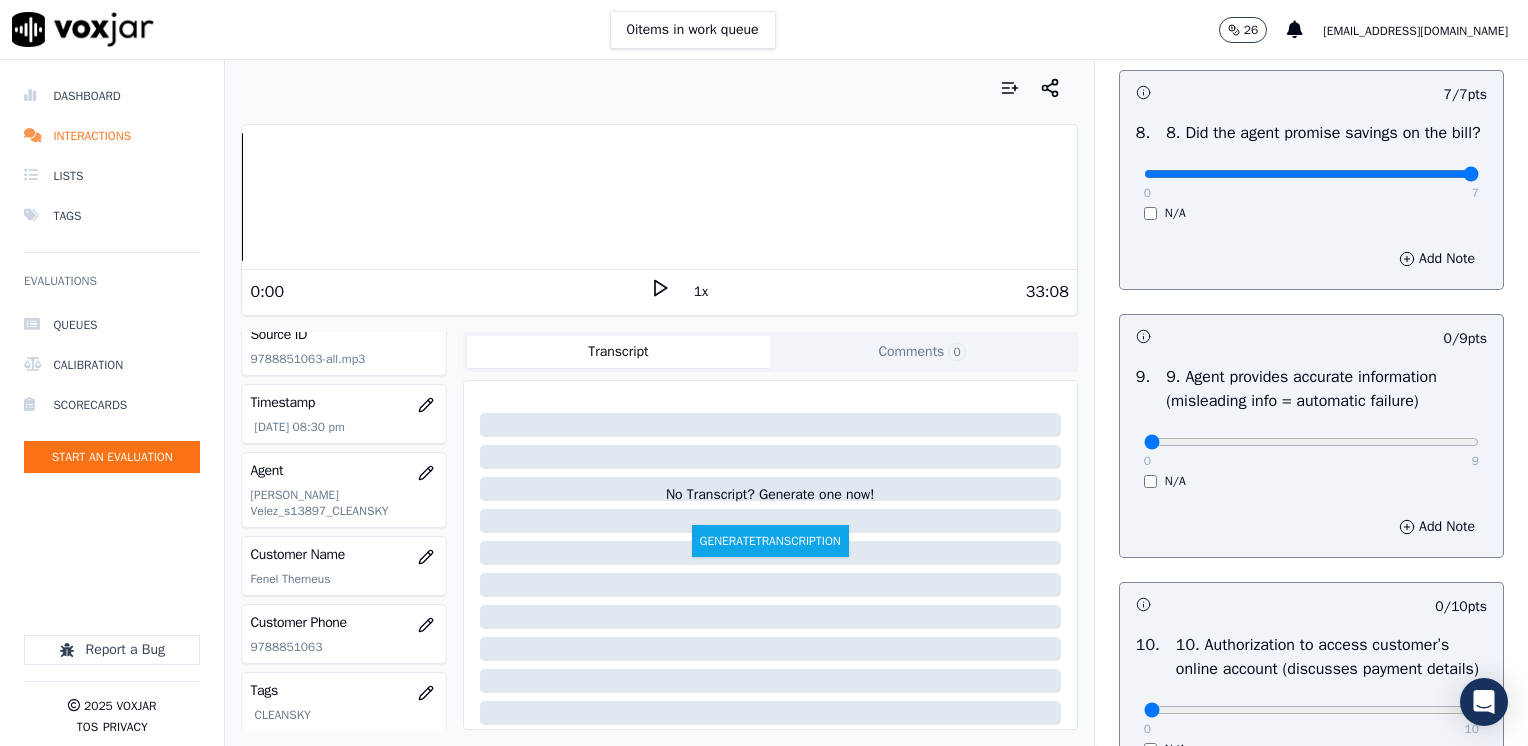scroll, scrollTop: 2200, scrollLeft: 0, axis: vertical 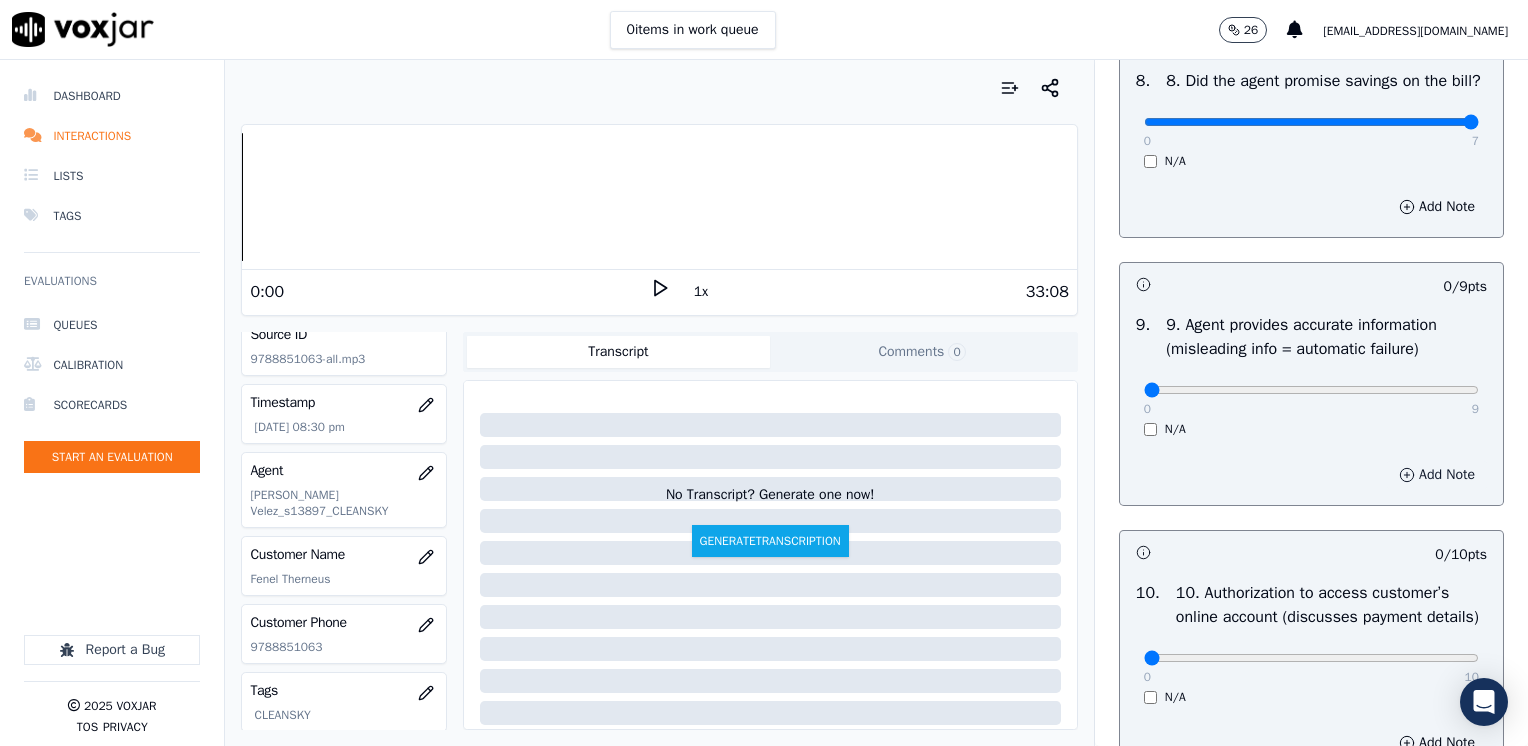 click on "Add Note" at bounding box center [1437, 475] 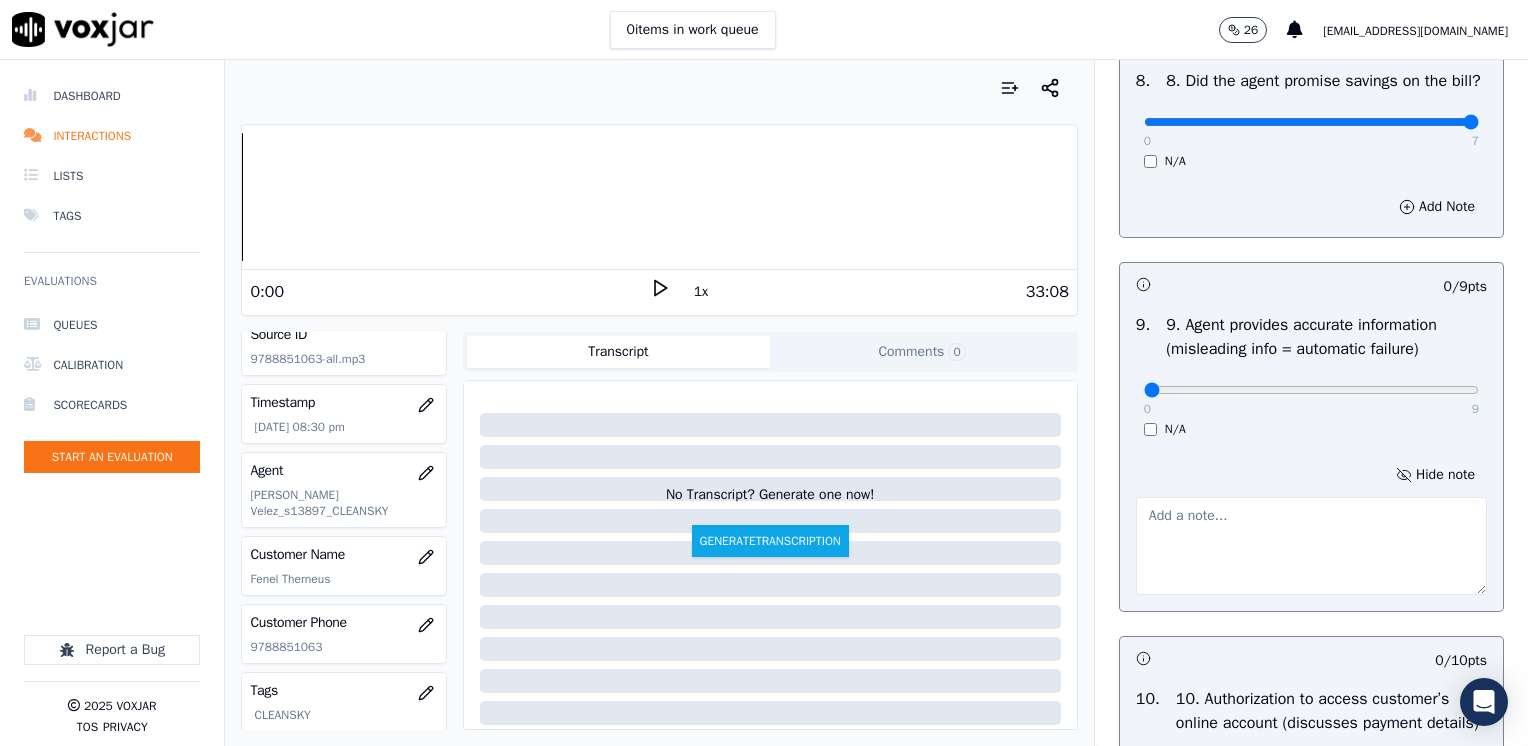 click at bounding box center [1311, 546] 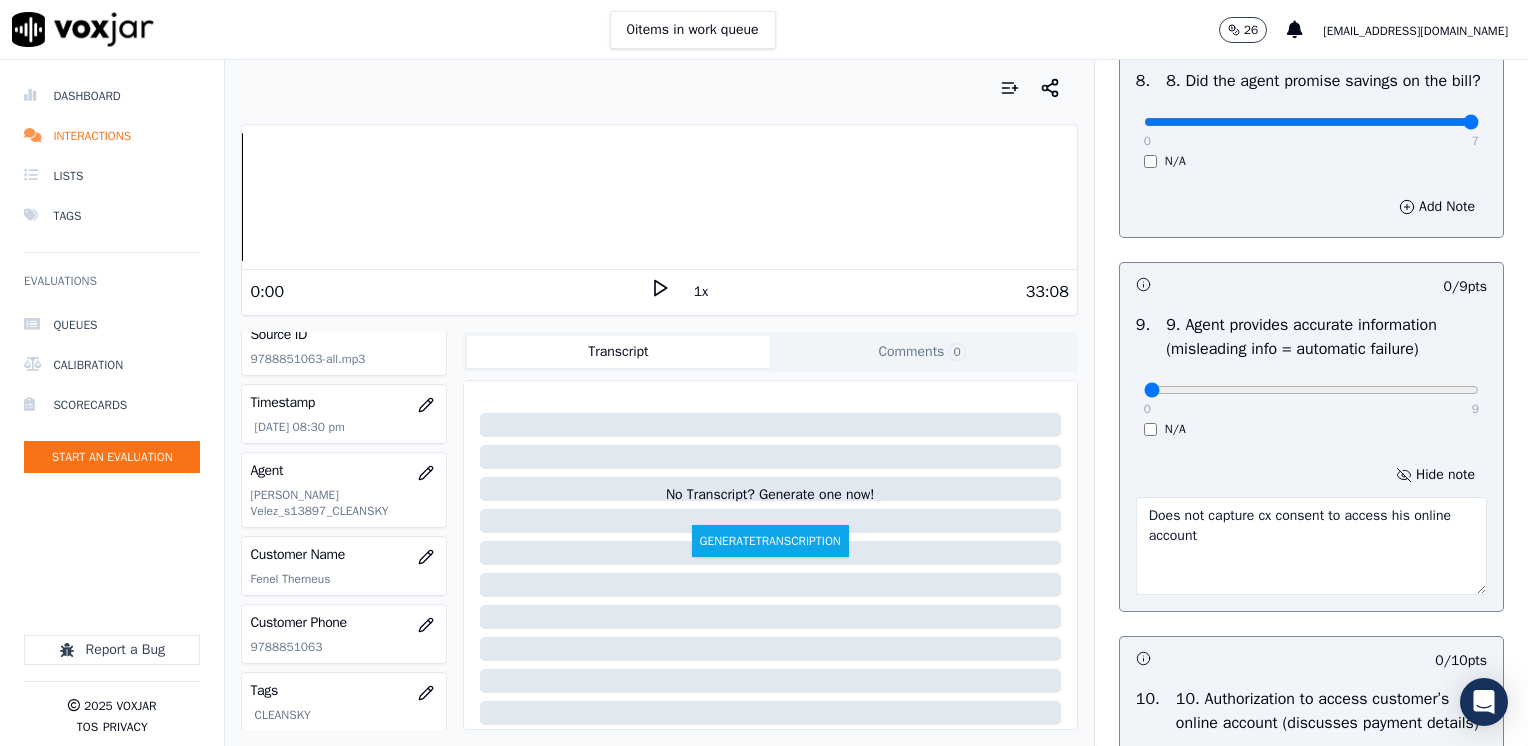 type on "Does not capture cx consent to access his online account" 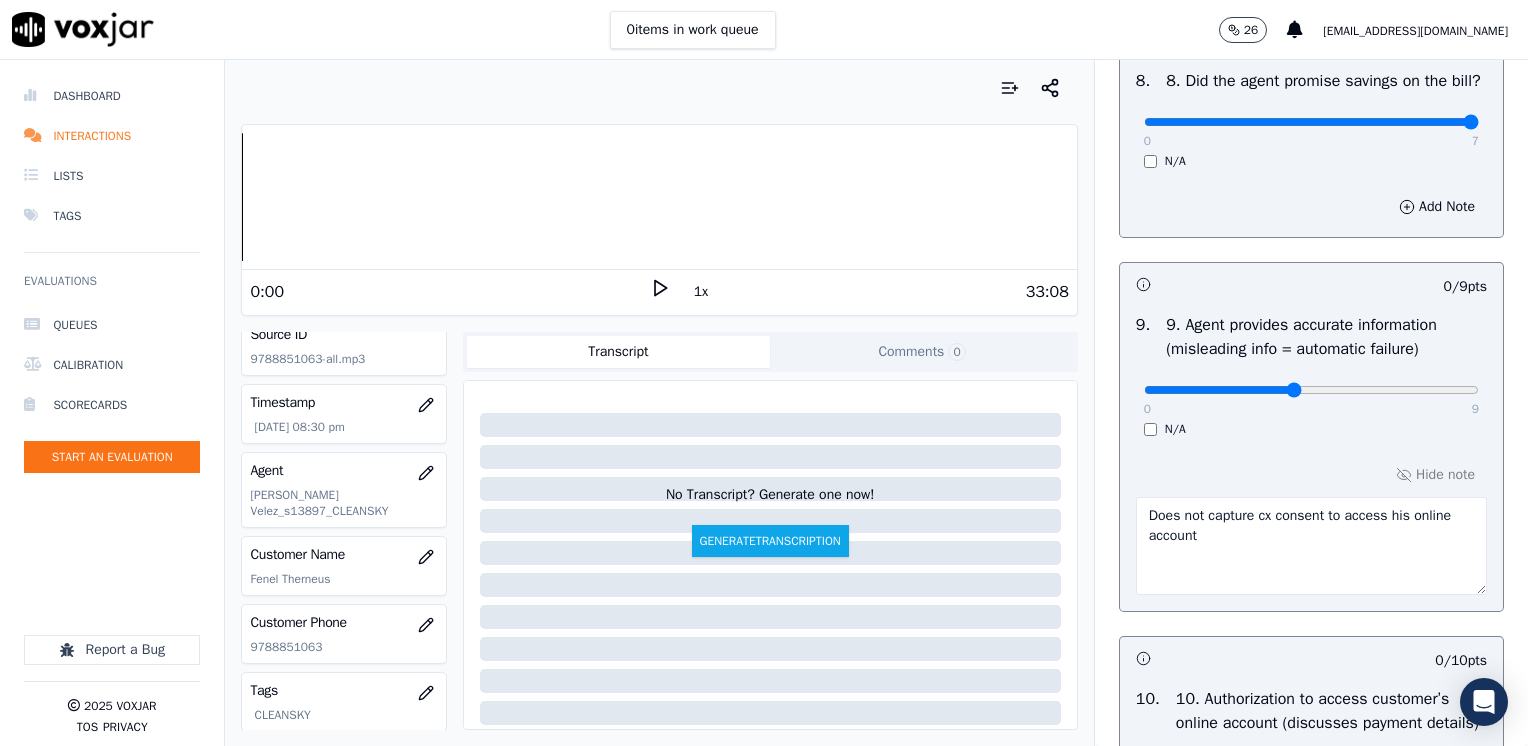 type on "4" 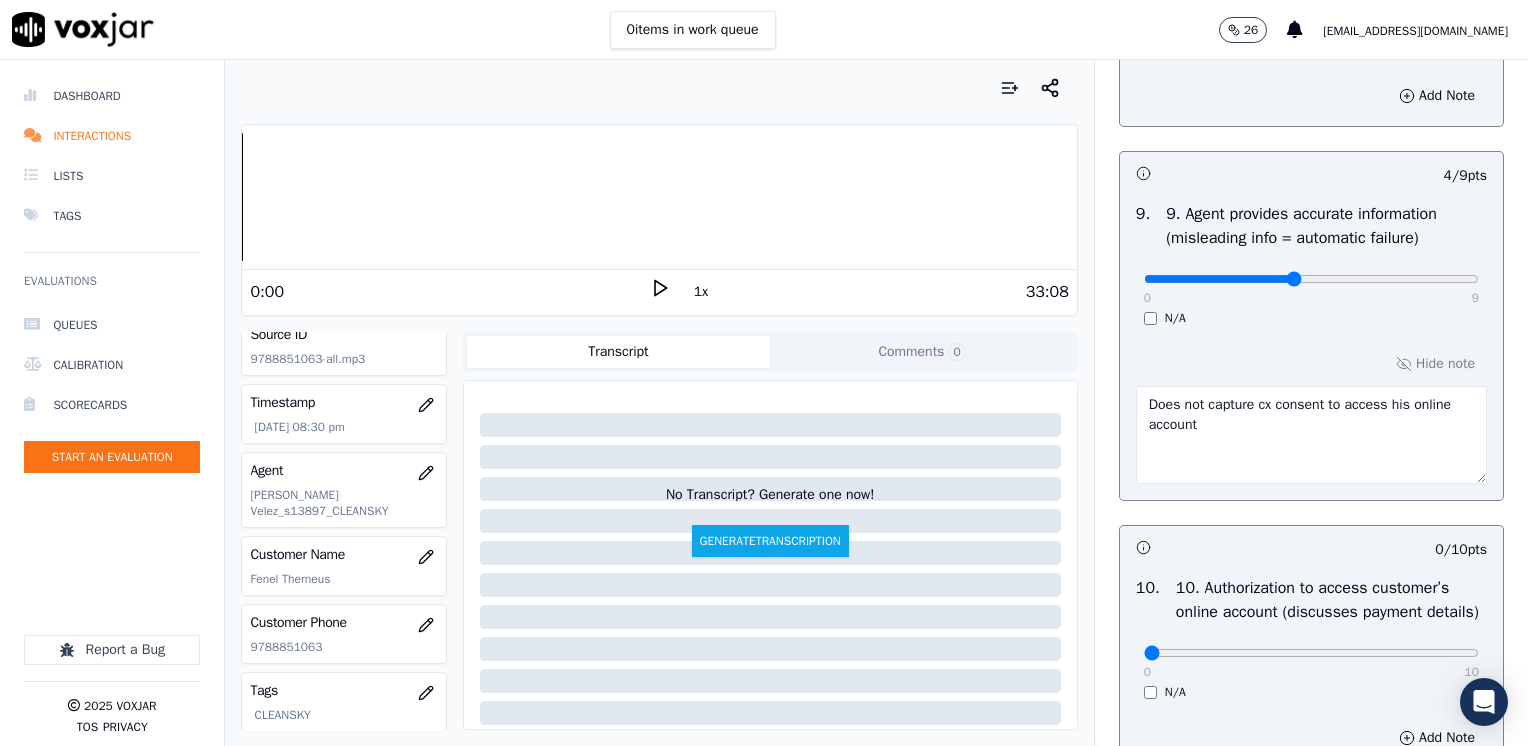 scroll, scrollTop: 2300, scrollLeft: 0, axis: vertical 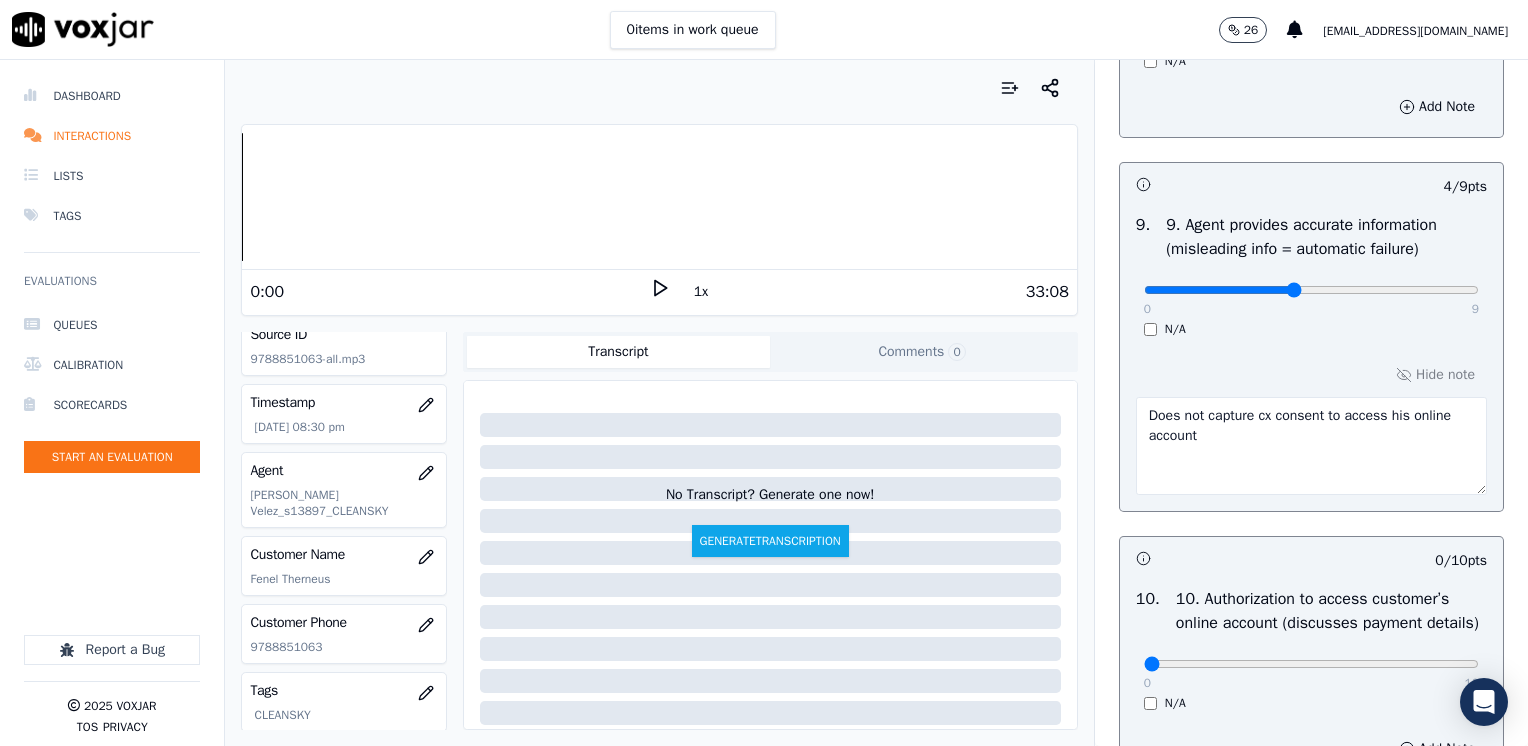 drag, startPoint x: 1104, startPoint y: 443, endPoint x: 1056, endPoint y: 421, distance: 52.801514 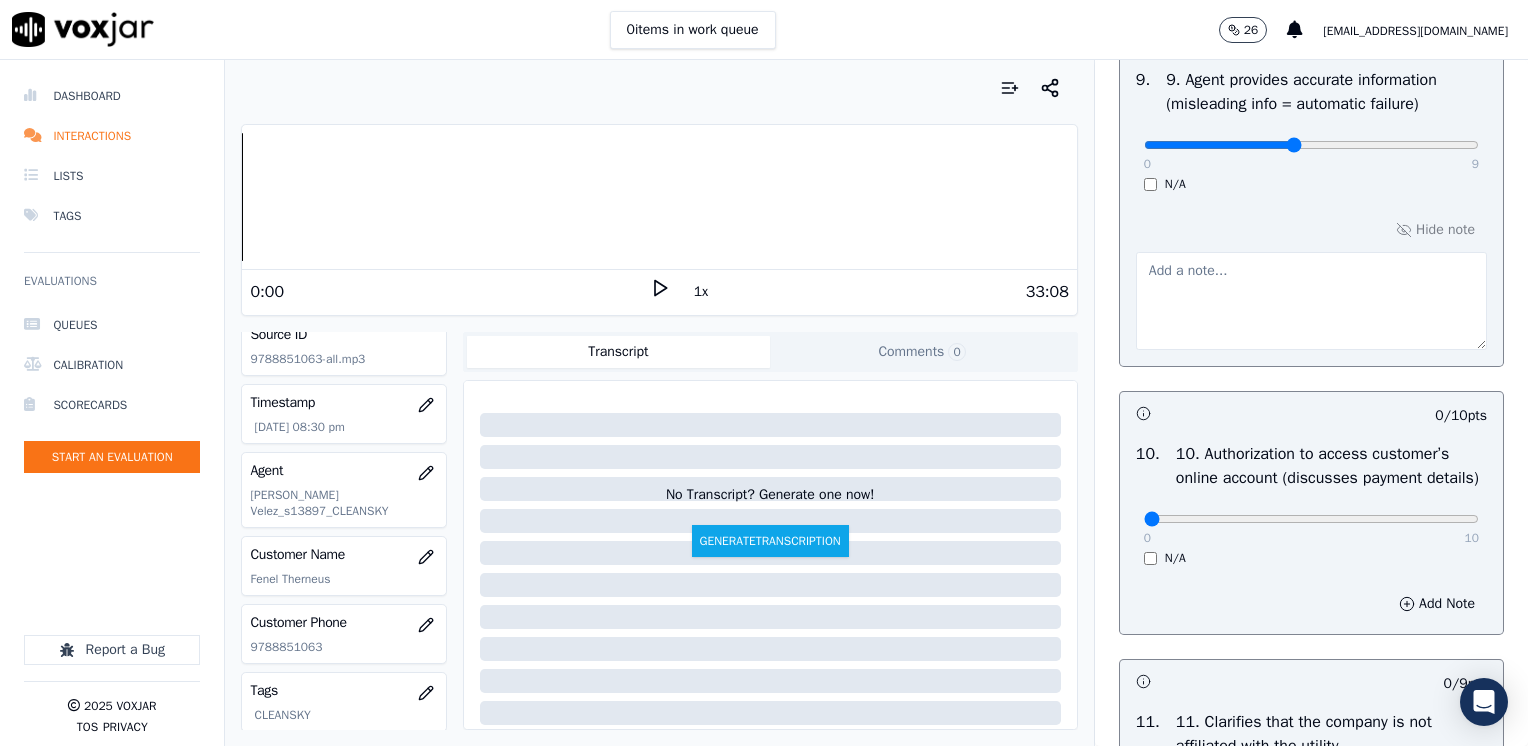 scroll, scrollTop: 2700, scrollLeft: 0, axis: vertical 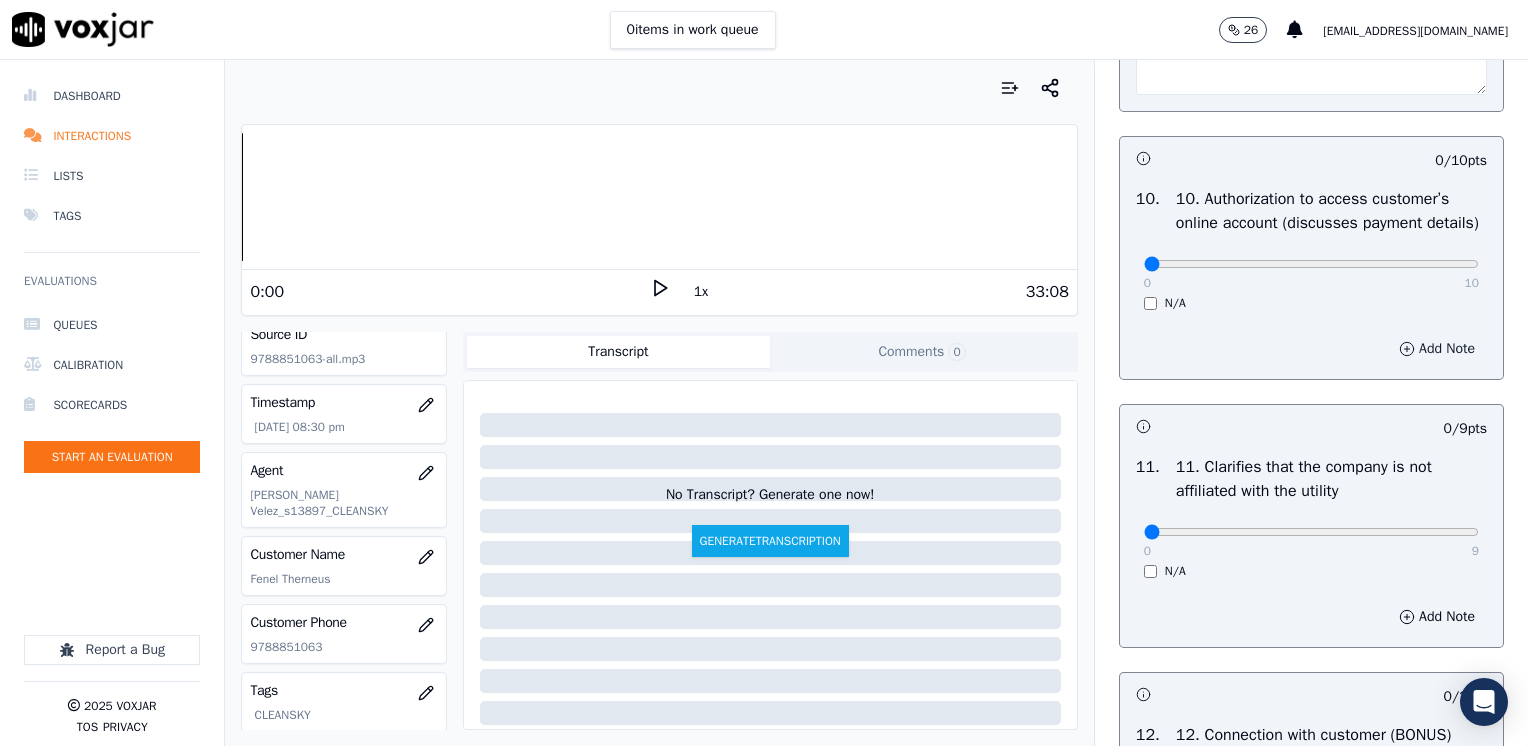 type 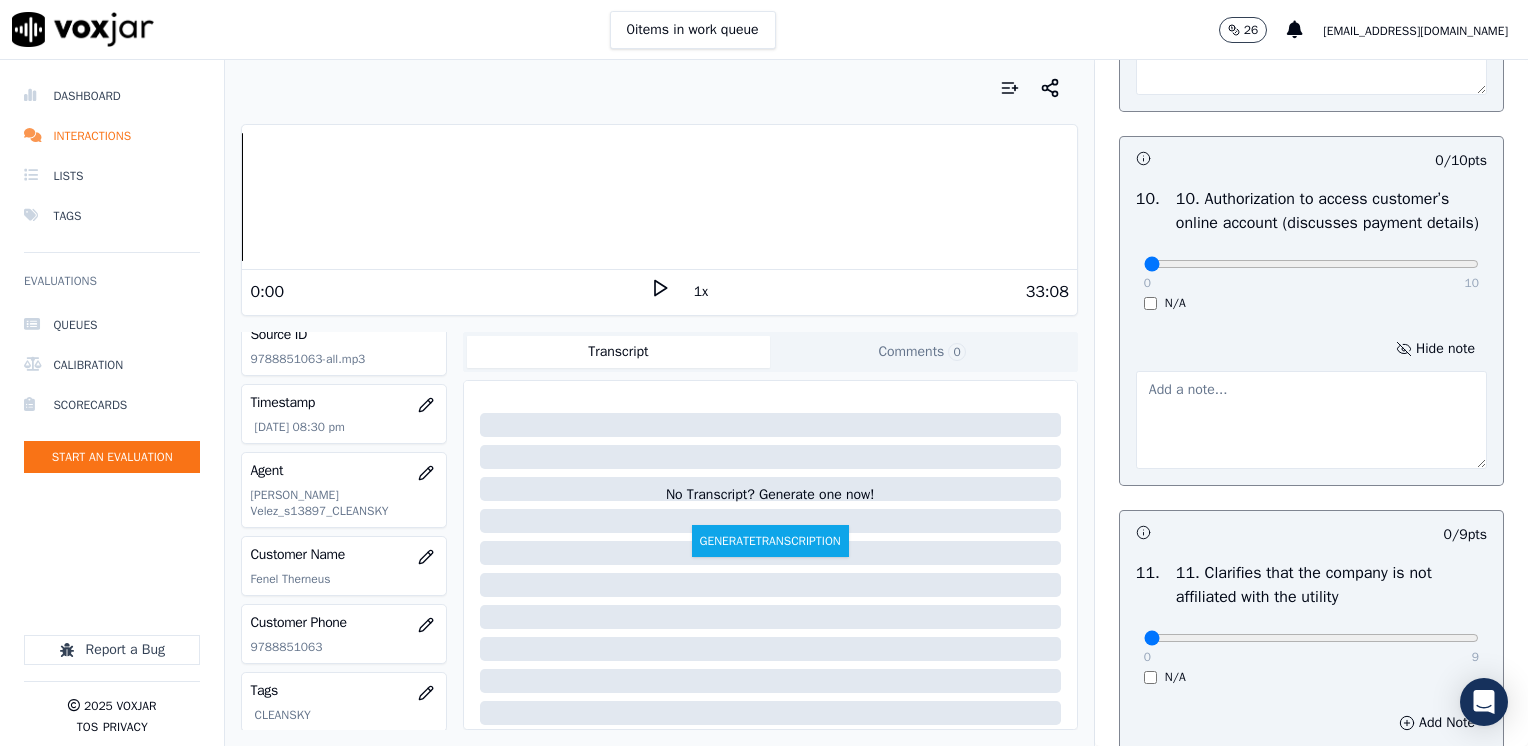 click at bounding box center [1311, 420] 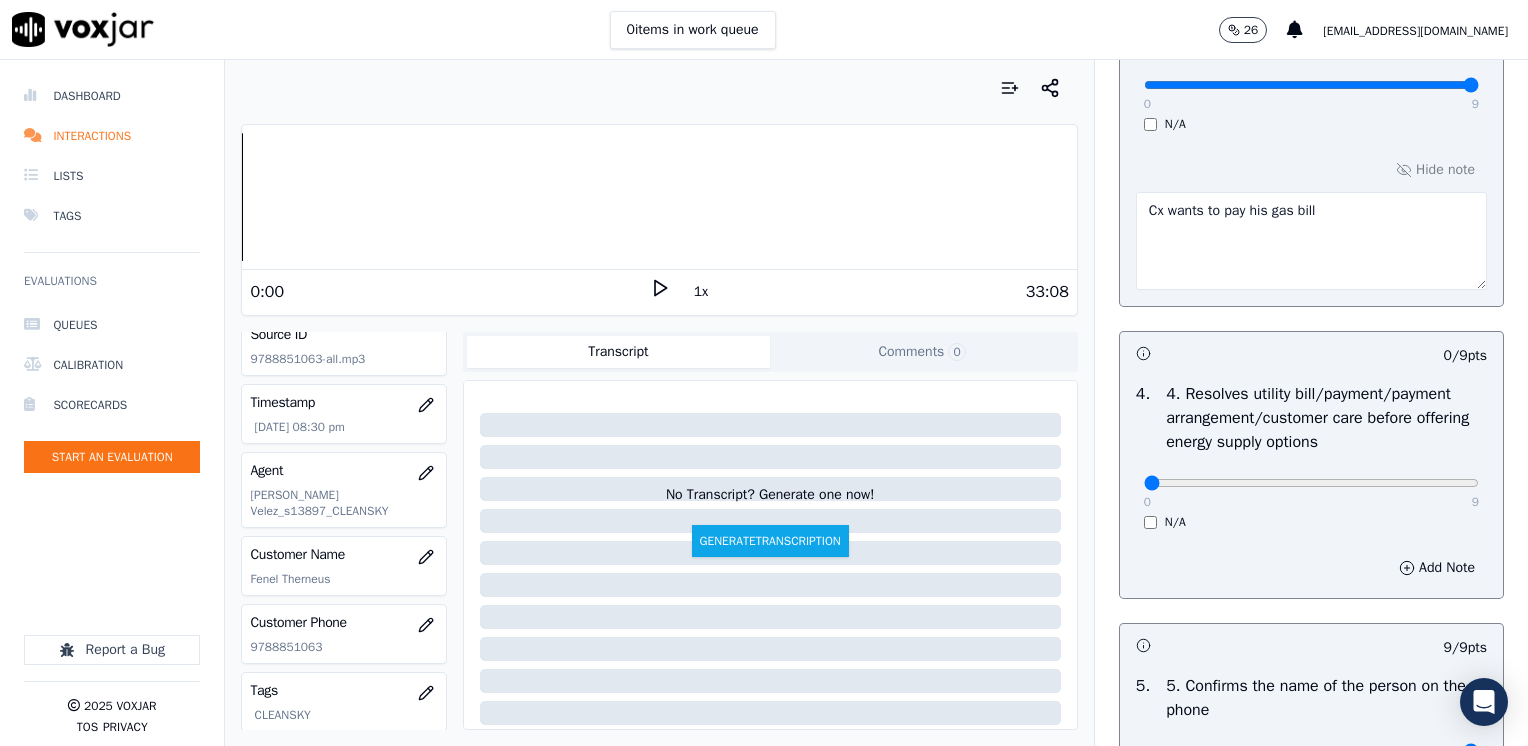 scroll, scrollTop: 800, scrollLeft: 0, axis: vertical 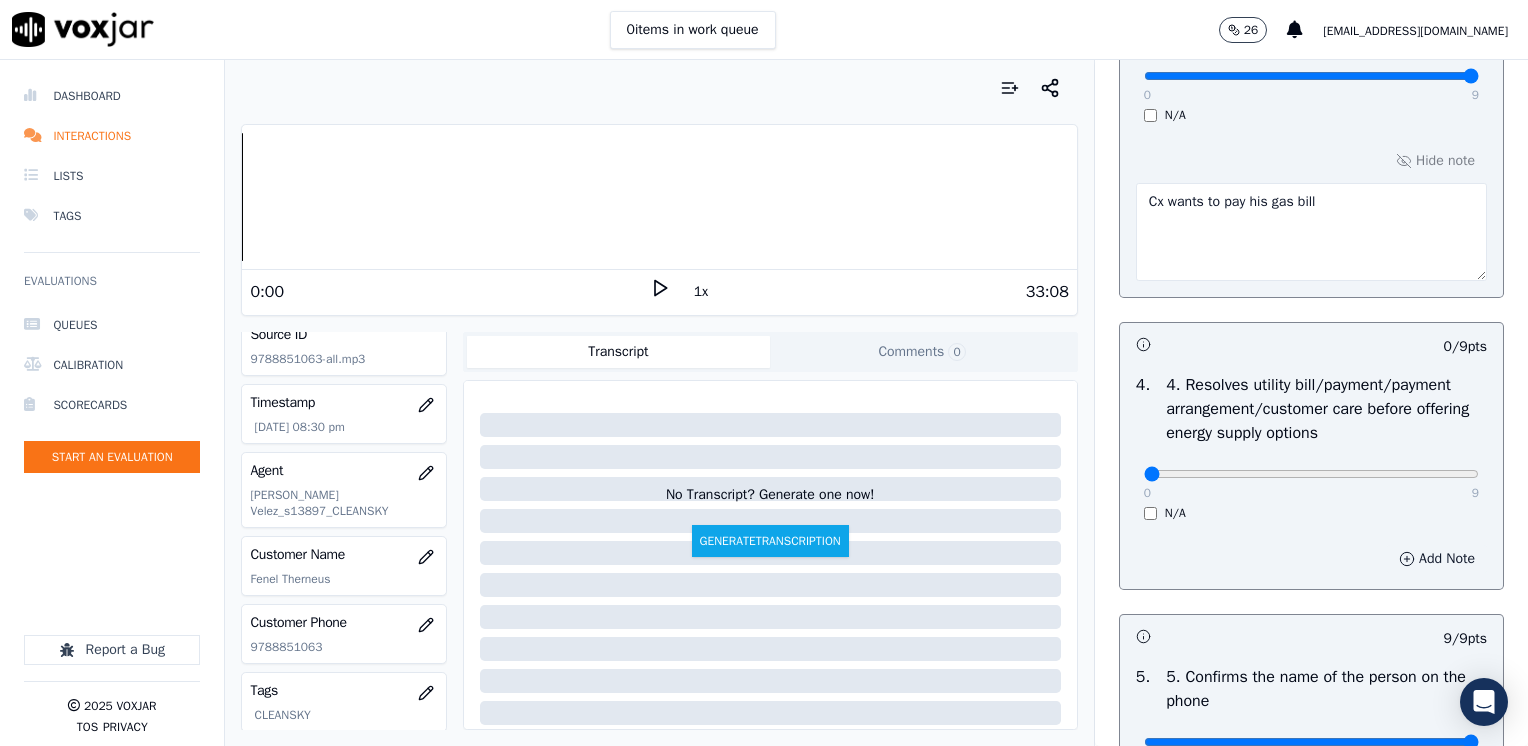 type on "Does not capture cx consent to access his online account" 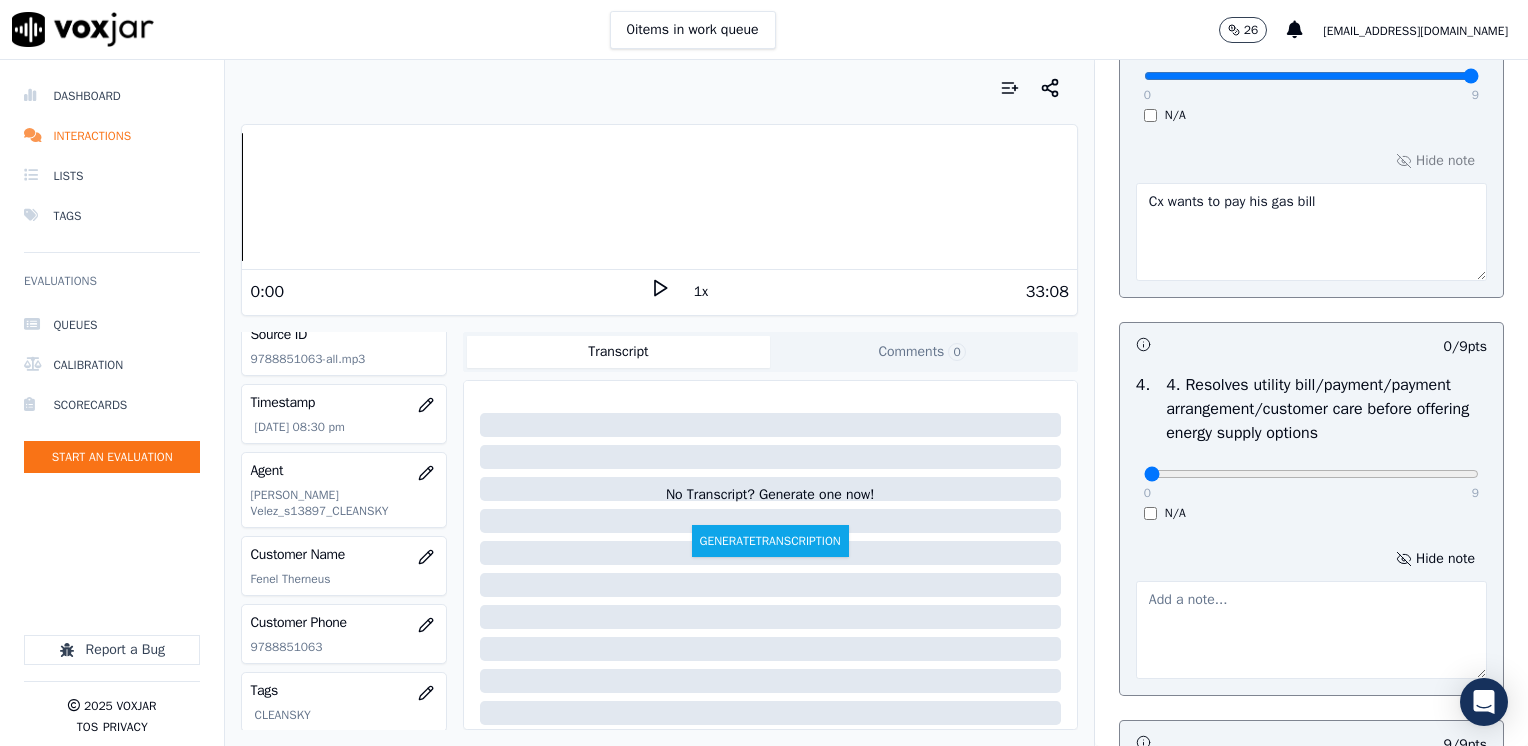 click at bounding box center (1311, 630) 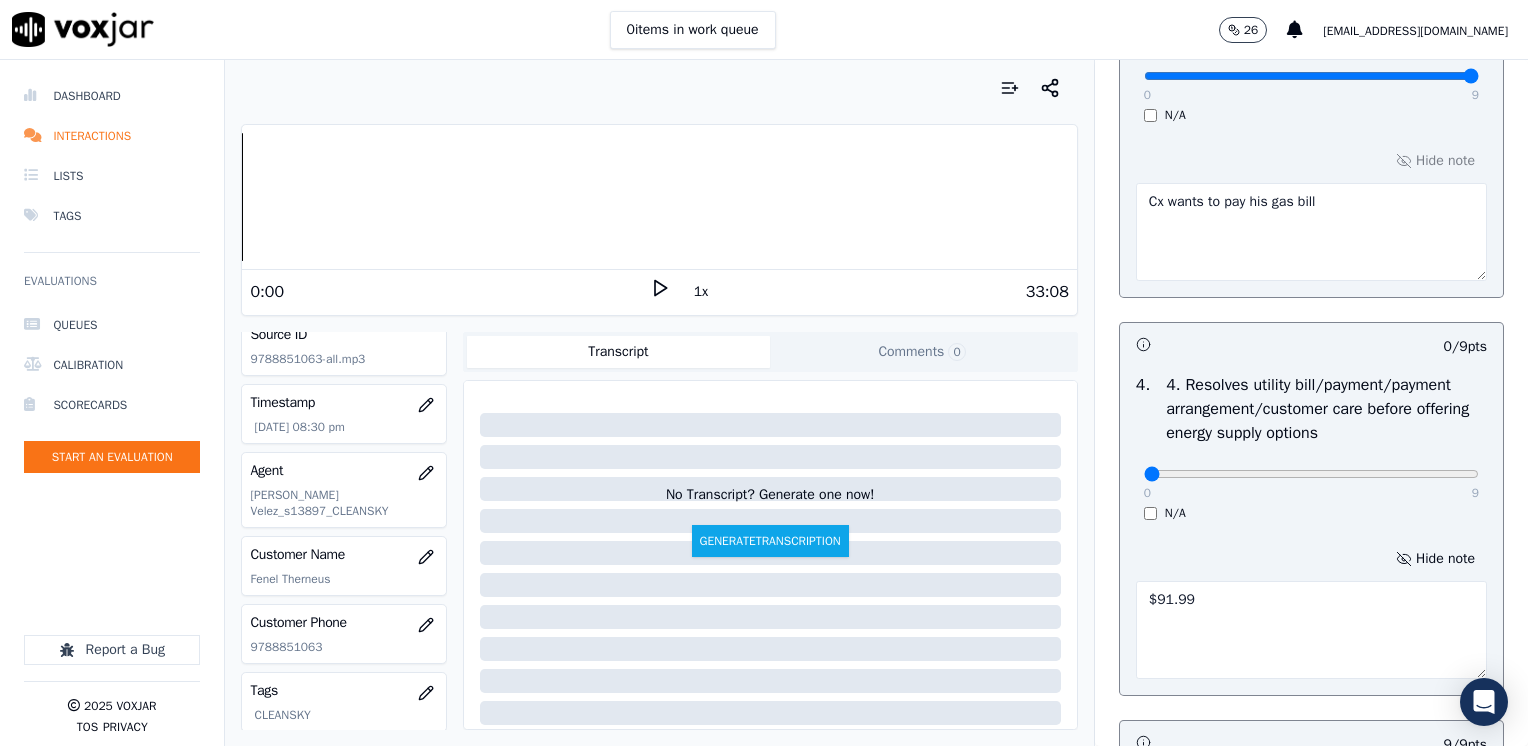 click on "$91.99" at bounding box center [1311, 630] 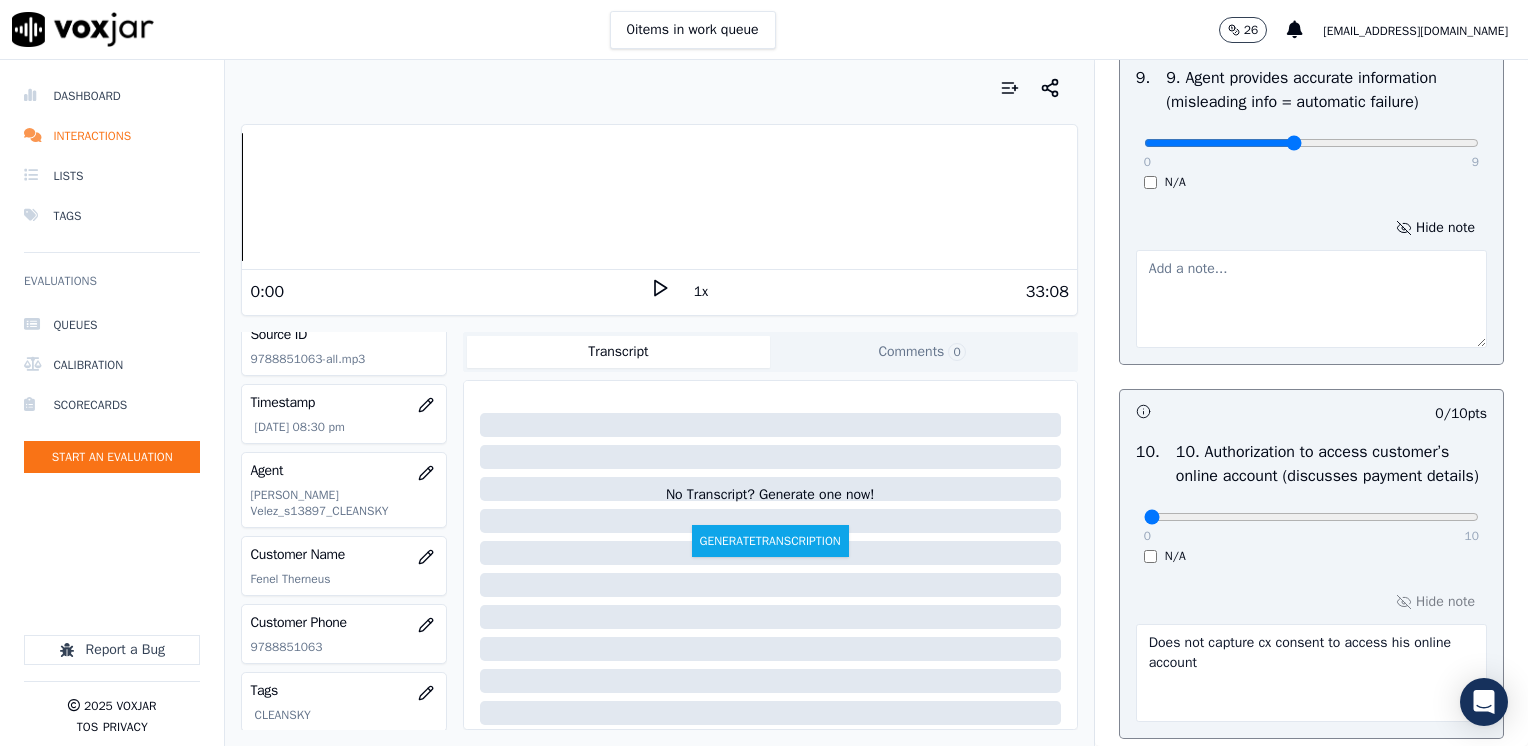 scroll, scrollTop: 2600, scrollLeft: 0, axis: vertical 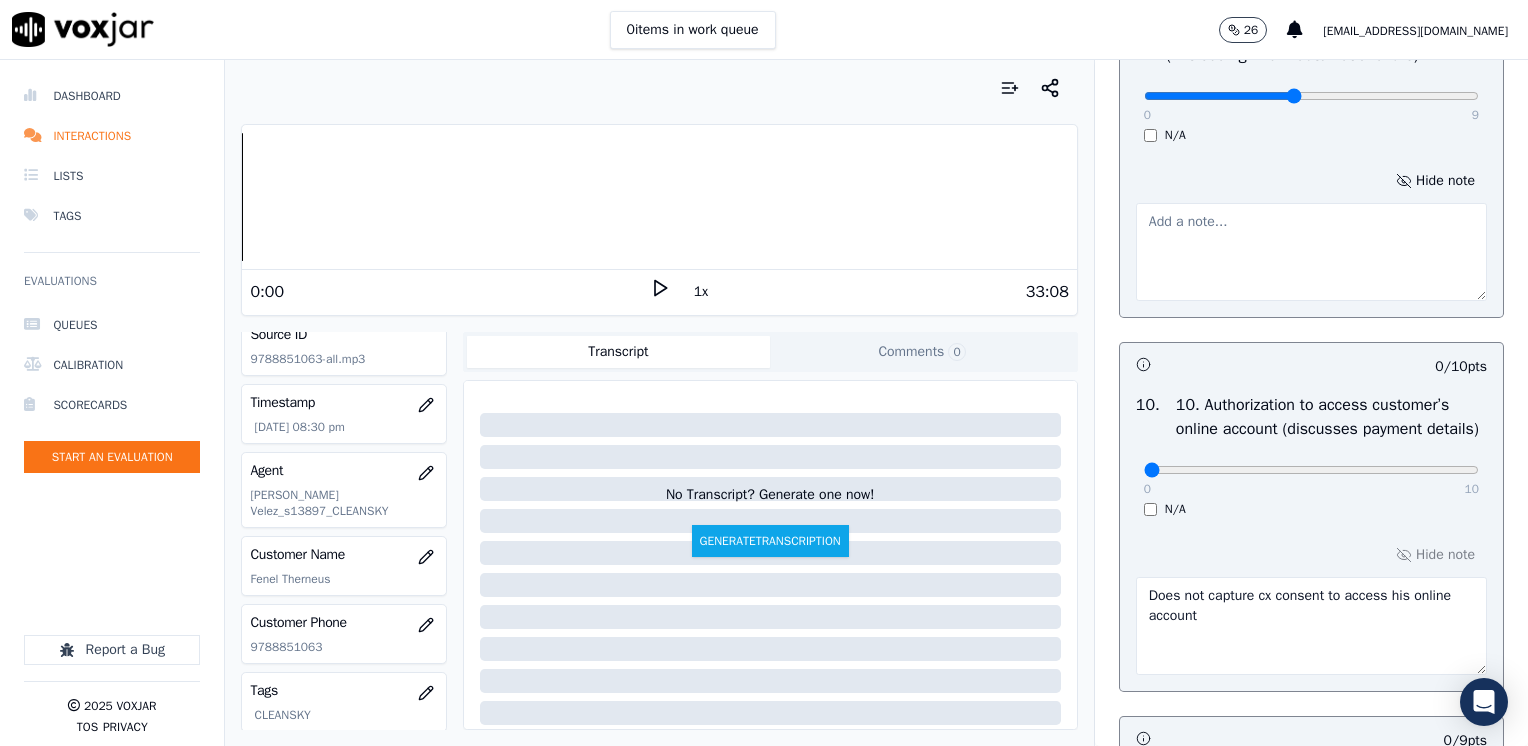 type on "His first bill is not done yet, and his balance is $91.99" 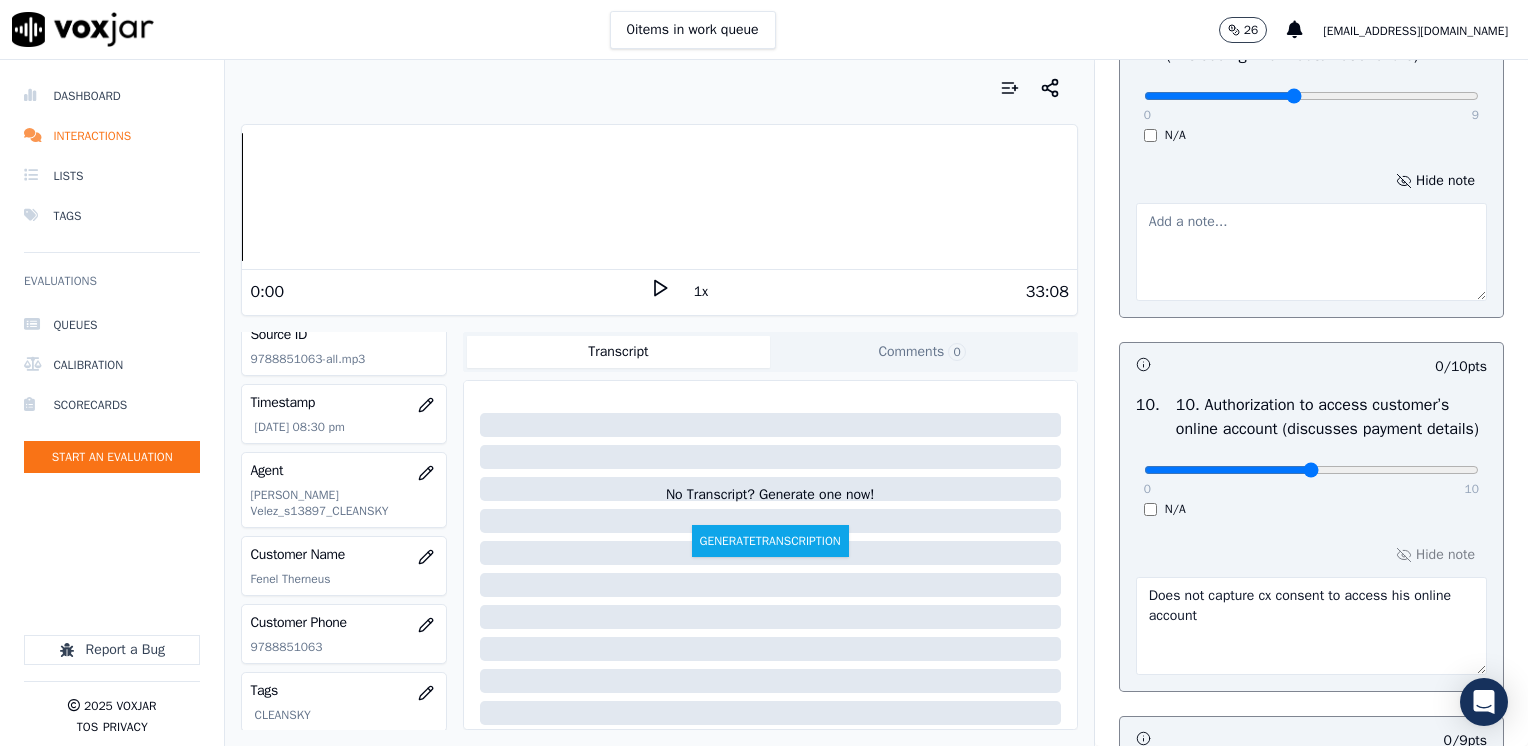 type on "5" 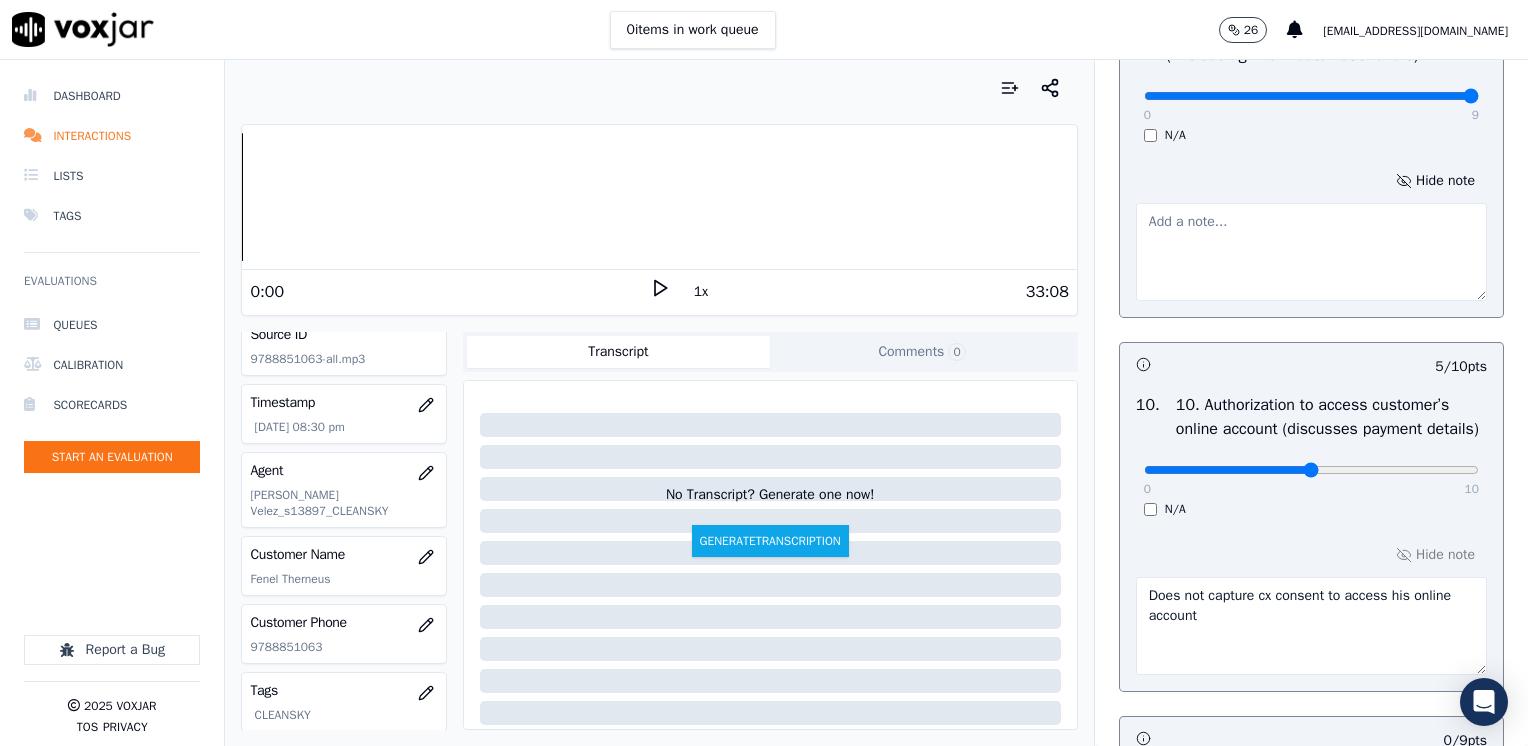 drag, startPoint x: 1260, startPoint y: 115, endPoint x: 1531, endPoint y: 115, distance: 271 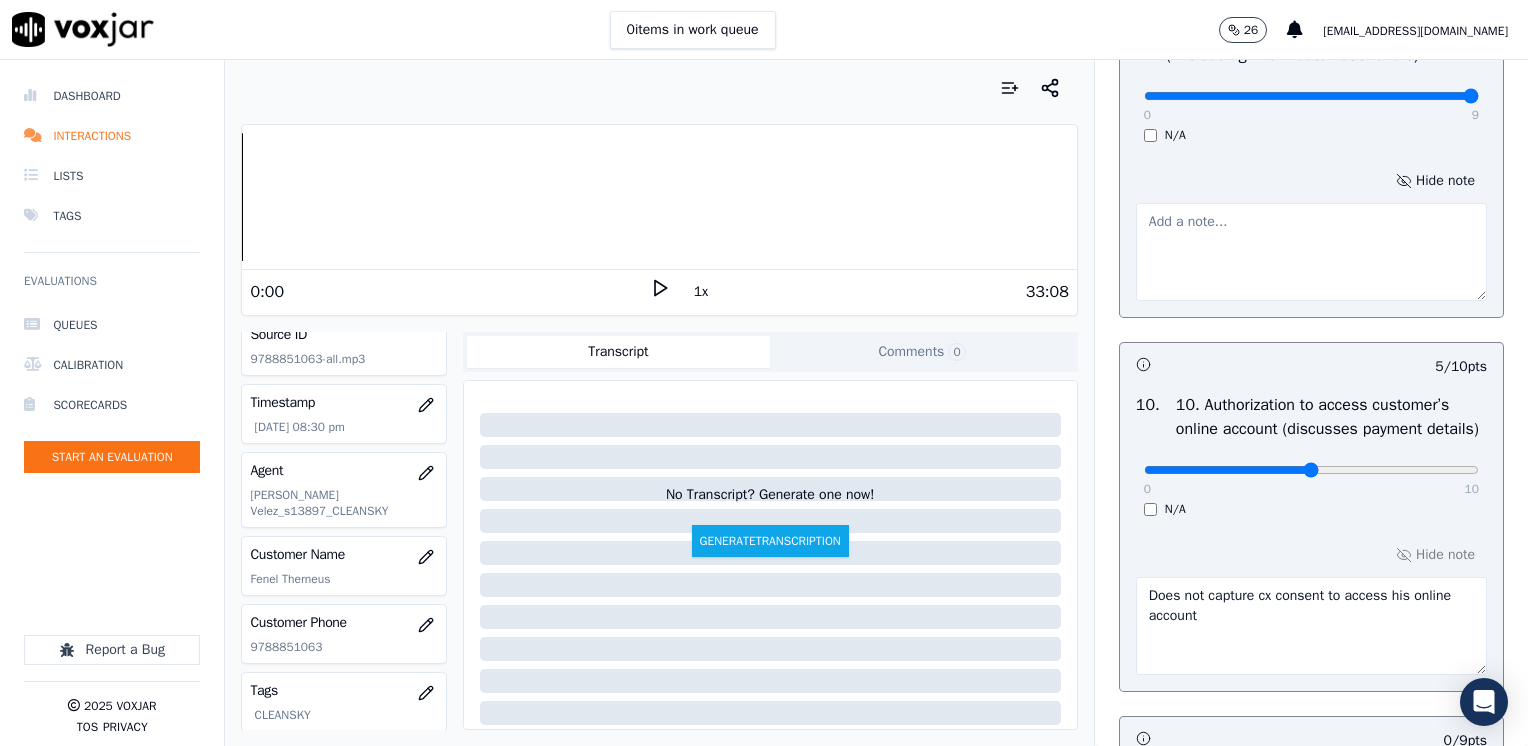 click on "Hide note" at bounding box center (1435, 181) 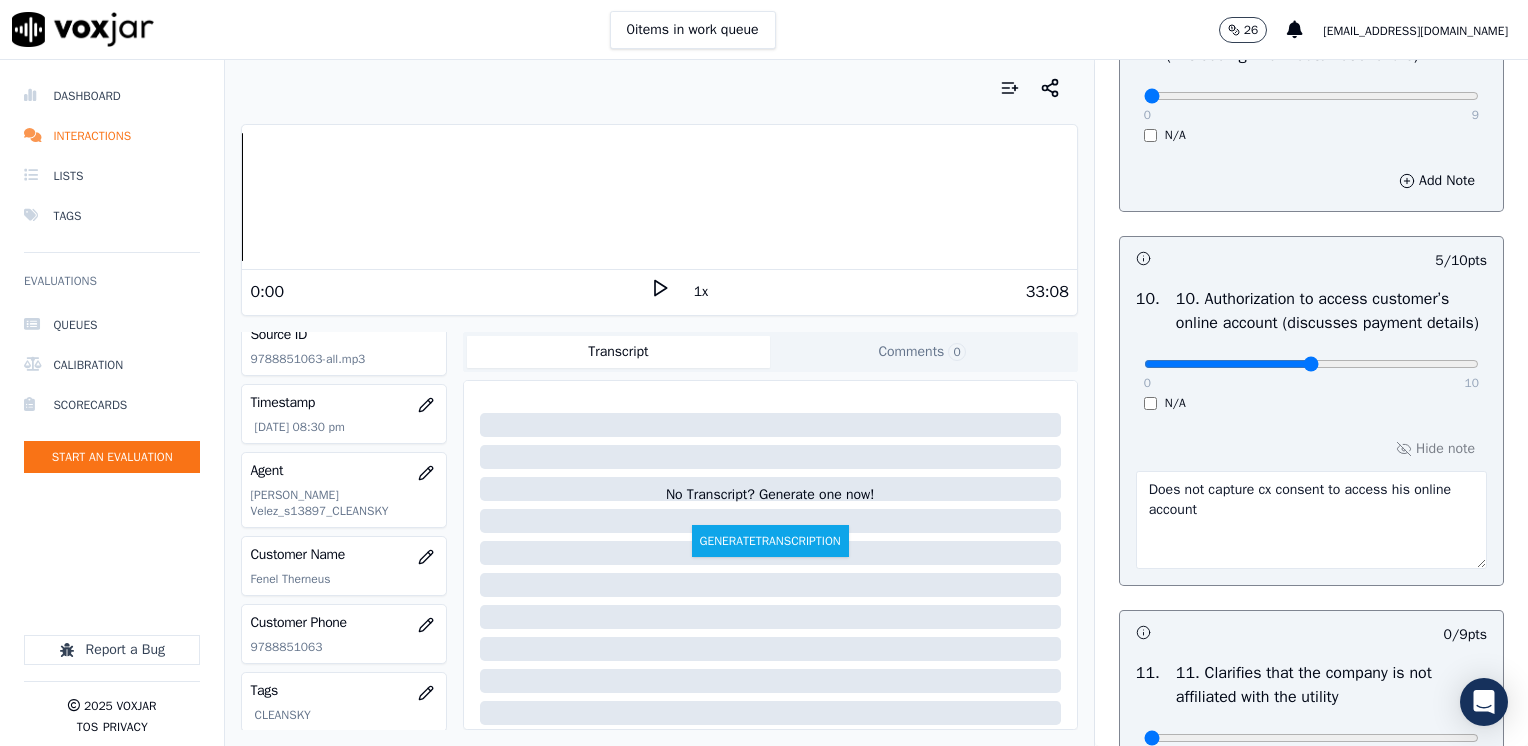 drag, startPoint x: 1424, startPoint y: 111, endPoint x: 1002, endPoint y: 120, distance: 422.09595 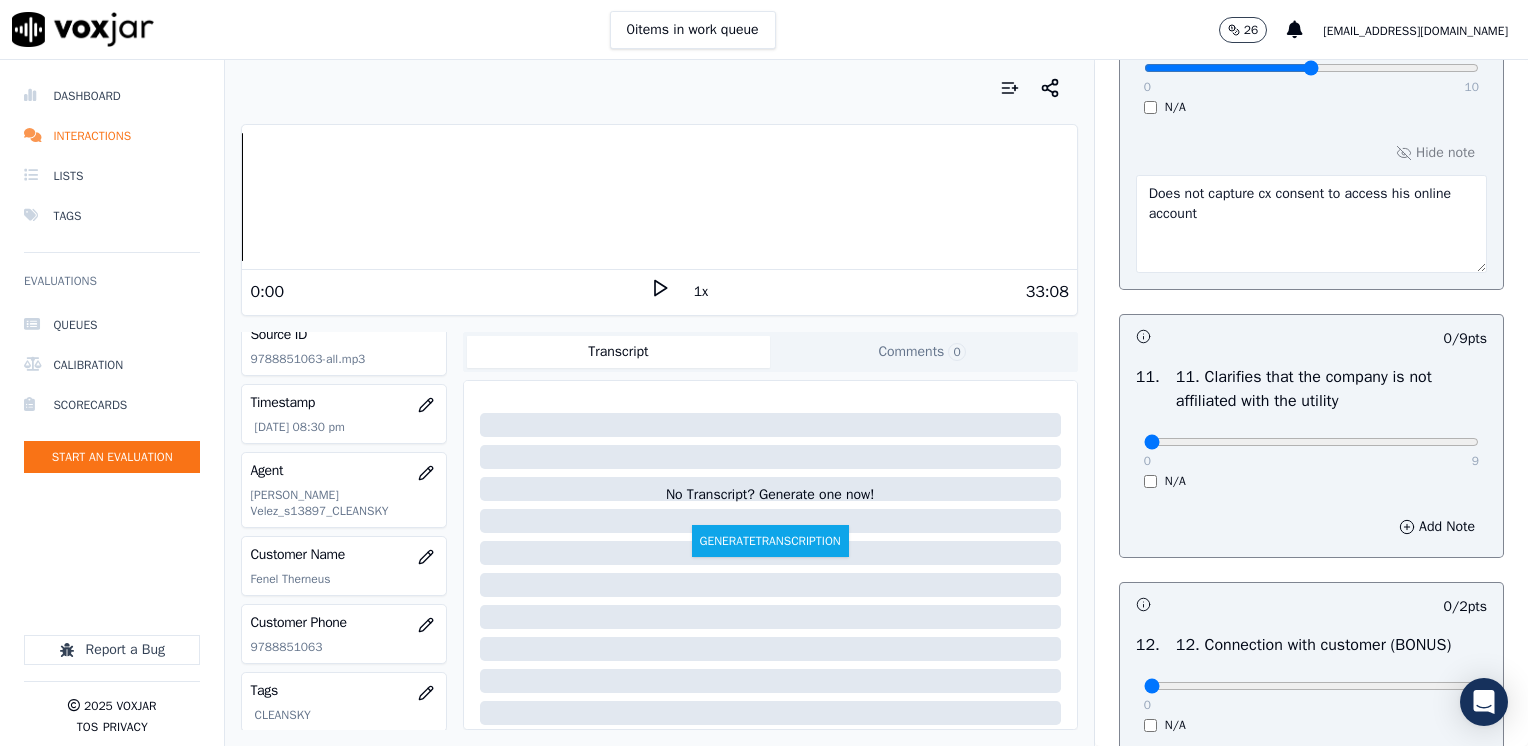 scroll, scrollTop: 2900, scrollLeft: 0, axis: vertical 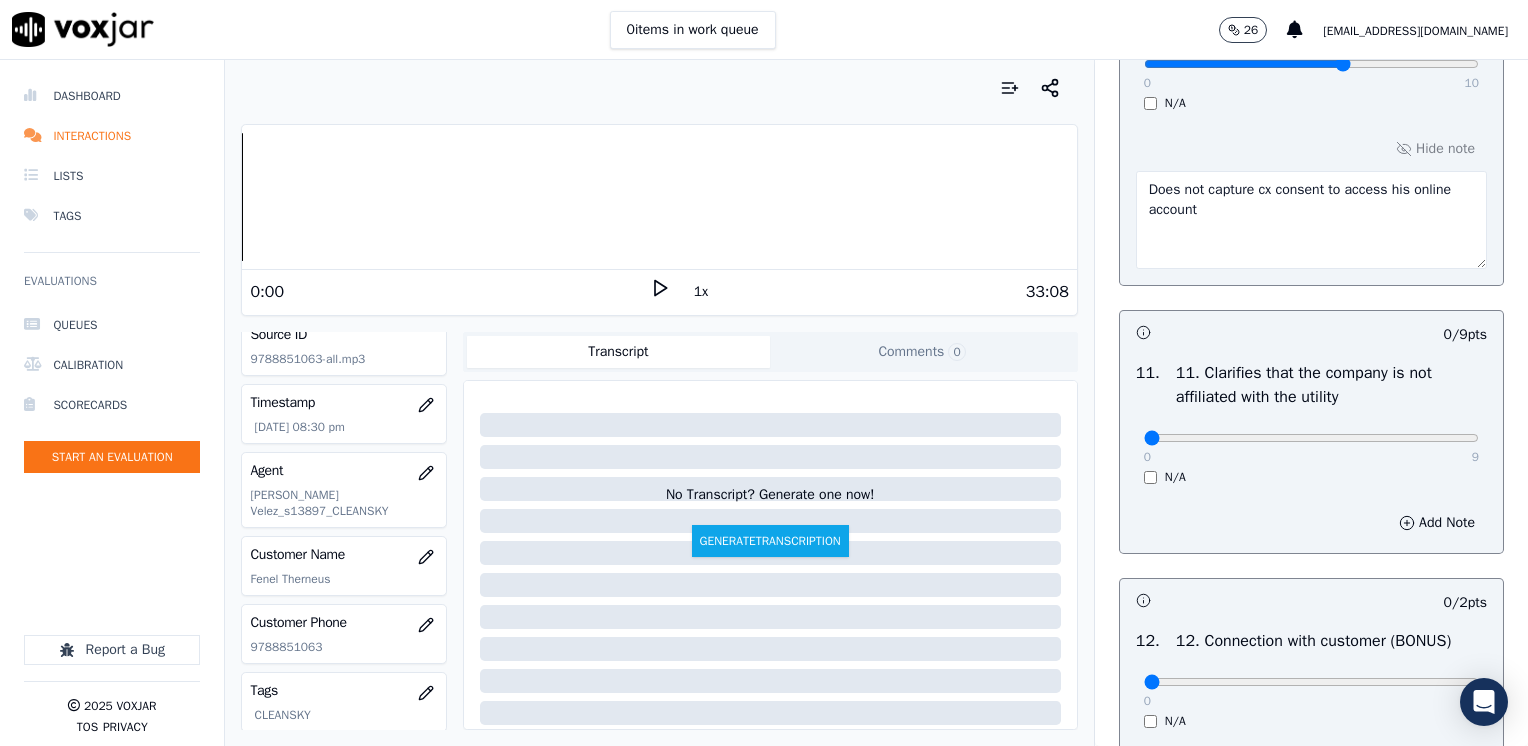 type on "6" 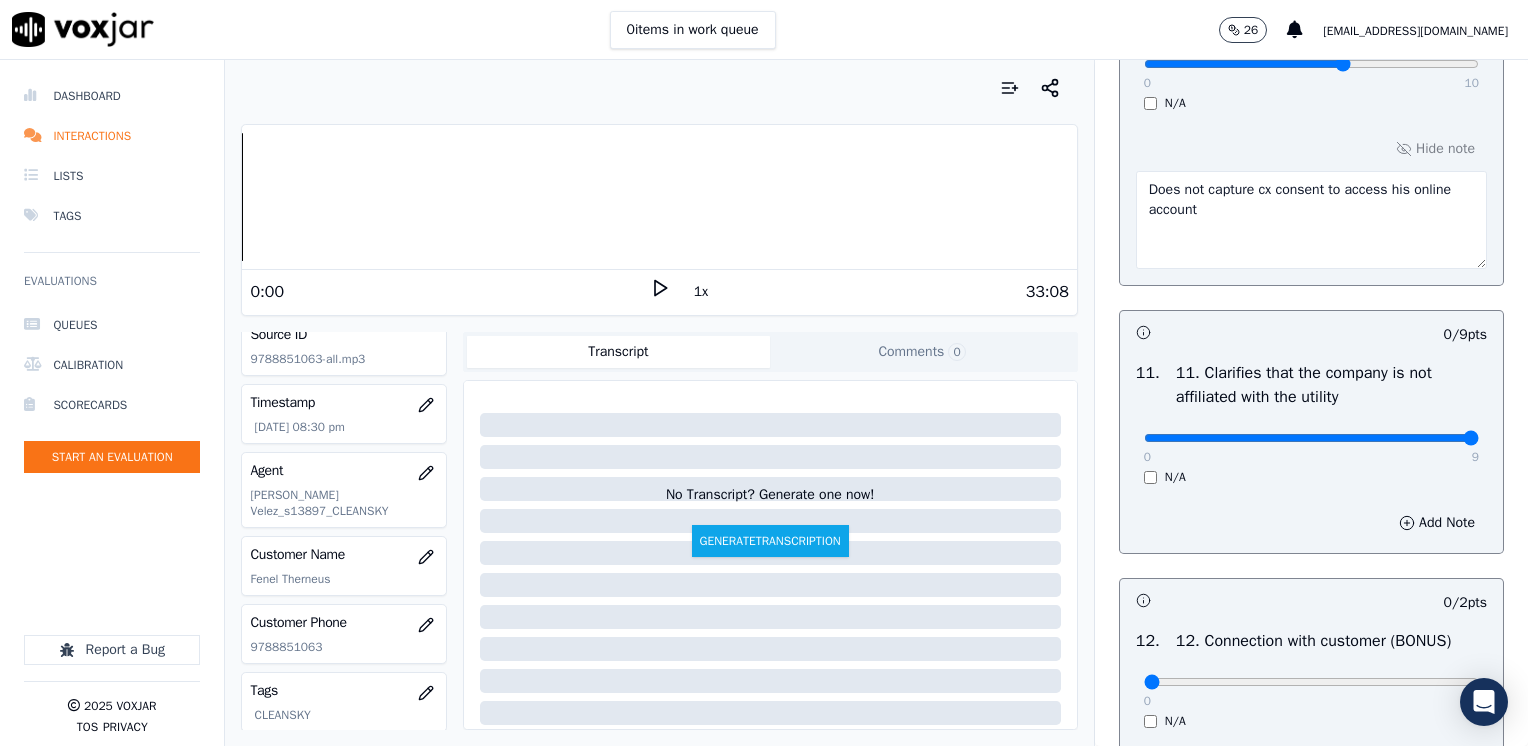 drag, startPoint x: 1136, startPoint y: 477, endPoint x: 1531, endPoint y: 472, distance: 395.03165 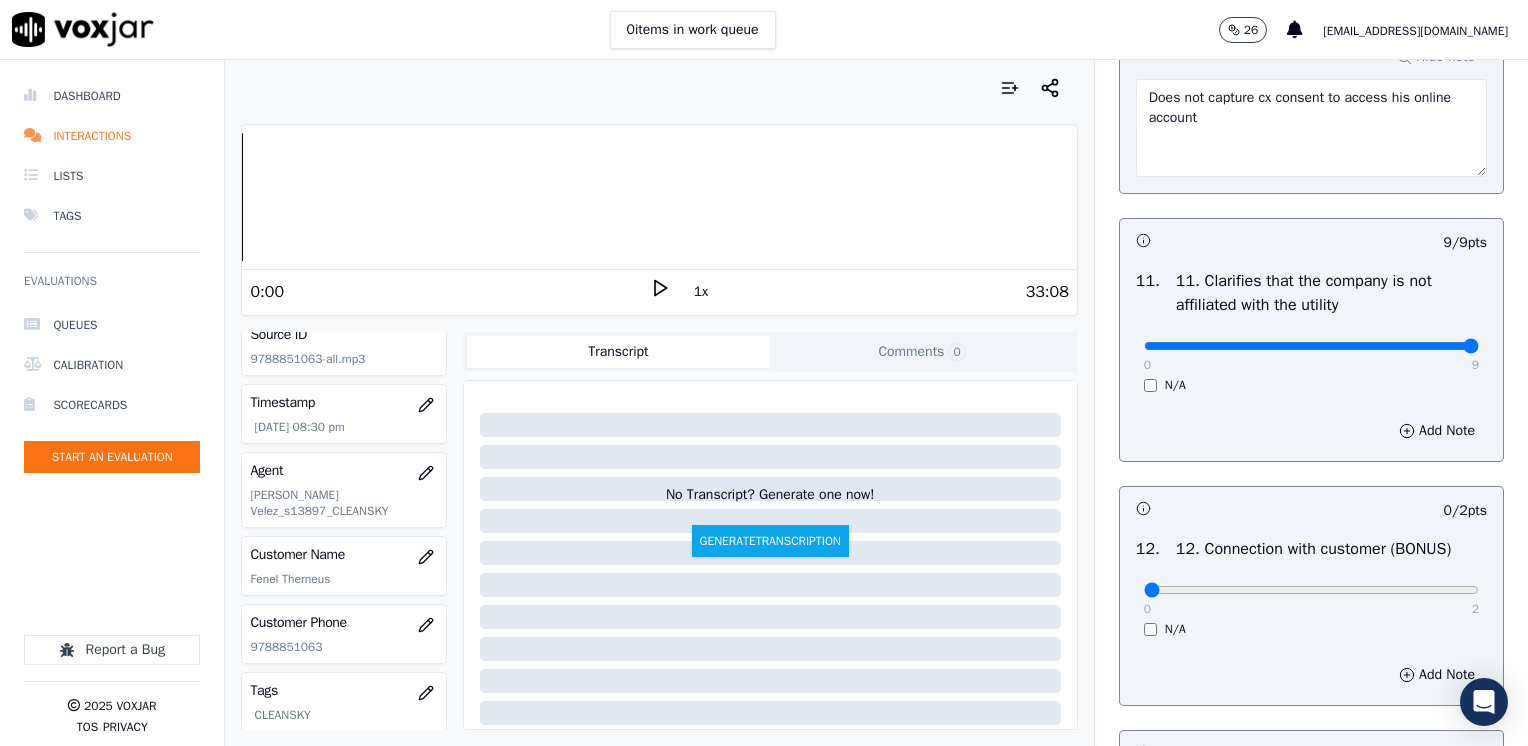scroll, scrollTop: 3200, scrollLeft: 0, axis: vertical 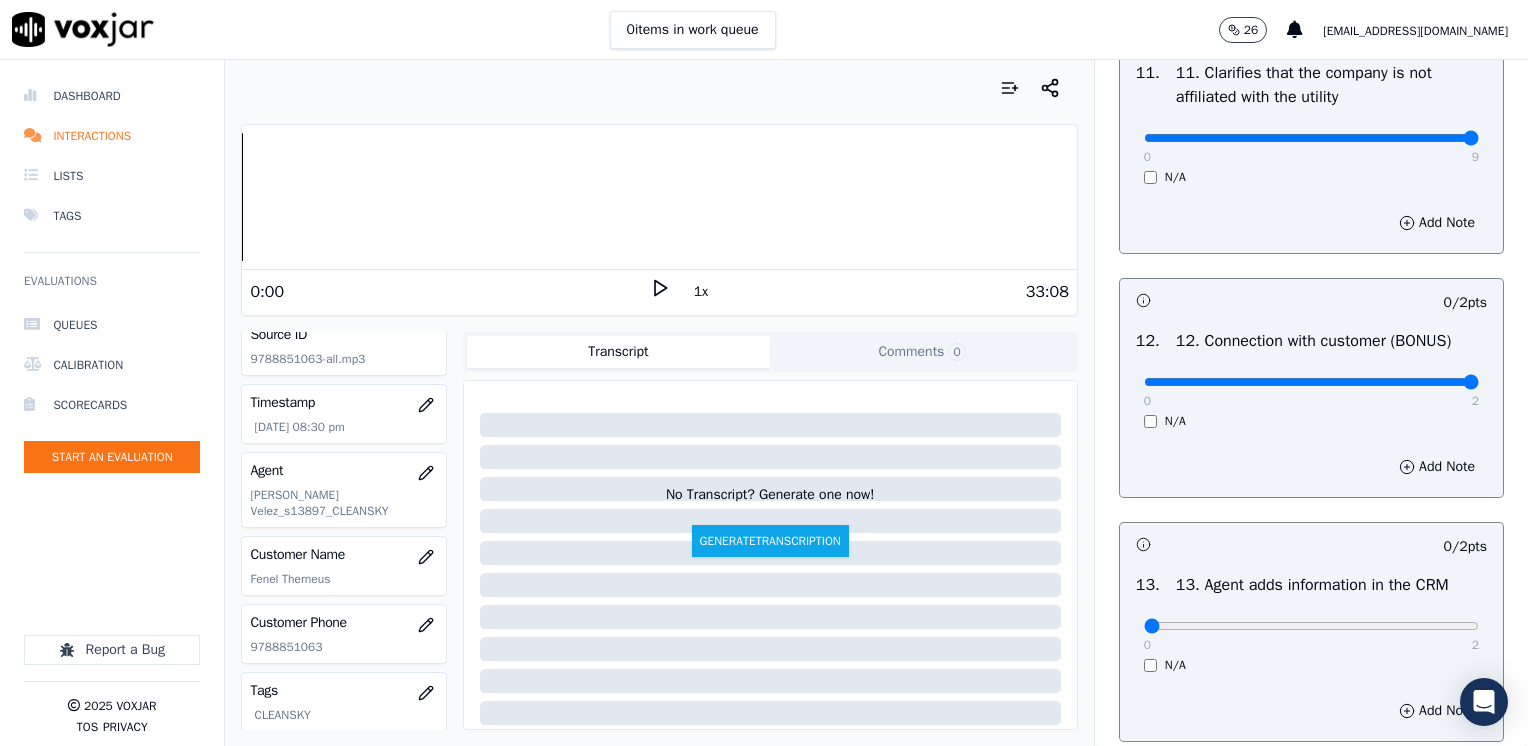 drag, startPoint x: 1135, startPoint y: 430, endPoint x: 1531, endPoint y: 399, distance: 397.21152 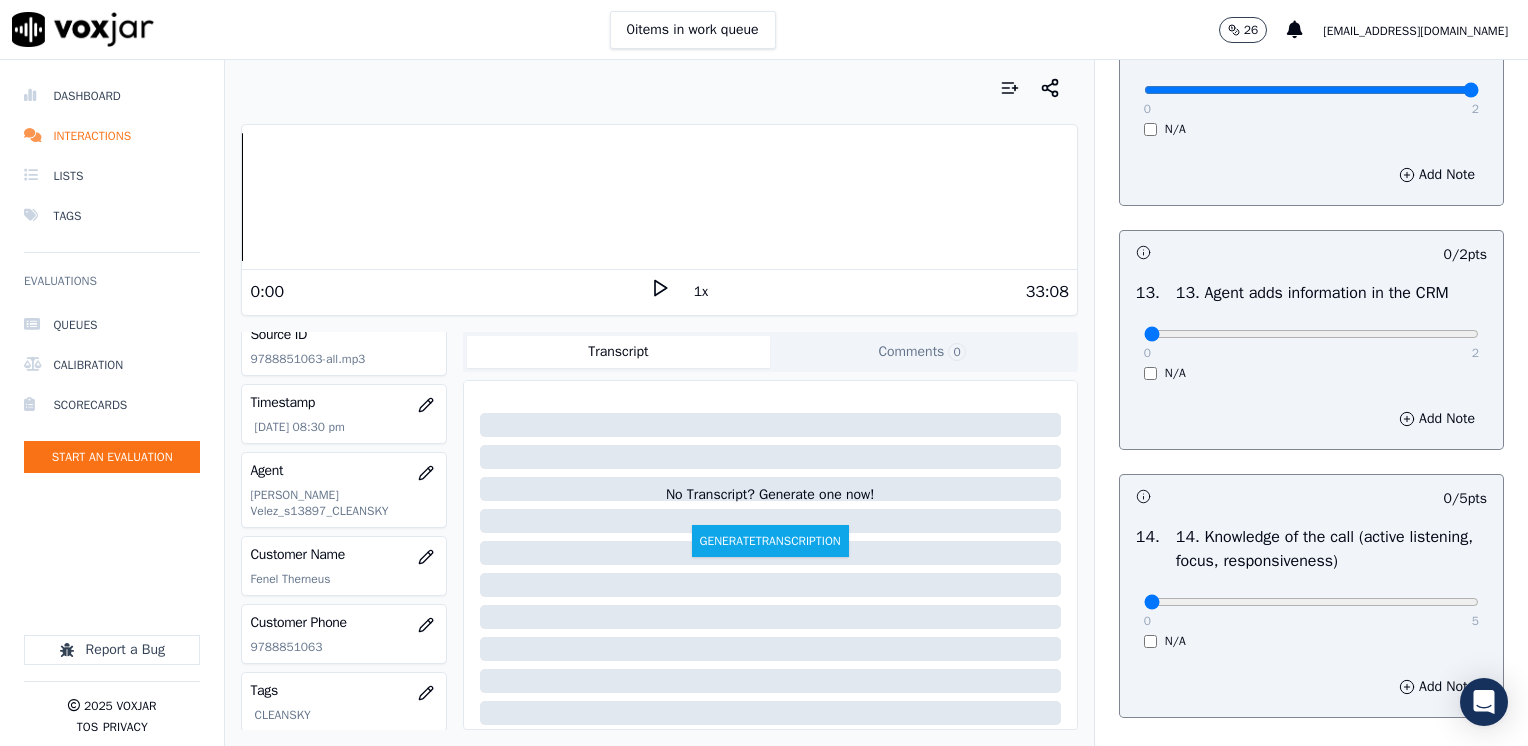 scroll, scrollTop: 3500, scrollLeft: 0, axis: vertical 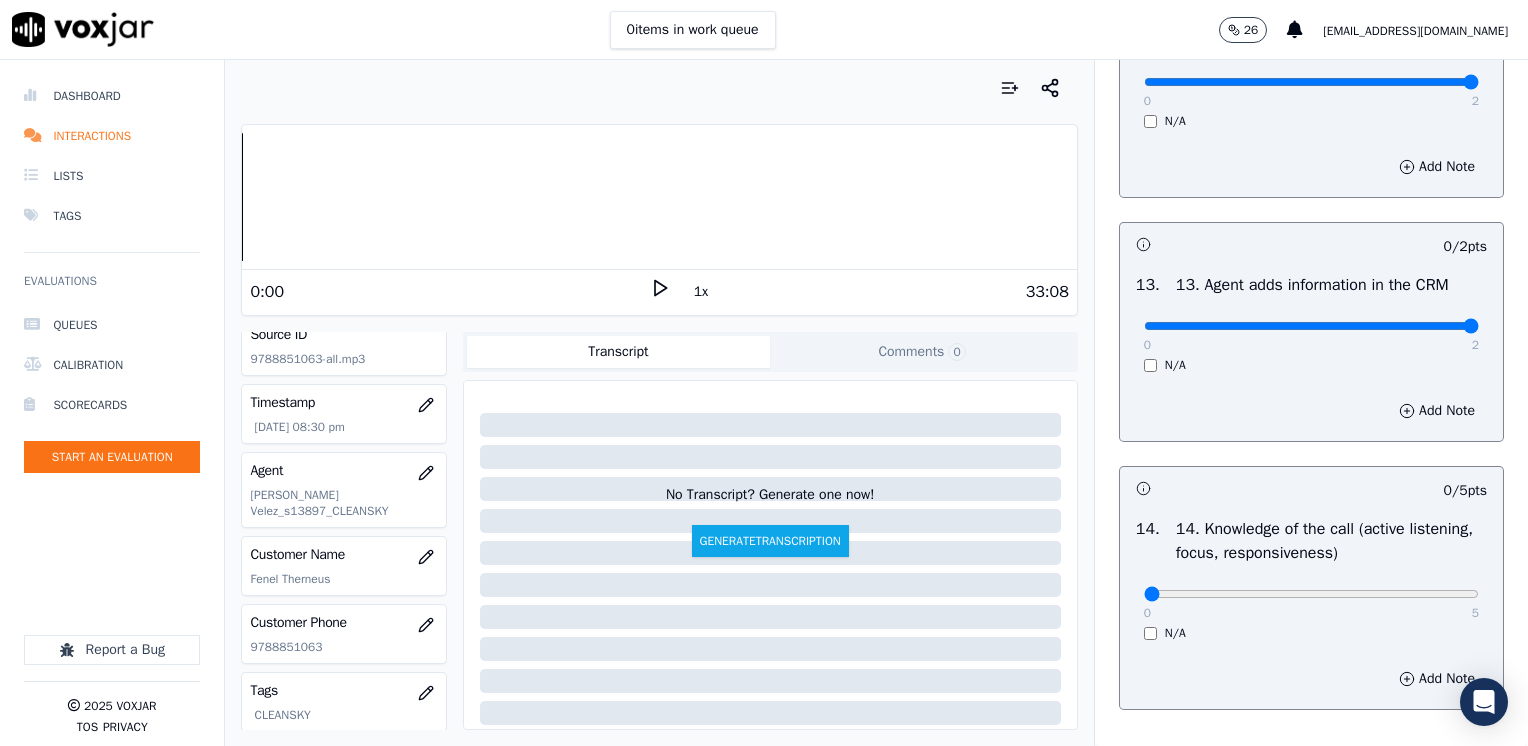 drag, startPoint x: 1132, startPoint y: 370, endPoint x: 1531, endPoint y: 350, distance: 399.50095 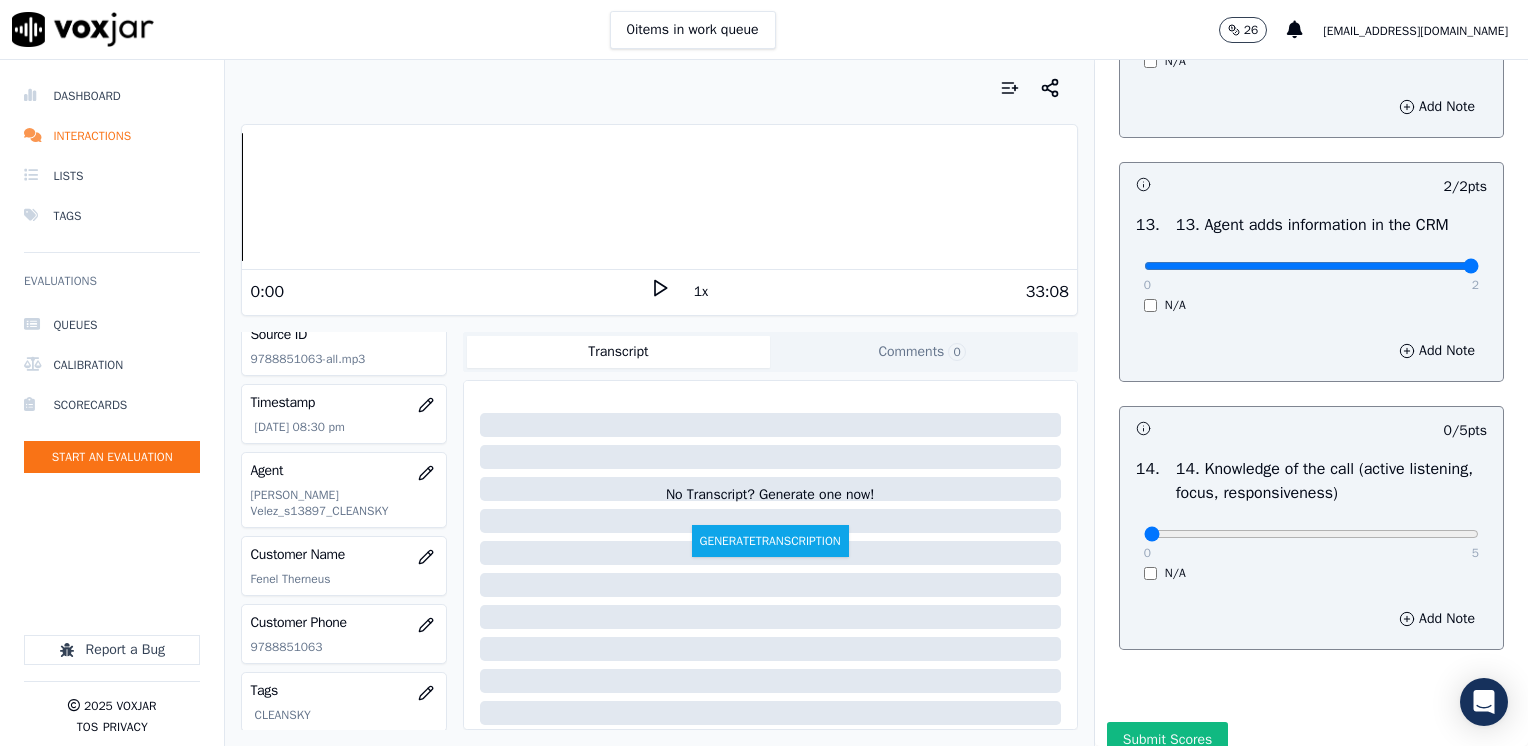 scroll, scrollTop: 3670, scrollLeft: 0, axis: vertical 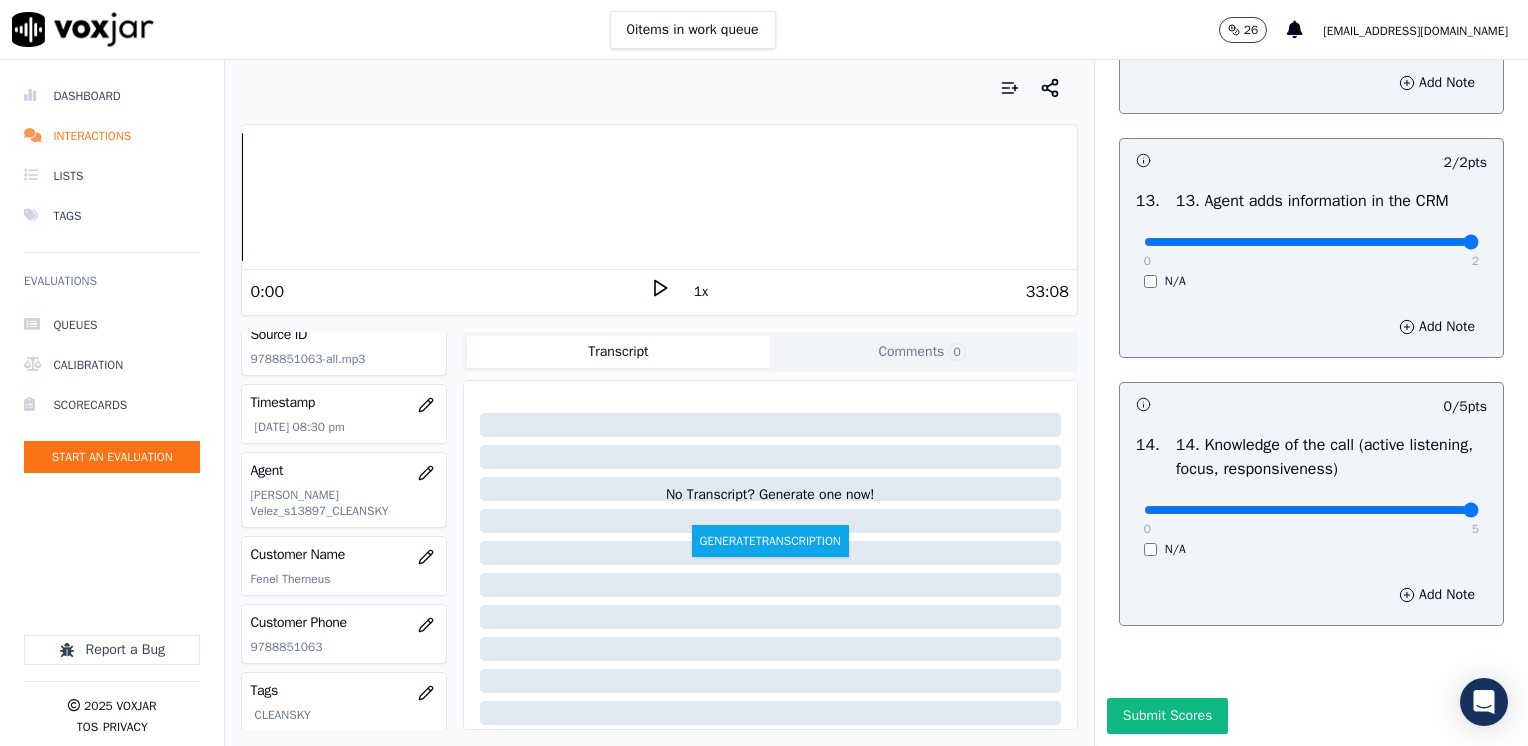 drag, startPoint x: 1136, startPoint y: 464, endPoint x: 1531, endPoint y: 448, distance: 395.3239 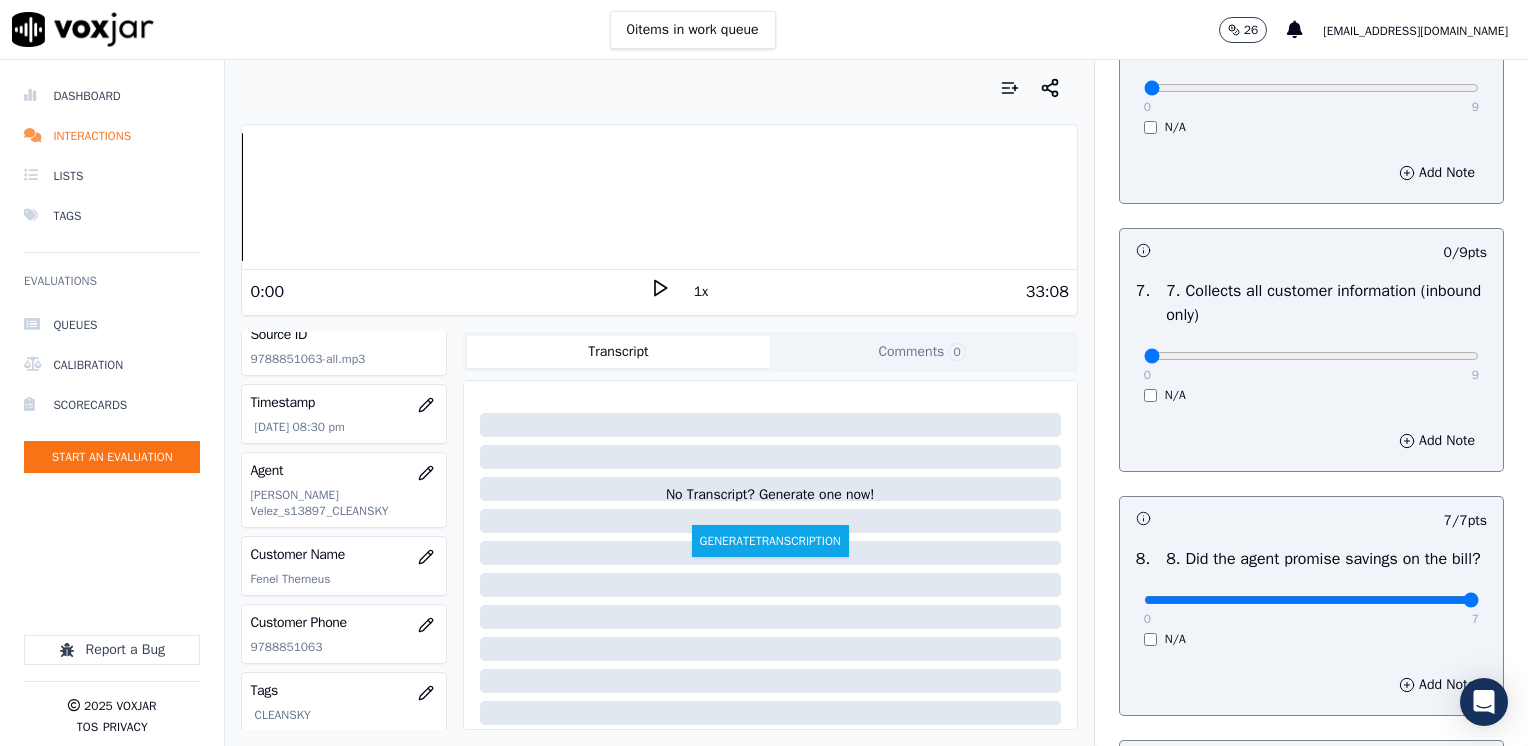 scroll, scrollTop: 1870, scrollLeft: 0, axis: vertical 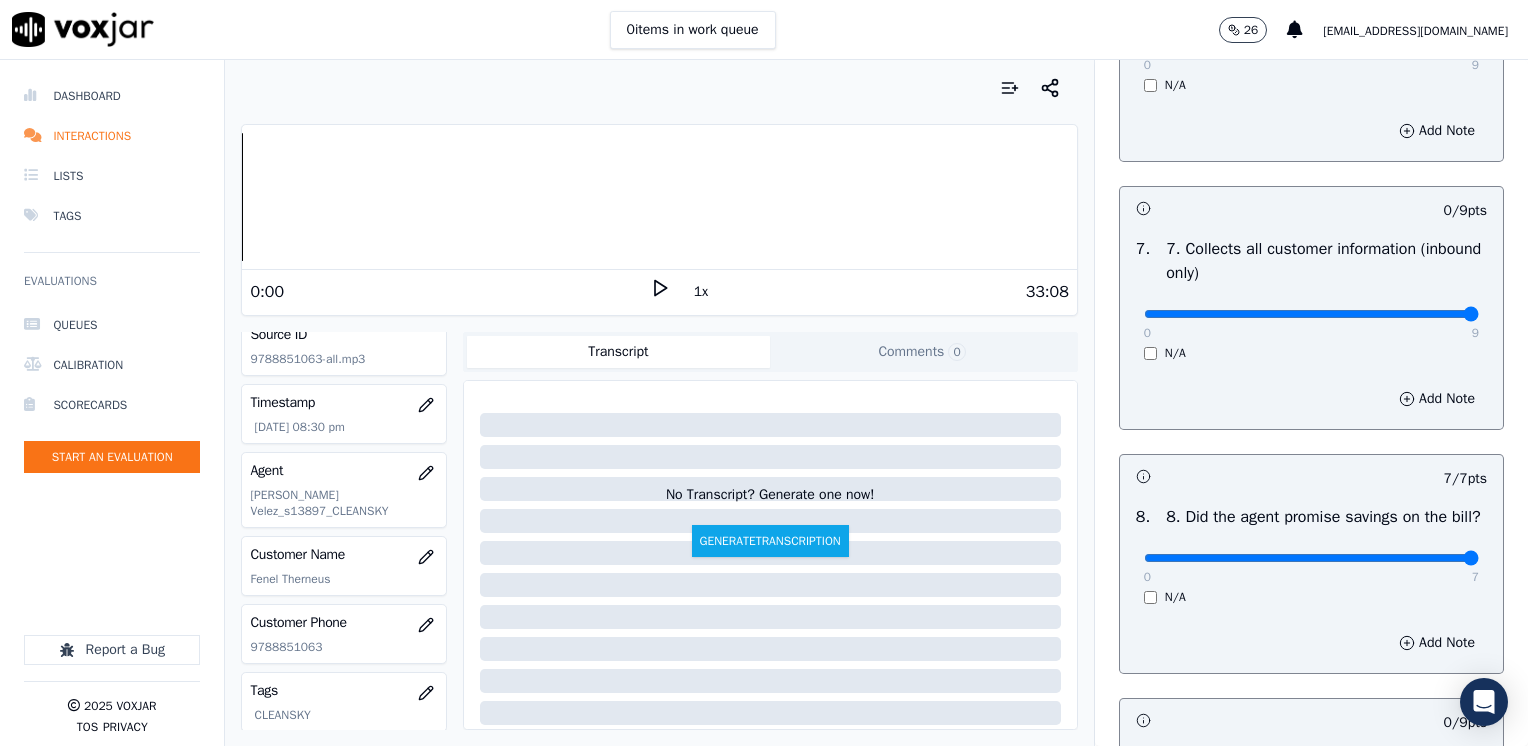 drag, startPoint x: 1144, startPoint y: 311, endPoint x: 1531, endPoint y: 311, distance: 387 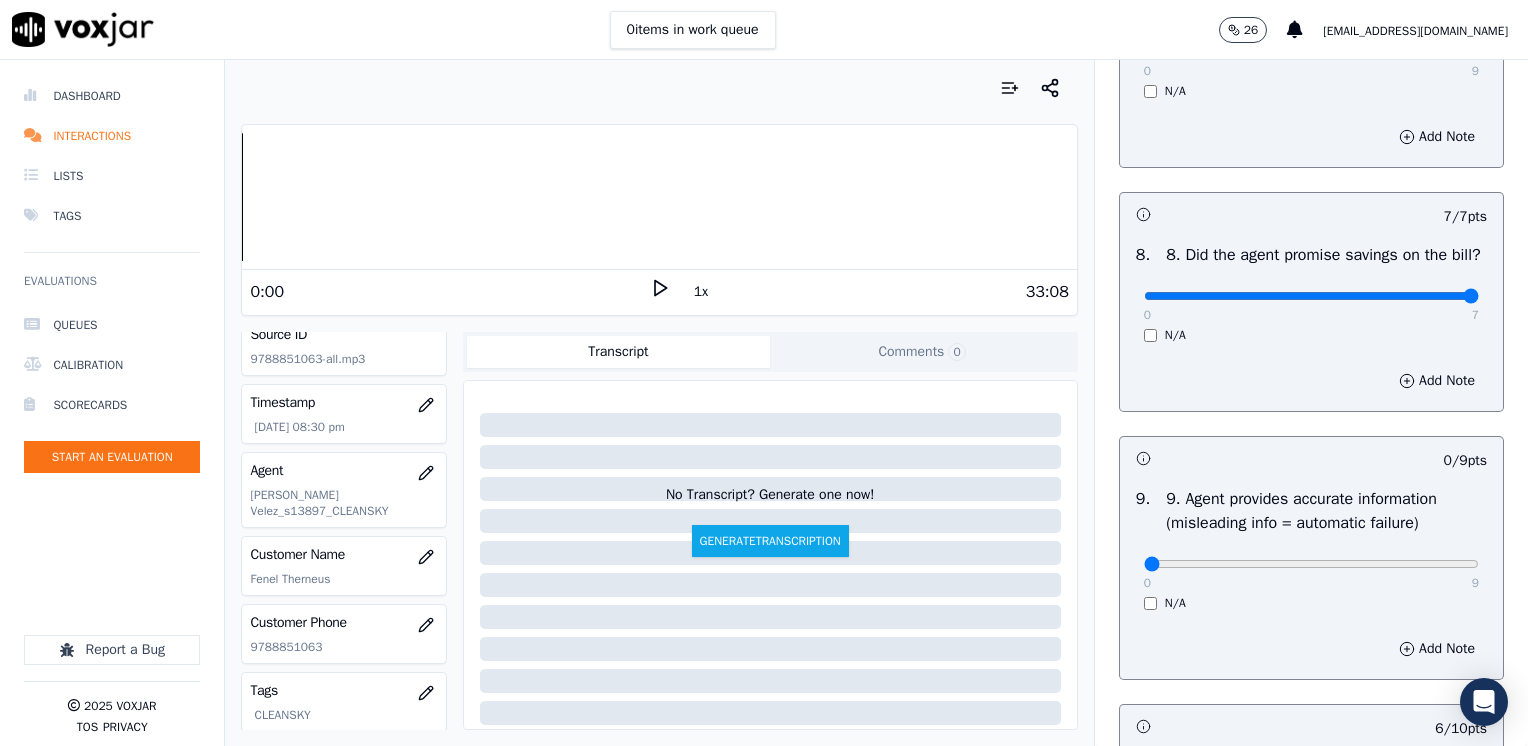 scroll, scrollTop: 2370, scrollLeft: 0, axis: vertical 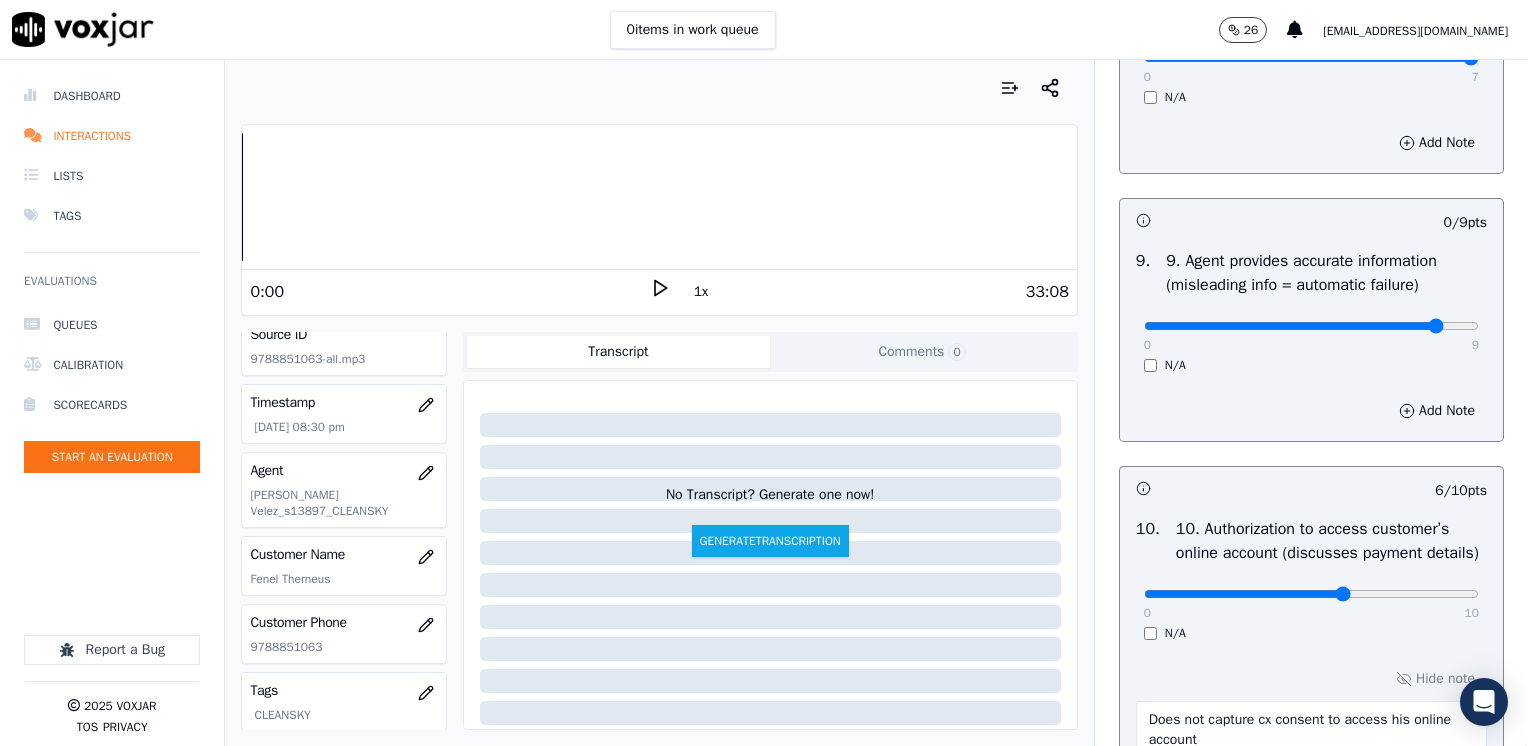 type on "8" 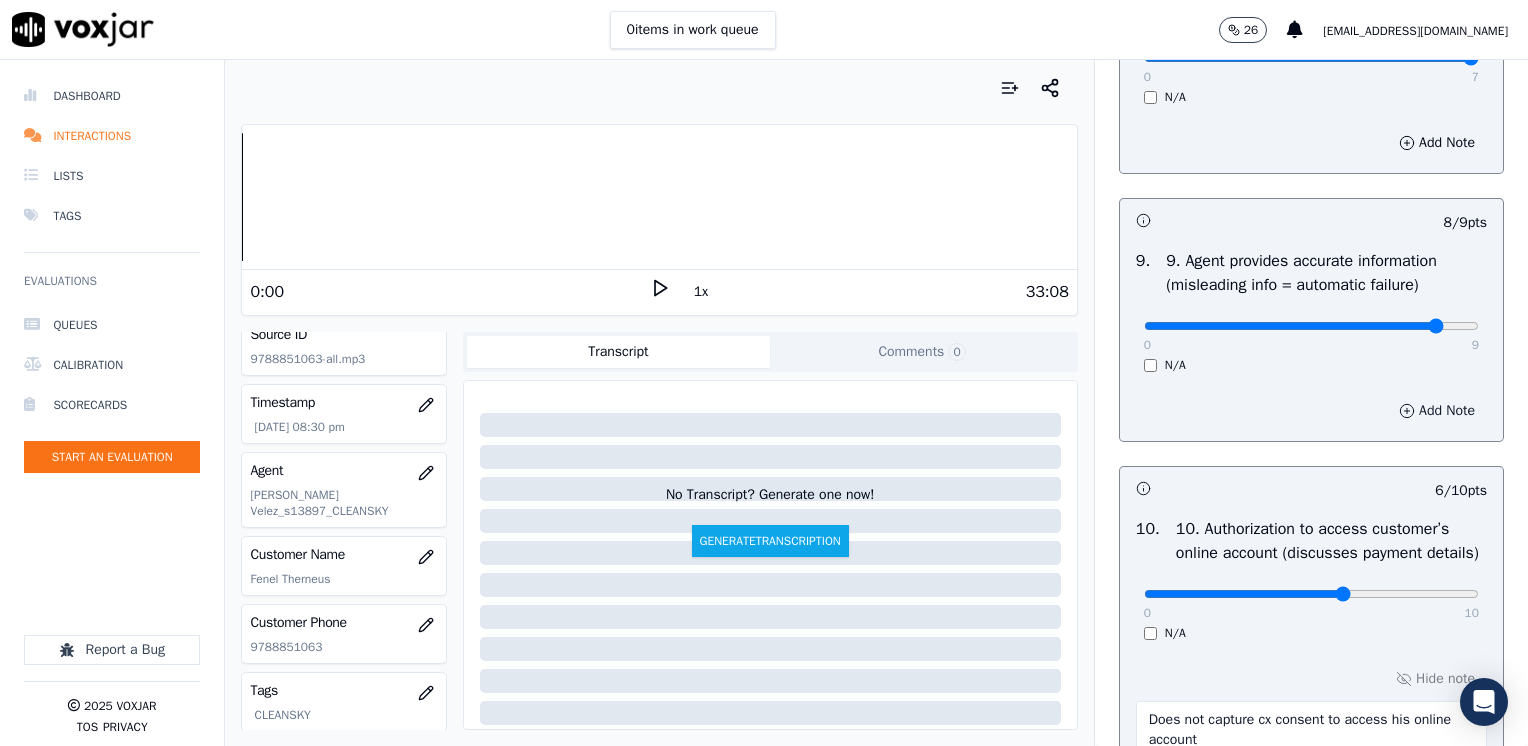 click on "Add Note" at bounding box center (1437, 411) 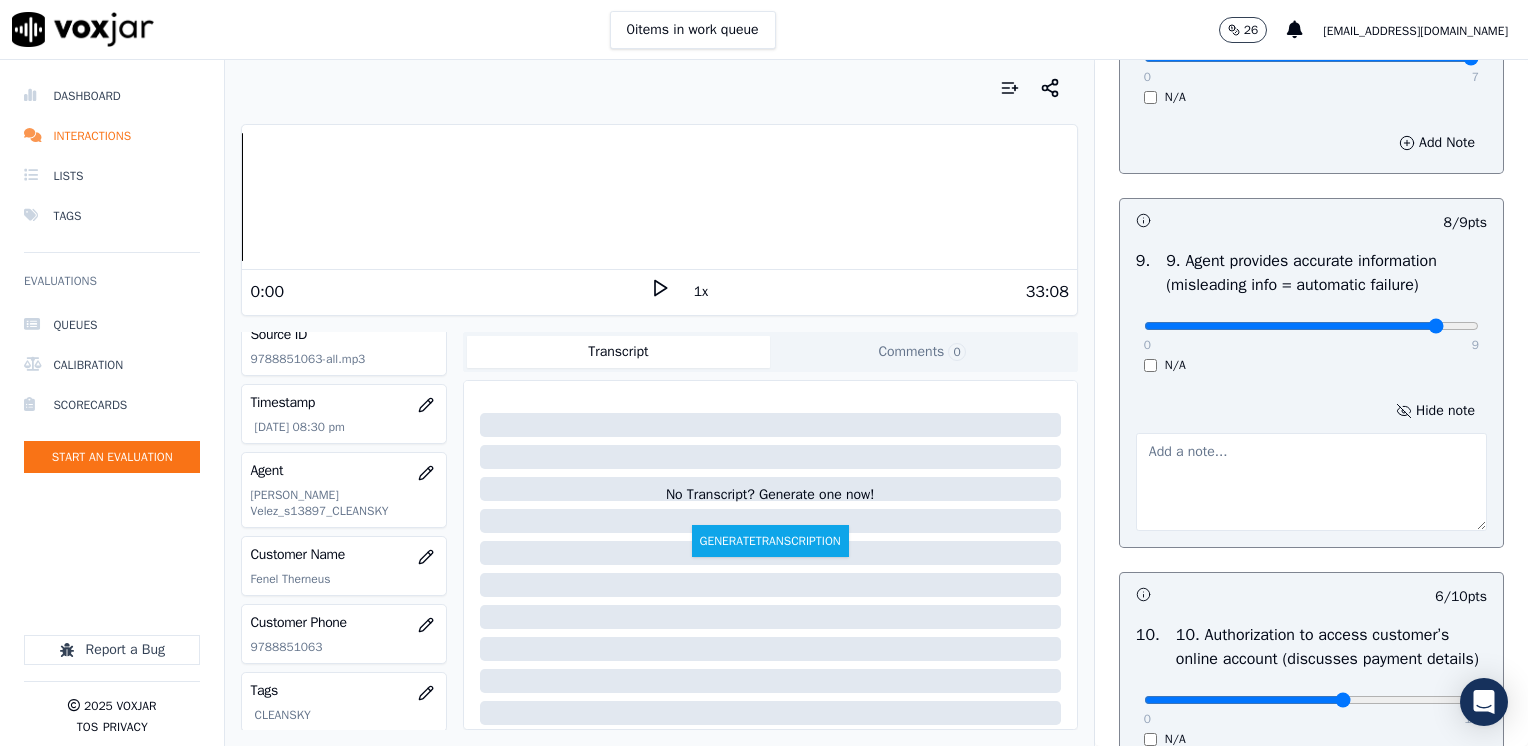 click at bounding box center [1311, 482] 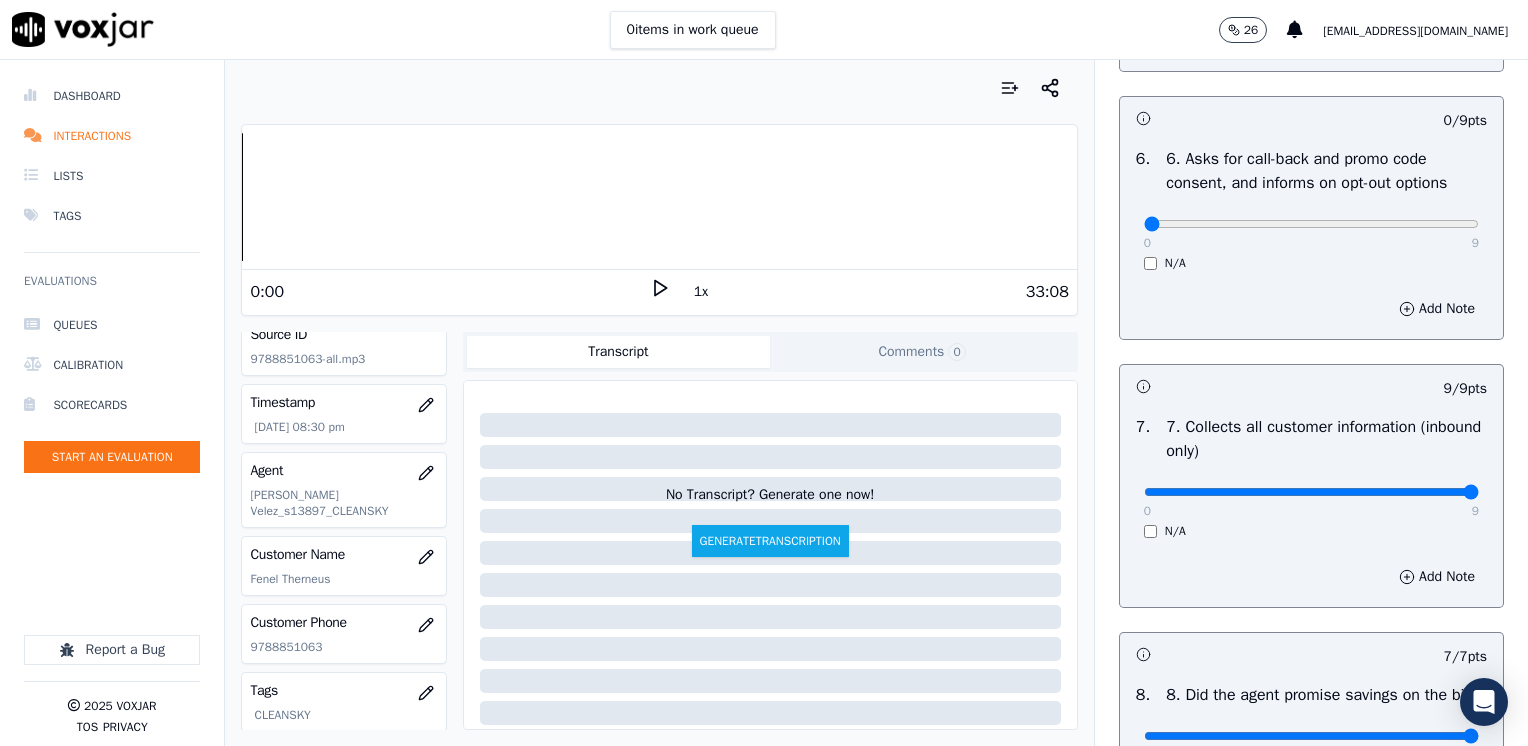 scroll, scrollTop: 1476, scrollLeft: 0, axis: vertical 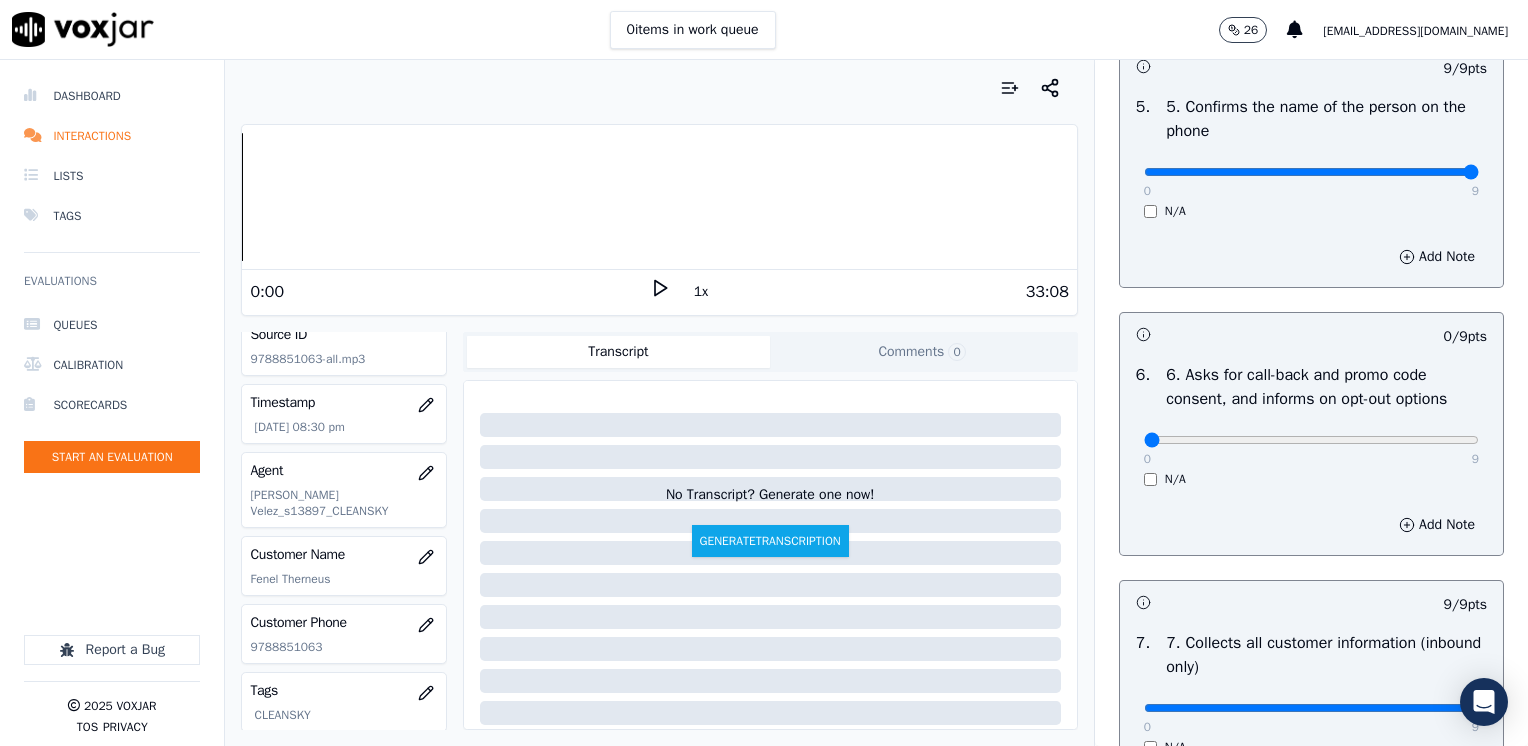 type on "Refrain from saying customer does not have to pay the $75.00 ETF" 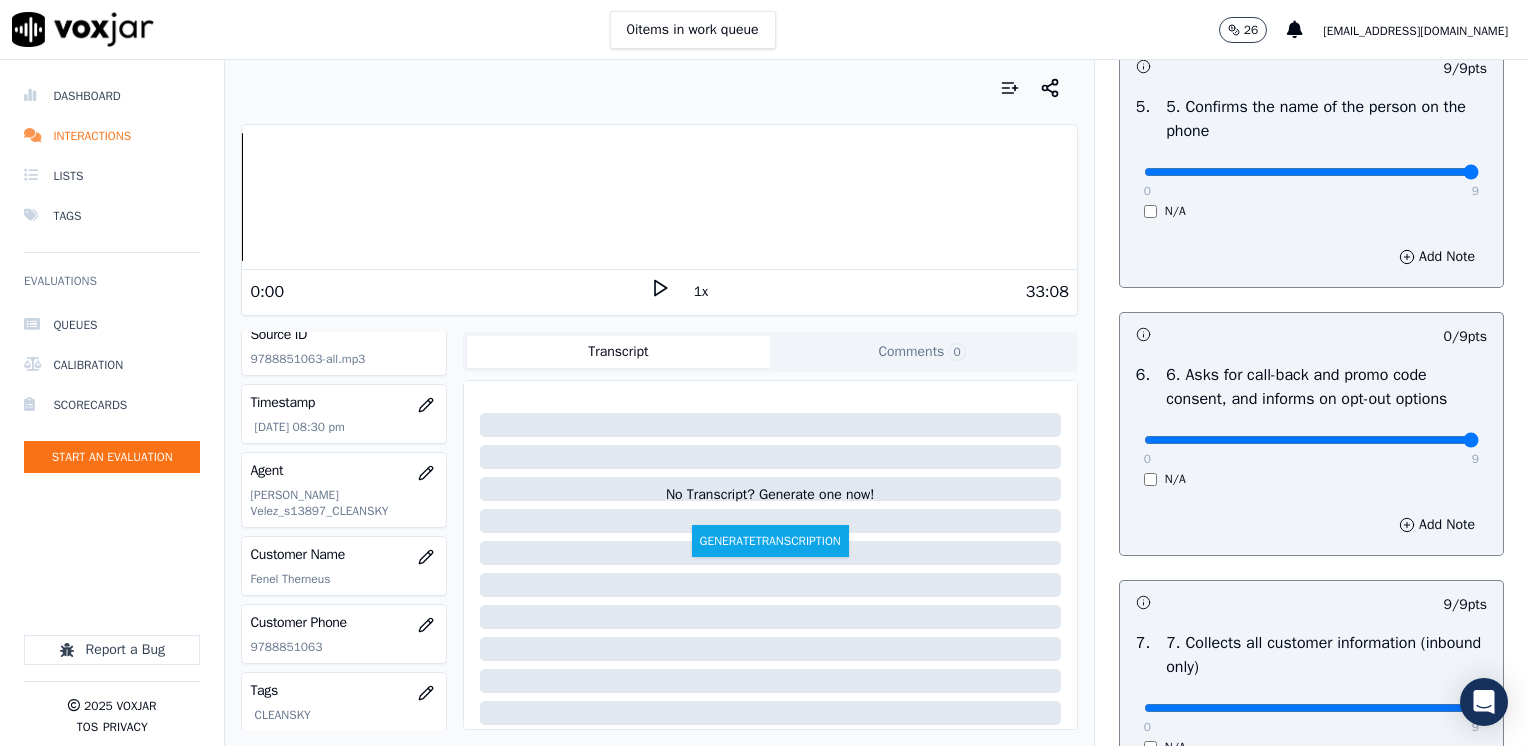 drag, startPoint x: 1127, startPoint y: 435, endPoint x: 1527, endPoint y: 433, distance: 400.005 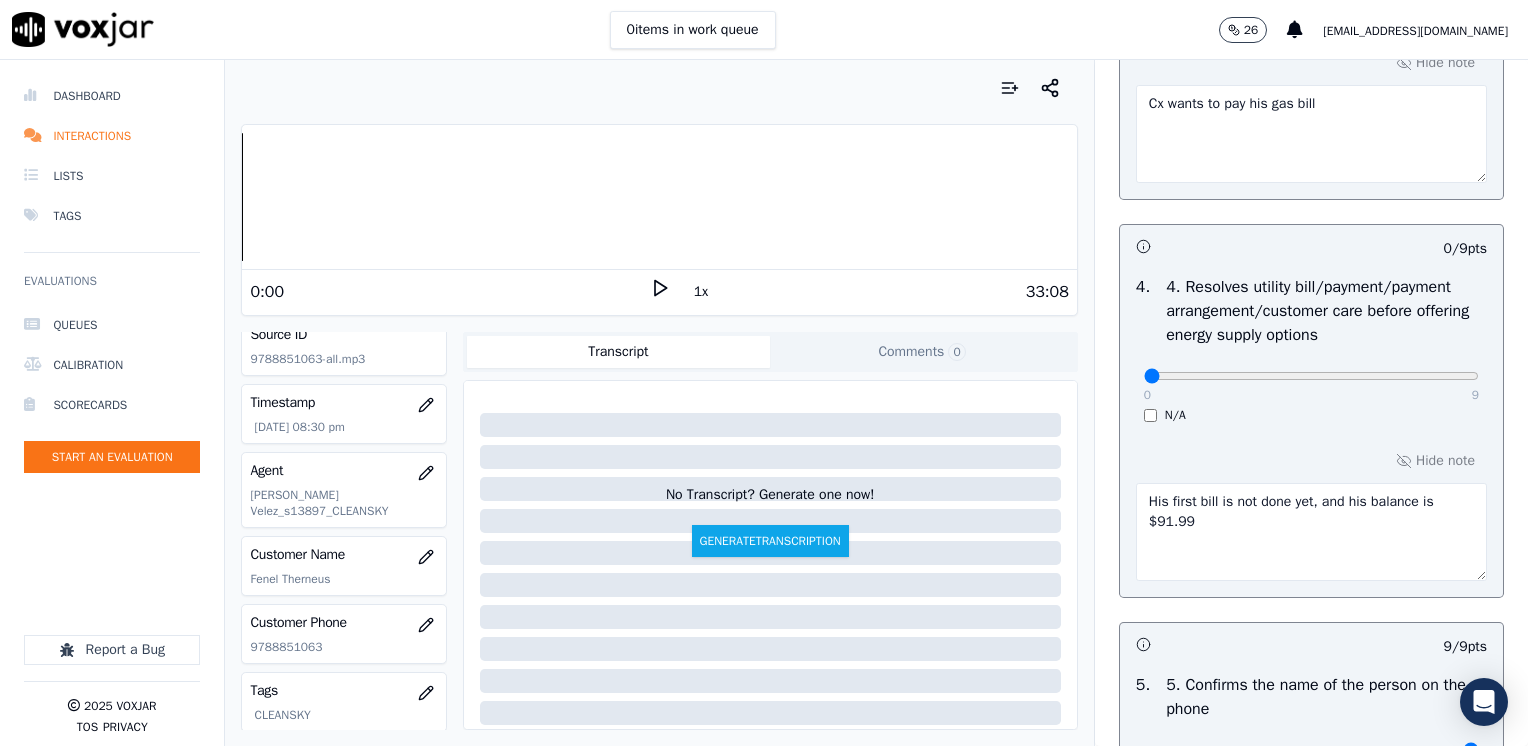 scroll, scrollTop: 876, scrollLeft: 0, axis: vertical 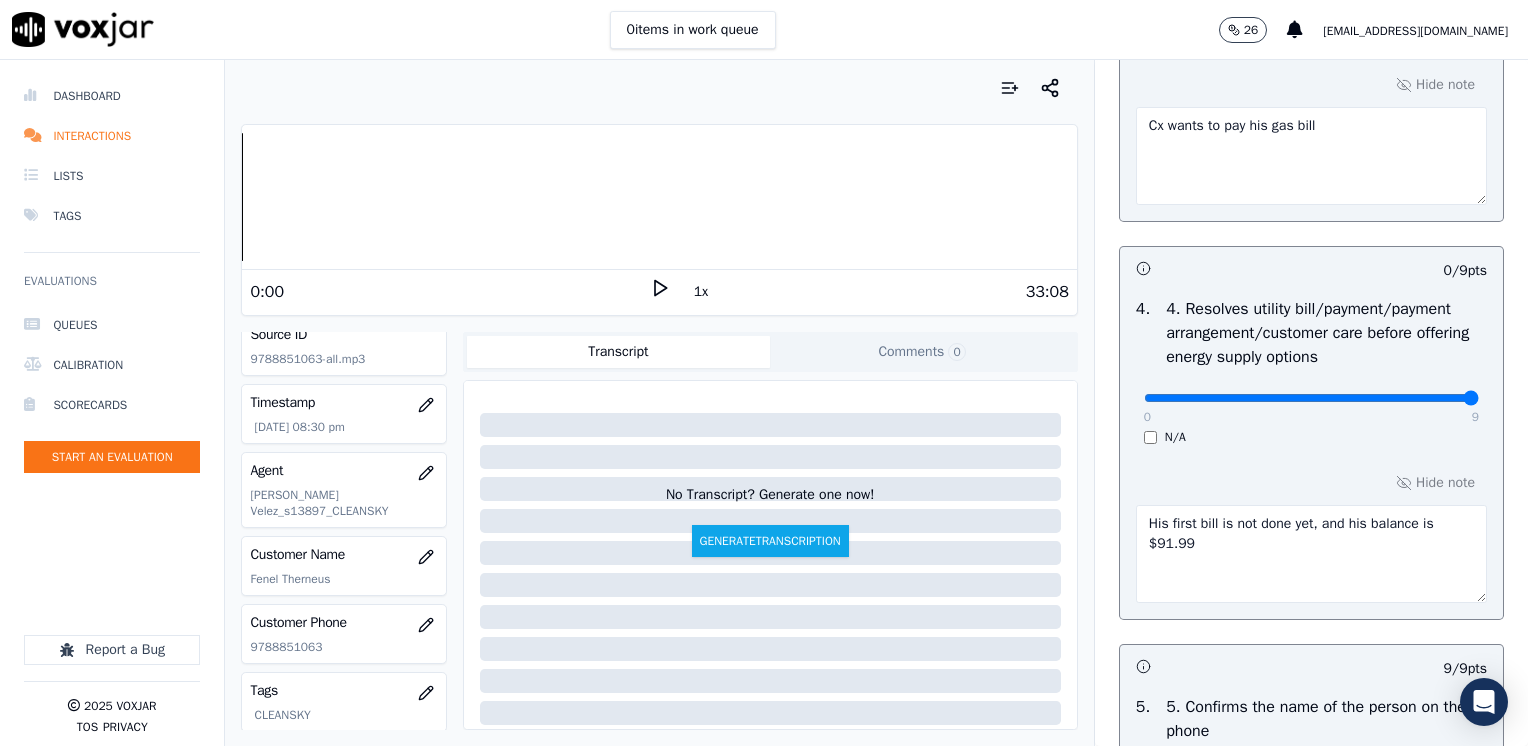 drag, startPoint x: 1125, startPoint y: 399, endPoint x: 1531, endPoint y: 462, distance: 410.85886 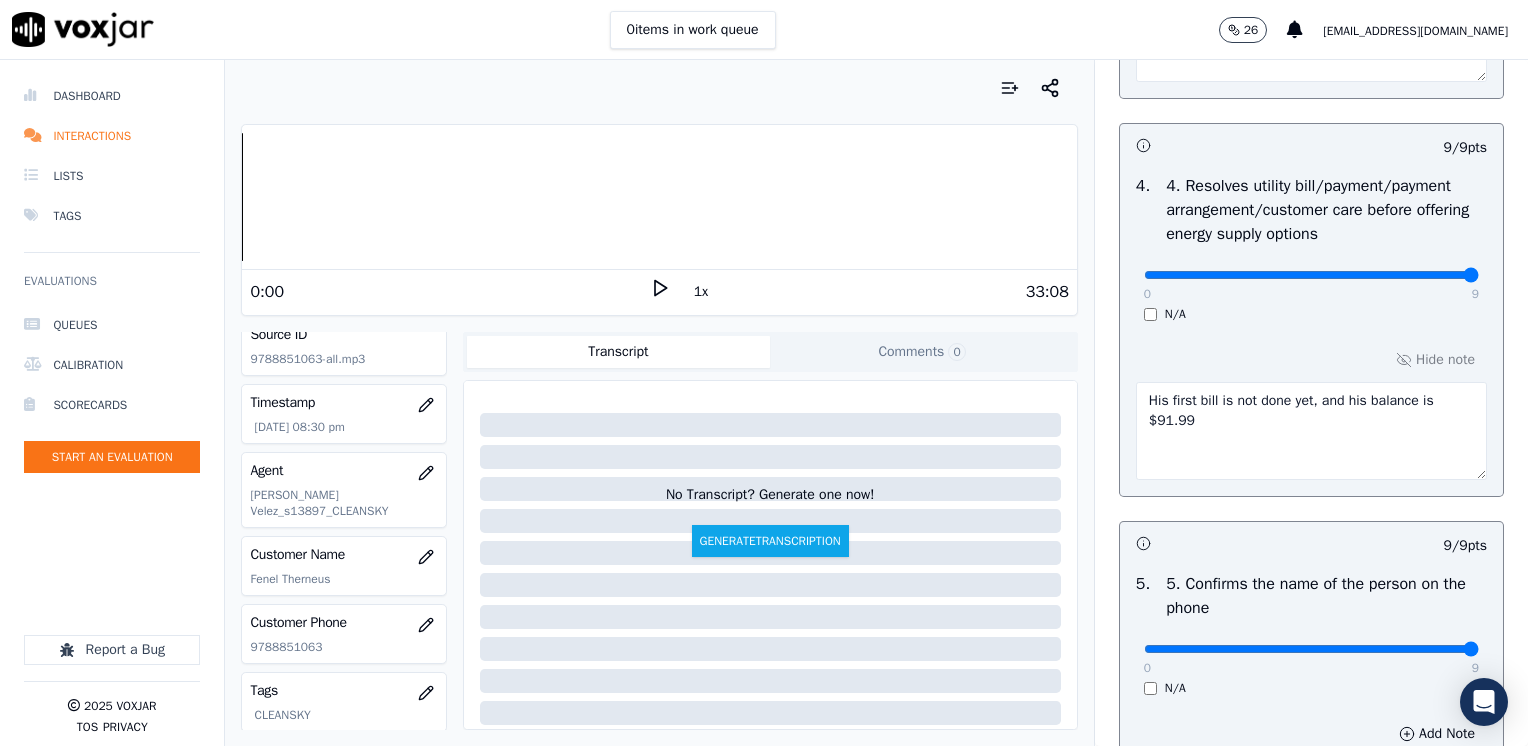 scroll, scrollTop: 1000, scrollLeft: 0, axis: vertical 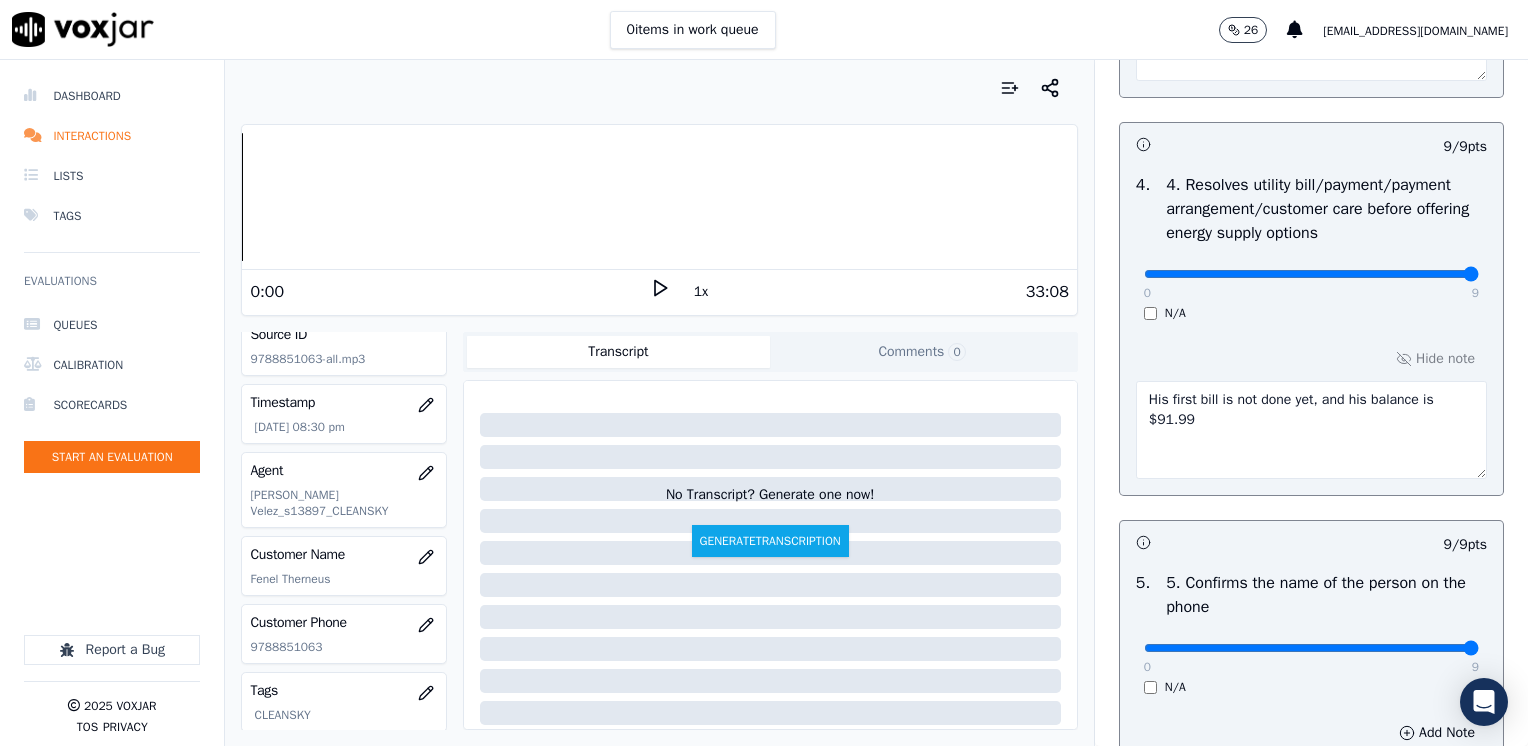 drag, startPoint x: 1293, startPoint y: 394, endPoint x: 1215, endPoint y: 398, distance: 78.10249 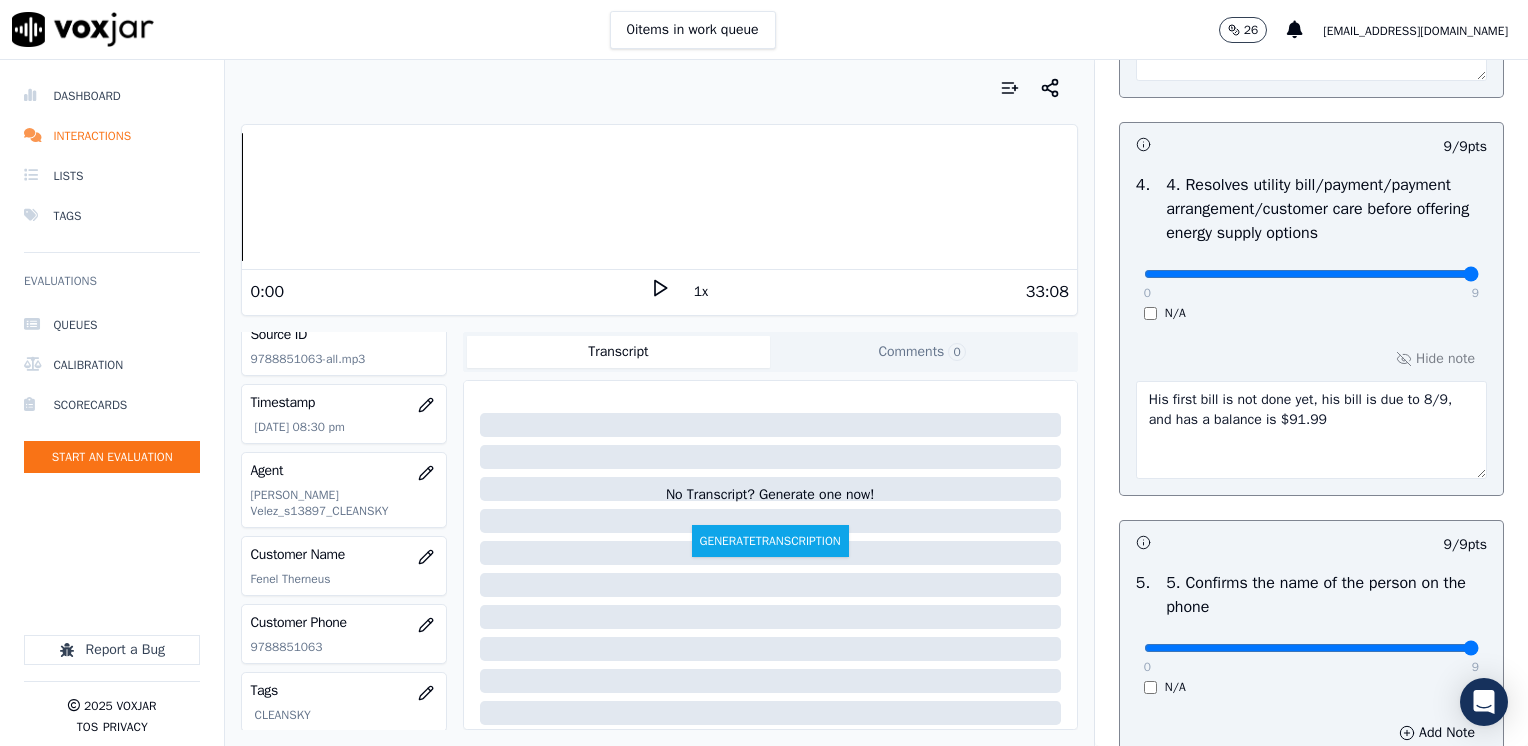 type on "His first bill is not done yet, his bill is due to 8/9, and has a balance is $91.99" 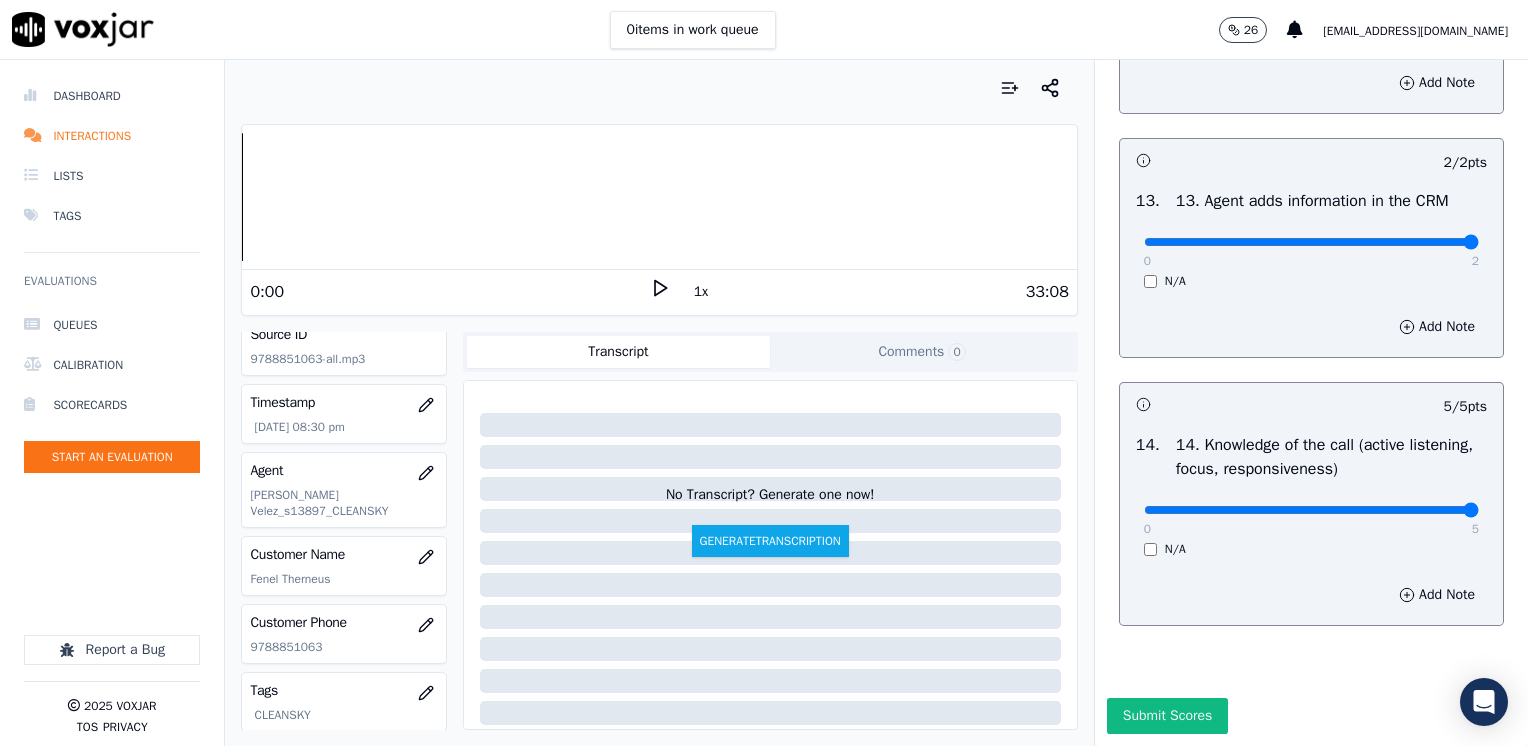 scroll, scrollTop: 3776, scrollLeft: 0, axis: vertical 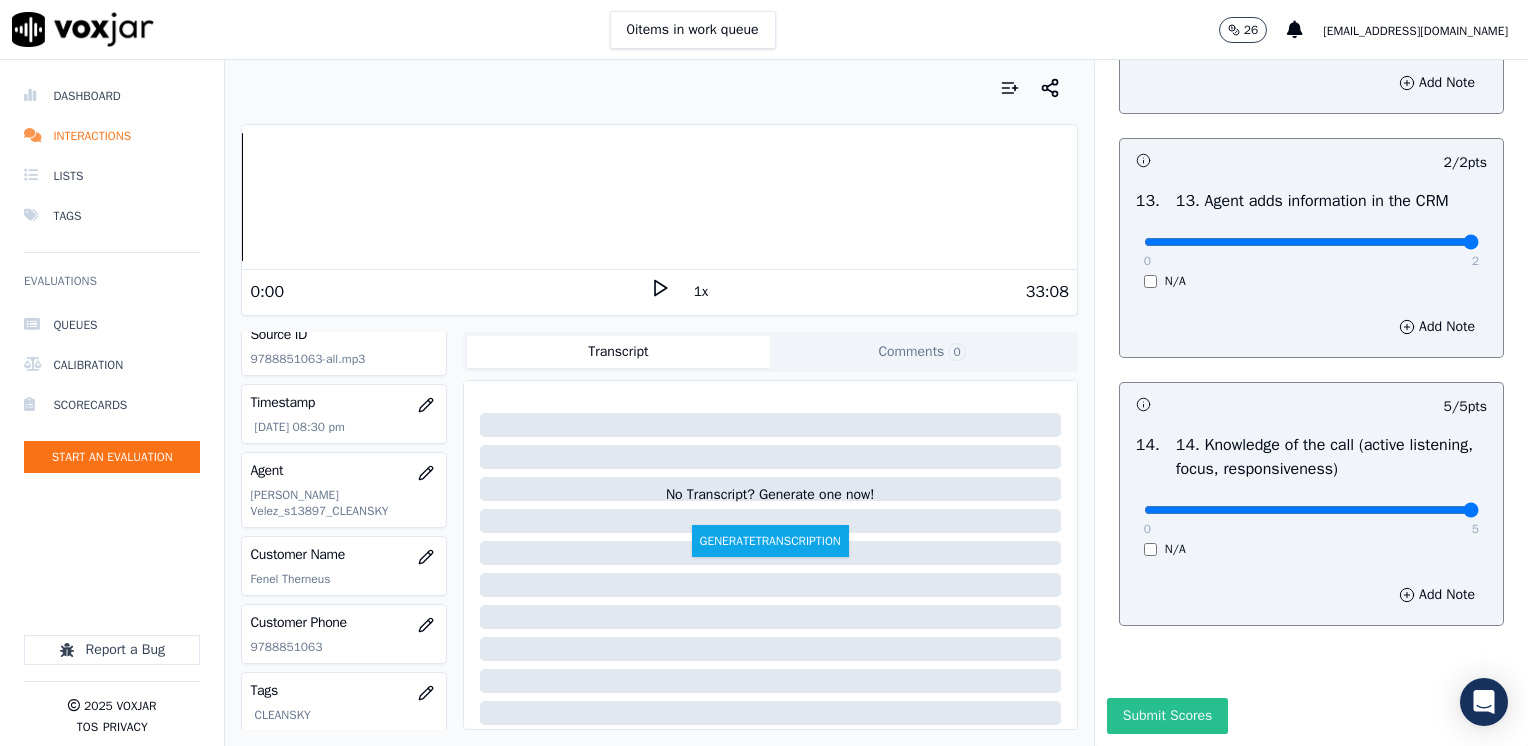 click on "Submit Scores" at bounding box center [1167, 716] 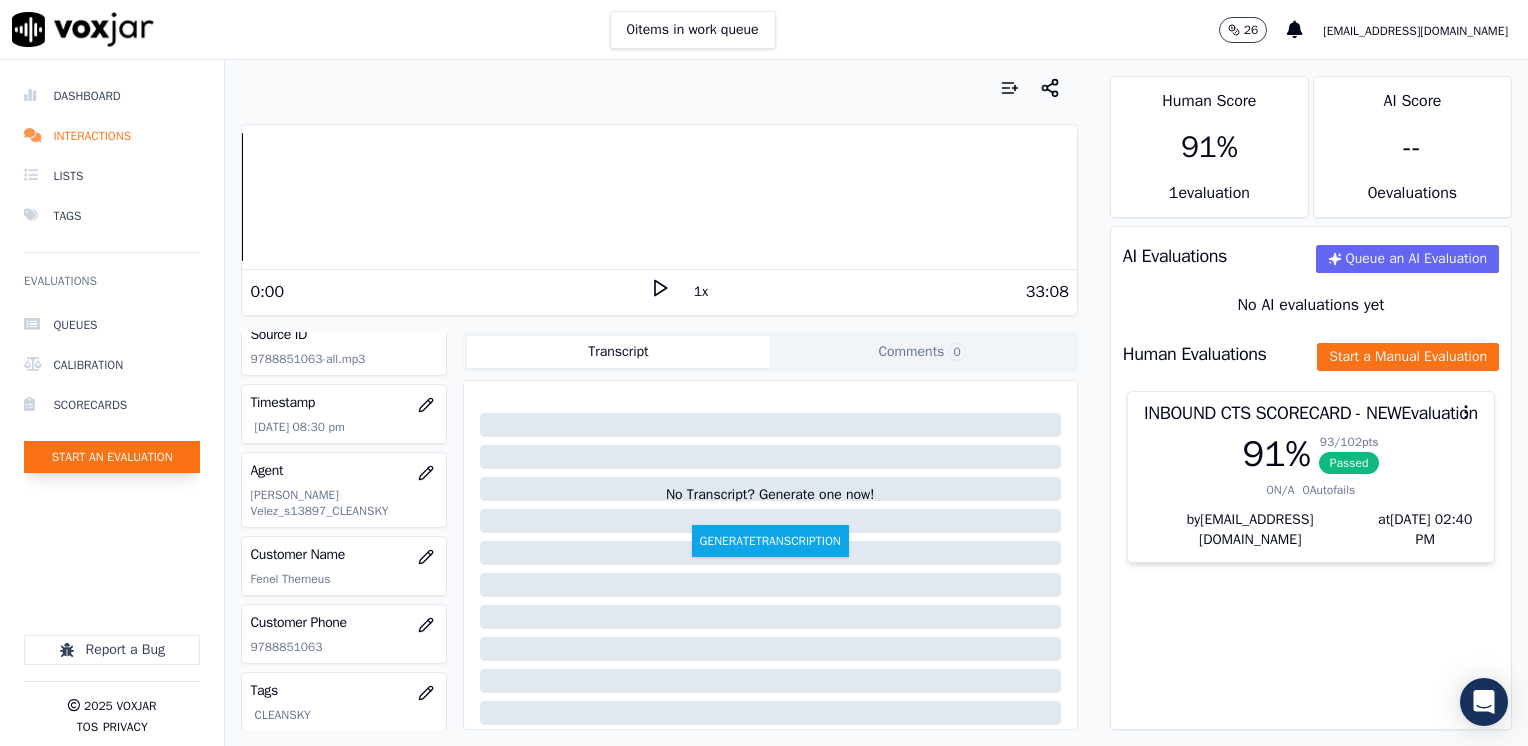 click on "Start an Evaluation" 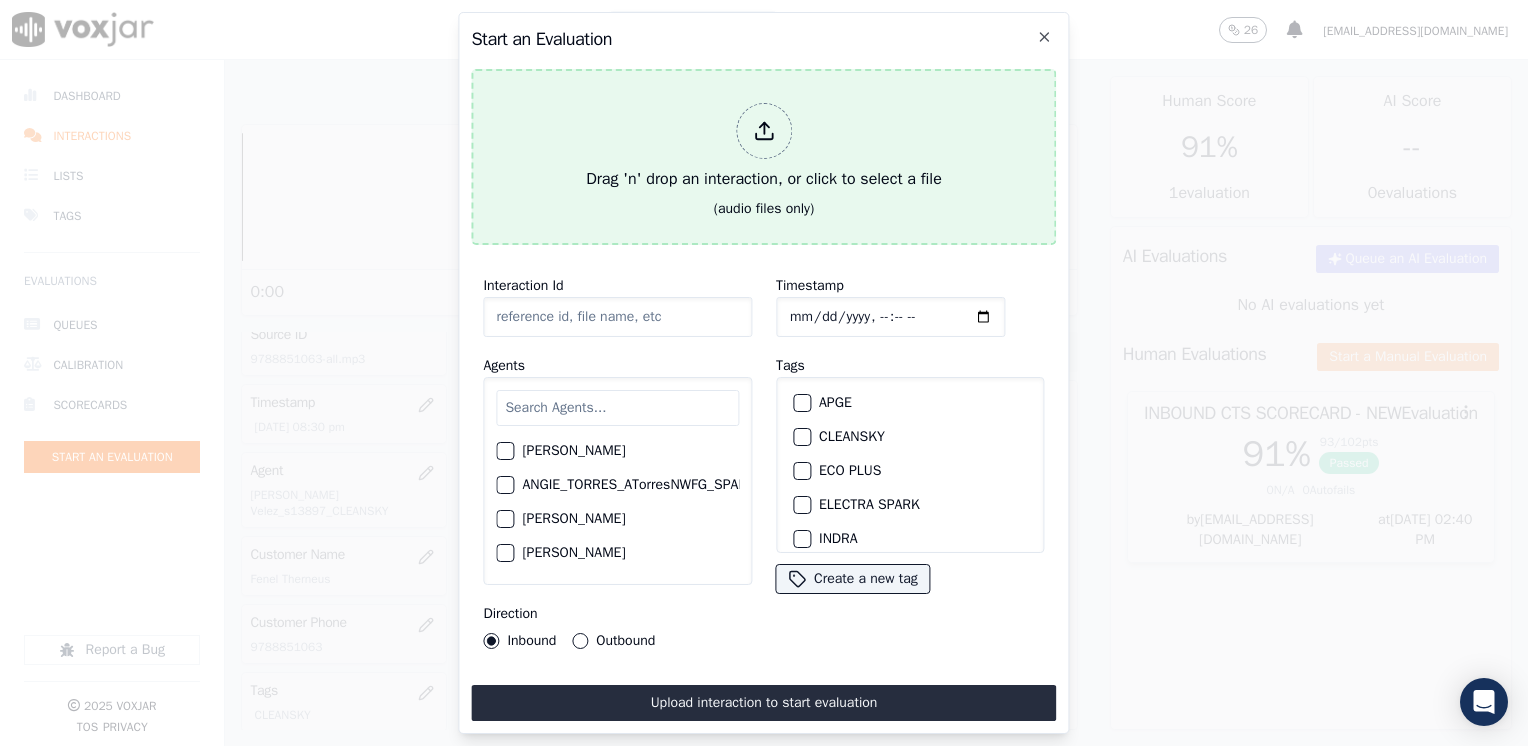 click at bounding box center (764, 131) 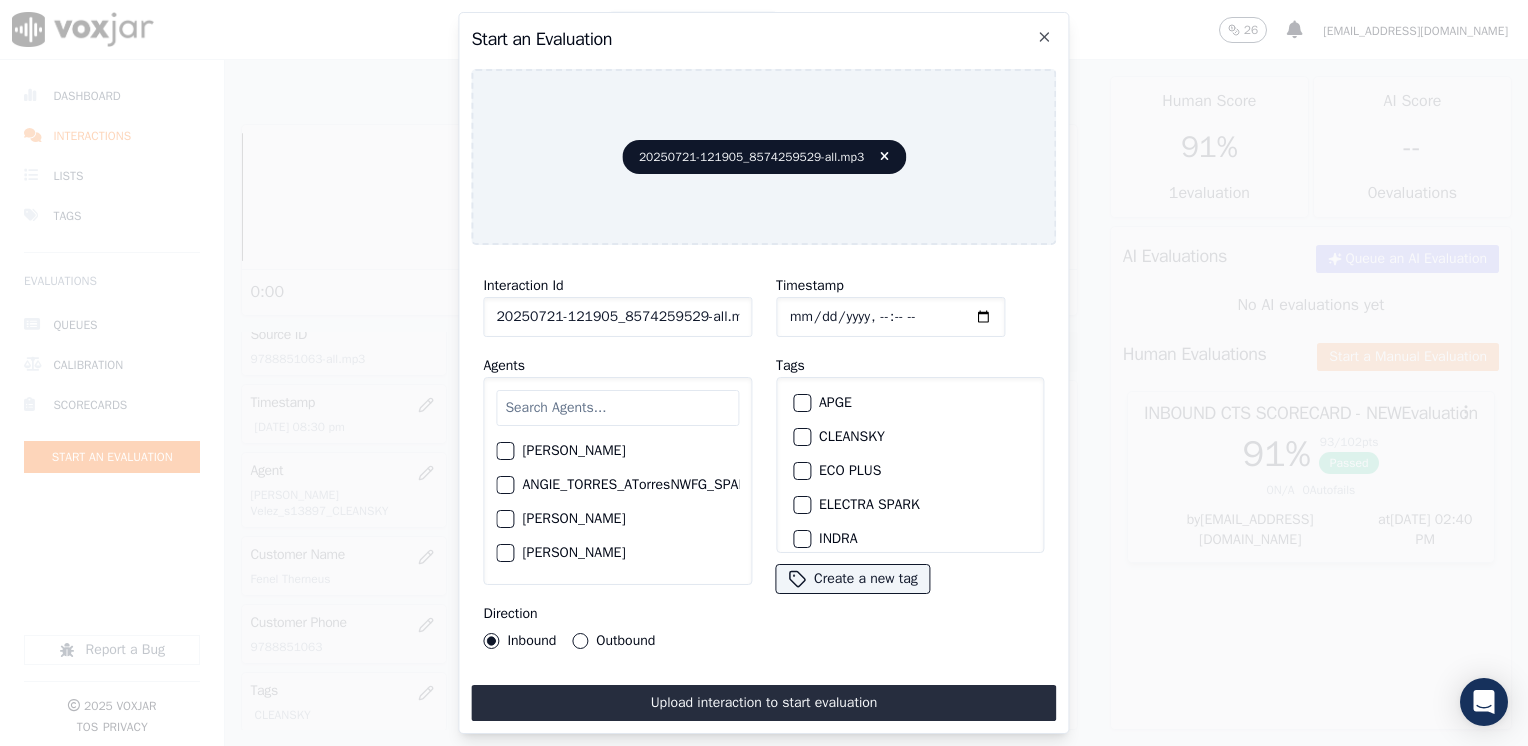 click at bounding box center (617, 408) 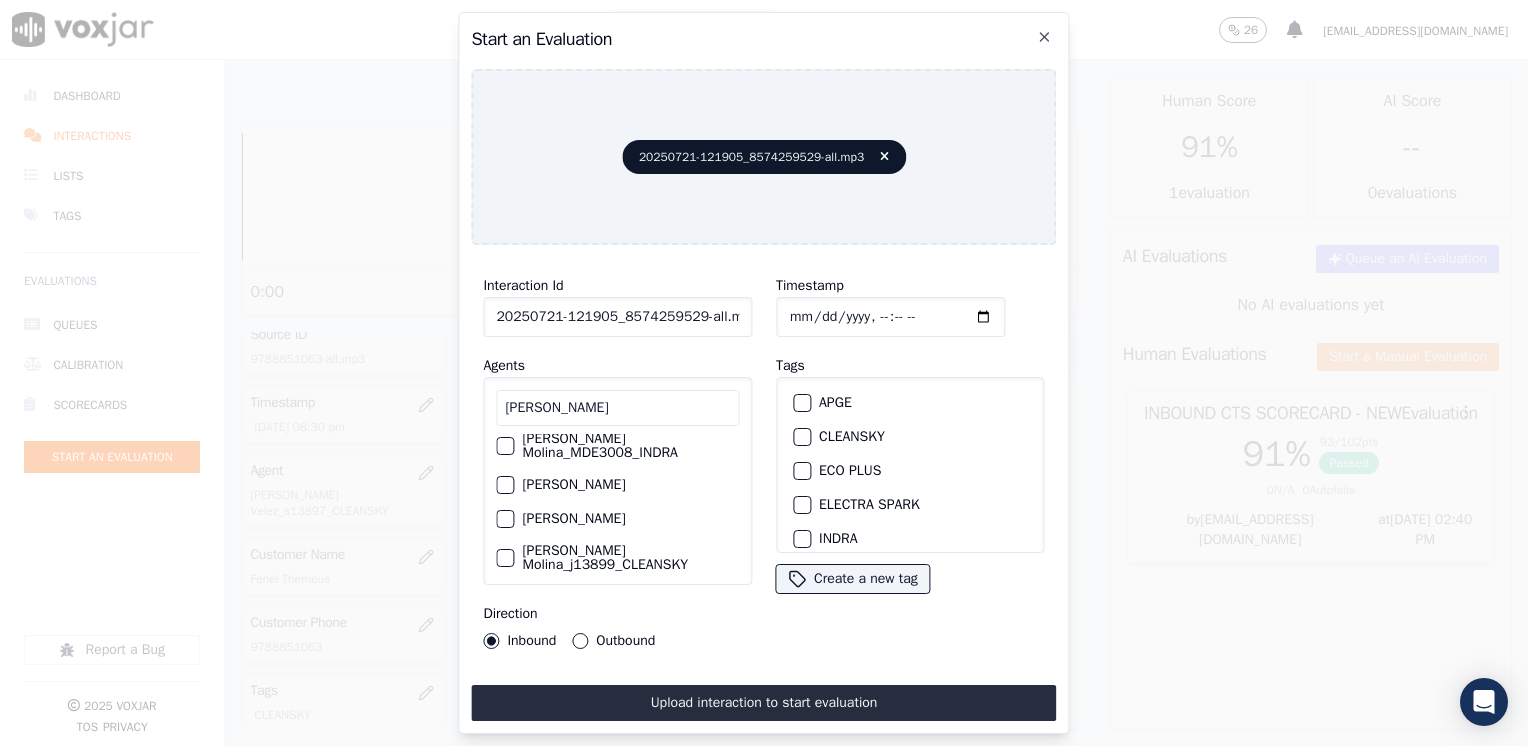 scroll, scrollTop: 272, scrollLeft: 0, axis: vertical 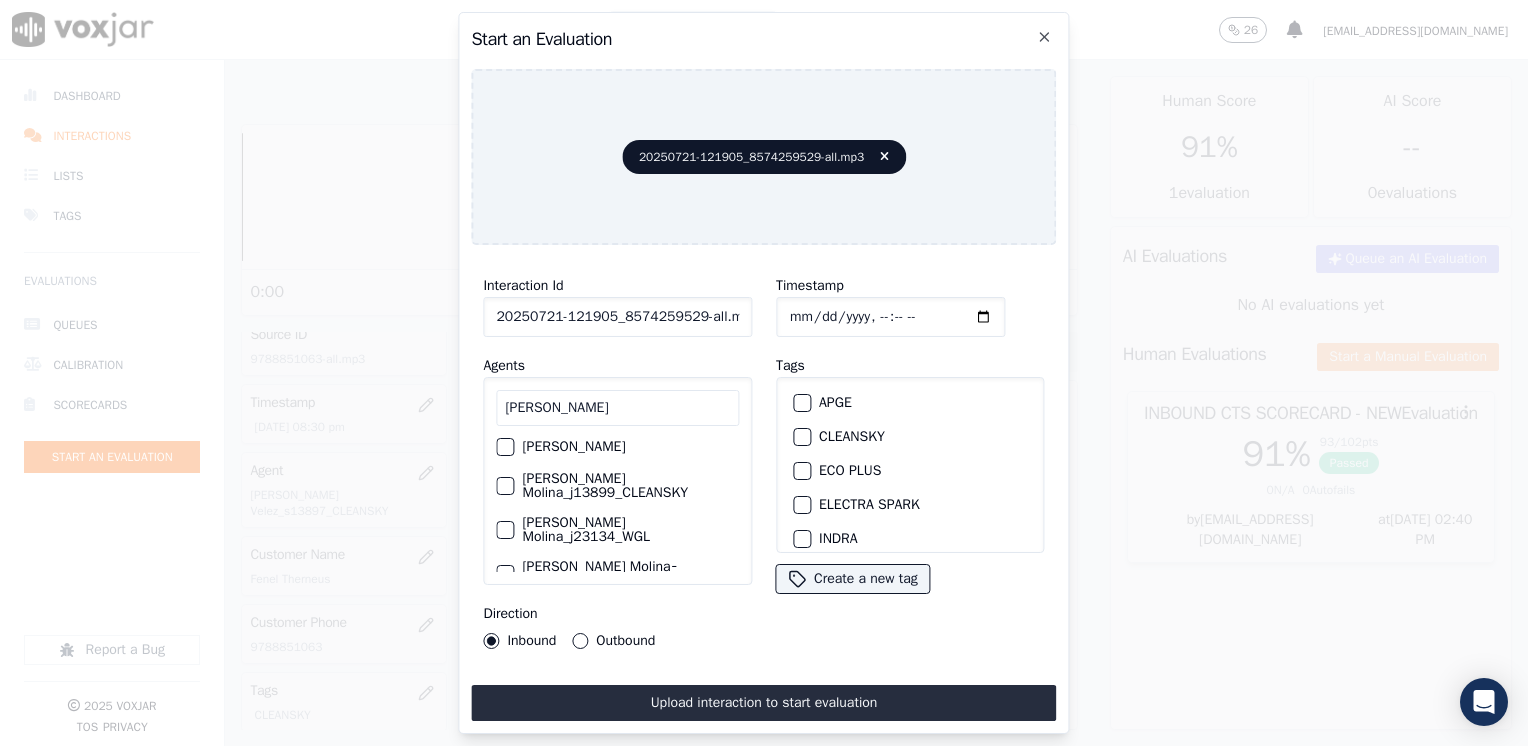 type on "[PERSON_NAME]" 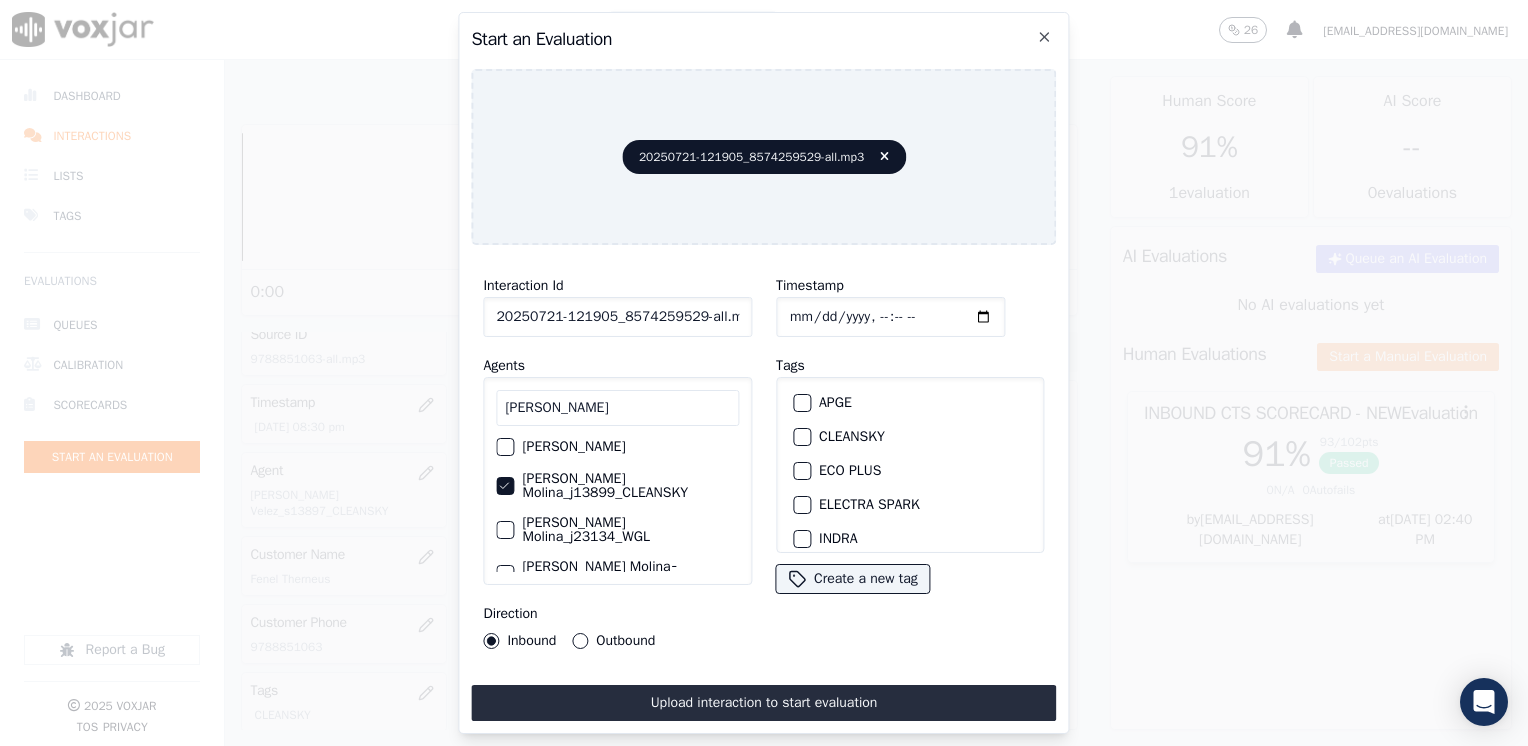 click at bounding box center [801, 437] 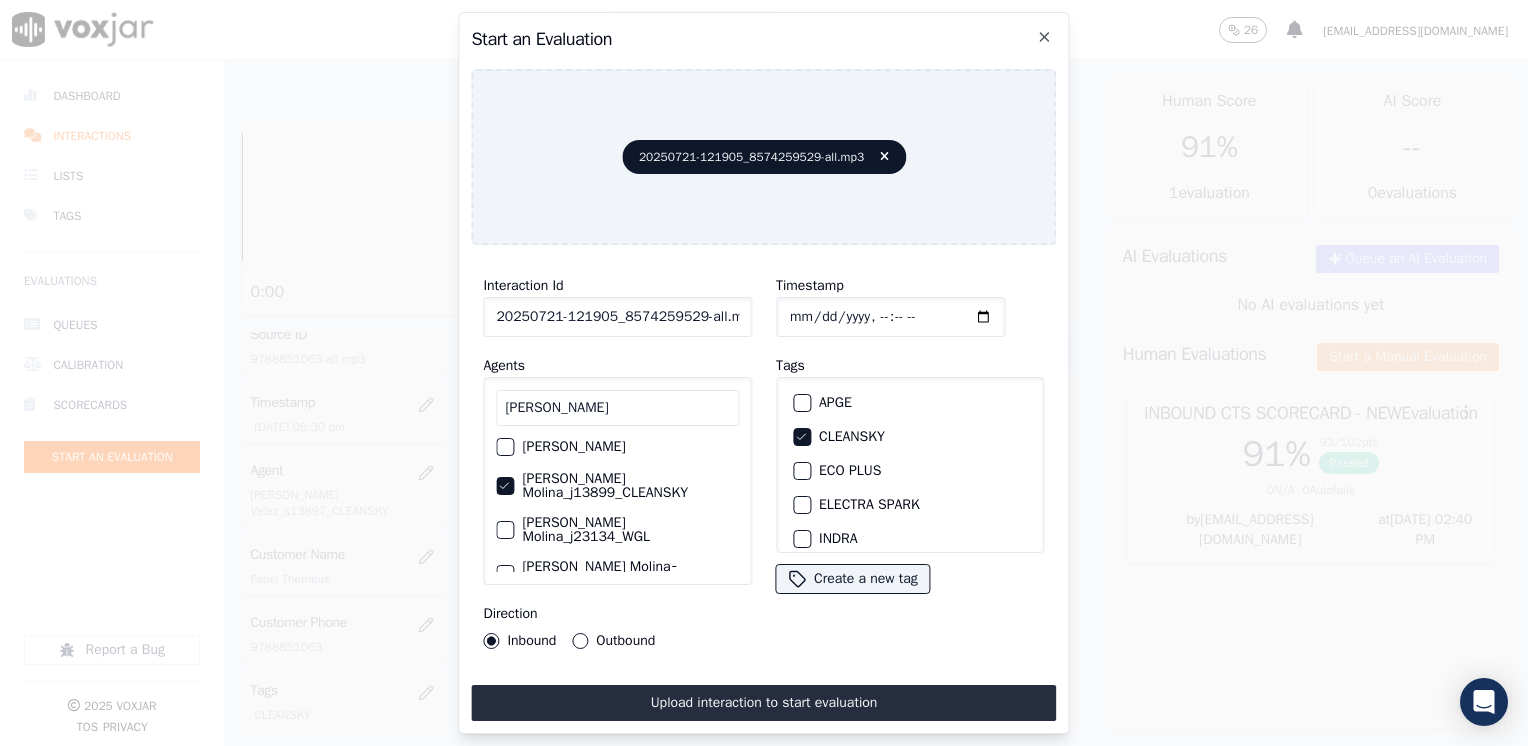 drag, startPoint x: 589, startPoint y: 630, endPoint x: 606, endPoint y: 654, distance: 29.410883 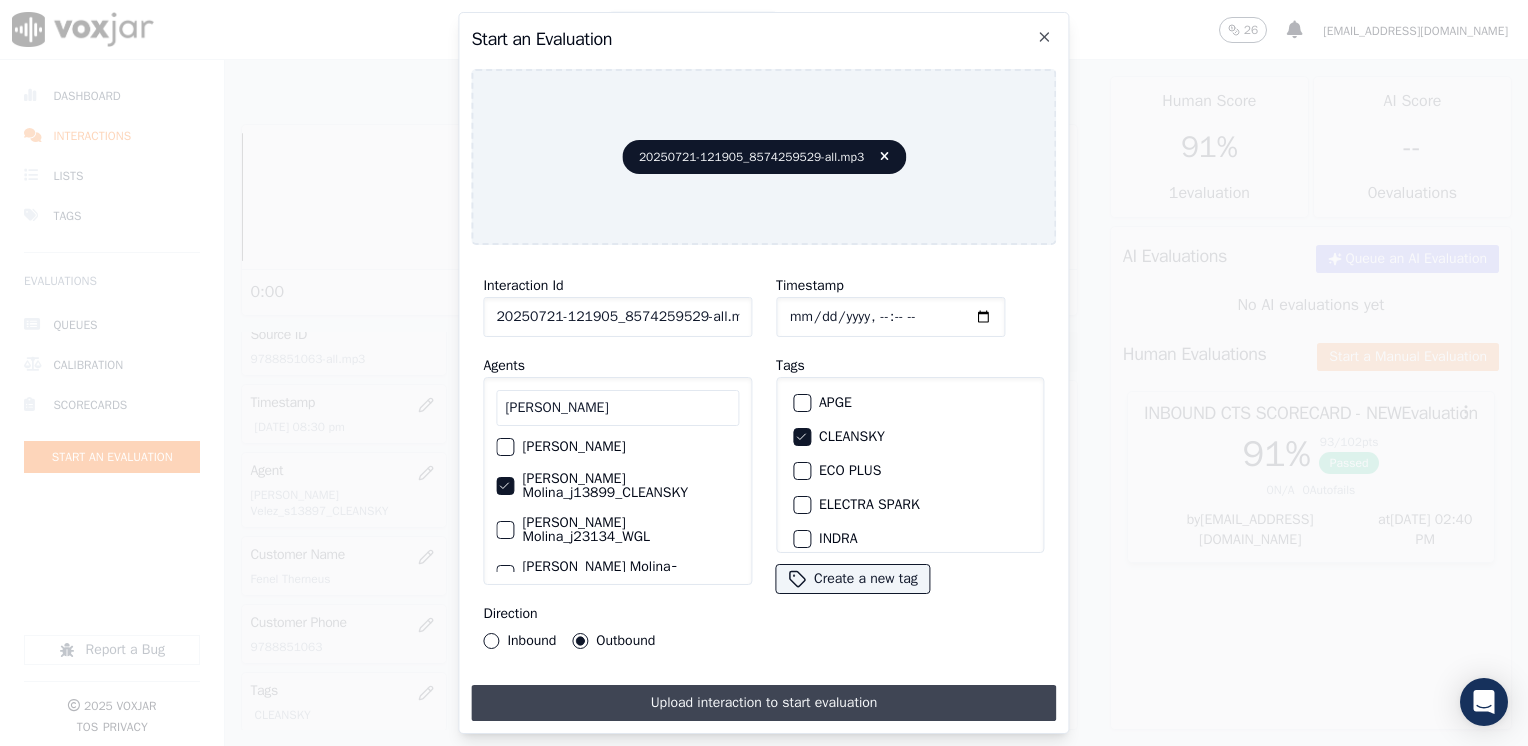 click on "Upload interaction to start evaluation" at bounding box center (763, 703) 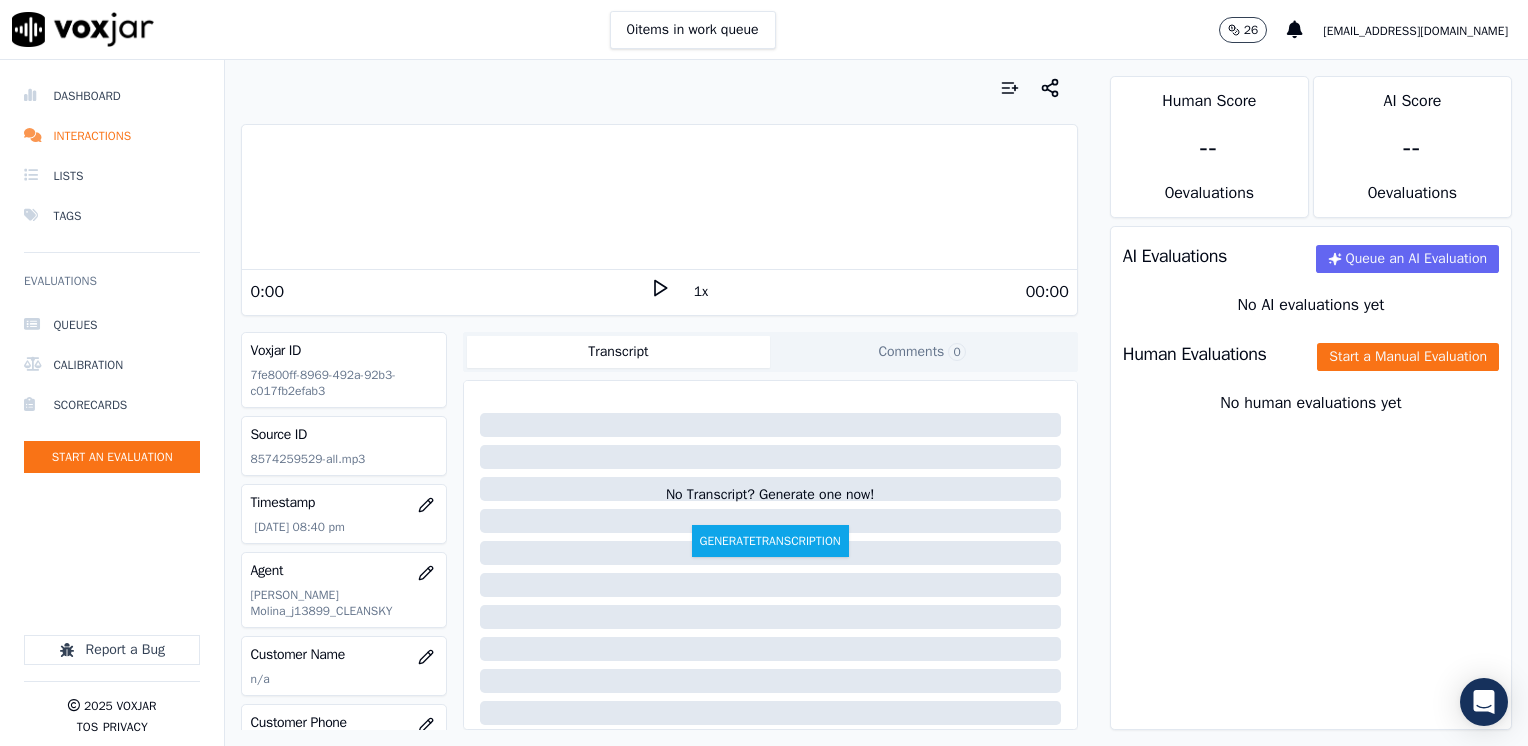 click 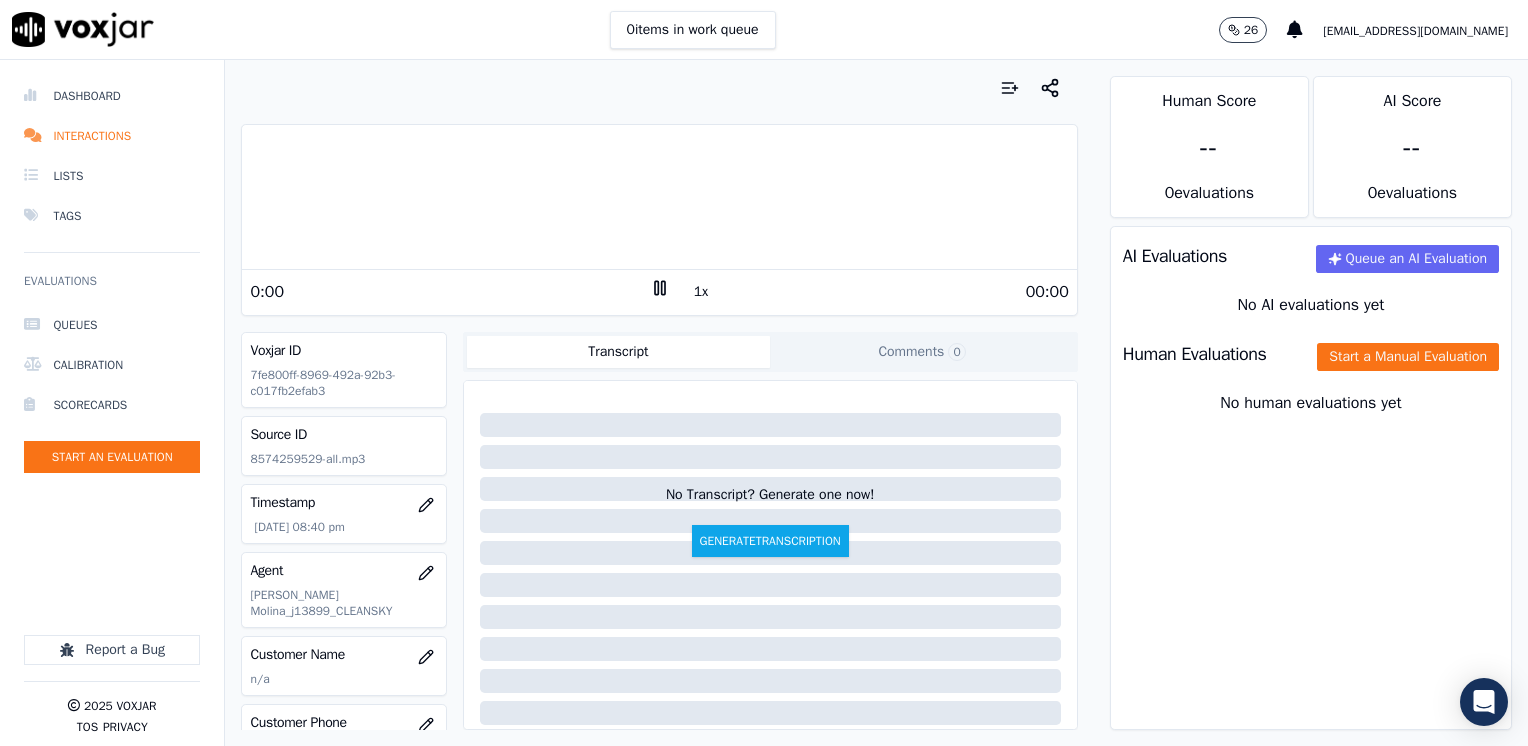 click 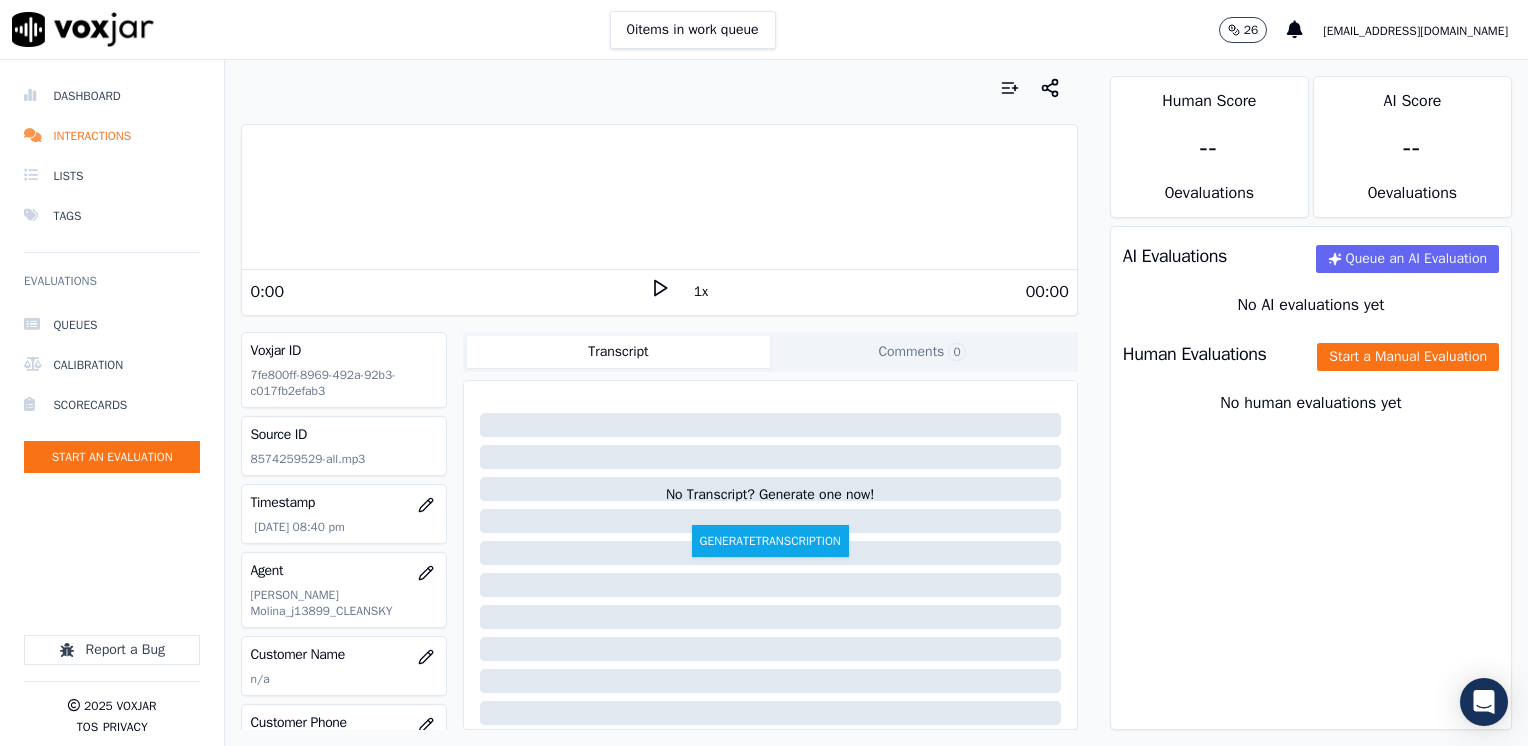 click 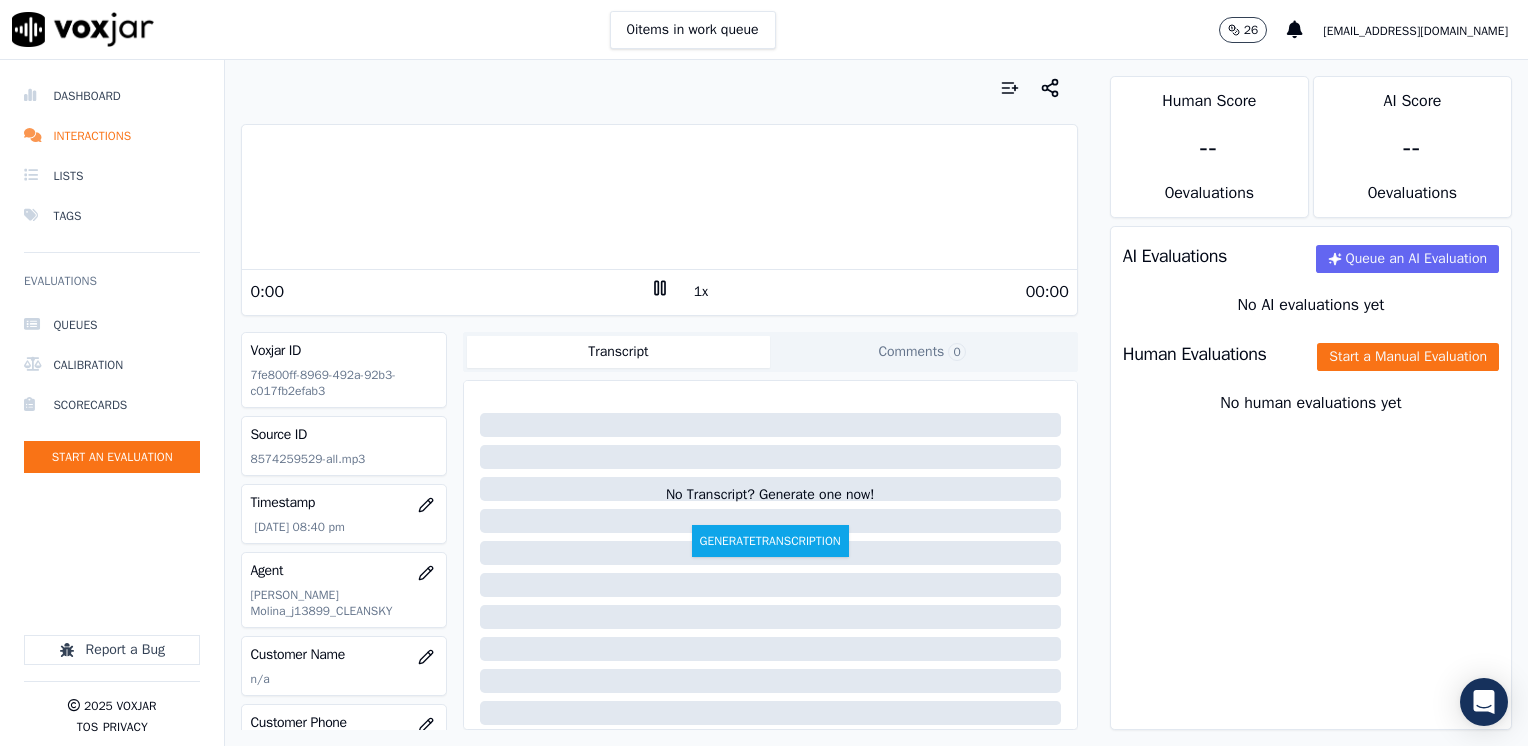 click 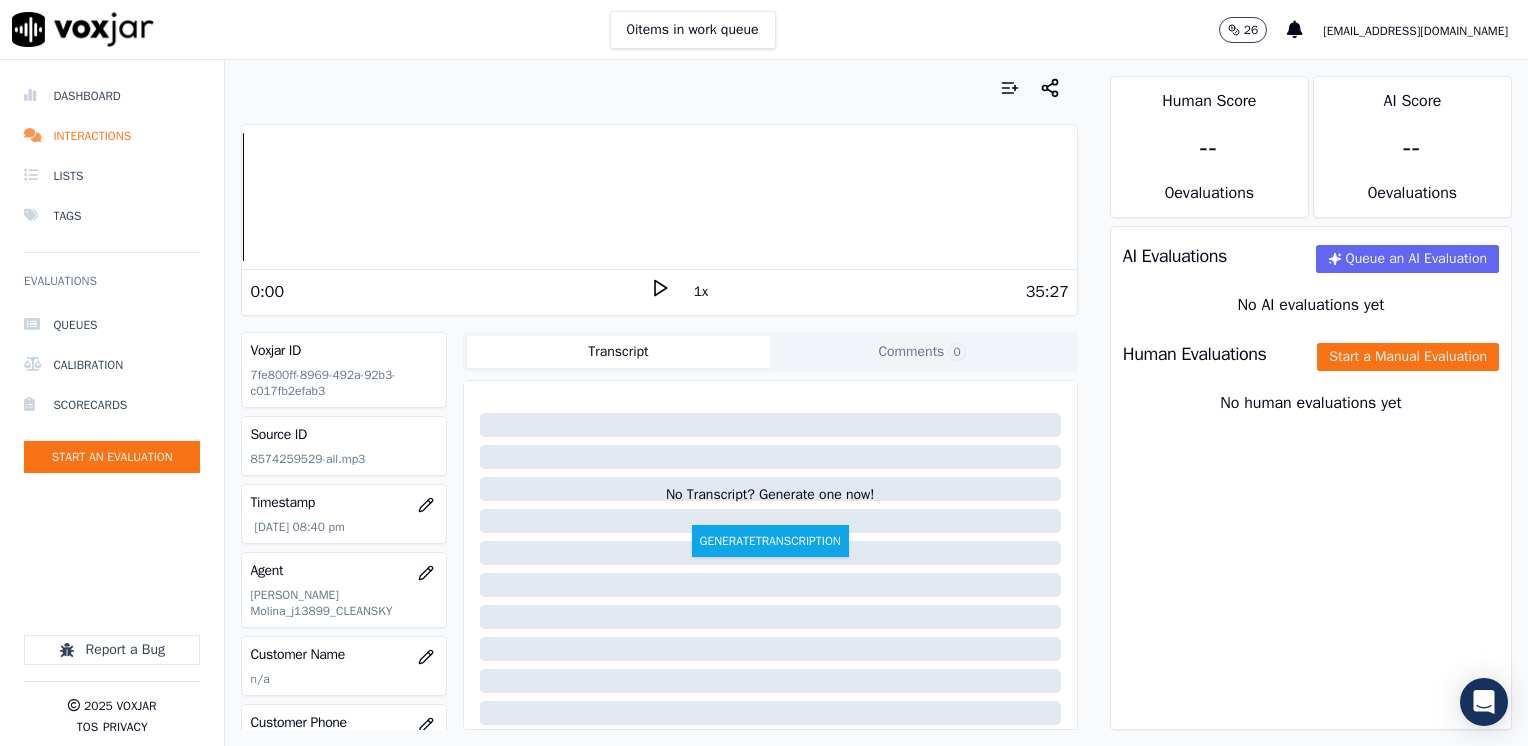 click on "Your browser does not support the audio element.   0:00     1x   35:27   Voxjar ID   7fe800ff-8969-492a-92b3-c017fb2efab3   Source ID   8574259529-all.mp3   Timestamp
[DATE] 08:40 pm     Agent
[PERSON_NAME] Molina_j13899_CLEANSKY     Customer Name     n/a     Customer Phone     n/a     Tags
CLEANSKY     Source     manualUpload   Type     AUDIO       Transcript   Comments  0   No Transcript? Generate one now!   Generate  Transcription         Add Comment" at bounding box center [659, 403] 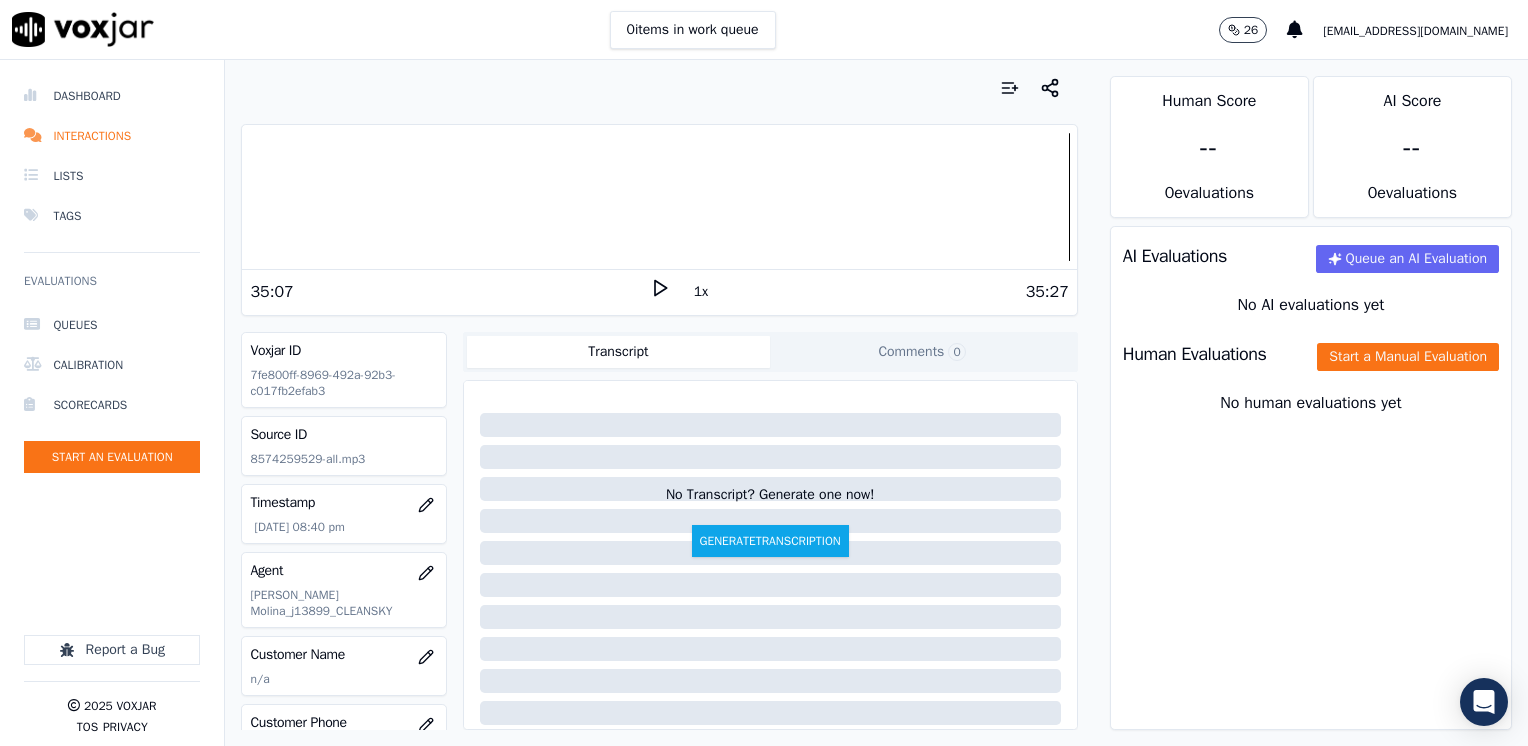 scroll, scrollTop: 200, scrollLeft: 0, axis: vertical 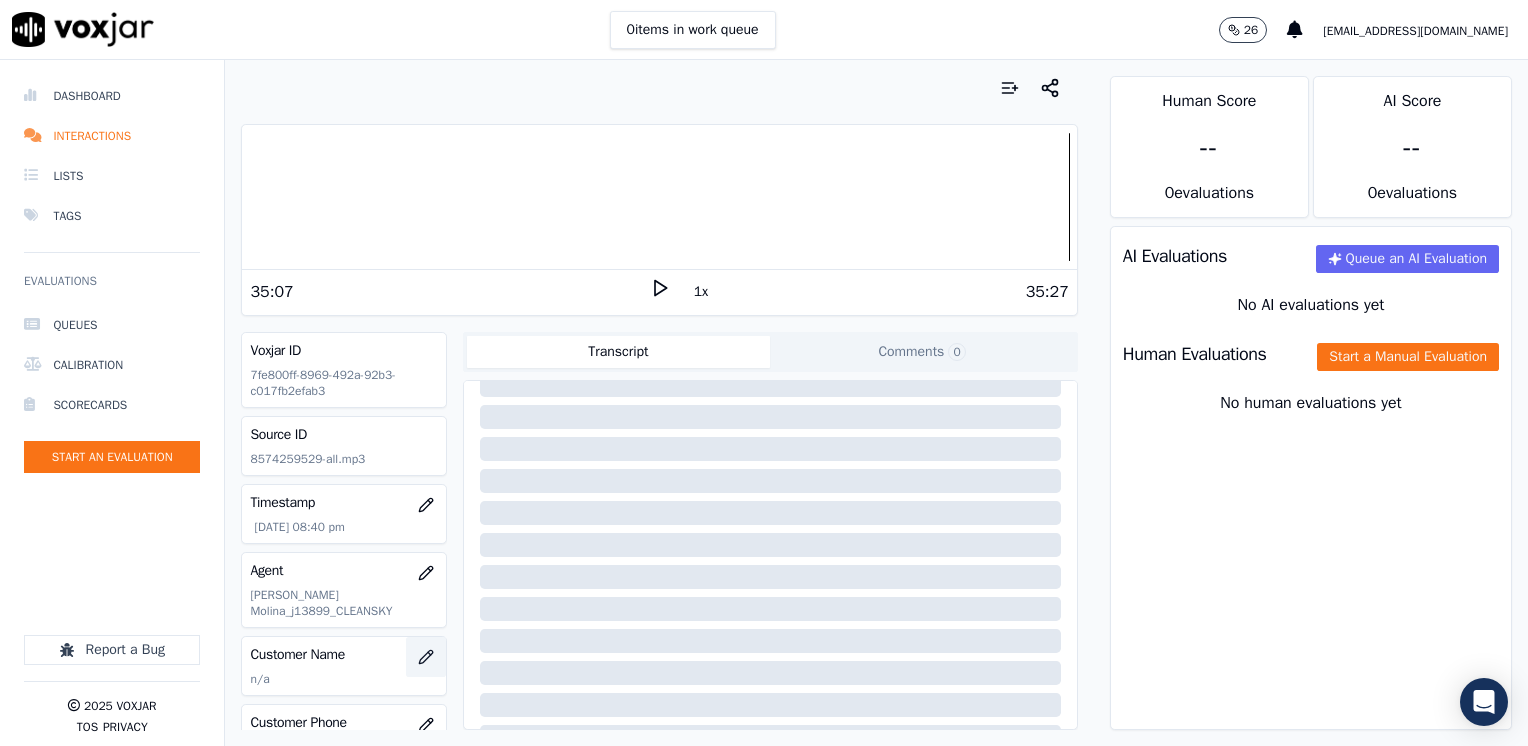 click 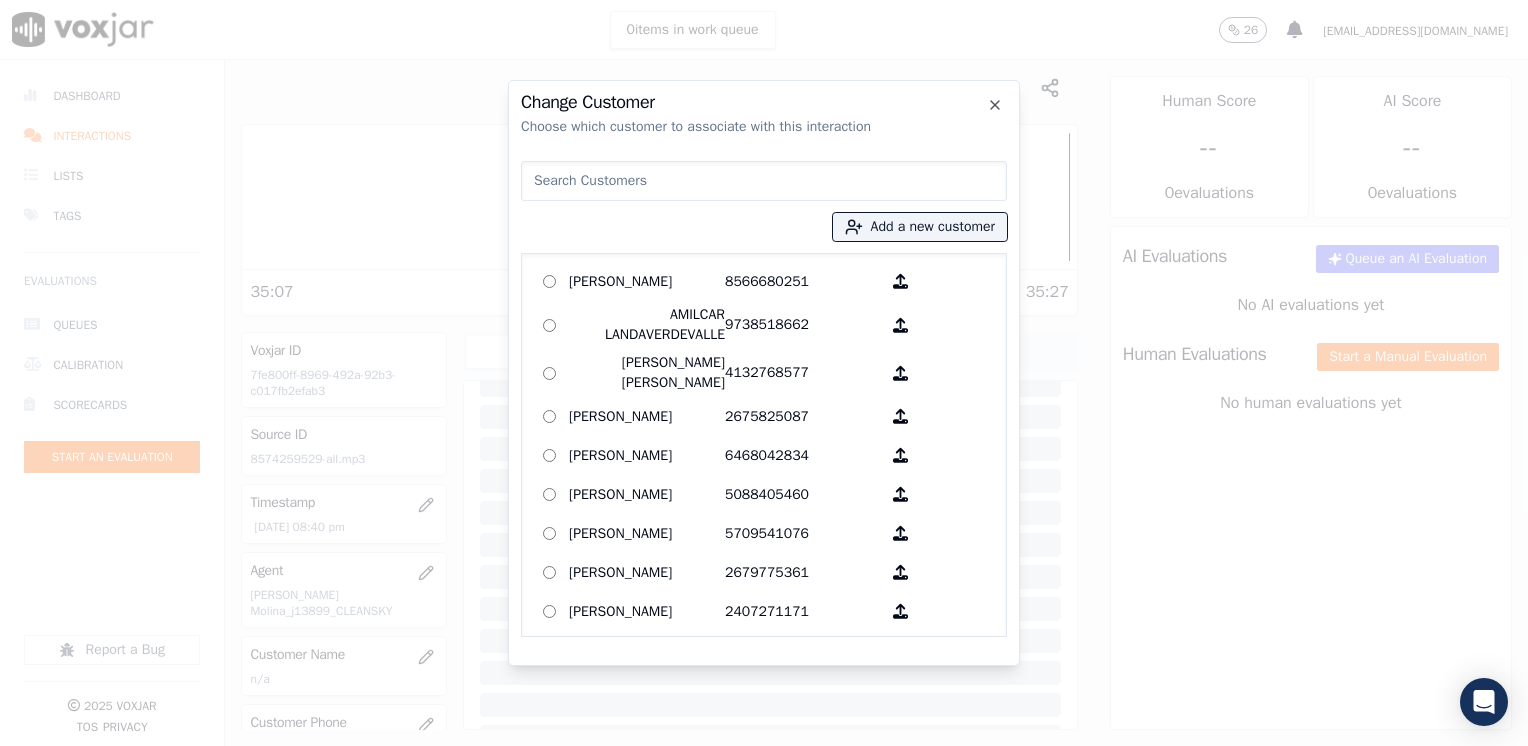 click on "[PERSON_NAME]   8566680251        [PERSON_NAME] LANDAVERDEVALLE   9738518662        AMINA IHSAN   4132768577        [PERSON_NAME]   2675825087        [PERSON_NAME]   6468042834        [PERSON_NAME]   5088405460        [PERSON_NAME]   5709541076        [PERSON_NAME]   2679775361        [PERSON_NAME]   2407271171        [PERSON_NAME]    8623043903        [PERSON_NAME]   9732165412        [PERSON_NAME] CHORLANGO   7323932099        [PERSON_NAME] [PERSON_NAME]   8563981973        [PERSON_NAME] [PERSON_NAME]    9784950405        [PERSON_NAME]   6146794851        [PERSON_NAME]    9787917701        [PERSON_NAME]   2679688337        [PERSON_NAME]   8573919367        [PERSON_NAME]   2672318981        [PERSON_NAME]   7742368074        [PERSON_NAME]   7743829221        [PERSON_NAME]   8573468114        [PERSON_NAME]   7745400244        [PERSON_NAME]   8573129063        [PERSON_NAME]    5717581840" 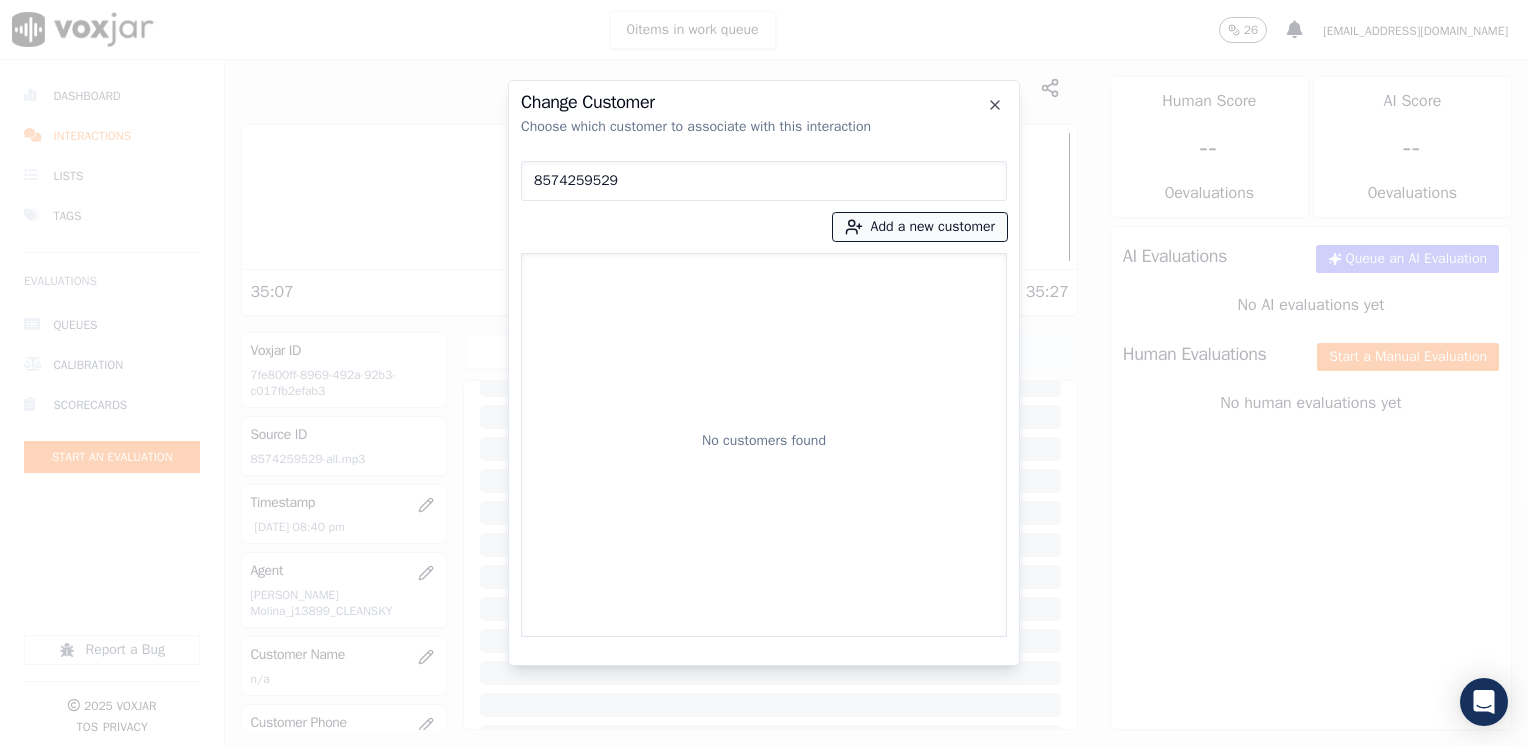 type on "8574259529" 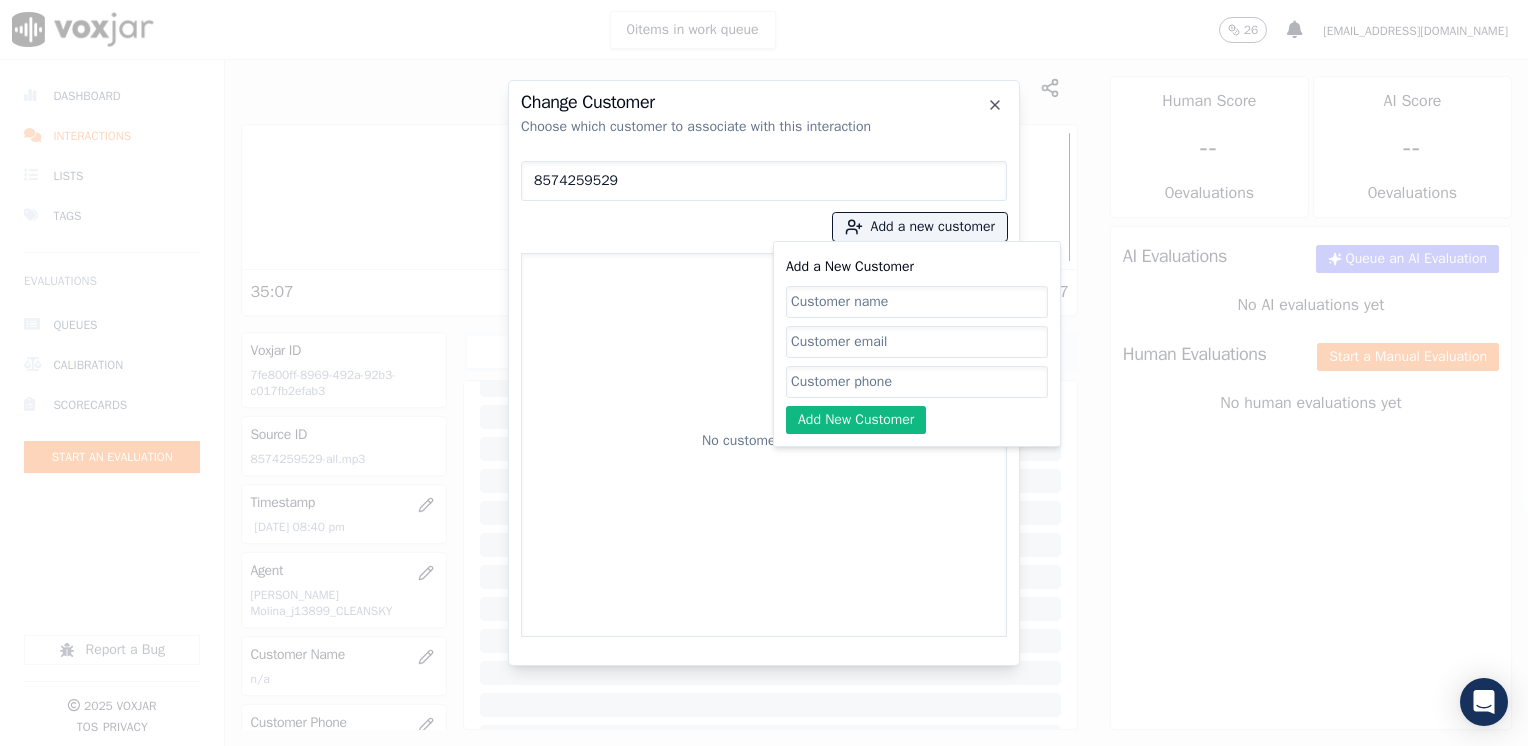 click on "Add a New Customer" 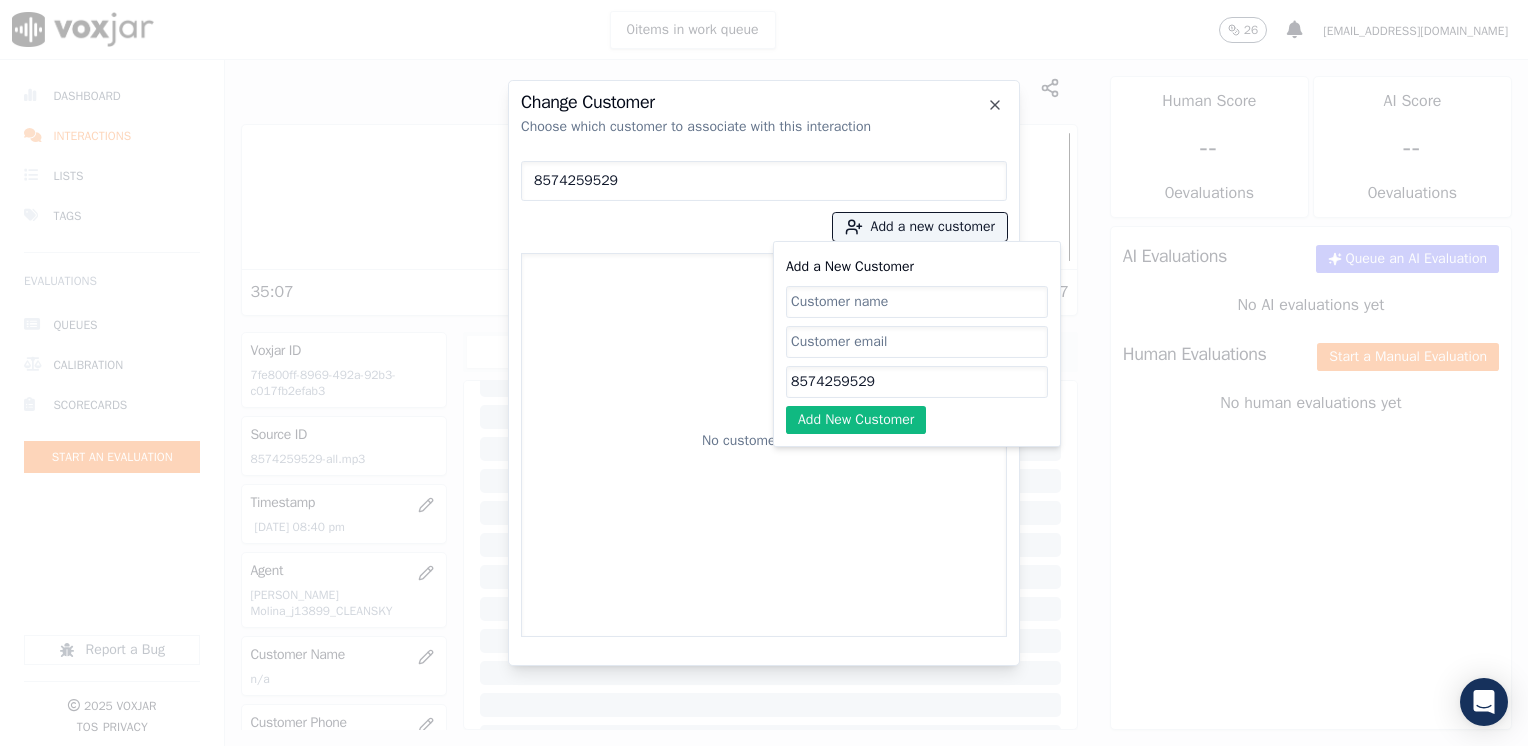type on "8574259529" 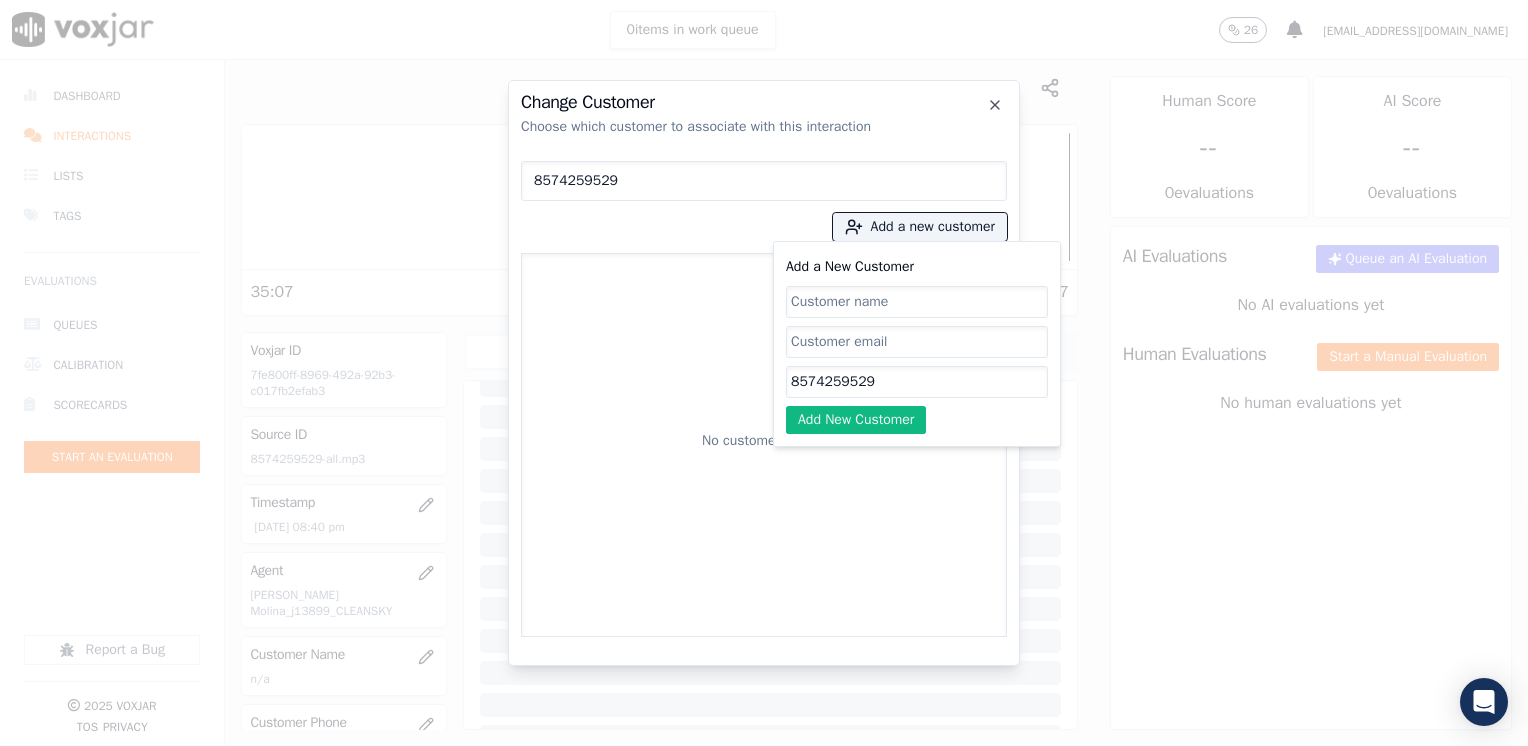 click on "No customers found" at bounding box center (764, 445) 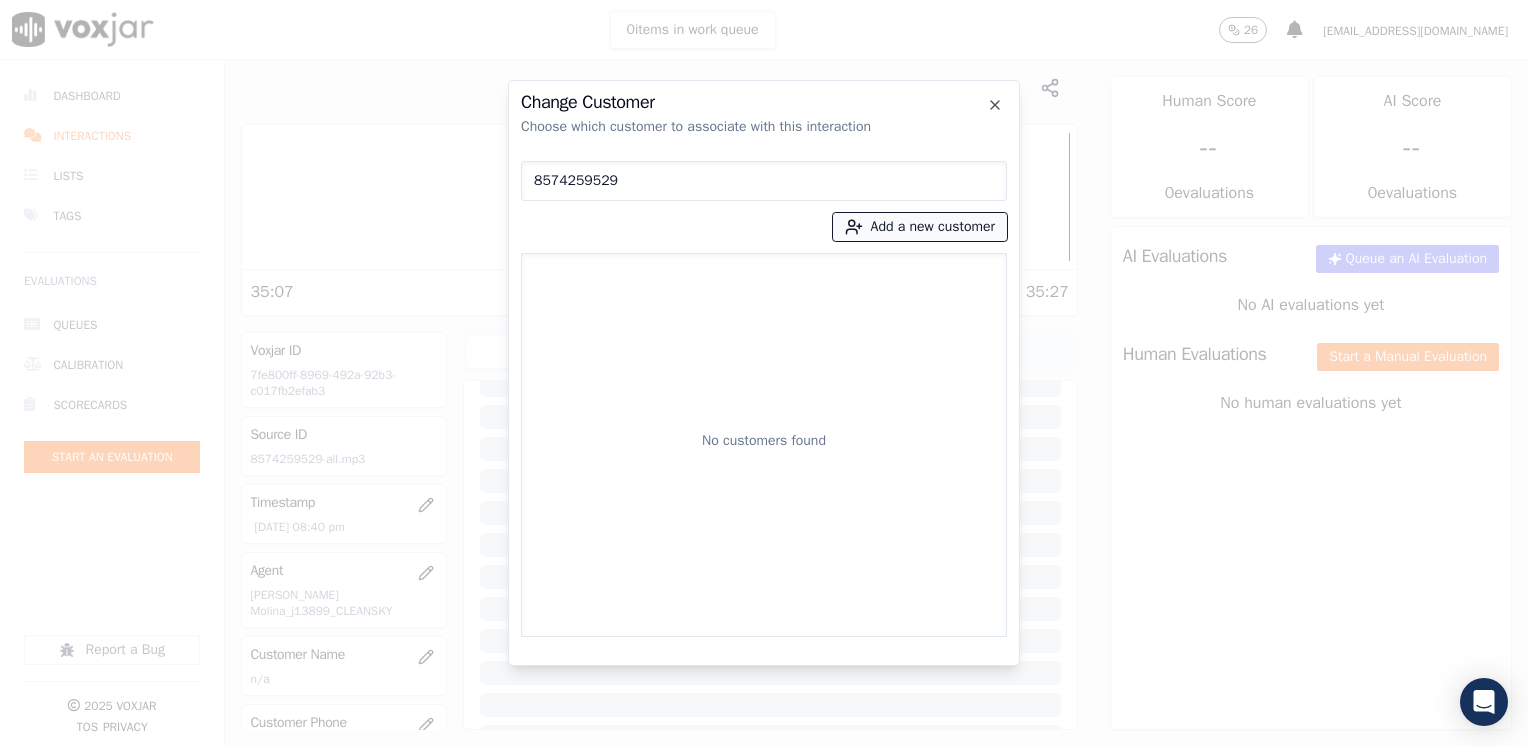 click on "Add a new customer" at bounding box center [920, 227] 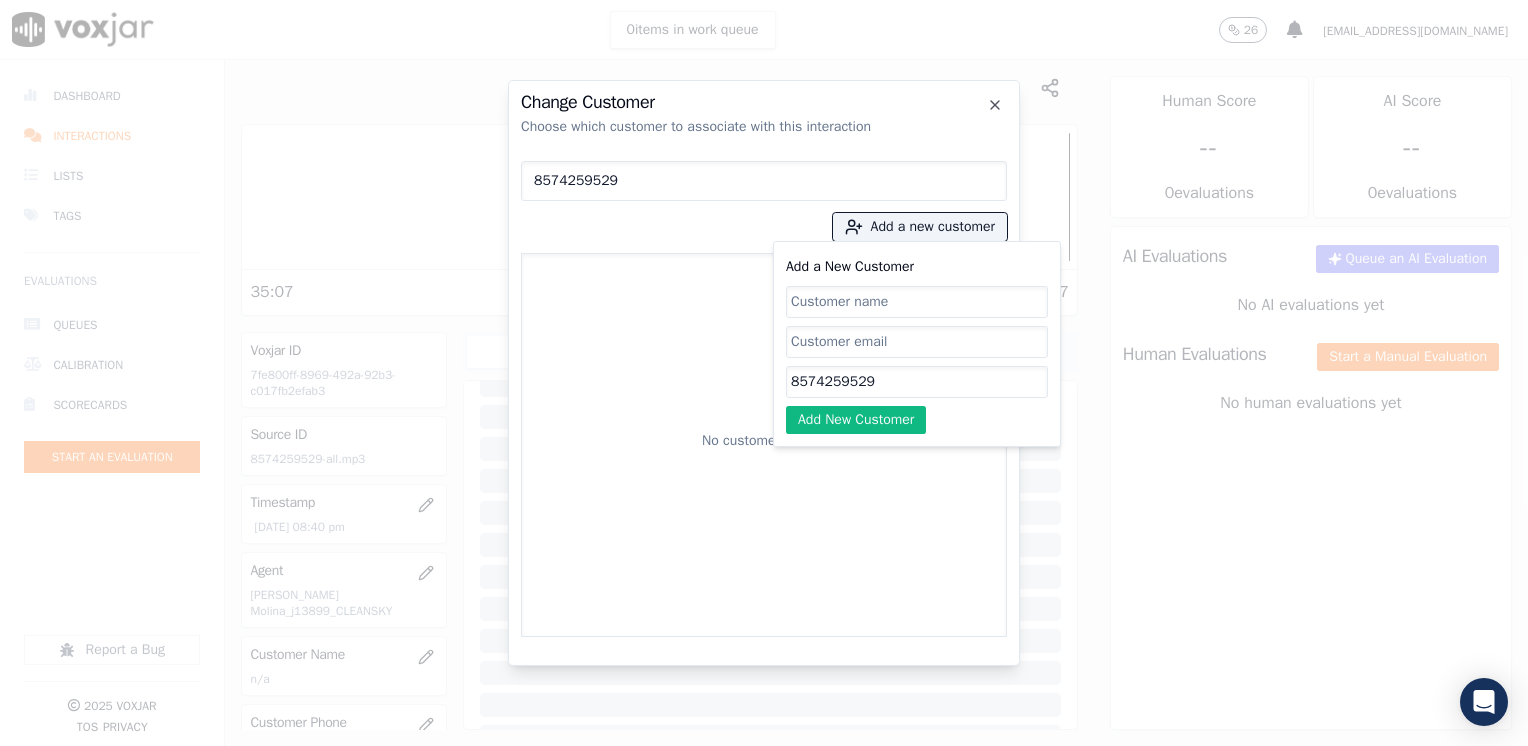drag, startPoint x: 891, startPoint y: 297, endPoint x: 912, endPoint y: 309, distance: 24.186773 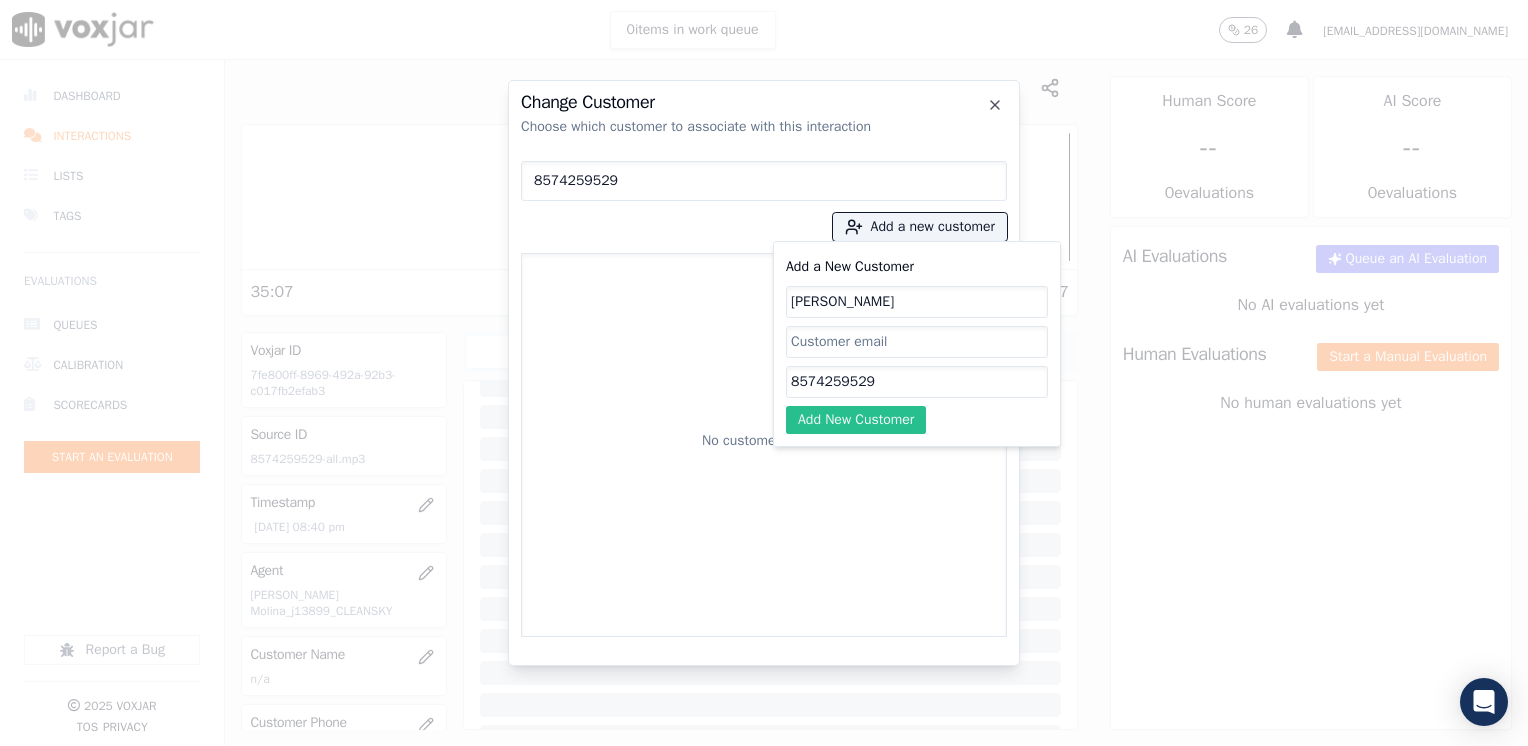 type on "[PERSON_NAME]" 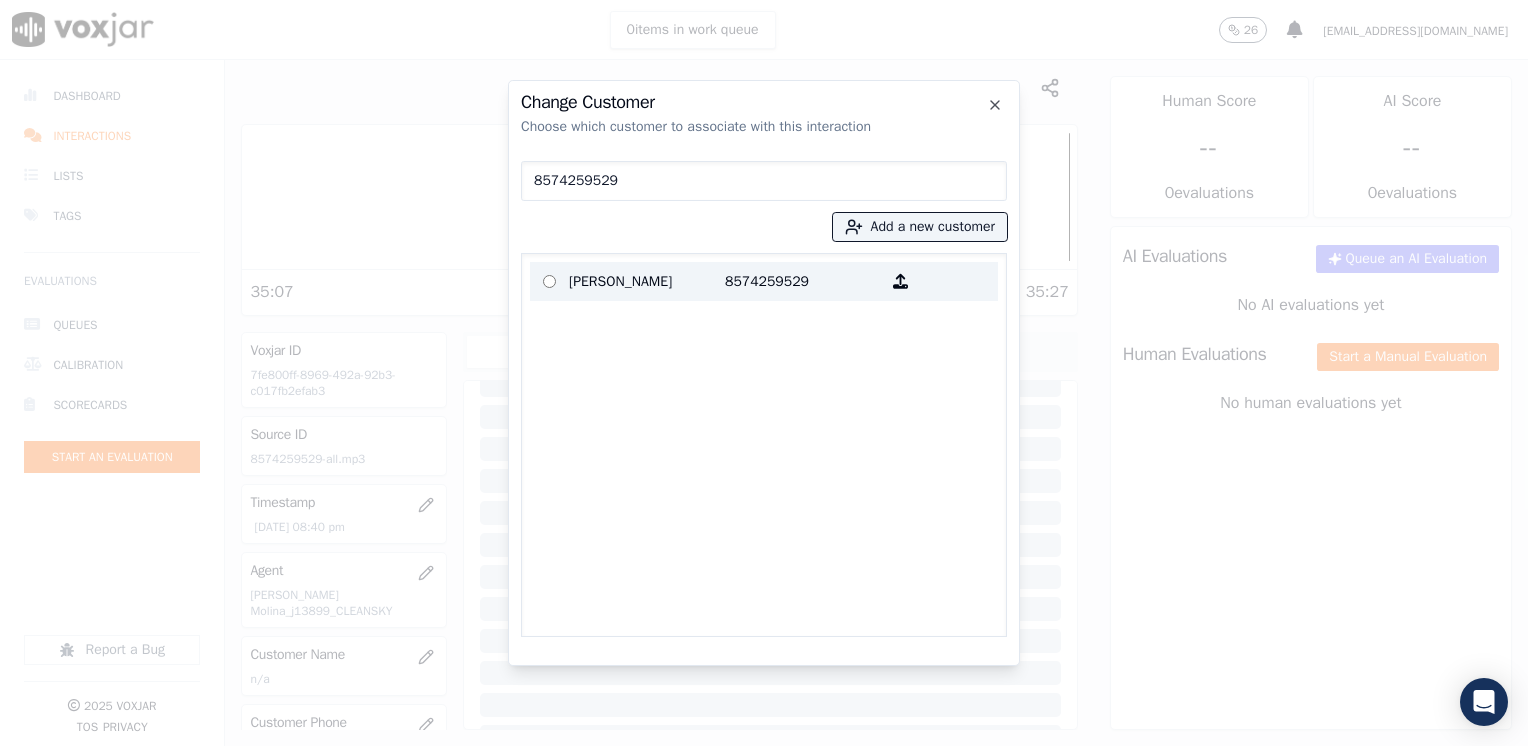 click on "8574259529" at bounding box center (803, 281) 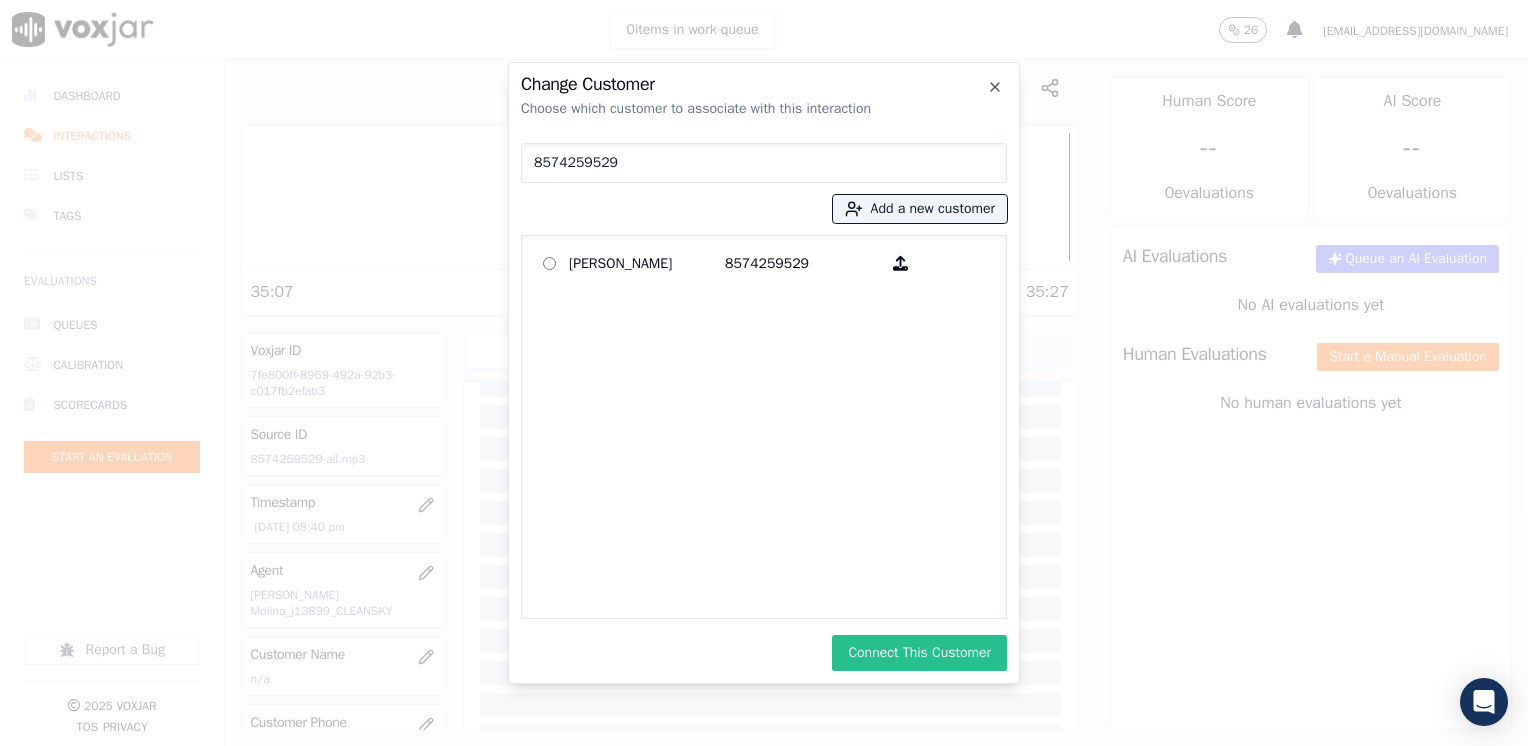 click on "Connect This Customer" at bounding box center (919, 653) 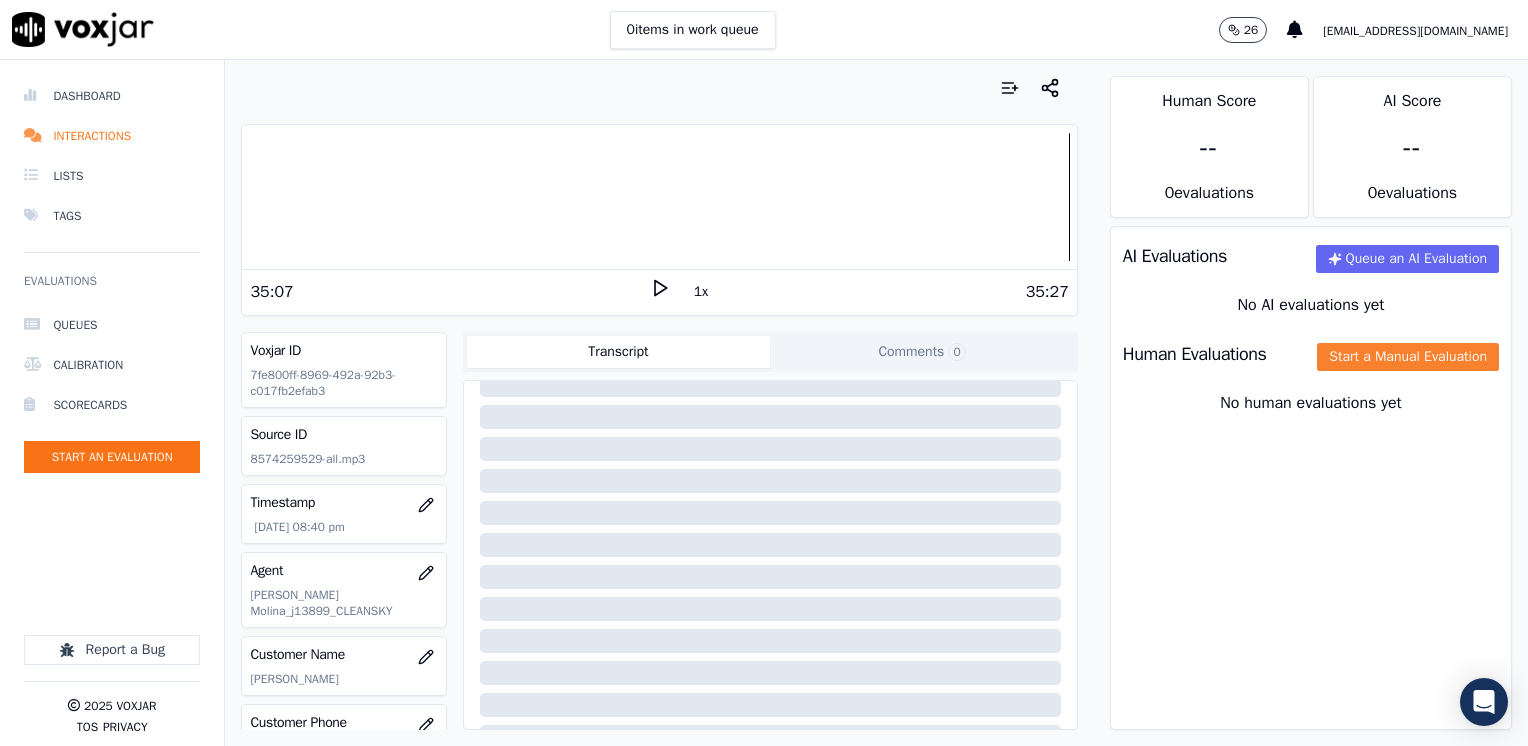 click on "Start a Manual Evaluation" 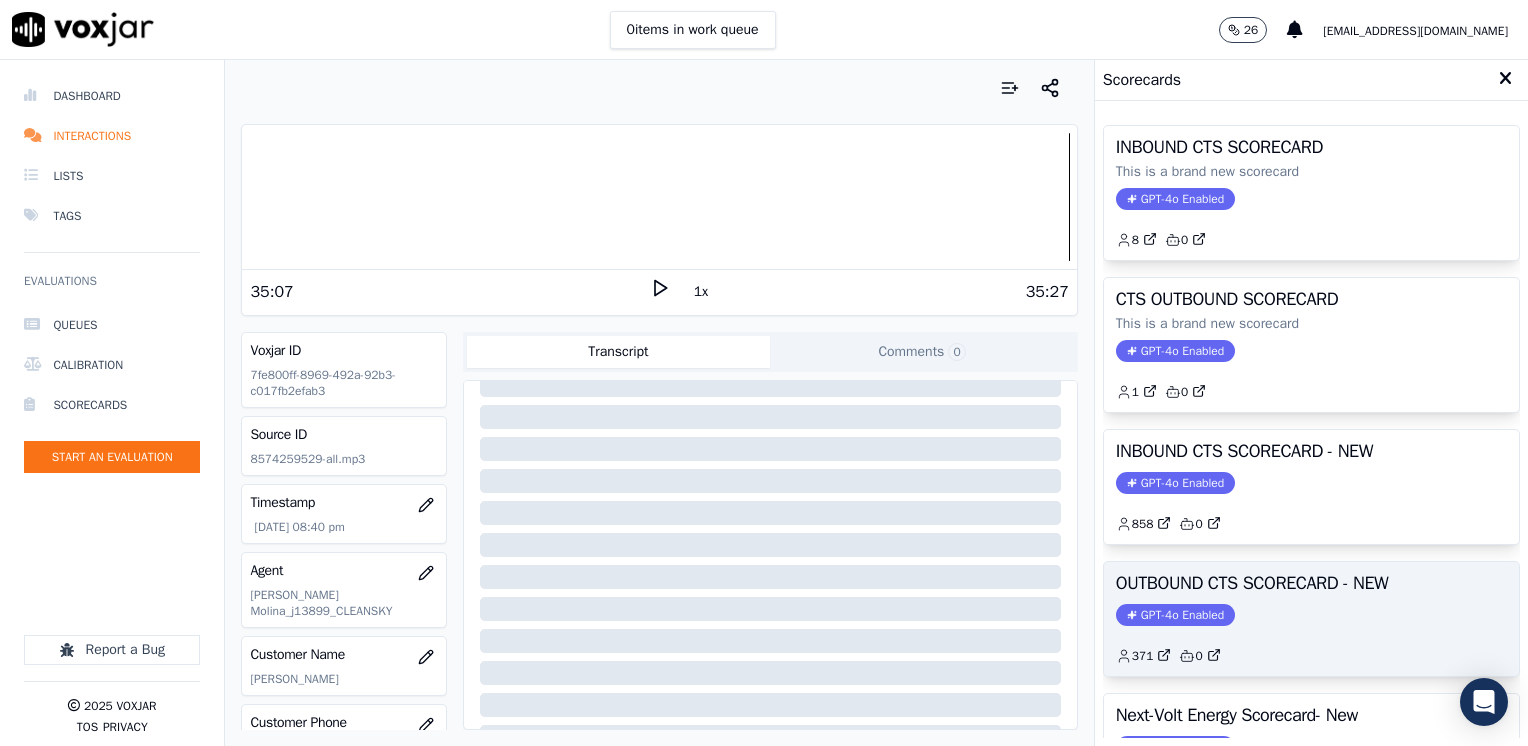 click on "OUTBOUND CTS SCORECARD - NEW" at bounding box center (1311, 583) 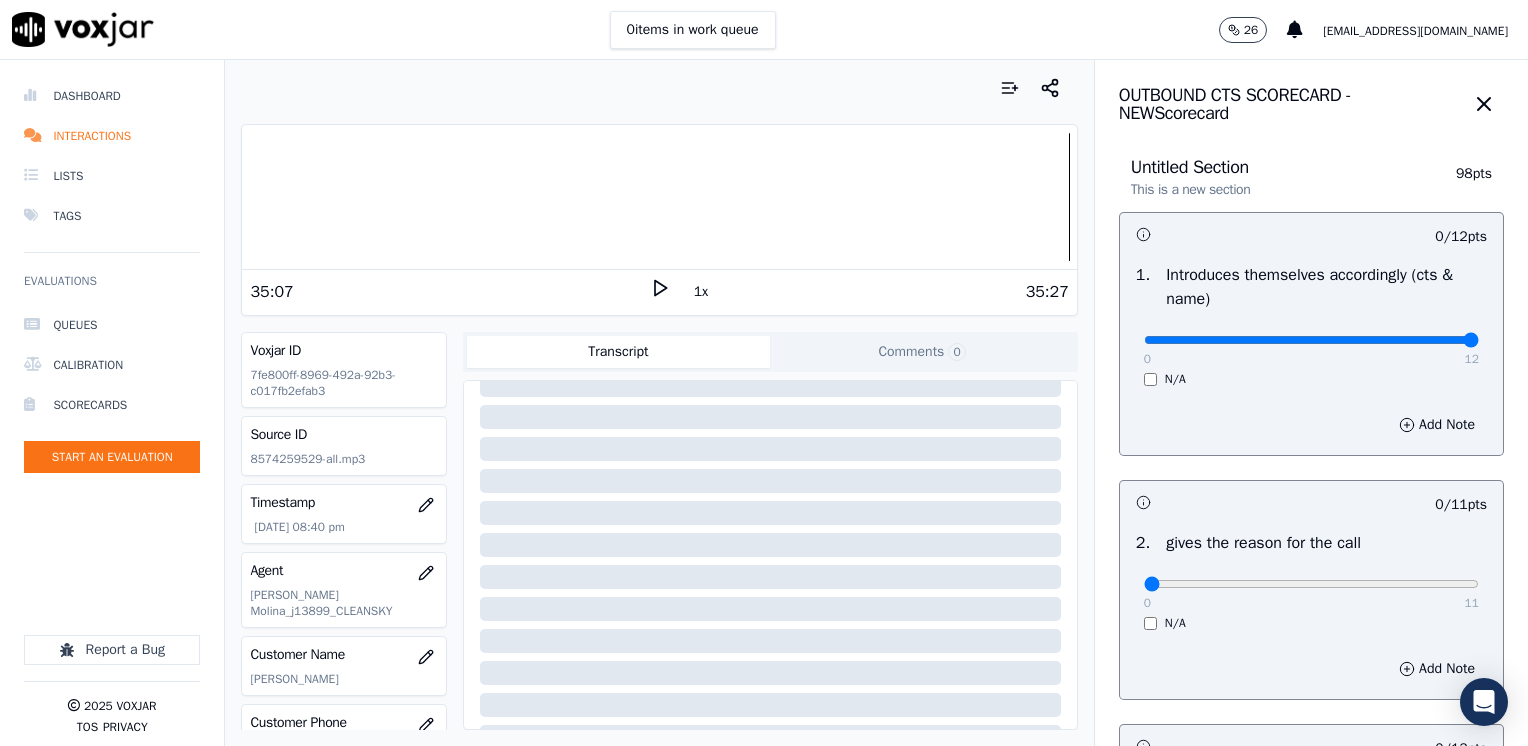 drag, startPoint x: 1133, startPoint y: 345, endPoint x: 1531, endPoint y: 338, distance: 398.06155 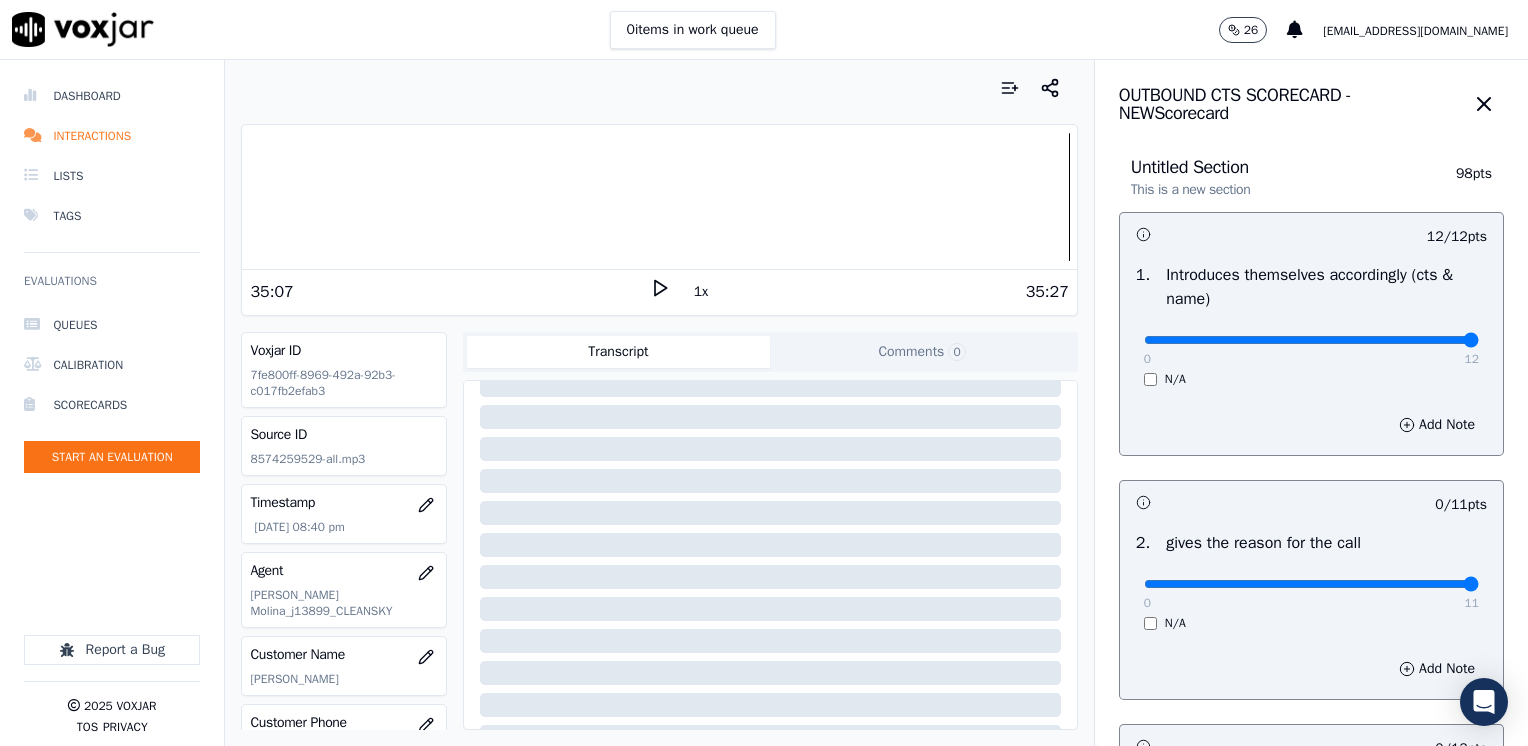 drag, startPoint x: 1132, startPoint y: 582, endPoint x: 1531, endPoint y: 586, distance: 399.02005 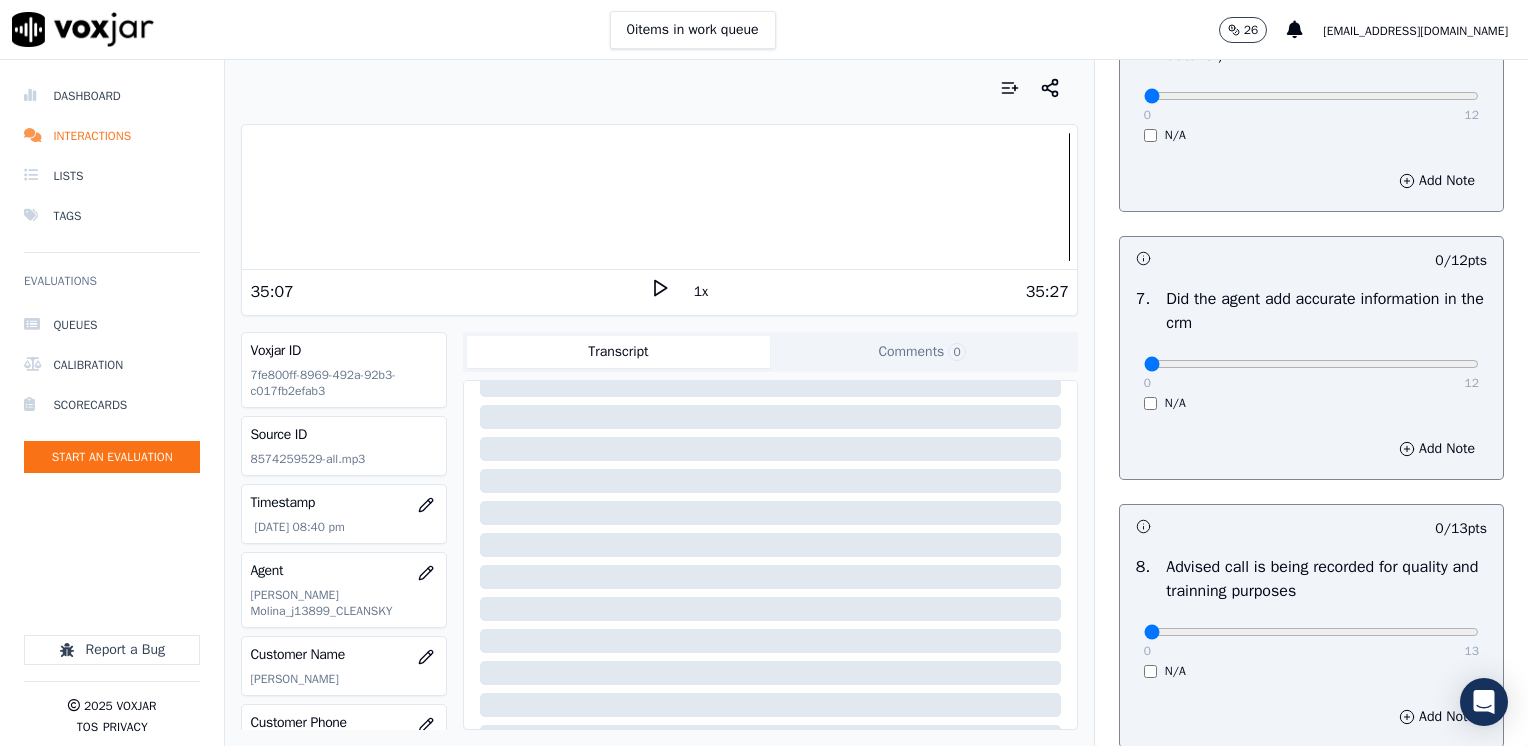 scroll, scrollTop: 1748, scrollLeft: 0, axis: vertical 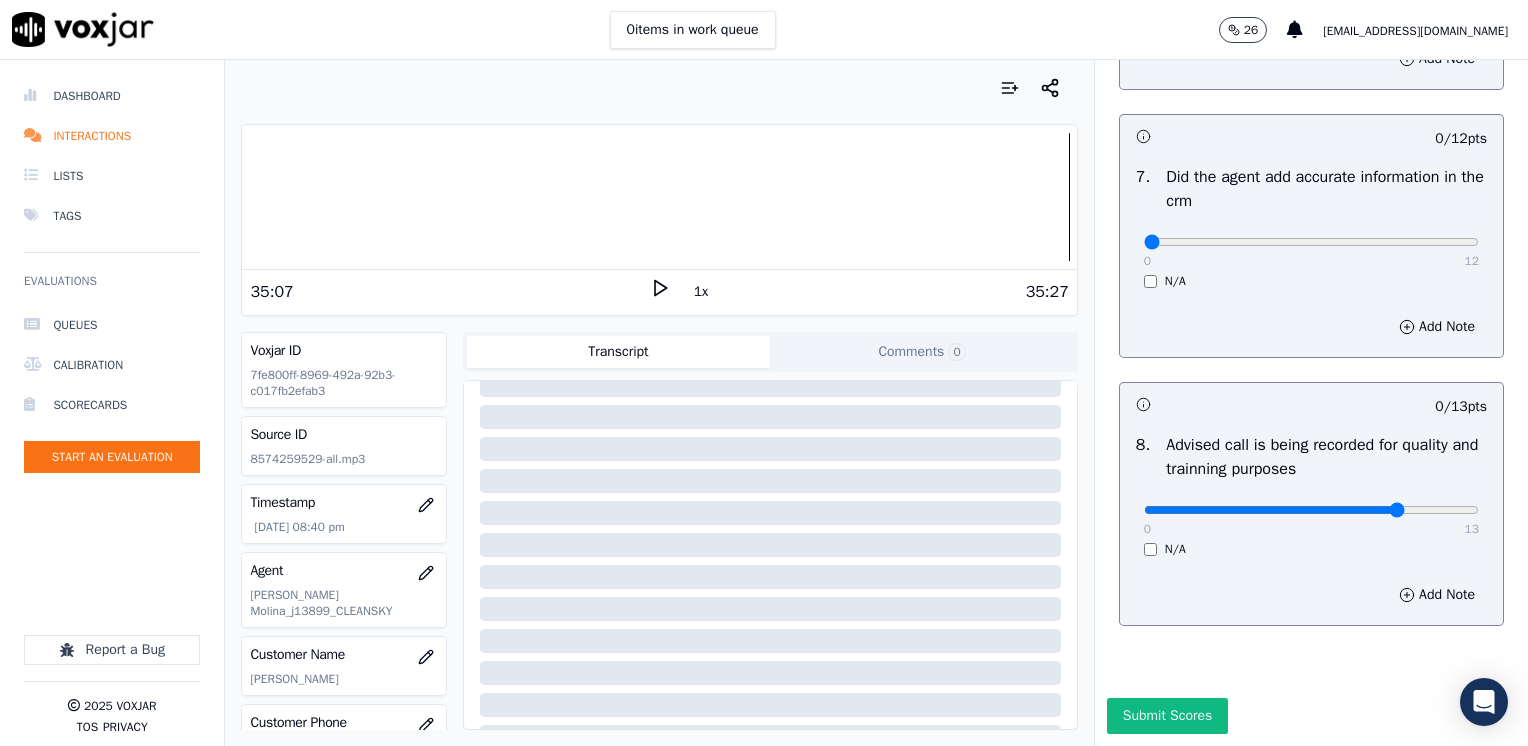 type on "10" 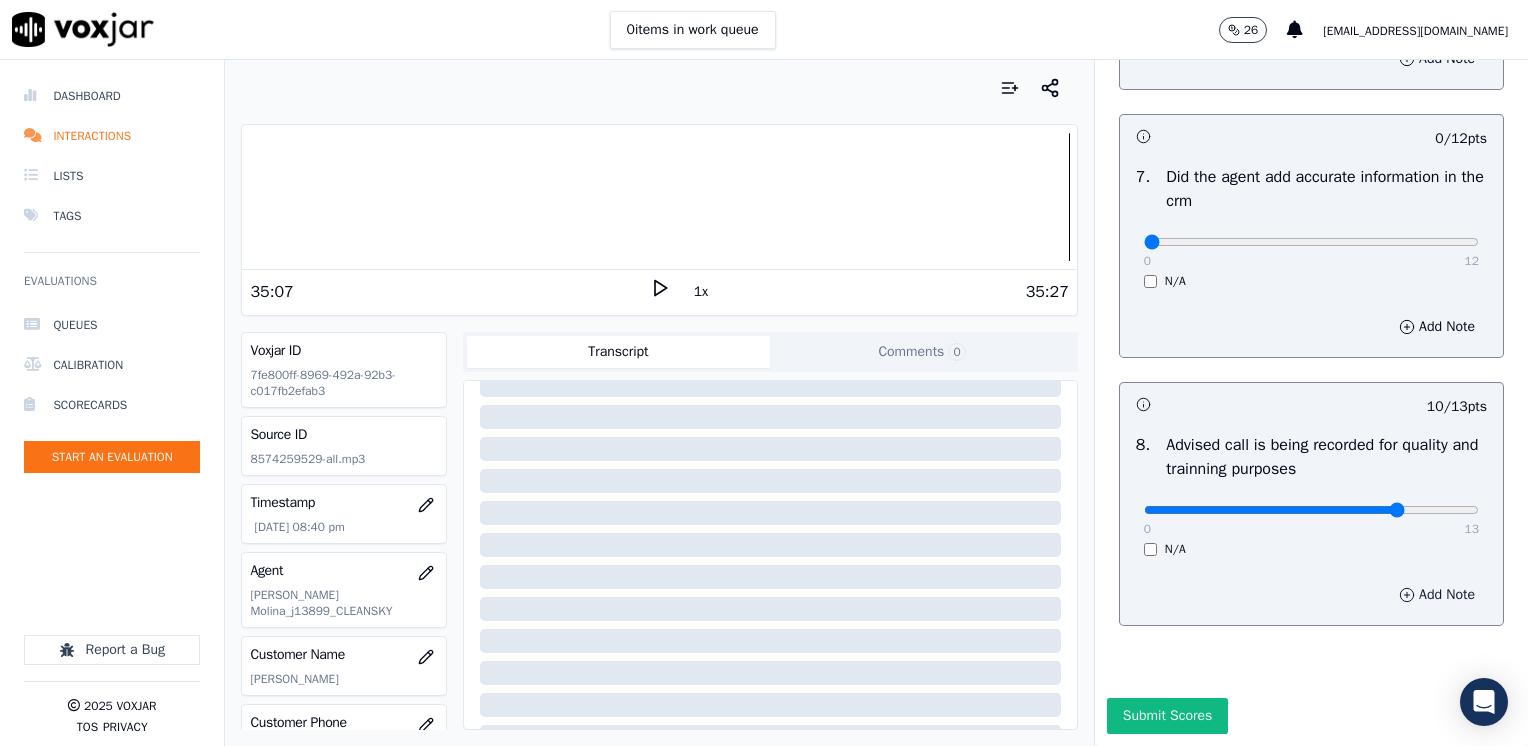 click on "Add Note" at bounding box center (1437, 595) 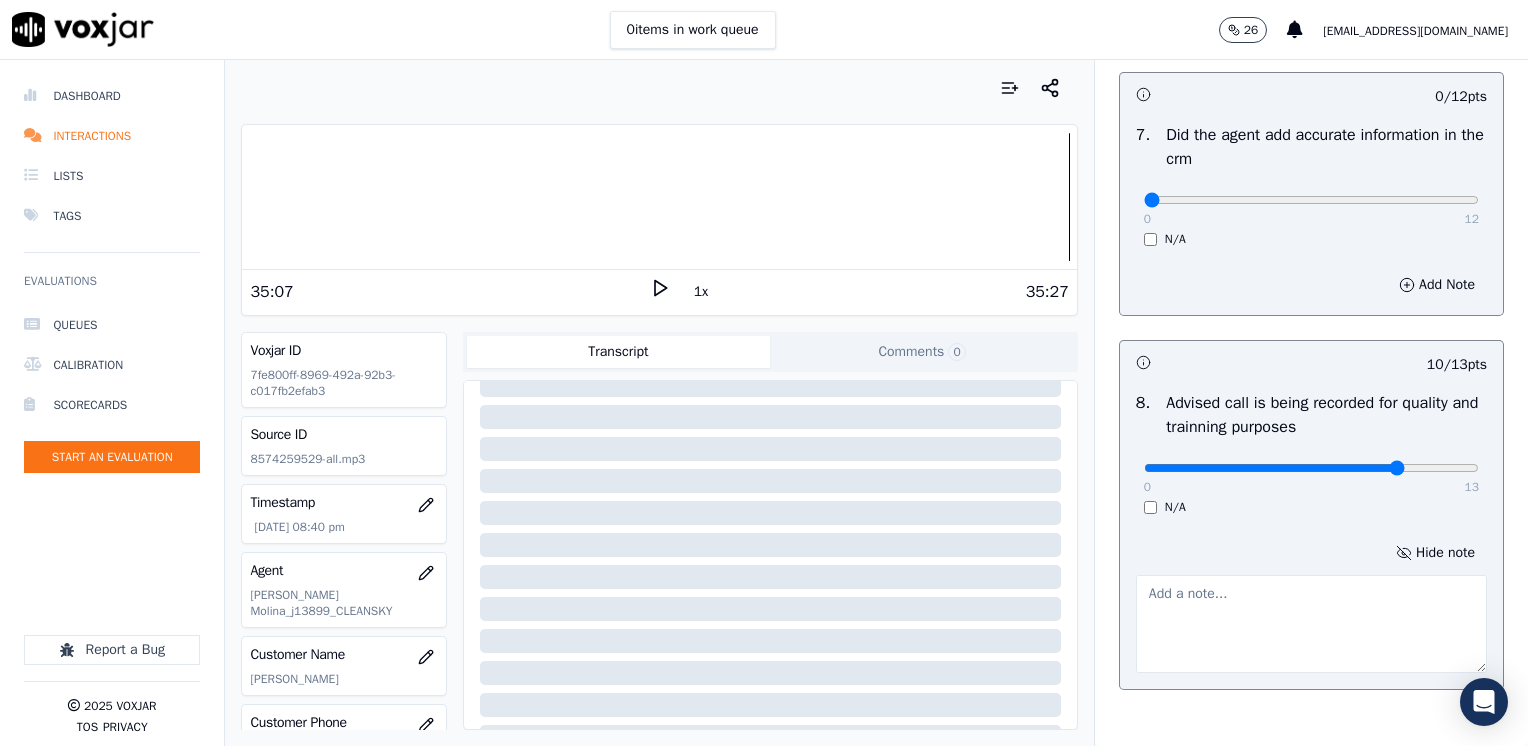 click at bounding box center [1311, 624] 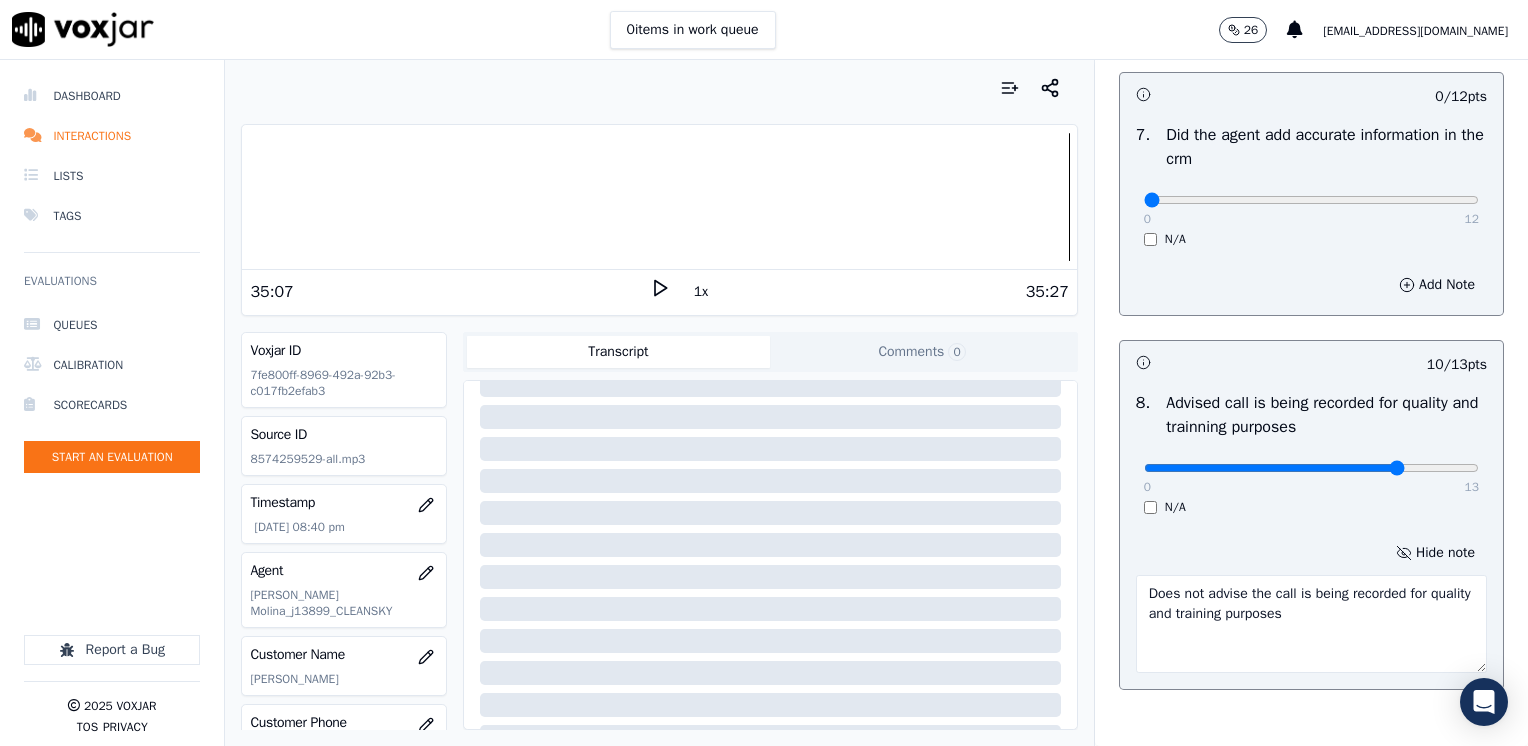 type on "Does not advise the call is being recorded for quality and training purposes" 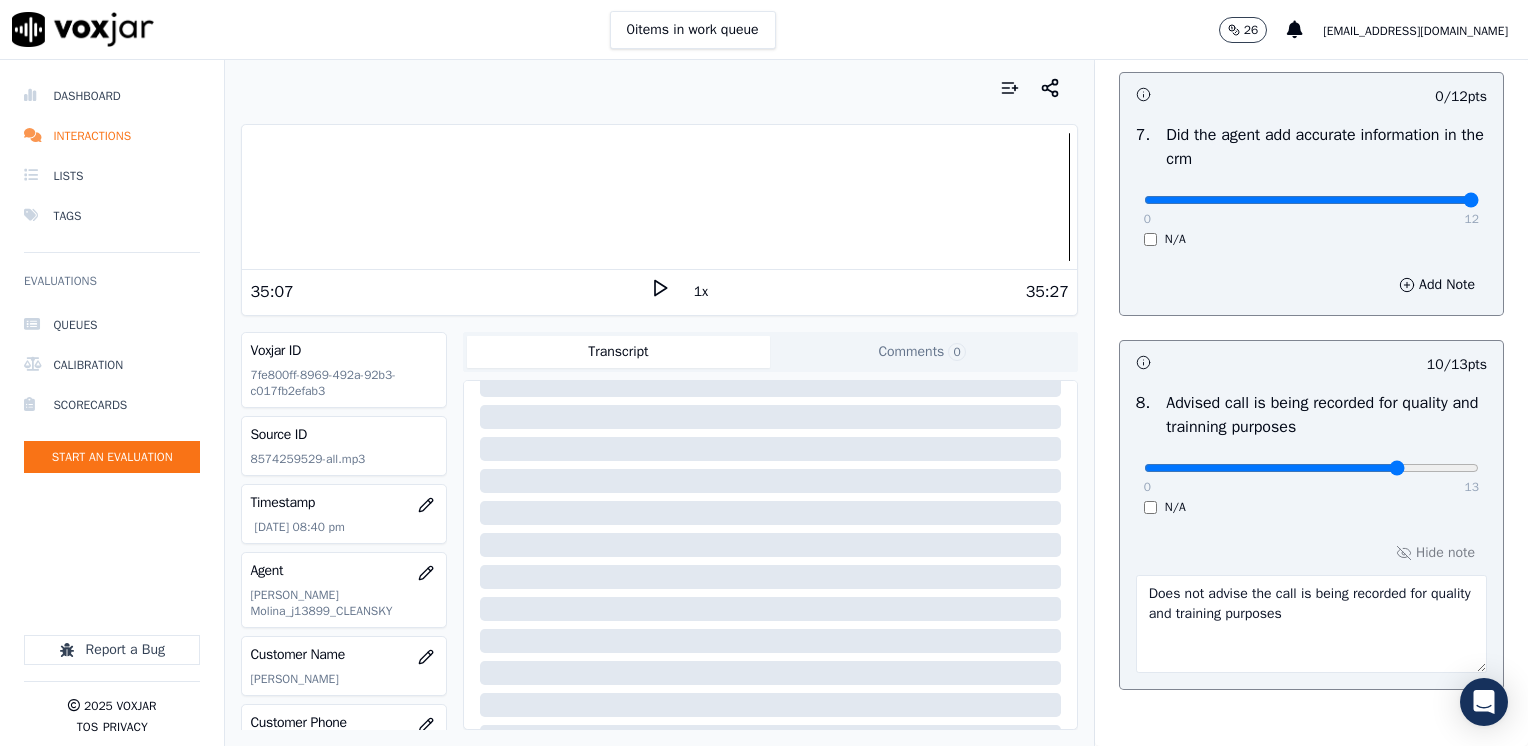 drag, startPoint x: 1129, startPoint y: 198, endPoint x: 1464, endPoint y: 150, distance: 338.42133 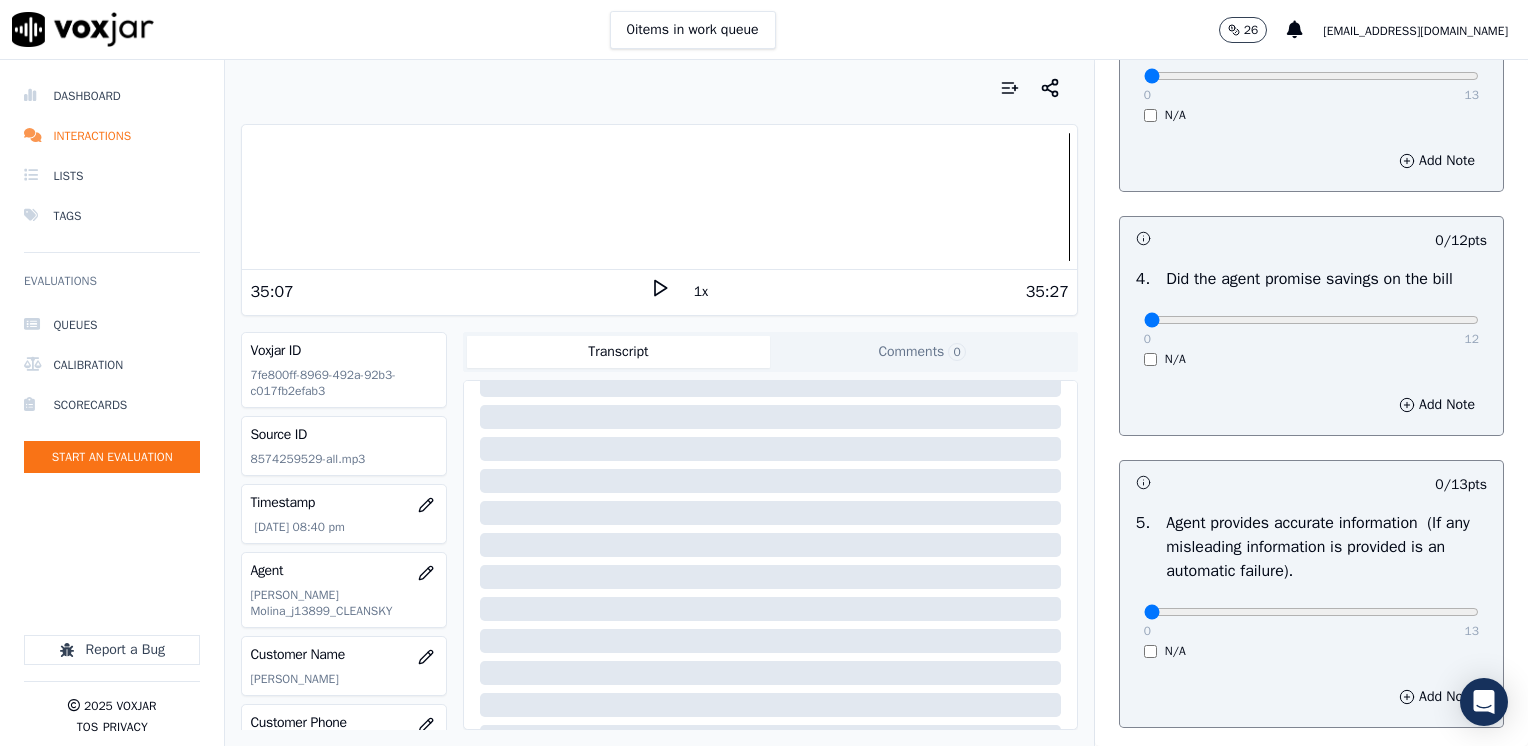 scroll, scrollTop: 748, scrollLeft: 0, axis: vertical 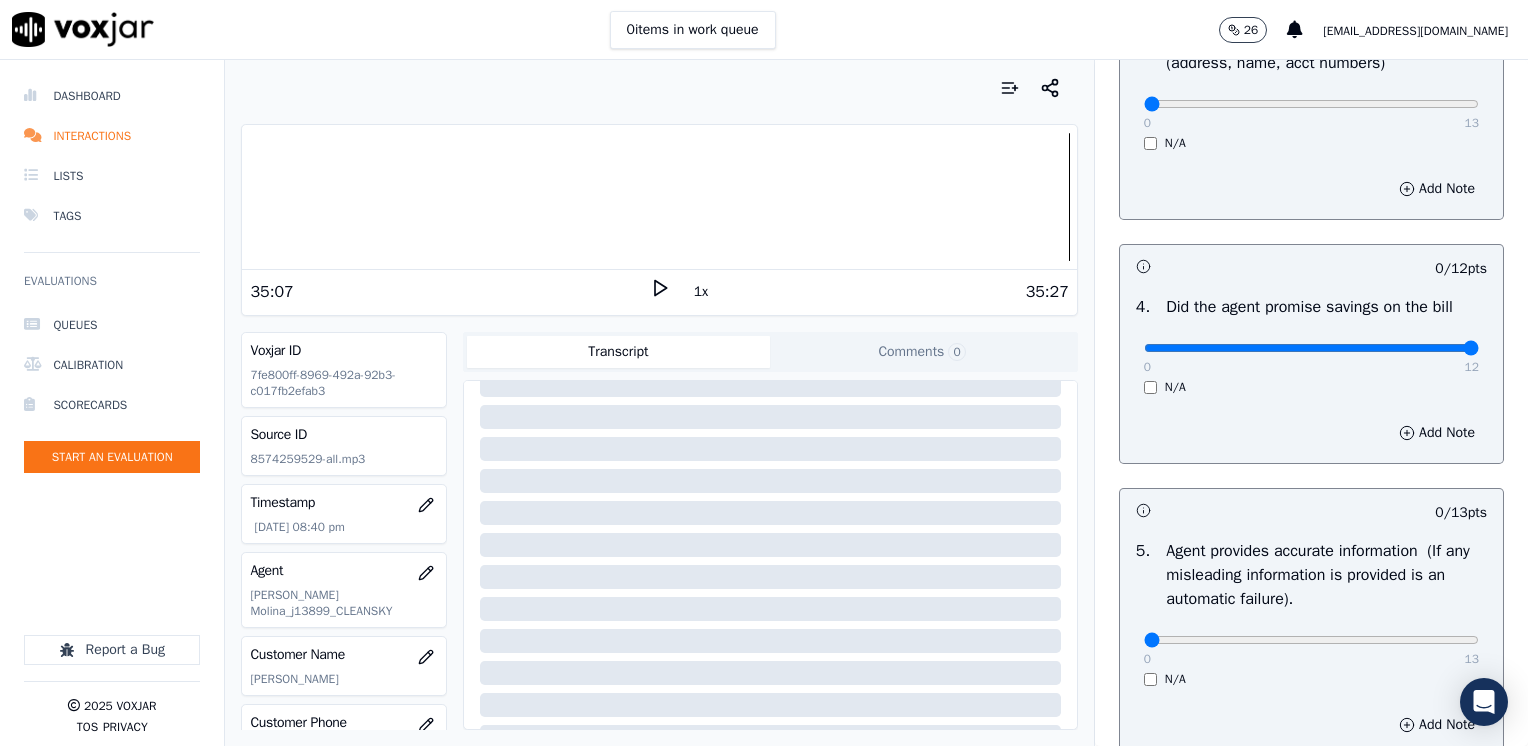 drag, startPoint x: 1128, startPoint y: 349, endPoint x: 1531, endPoint y: 350, distance: 403.00125 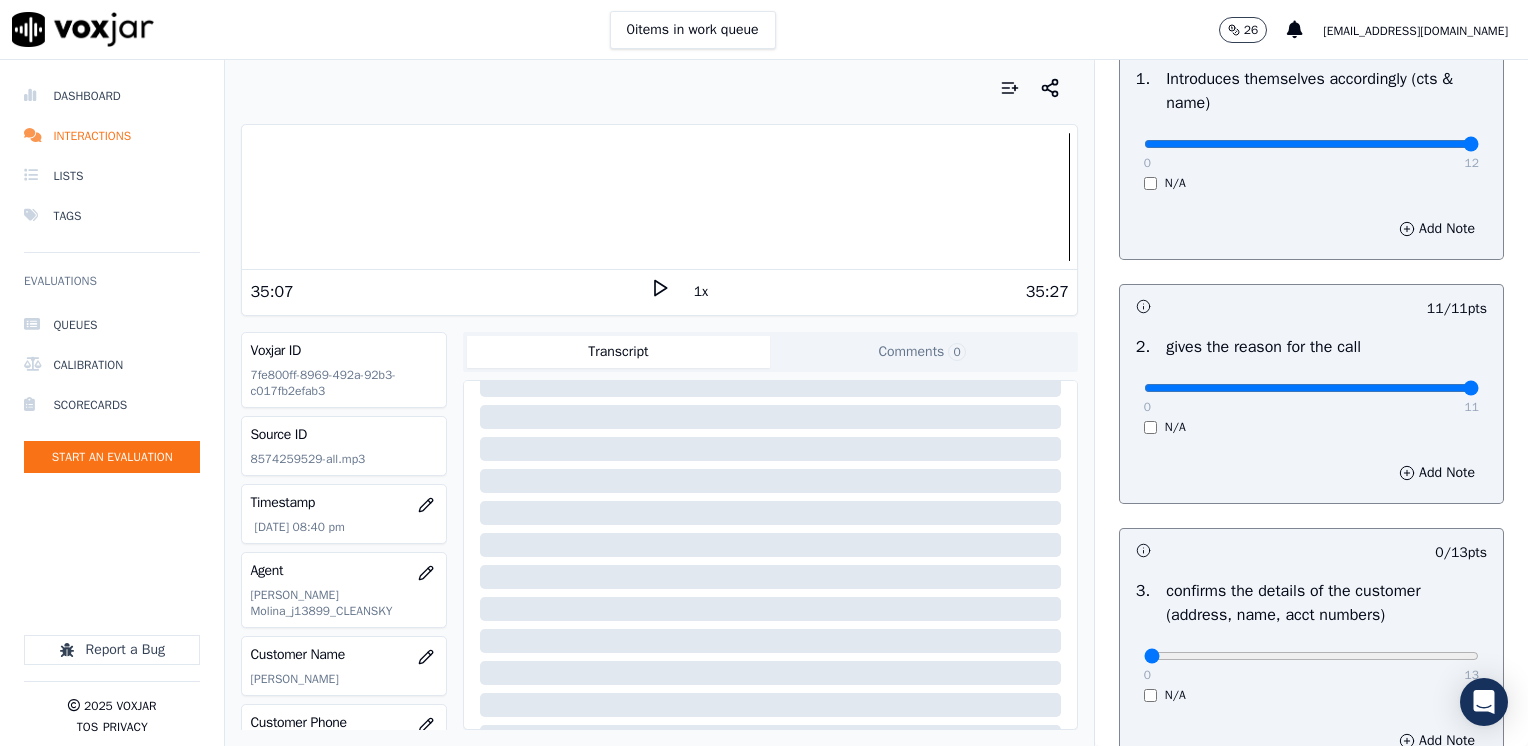 scroll, scrollTop: 348, scrollLeft: 0, axis: vertical 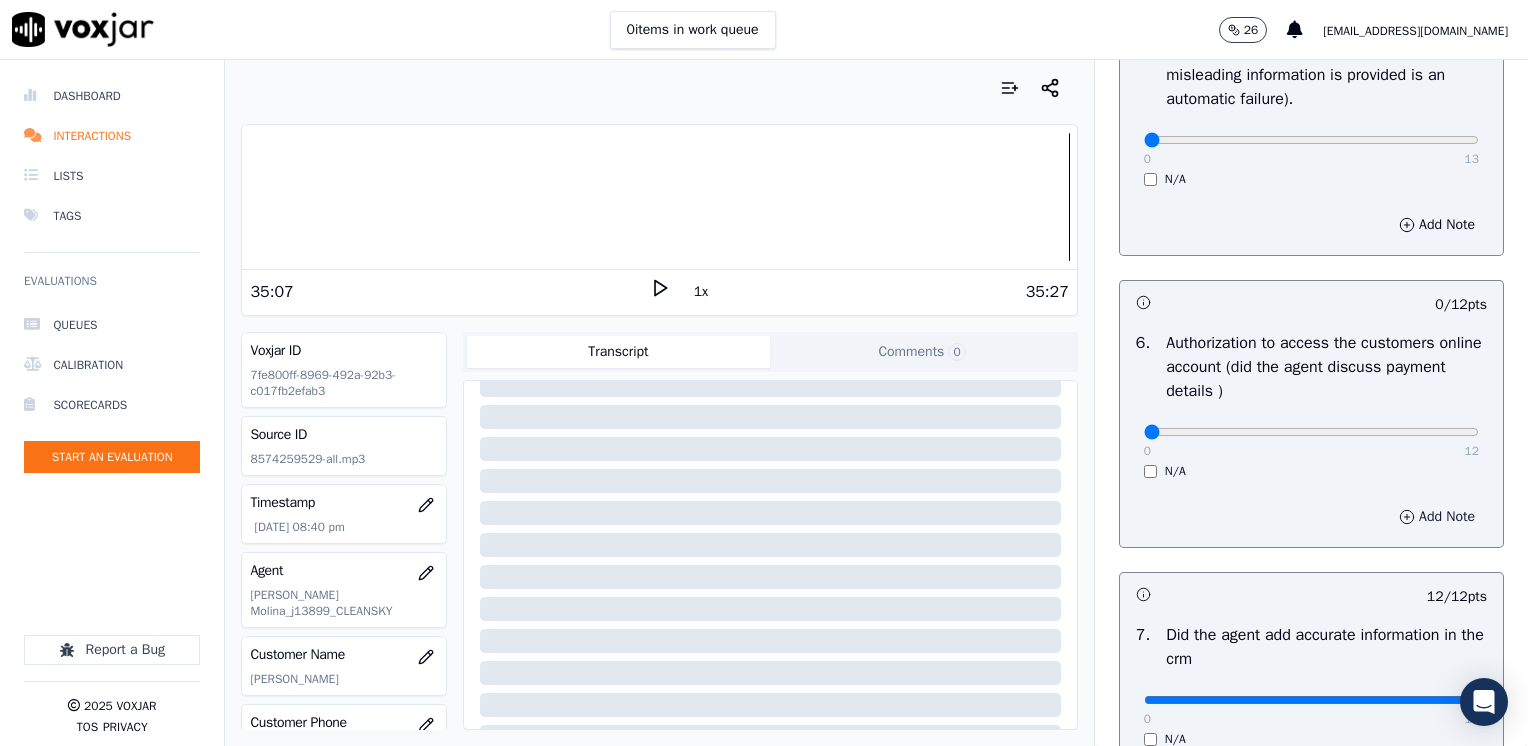 click on "Add Note" at bounding box center (1437, 517) 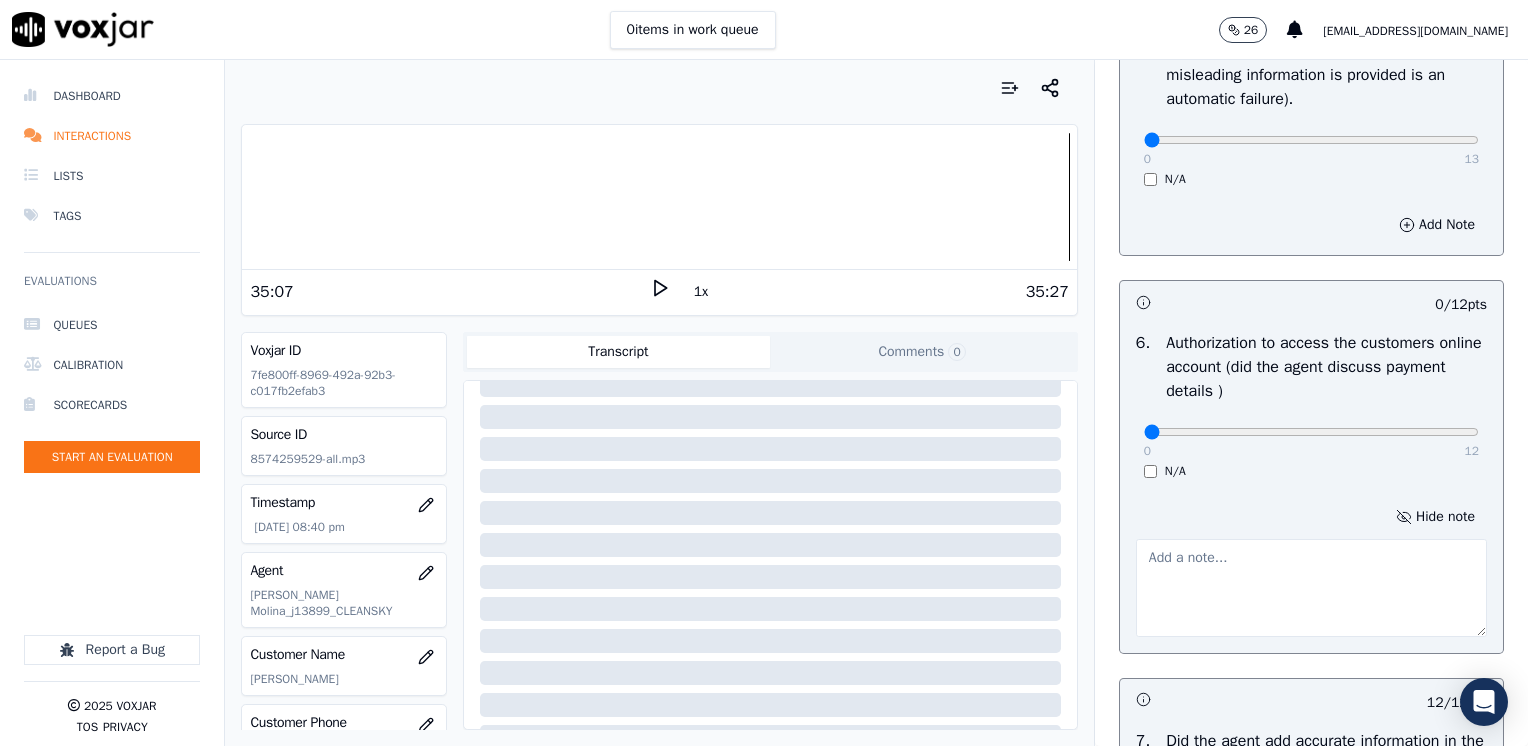 click at bounding box center [1311, 588] 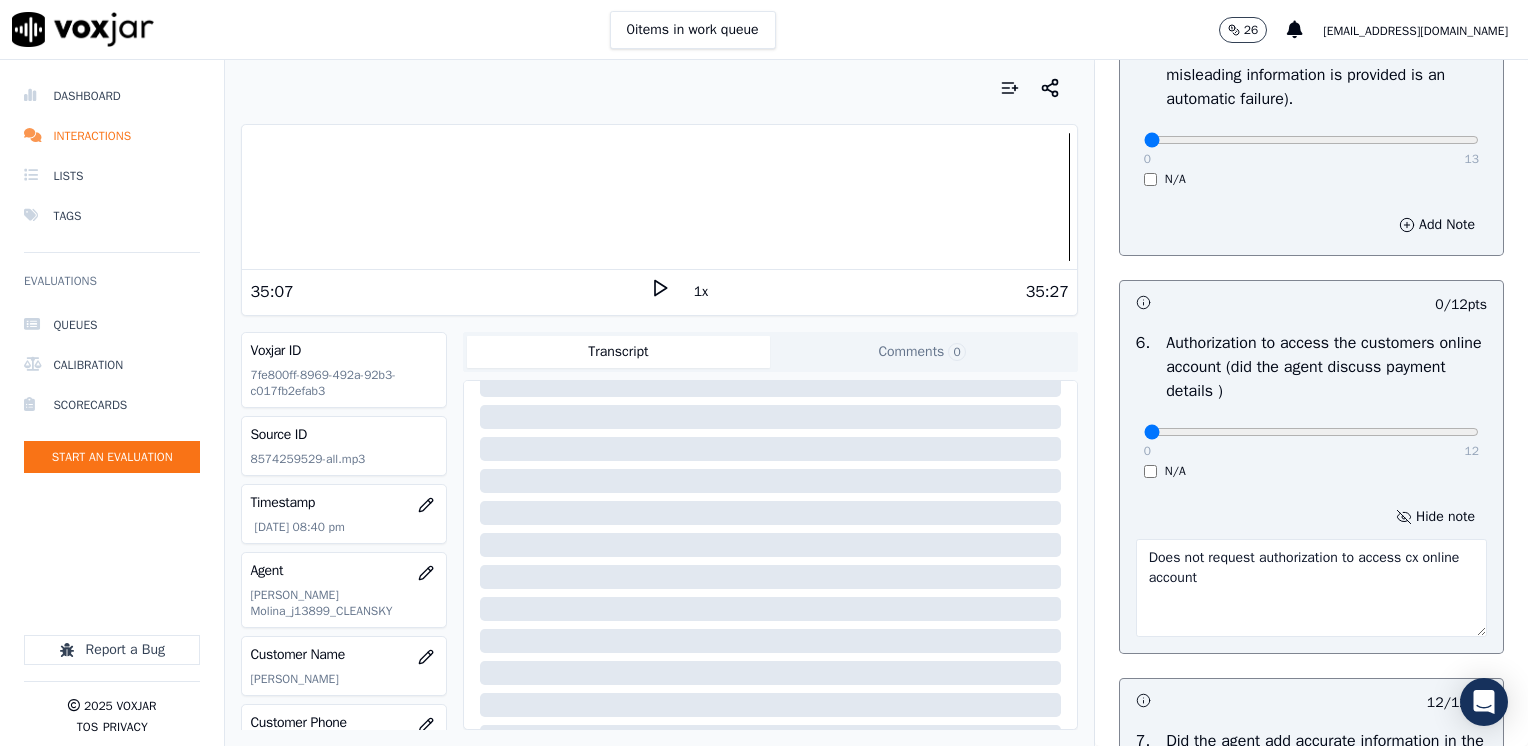 type on "Does not request authorization to access cx online account" 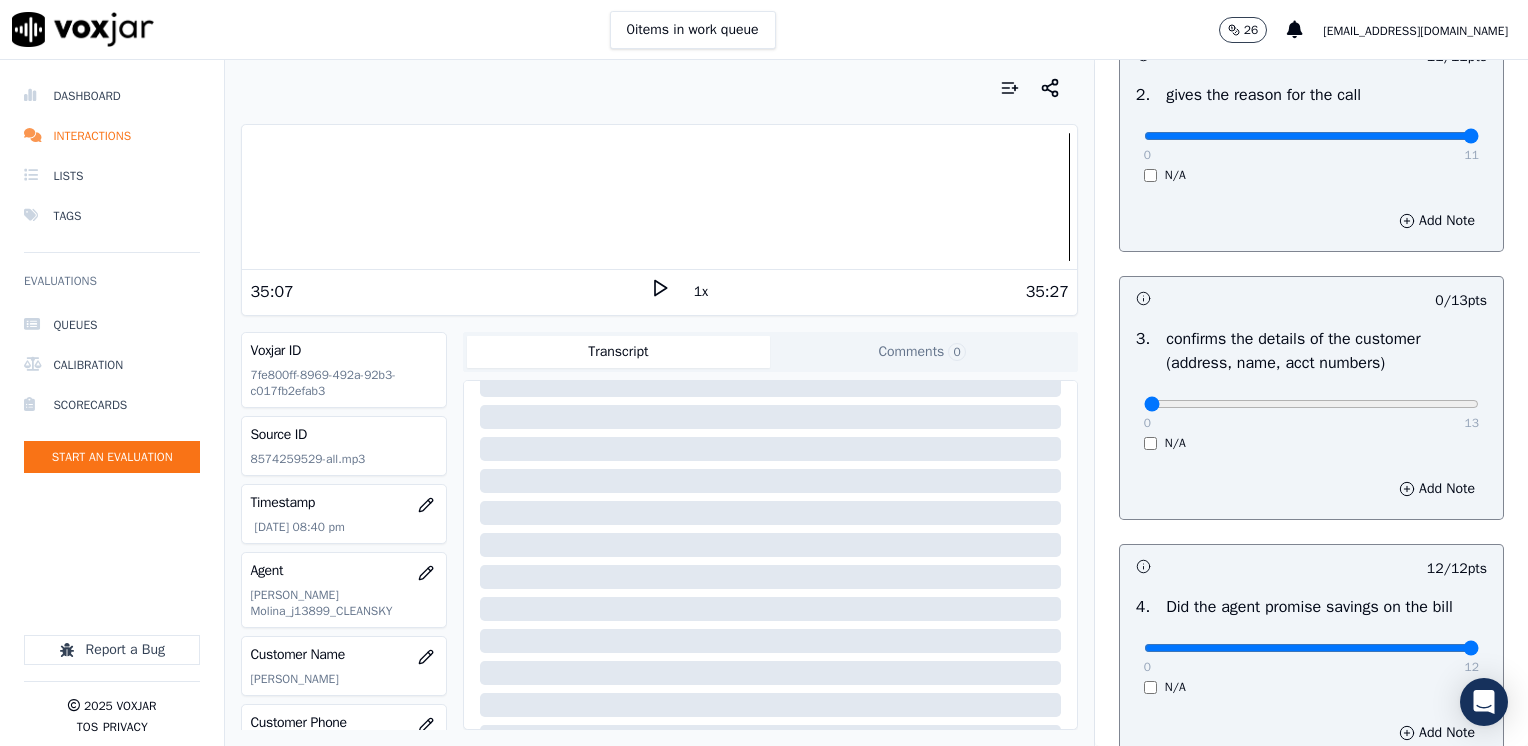 scroll, scrollTop: 448, scrollLeft: 0, axis: vertical 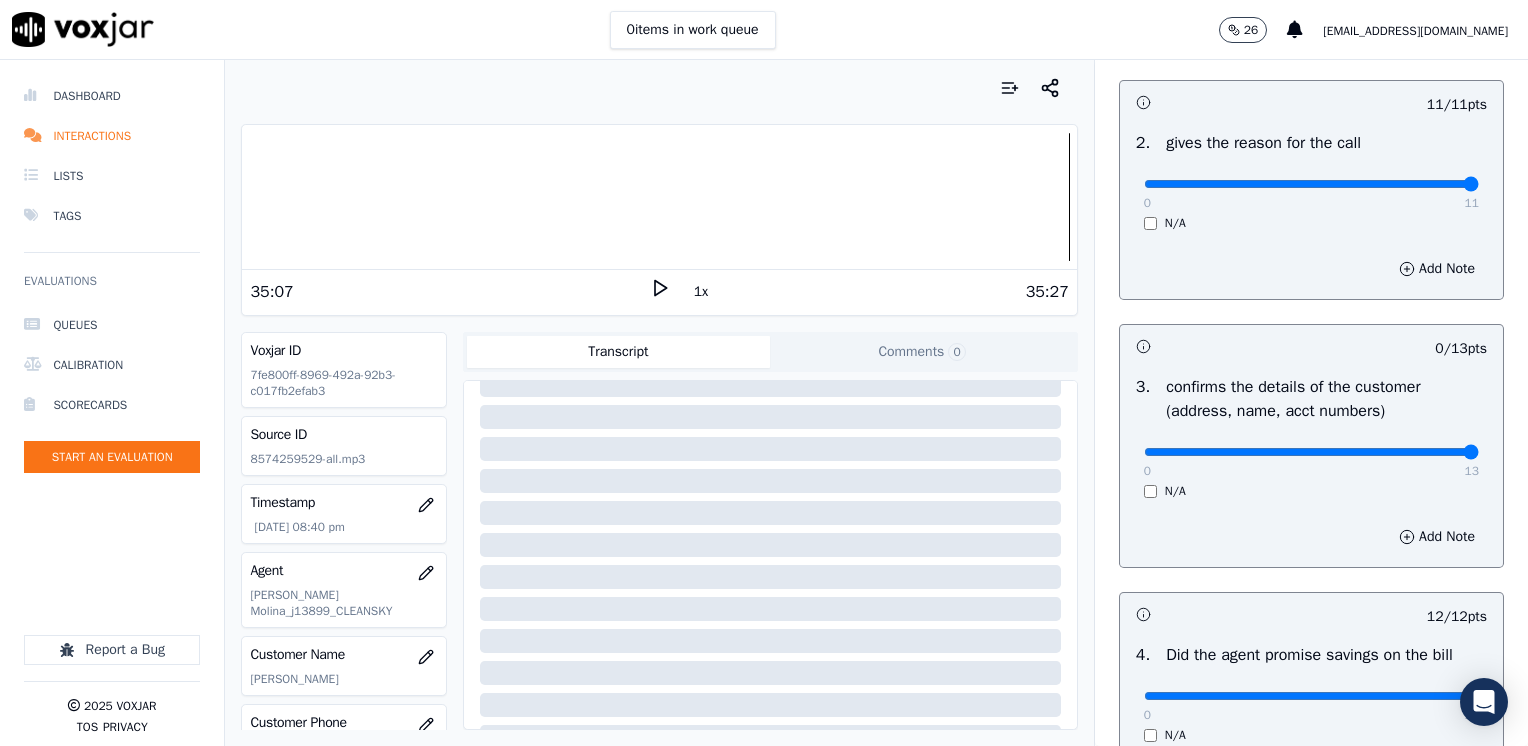 drag, startPoint x: 1128, startPoint y: 452, endPoint x: 1531, endPoint y: 408, distance: 405.39487 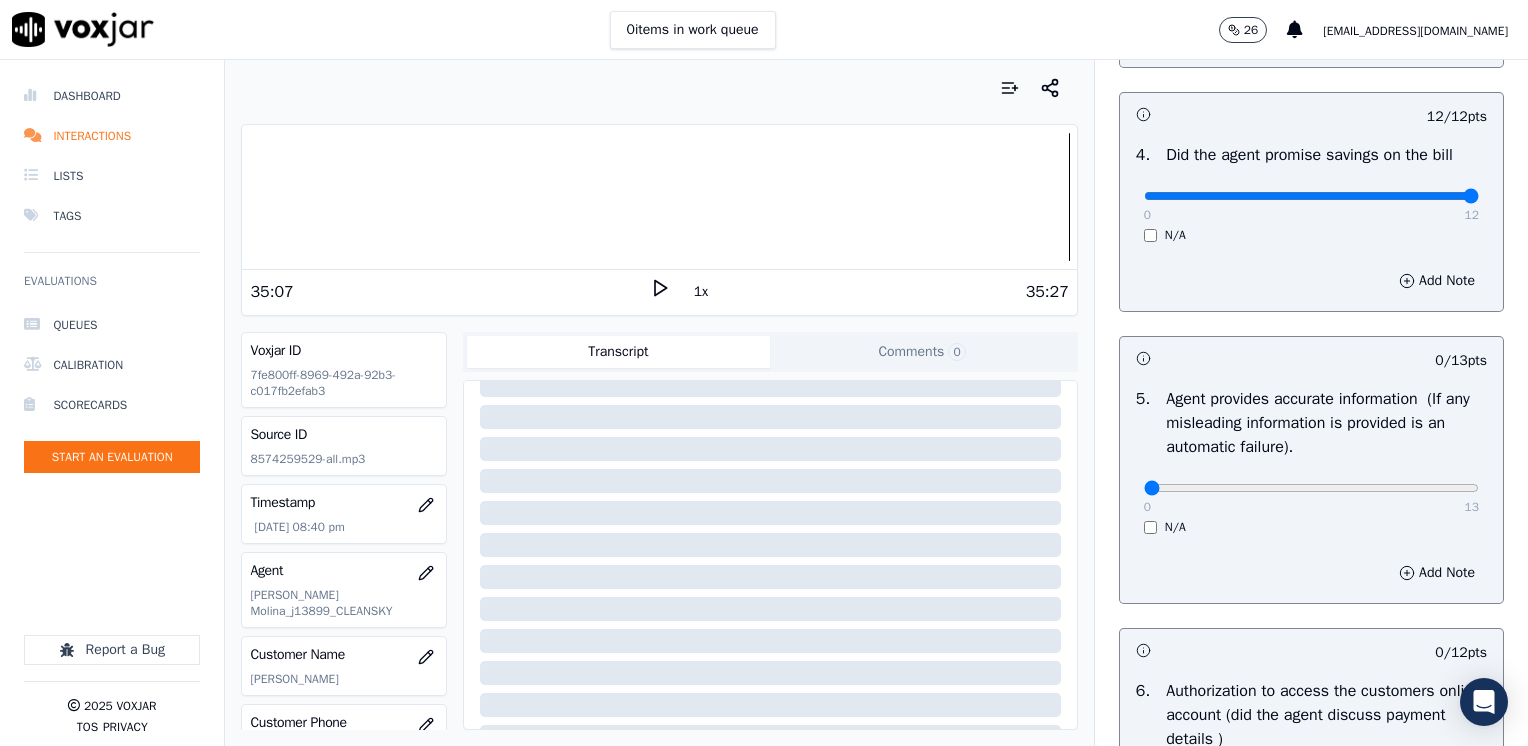 scroll, scrollTop: 1200, scrollLeft: 0, axis: vertical 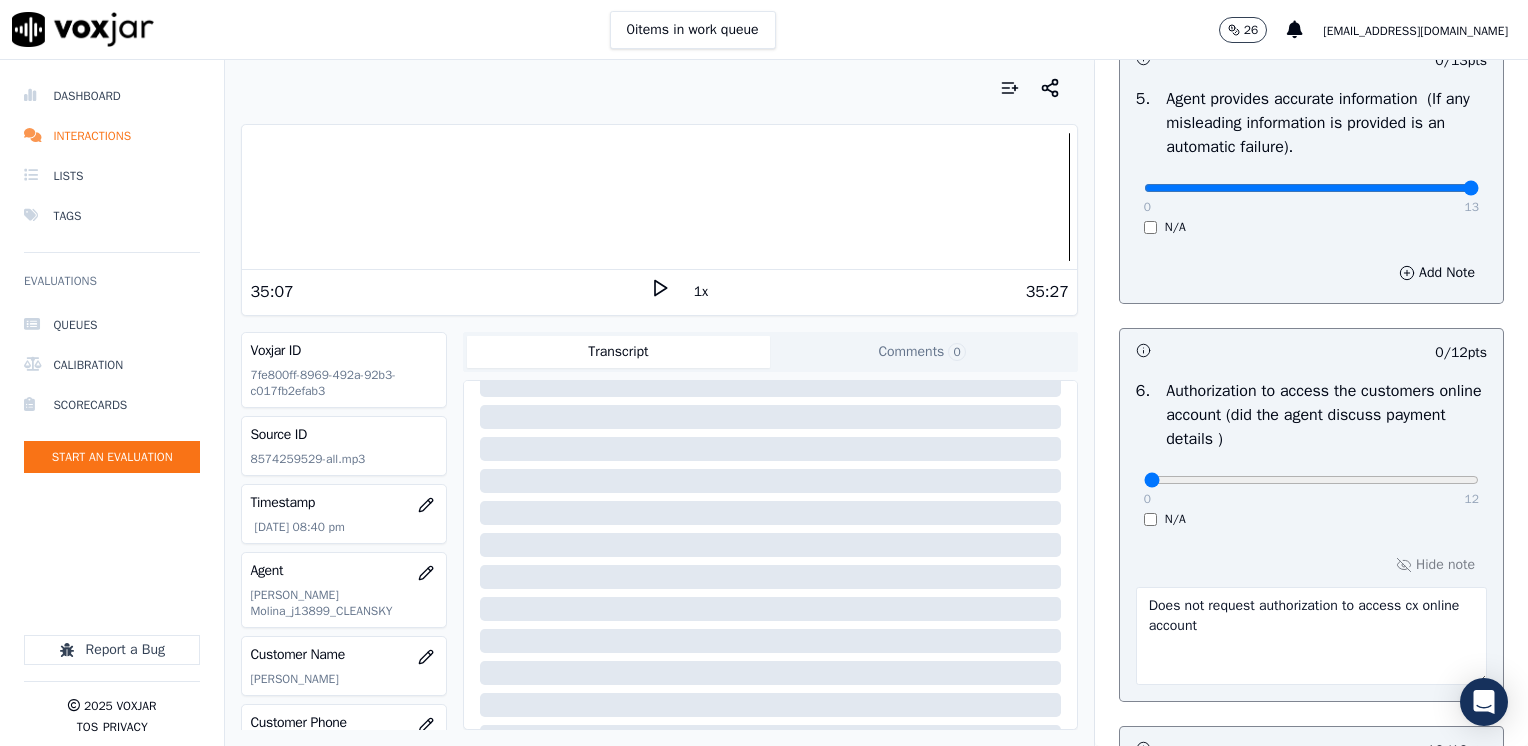 drag, startPoint x: 1134, startPoint y: 187, endPoint x: 1531, endPoint y: 187, distance: 397 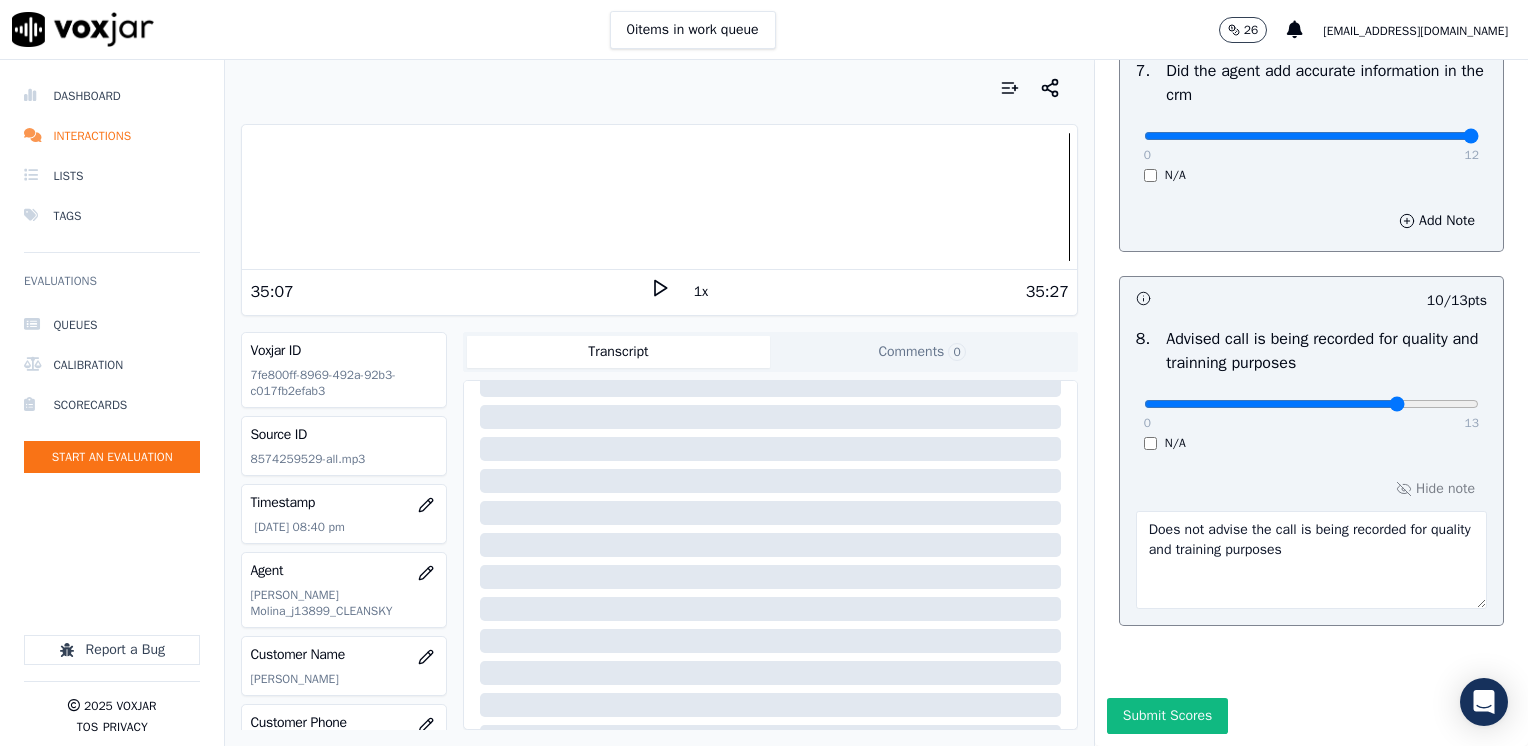 scroll, scrollTop: 1959, scrollLeft: 0, axis: vertical 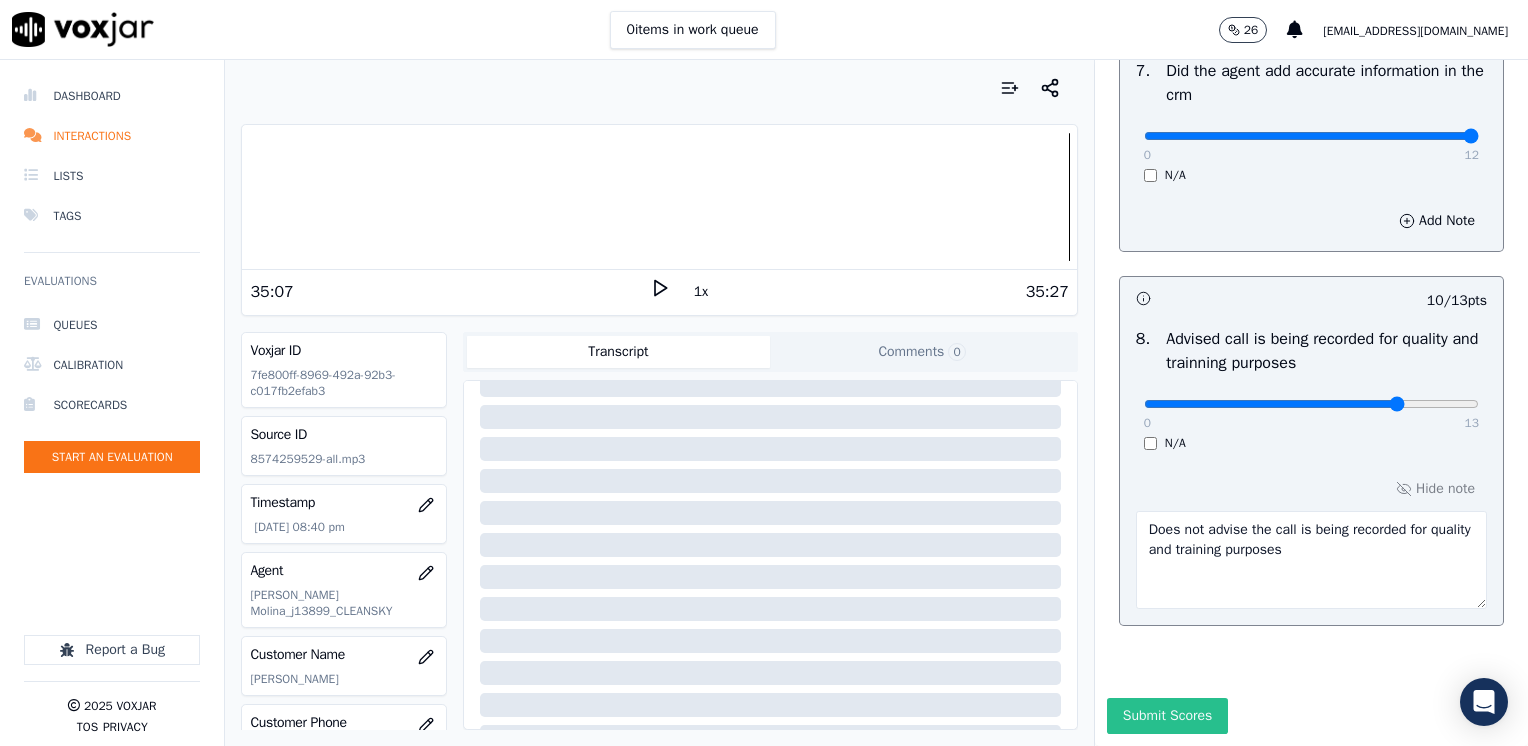 click on "Submit Scores" at bounding box center (1167, 716) 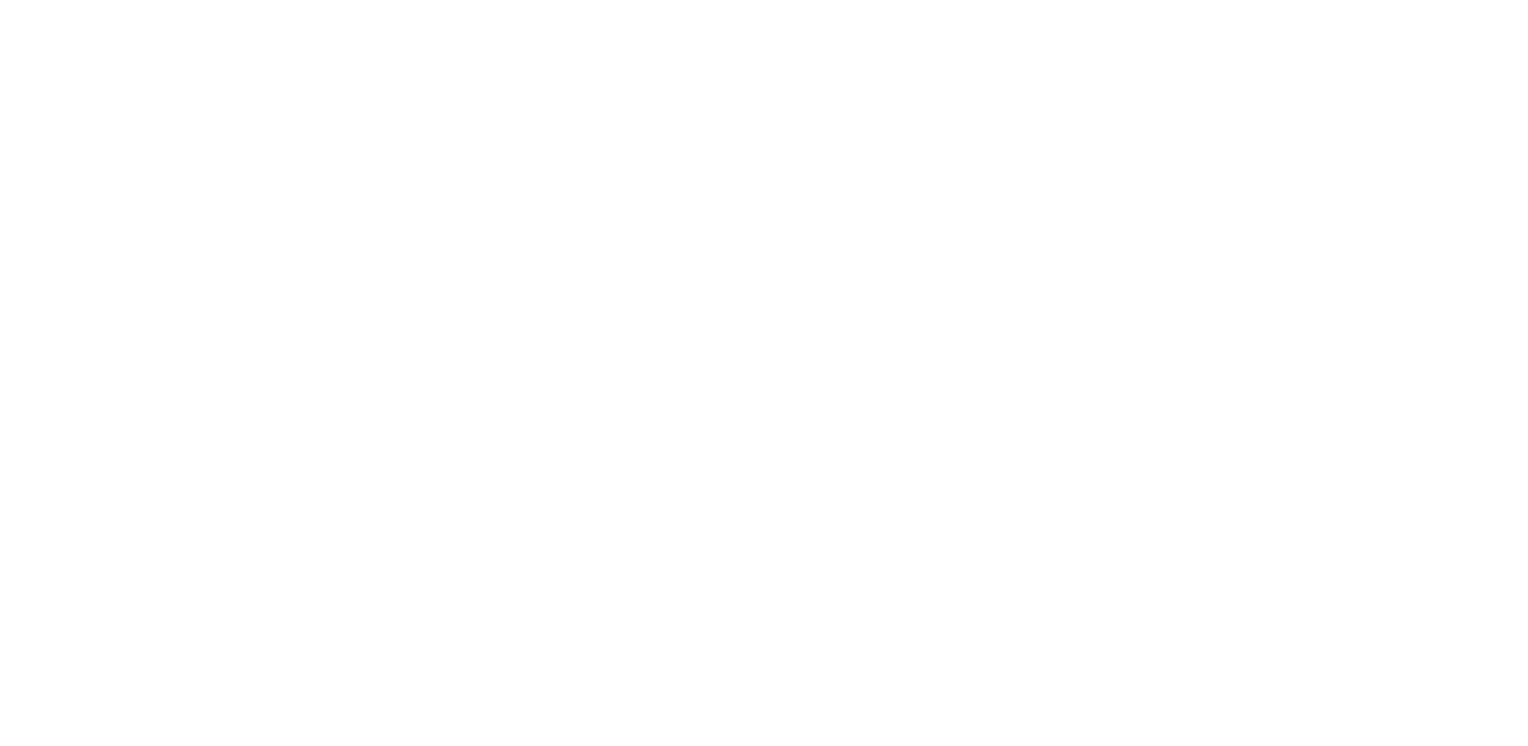 scroll, scrollTop: 0, scrollLeft: 0, axis: both 